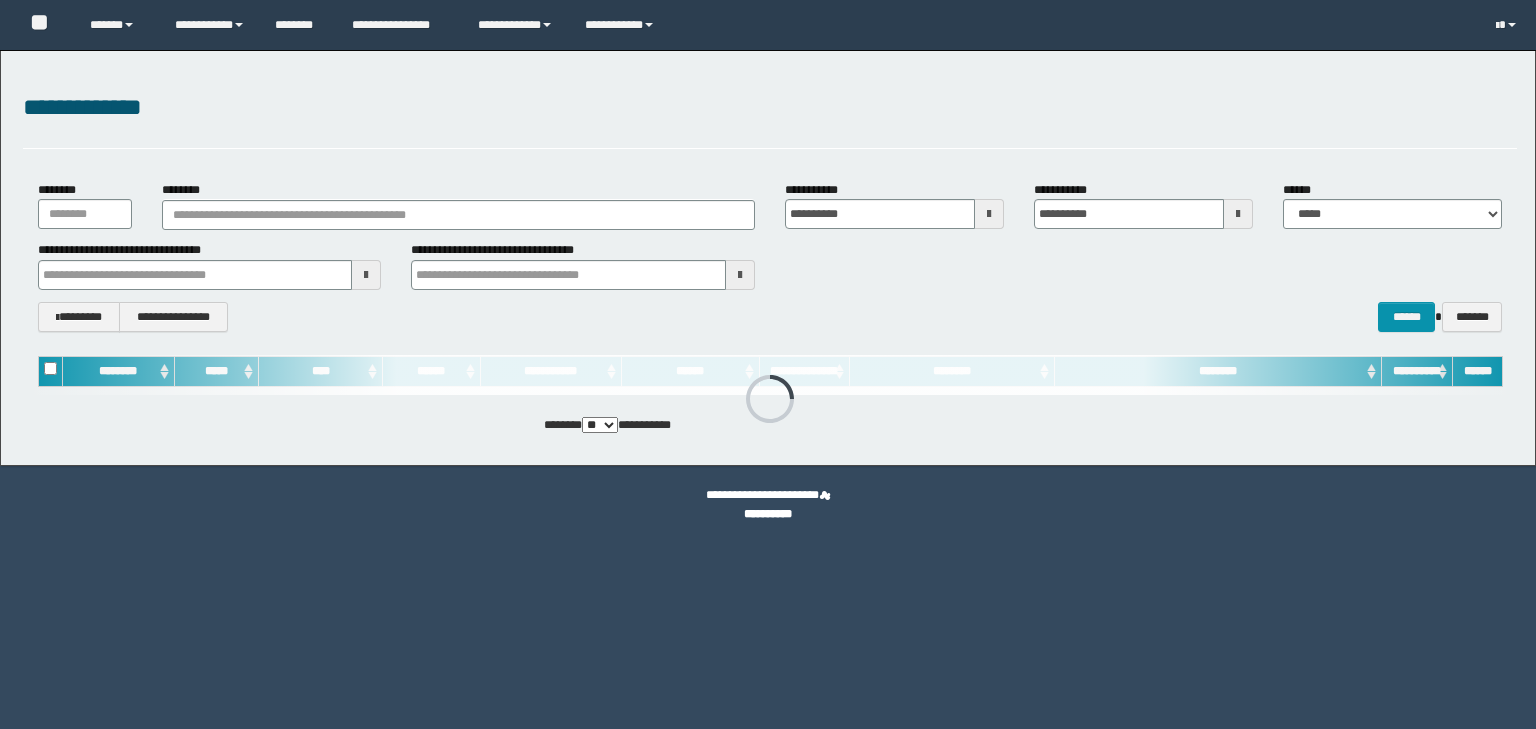 scroll, scrollTop: 0, scrollLeft: 0, axis: both 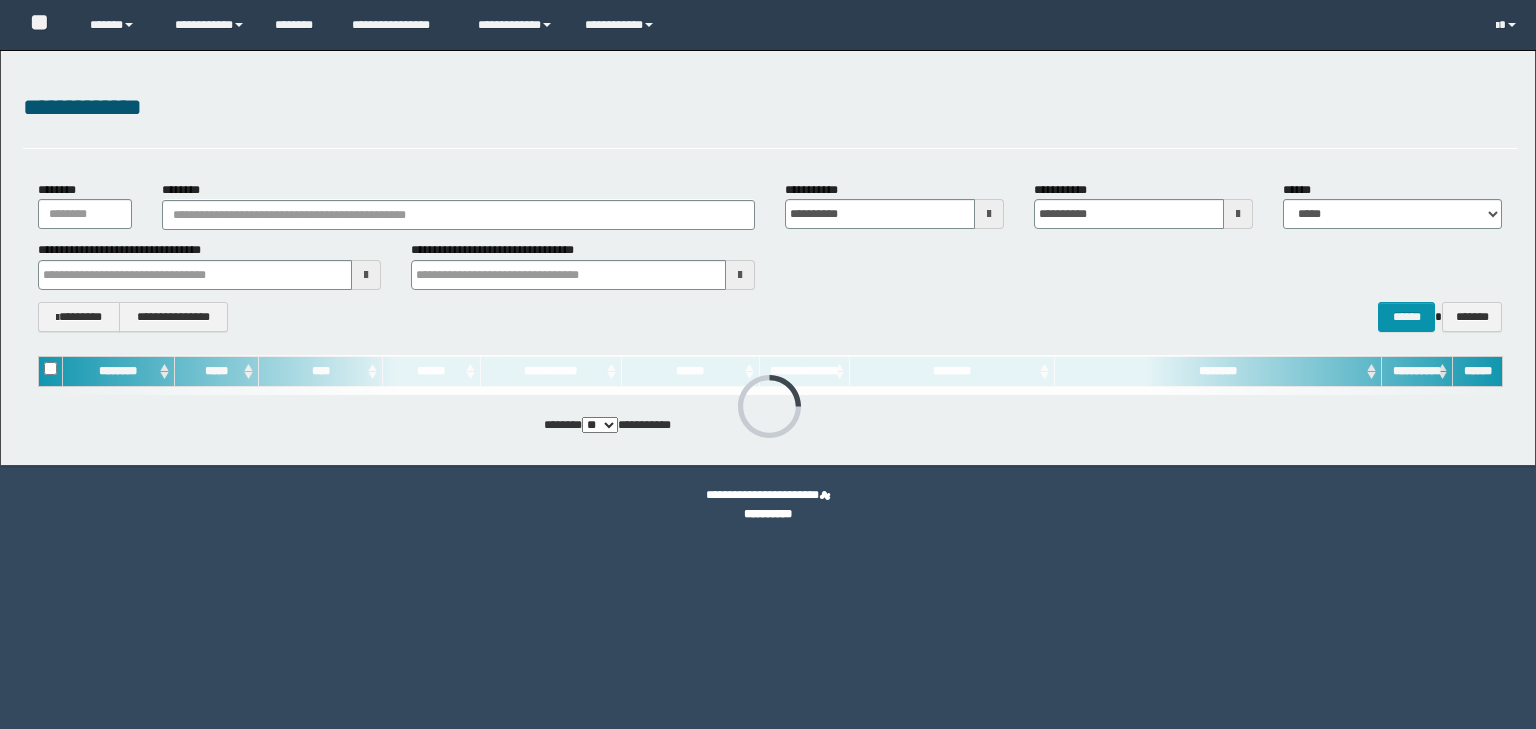 click on "**********" at bounding box center (770, 256) 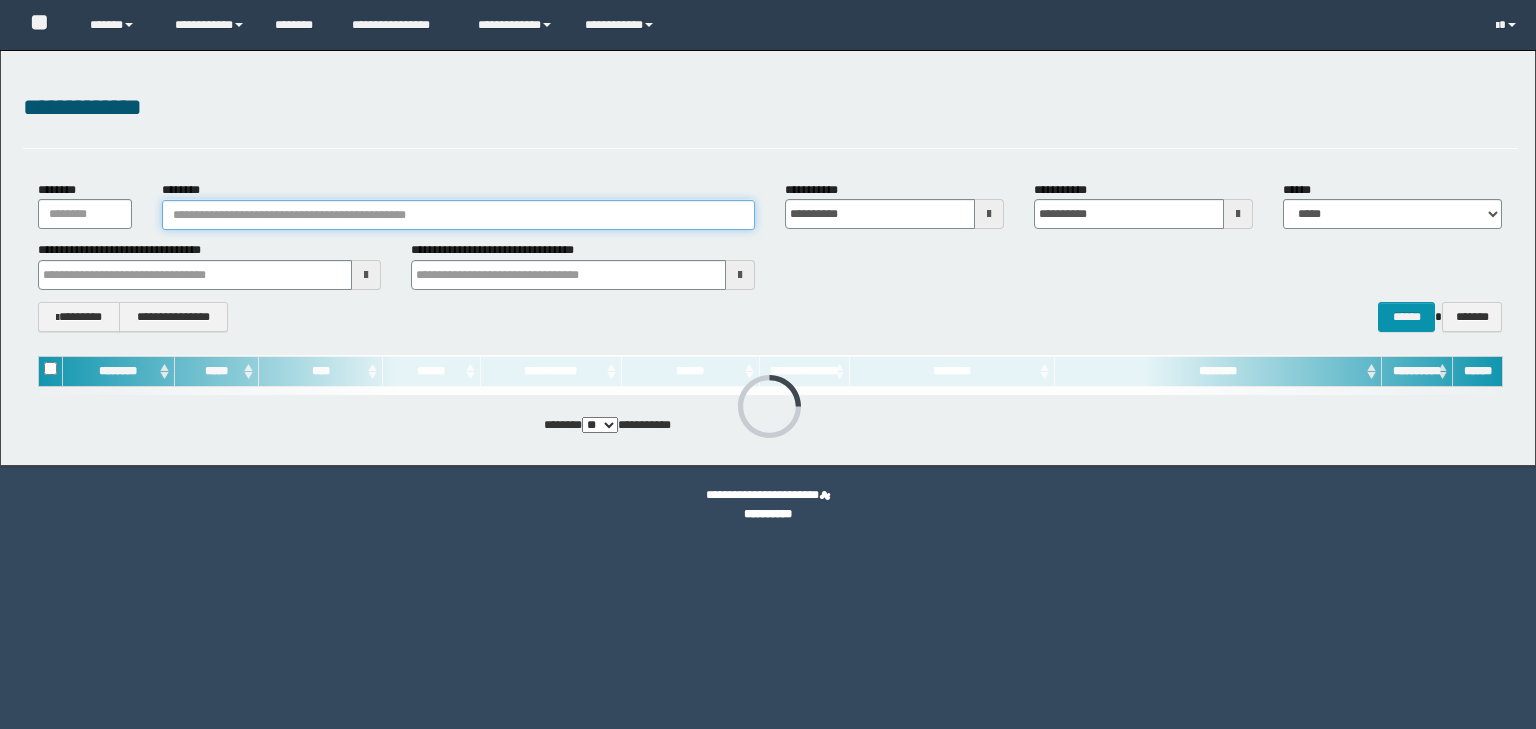 scroll, scrollTop: 0, scrollLeft: 0, axis: both 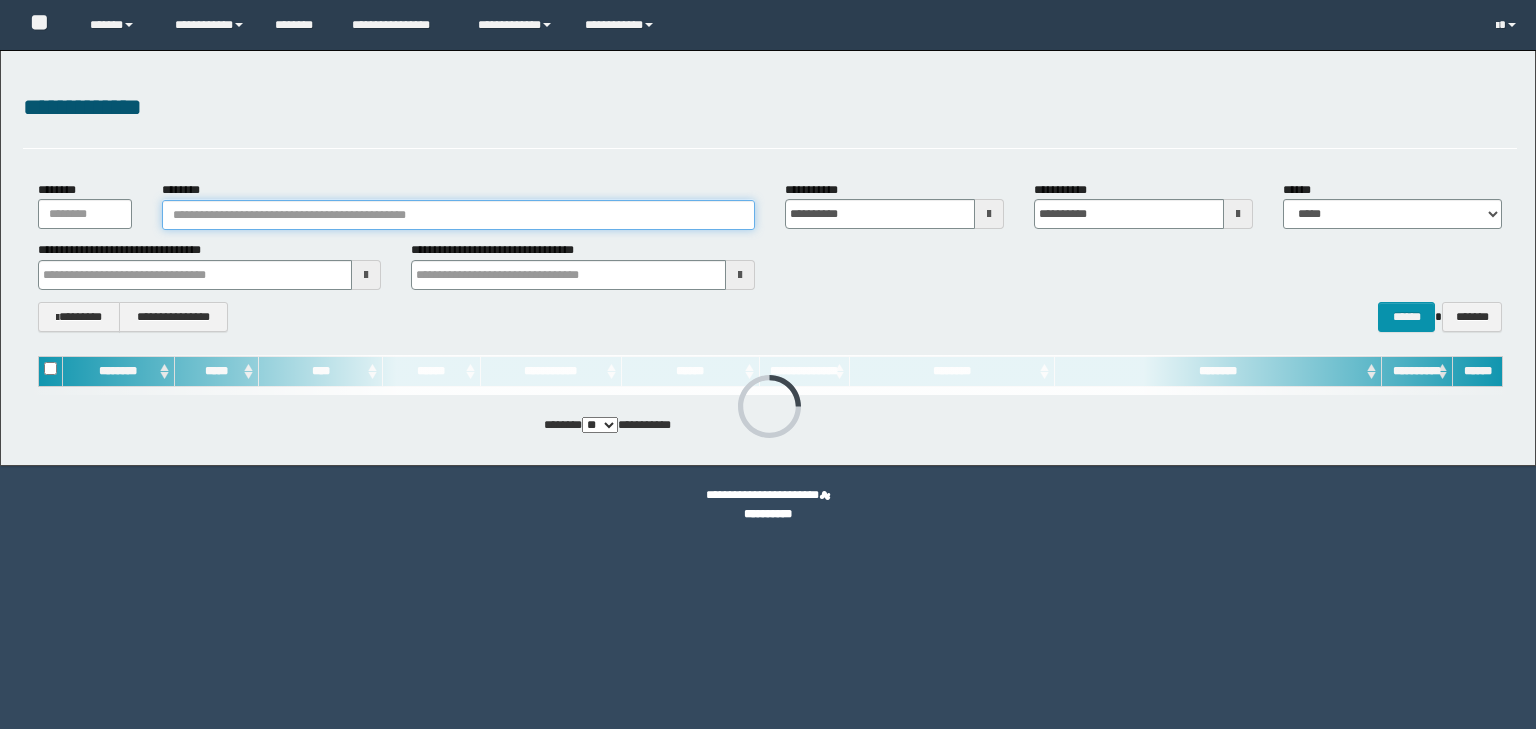click on "********" at bounding box center [458, 215] 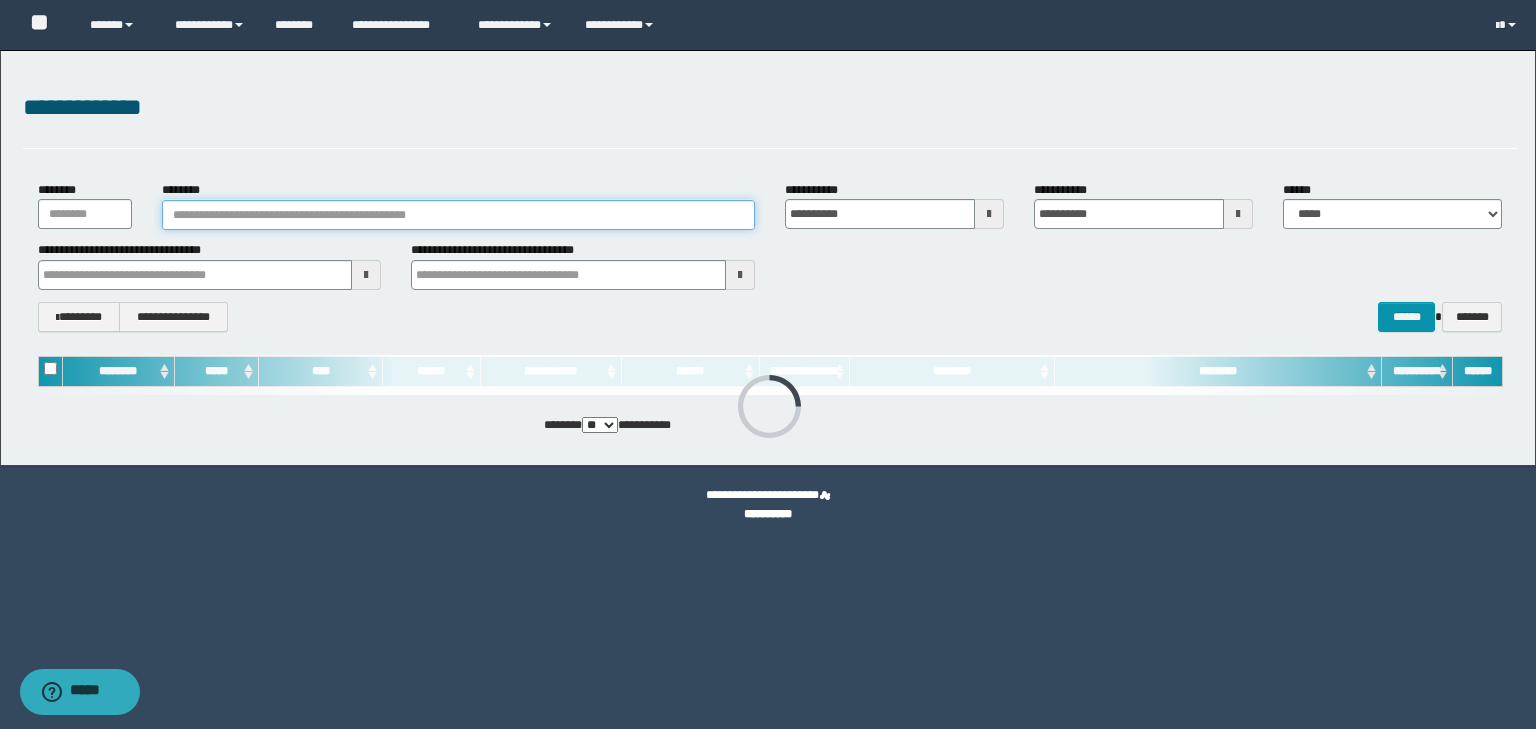 paste on "********" 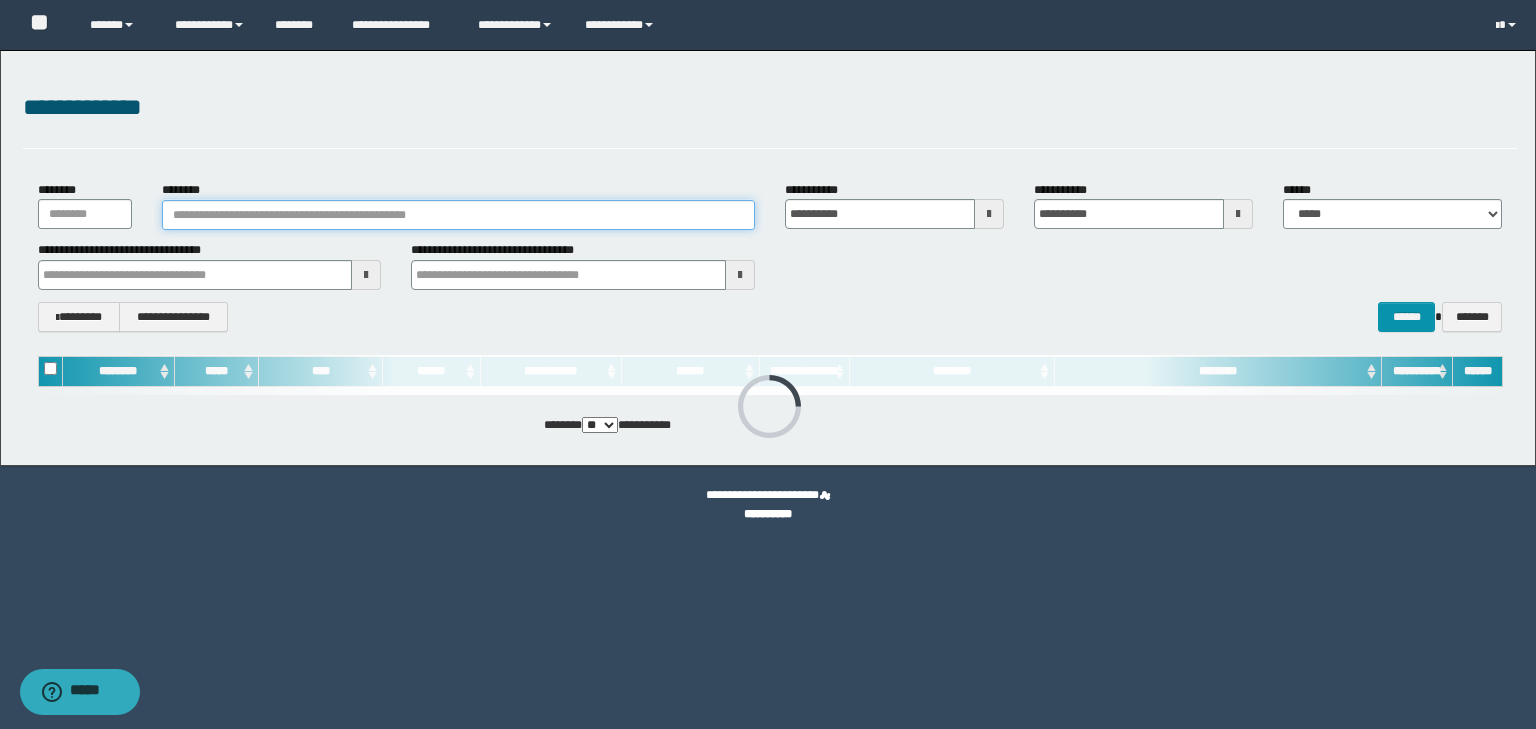 type on "********" 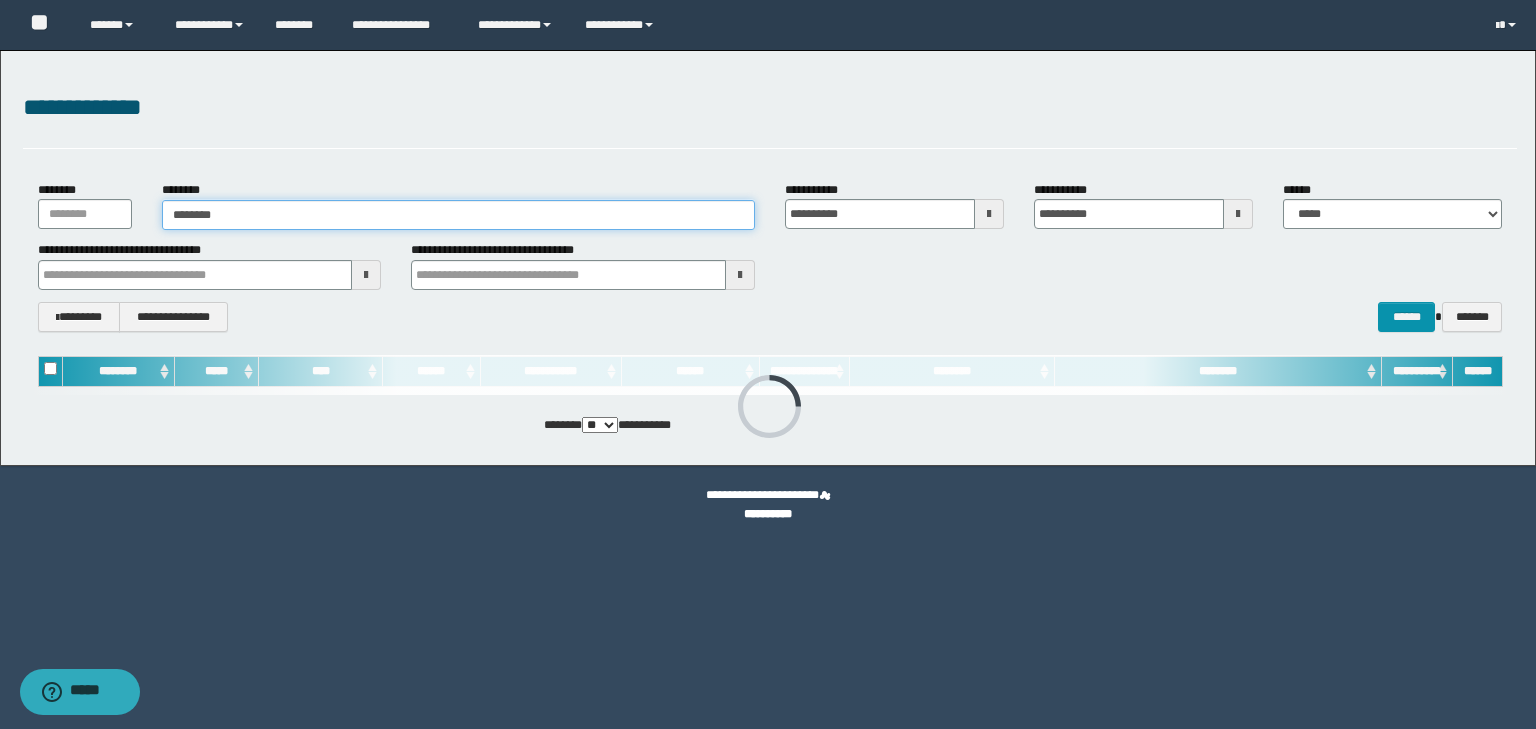 type on "********" 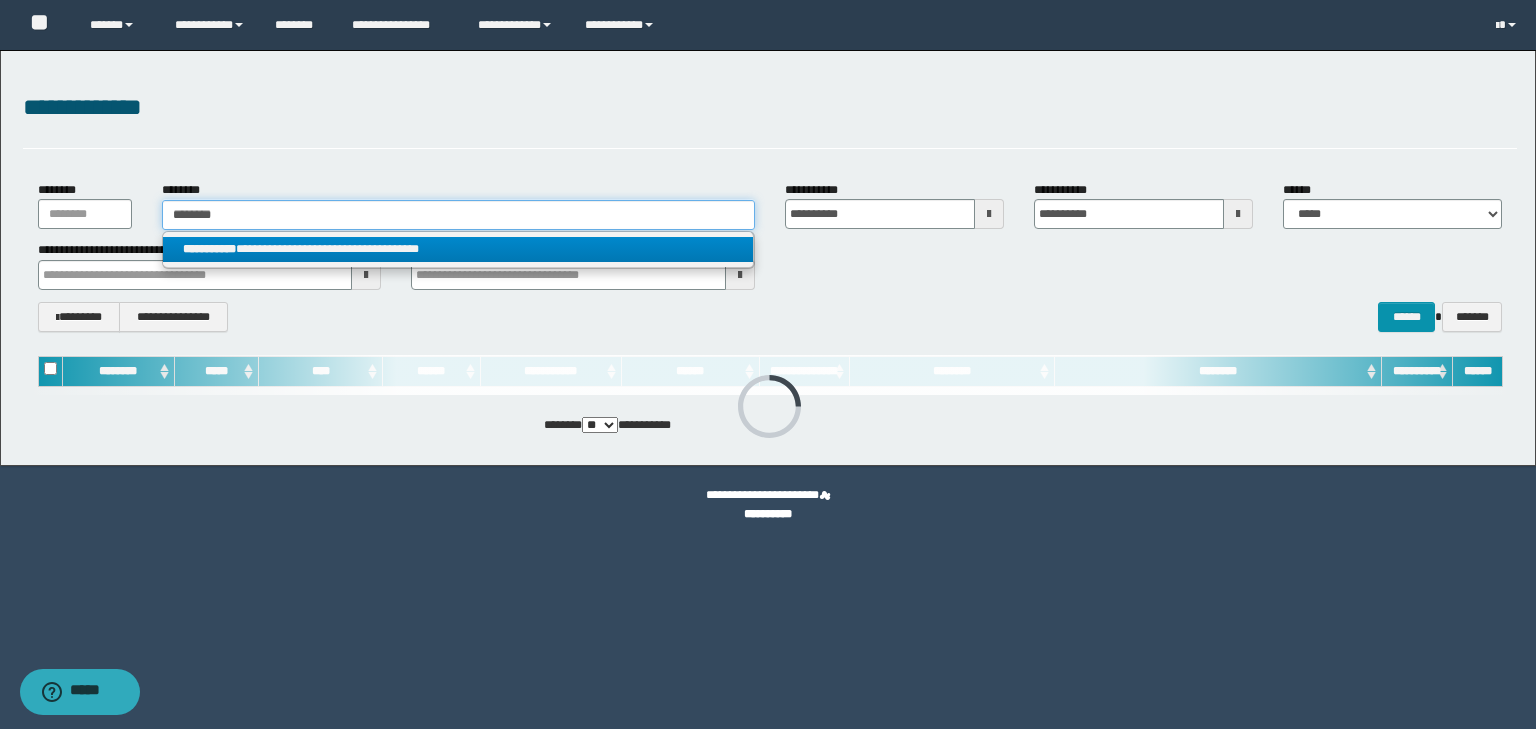 type on "********" 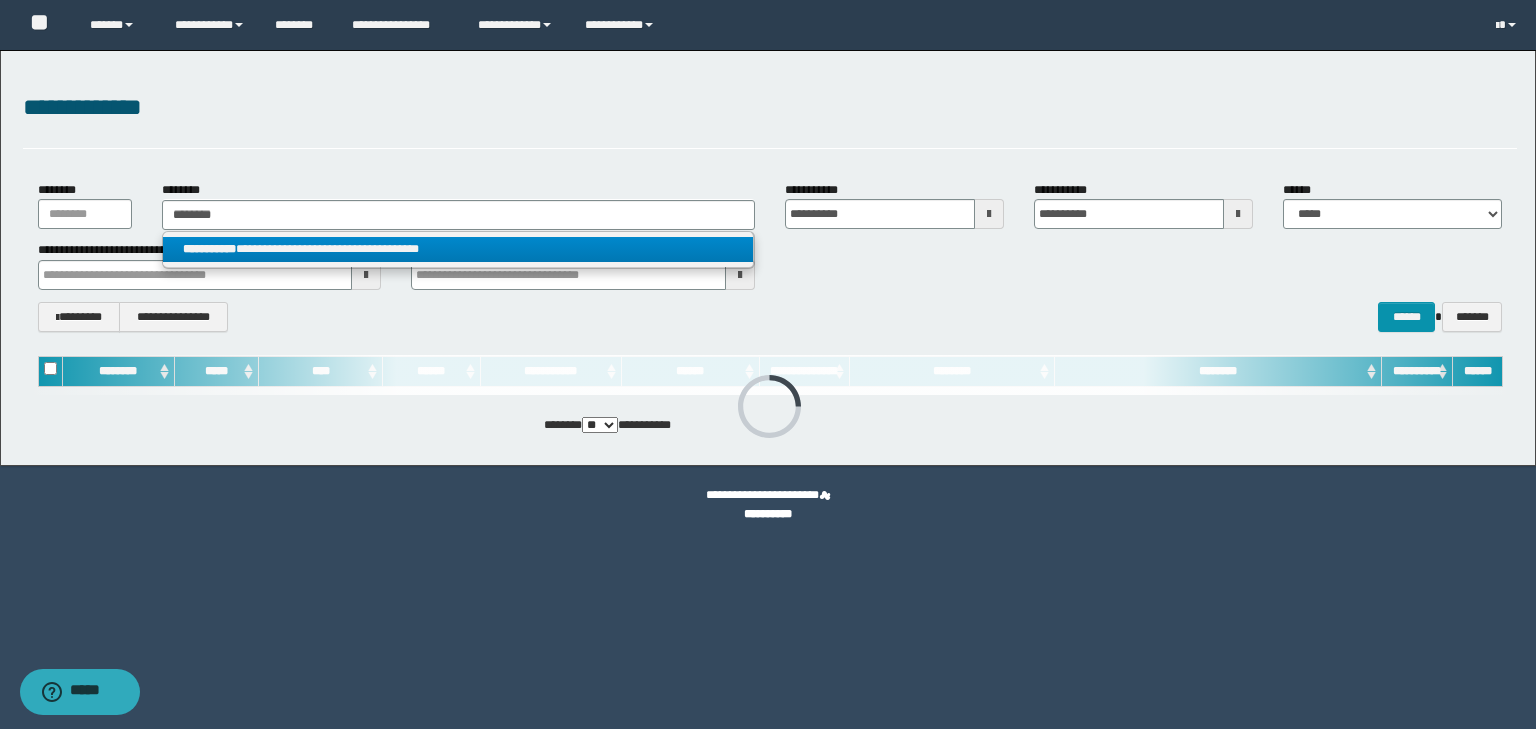 click on "**********" at bounding box center (458, 249) 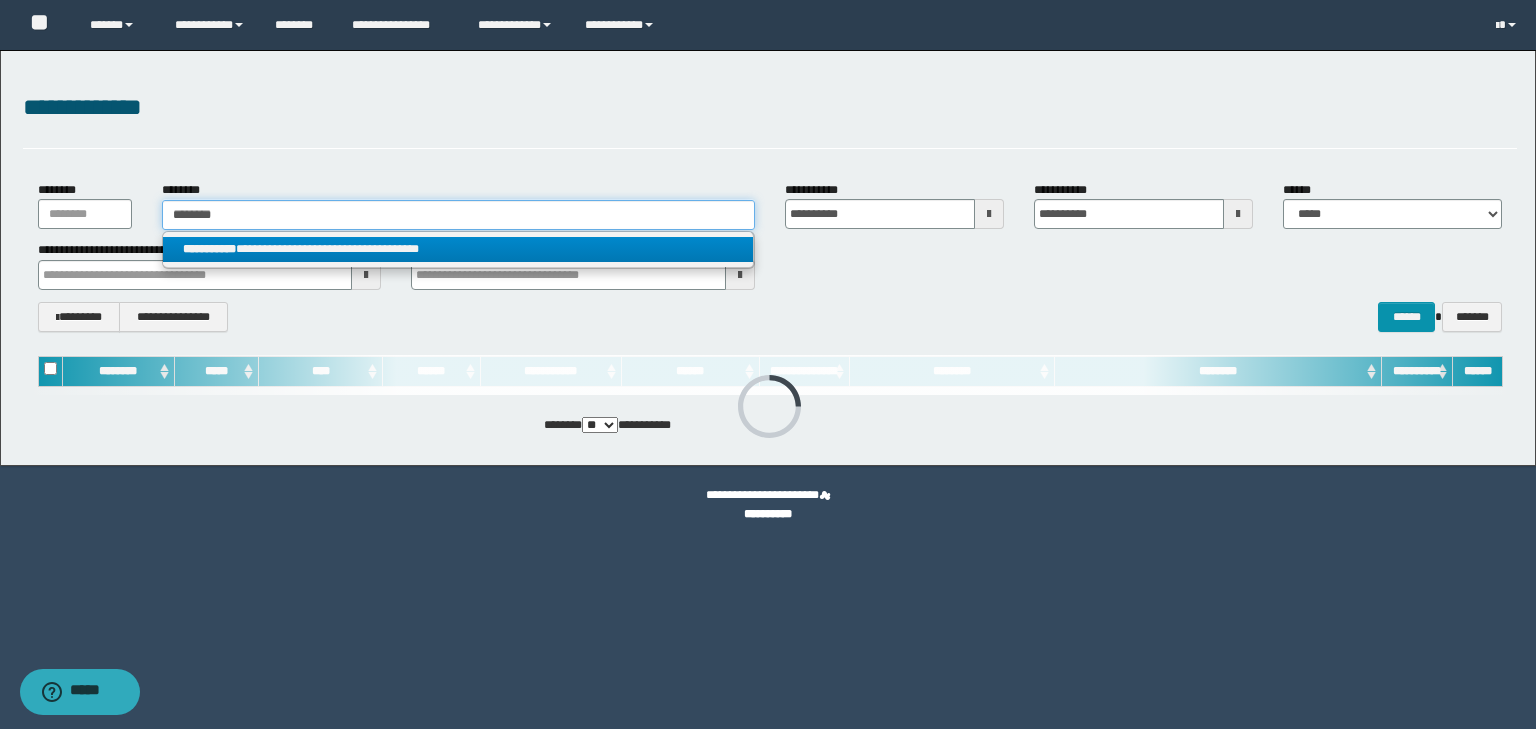 type 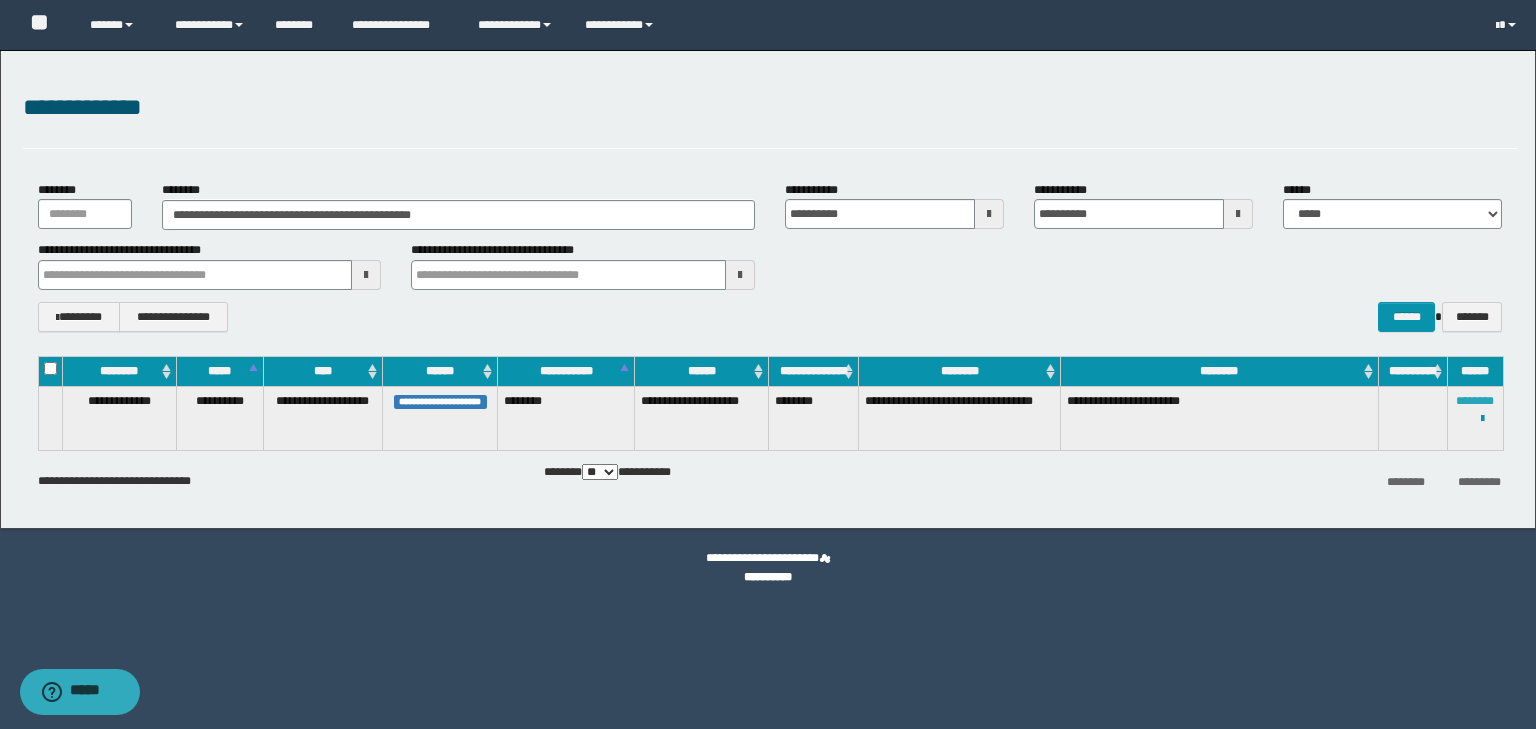click on "********" at bounding box center [1475, 401] 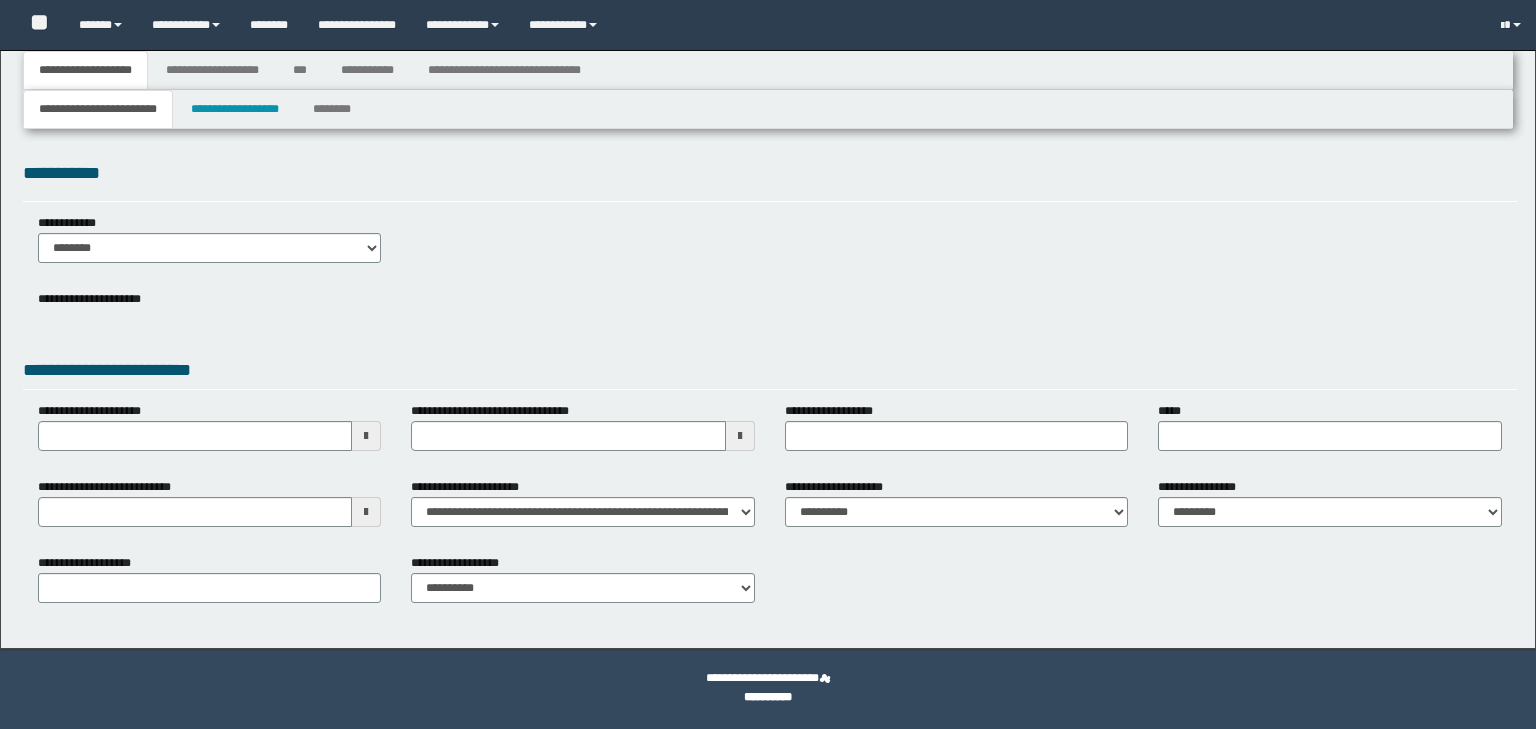 type 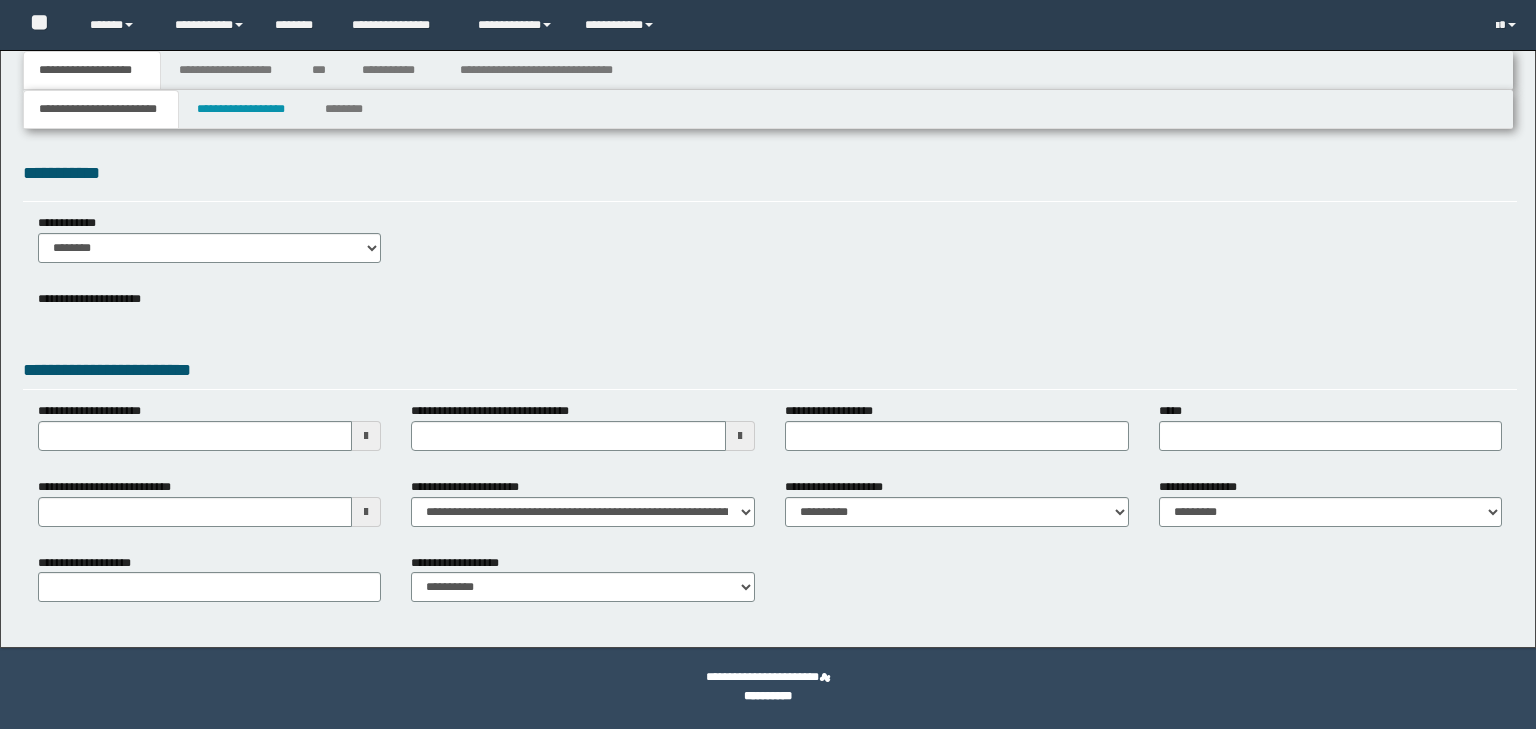 scroll, scrollTop: 0, scrollLeft: 0, axis: both 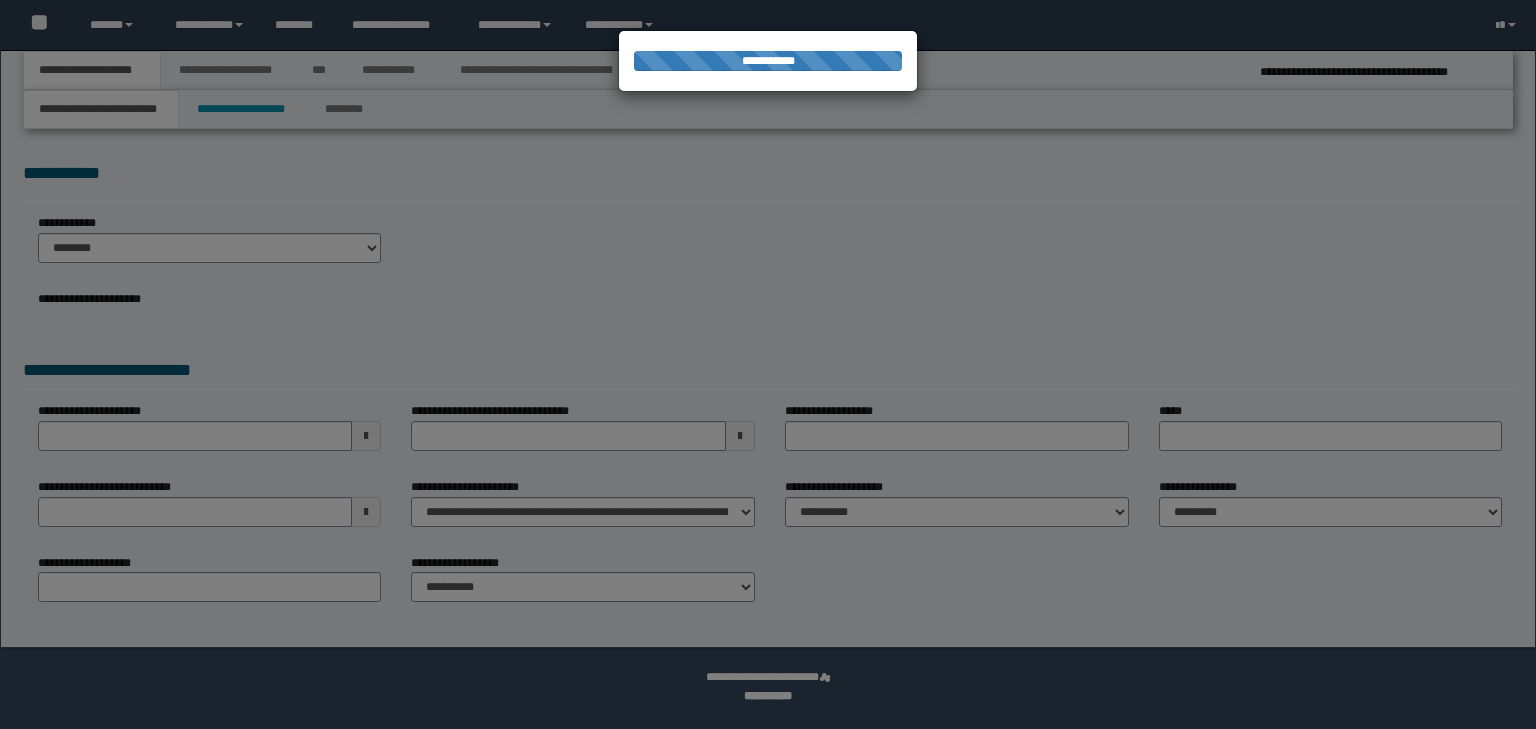 type on "**********" 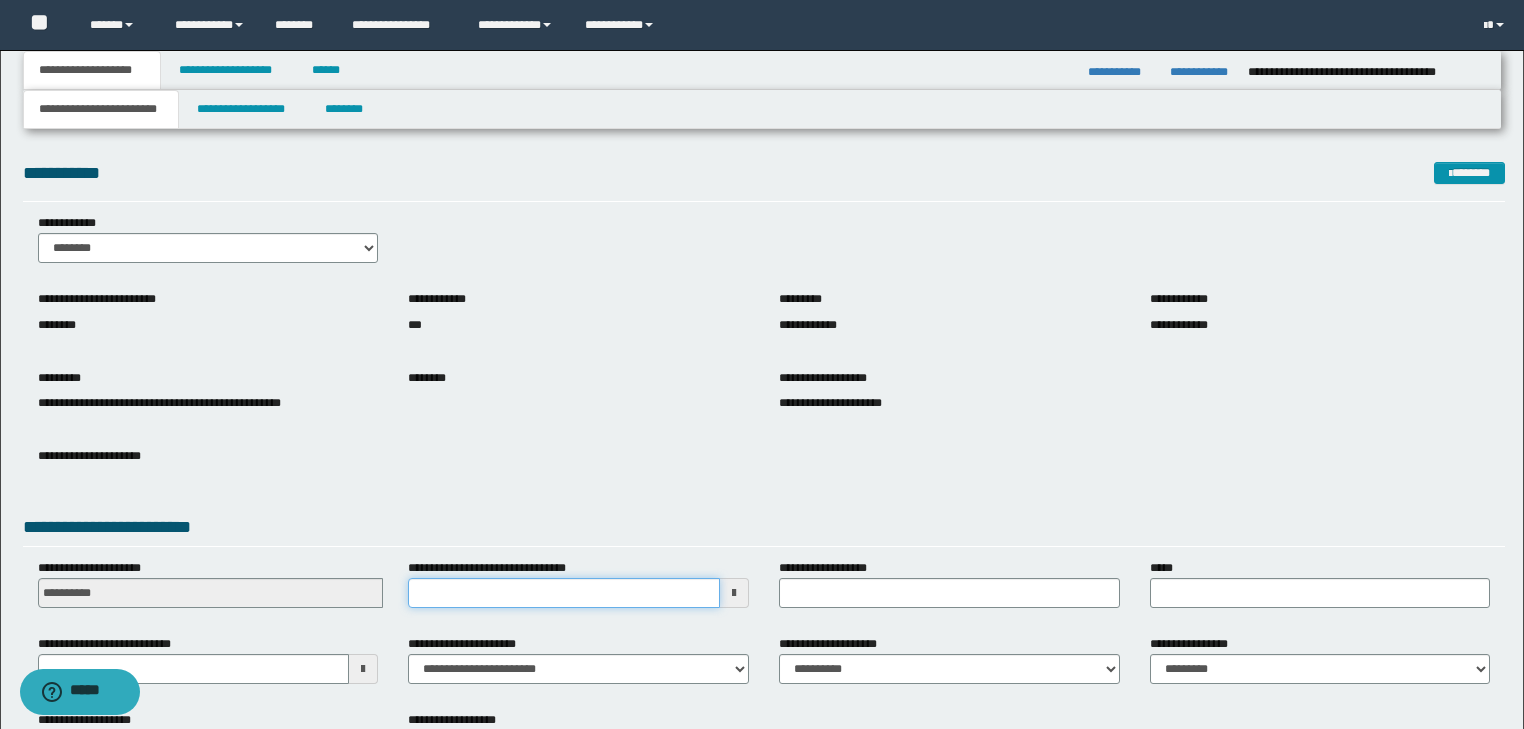 click on "**********" at bounding box center [564, 593] 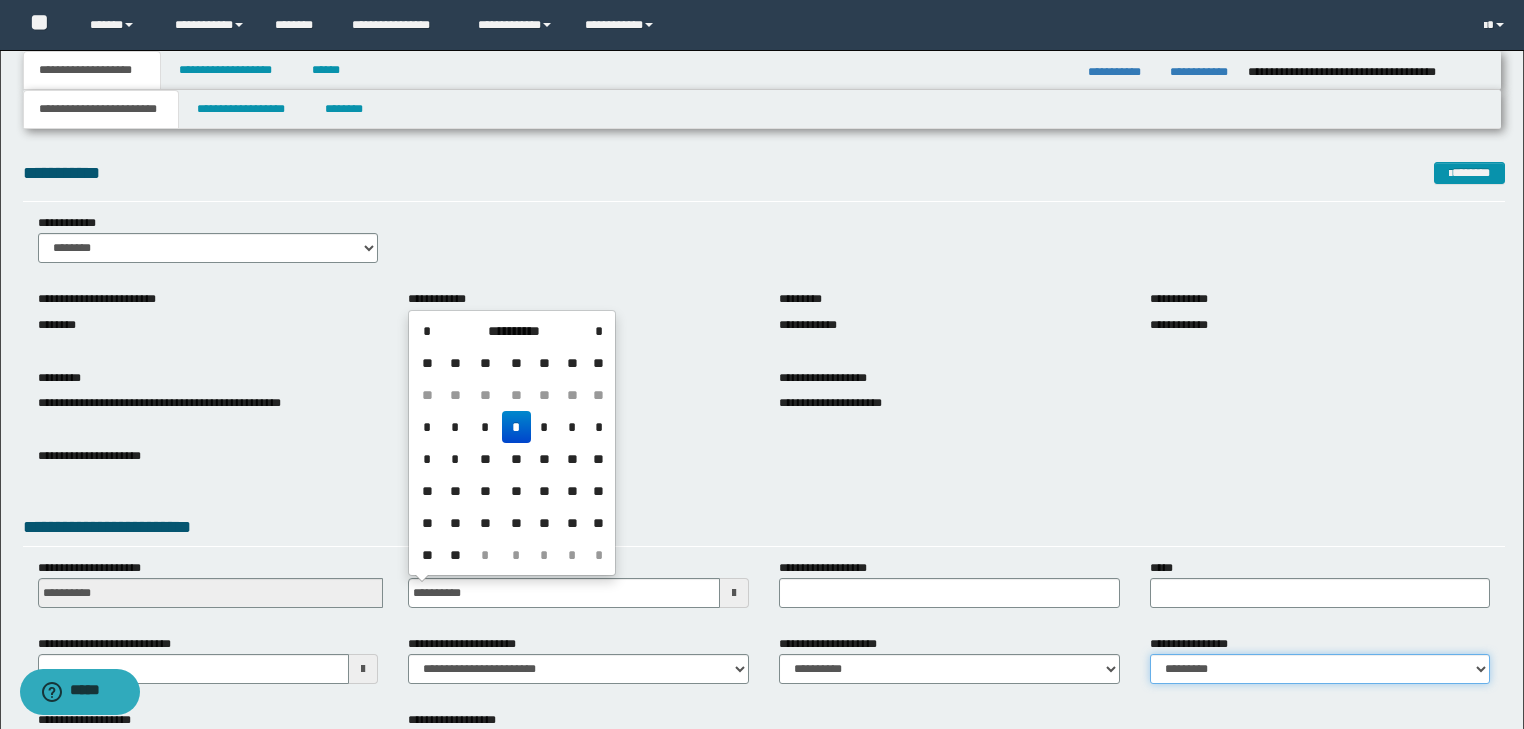 type on "**********" 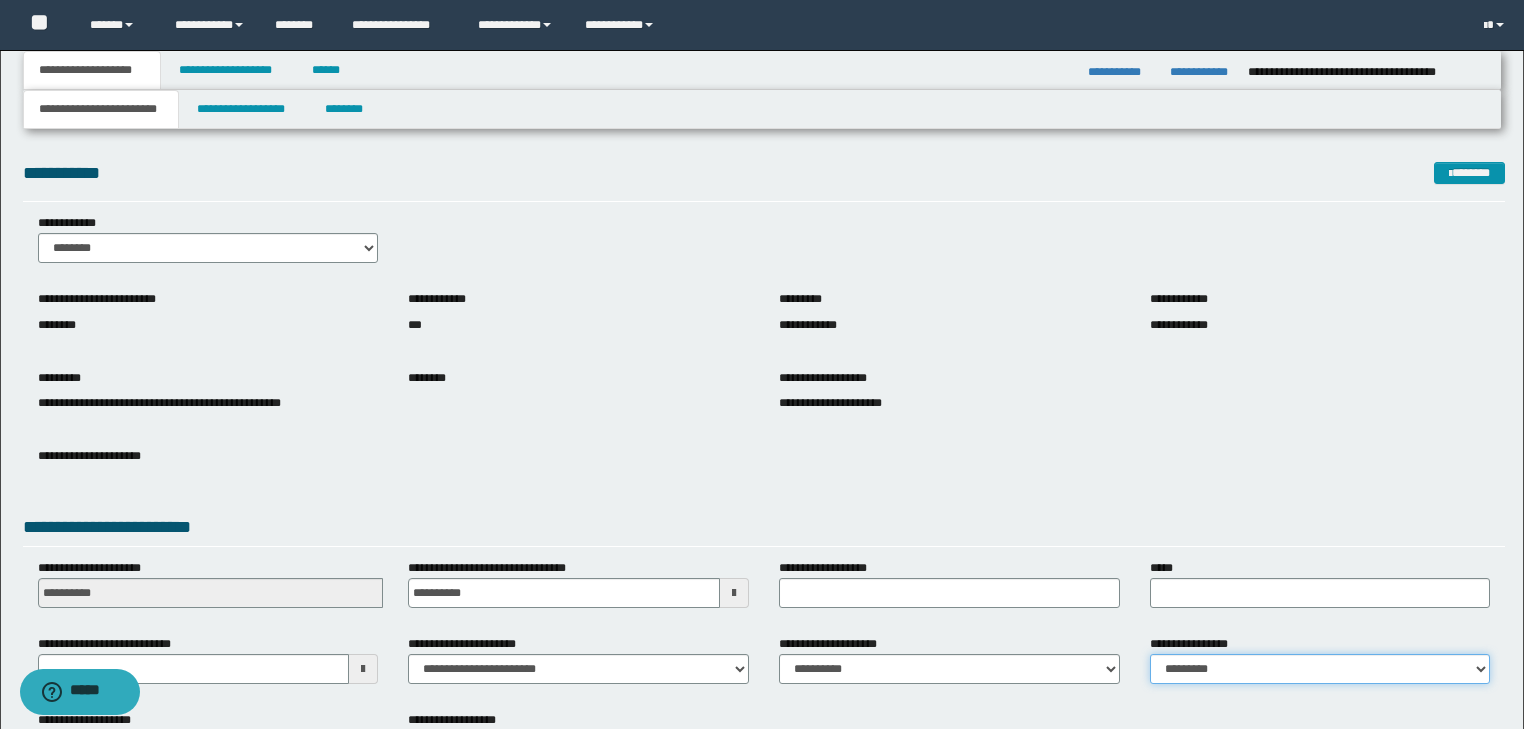 select on "*" 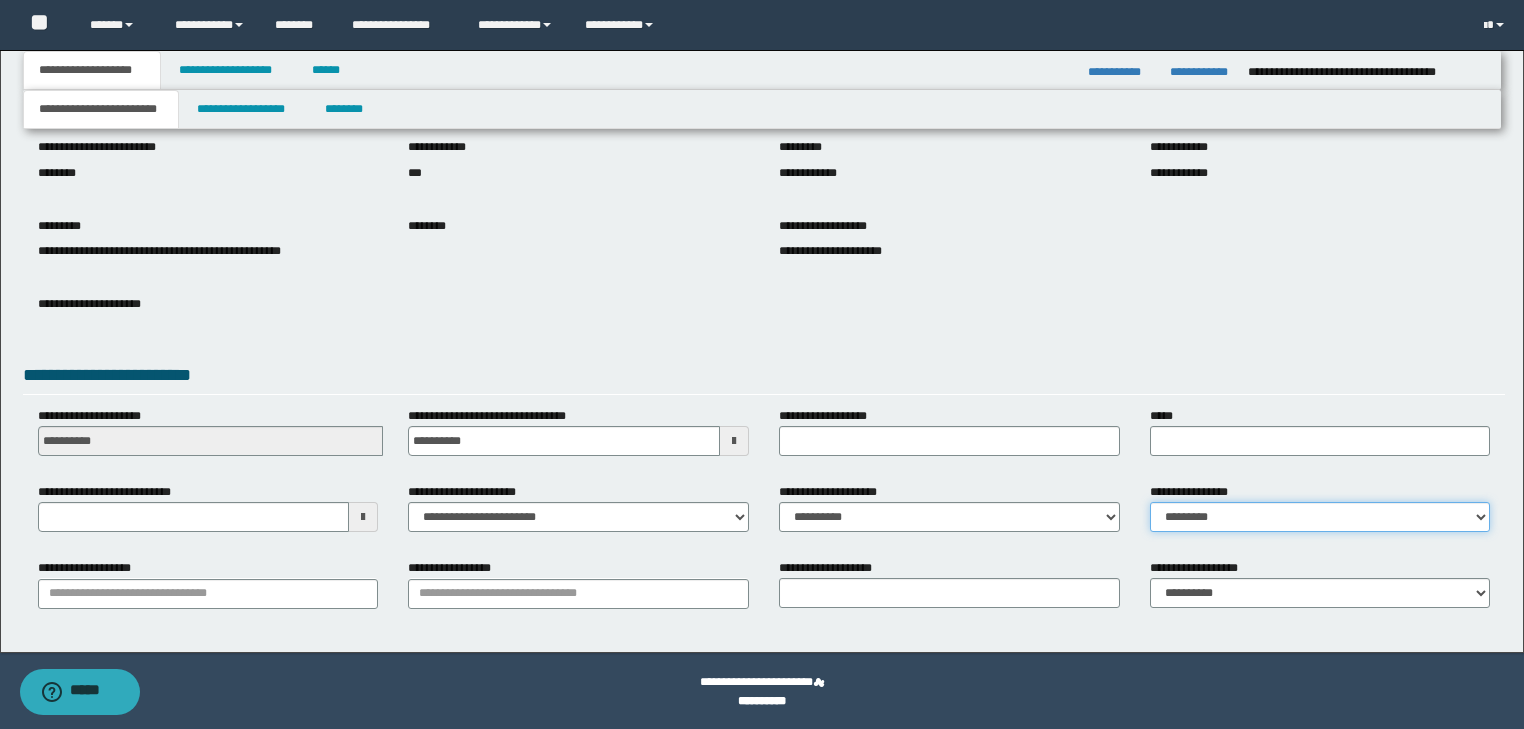 scroll, scrollTop: 154, scrollLeft: 0, axis: vertical 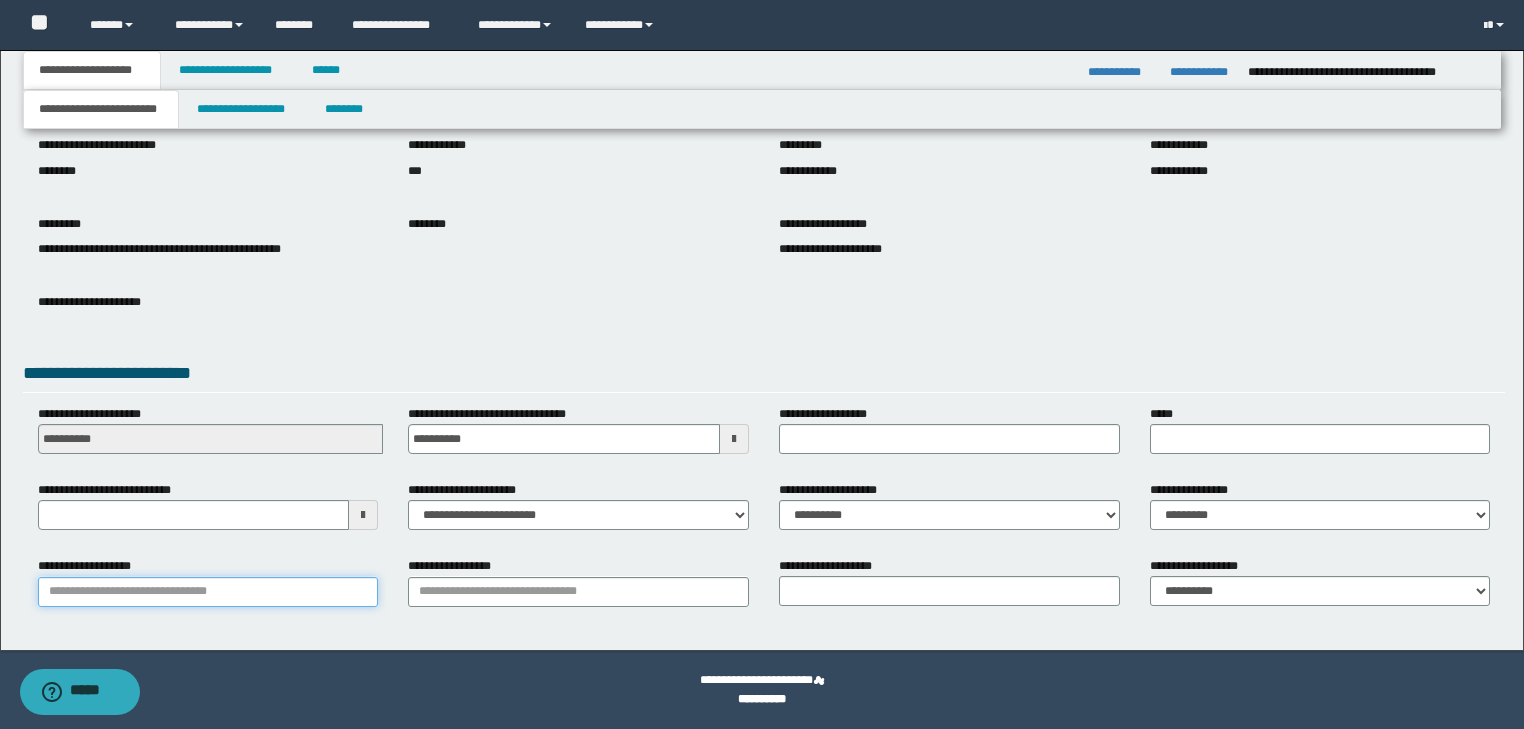 click on "**********" at bounding box center (208, 592) 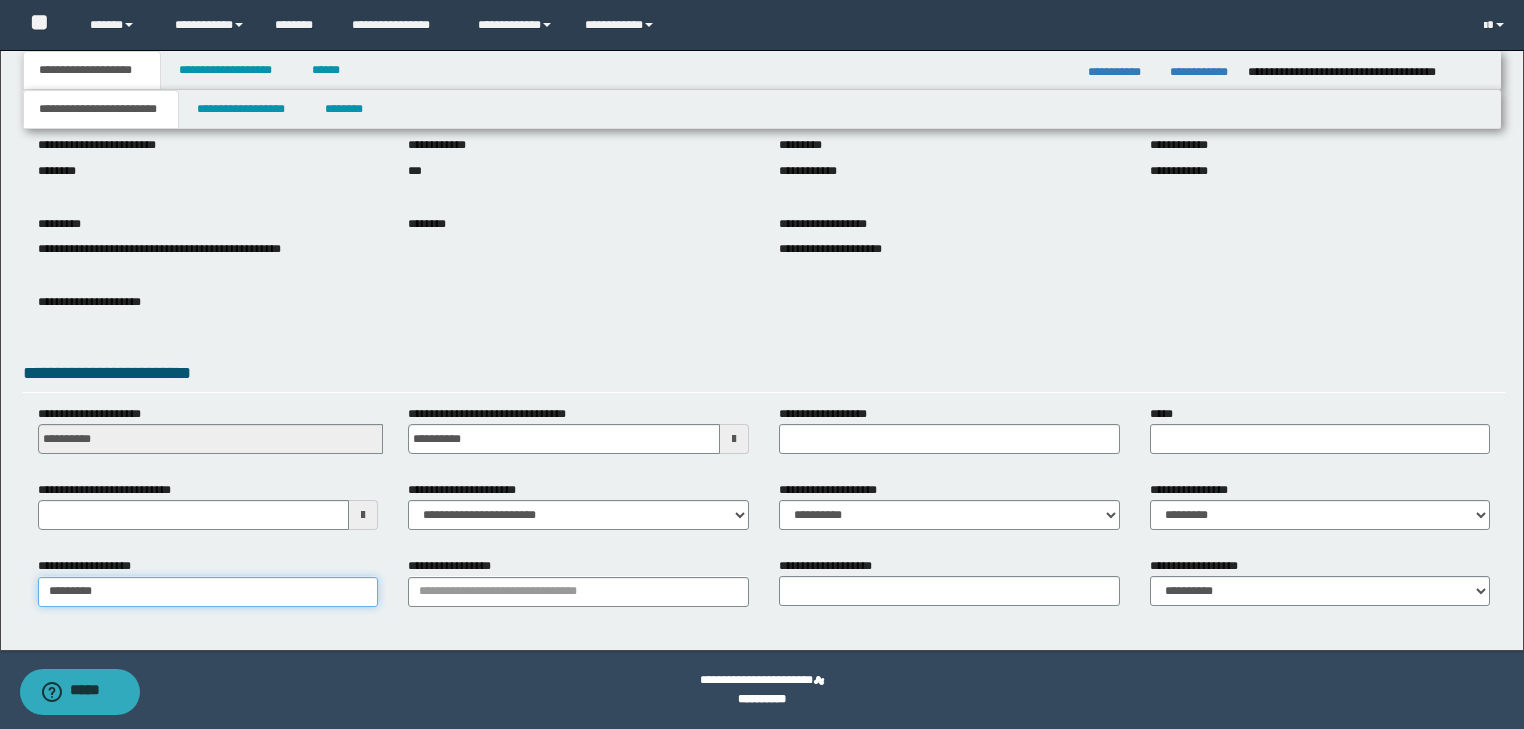 type on "*********" 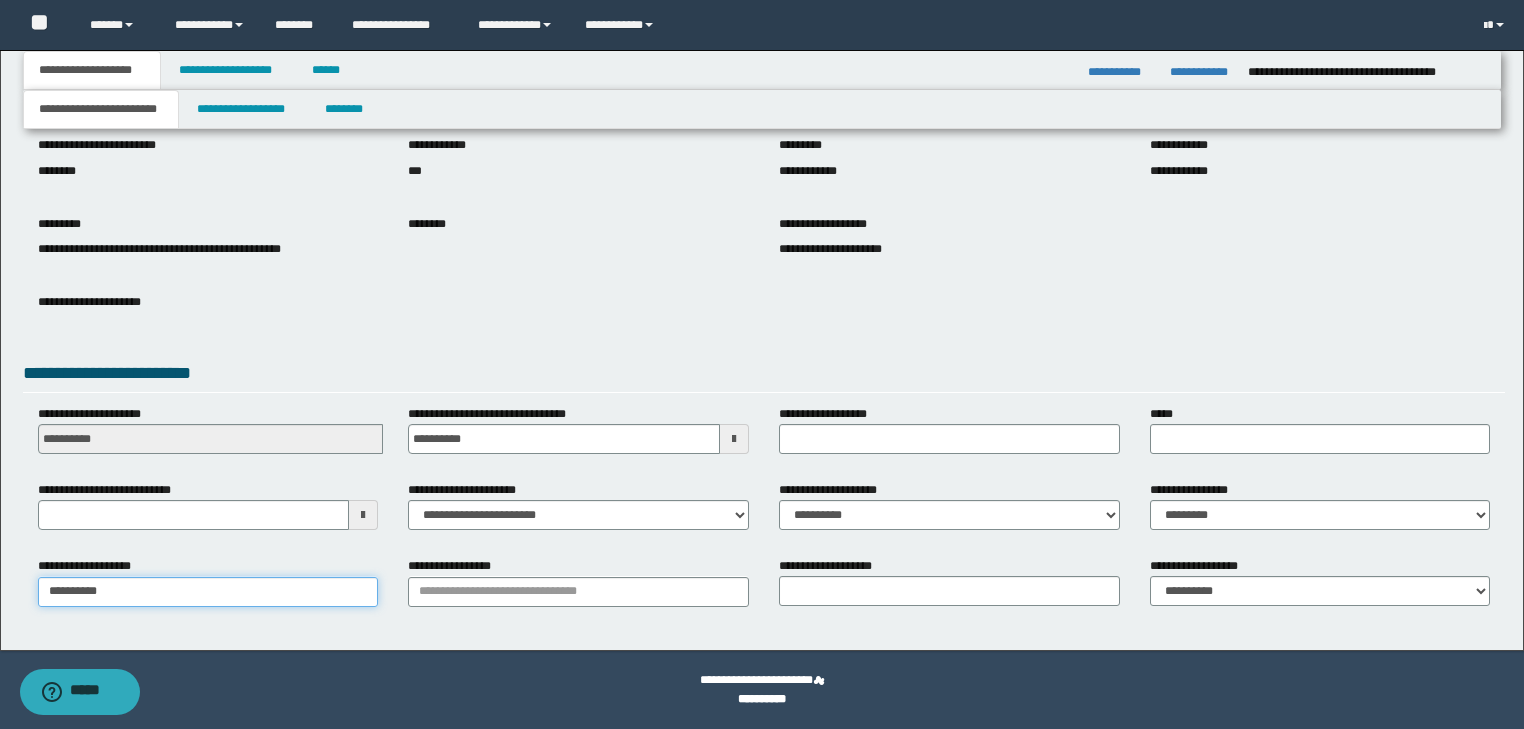 type on "*********" 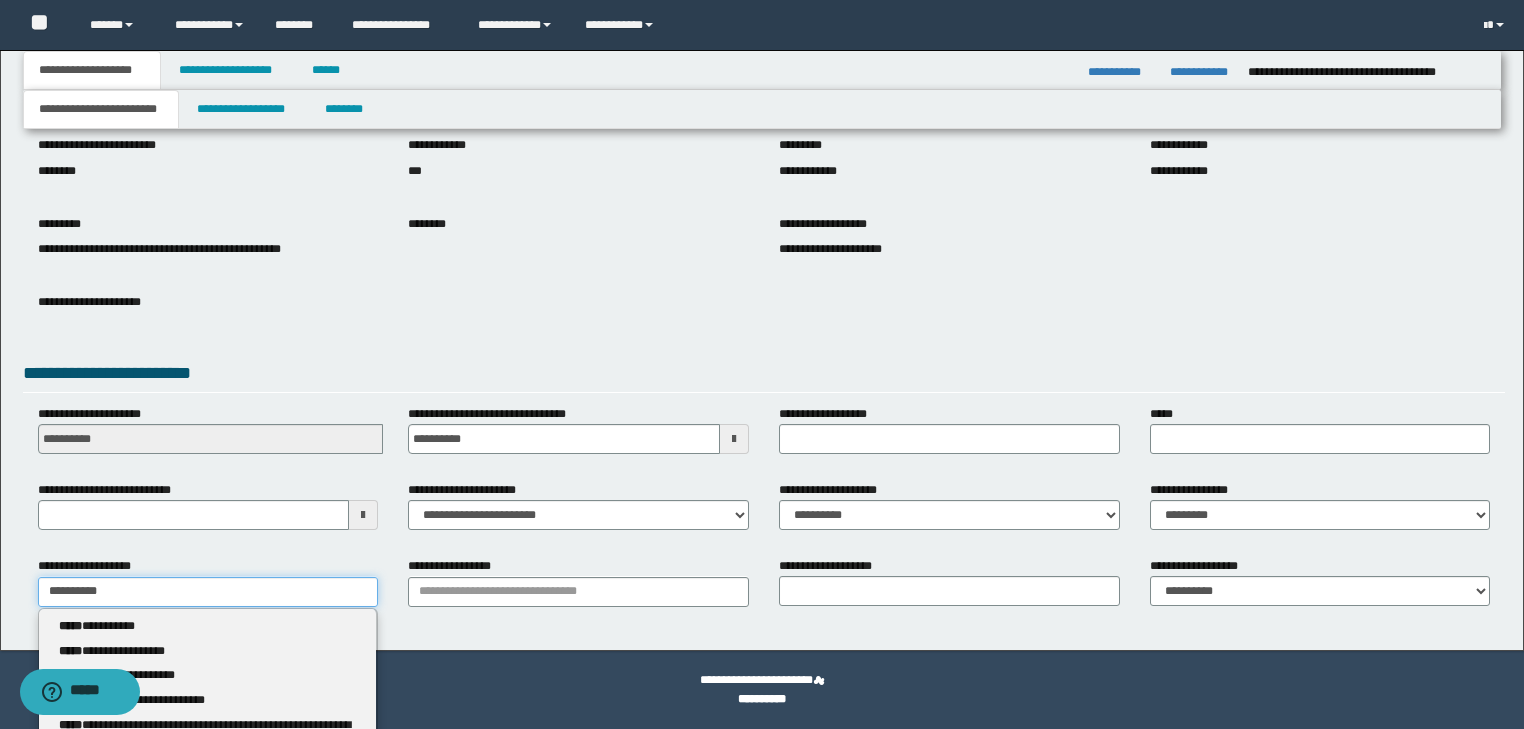 type on "*********" 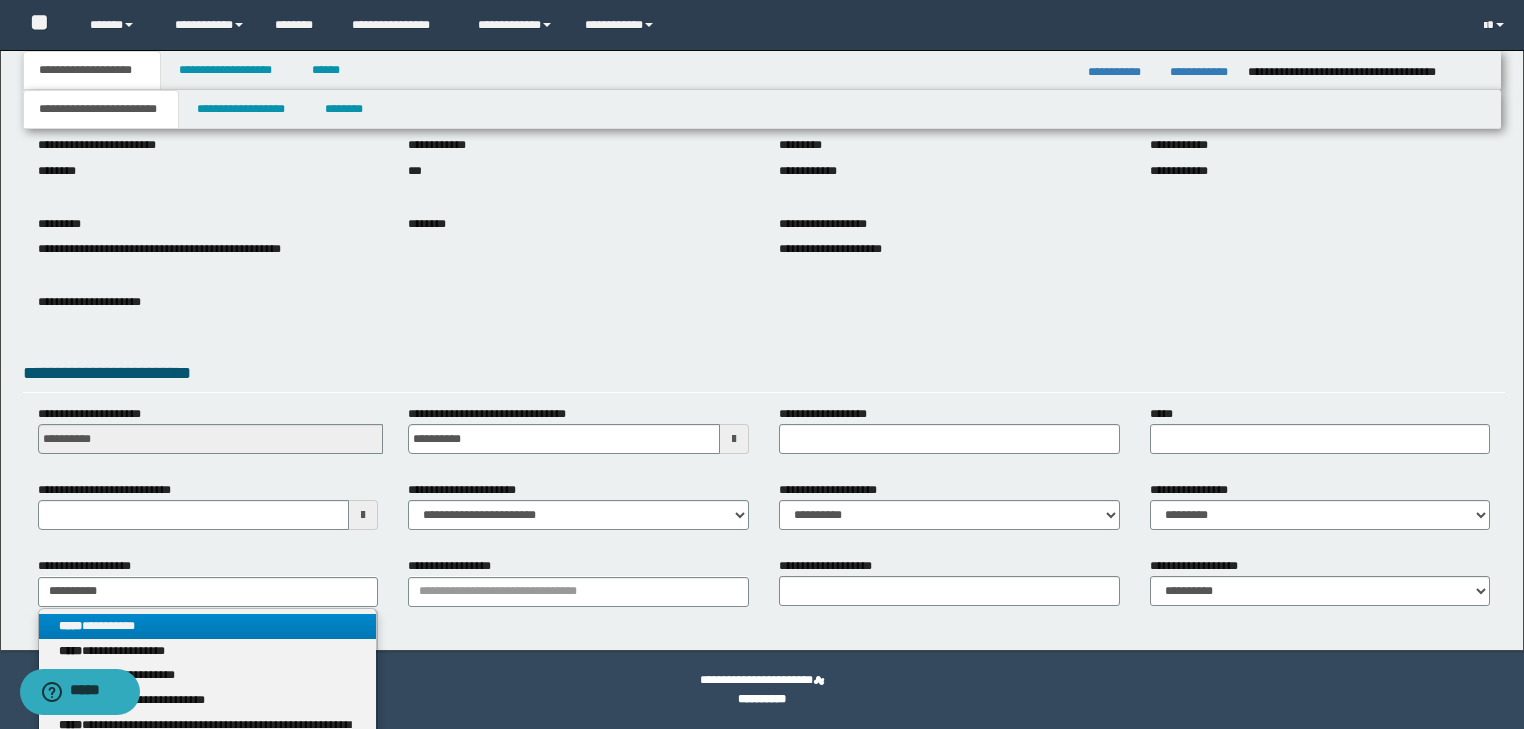 click on "**********" at bounding box center [208, 626] 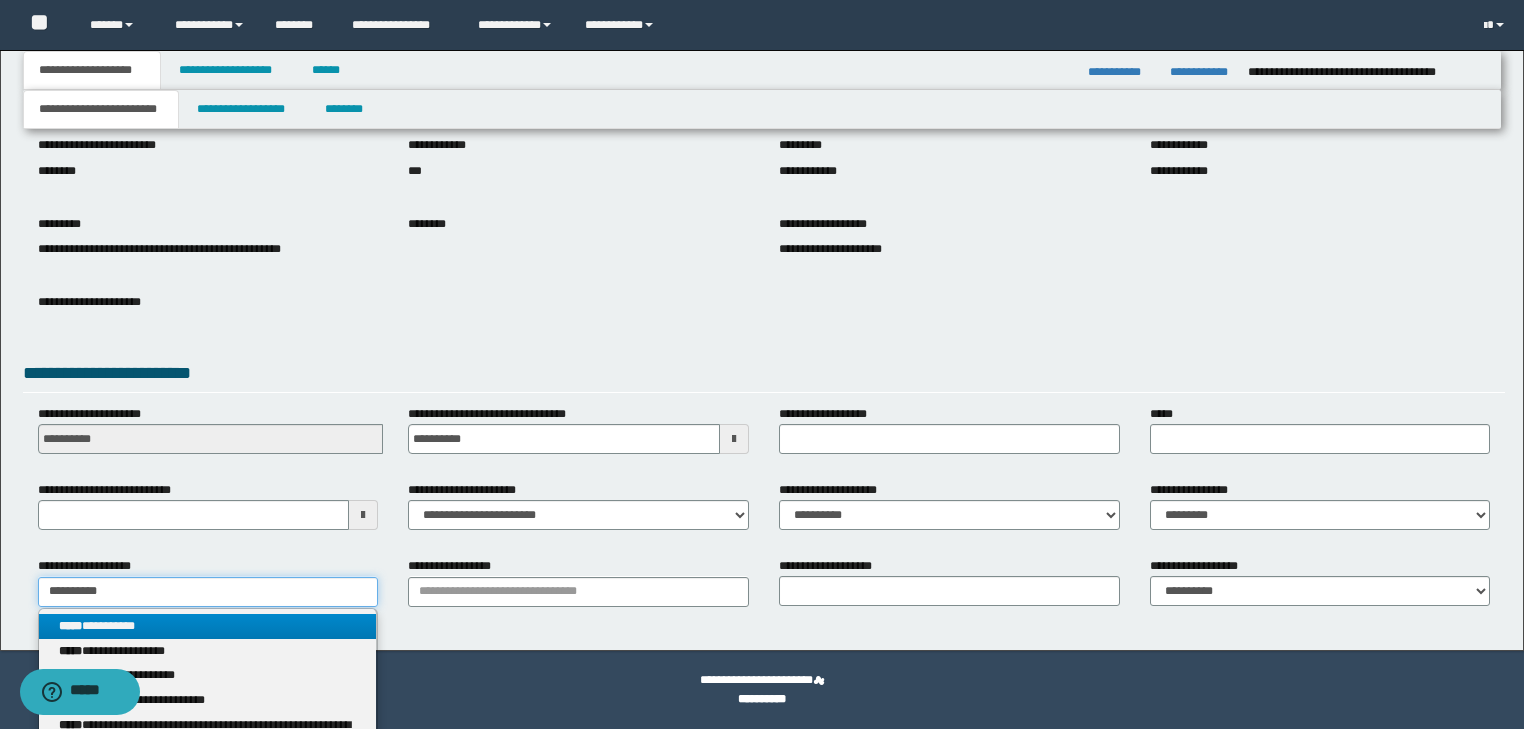 type 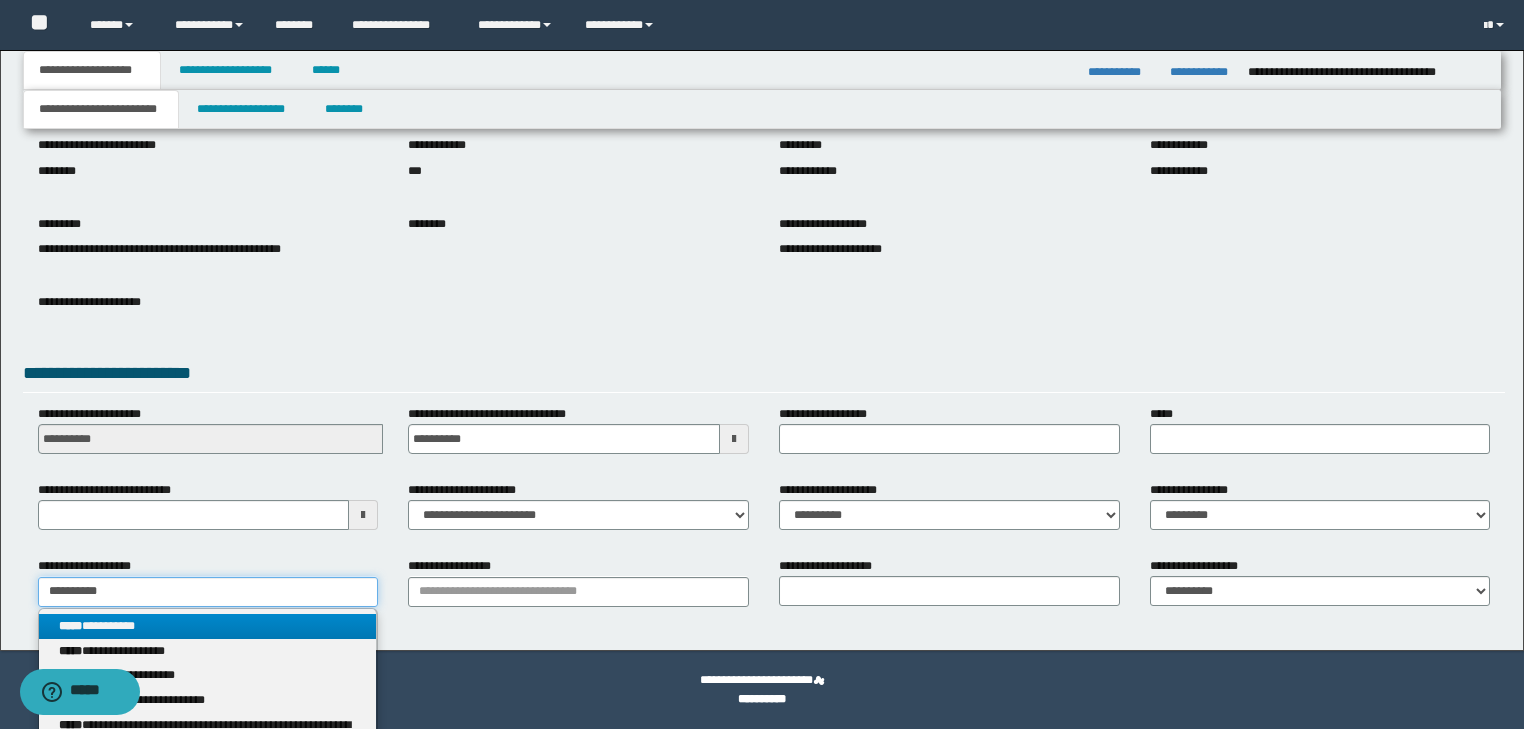 type on "*********" 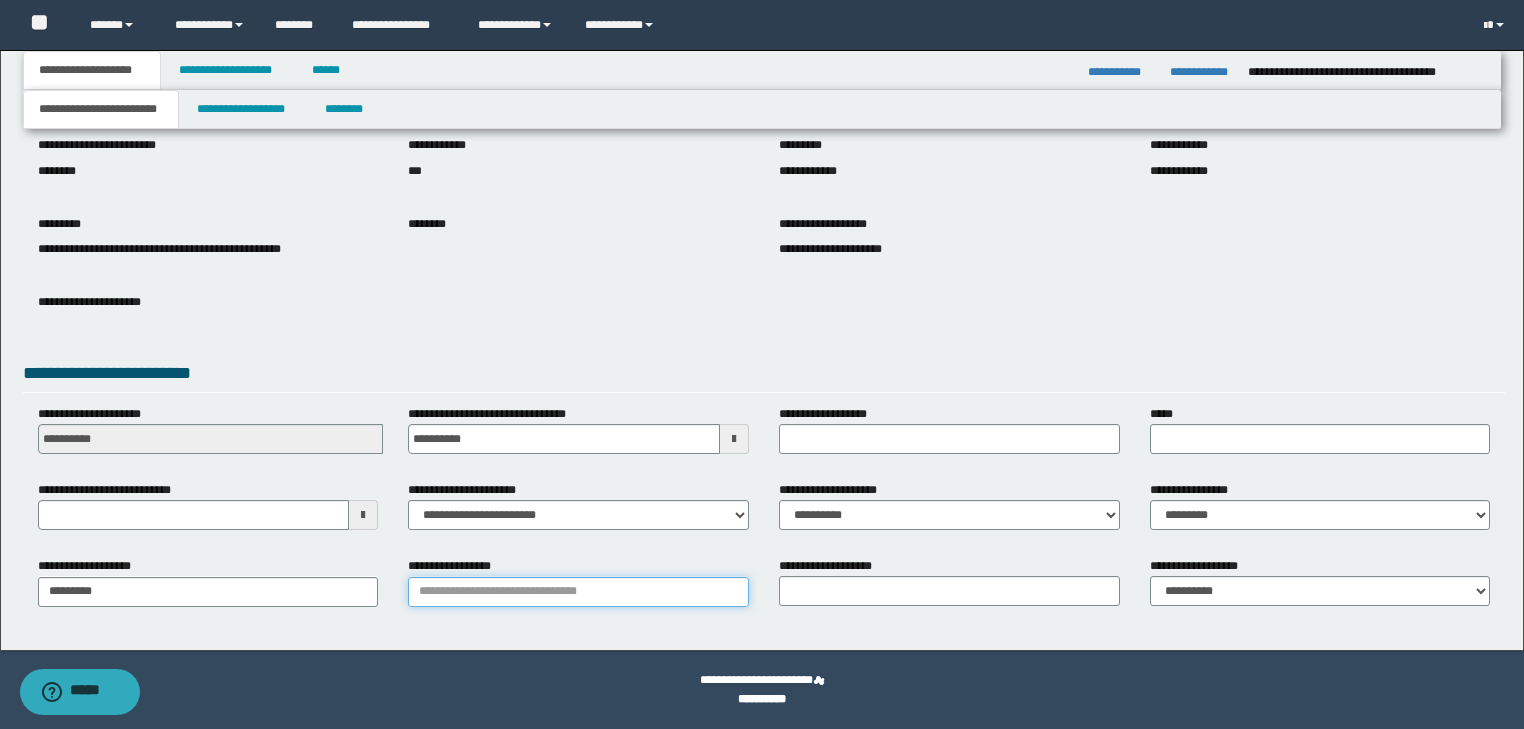 click on "**********" at bounding box center (578, 592) 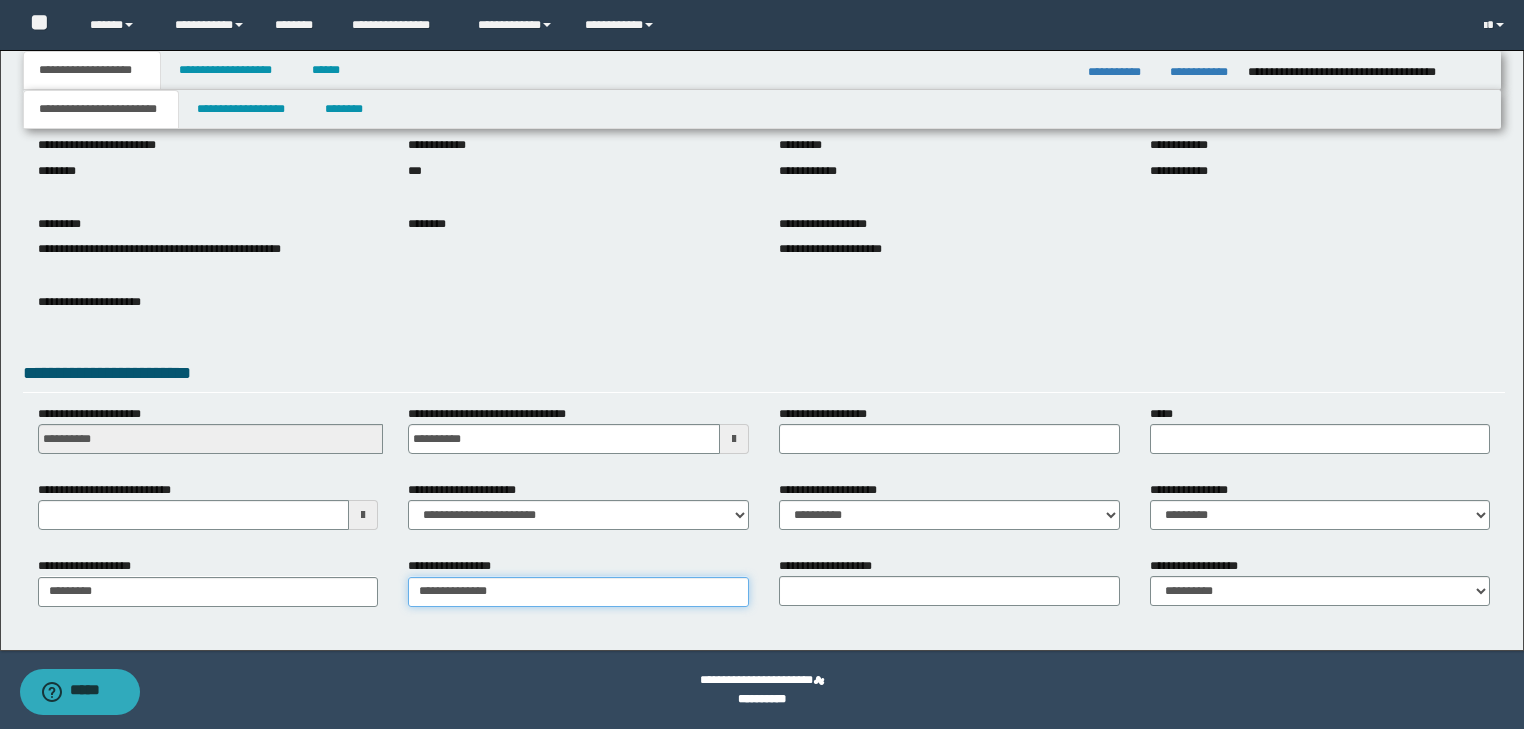 type on "**********" 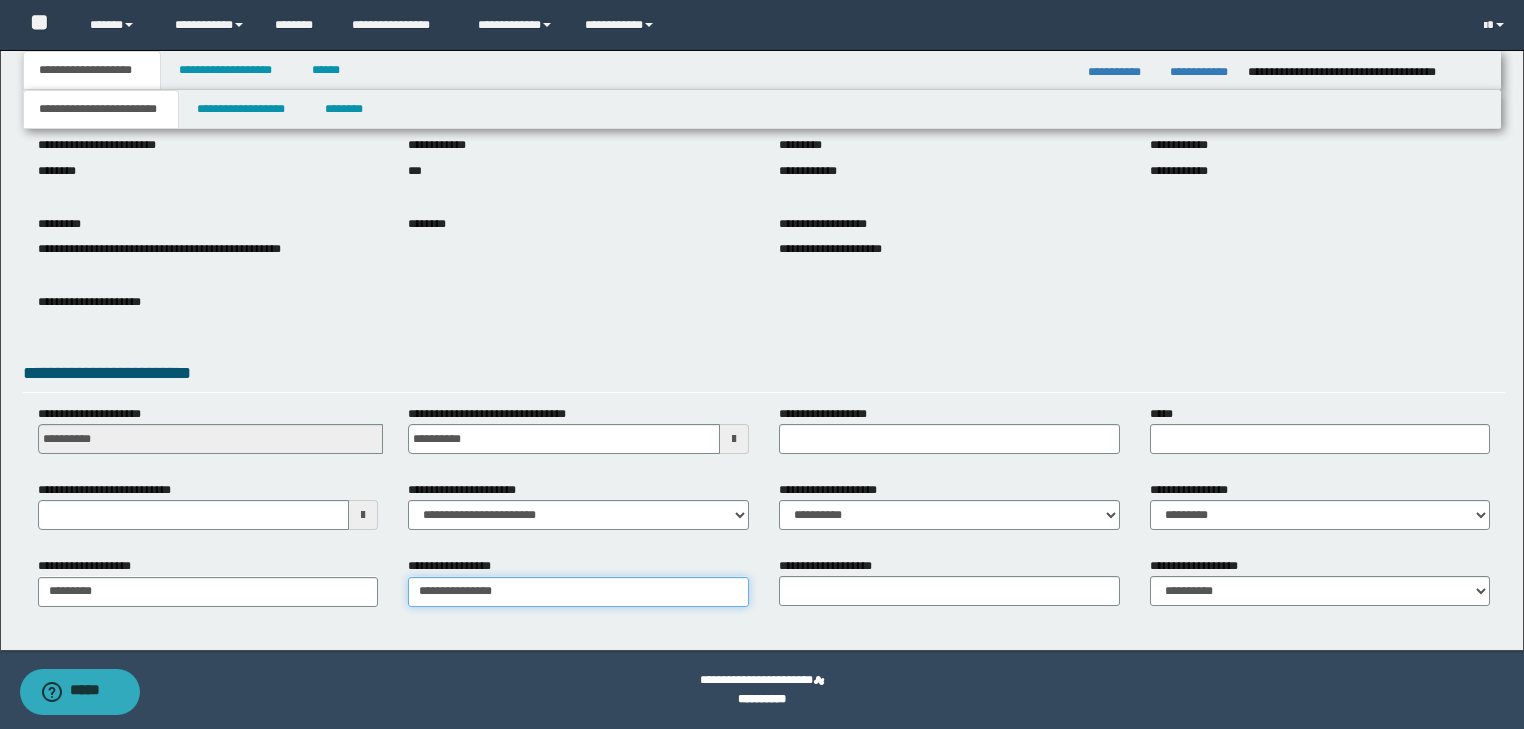 type on "**********" 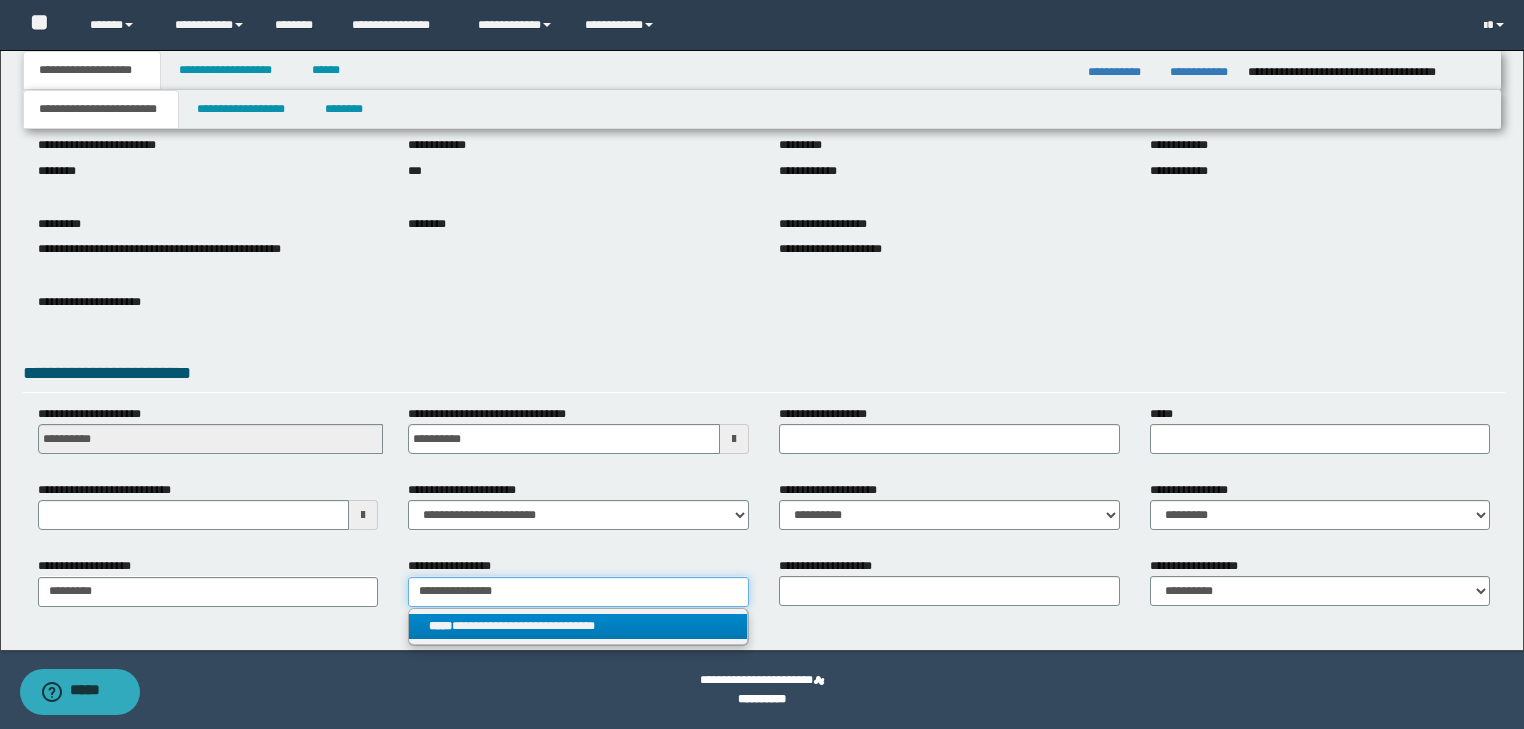 type on "**********" 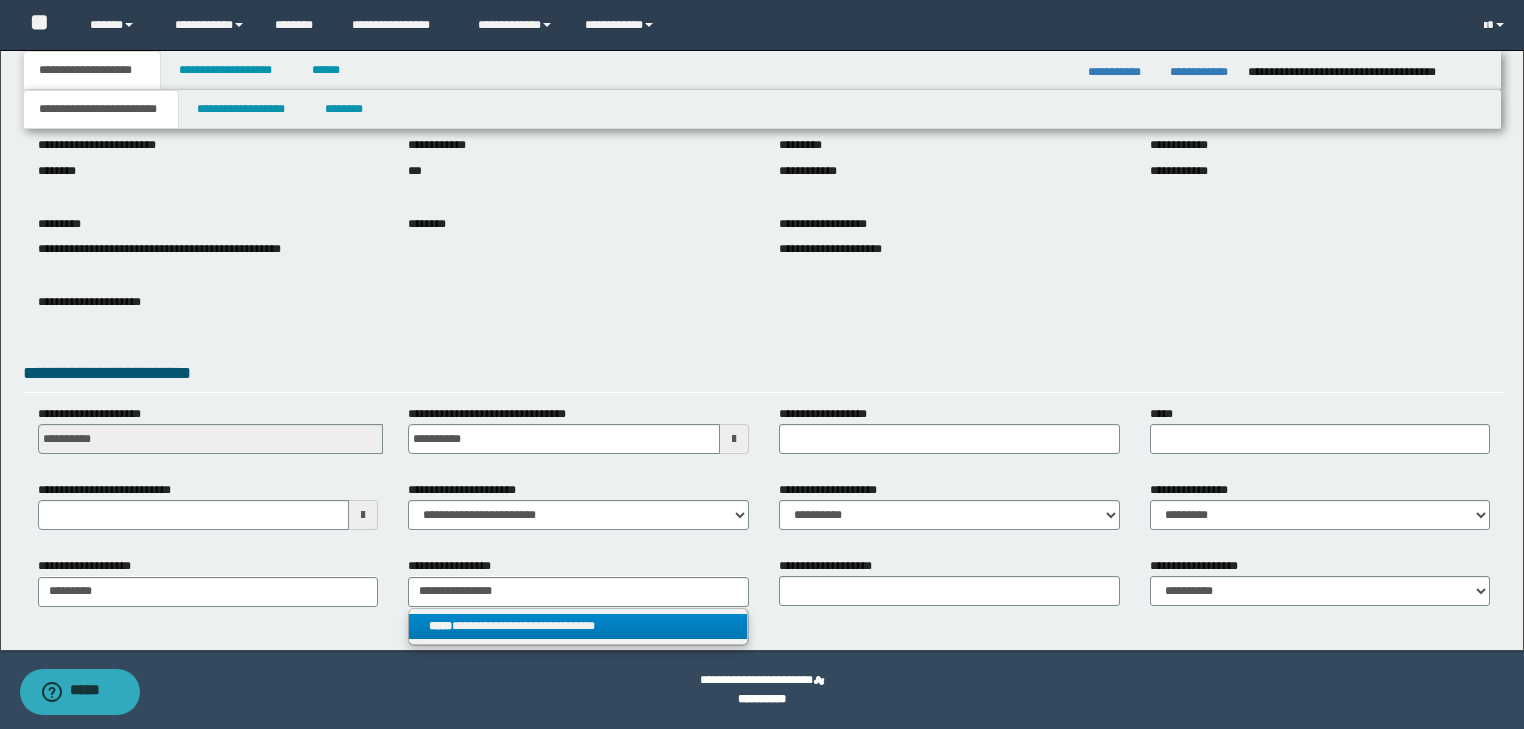 click on "**********" at bounding box center [578, 626] 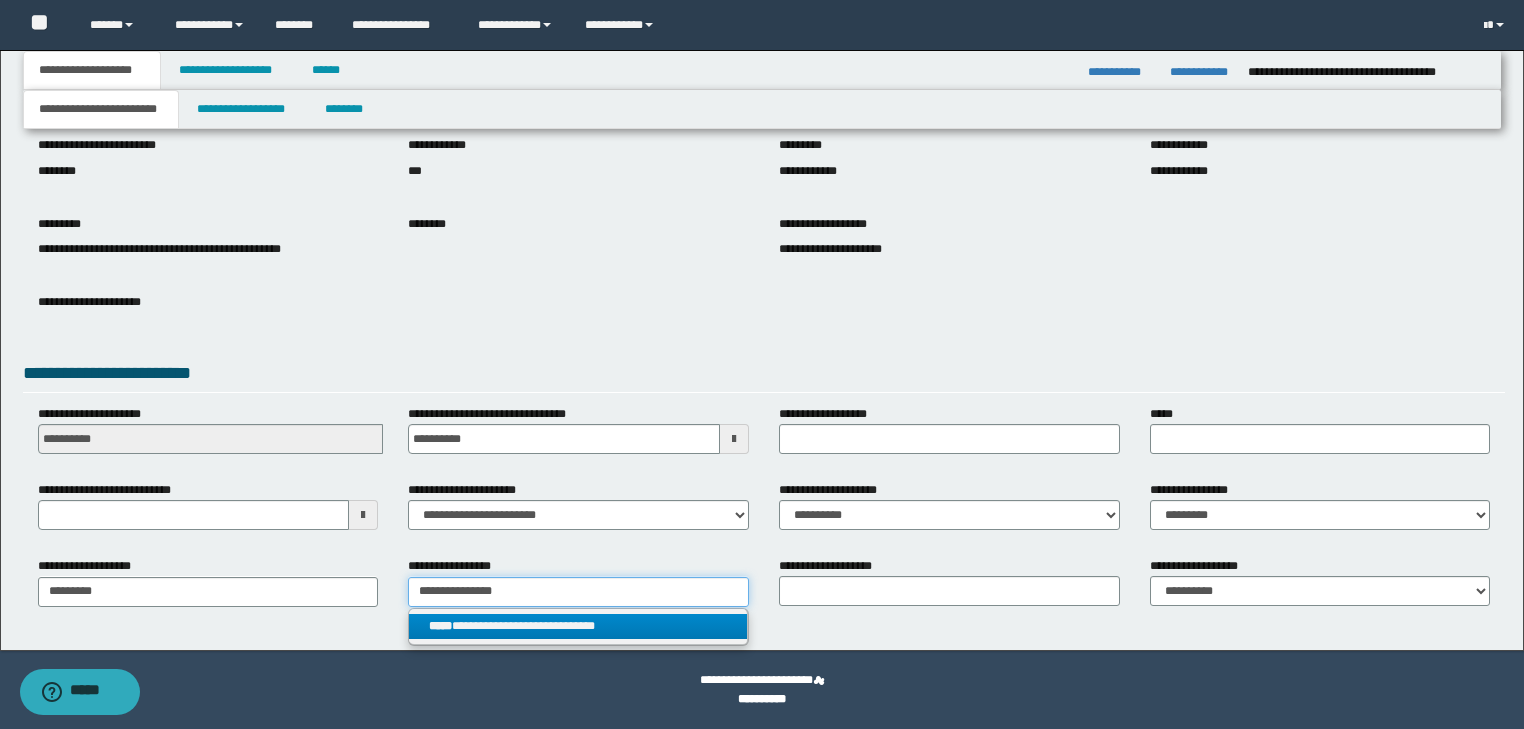 type 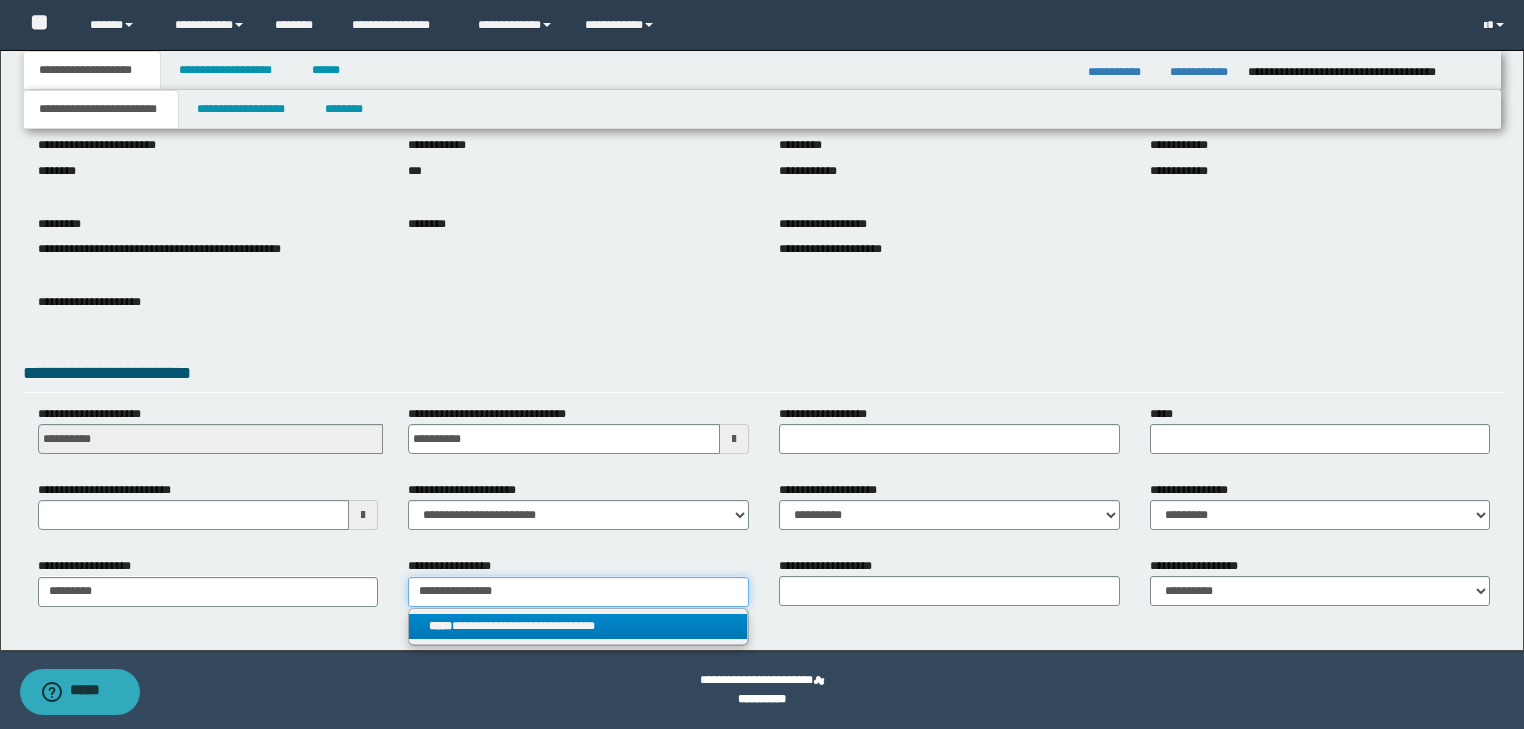 type on "**********" 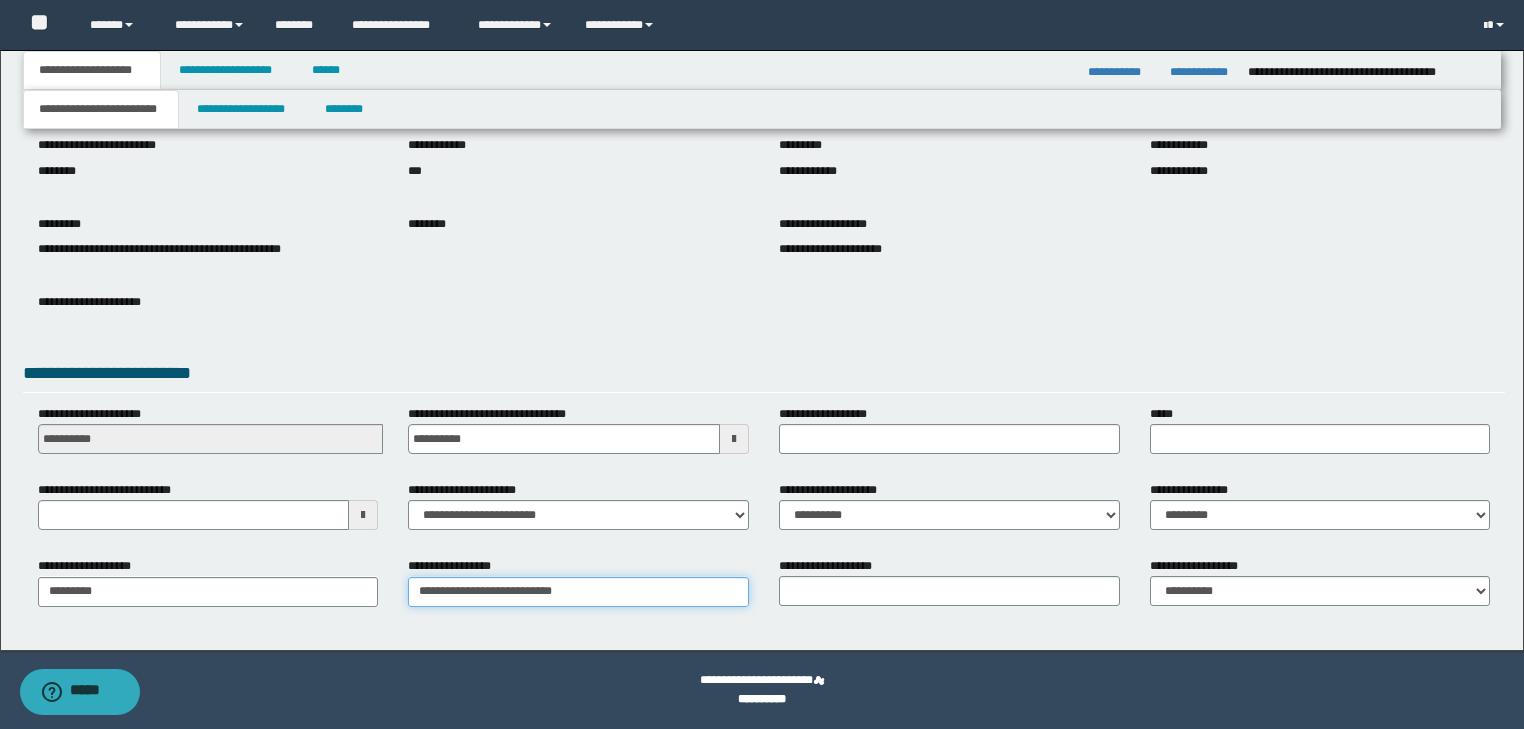 type on "**********" 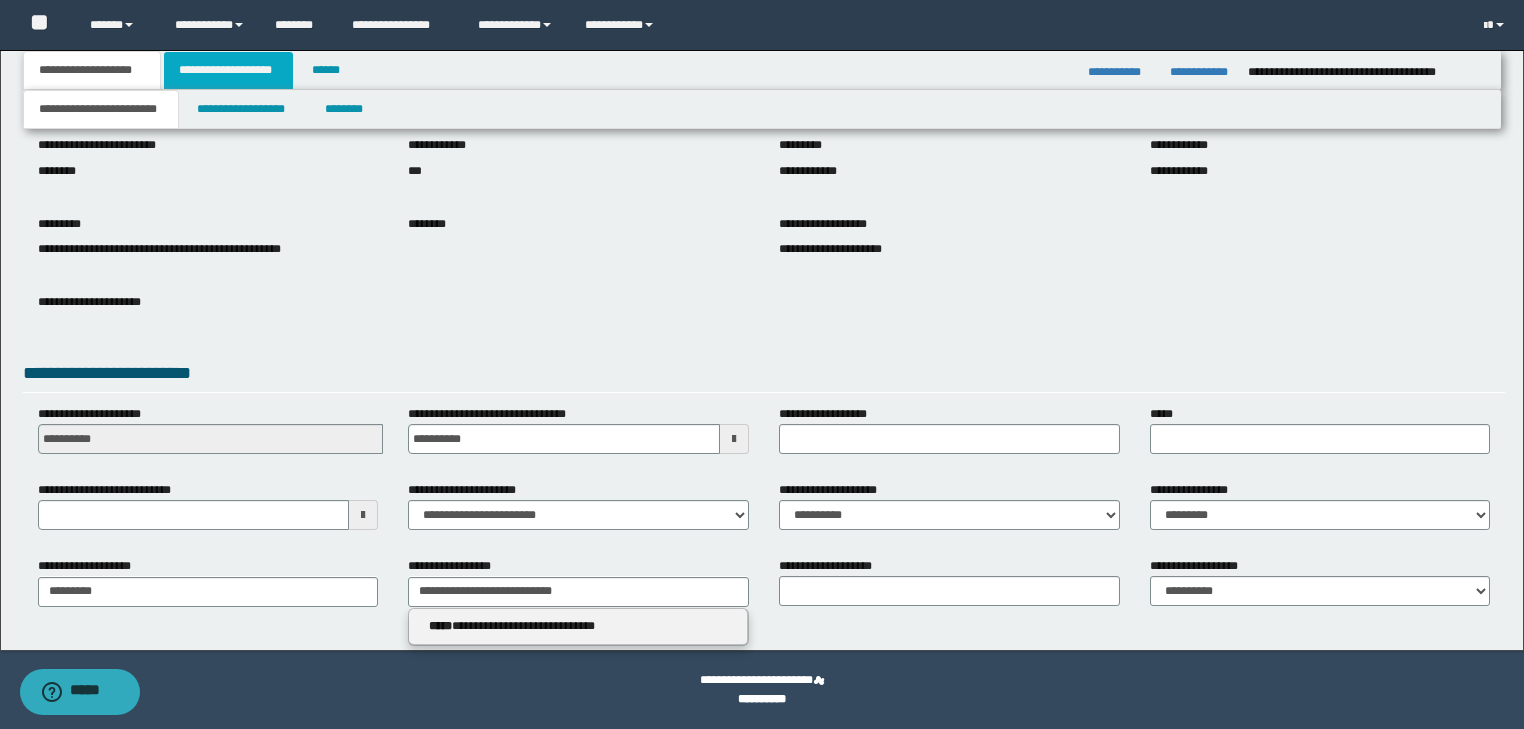 type 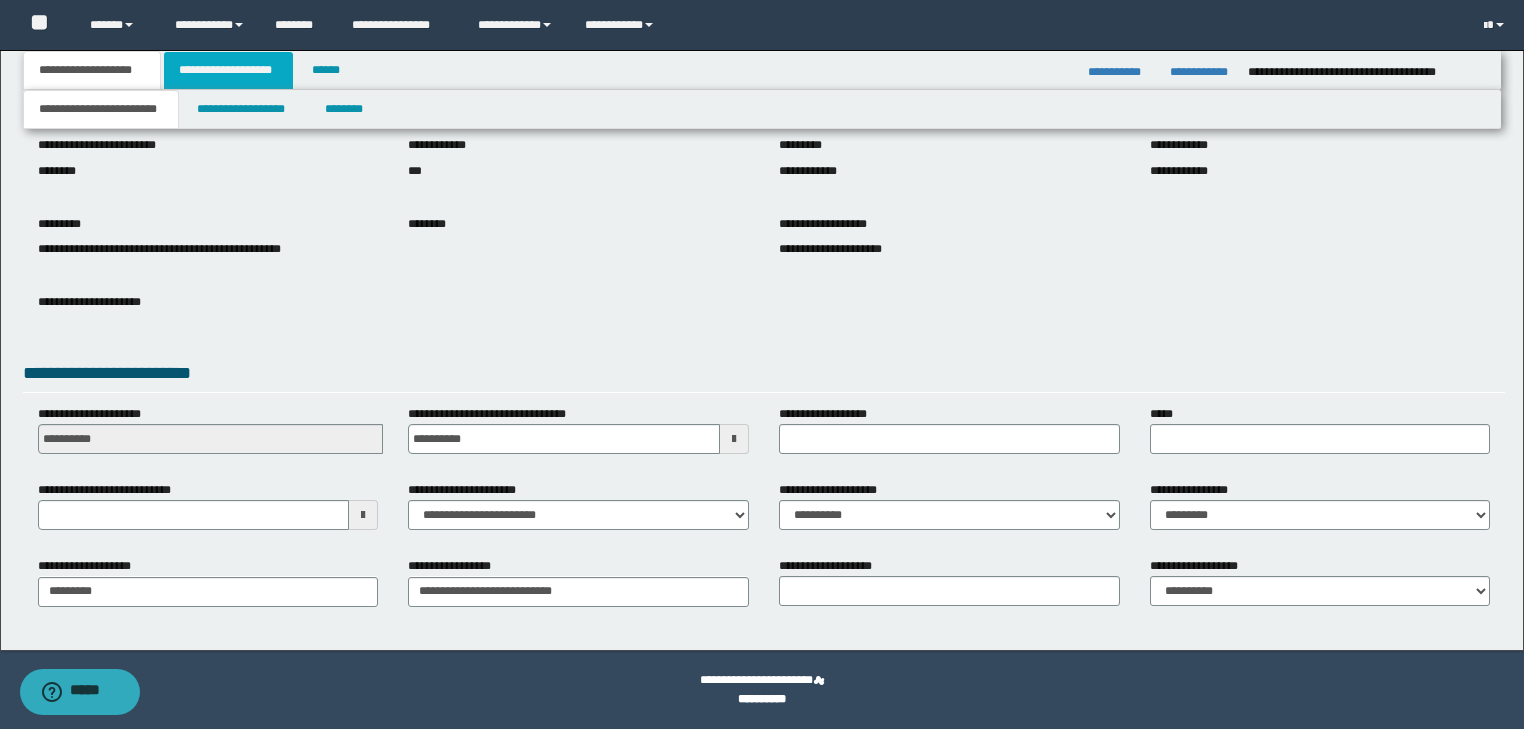 click on "**********" at bounding box center [228, 70] 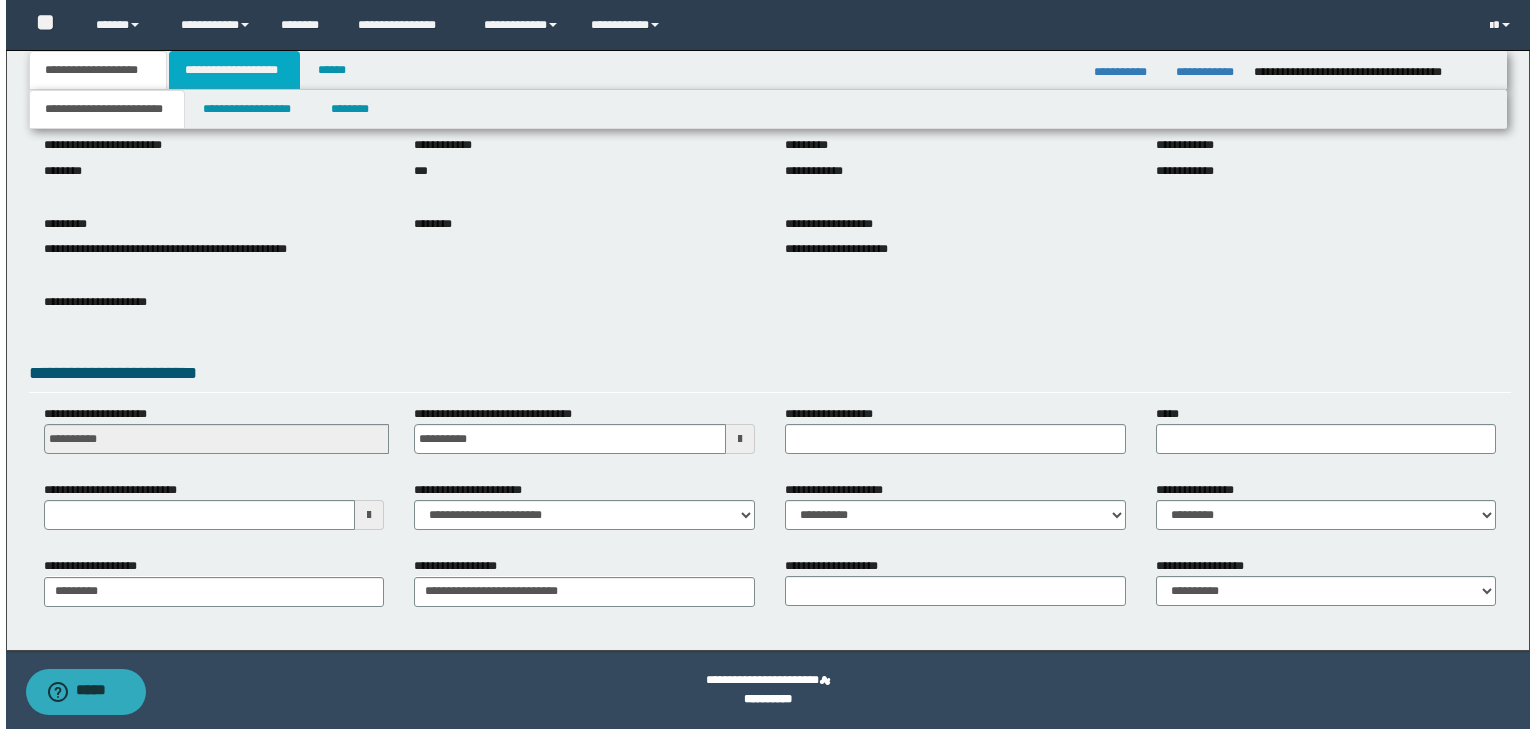 scroll, scrollTop: 0, scrollLeft: 0, axis: both 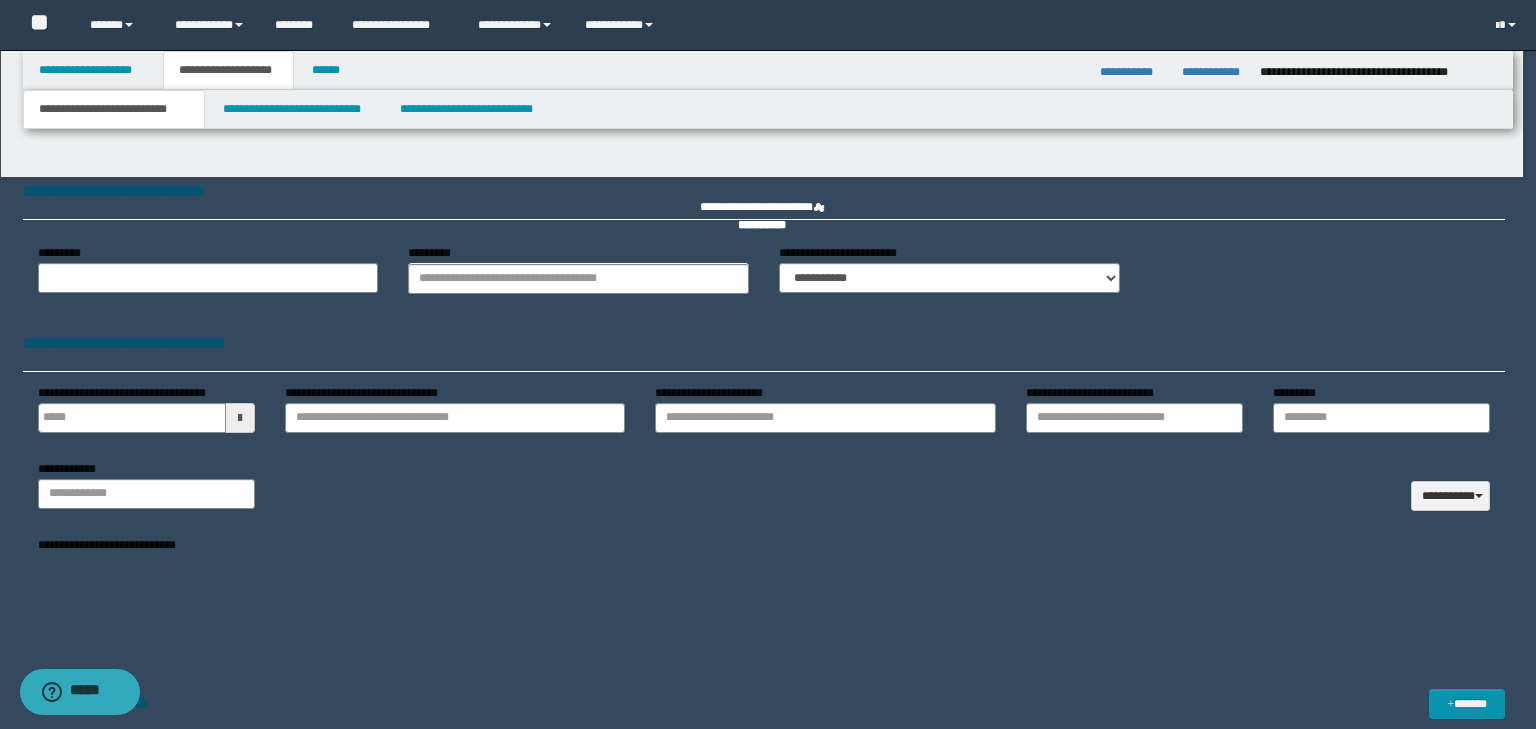 type 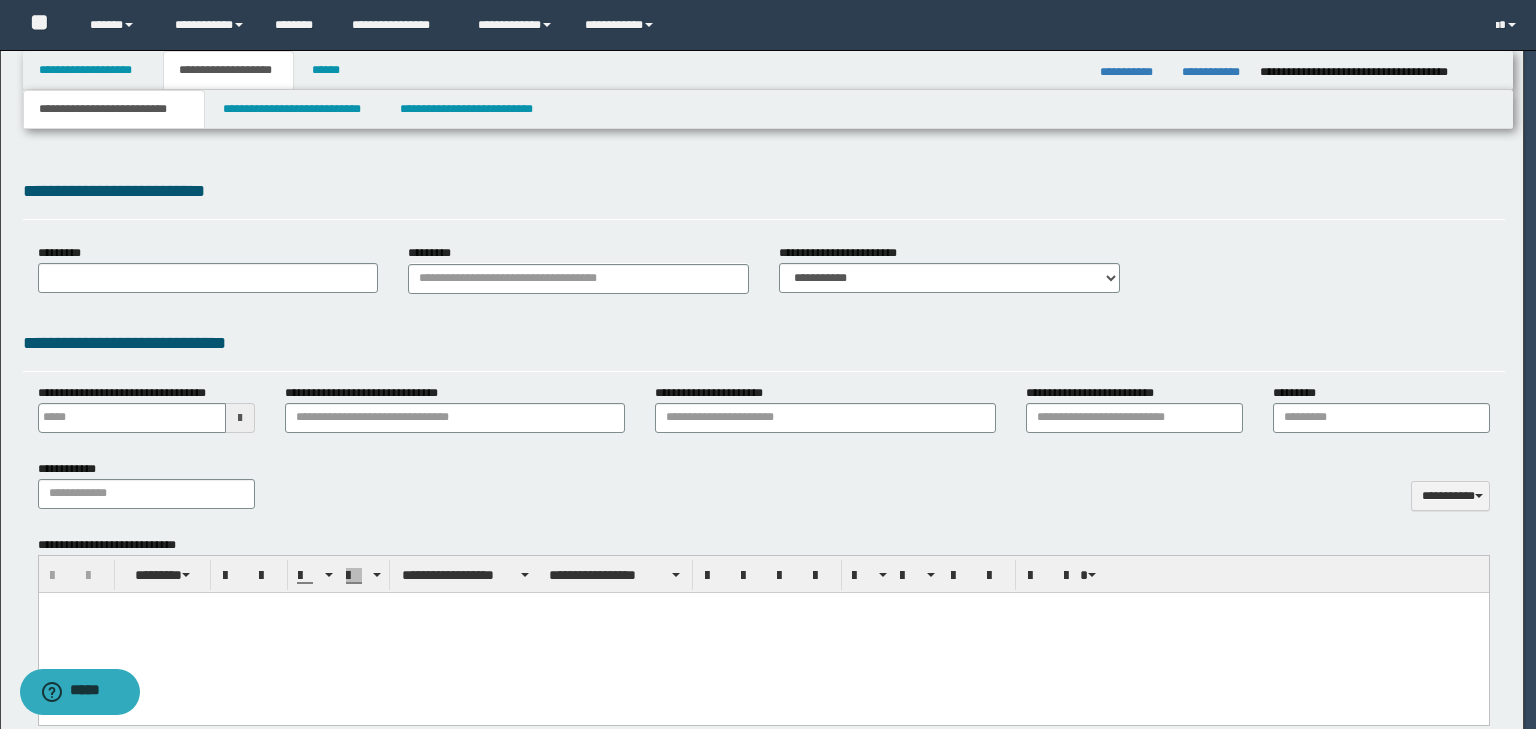 type on "**********" 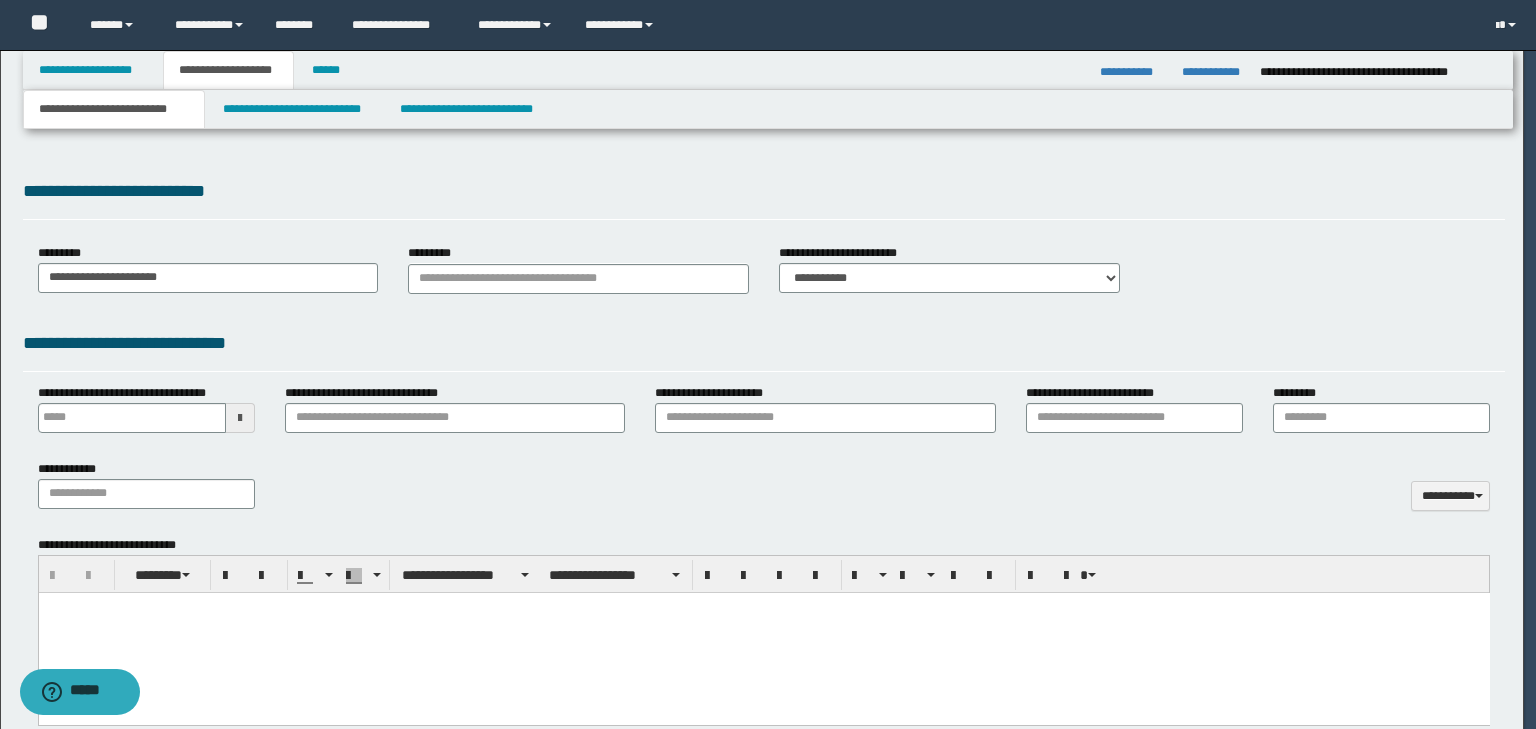 scroll, scrollTop: 0, scrollLeft: 0, axis: both 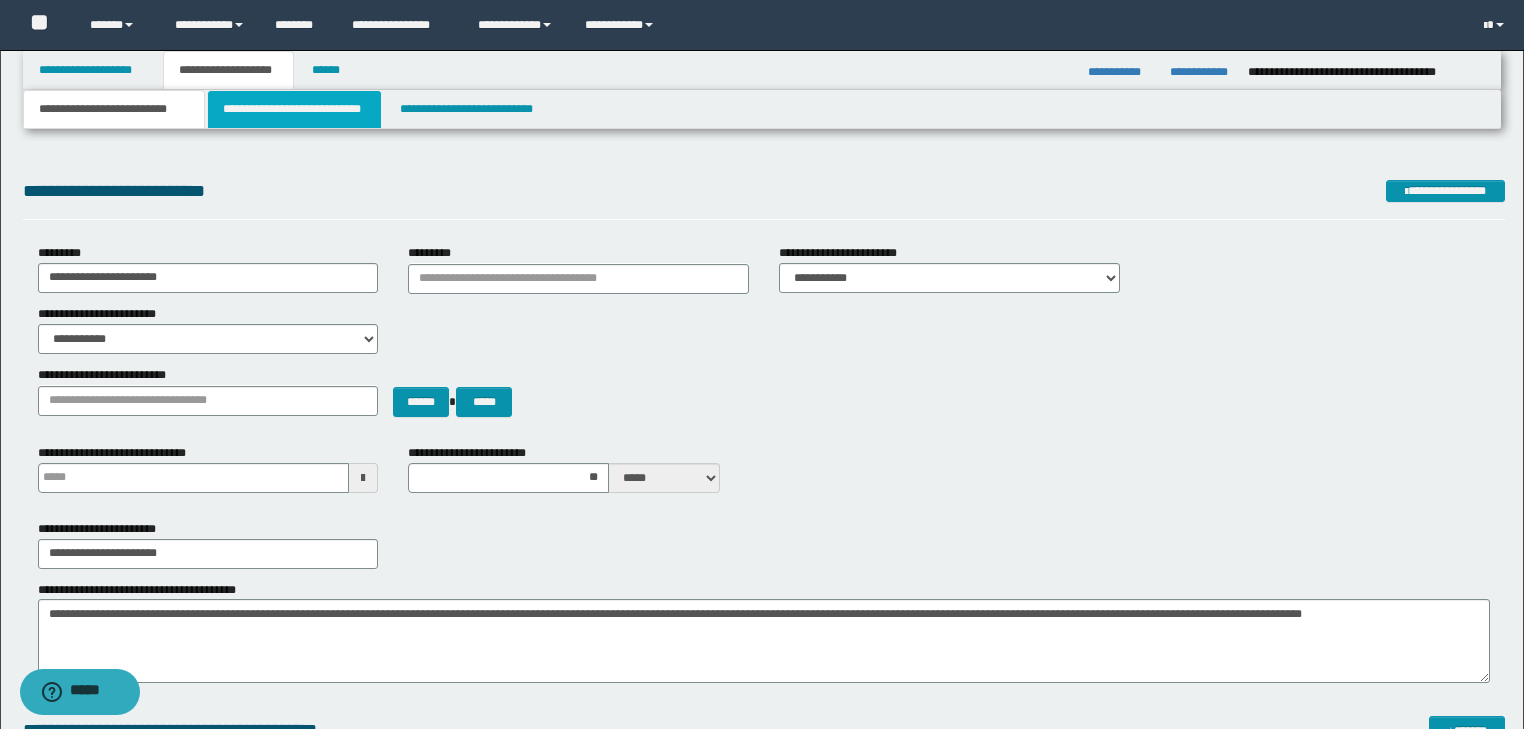 click on "**********" at bounding box center (294, 109) 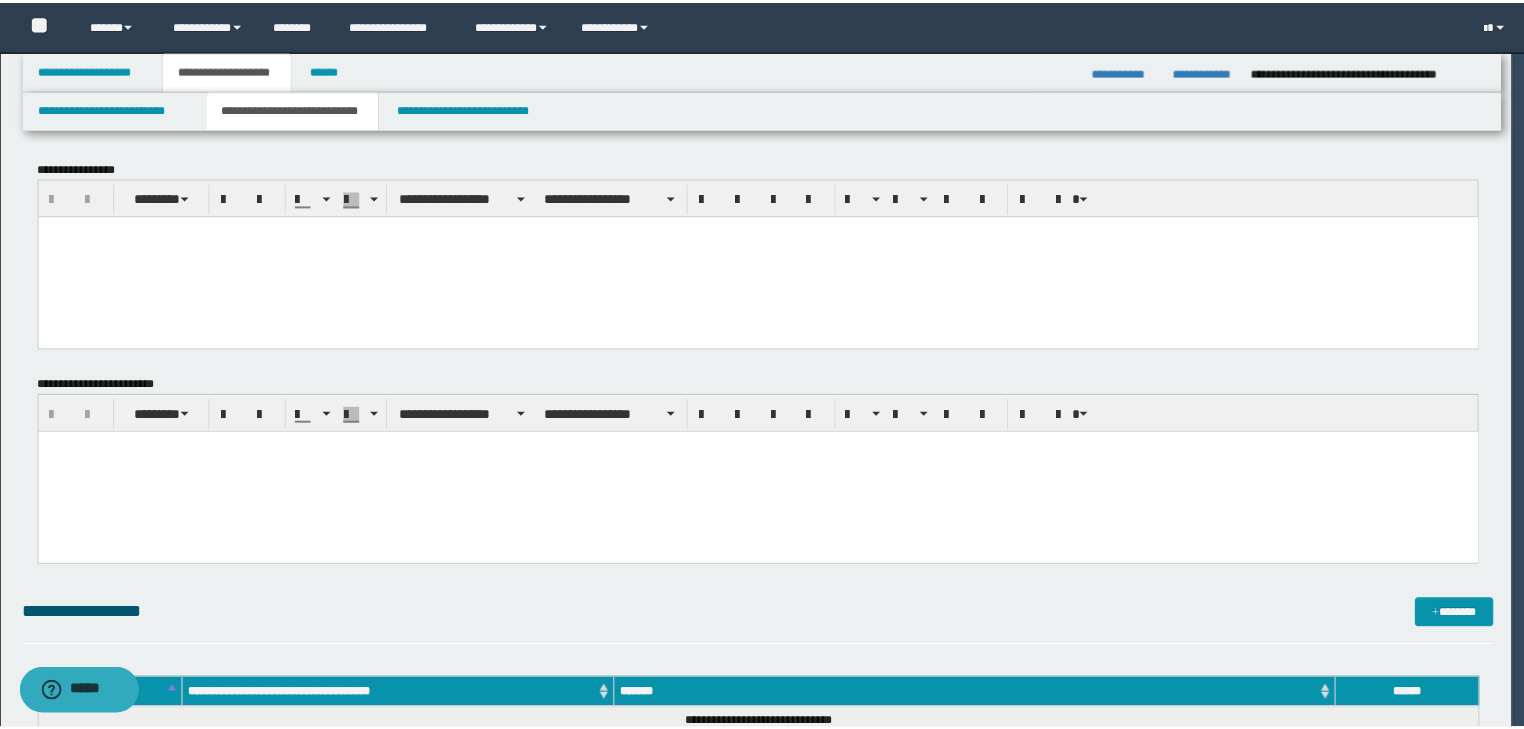 scroll, scrollTop: 0, scrollLeft: 0, axis: both 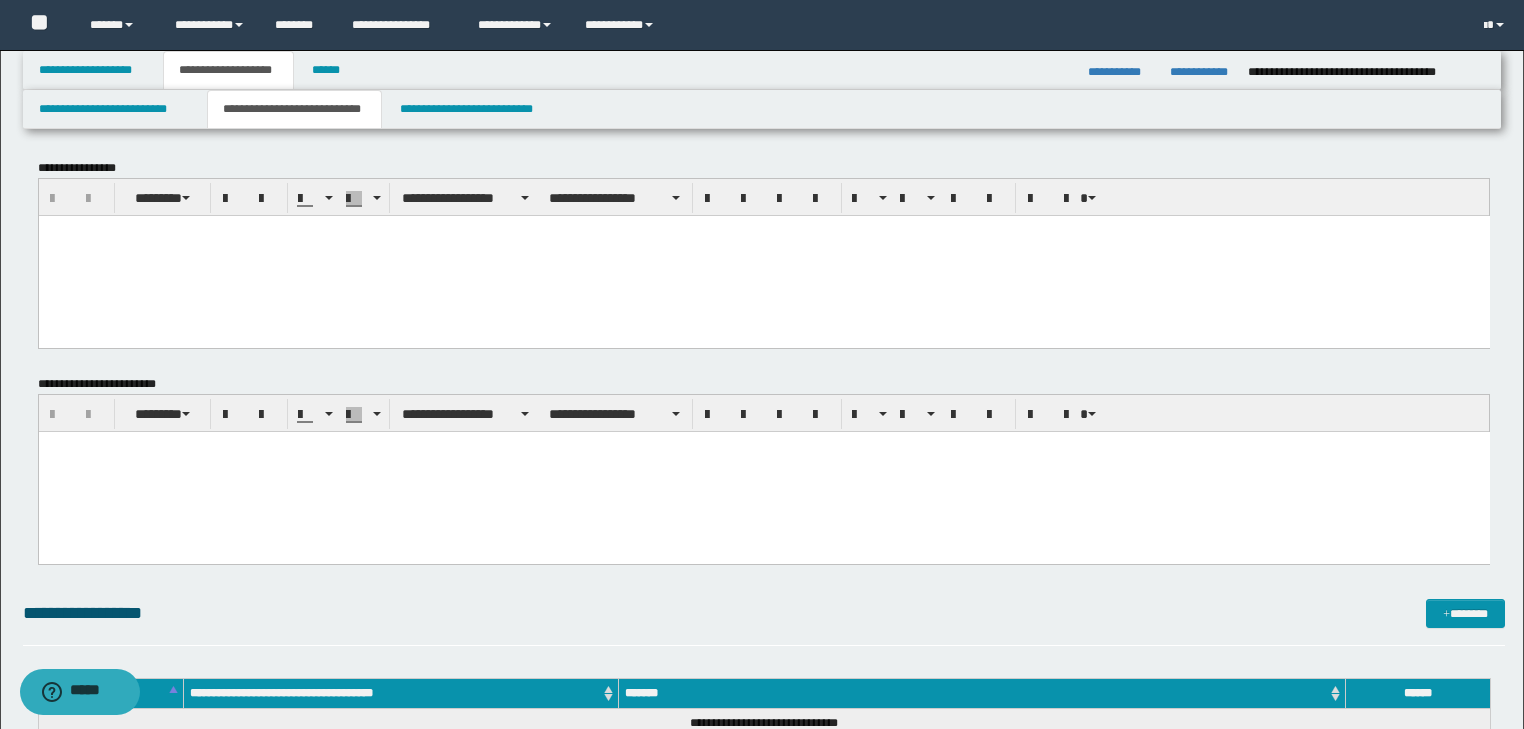 click at bounding box center [763, 255] 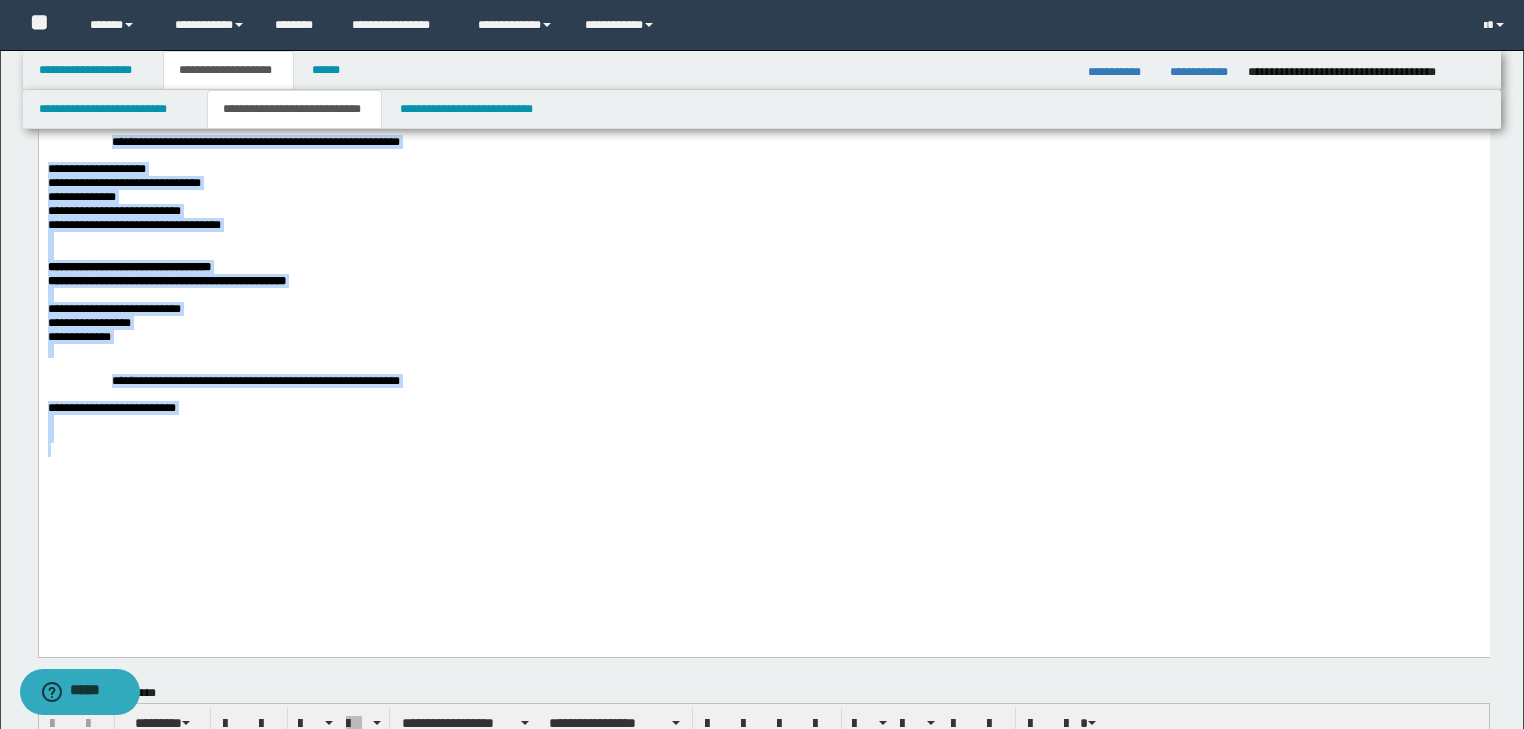 drag, startPoint x: 47, startPoint y: -1293, endPoint x: 539, endPoint y: 531, distance: 1889.1903 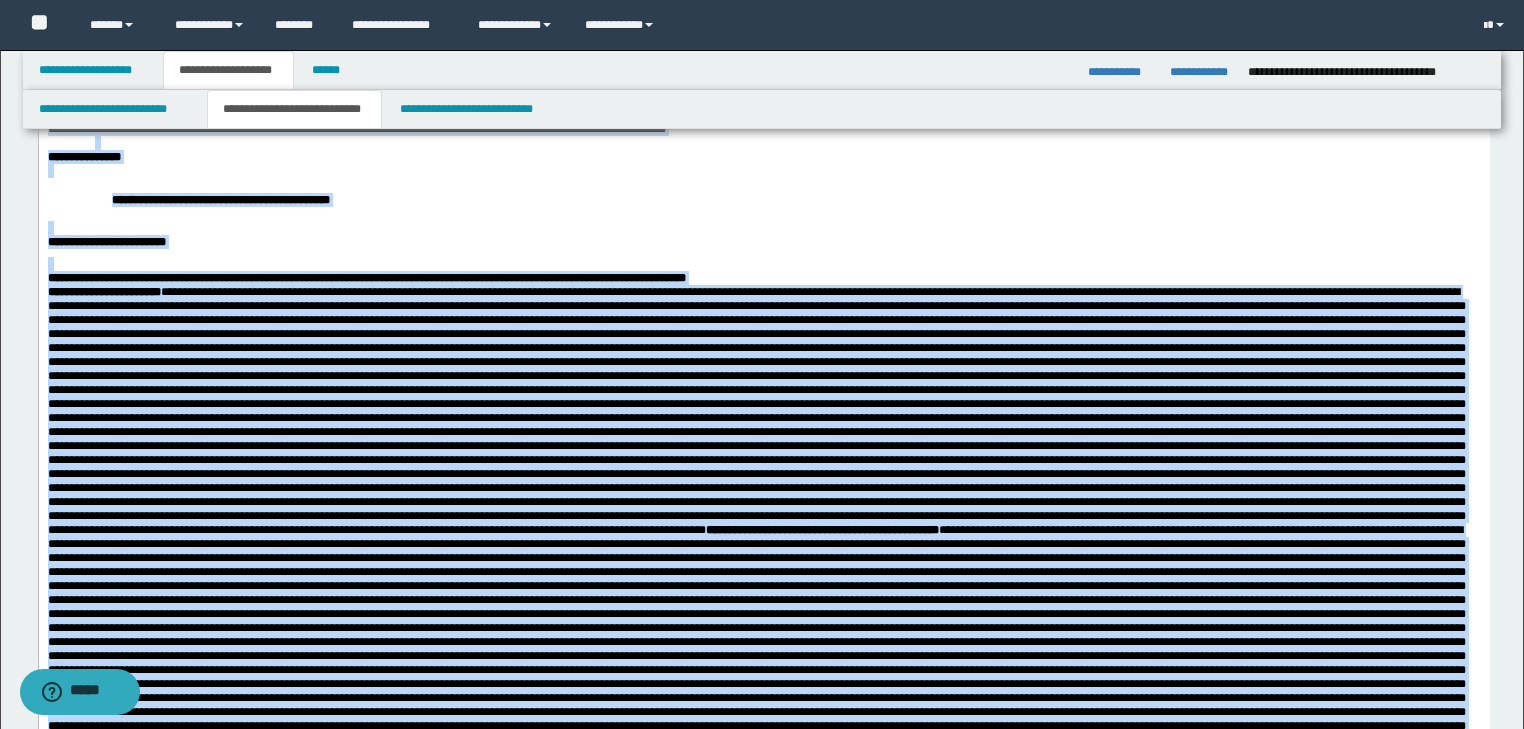 scroll, scrollTop: 0, scrollLeft: 0, axis: both 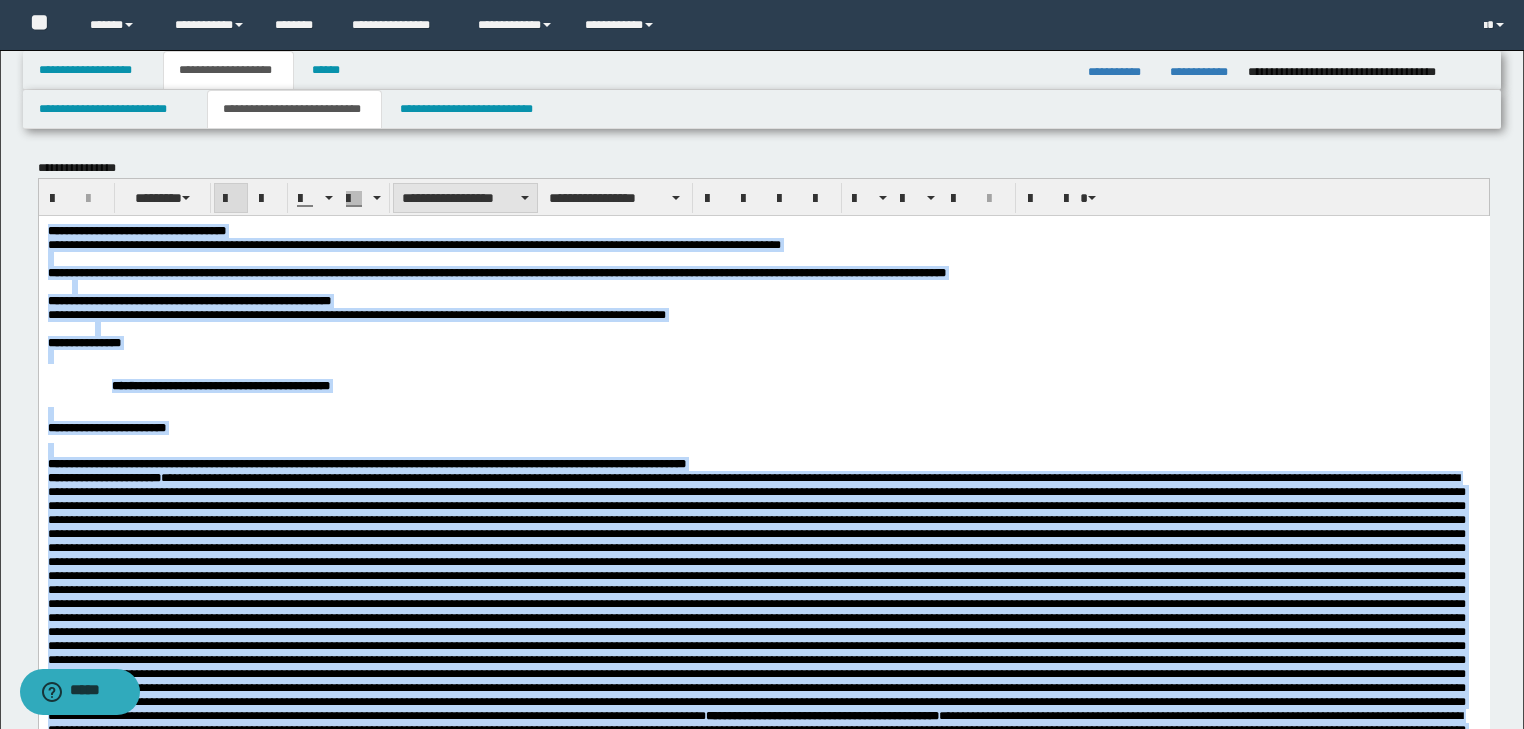 click on "**********" at bounding box center [465, 198] 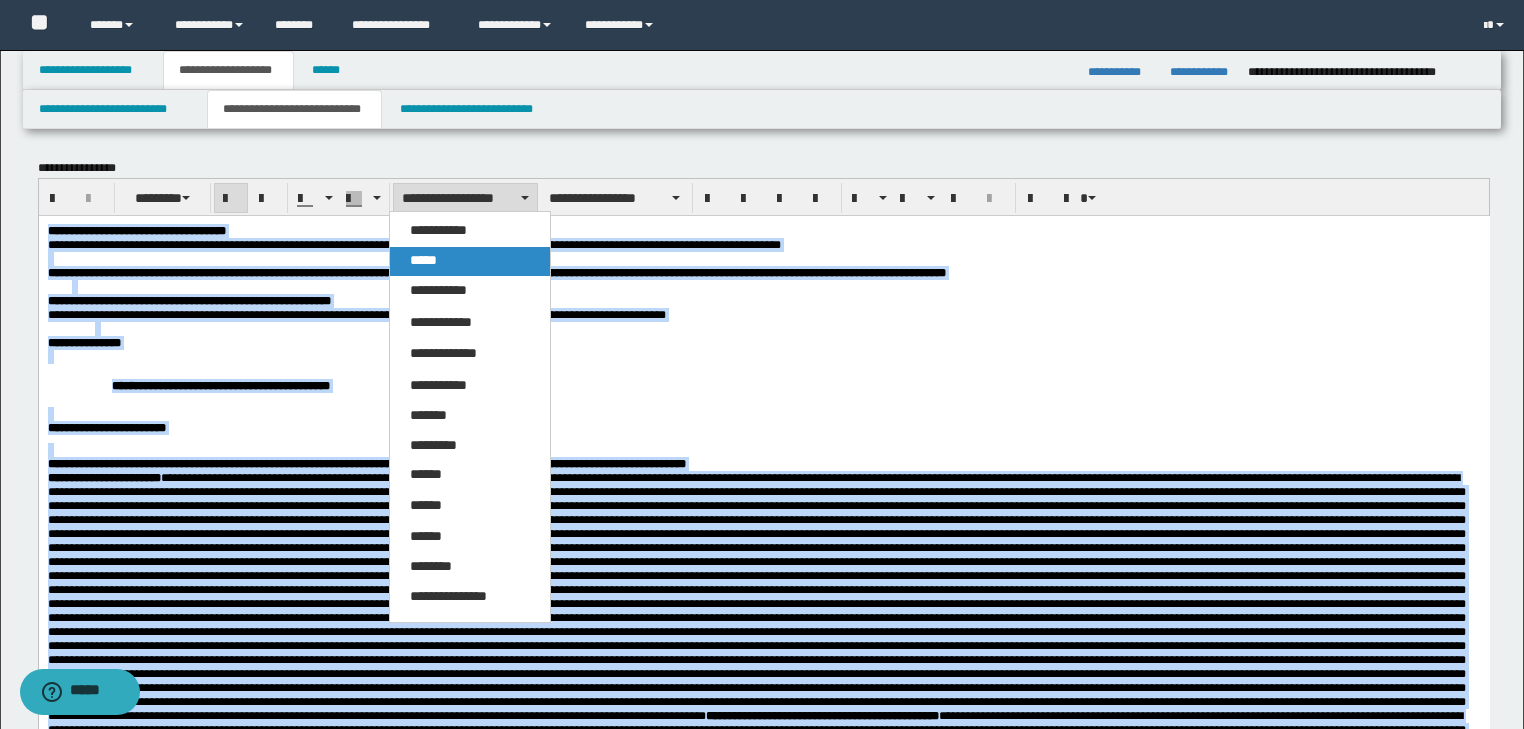 click on "*****" at bounding box center [470, 261] 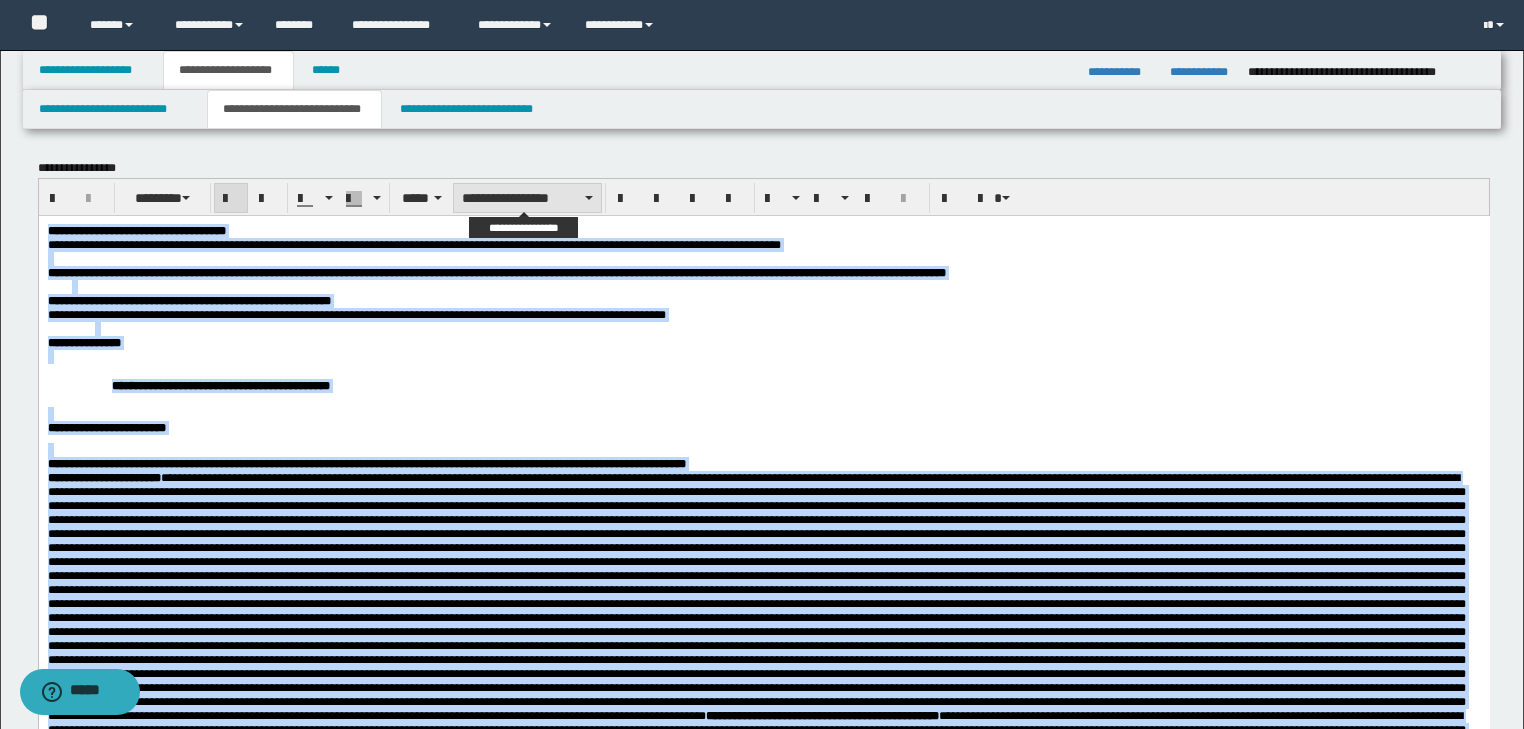 click on "**********" at bounding box center (527, 198) 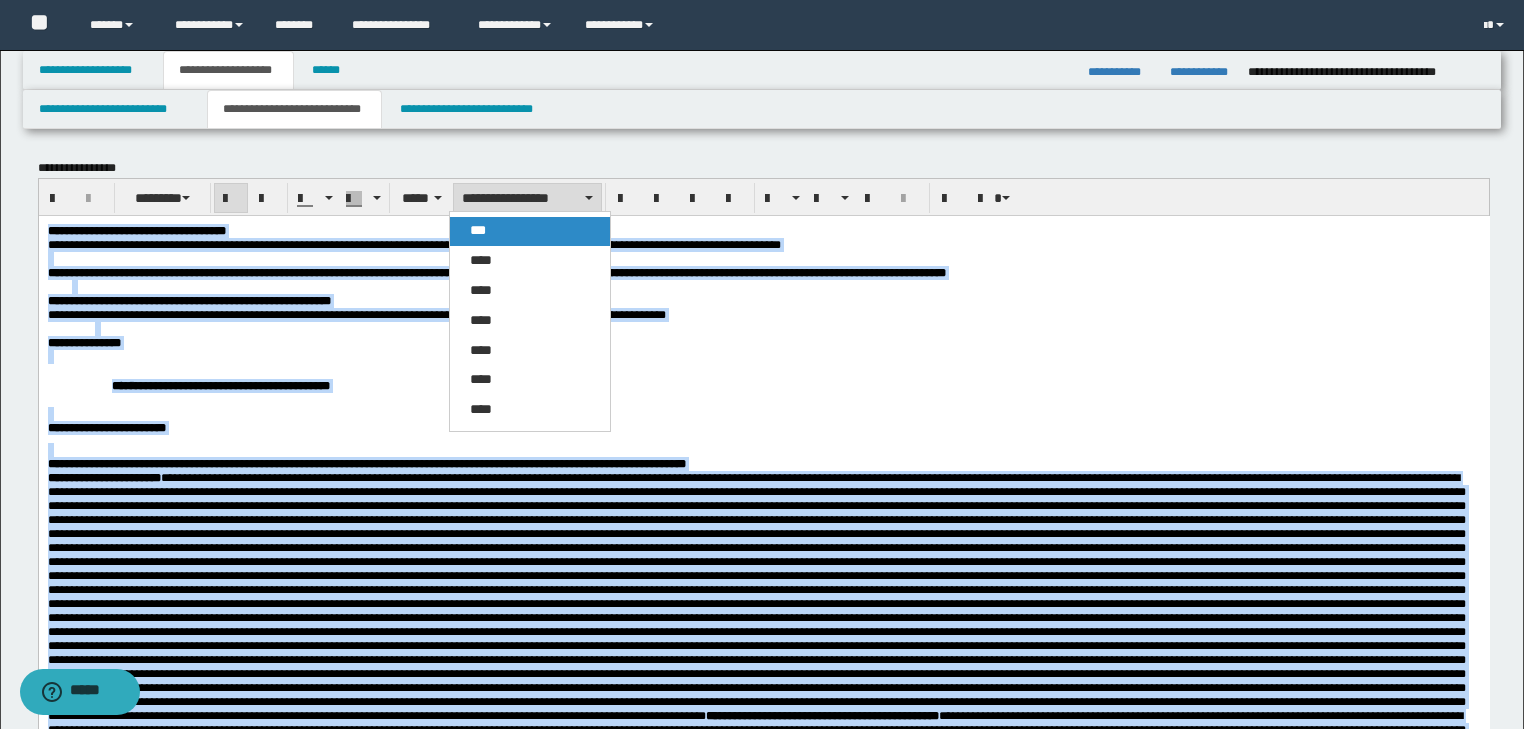 click on "***" at bounding box center [478, 230] 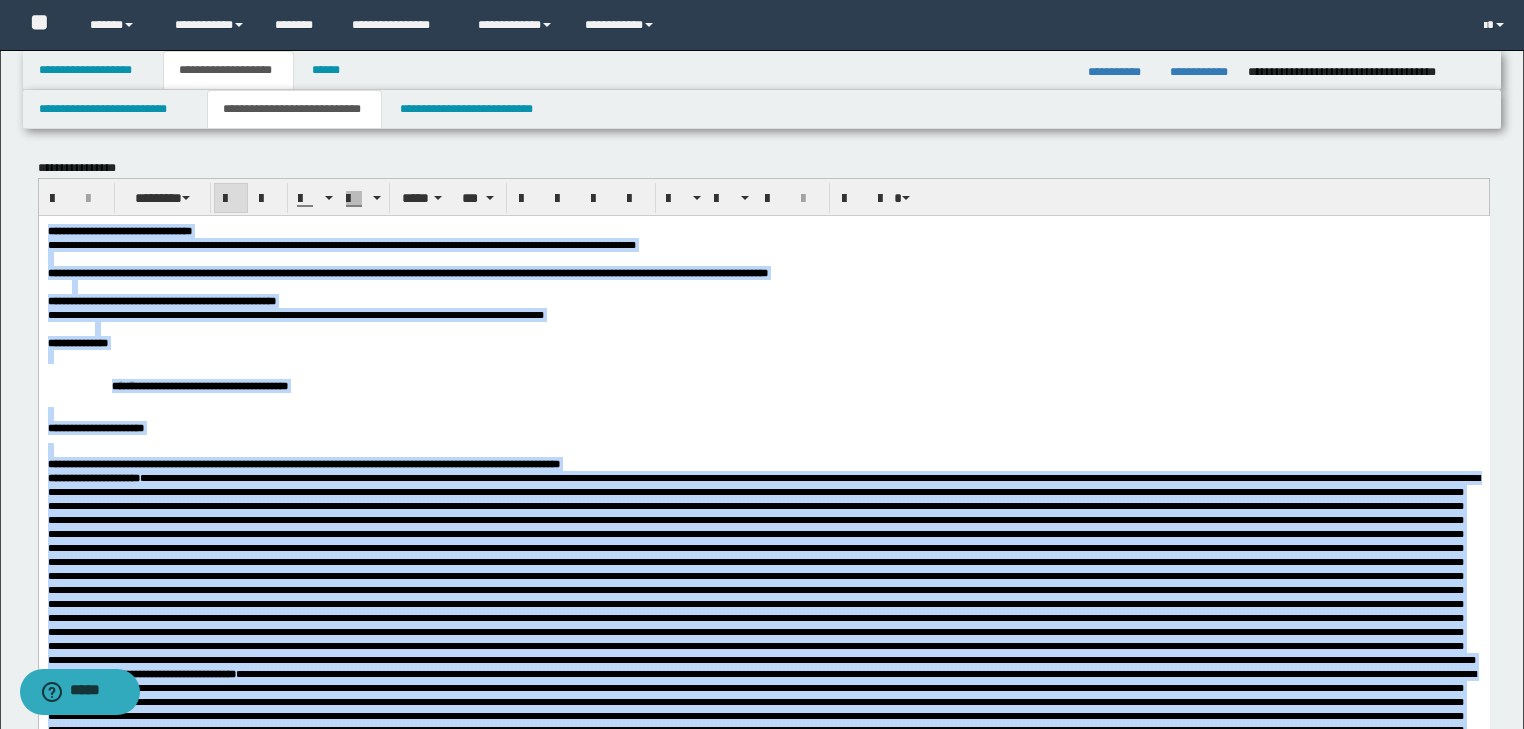 click on "**********" at bounding box center (763, 342) 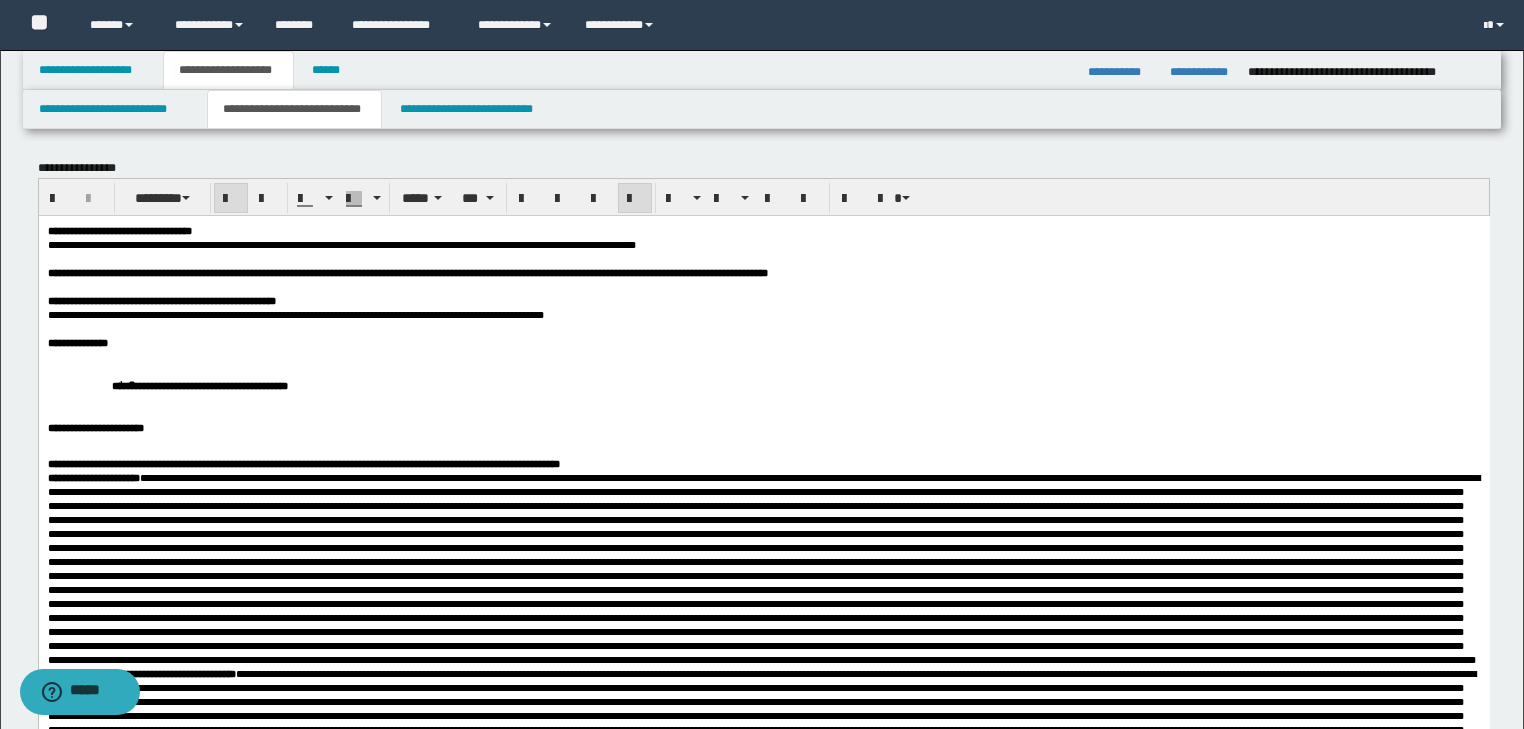 click on "**********" at bounding box center (763, 342) 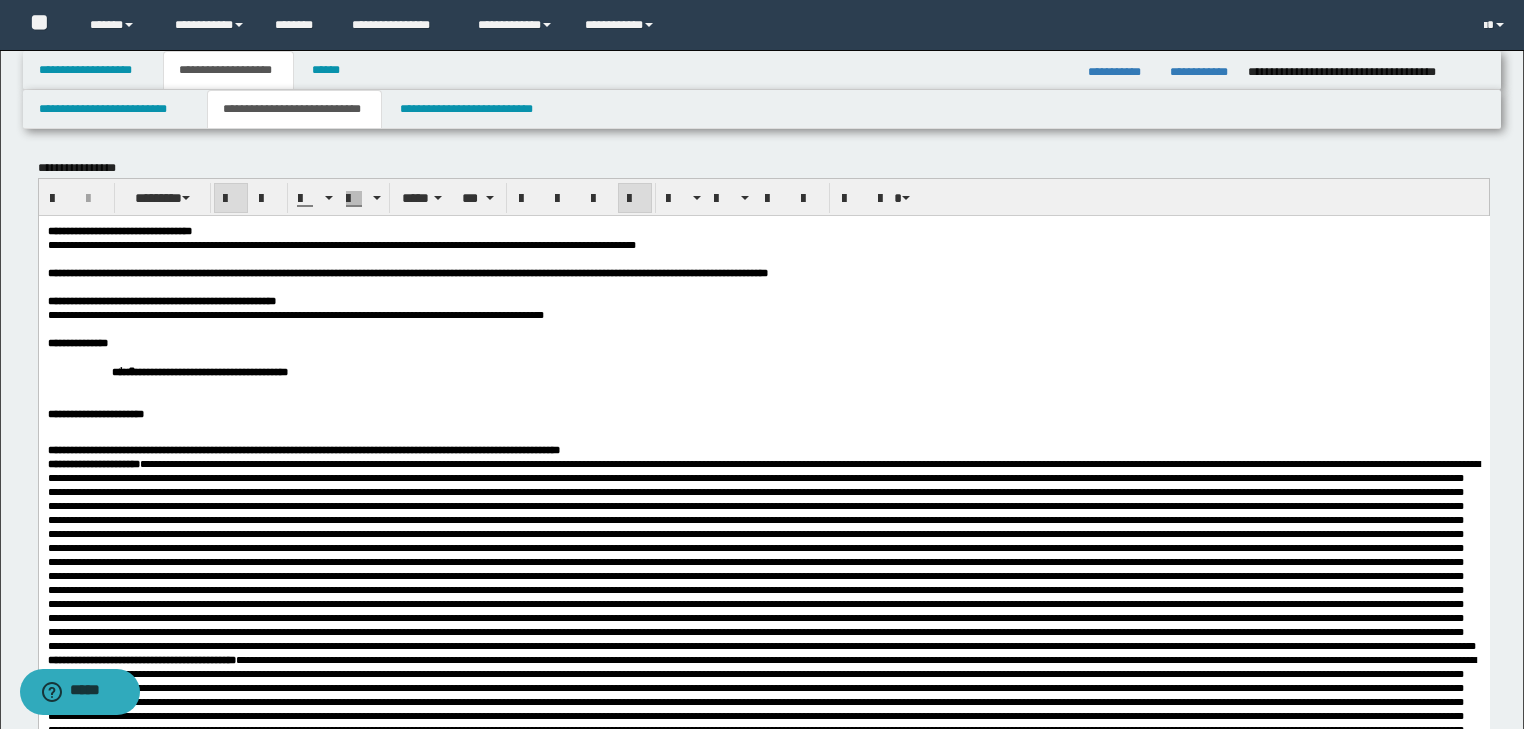 click on "**********" at bounding box center (763, 370) 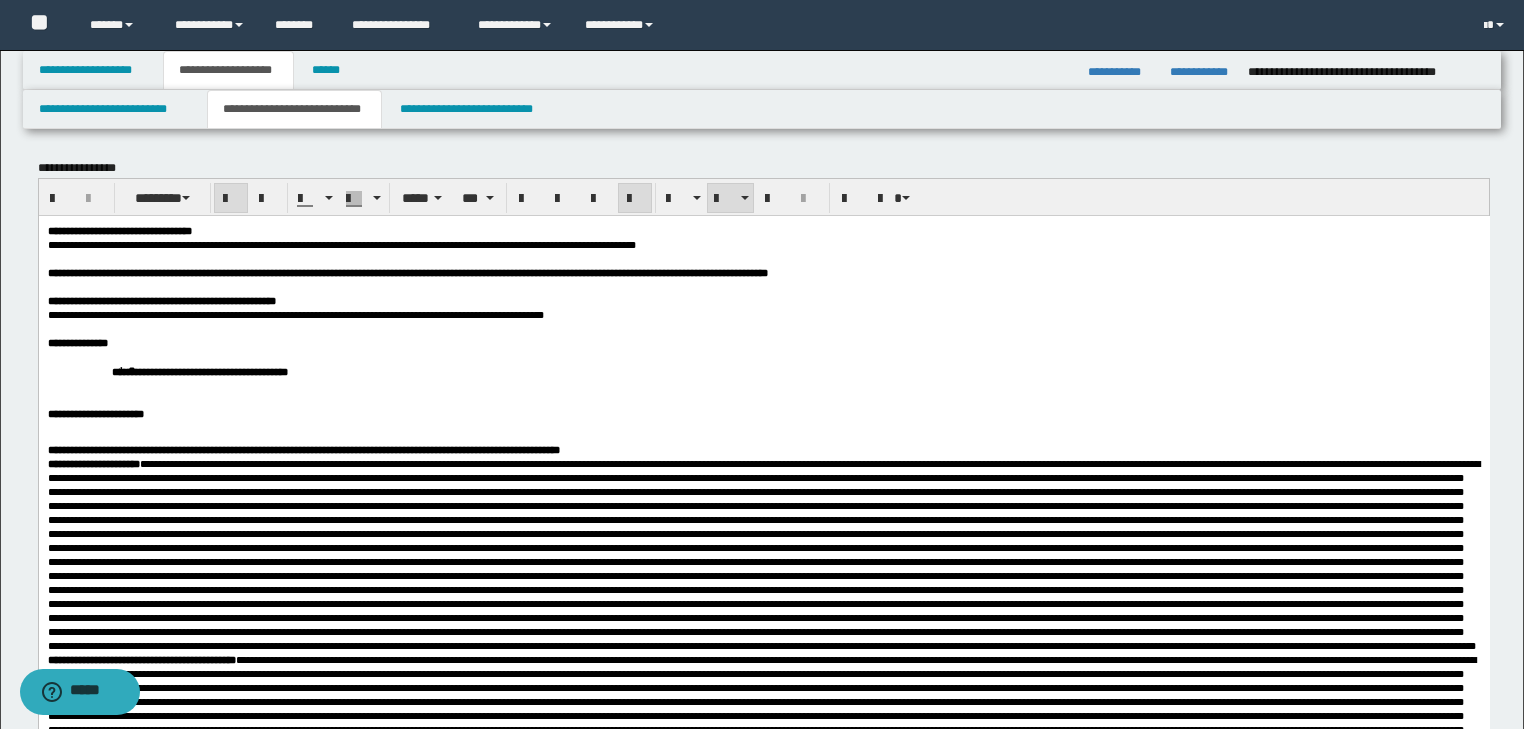 click on "**********" at bounding box center (807, 370) 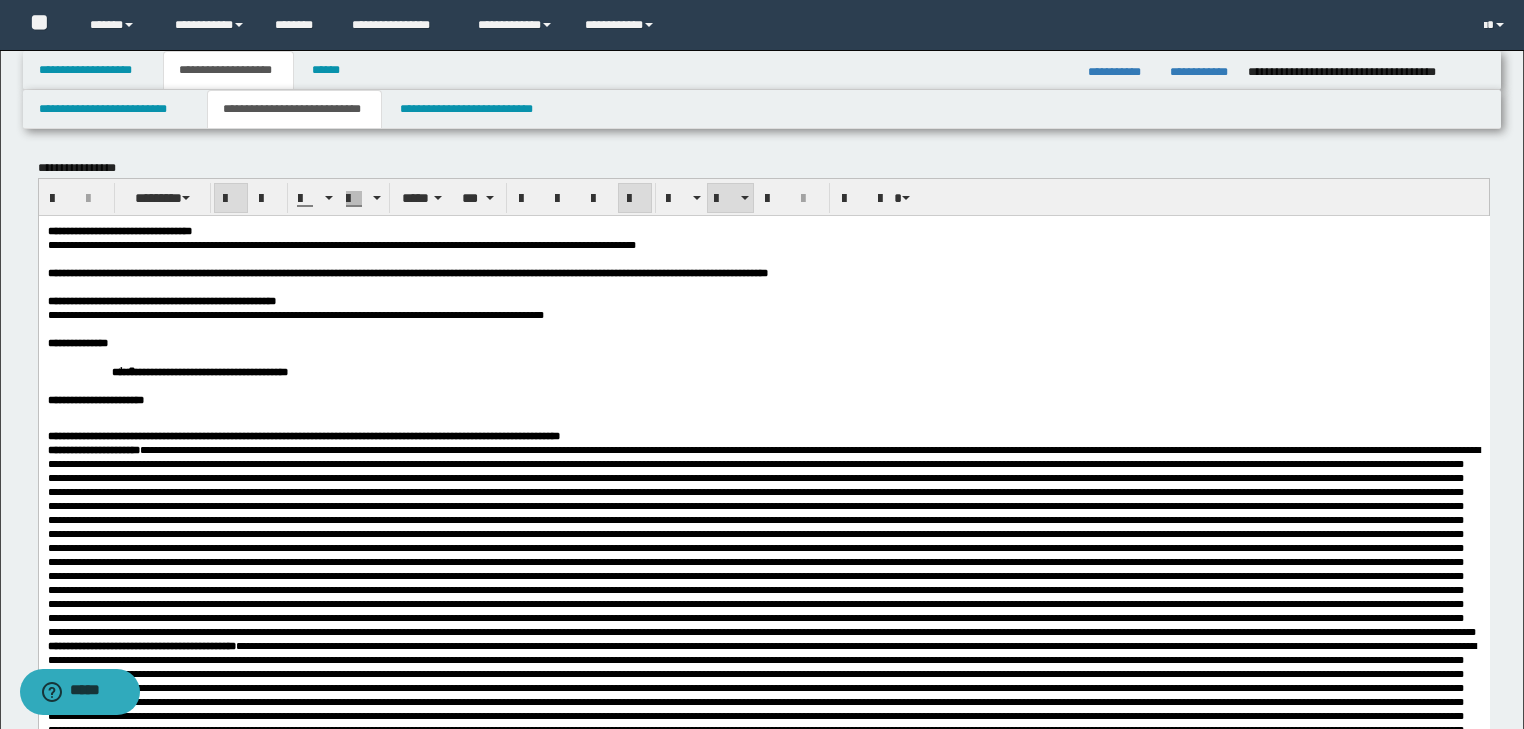 click on "**********" at bounding box center [763, 399] 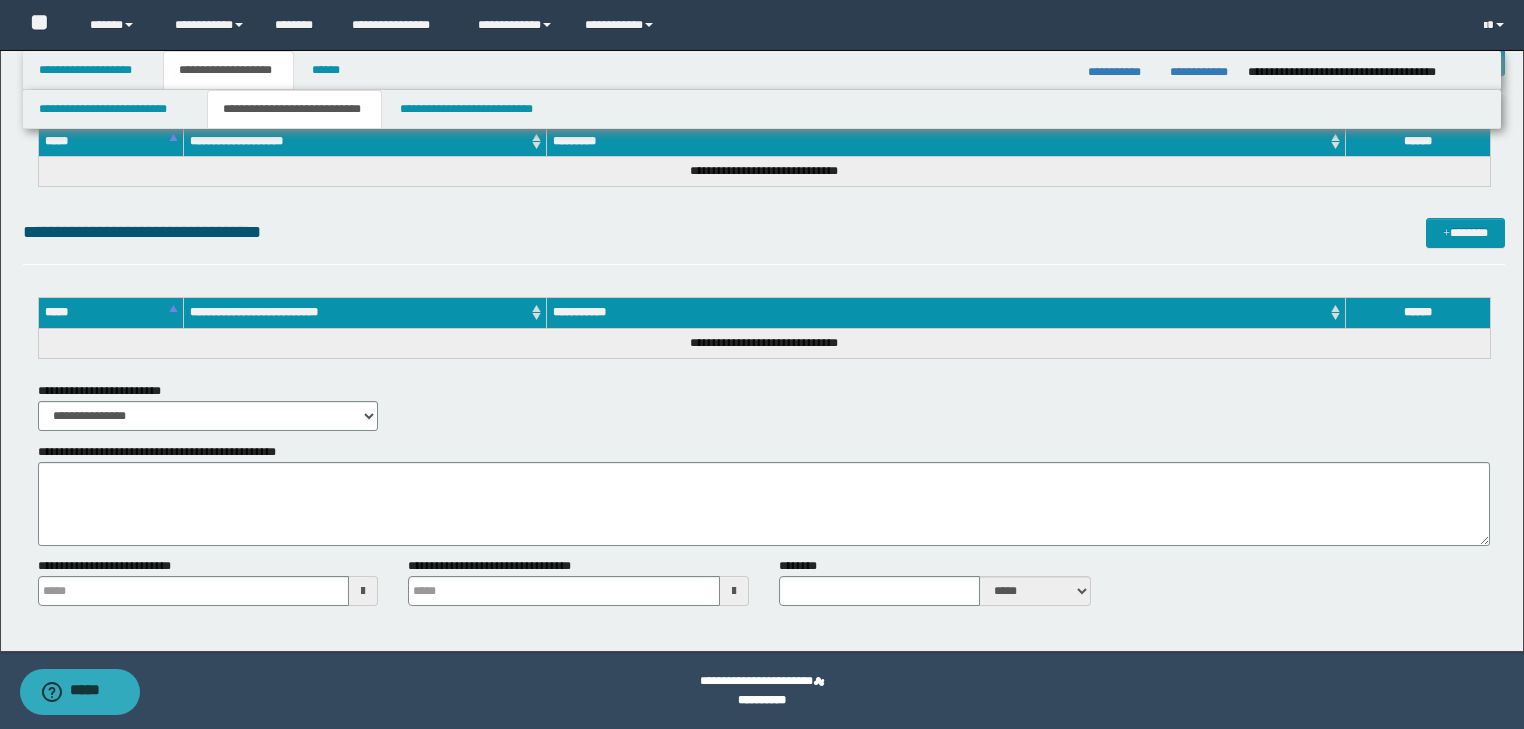 drag, startPoint x: 48, startPoint y: -2484, endPoint x: 575, endPoint y: 710, distance: 3237.1848 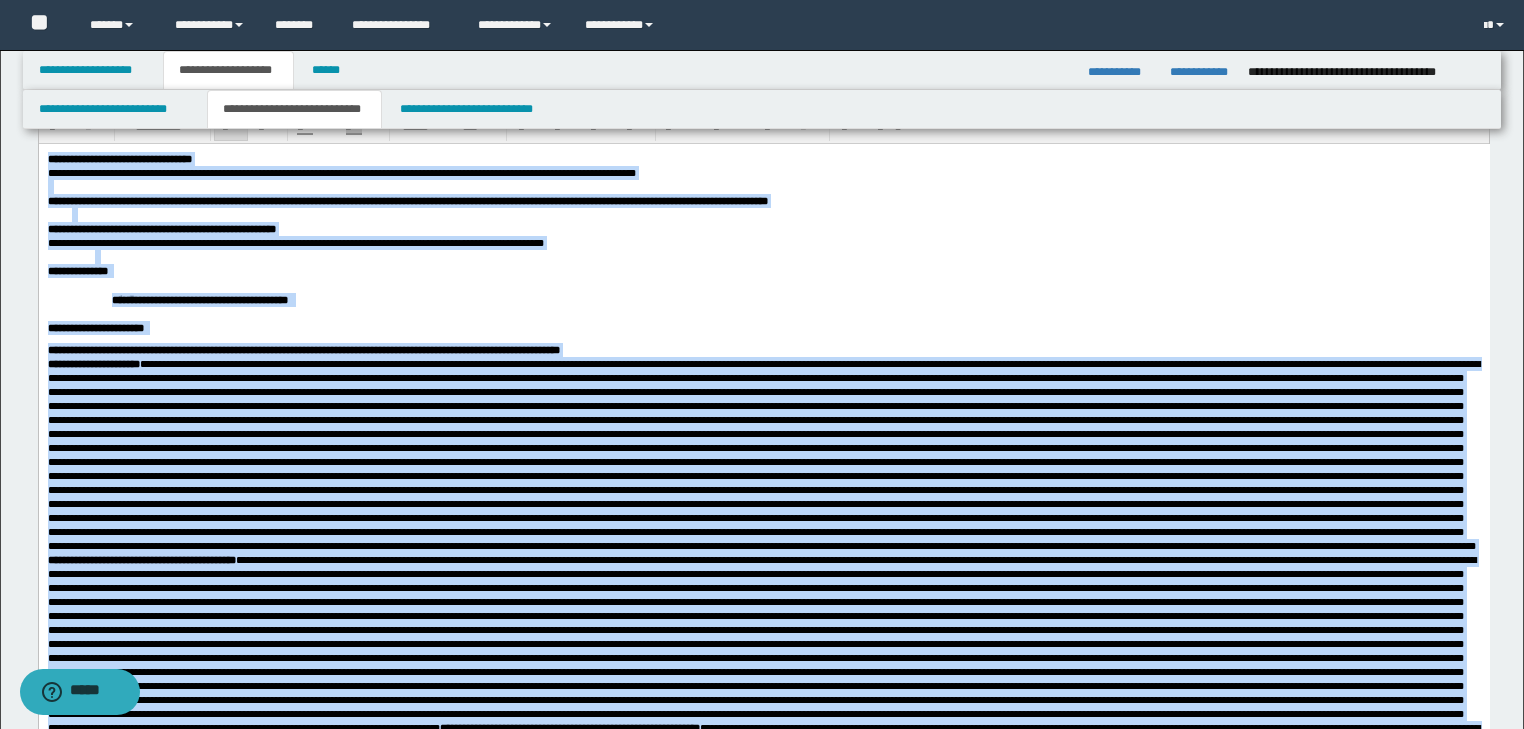 scroll, scrollTop: 0, scrollLeft: 0, axis: both 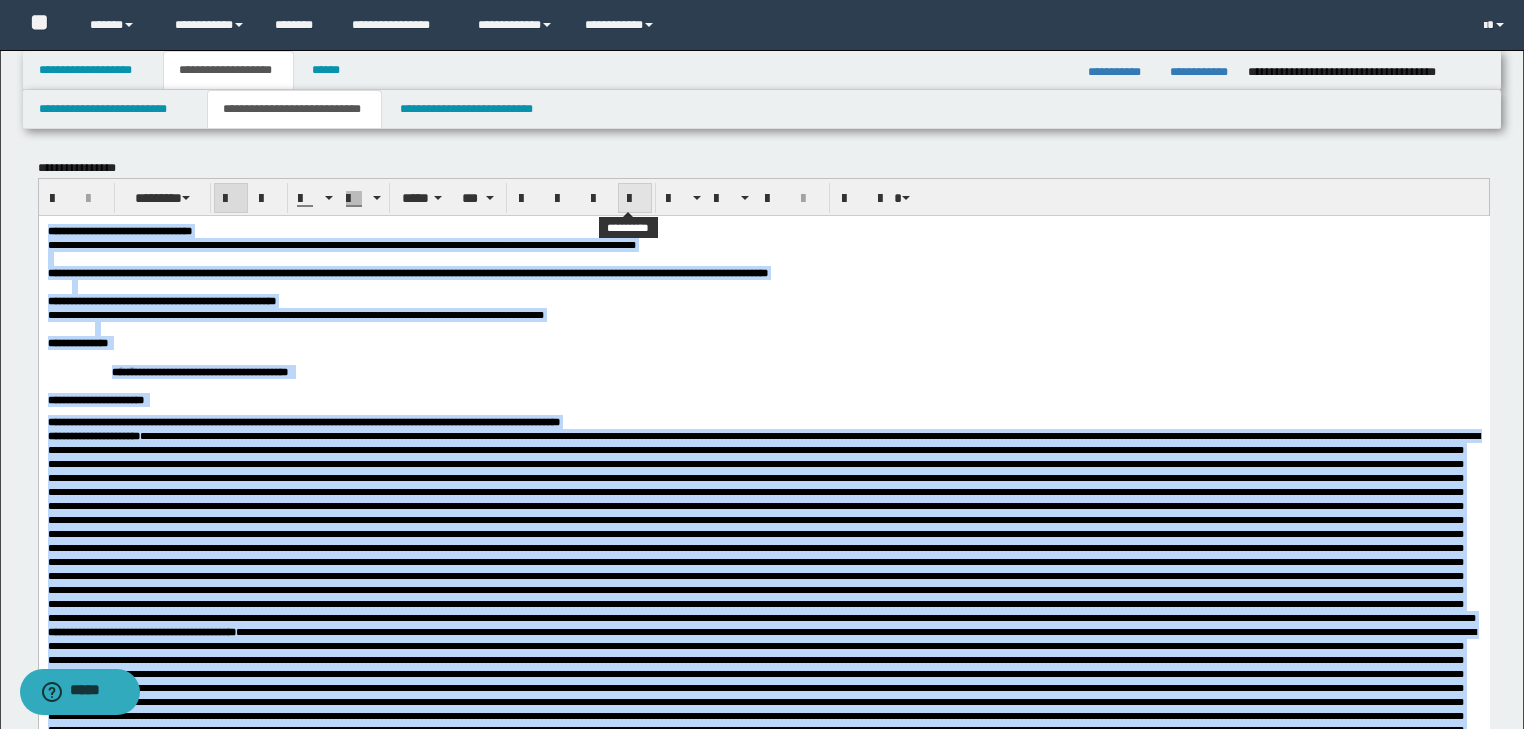 click at bounding box center (635, 199) 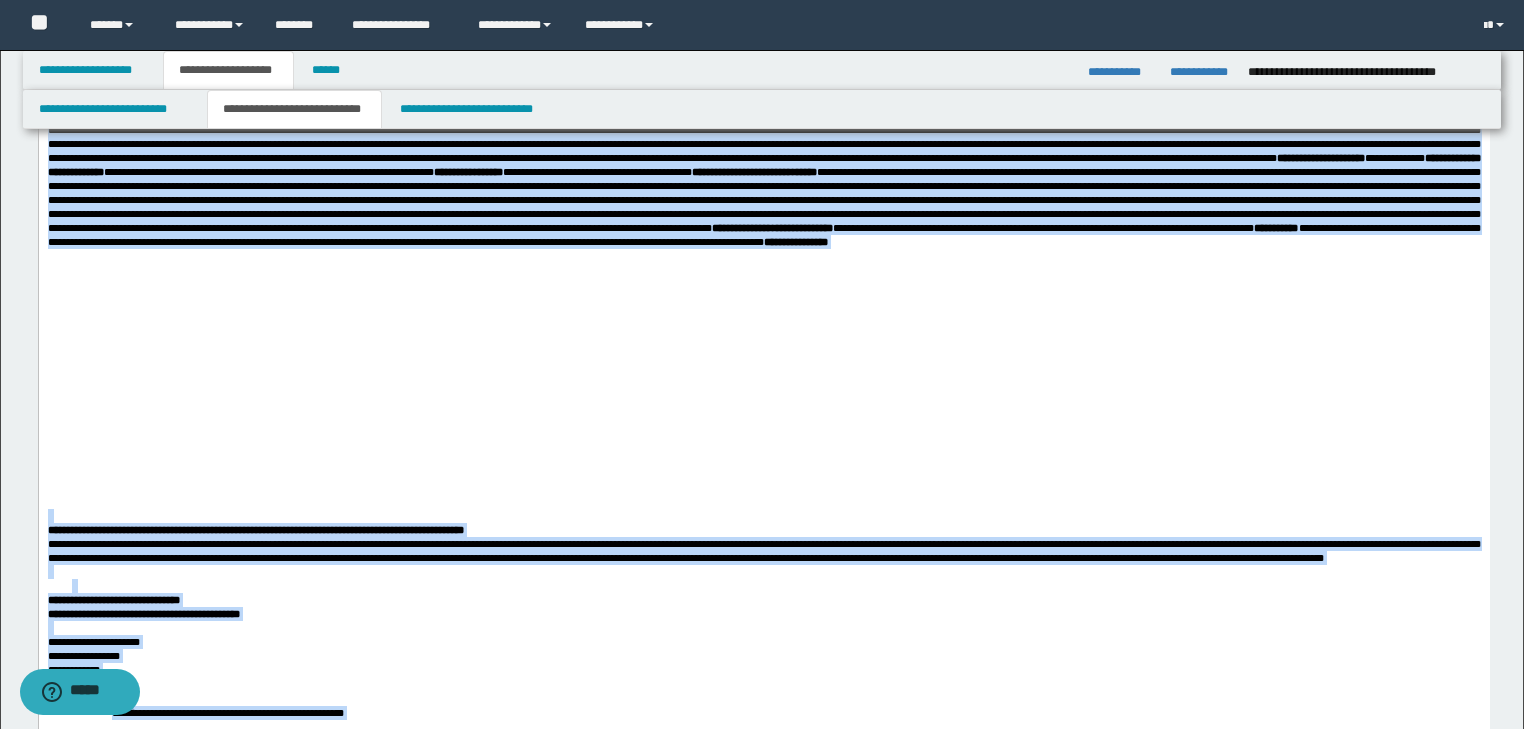 scroll, scrollTop: 1200, scrollLeft: 0, axis: vertical 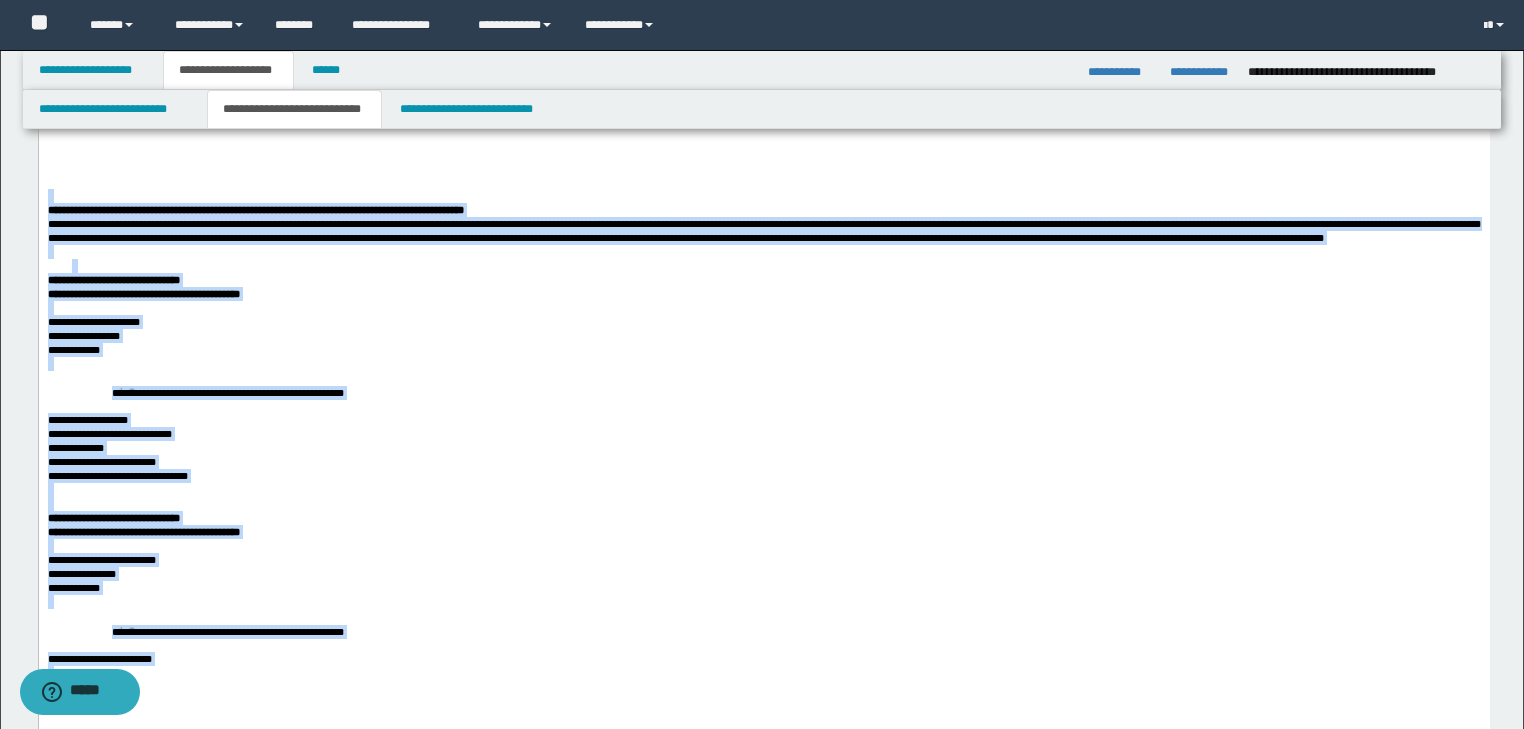click on "**********" at bounding box center [763, 350] 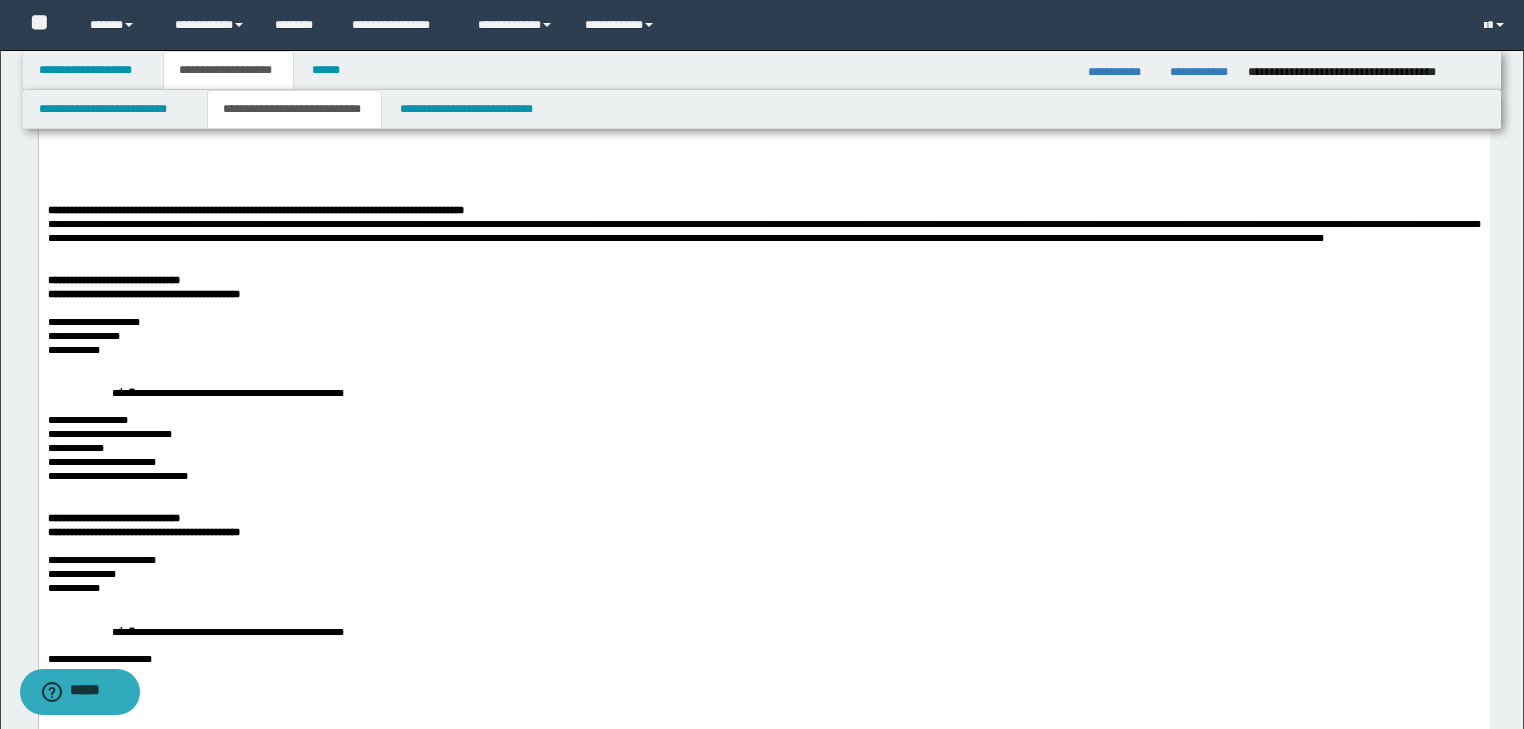 click on "**********" at bounding box center (763, 231) 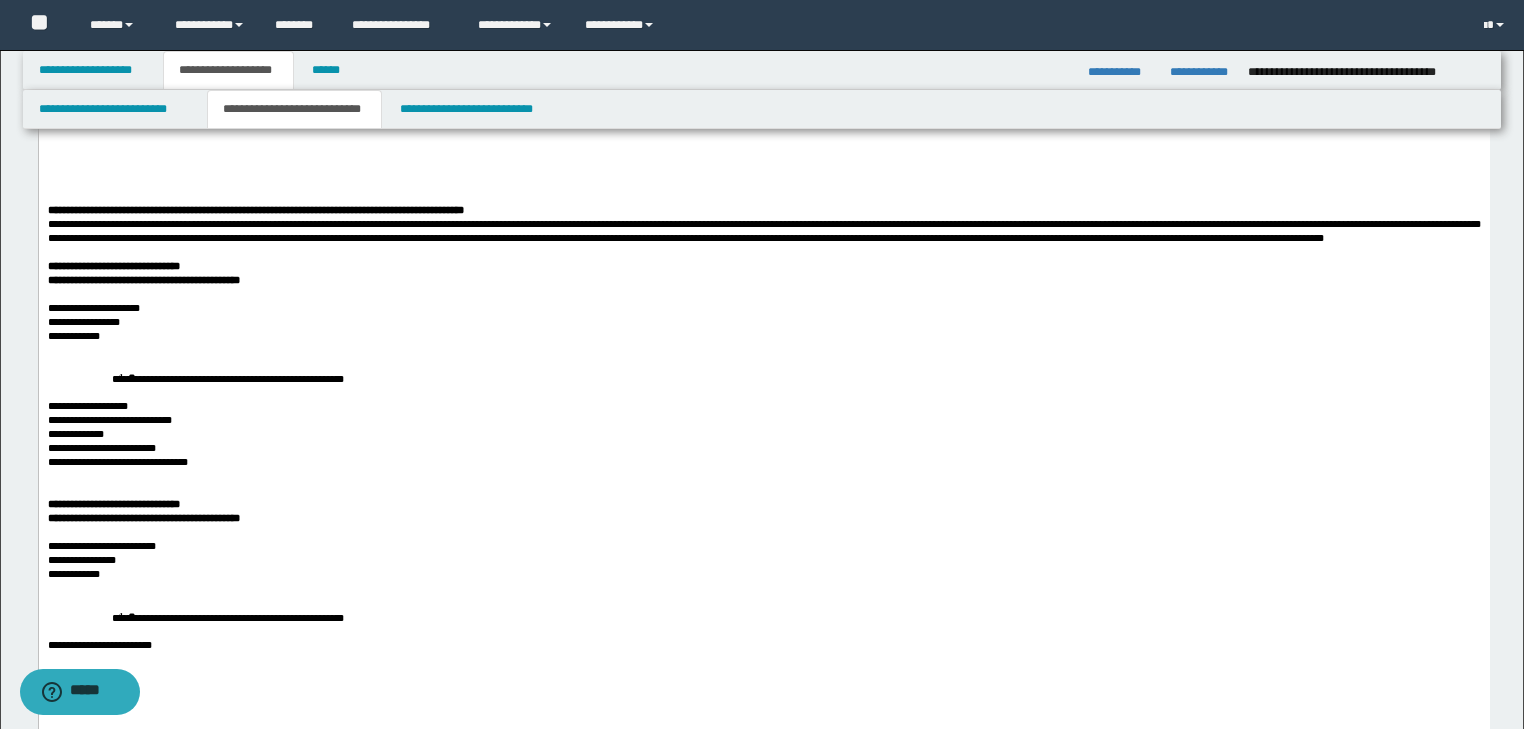 click on "**********" at bounding box center [763, 322] 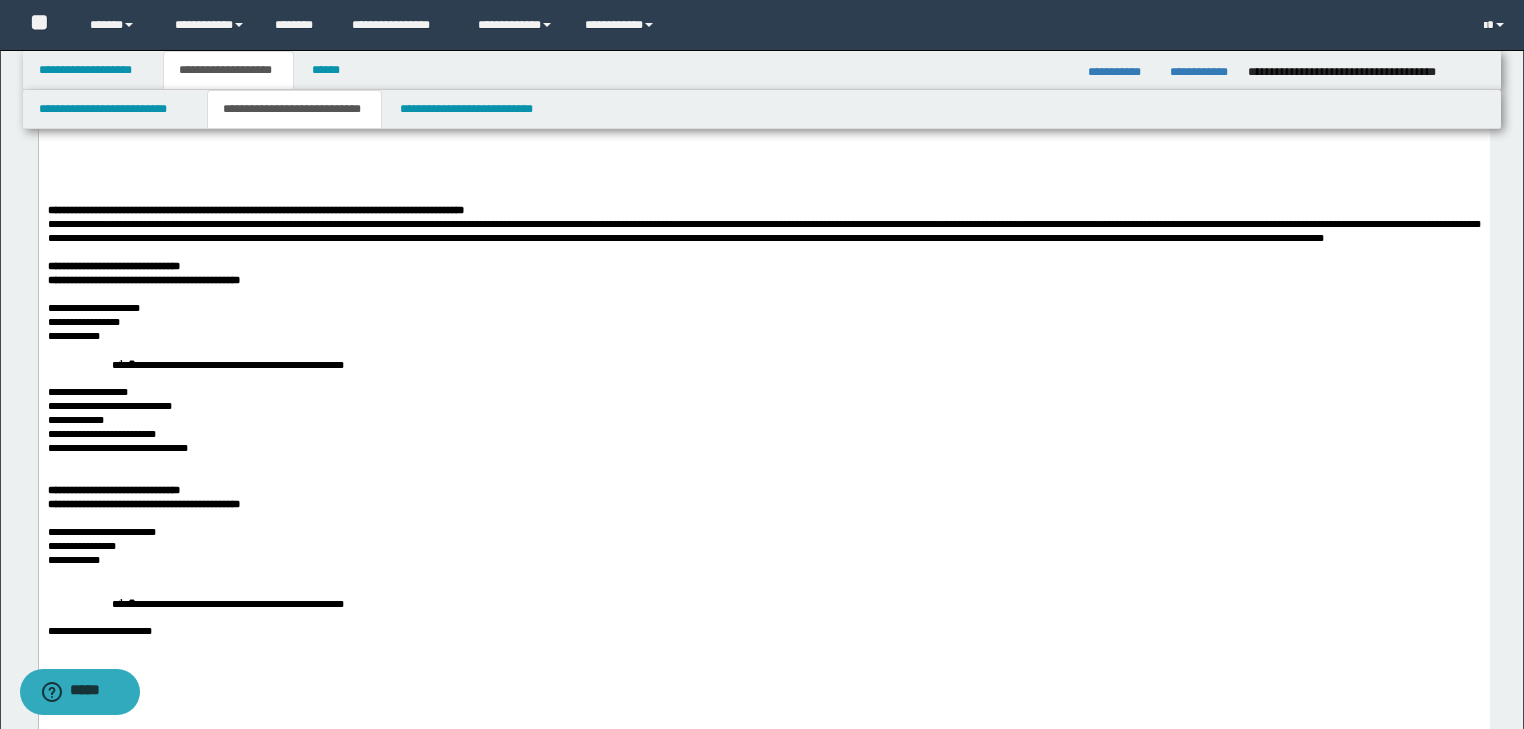 click on "**********" at bounding box center [763, -123] 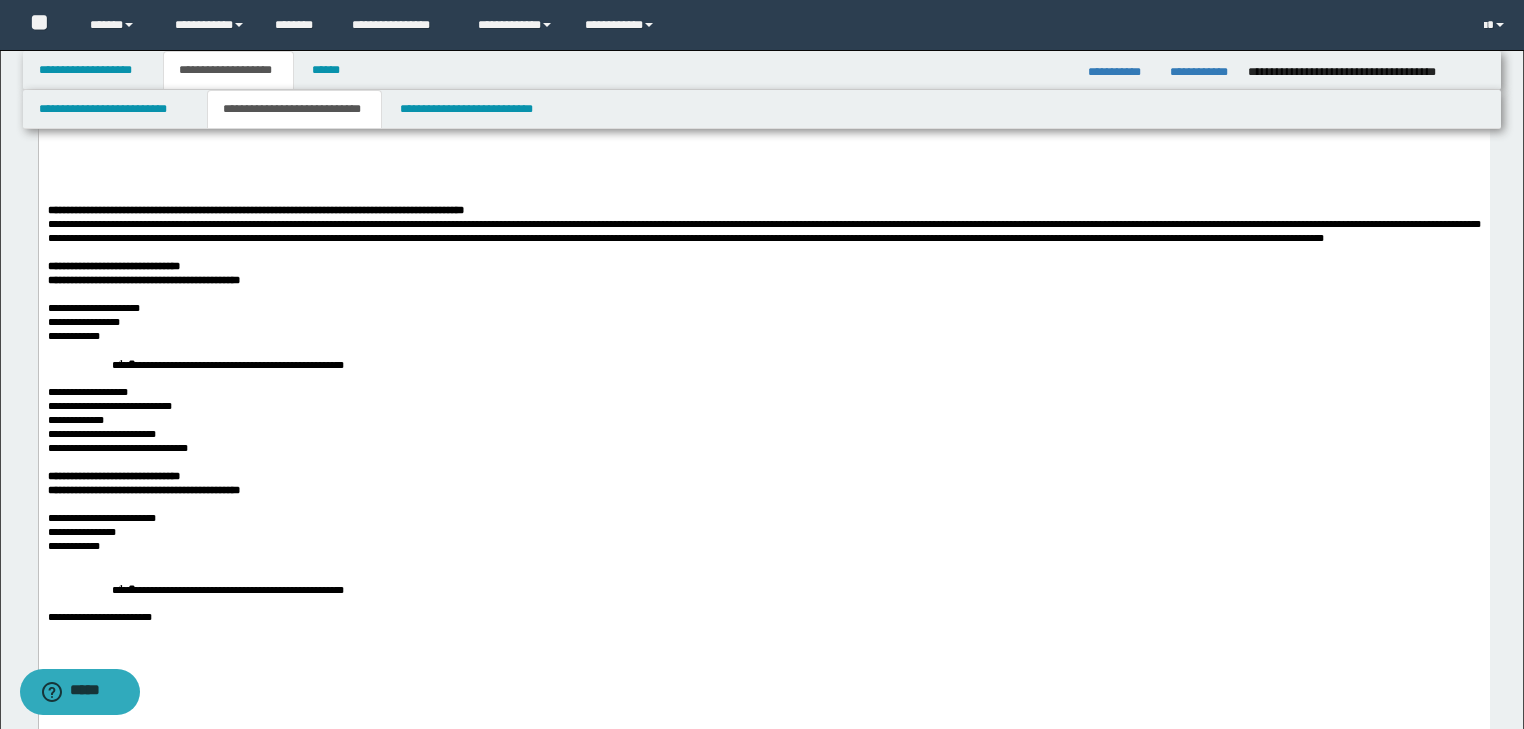 click on "**********" at bounding box center [763, 546] 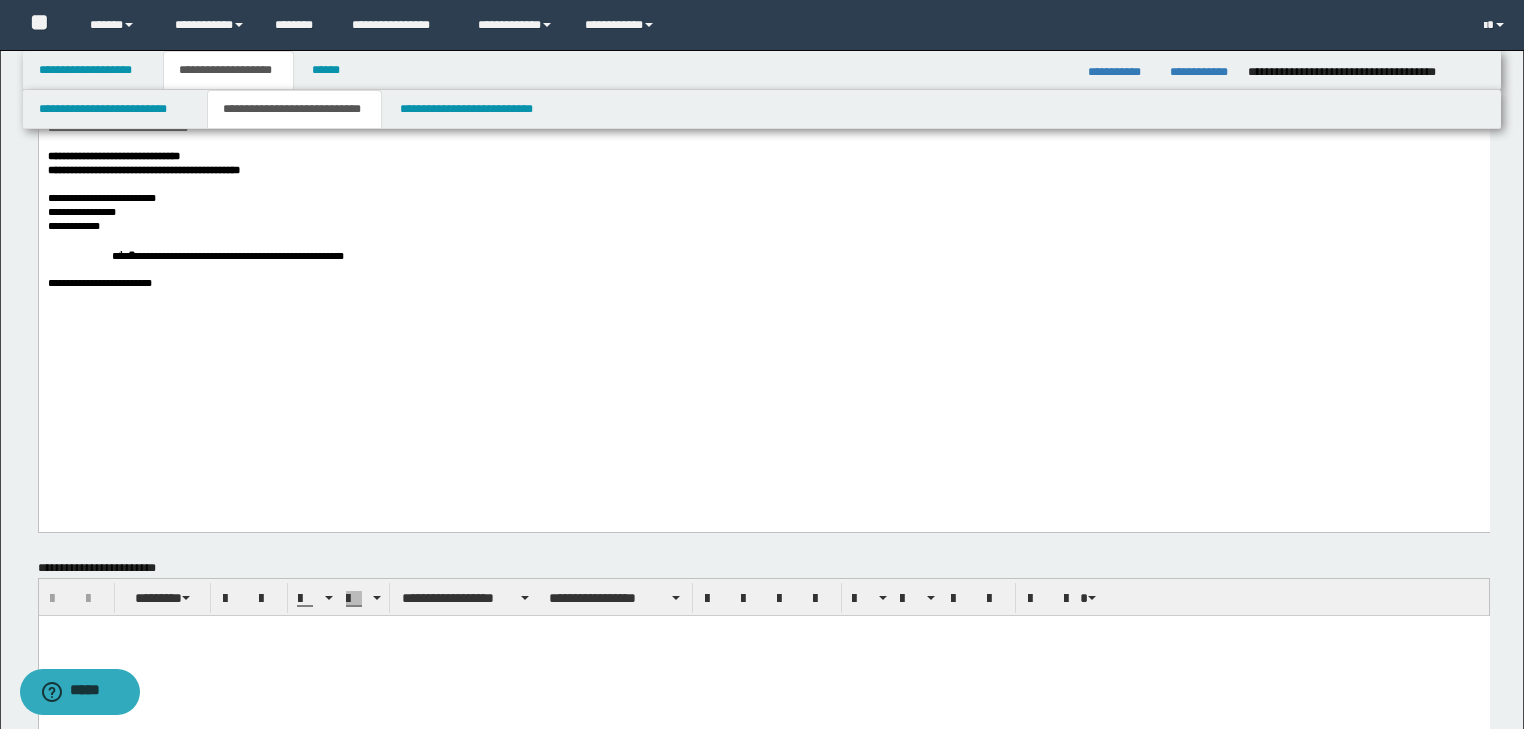 click on "**********" at bounding box center (763, 255) 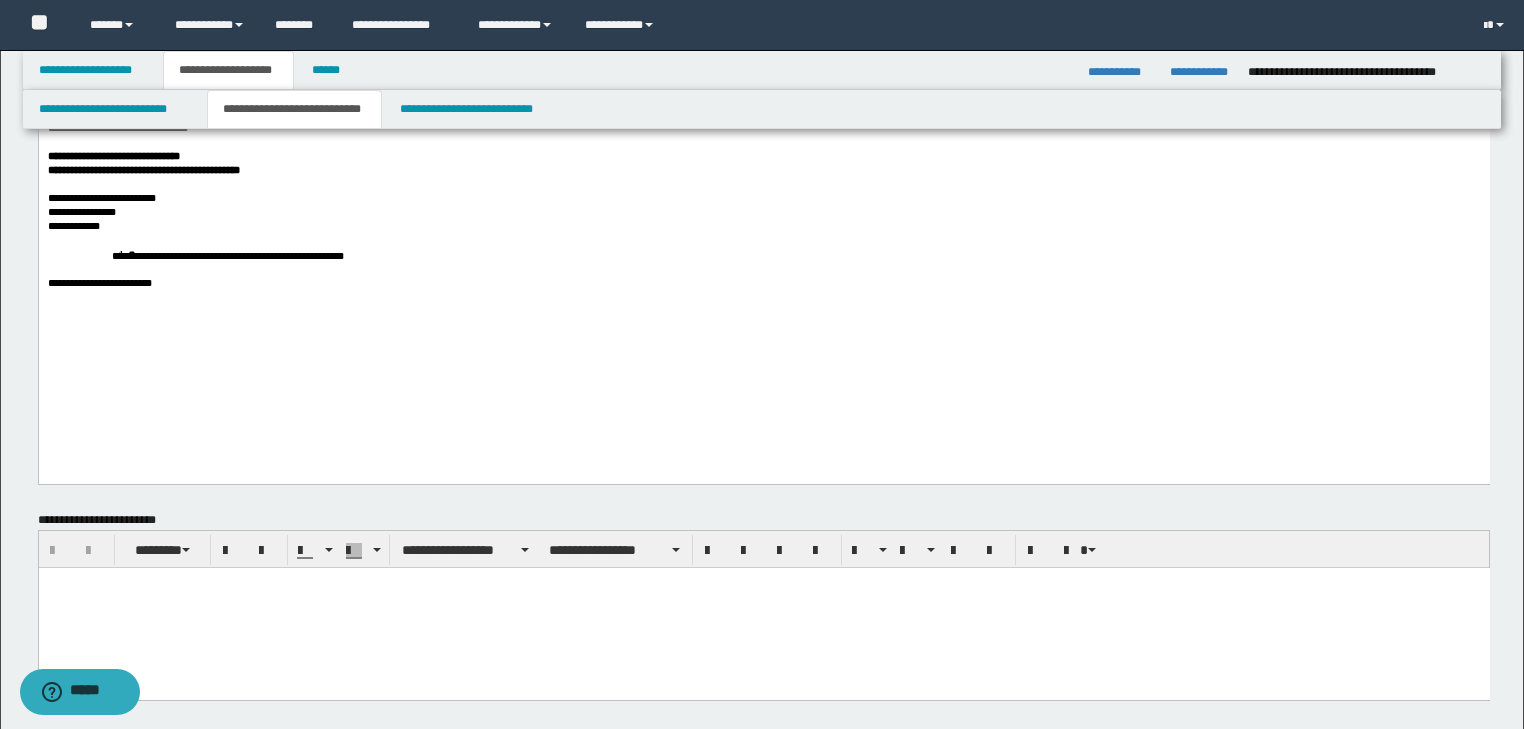 click at bounding box center [763, 582] 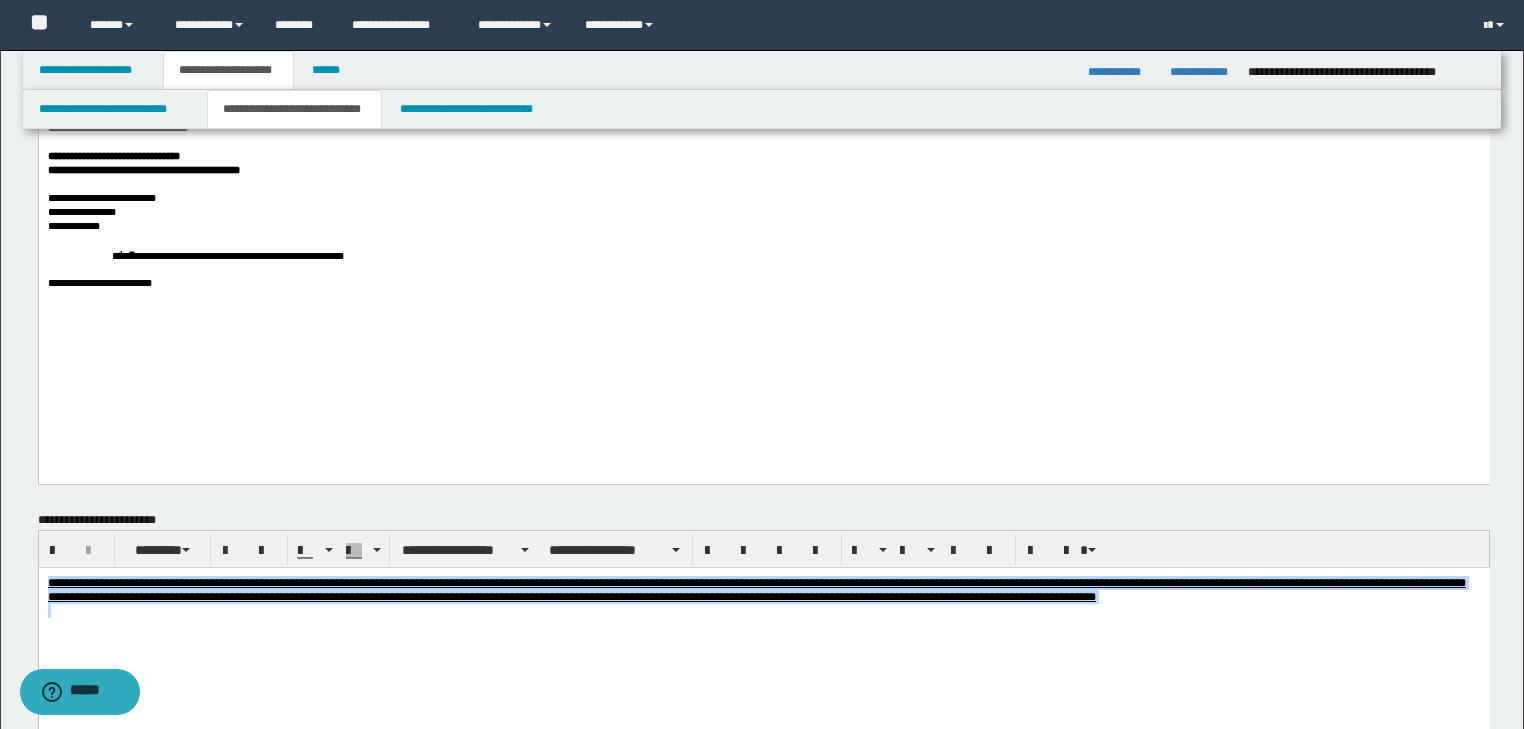 drag, startPoint x: 45, startPoint y: 578, endPoint x: 1066, endPoint y: 625, distance: 1022.08124 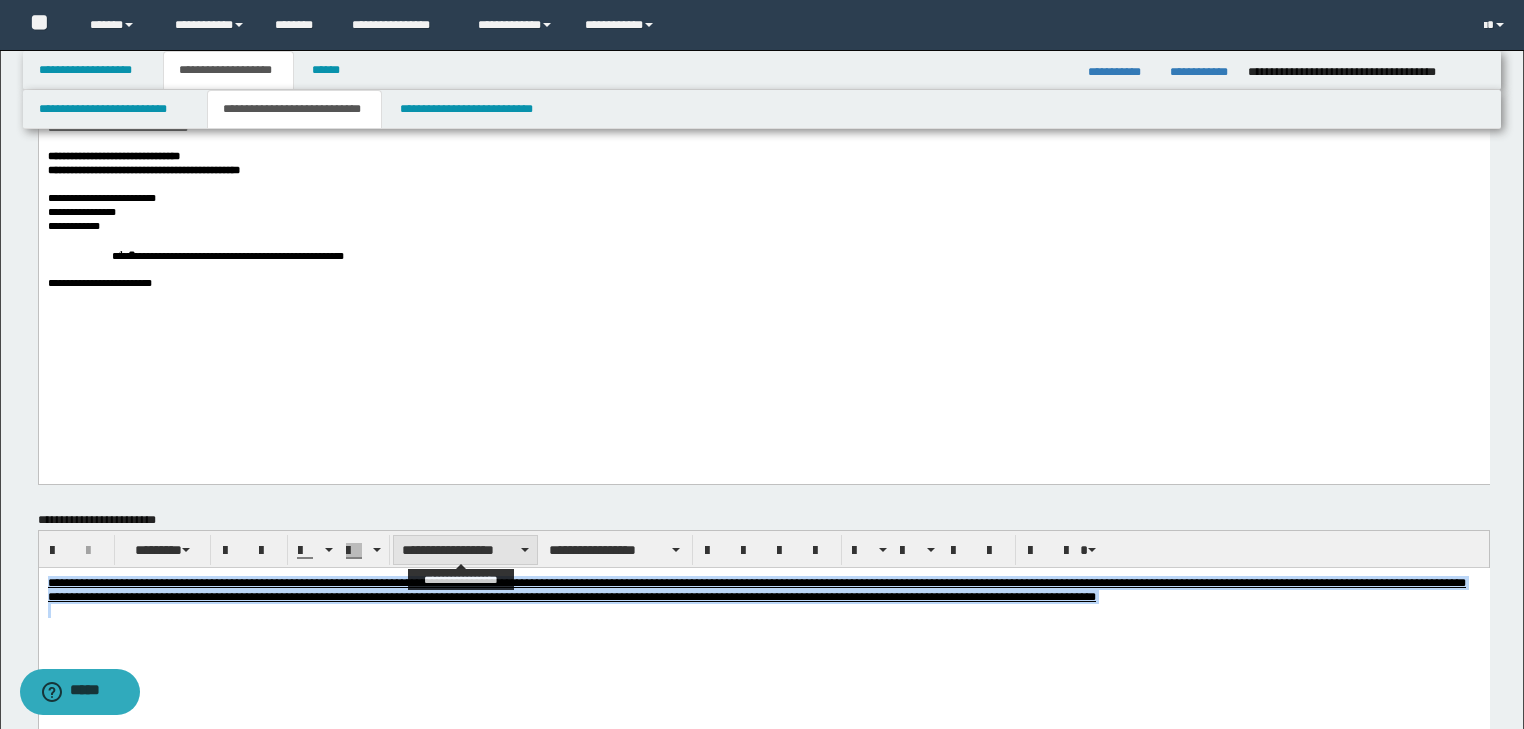 click on "**********" at bounding box center (465, 550) 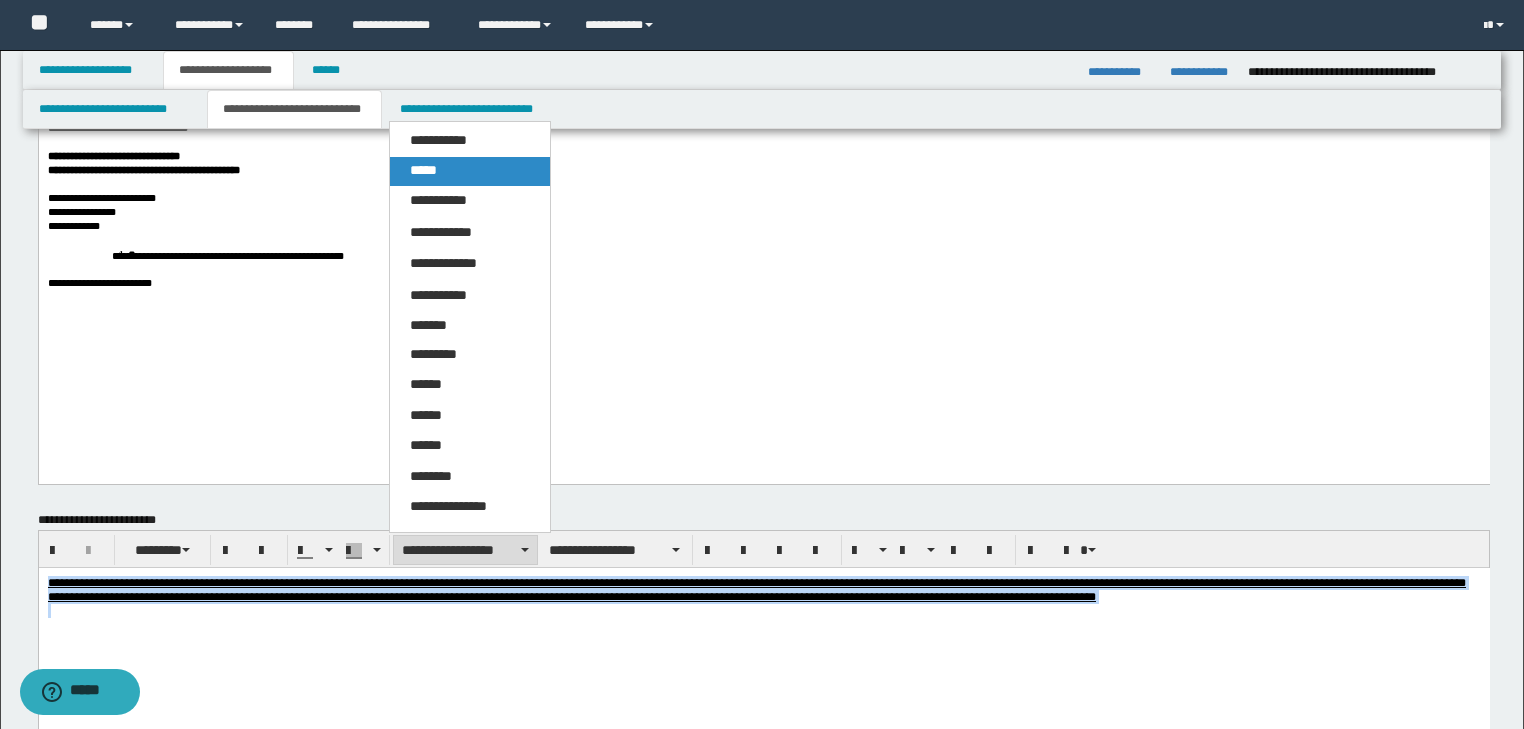 click on "*****" at bounding box center [470, 171] 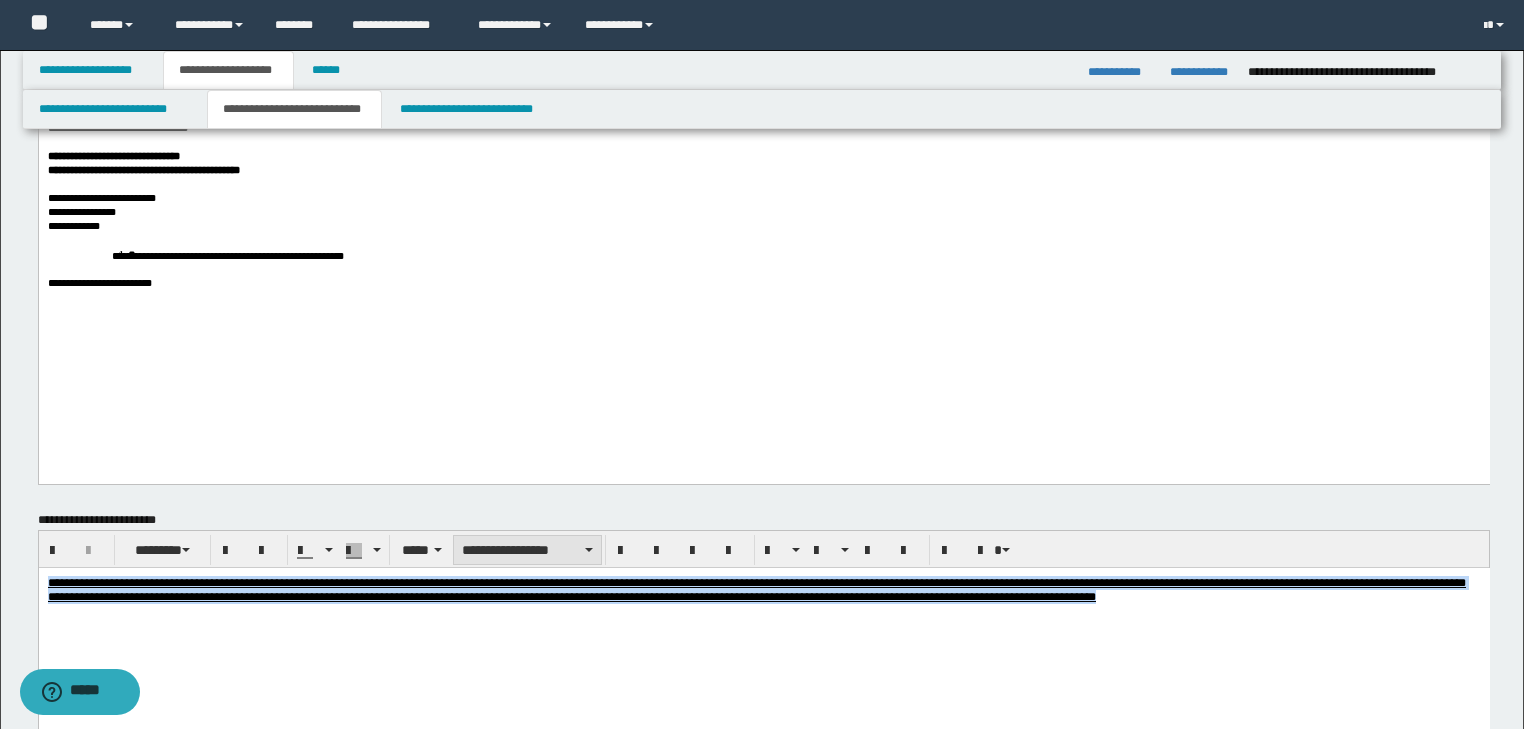 click on "**********" at bounding box center (527, 550) 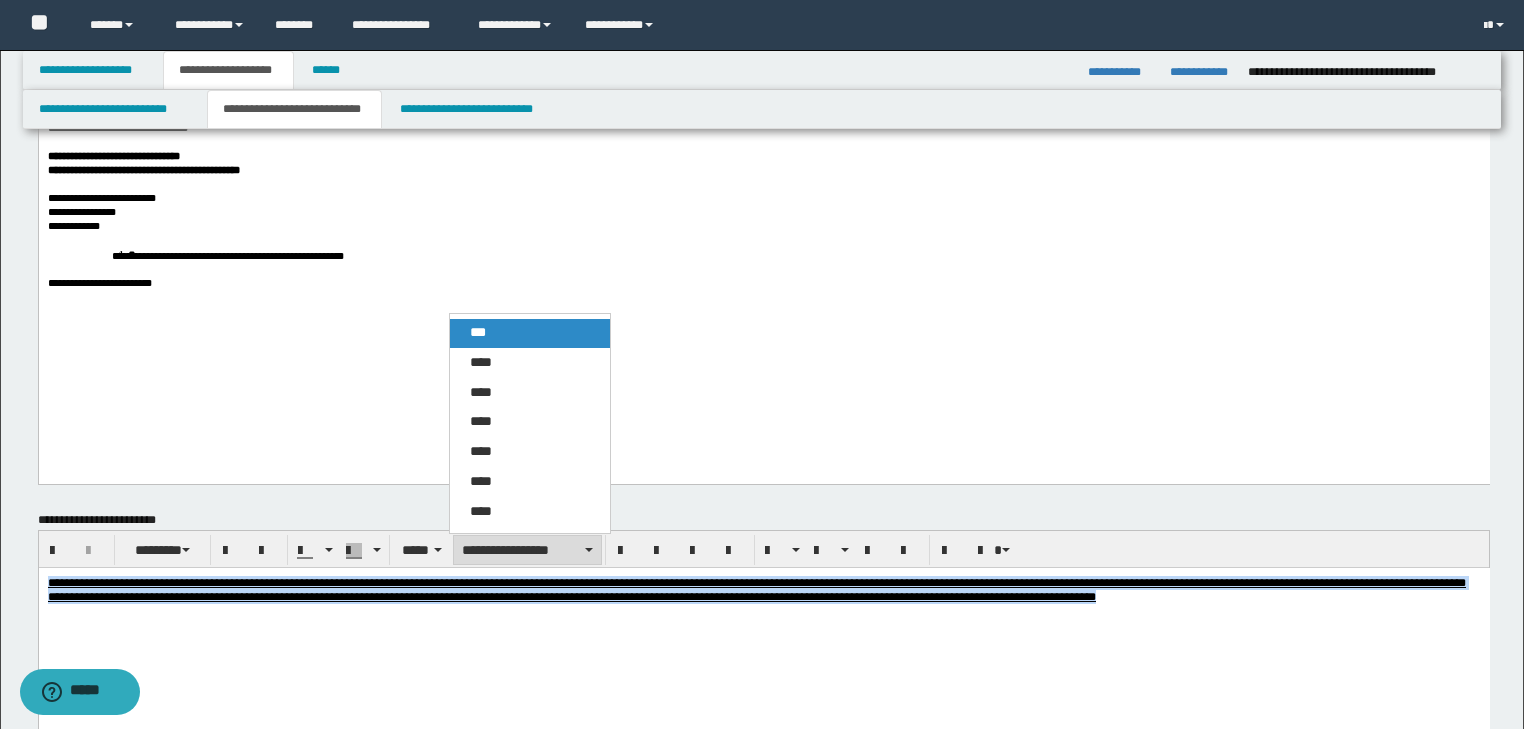 click on "***" at bounding box center [530, 333] 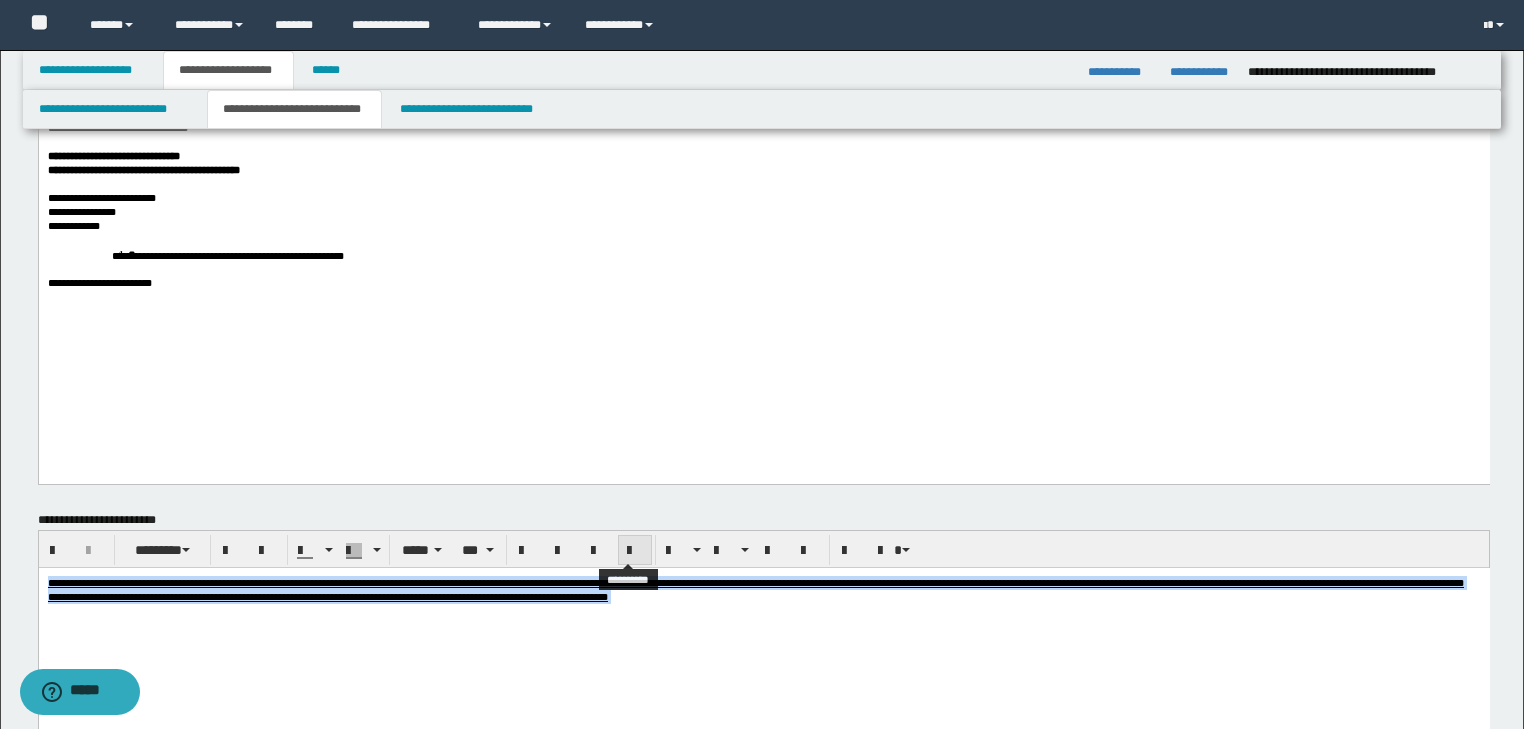 click at bounding box center [635, 551] 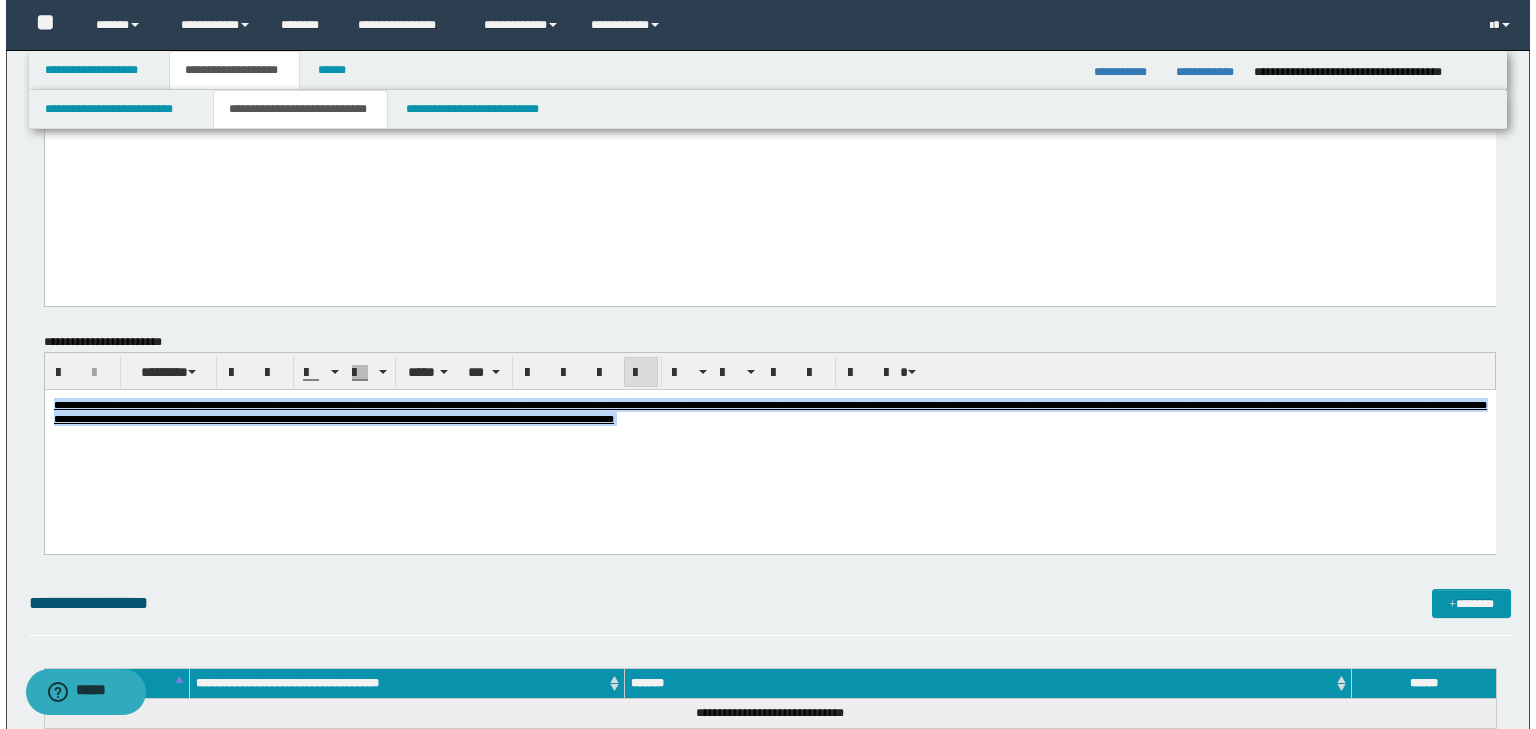 scroll, scrollTop: 1920, scrollLeft: 0, axis: vertical 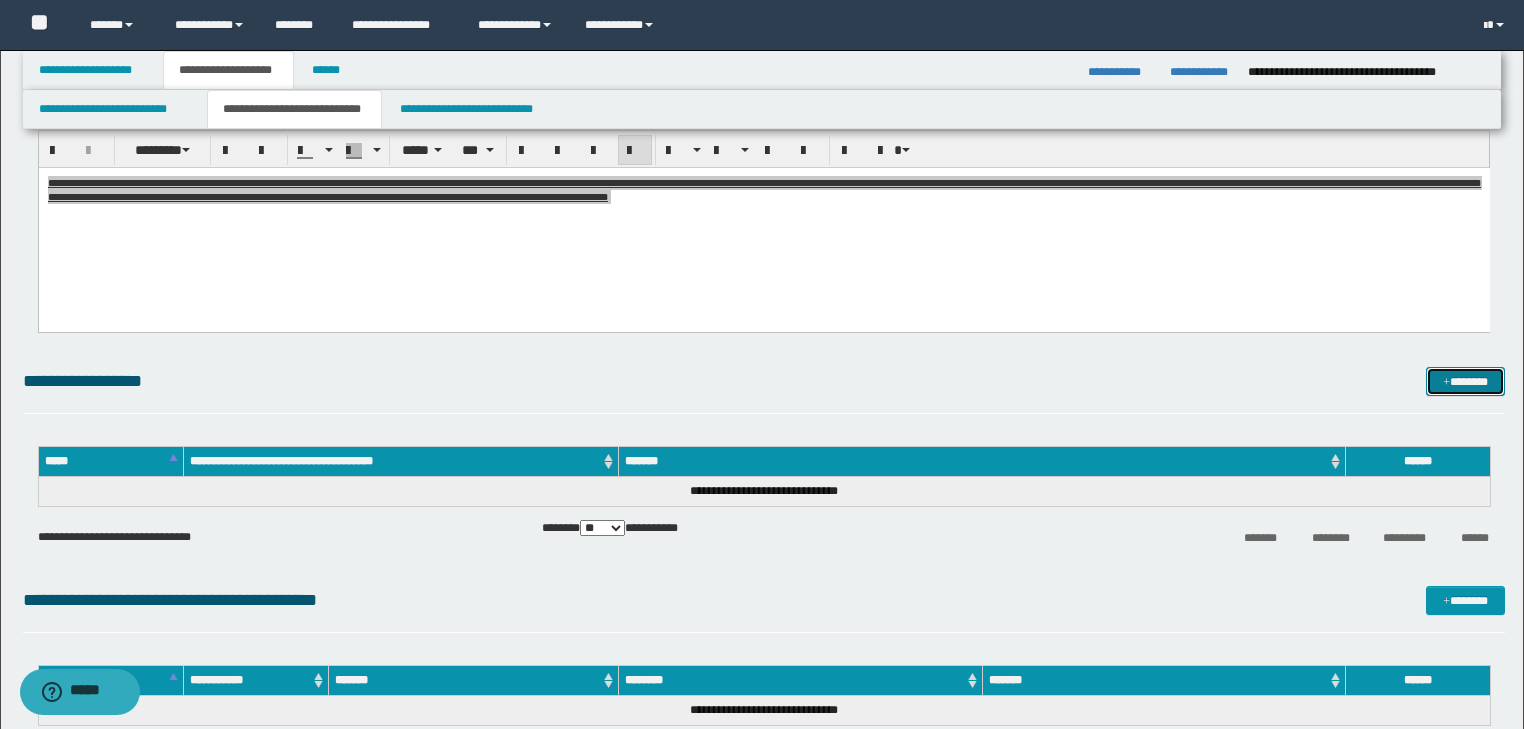 click on "*******" at bounding box center (1465, 382) 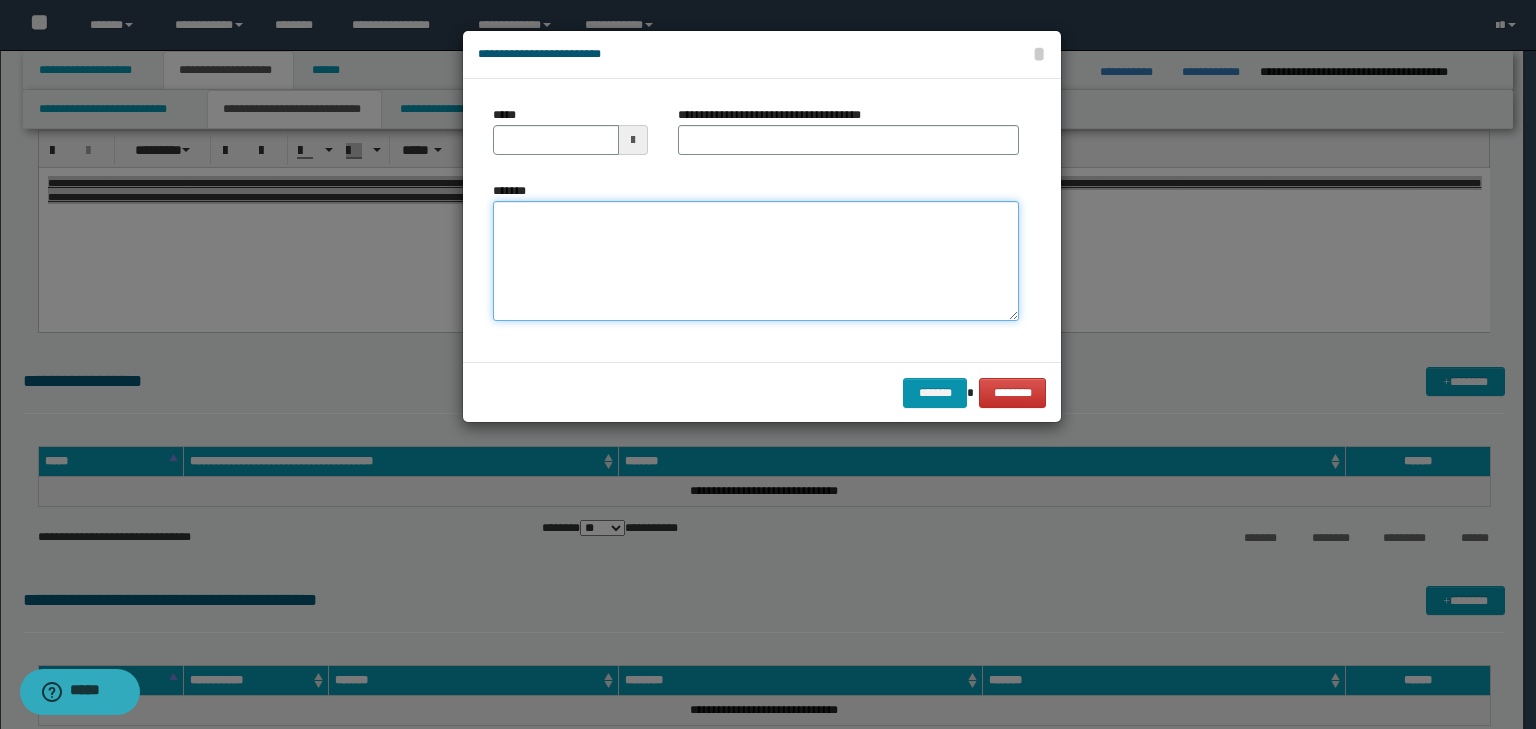 click on "*******" at bounding box center [756, 261] 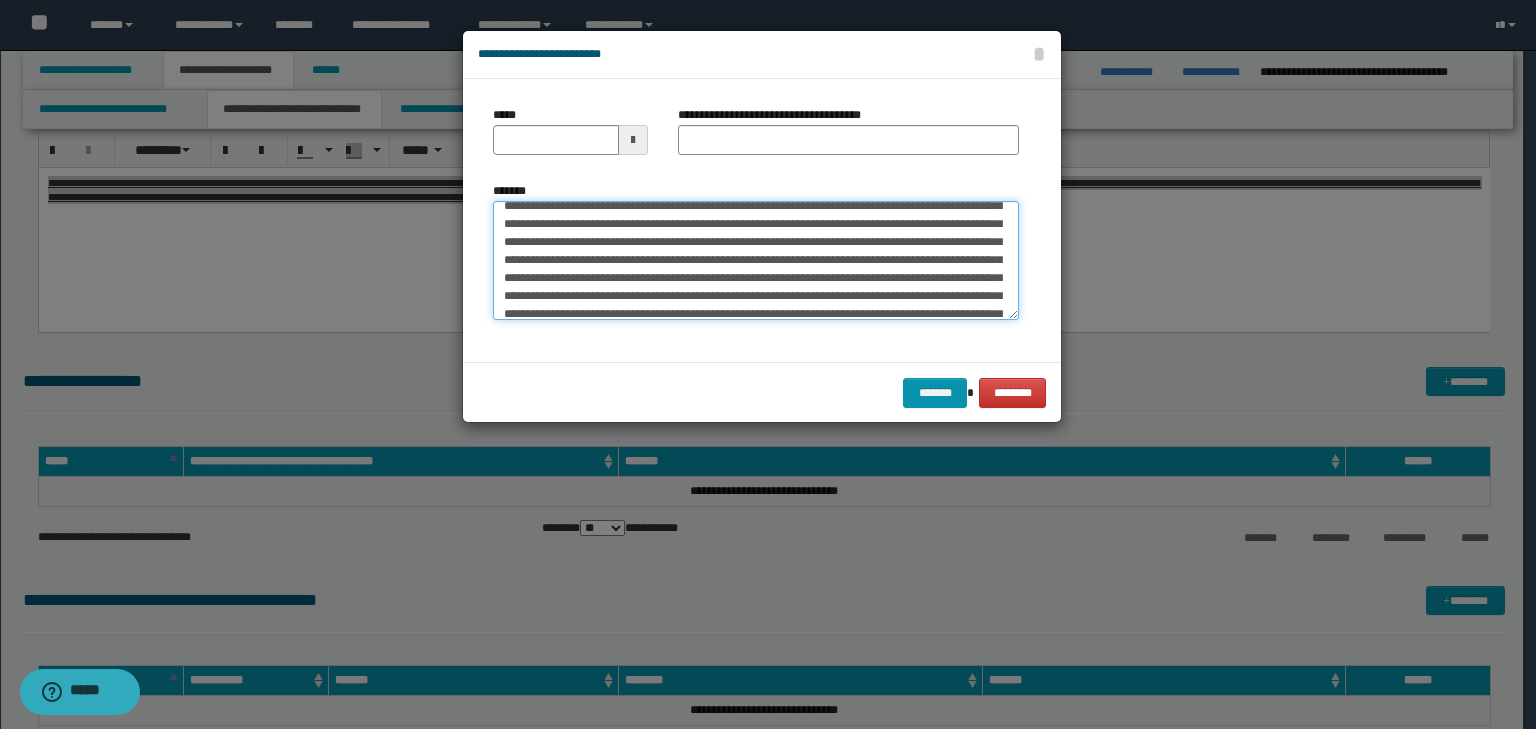 scroll, scrollTop: 0, scrollLeft: 0, axis: both 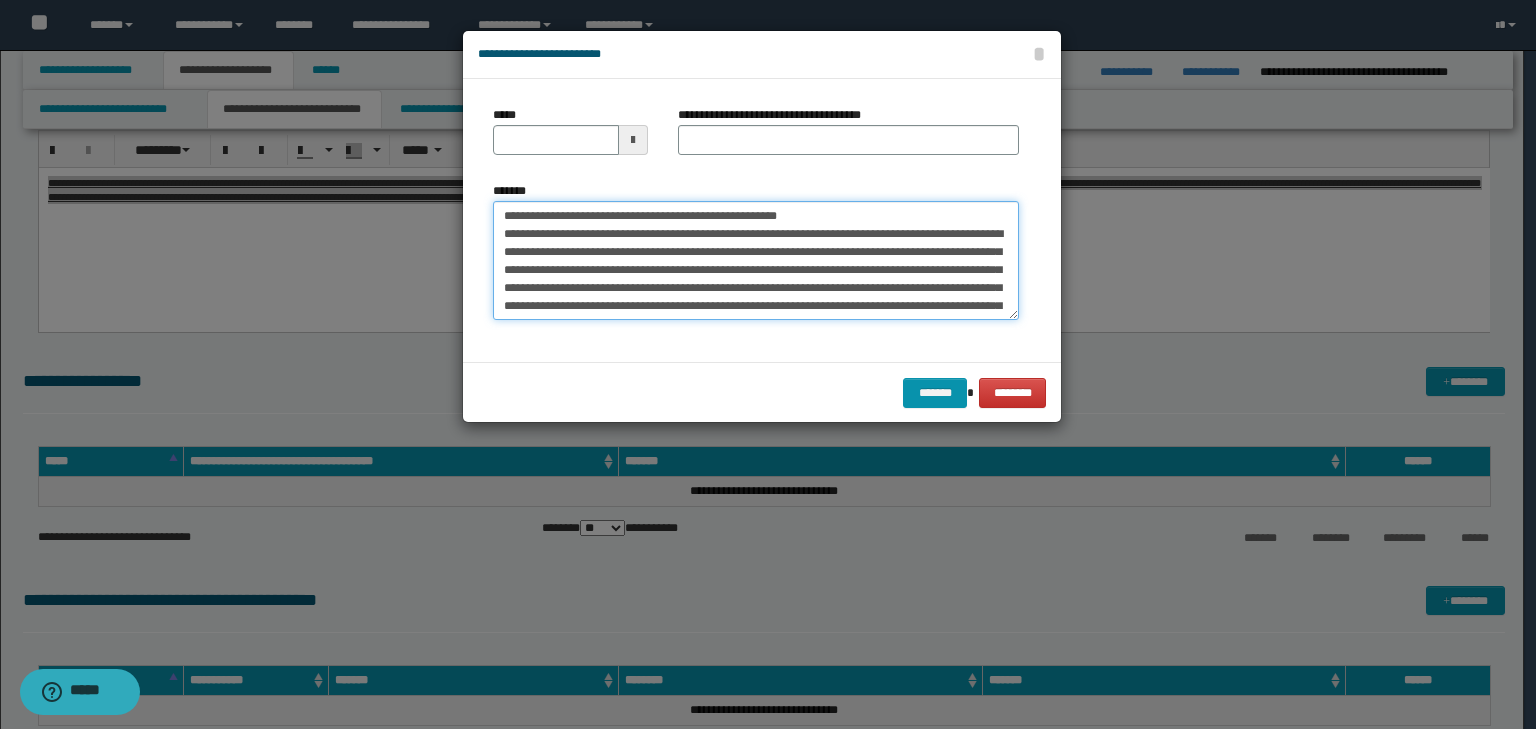 drag, startPoint x: 563, startPoint y: 216, endPoint x: 453, endPoint y: 207, distance: 110.36757 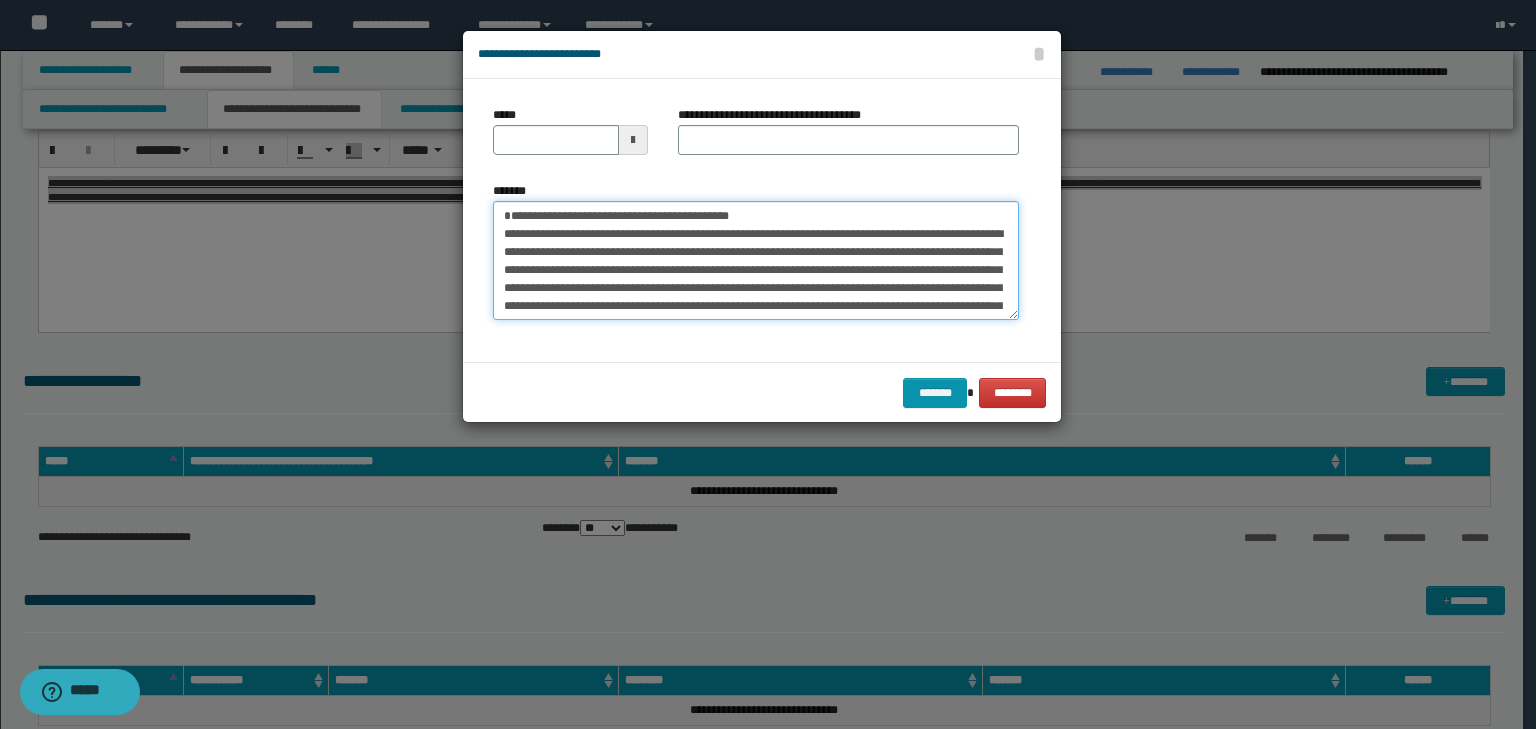type 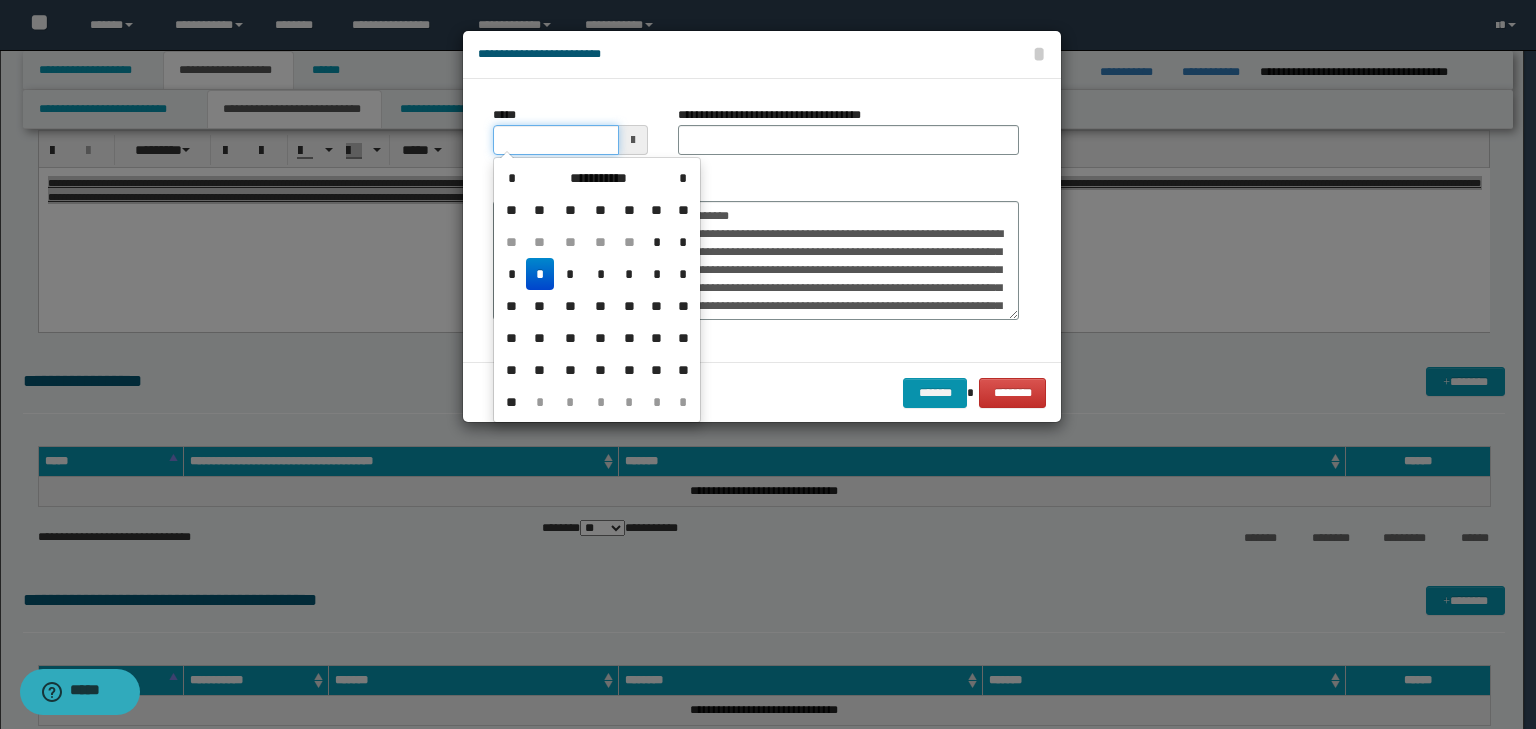 click on "*****" at bounding box center [556, 140] 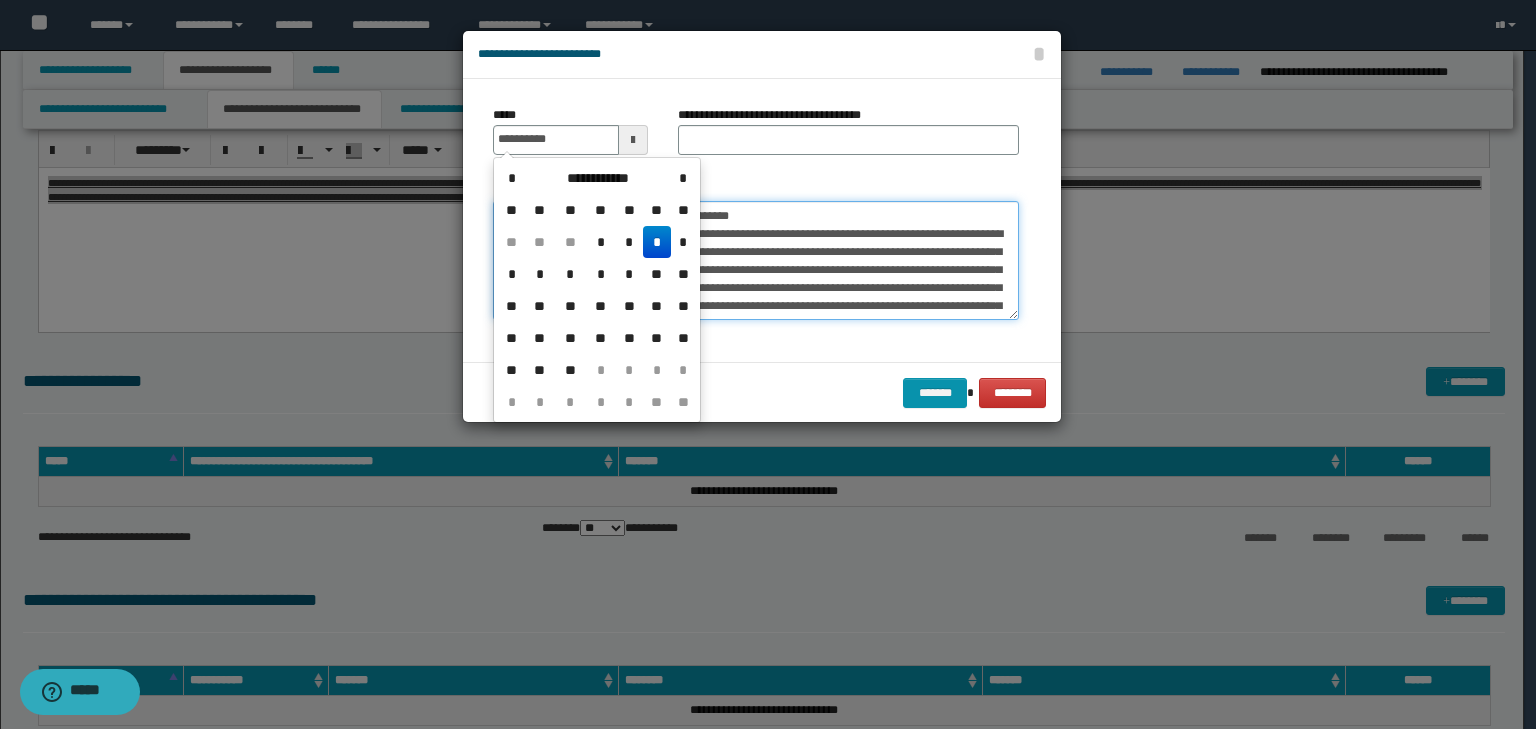 type on "**********" 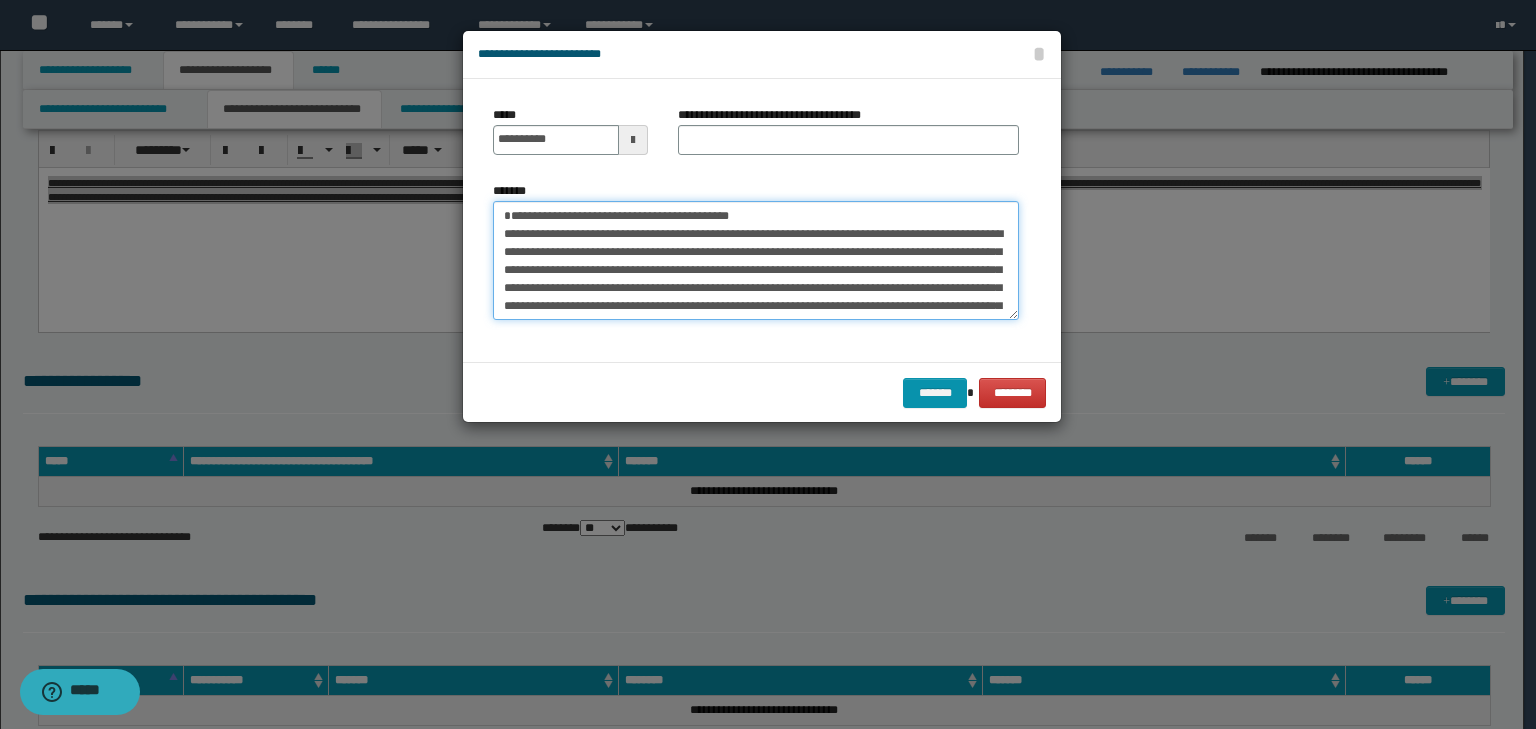drag, startPoint x: 800, startPoint y: 212, endPoint x: 168, endPoint y: 132, distance: 637.04315 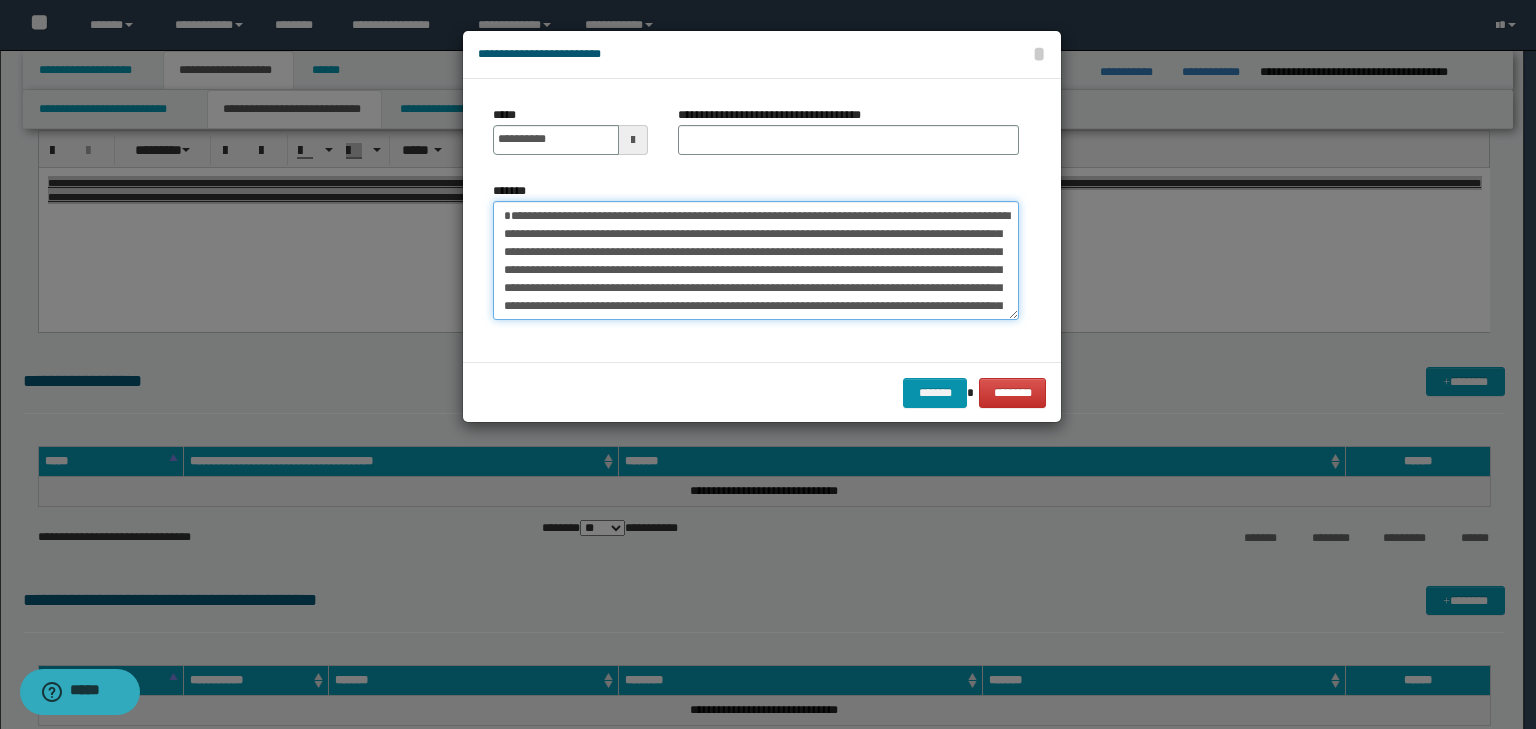 type on "**********" 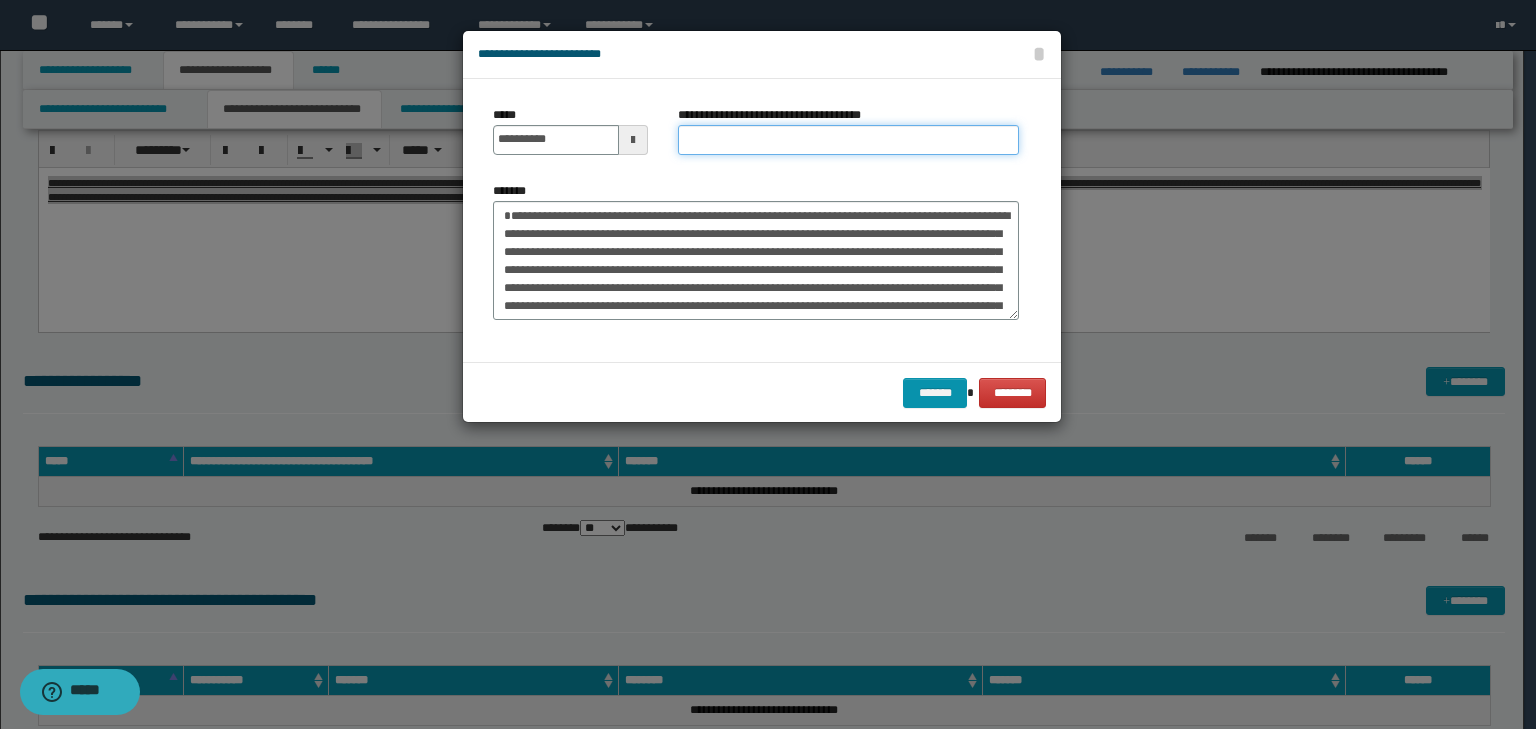 click on "**********" at bounding box center [848, 140] 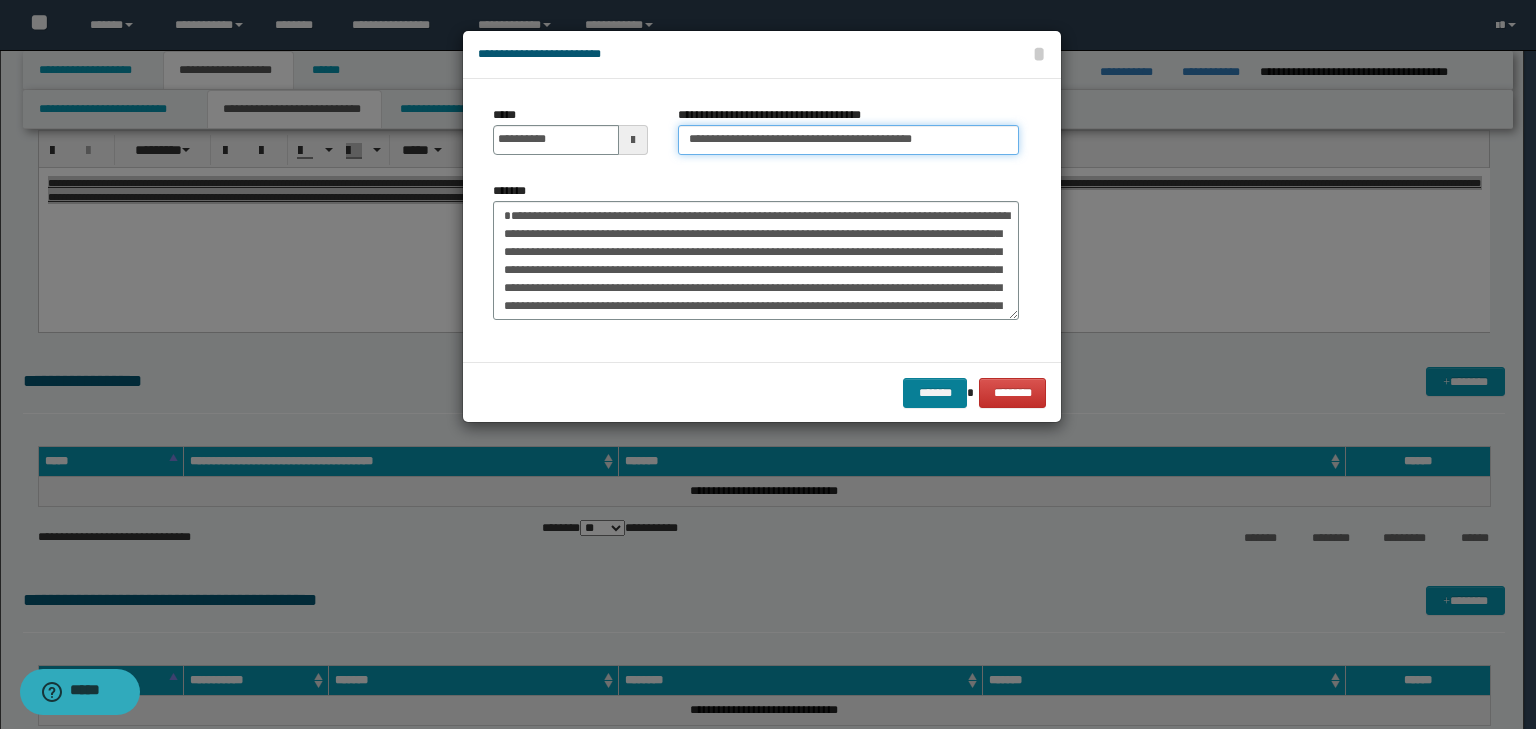 type on "**********" 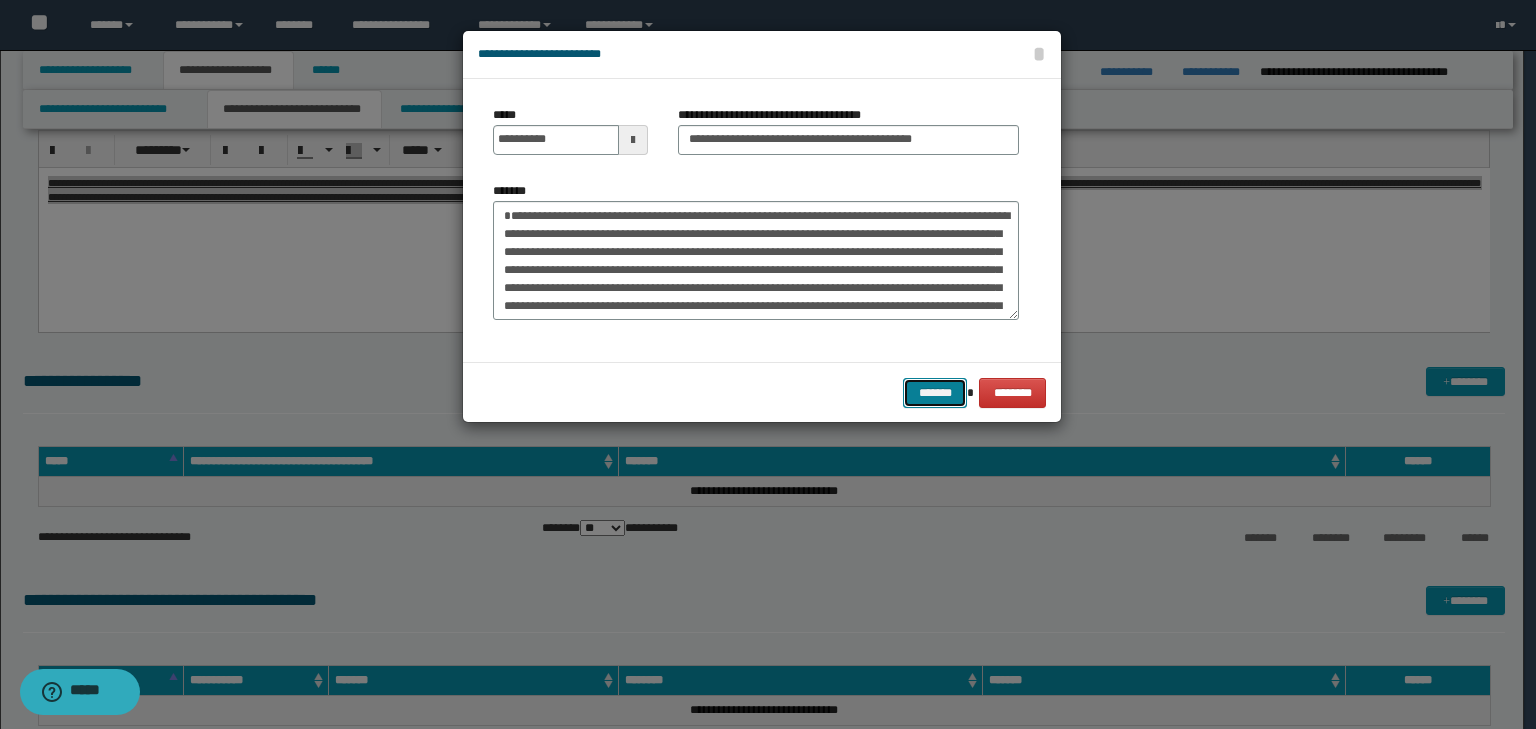 click on "*******" at bounding box center [935, 393] 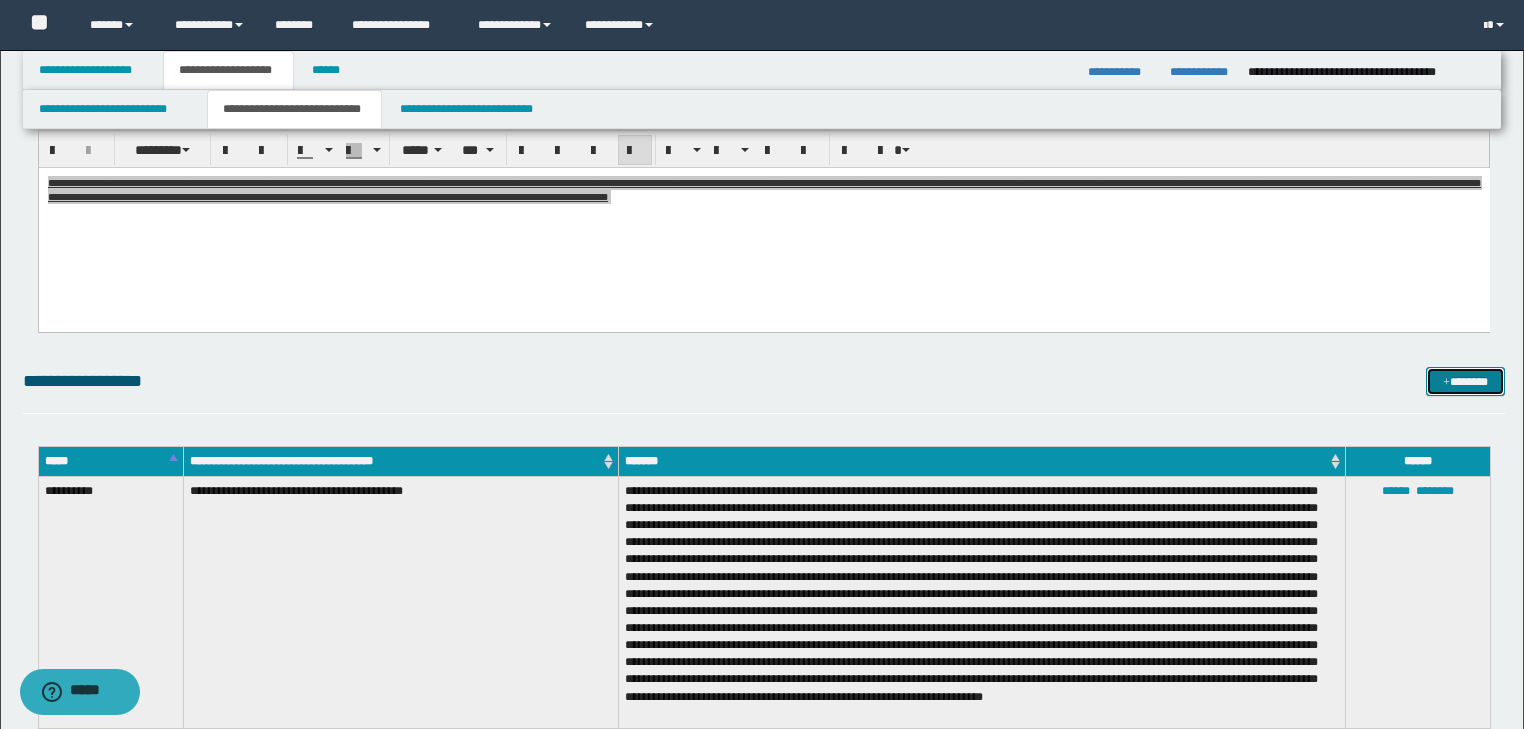 drag, startPoint x: 1456, startPoint y: 380, endPoint x: 1257, endPoint y: 376, distance: 199.04019 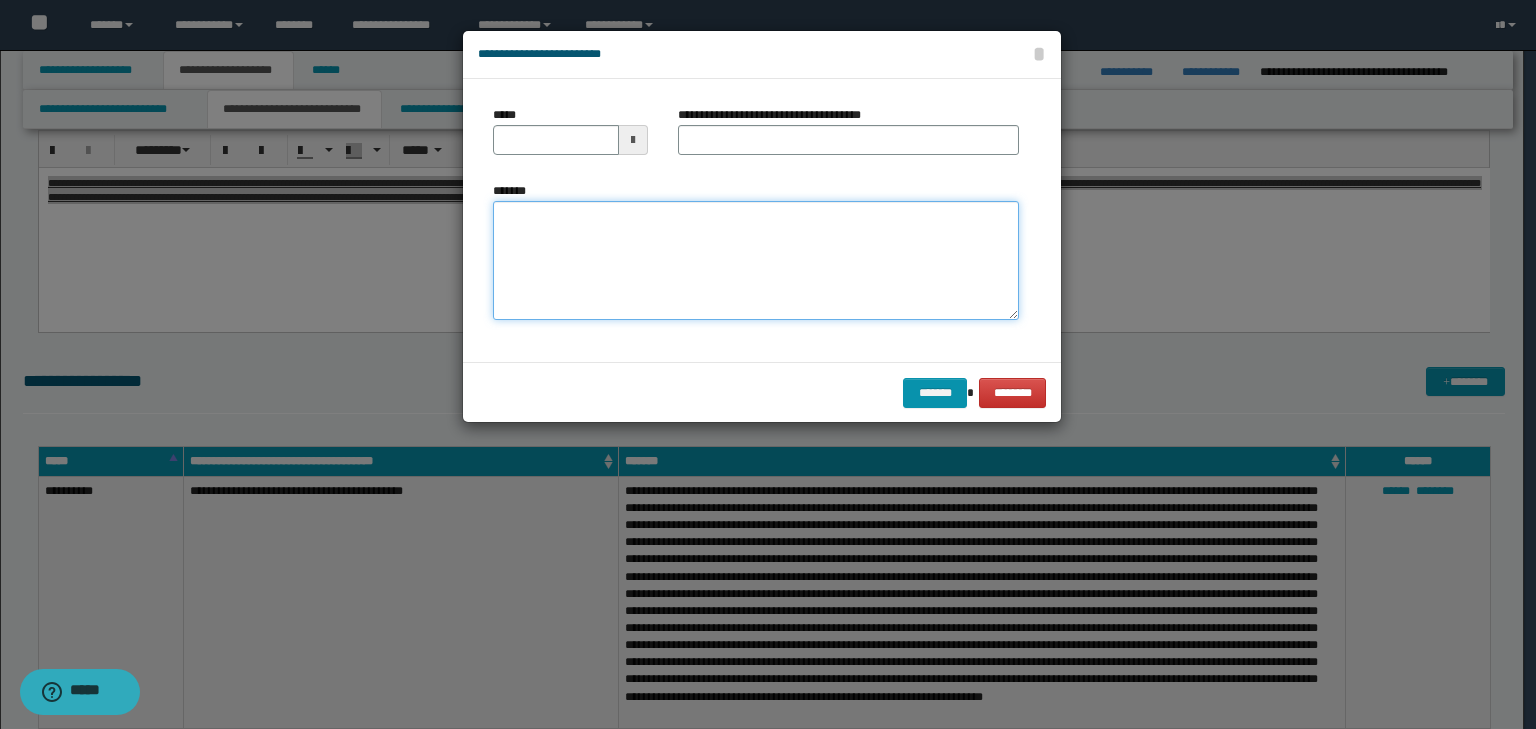 click on "*******" at bounding box center (756, 261) 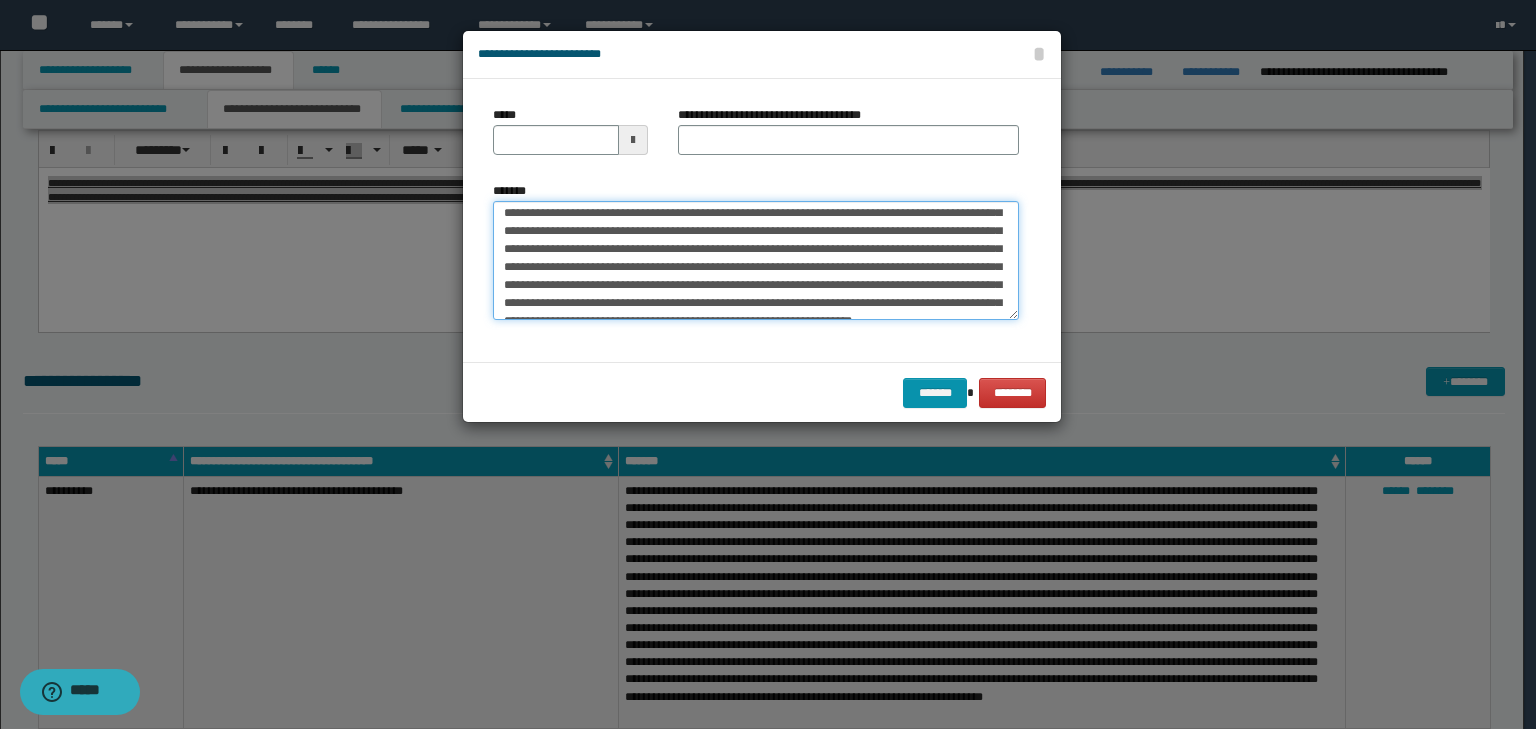scroll, scrollTop: 0, scrollLeft: 0, axis: both 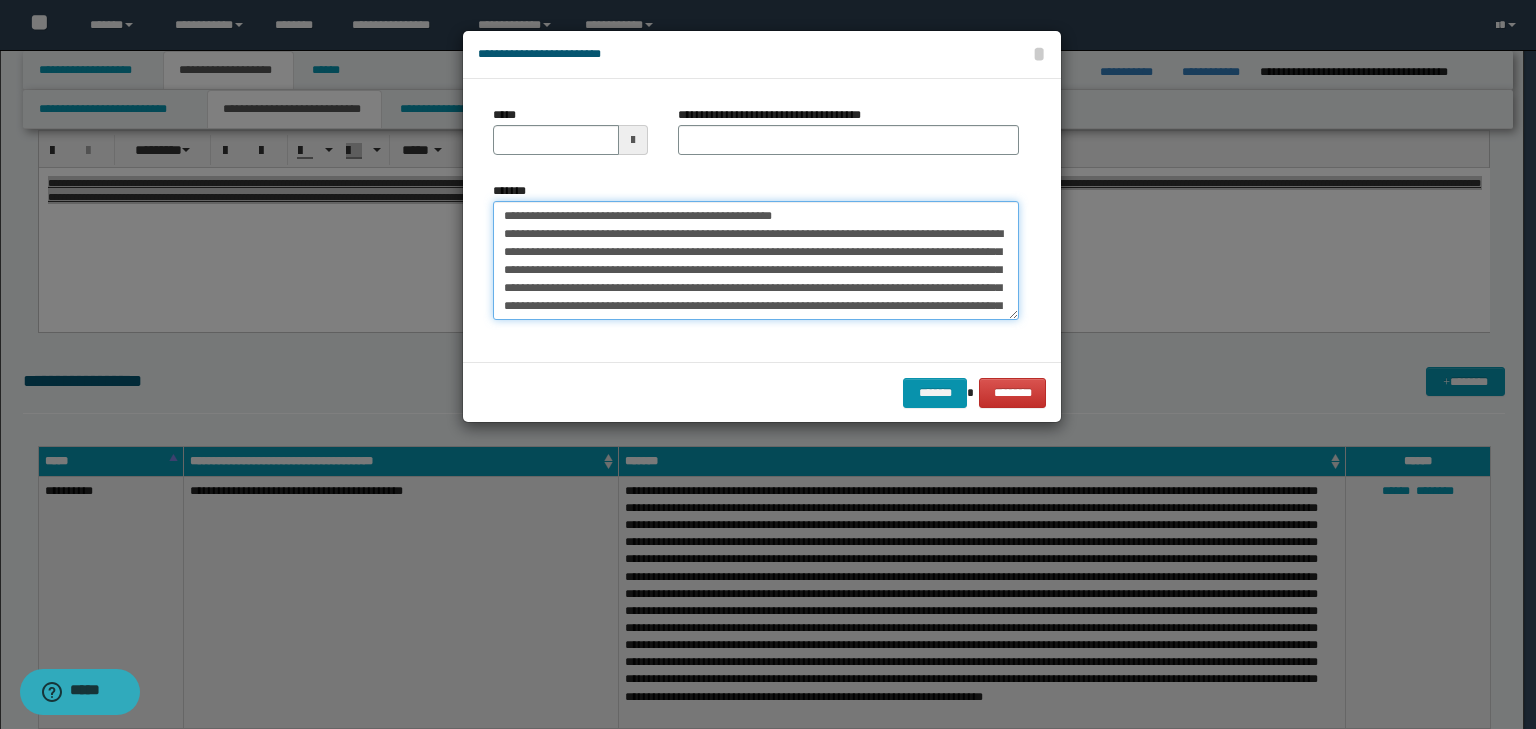 drag, startPoint x: 566, startPoint y: 221, endPoint x: 417, endPoint y: 196, distance: 151.08276 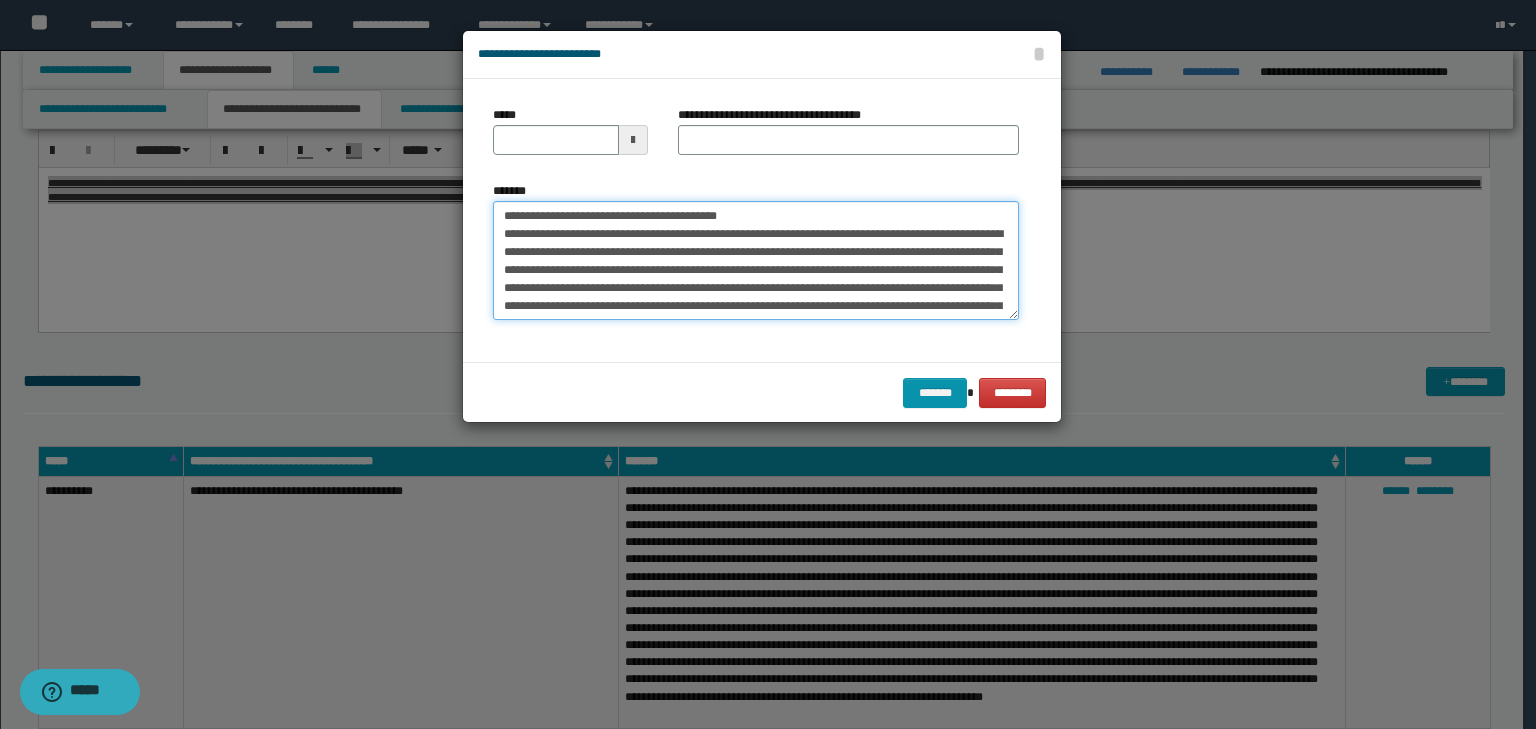 type 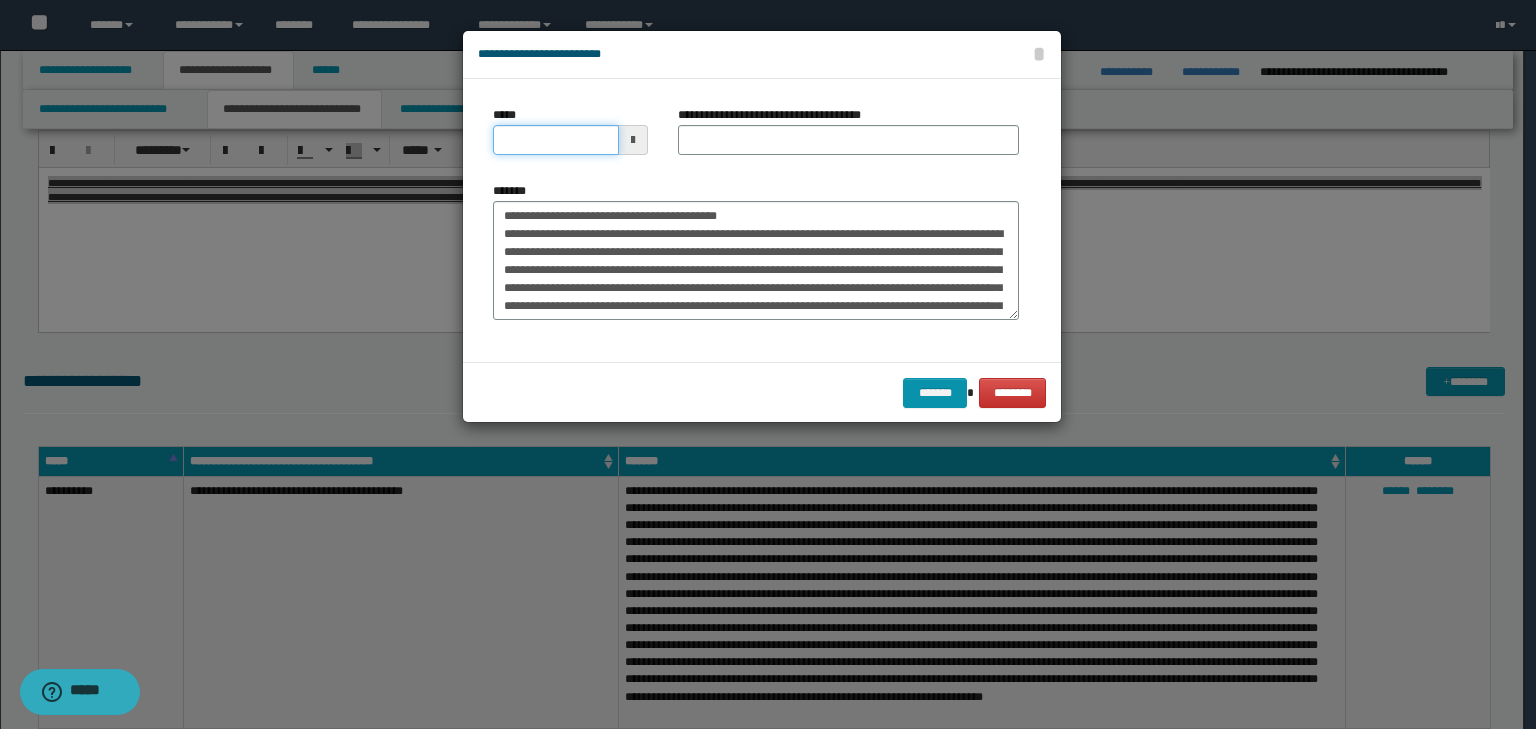 click on "*****" at bounding box center [556, 140] 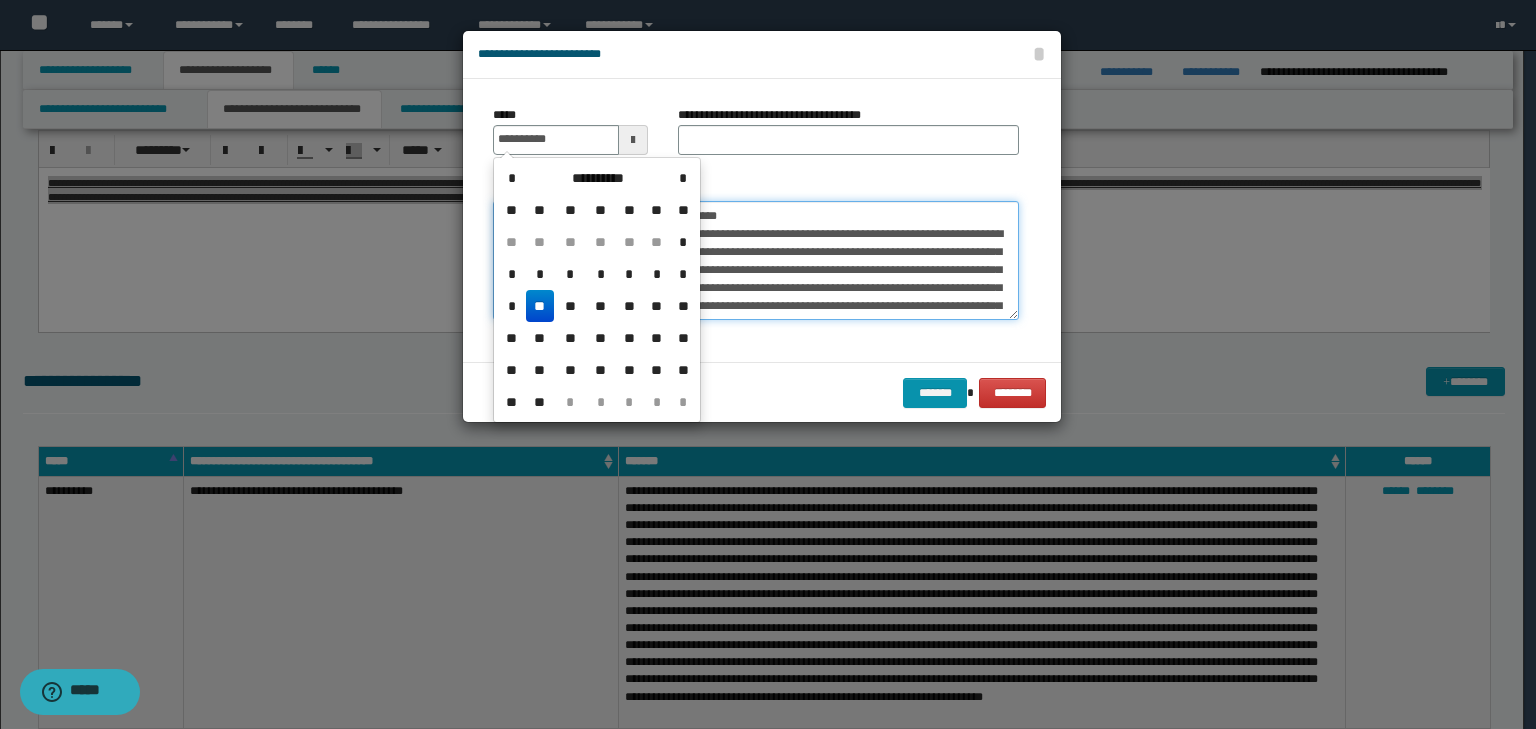type on "**********" 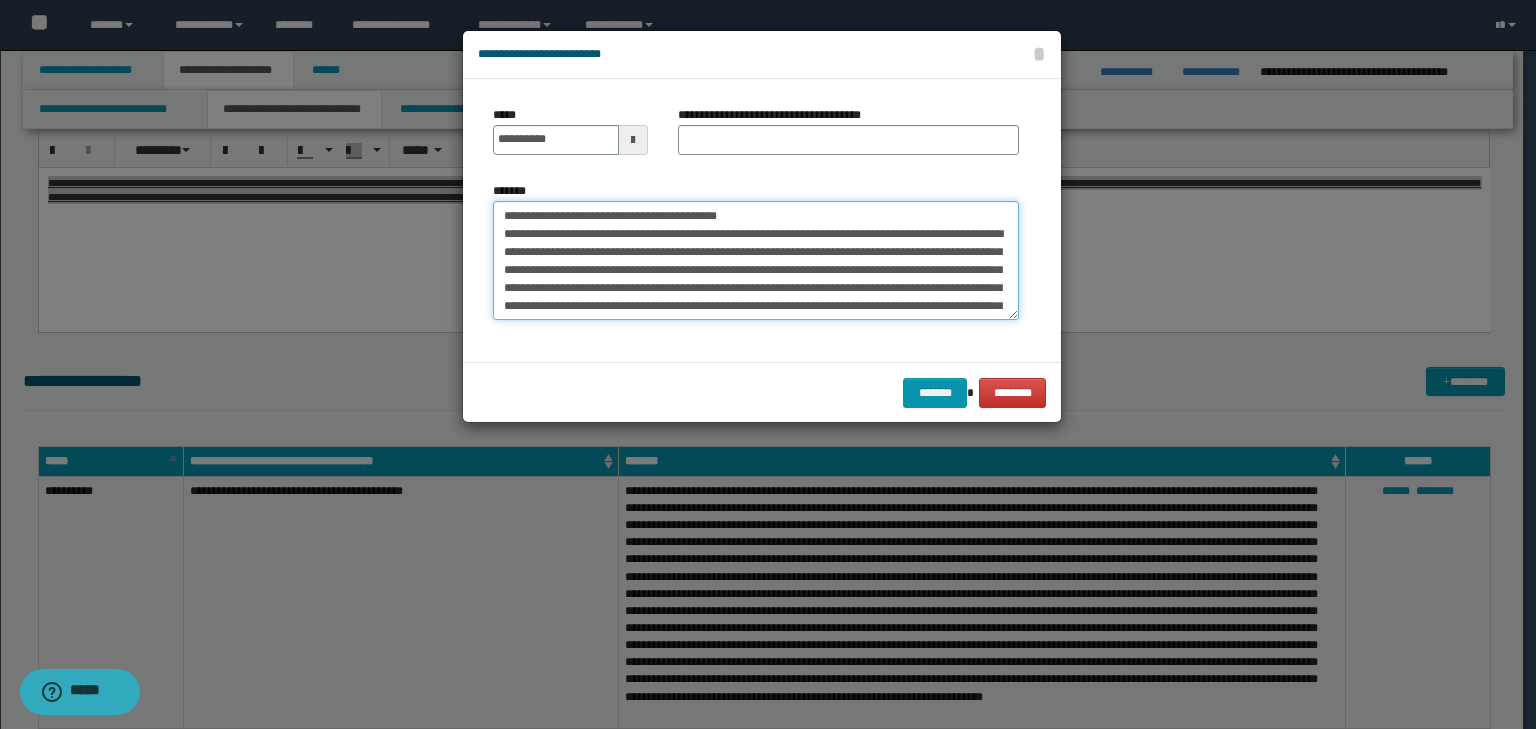 drag, startPoint x: 822, startPoint y: 214, endPoint x: 233, endPoint y: 209, distance: 589.02124 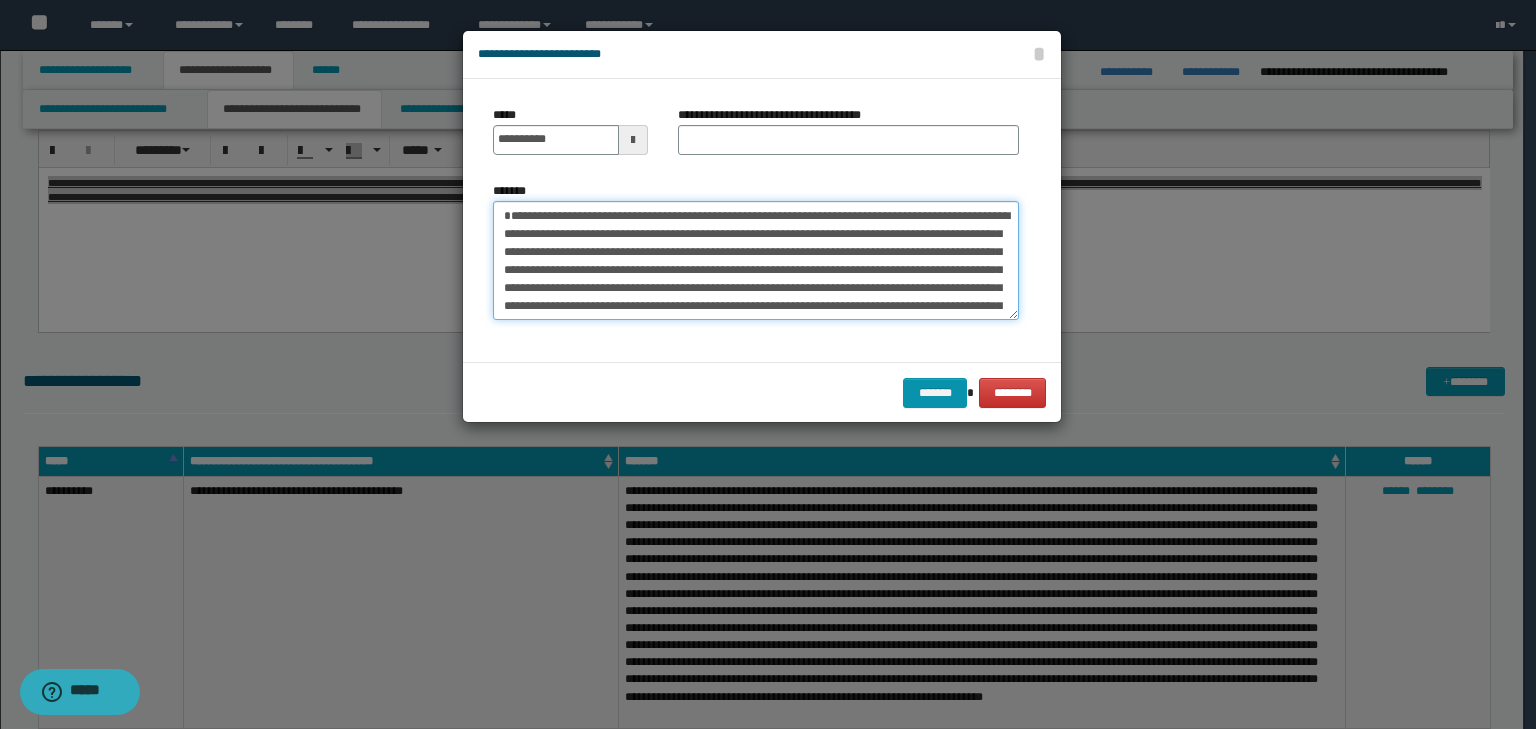 type on "**********" 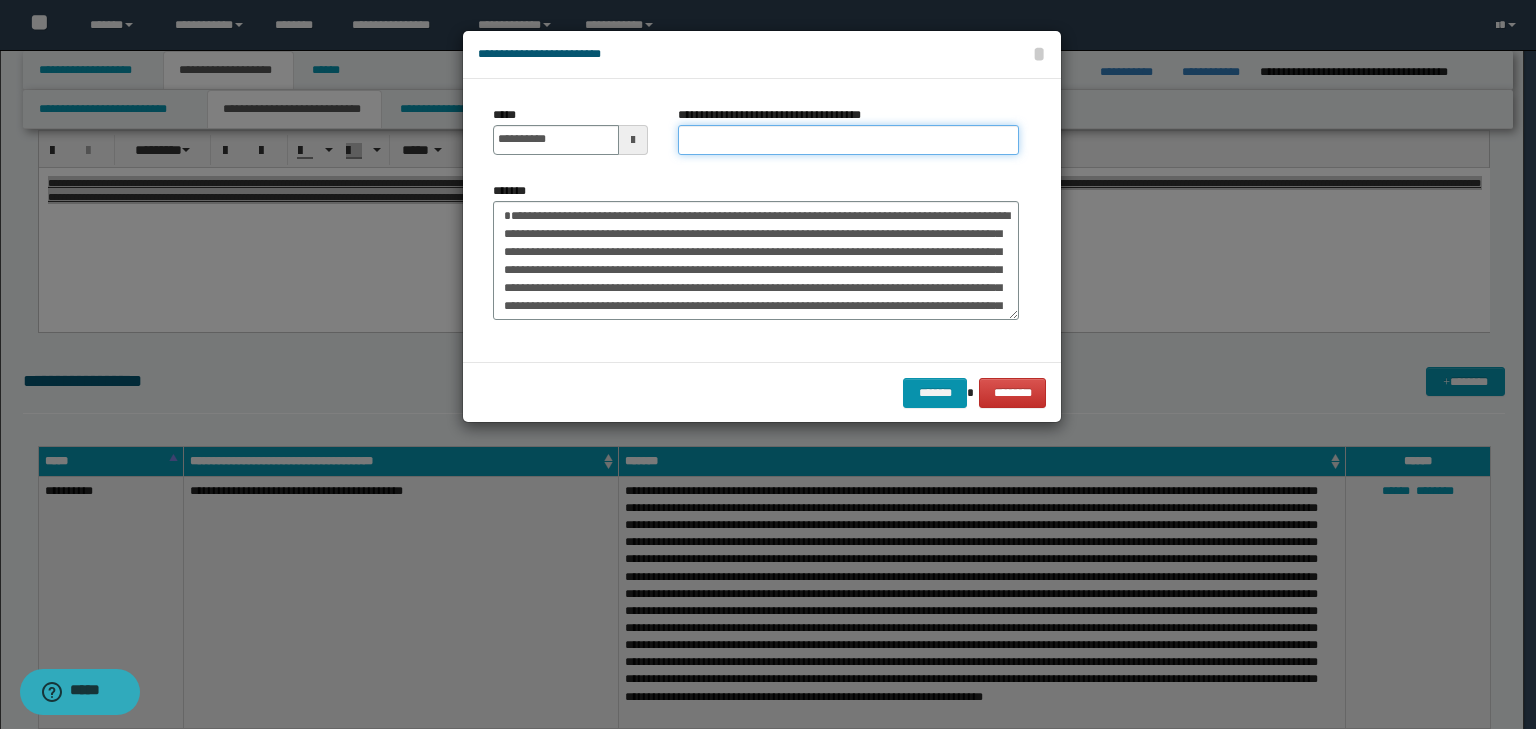 click on "**********" at bounding box center (848, 140) 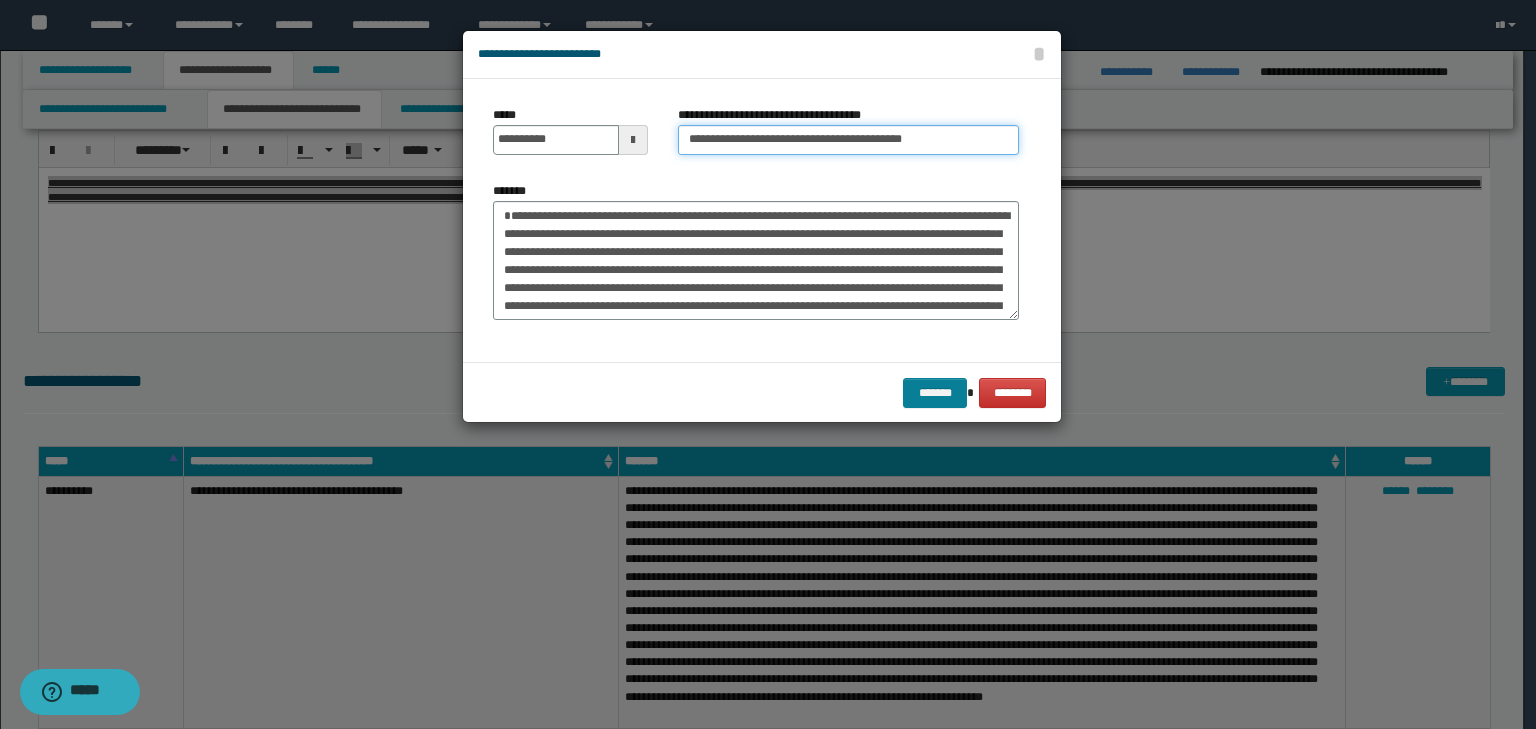 type on "**********" 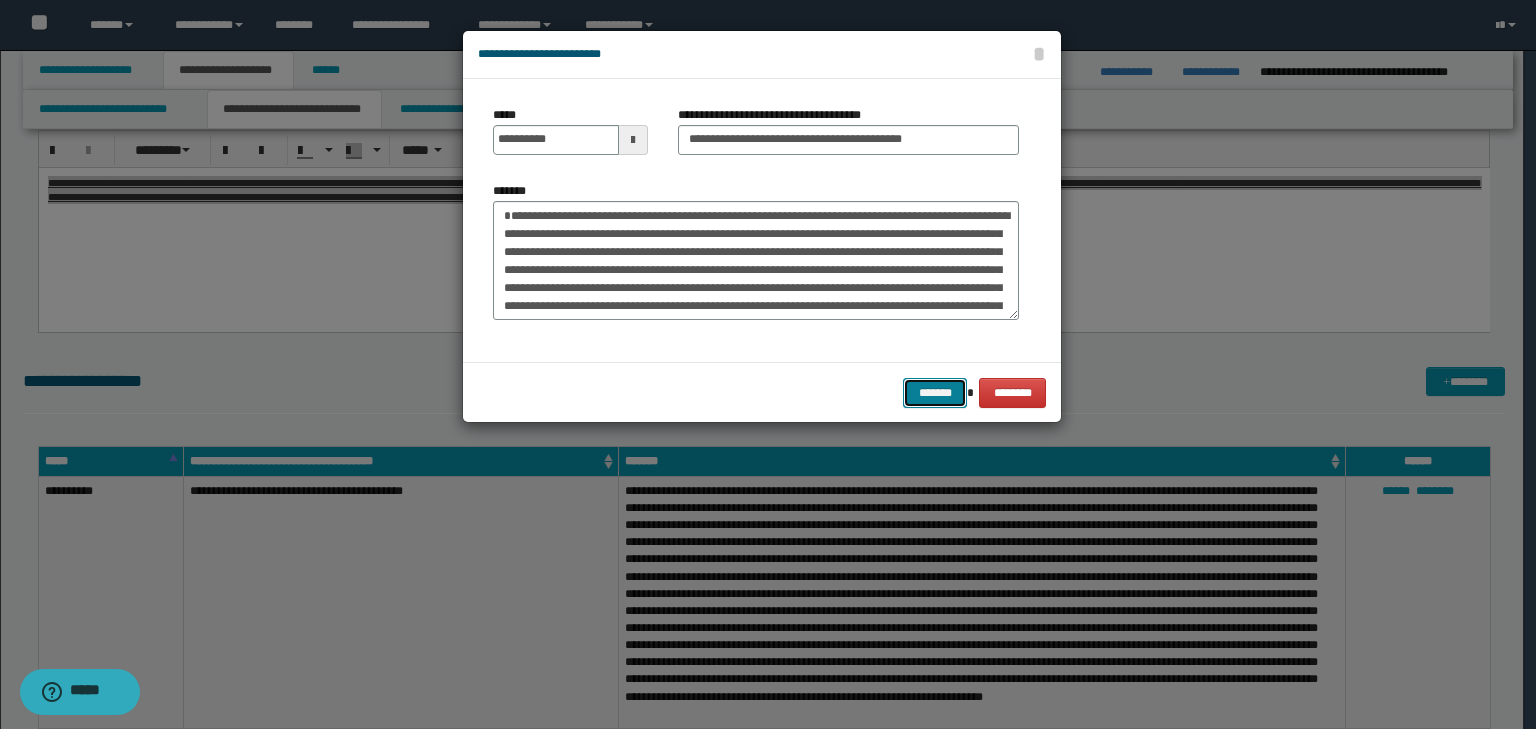 click on "*******" at bounding box center (935, 393) 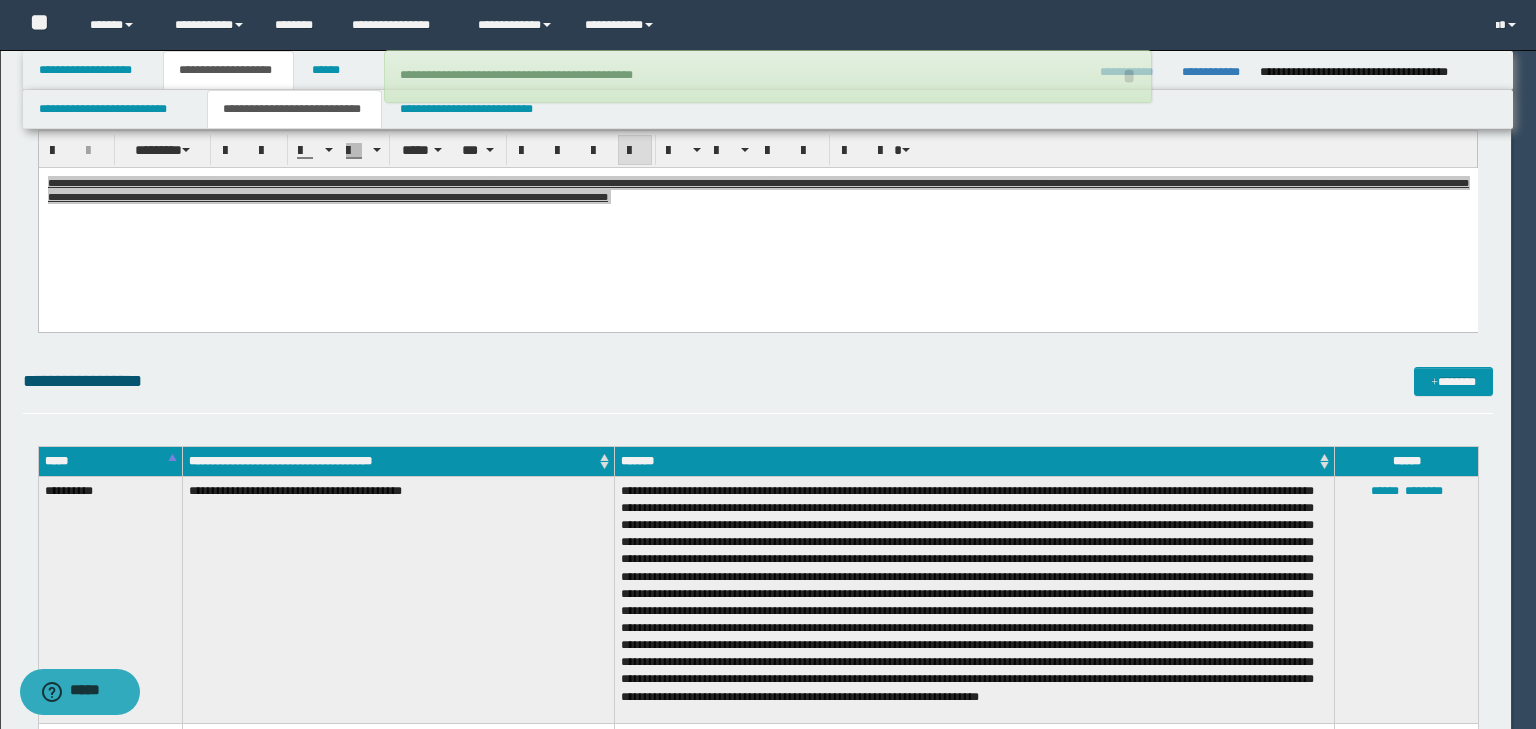 type 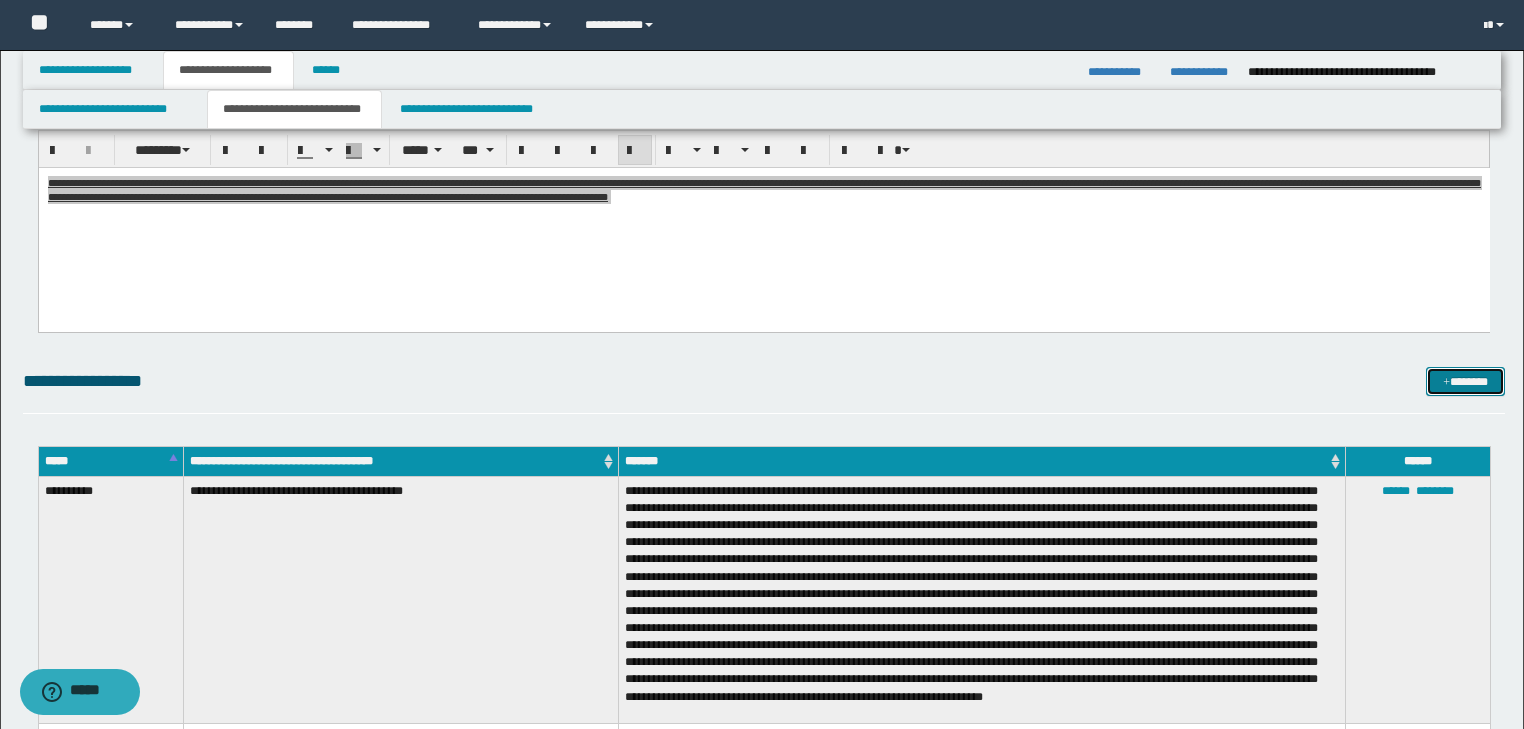 click on "*******" at bounding box center (1465, 382) 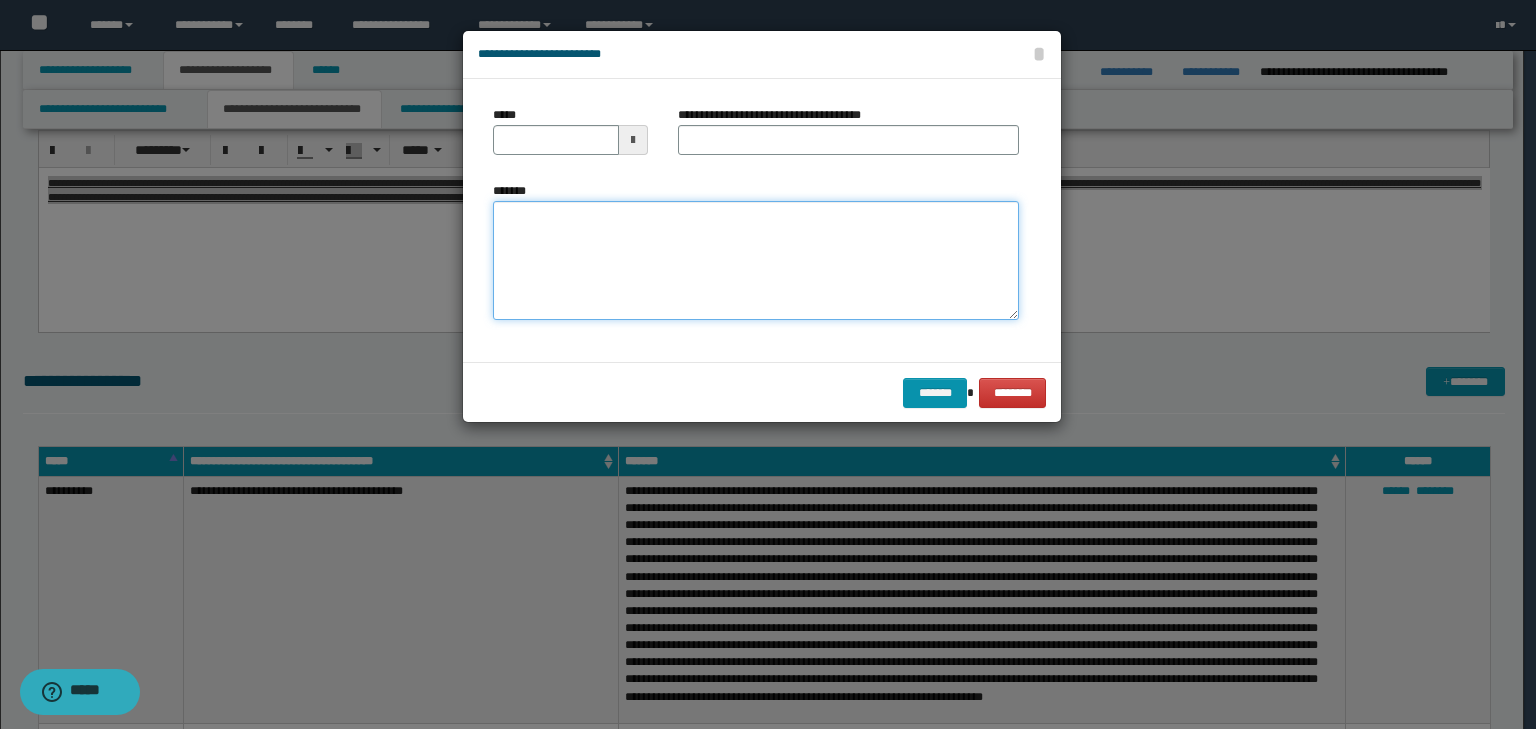 click on "*******" at bounding box center (756, 261) 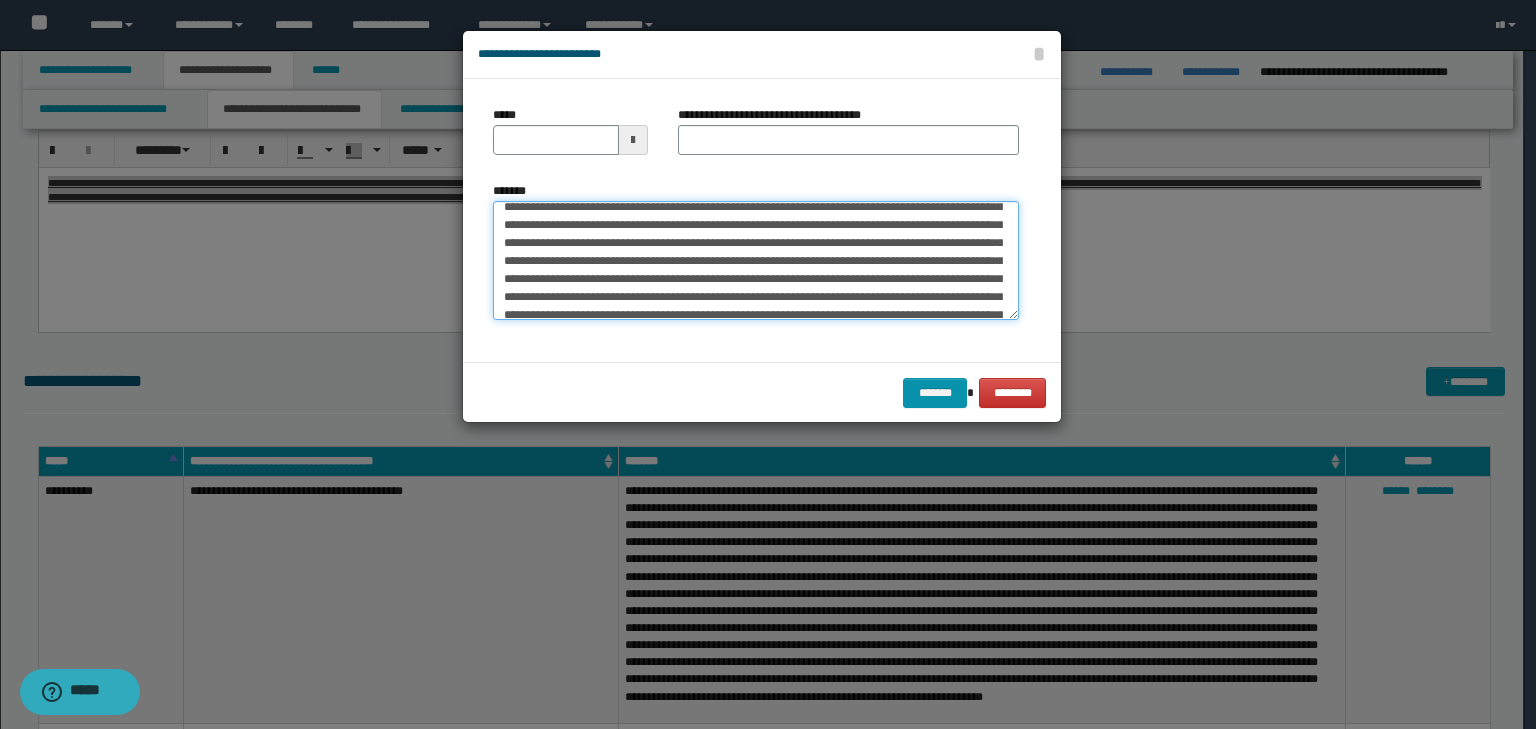 scroll, scrollTop: 0, scrollLeft: 0, axis: both 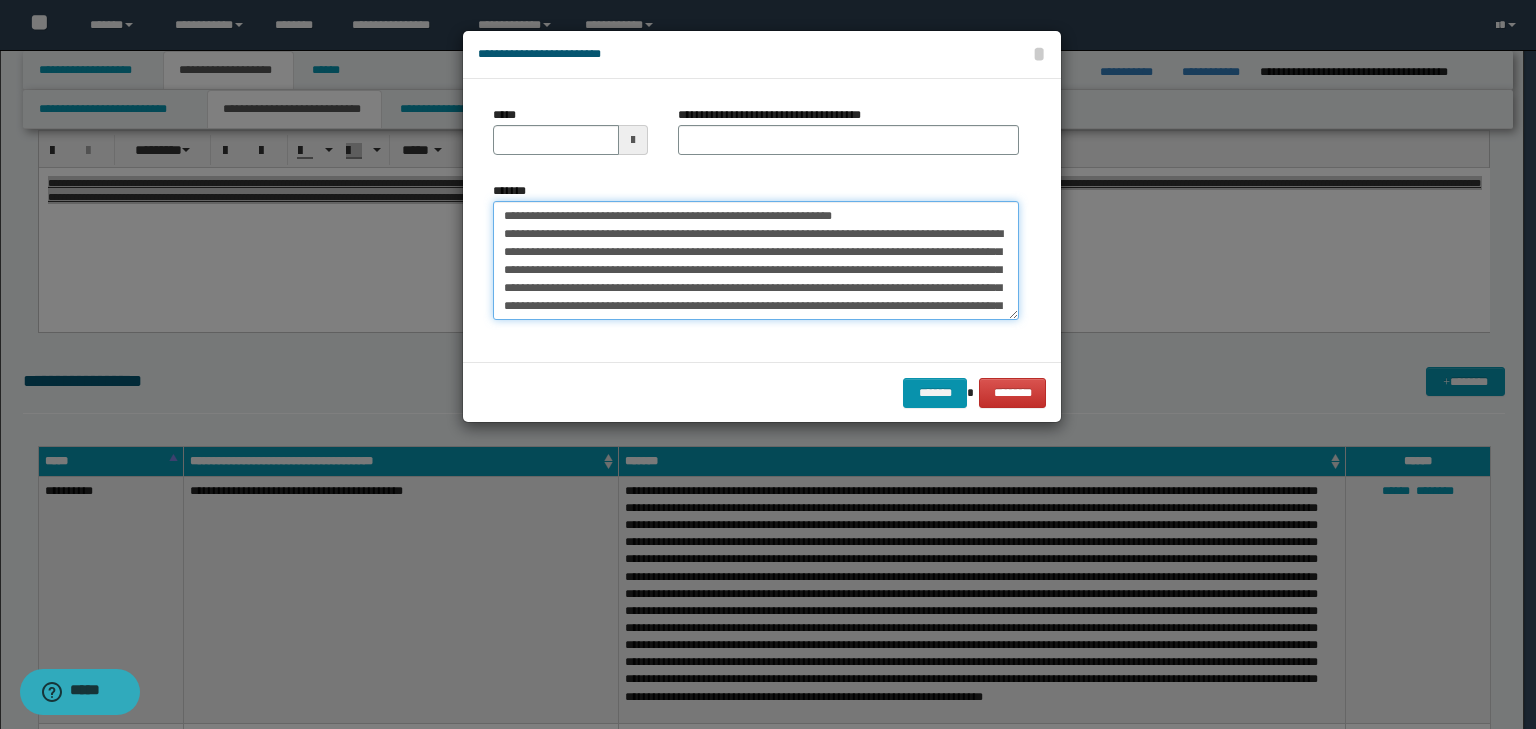 drag, startPoint x: 564, startPoint y: 215, endPoint x: 412, endPoint y: 200, distance: 152.73834 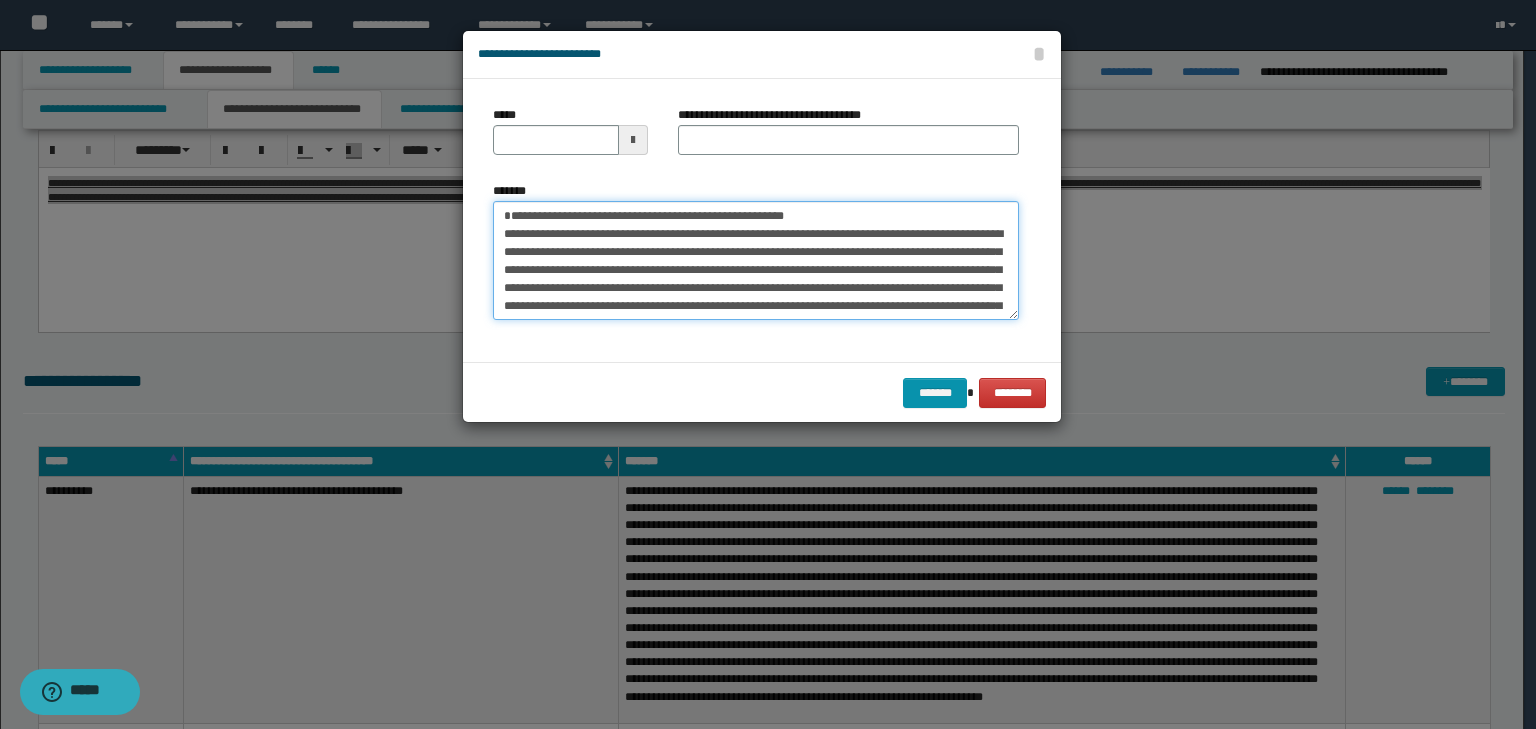 type 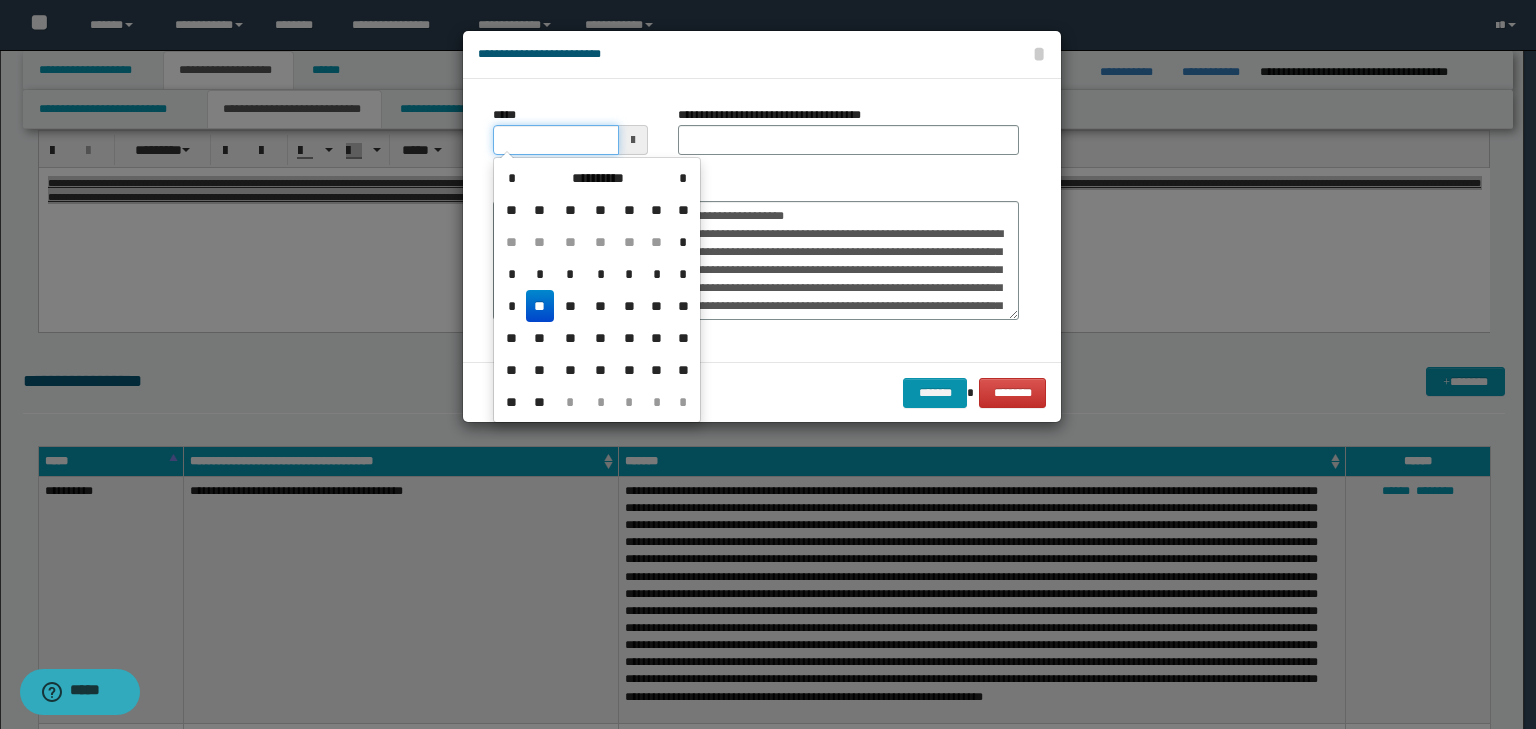 click on "*****" at bounding box center (556, 140) 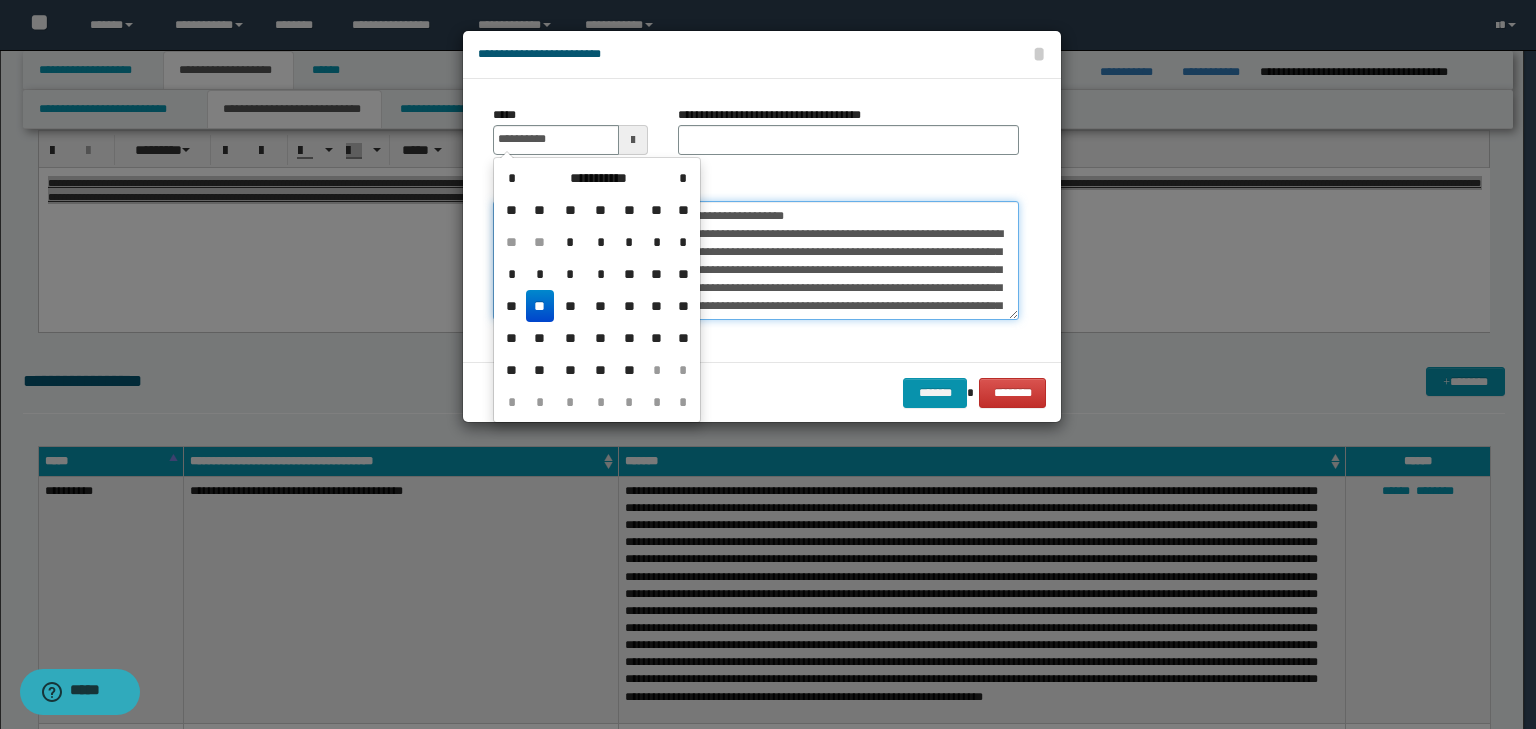 type on "**********" 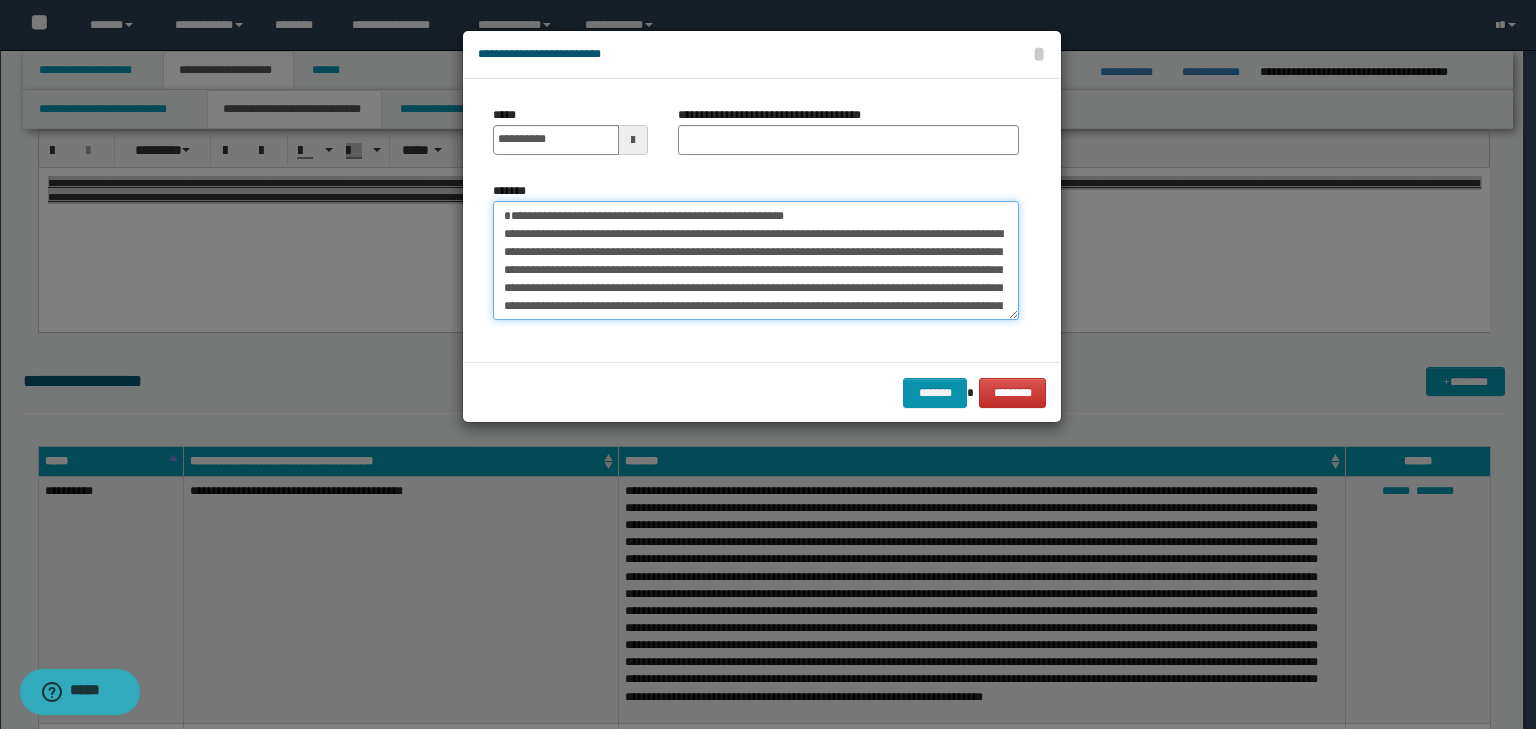 drag, startPoint x: 339, startPoint y: 172, endPoint x: 108, endPoint y: 164, distance: 231.13849 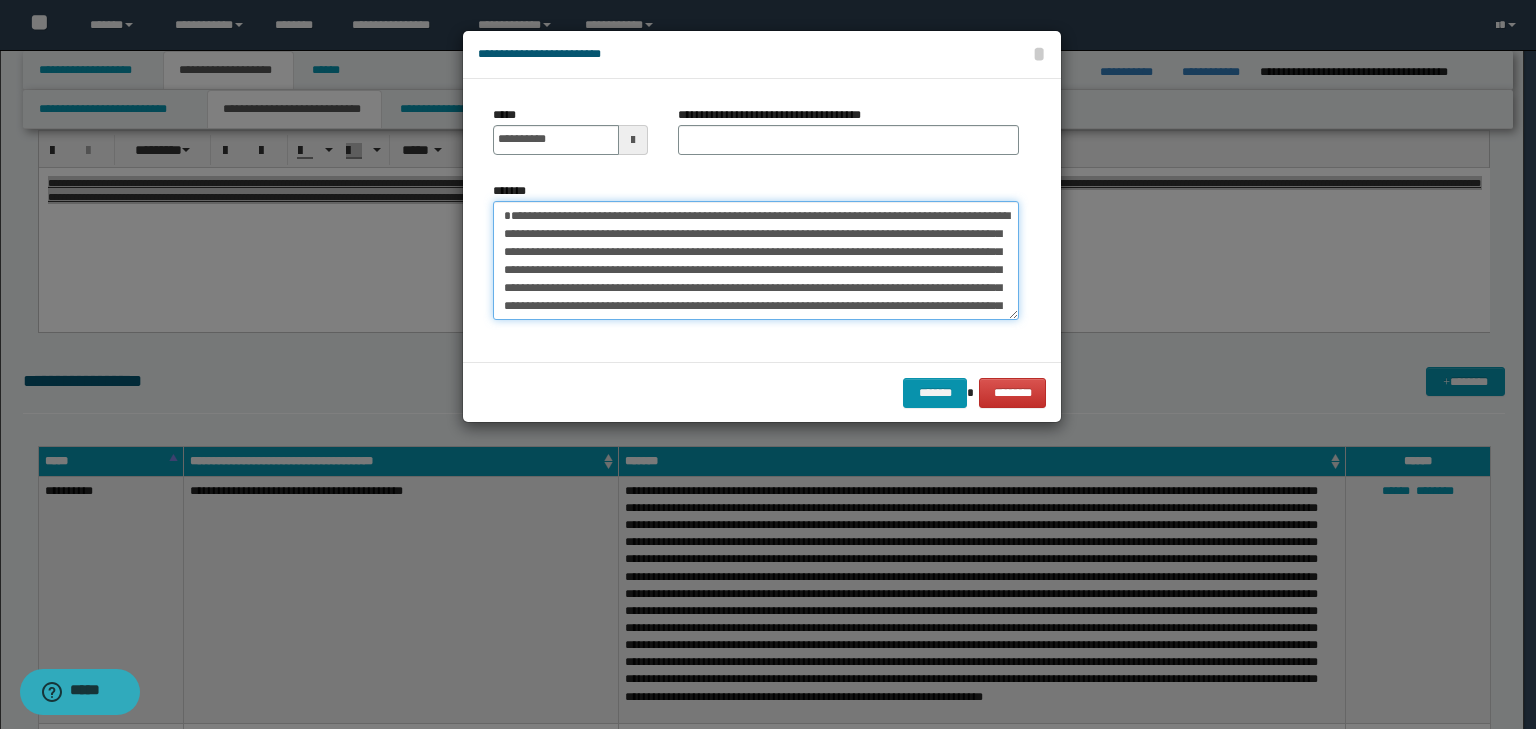 type on "**********" 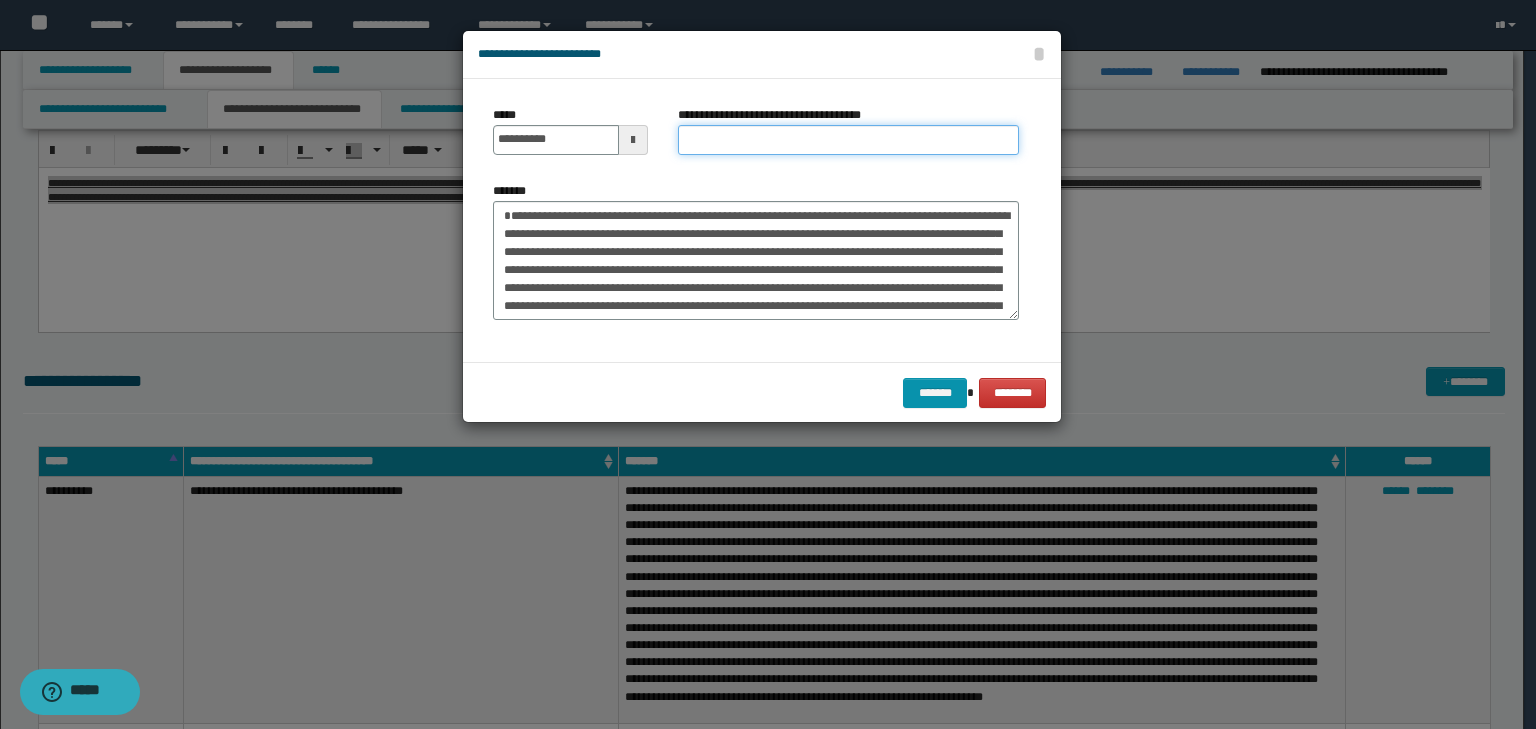 click on "**********" at bounding box center [848, 140] 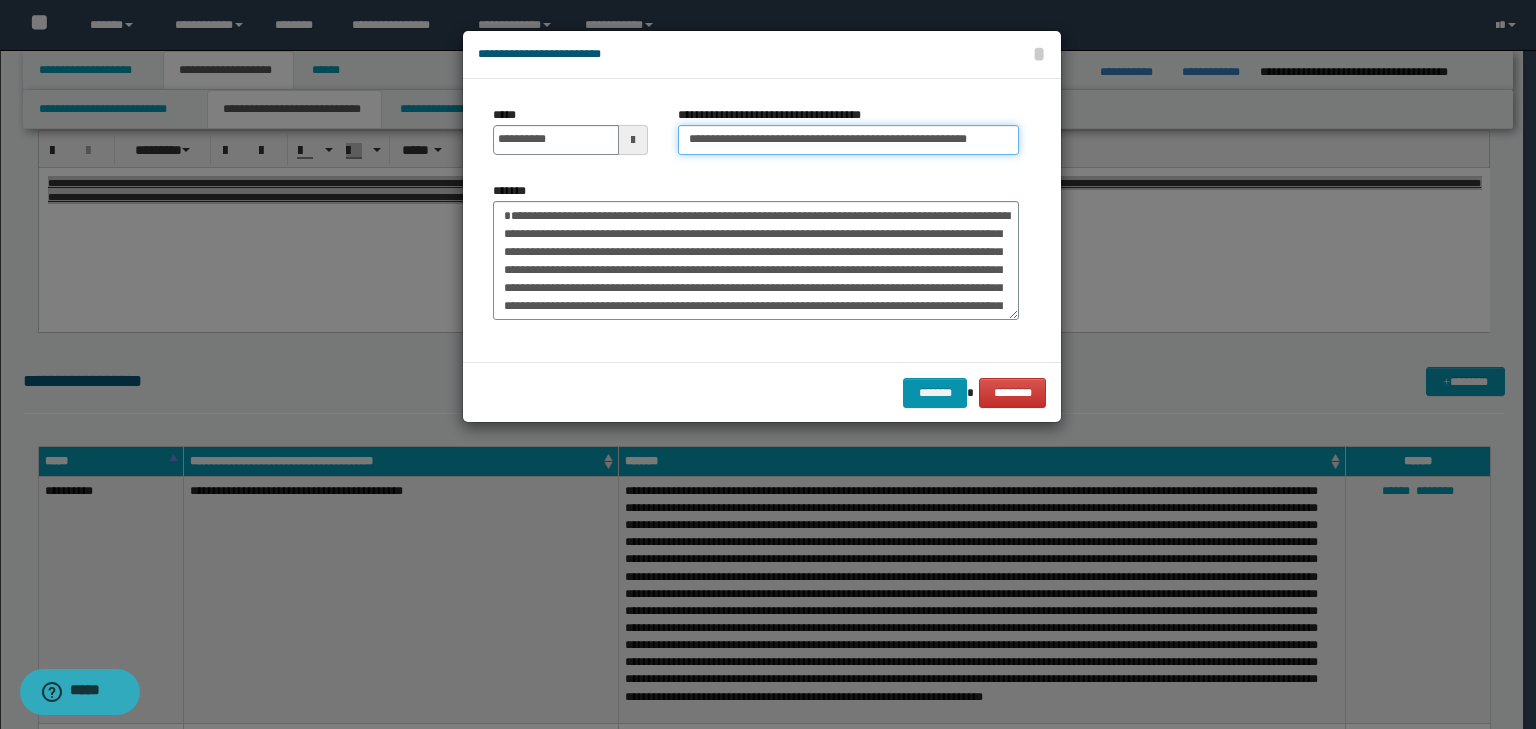 scroll, scrollTop: 0, scrollLeft: 34, axis: horizontal 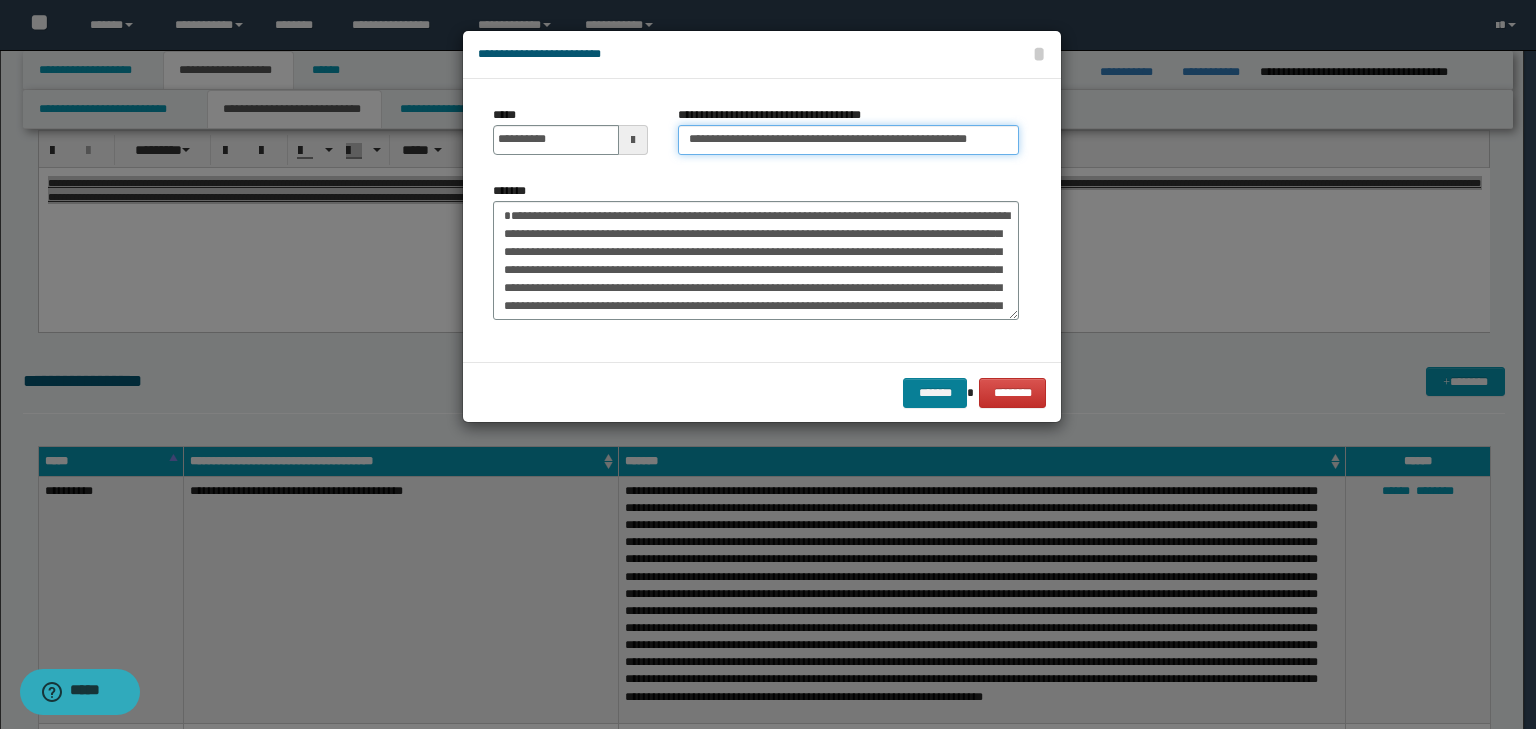 type on "**********" 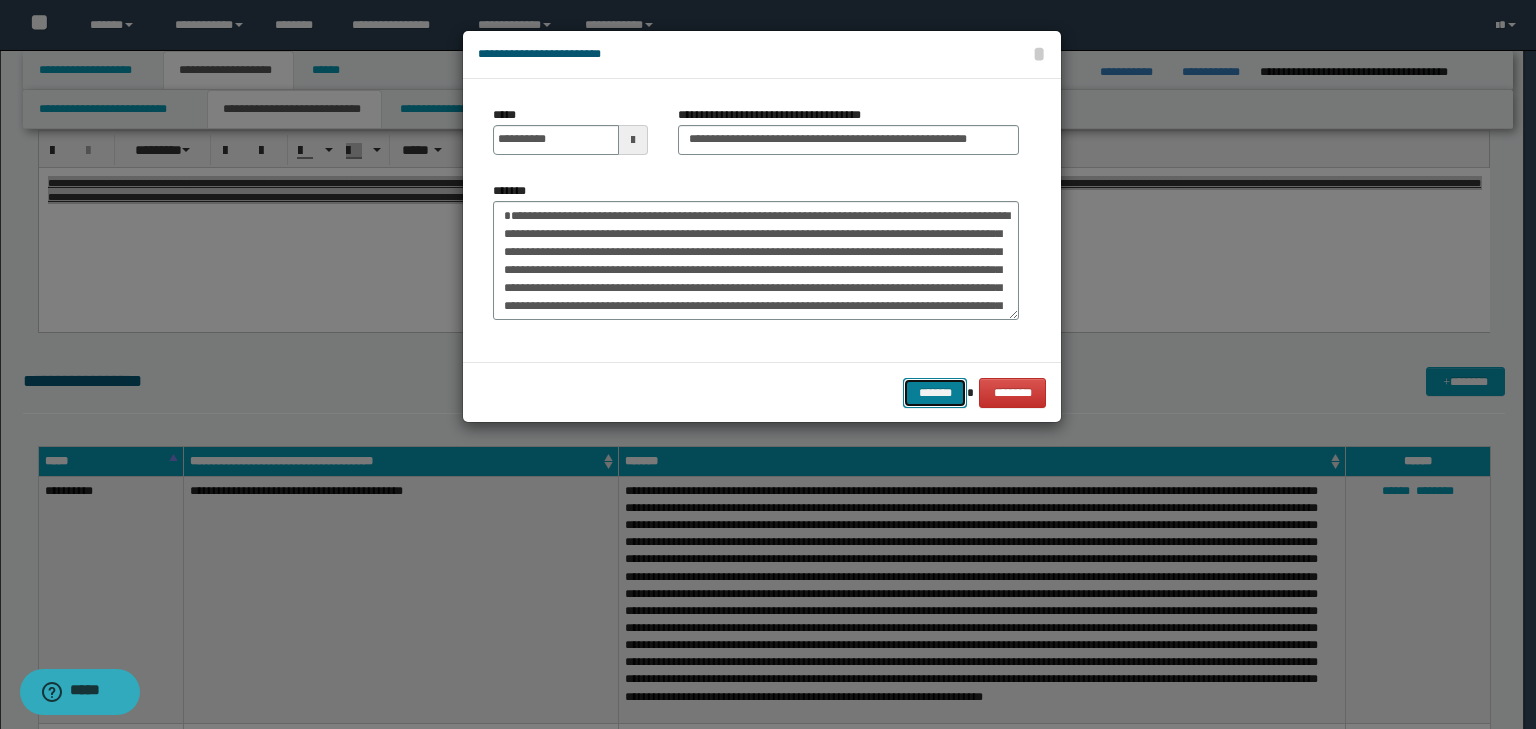 click on "*******" at bounding box center (935, 393) 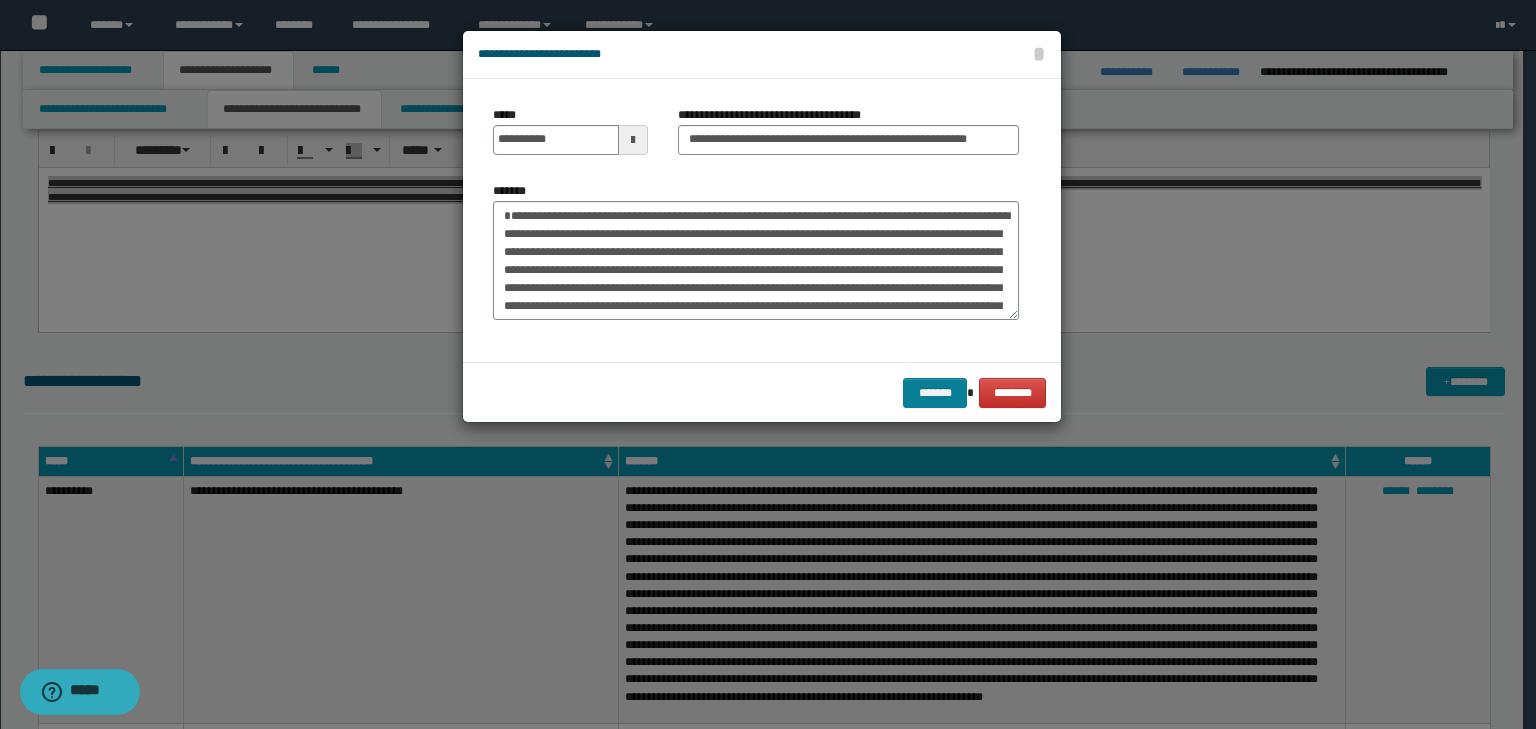 scroll, scrollTop: 0, scrollLeft: 0, axis: both 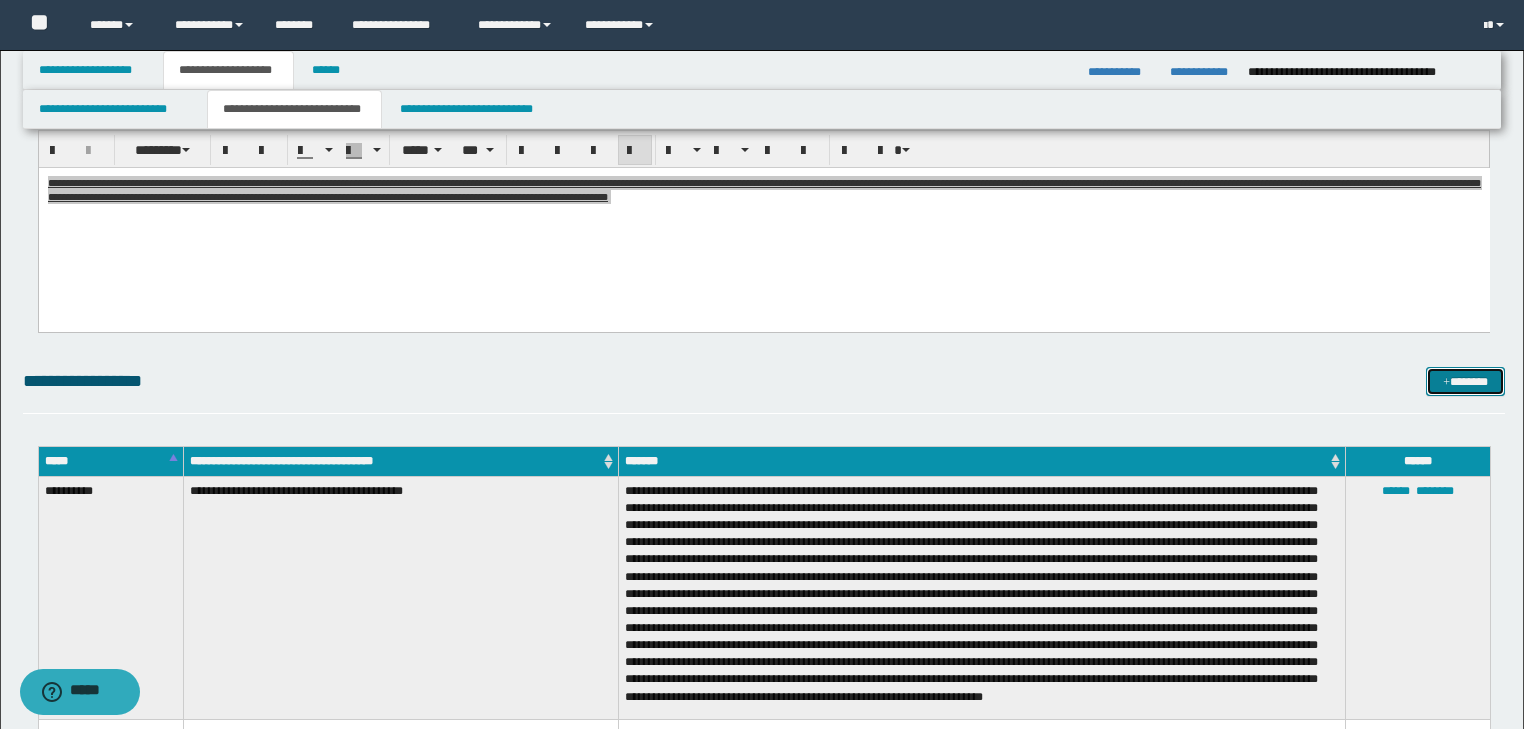 click on "*******" at bounding box center [1465, 382] 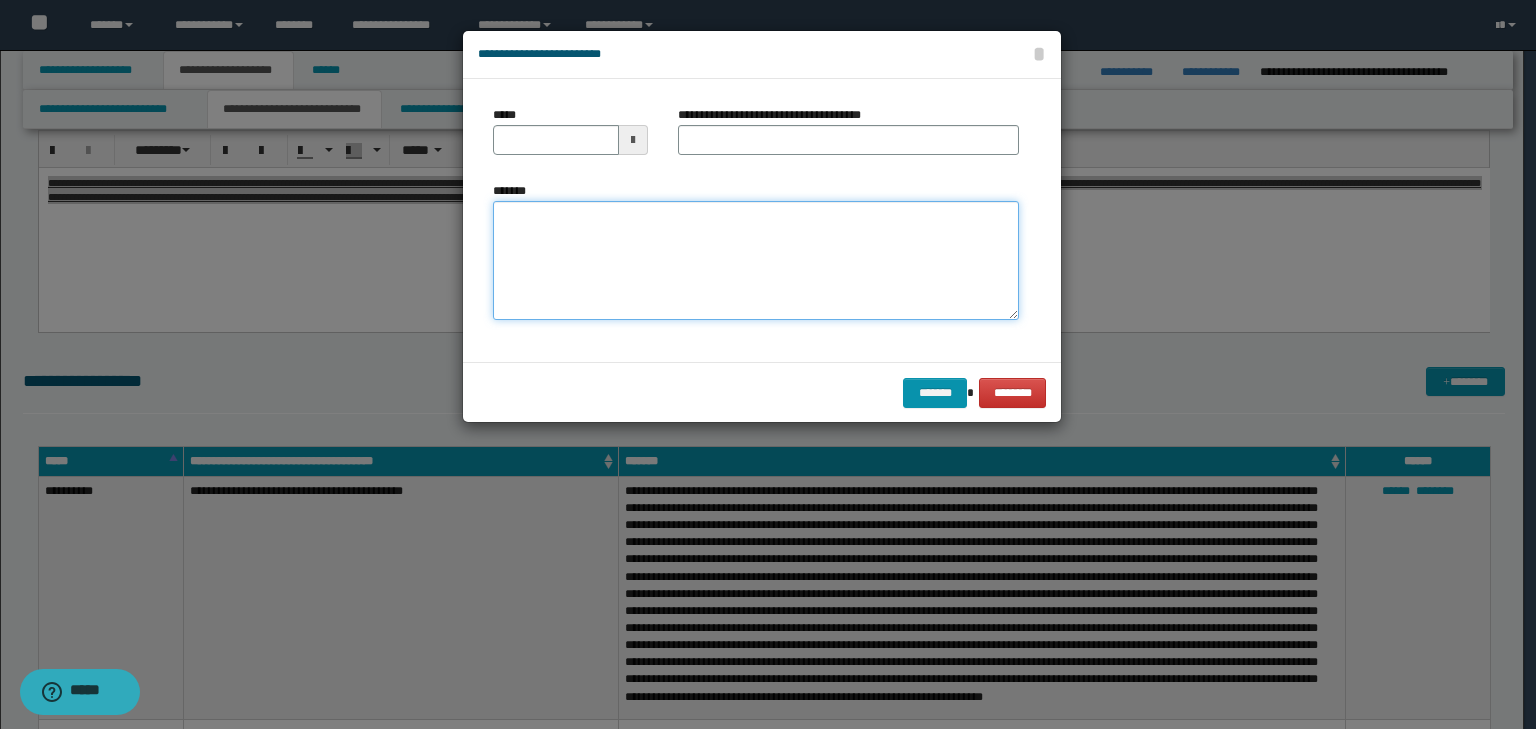 drag, startPoint x: 717, startPoint y: 216, endPoint x: 641, endPoint y: 232, distance: 77.665955 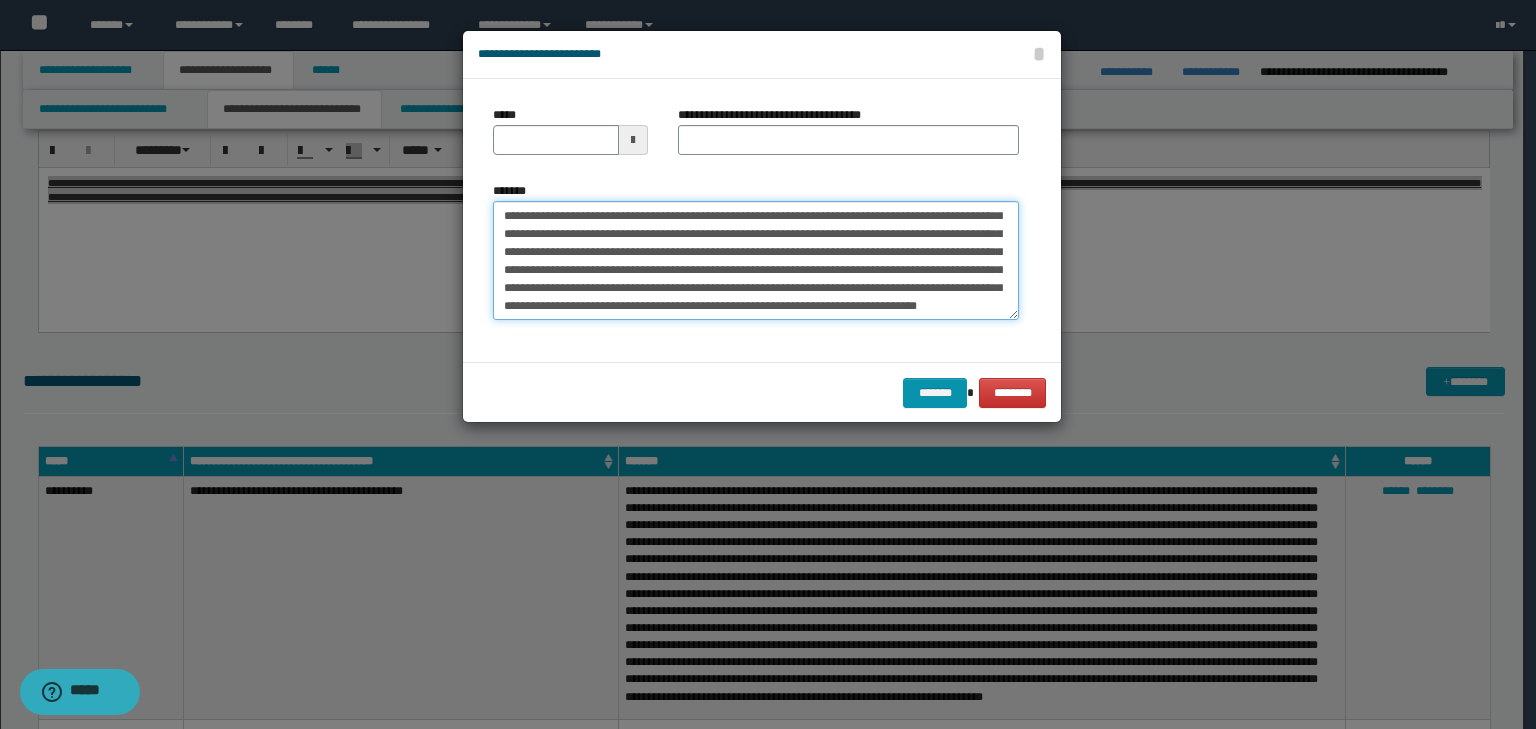 scroll, scrollTop: 0, scrollLeft: 0, axis: both 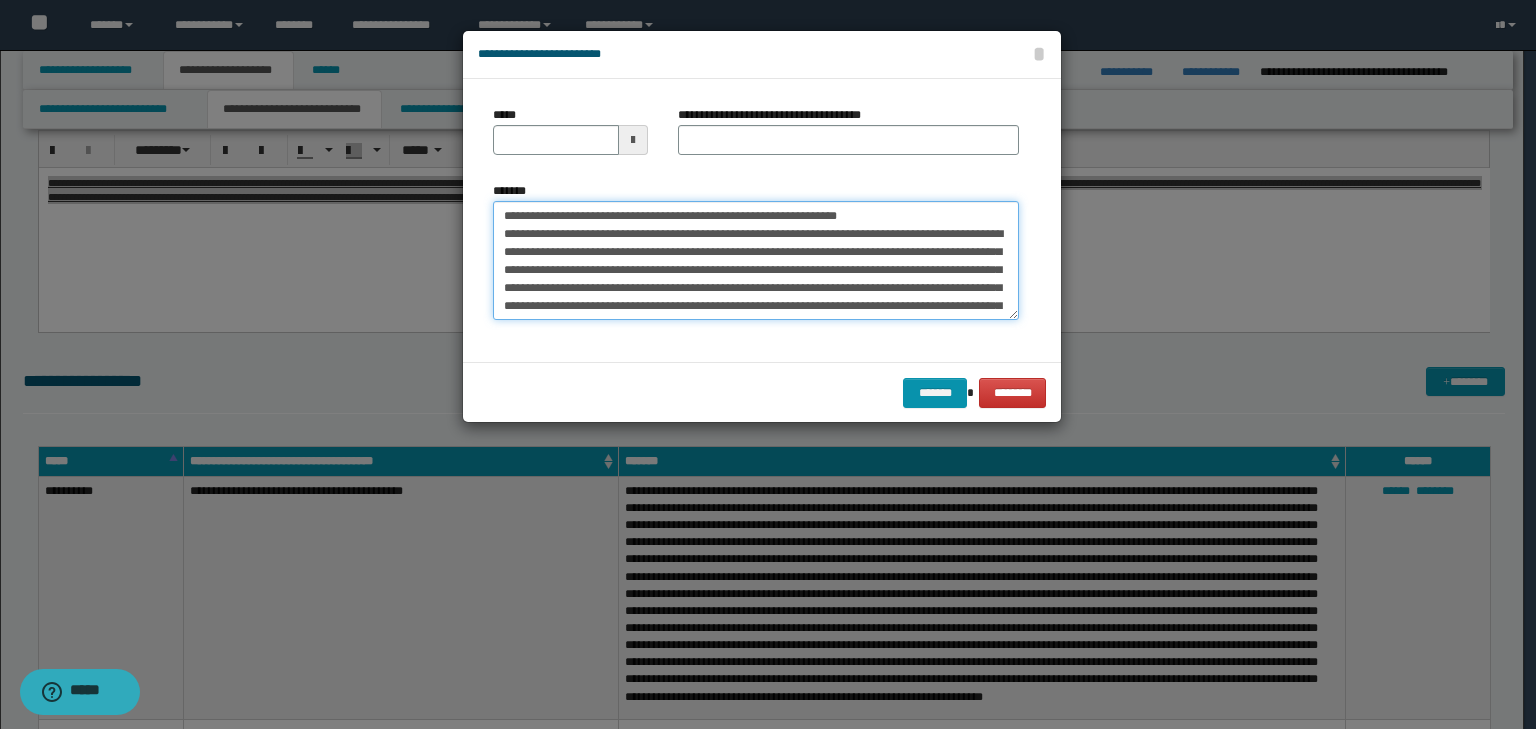 drag, startPoint x: 467, startPoint y: 209, endPoint x: 348, endPoint y: 198, distance: 119.507324 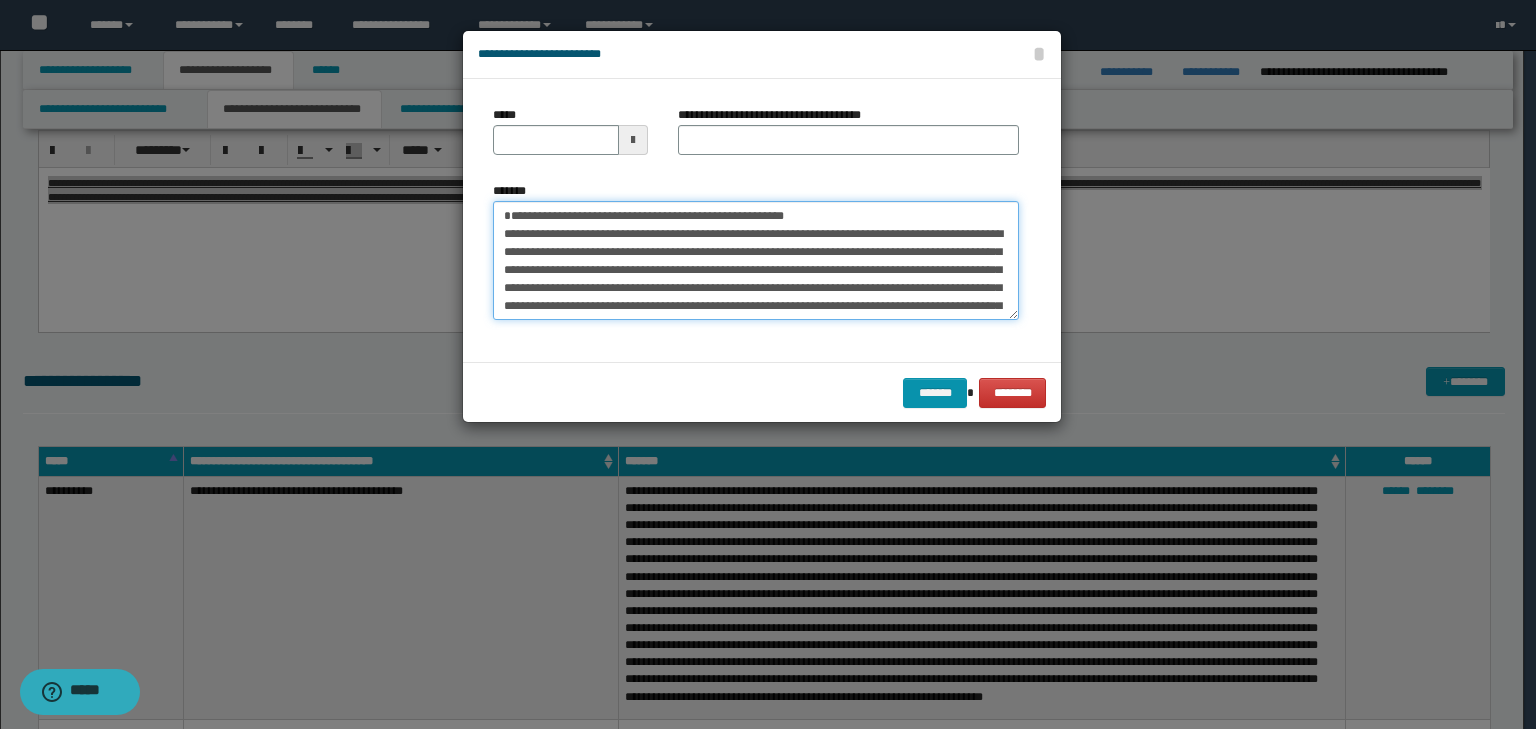 type 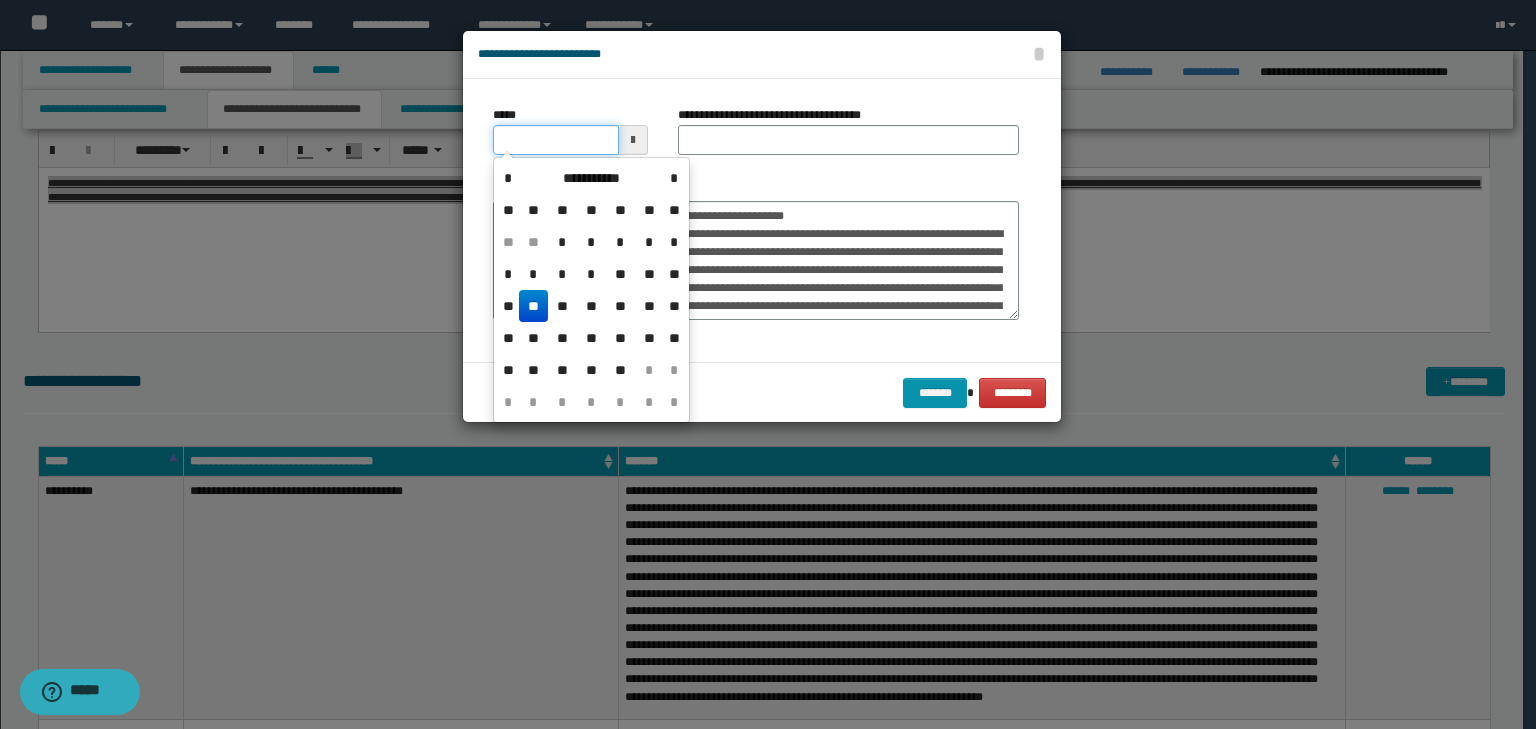 click on "*****" at bounding box center (556, 140) 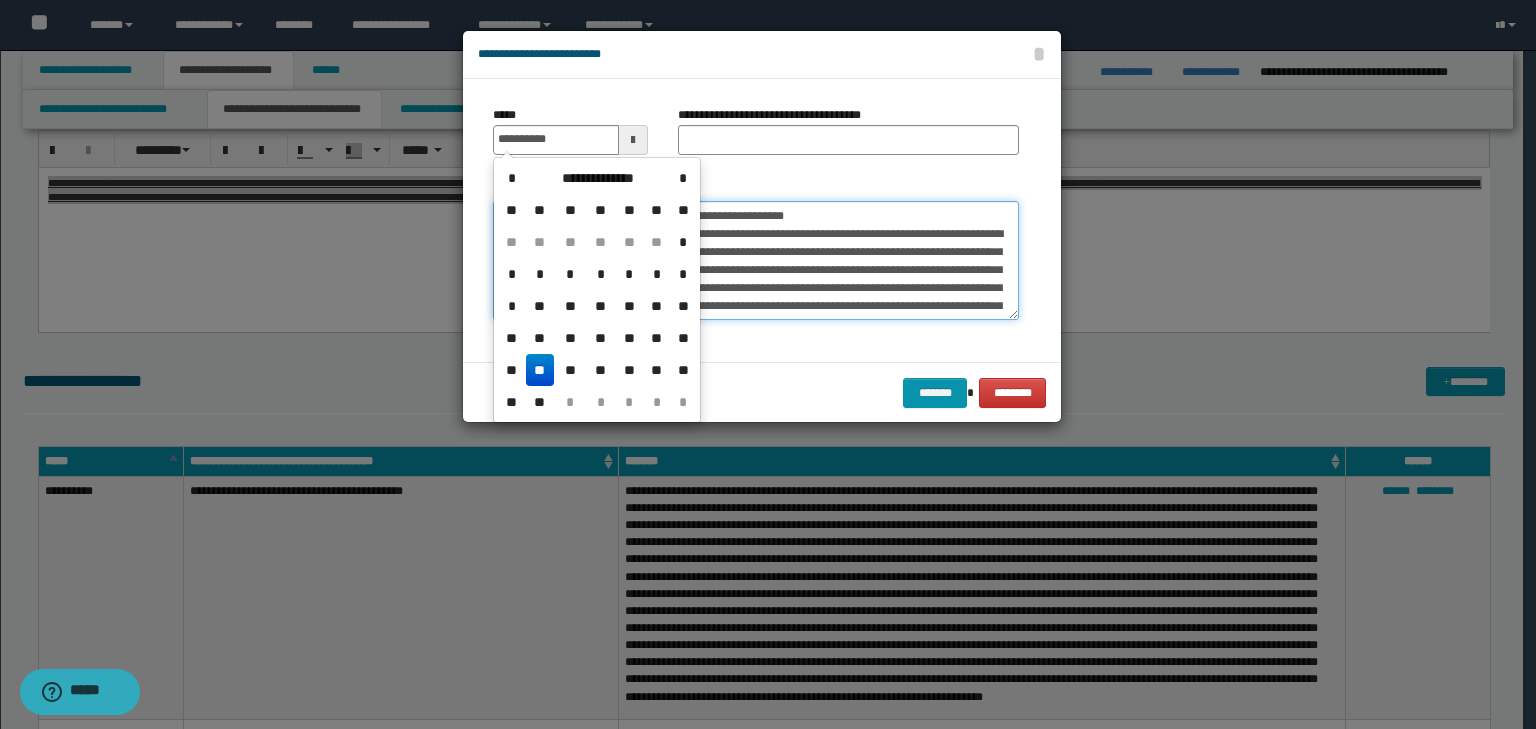 type on "**********" 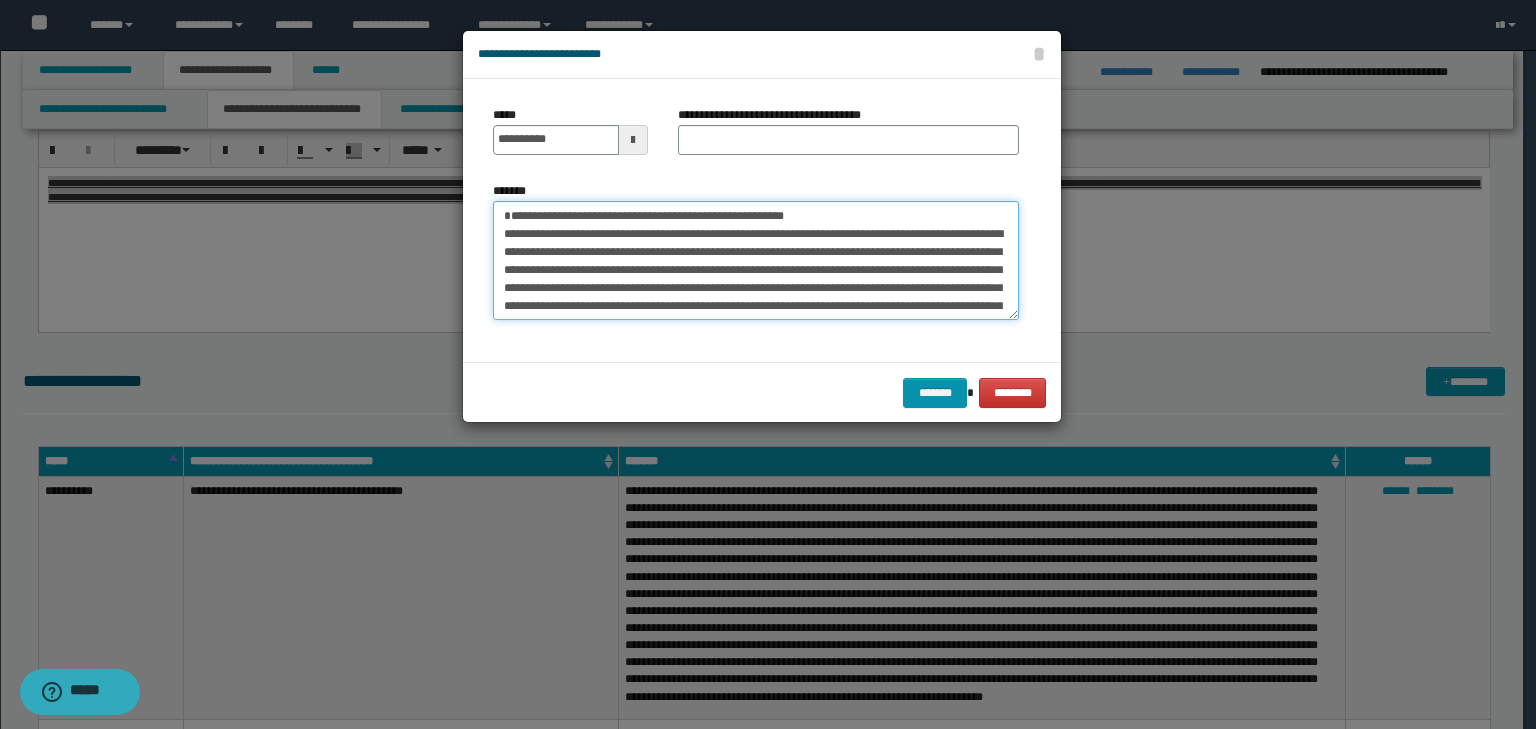 drag, startPoint x: 388, startPoint y: 183, endPoint x: 139, endPoint y: 166, distance: 249.57965 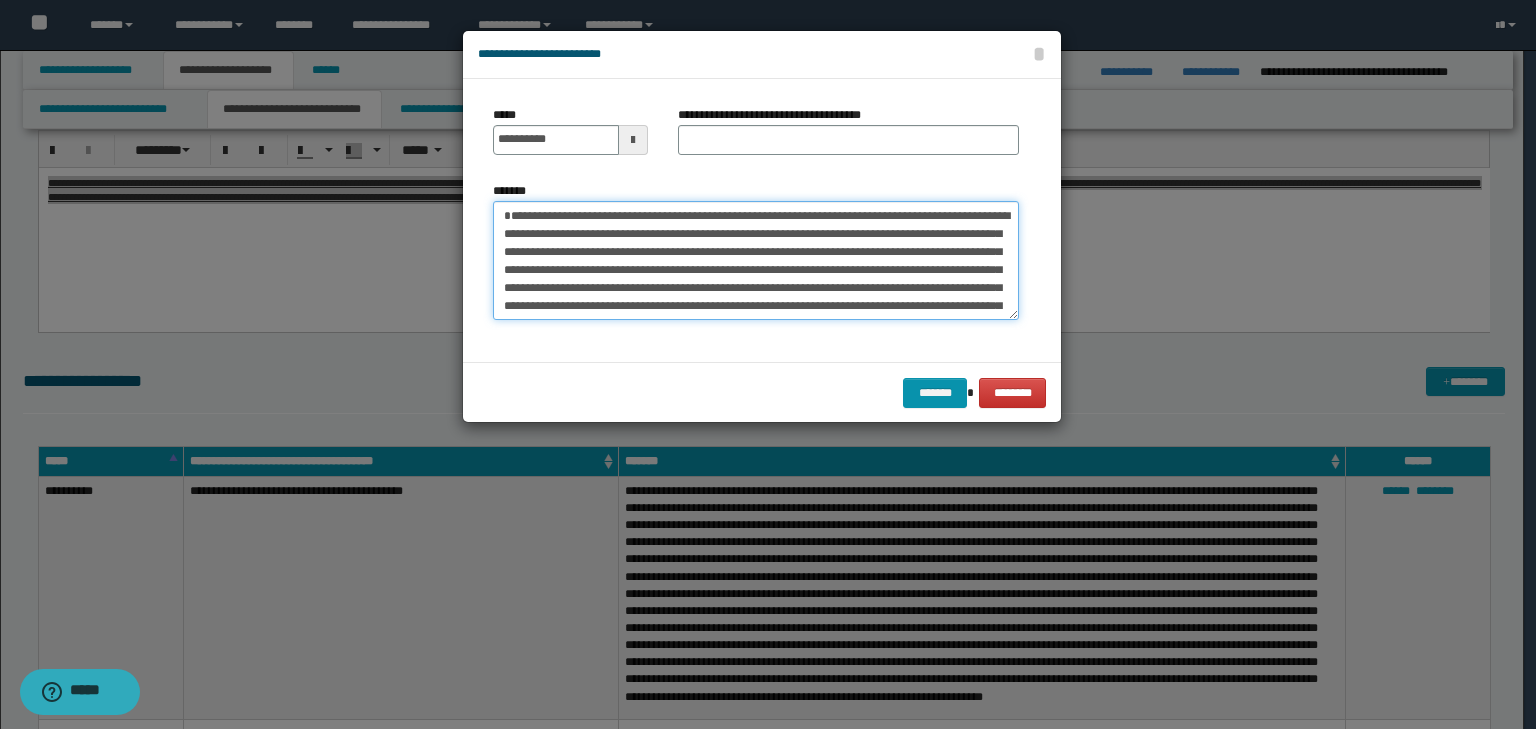 type on "**********" 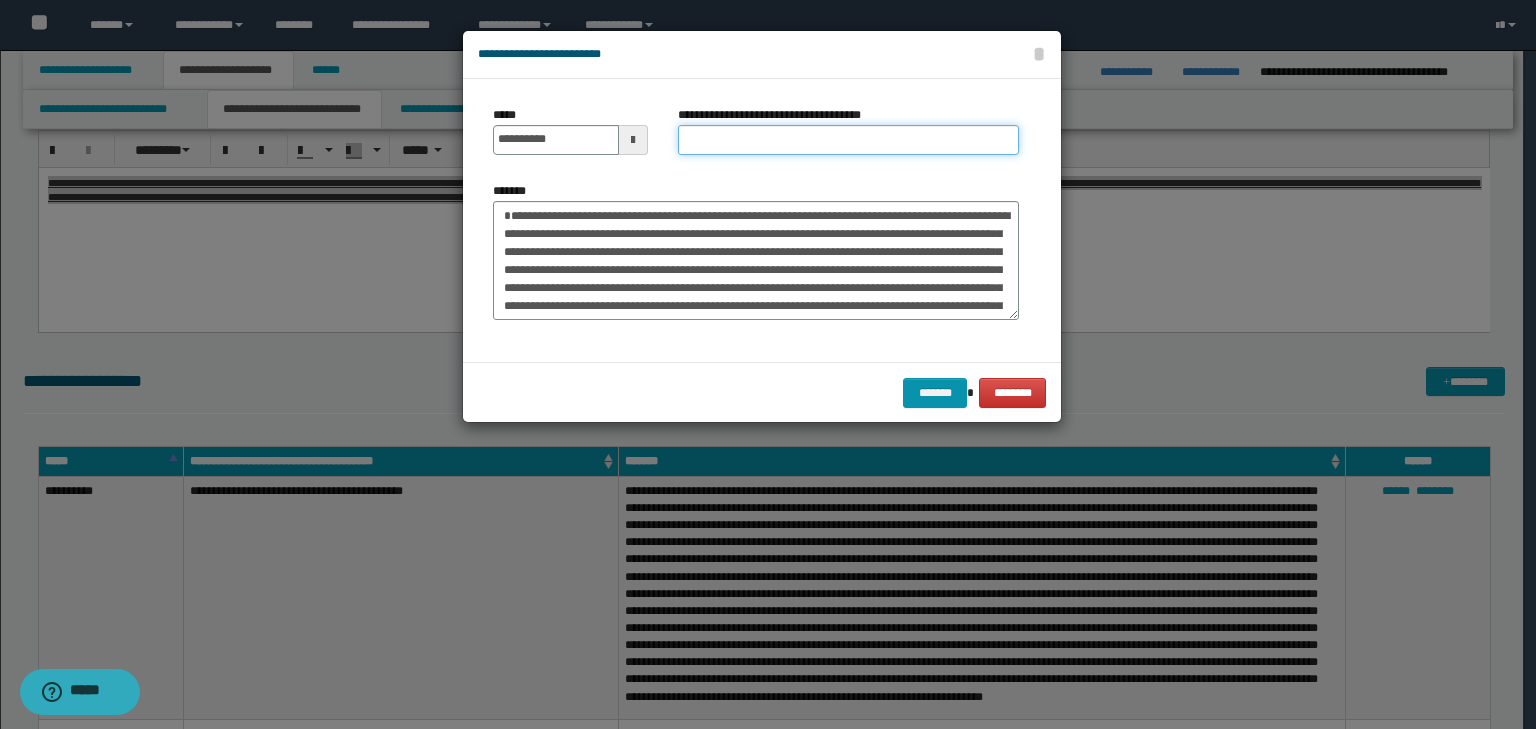 click on "**********" at bounding box center (848, 140) 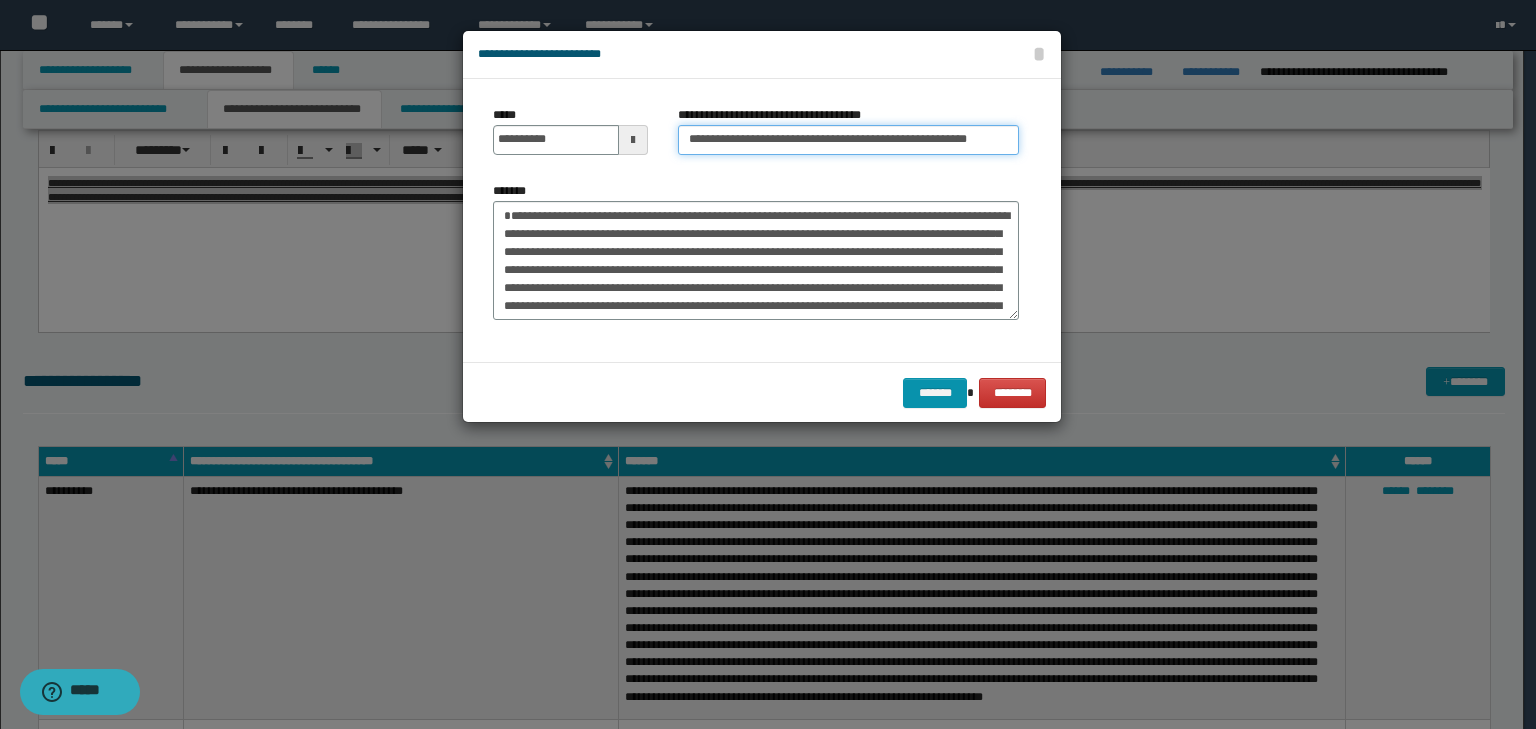 scroll, scrollTop: 0, scrollLeft: 33, axis: horizontal 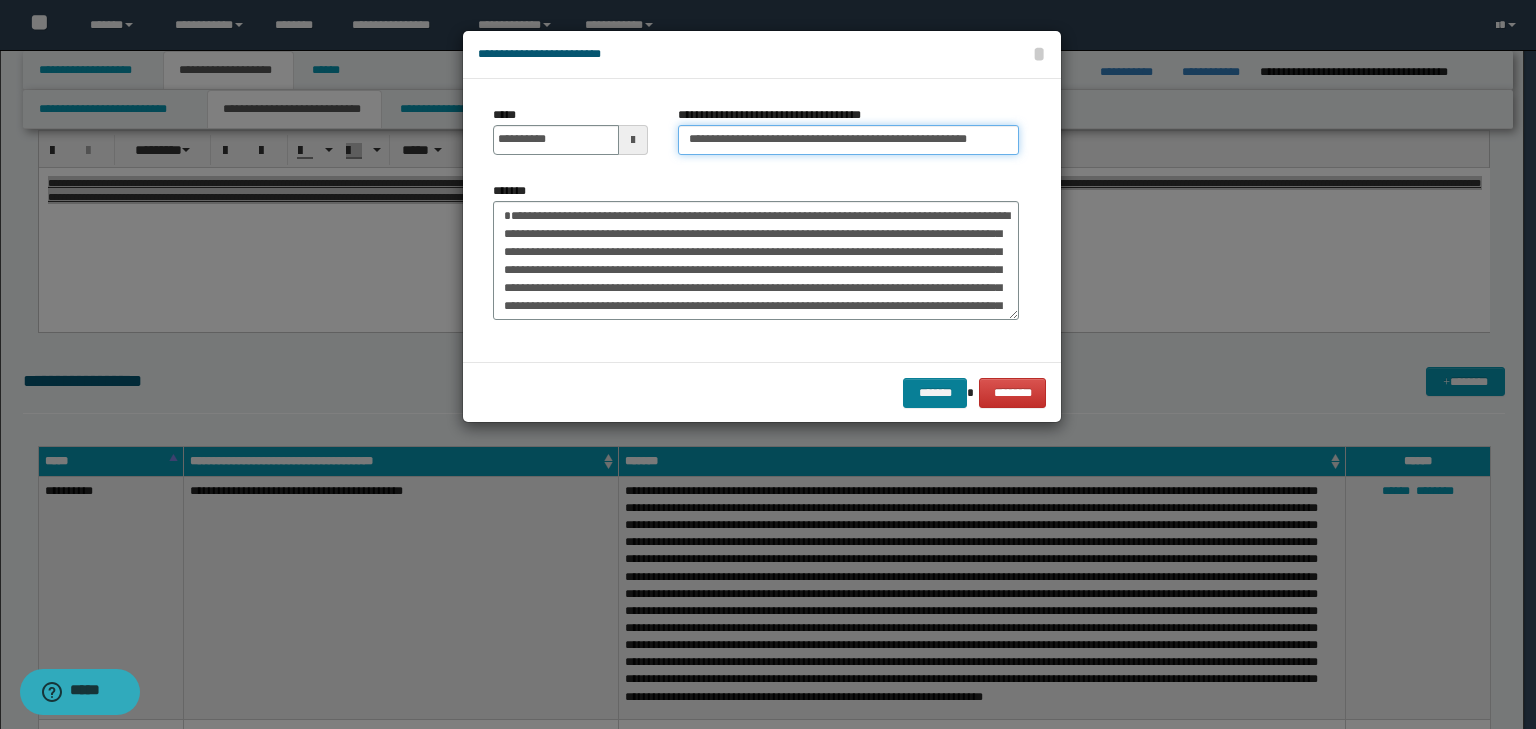 type on "**********" 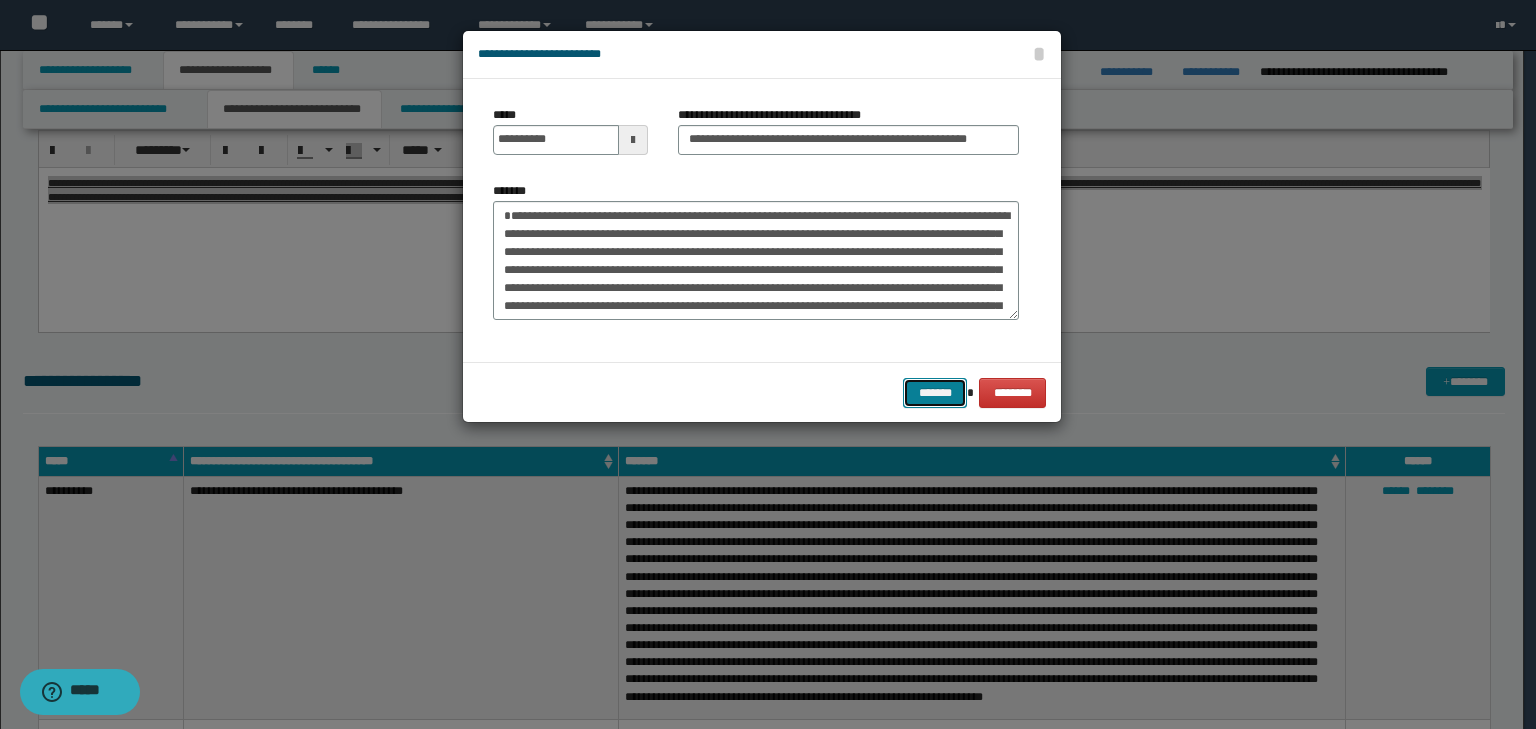 click on "*******" at bounding box center [935, 393] 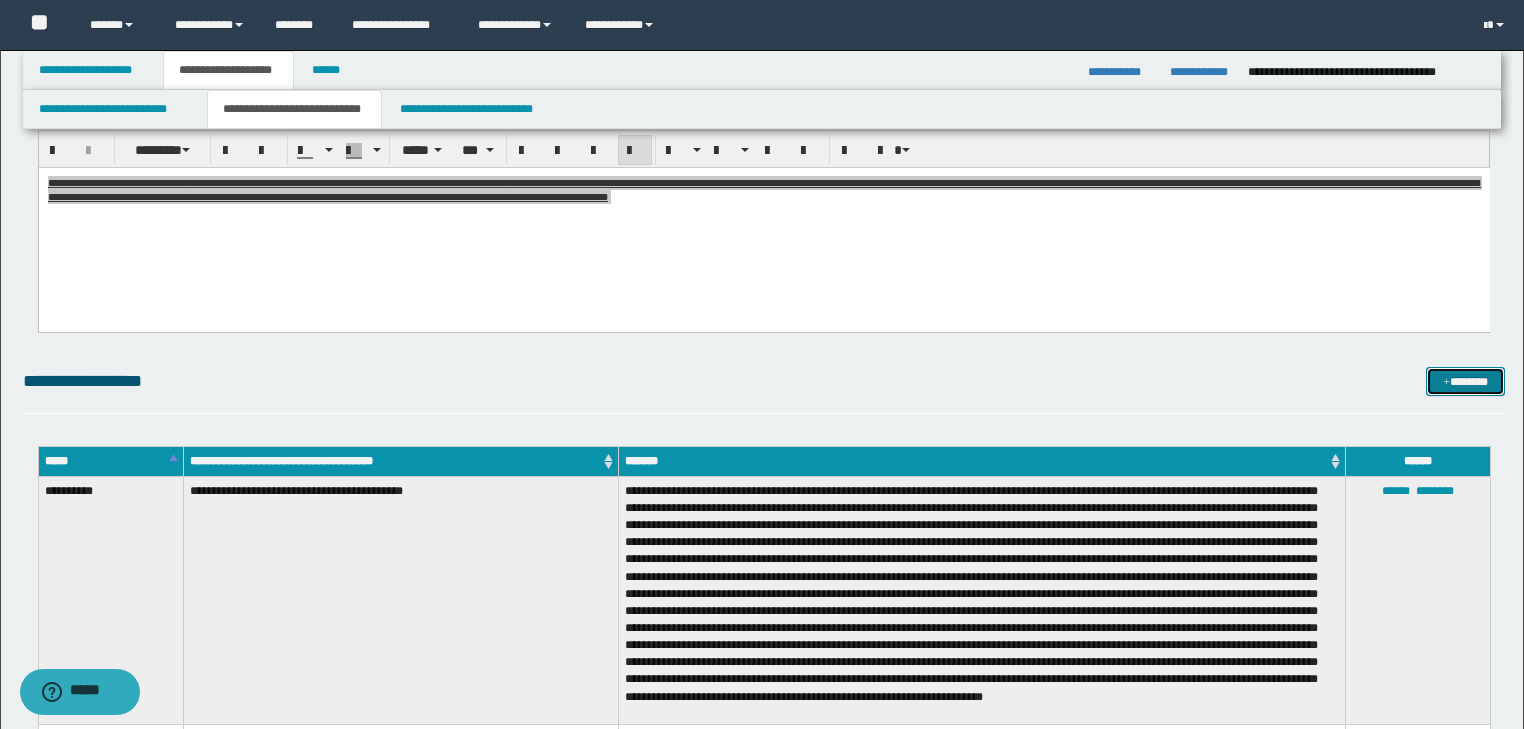 click on "*******" at bounding box center (1465, 382) 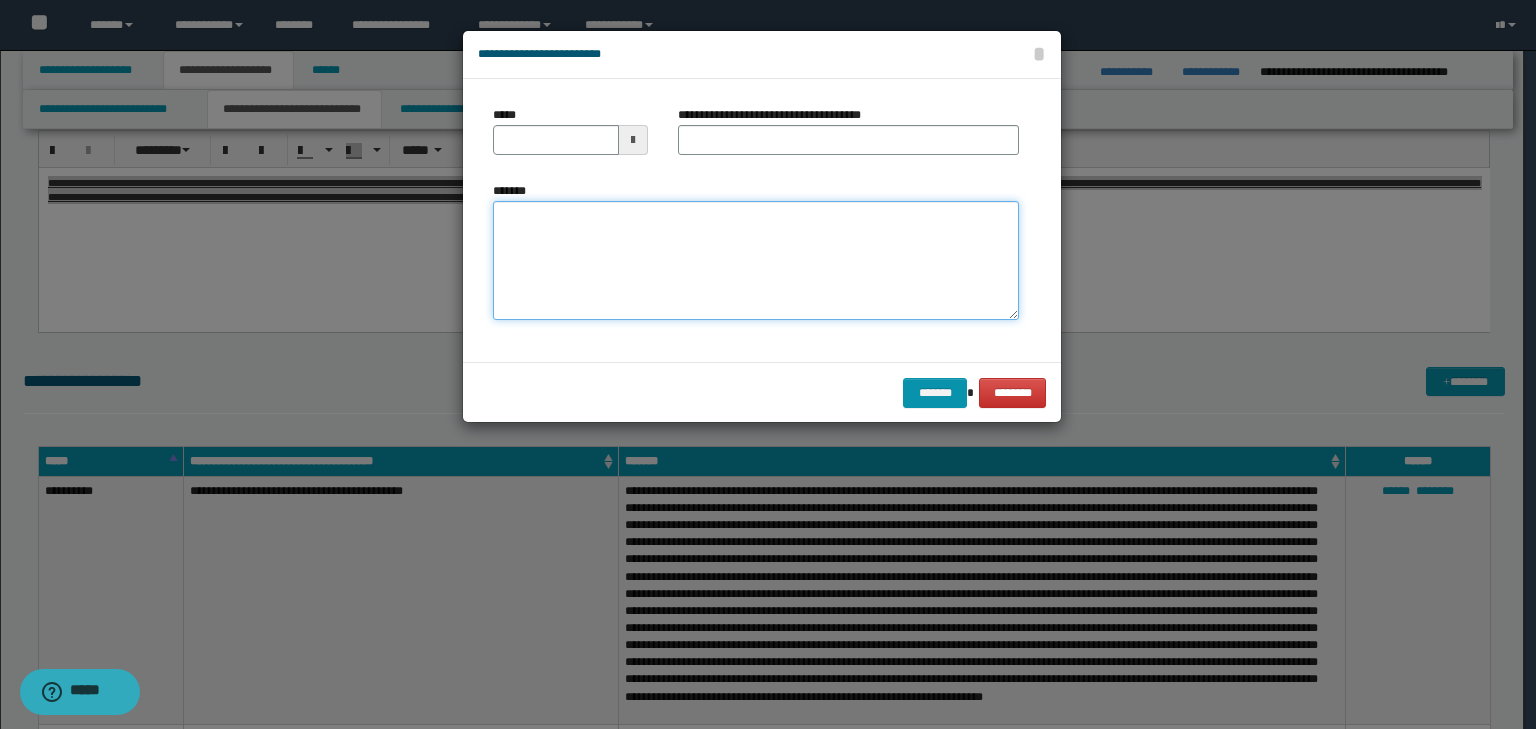 click on "*******" at bounding box center [756, 261] 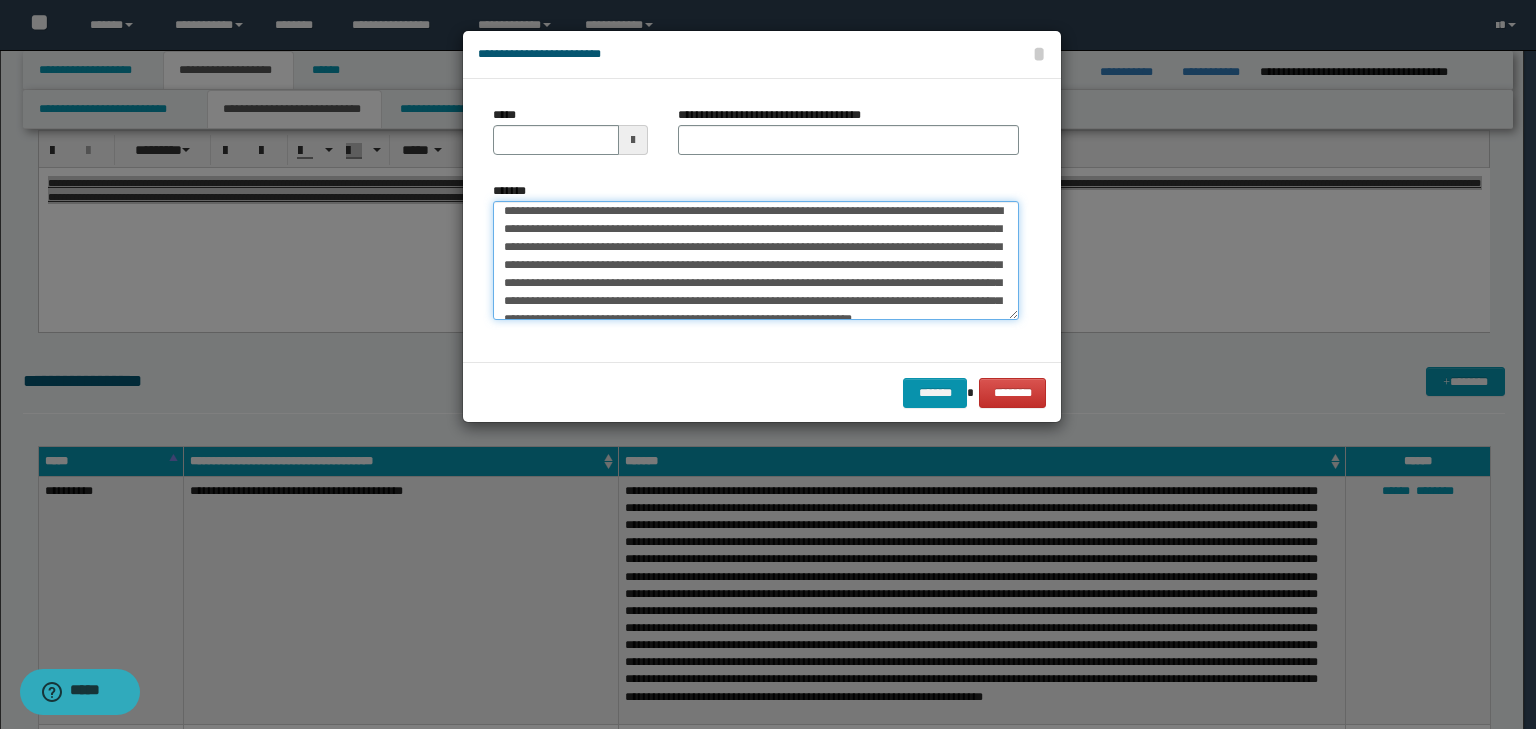 scroll, scrollTop: 0, scrollLeft: 0, axis: both 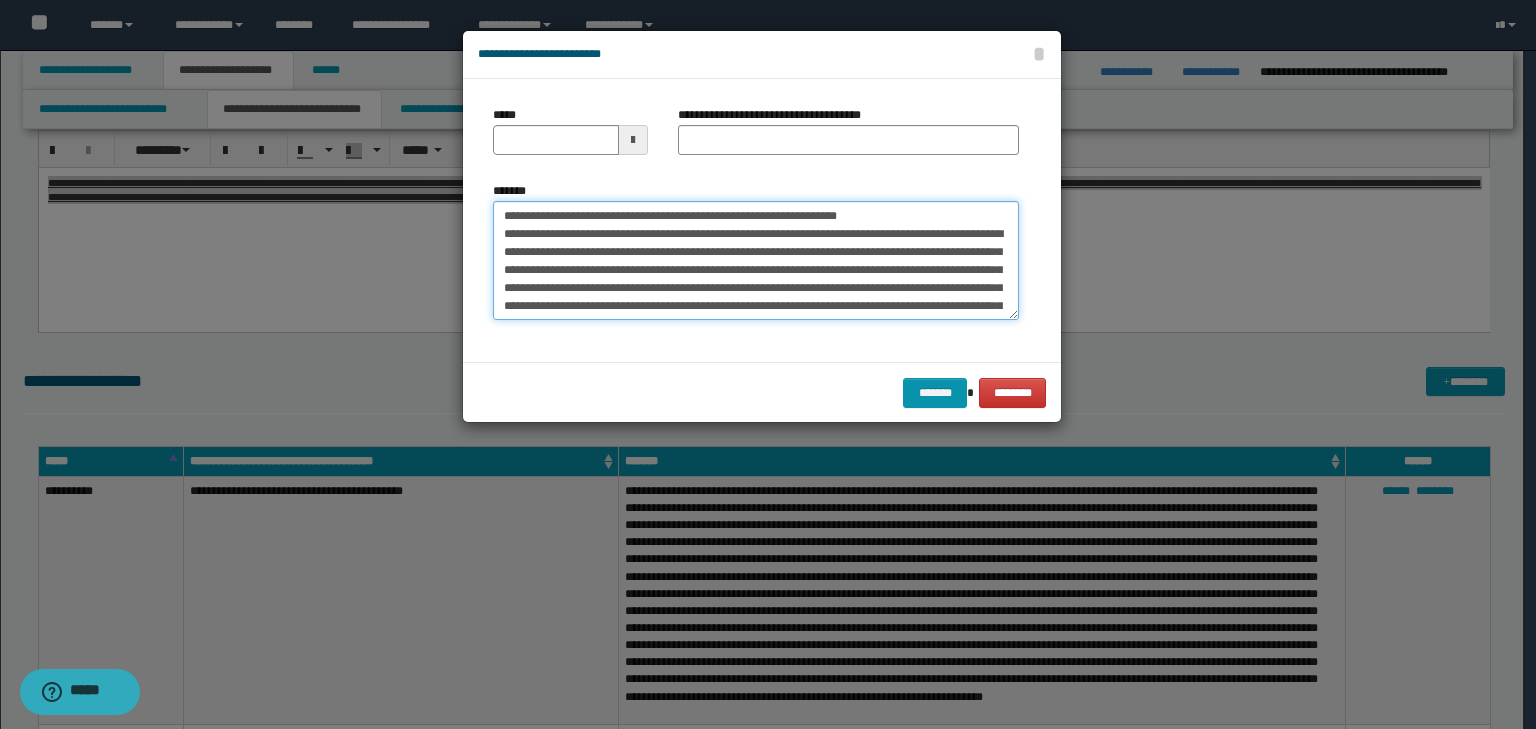 drag, startPoint x: 563, startPoint y: 211, endPoint x: 448, endPoint y: 191, distance: 116.72617 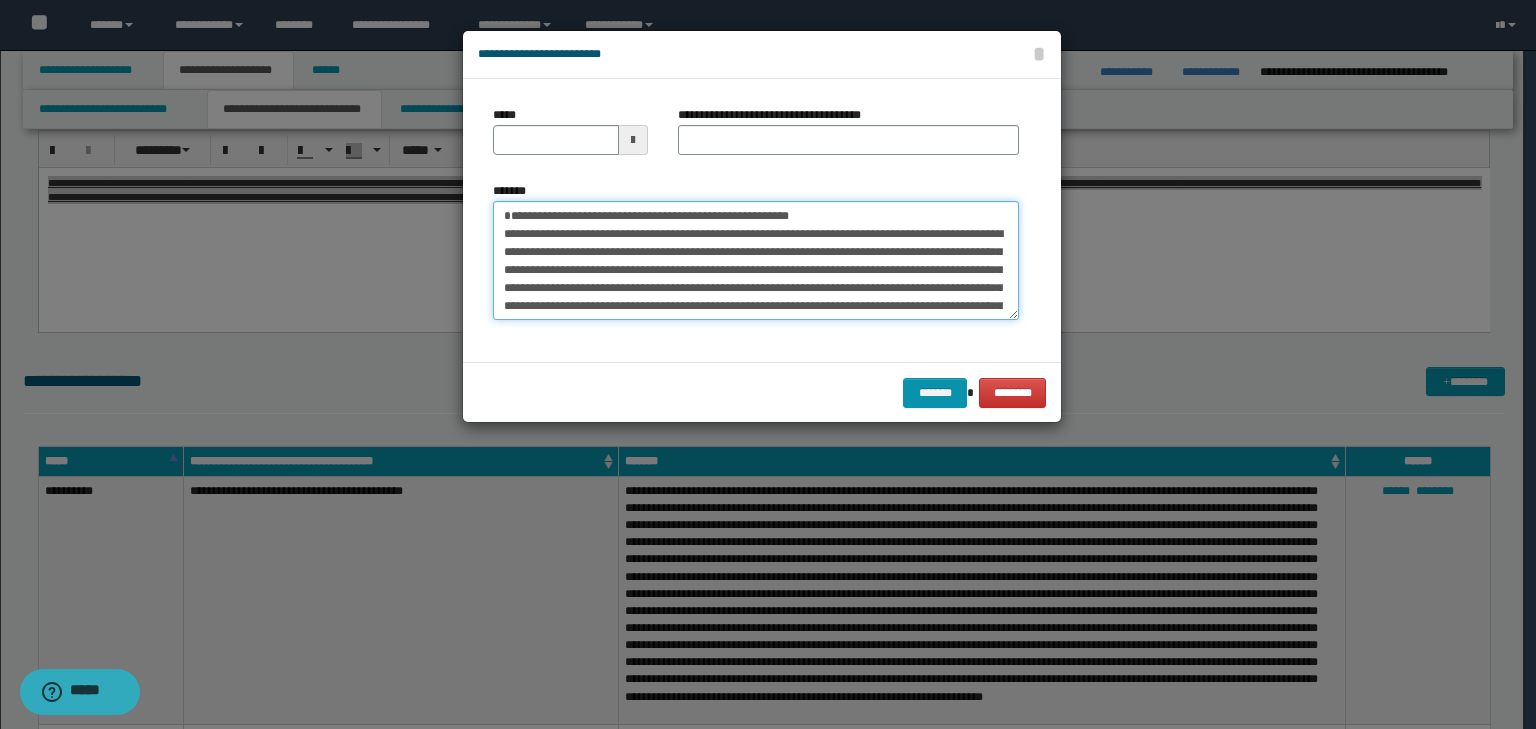 type 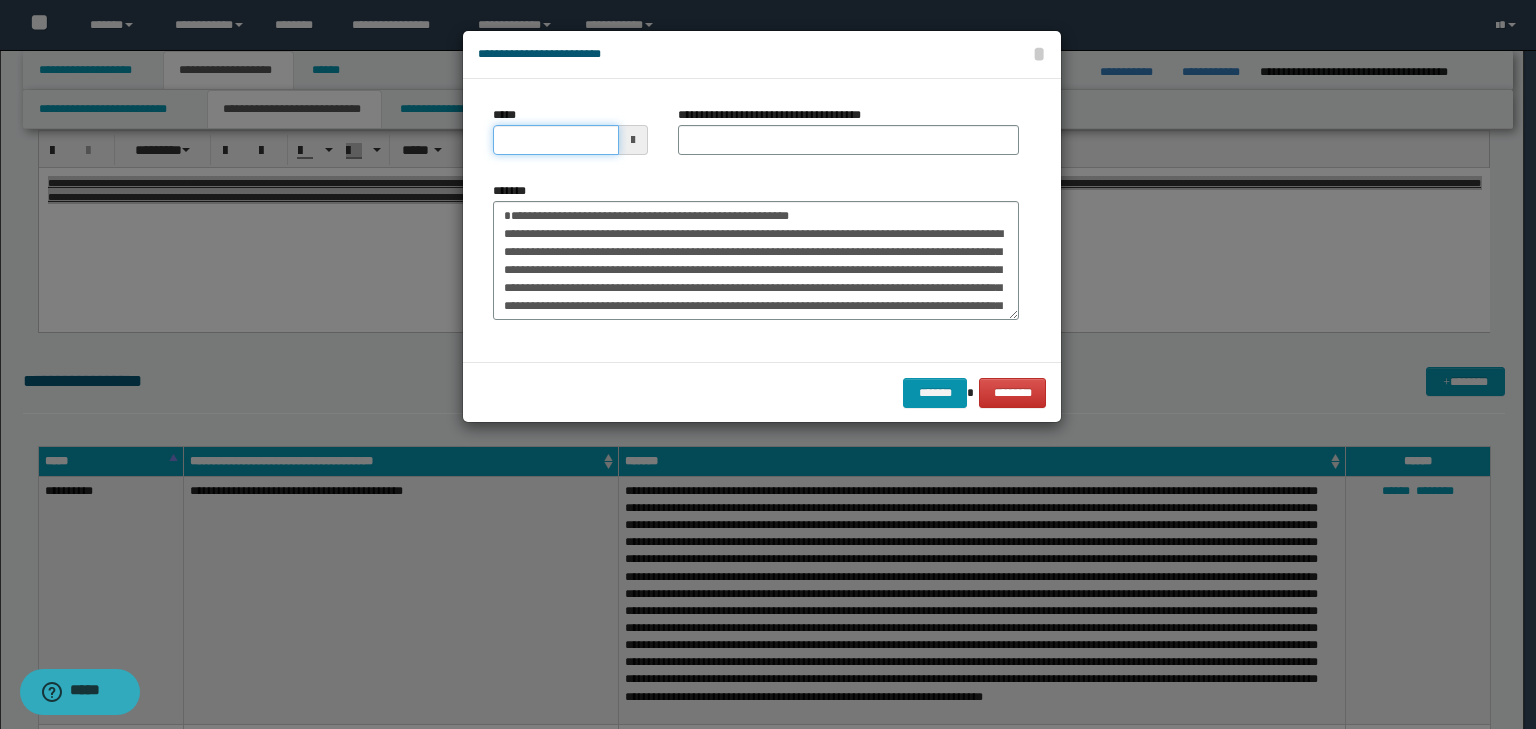 click on "*****" at bounding box center (556, 140) 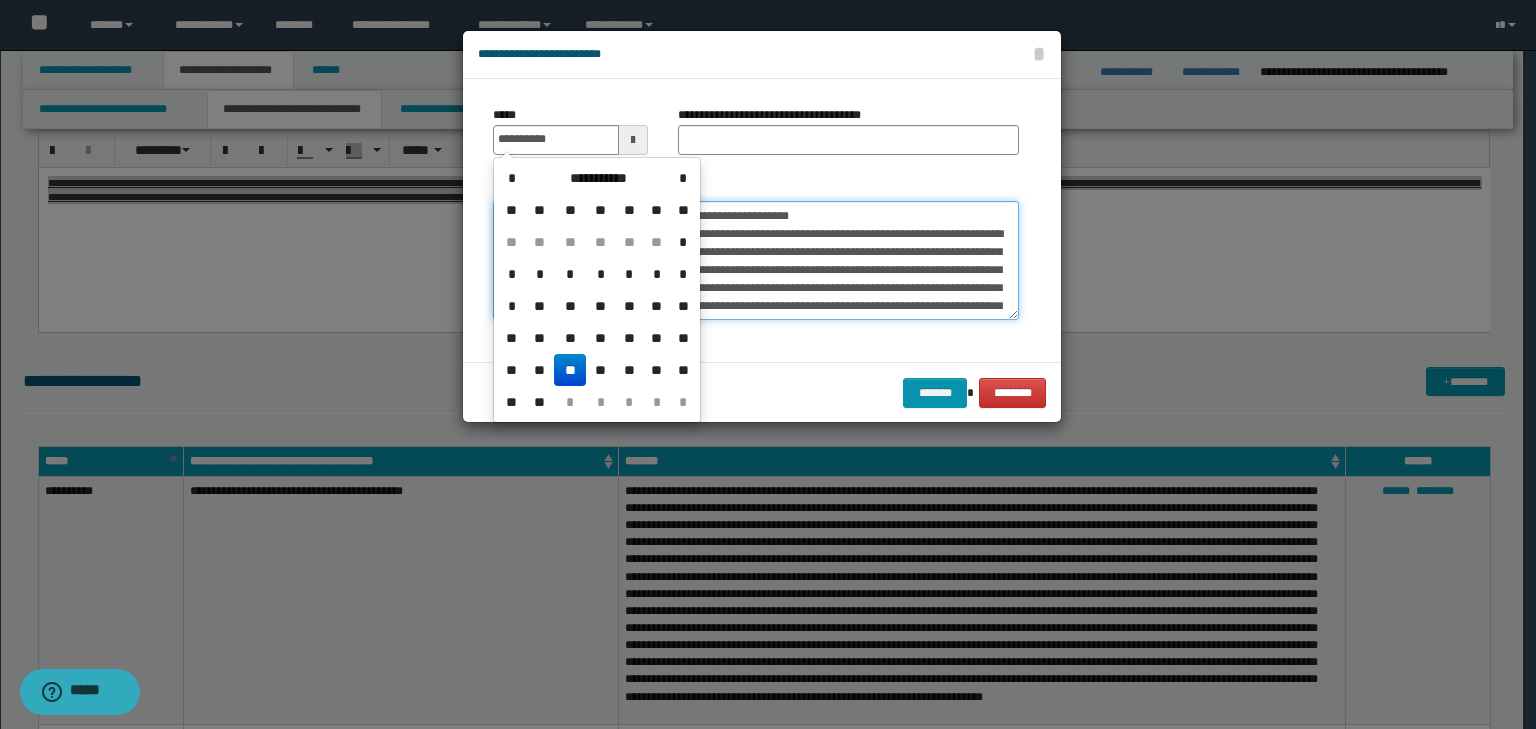 type on "**********" 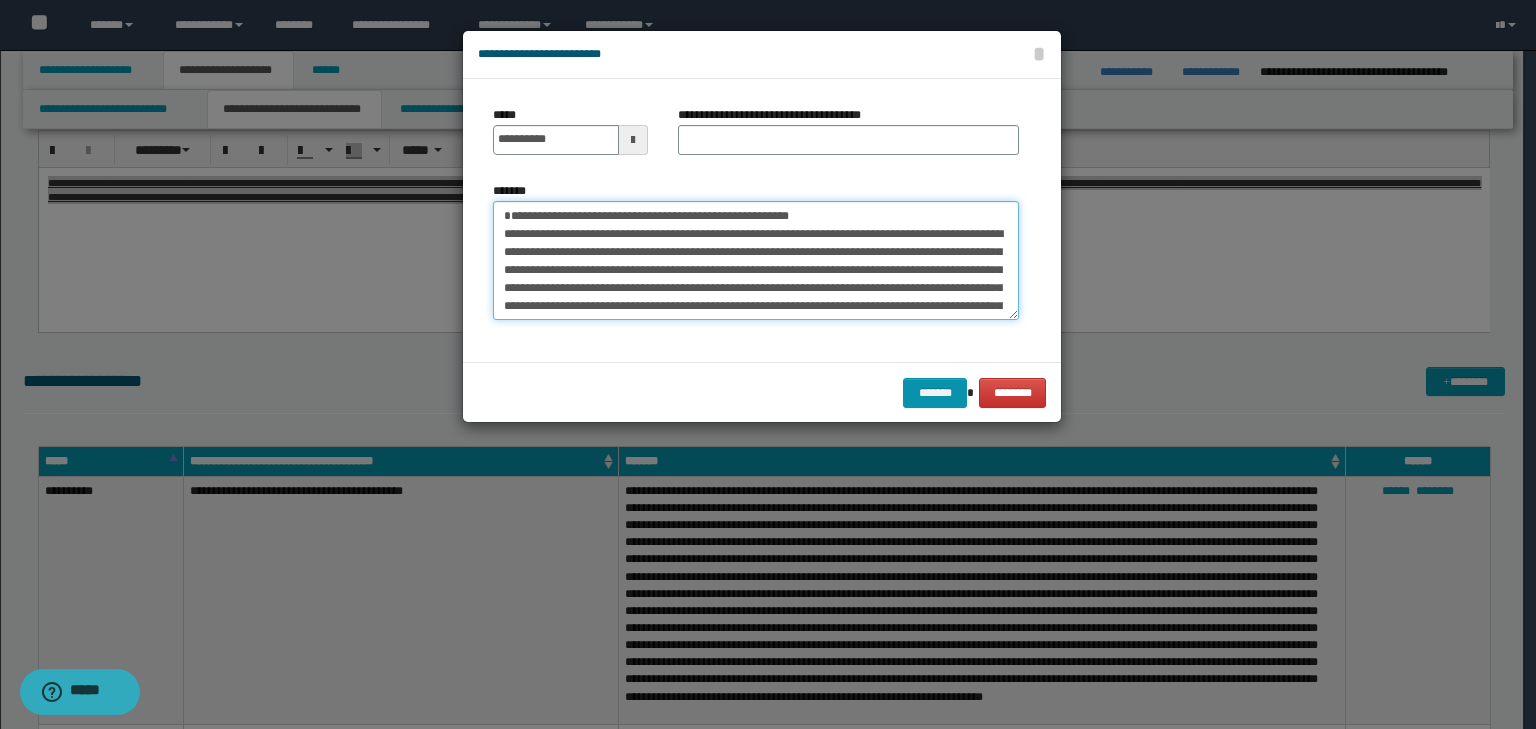 drag, startPoint x: 843, startPoint y: 211, endPoint x: 188, endPoint y: 176, distance: 655.93445 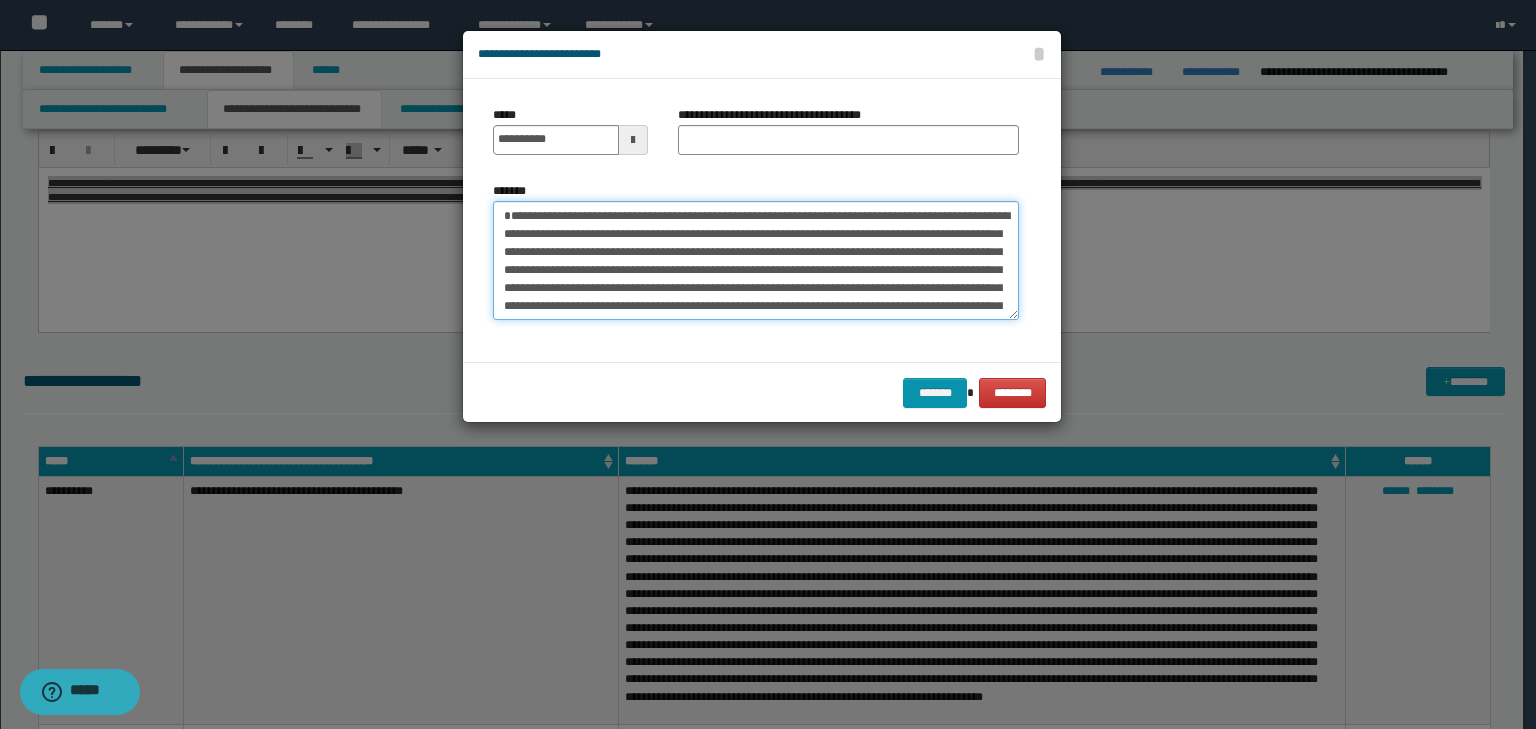 type on "**********" 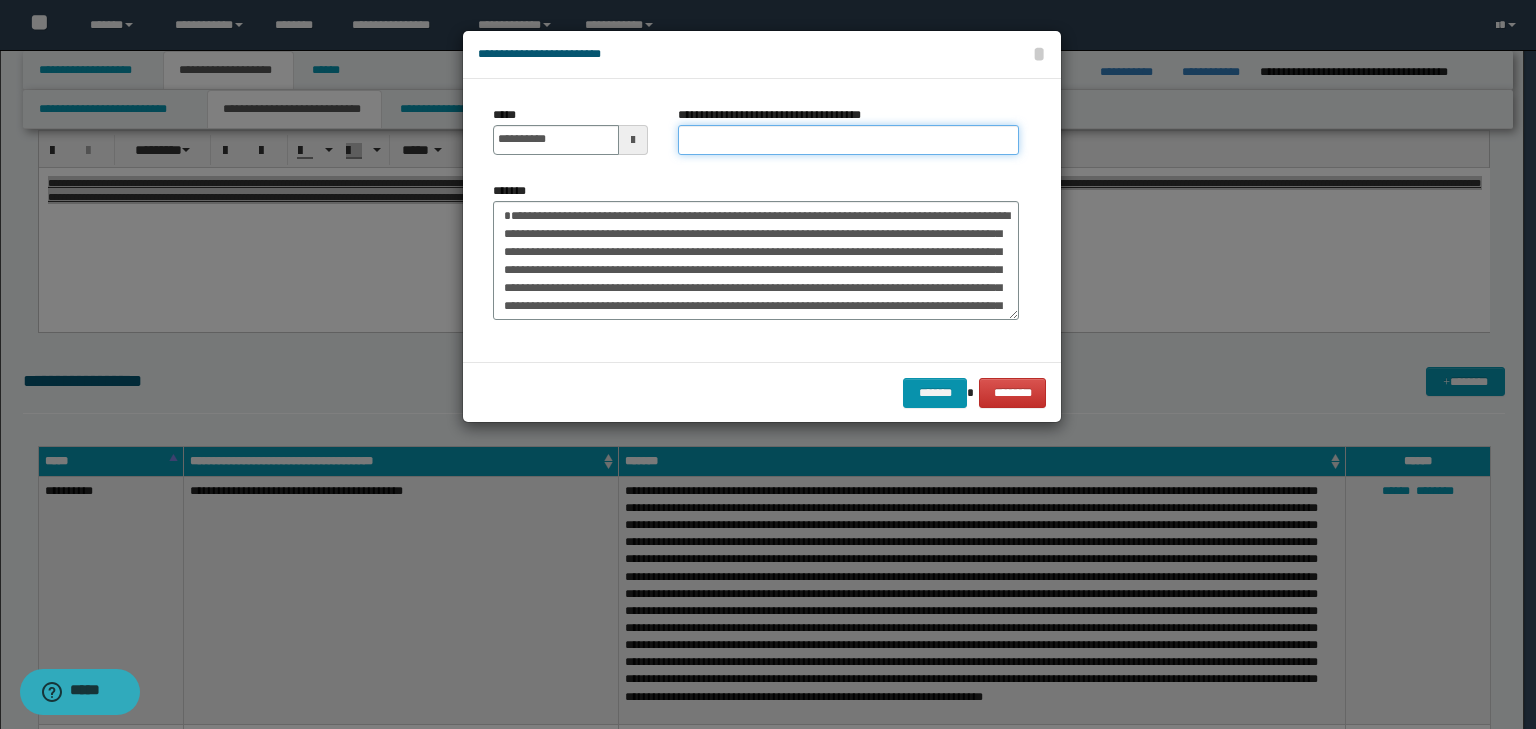 click on "**********" at bounding box center [848, 140] 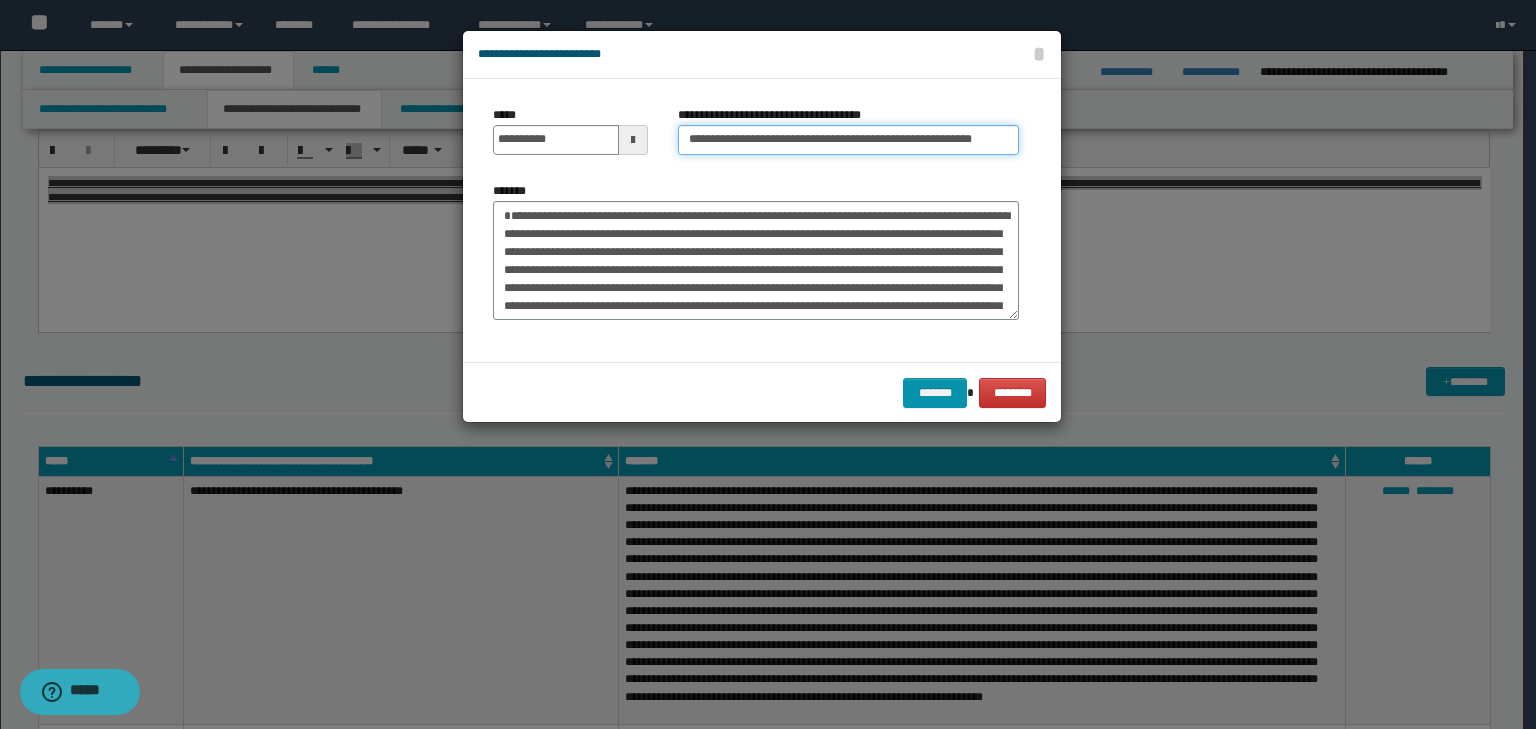 scroll, scrollTop: 0, scrollLeft: 48, axis: horizontal 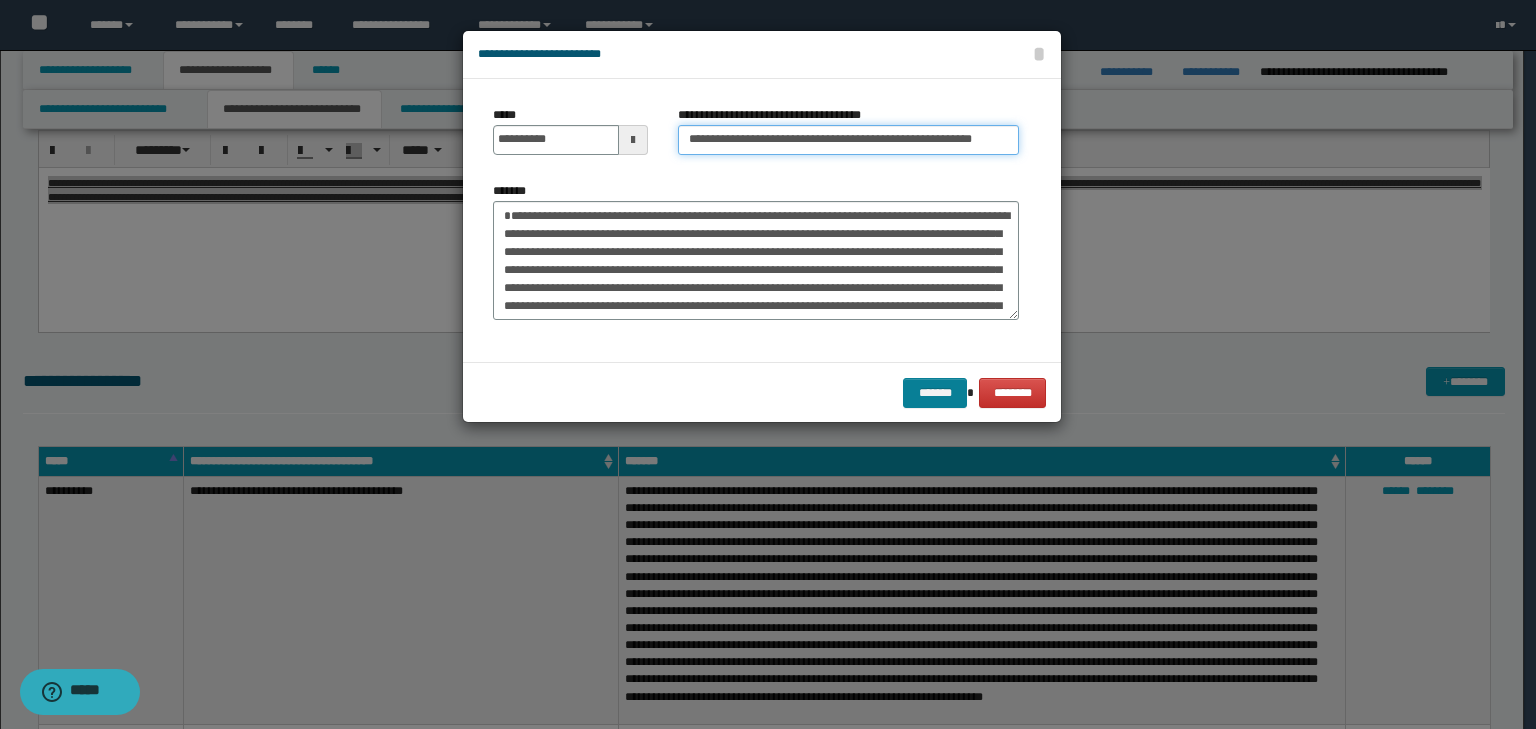 type on "**********" 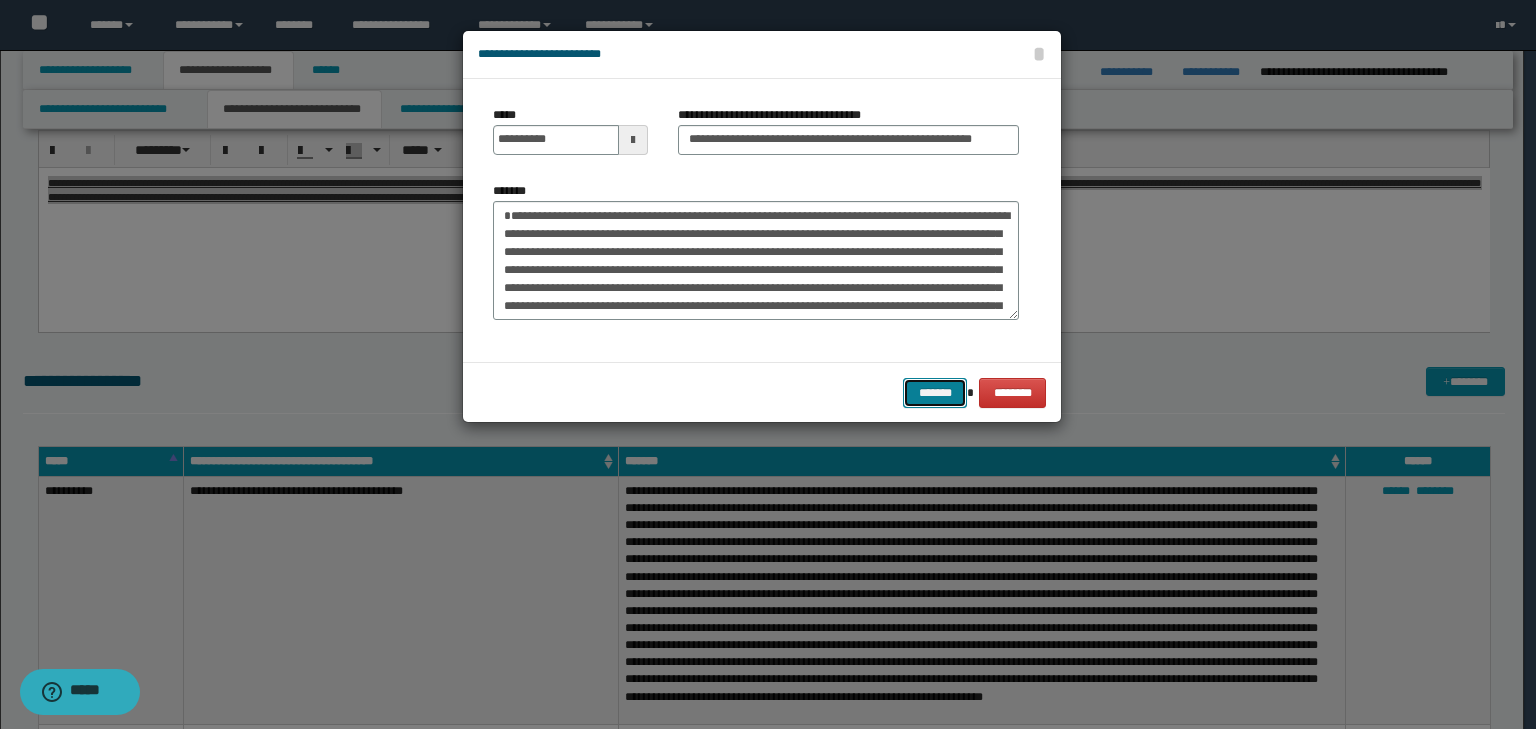 click on "*******" at bounding box center [935, 393] 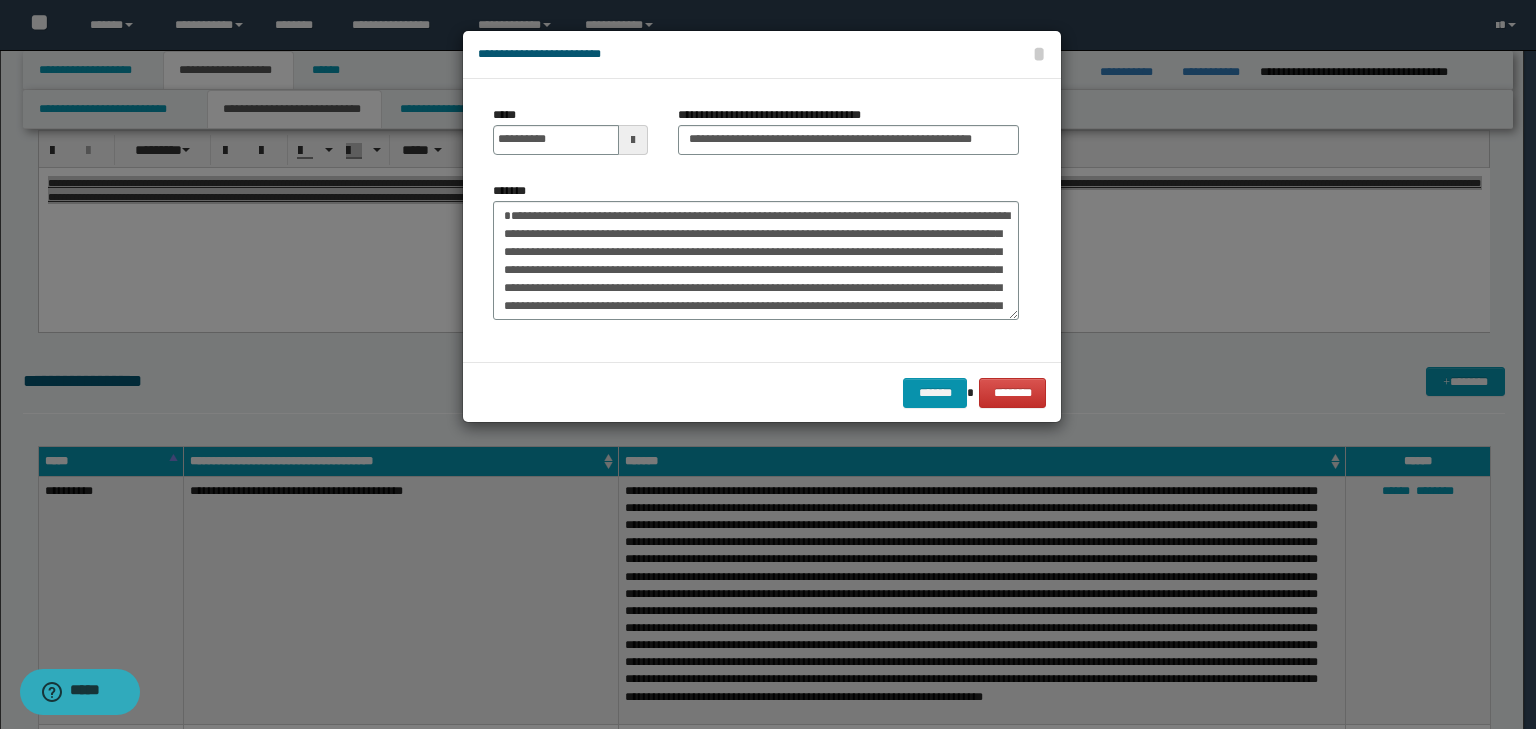 scroll, scrollTop: 0, scrollLeft: 0, axis: both 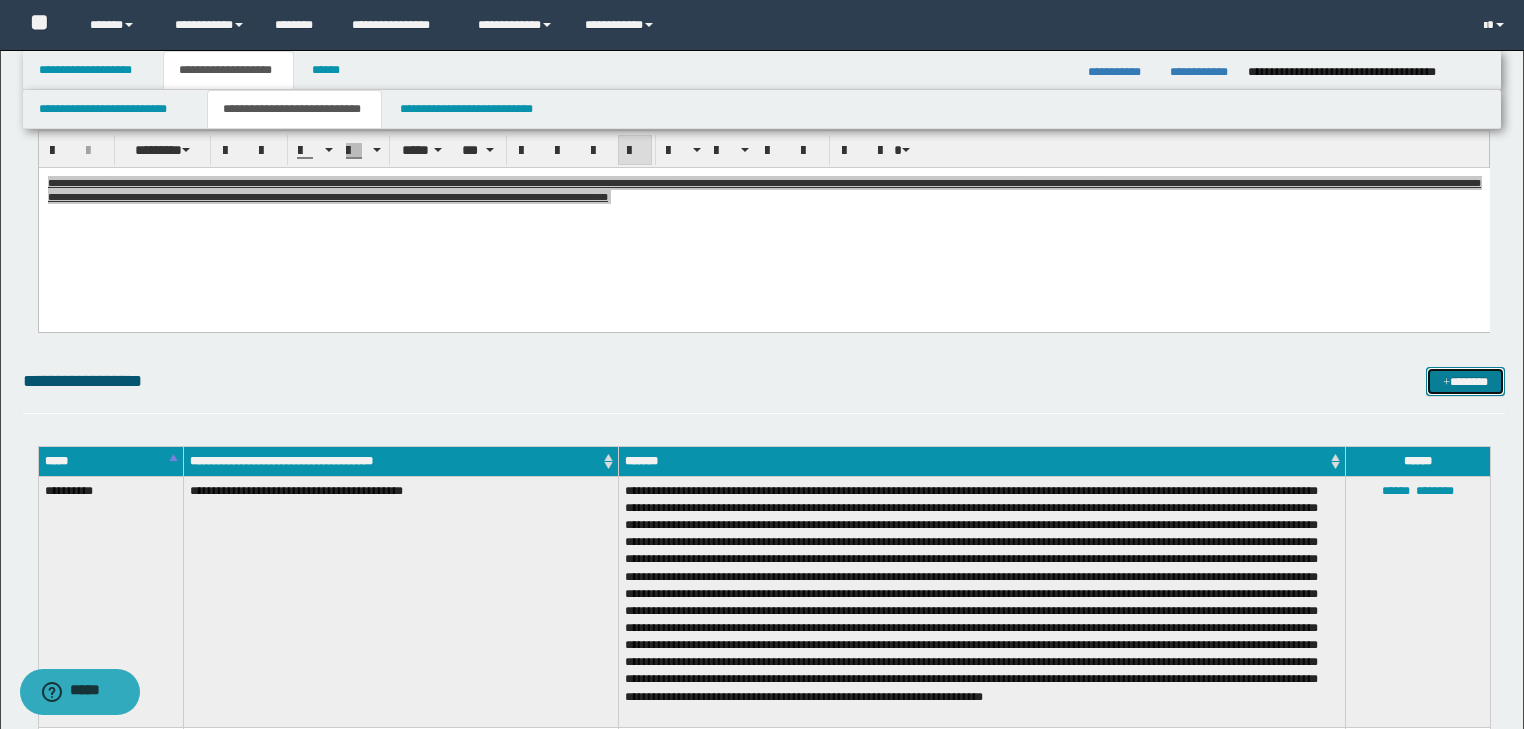 click at bounding box center [1446, 383] 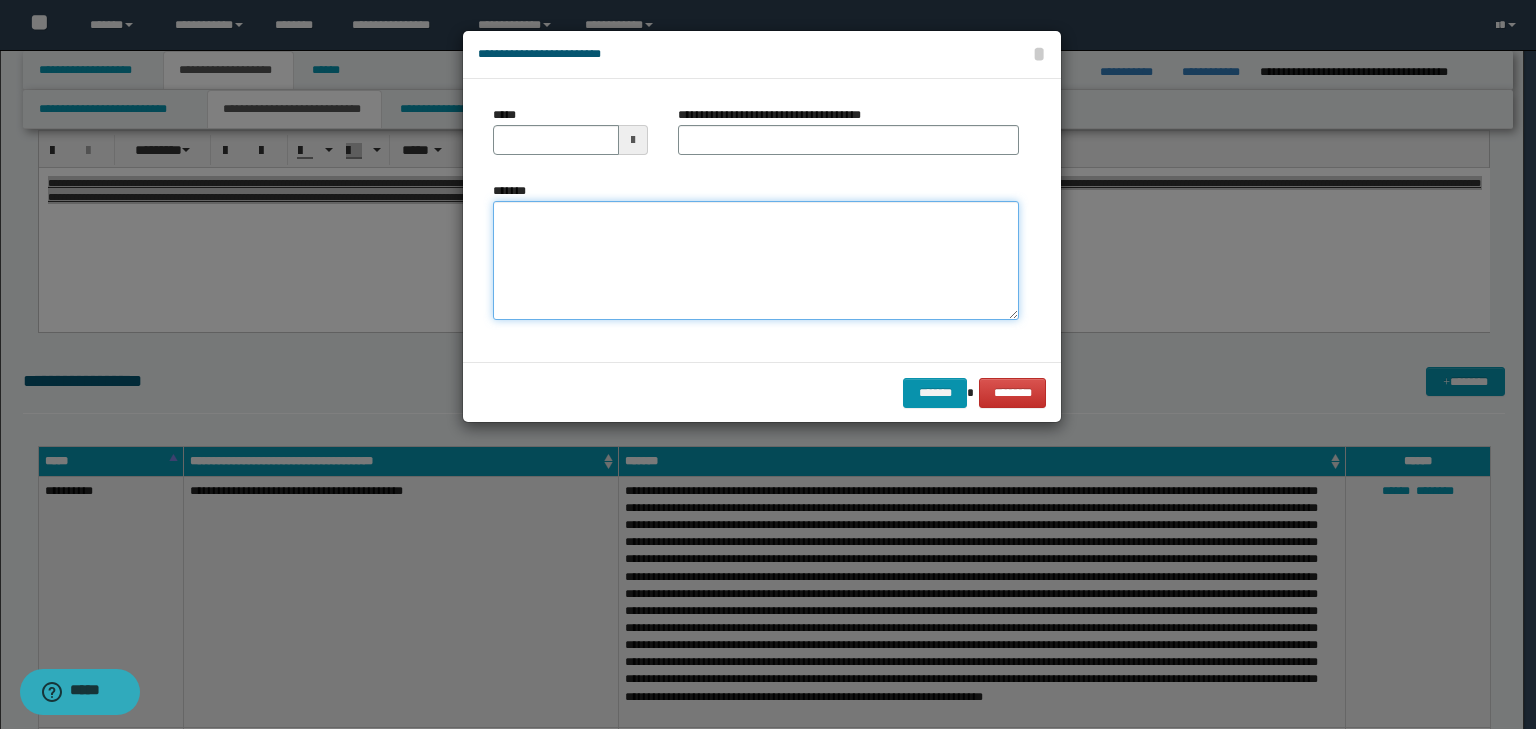 click on "*******" at bounding box center (756, 261) 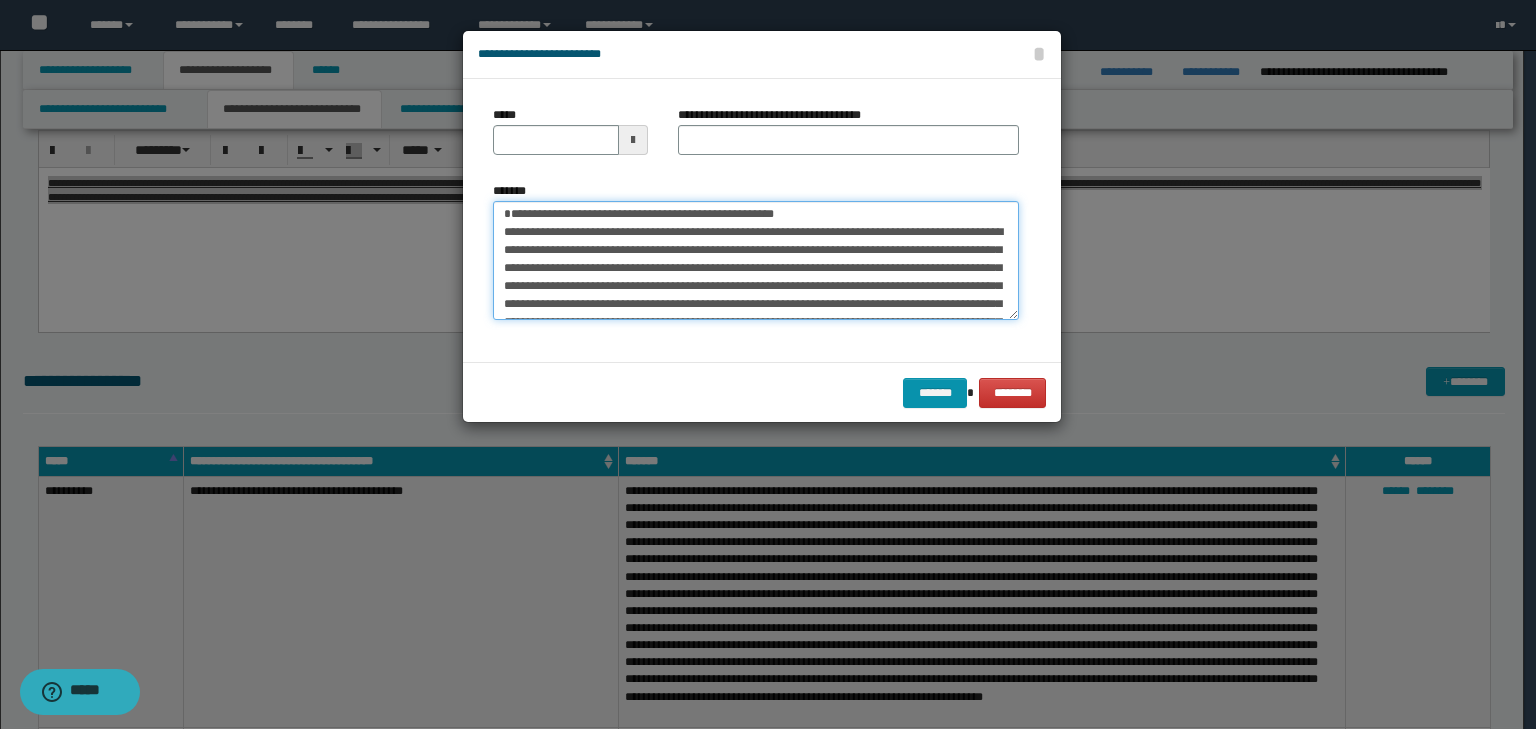 scroll, scrollTop: 0, scrollLeft: 0, axis: both 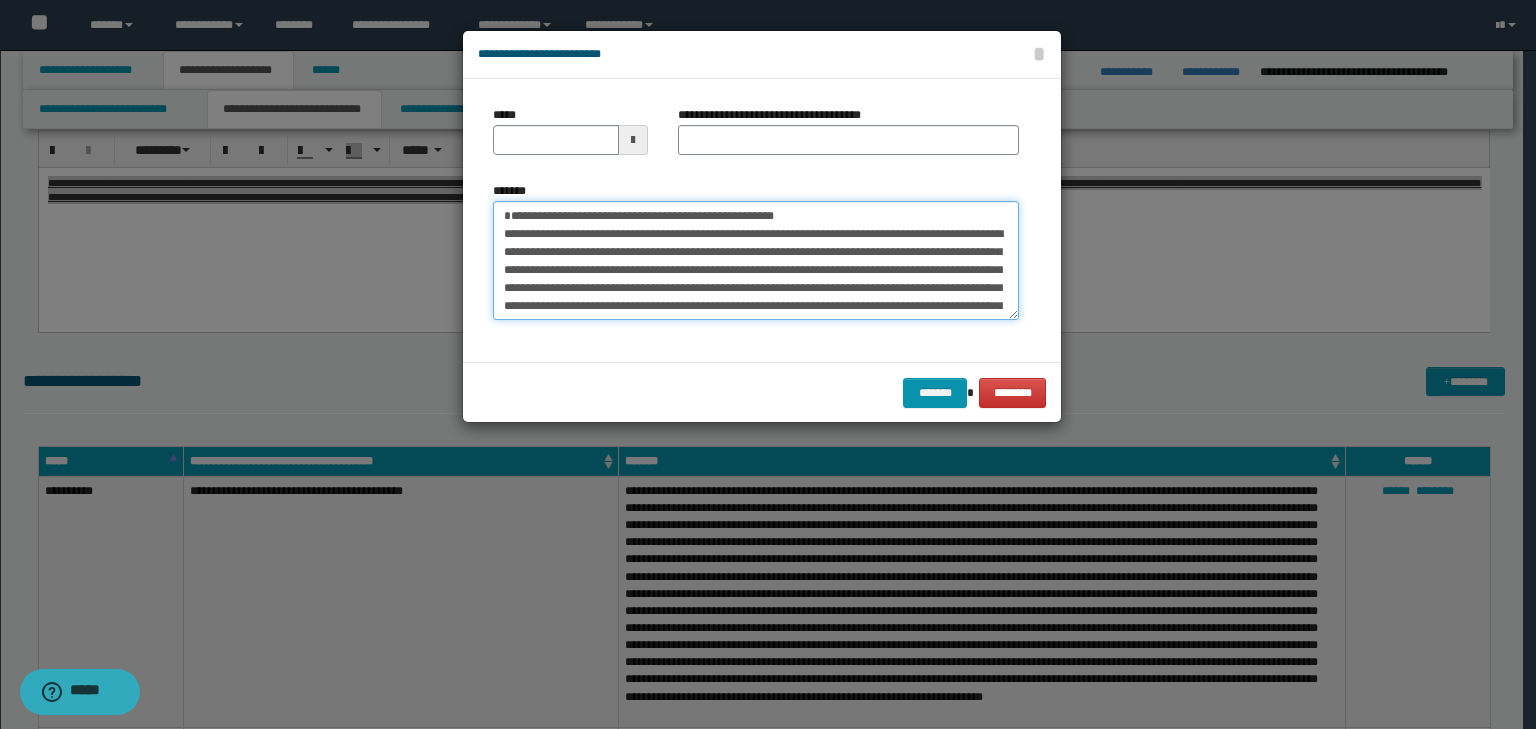 drag, startPoint x: 570, startPoint y: 228, endPoint x: 380, endPoint y: 209, distance: 190.94763 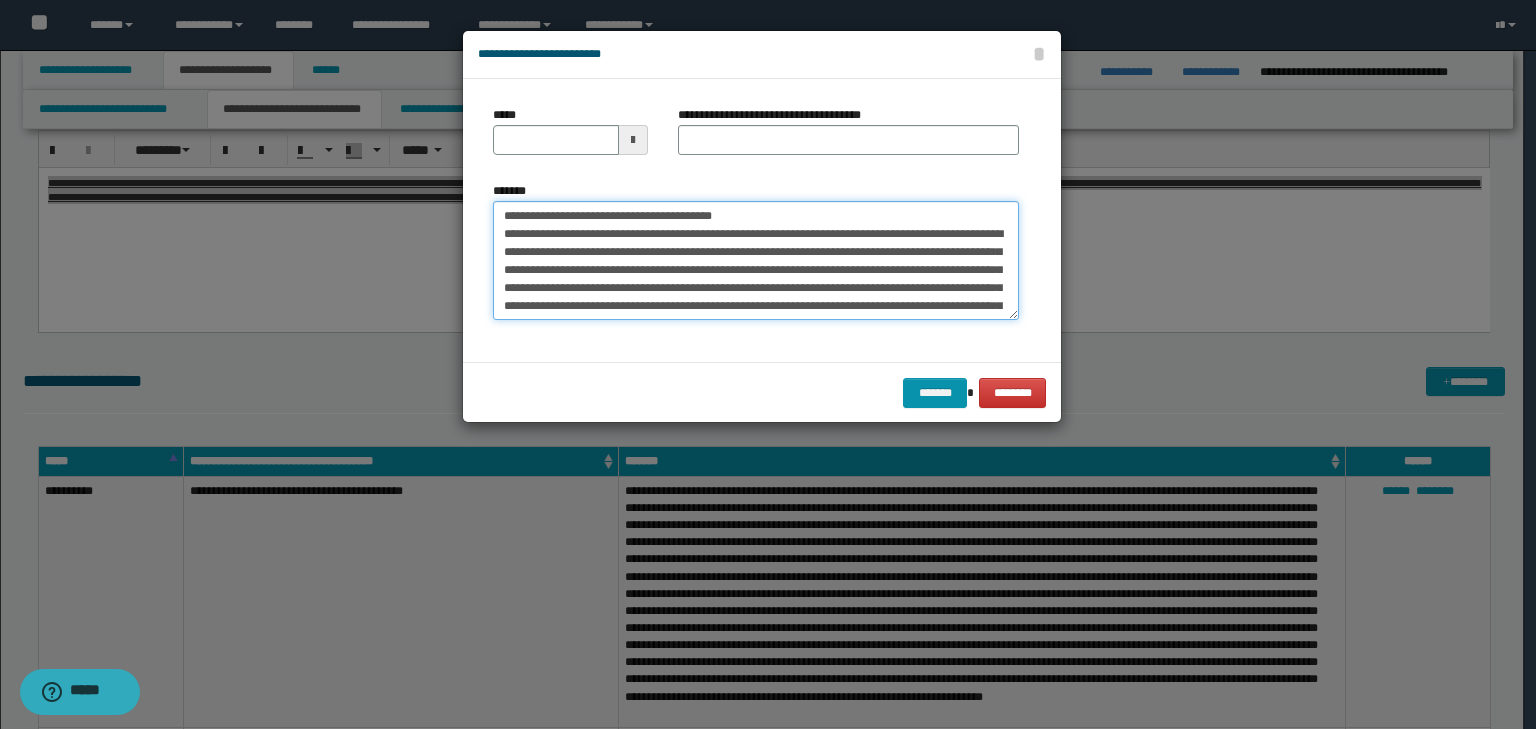 type 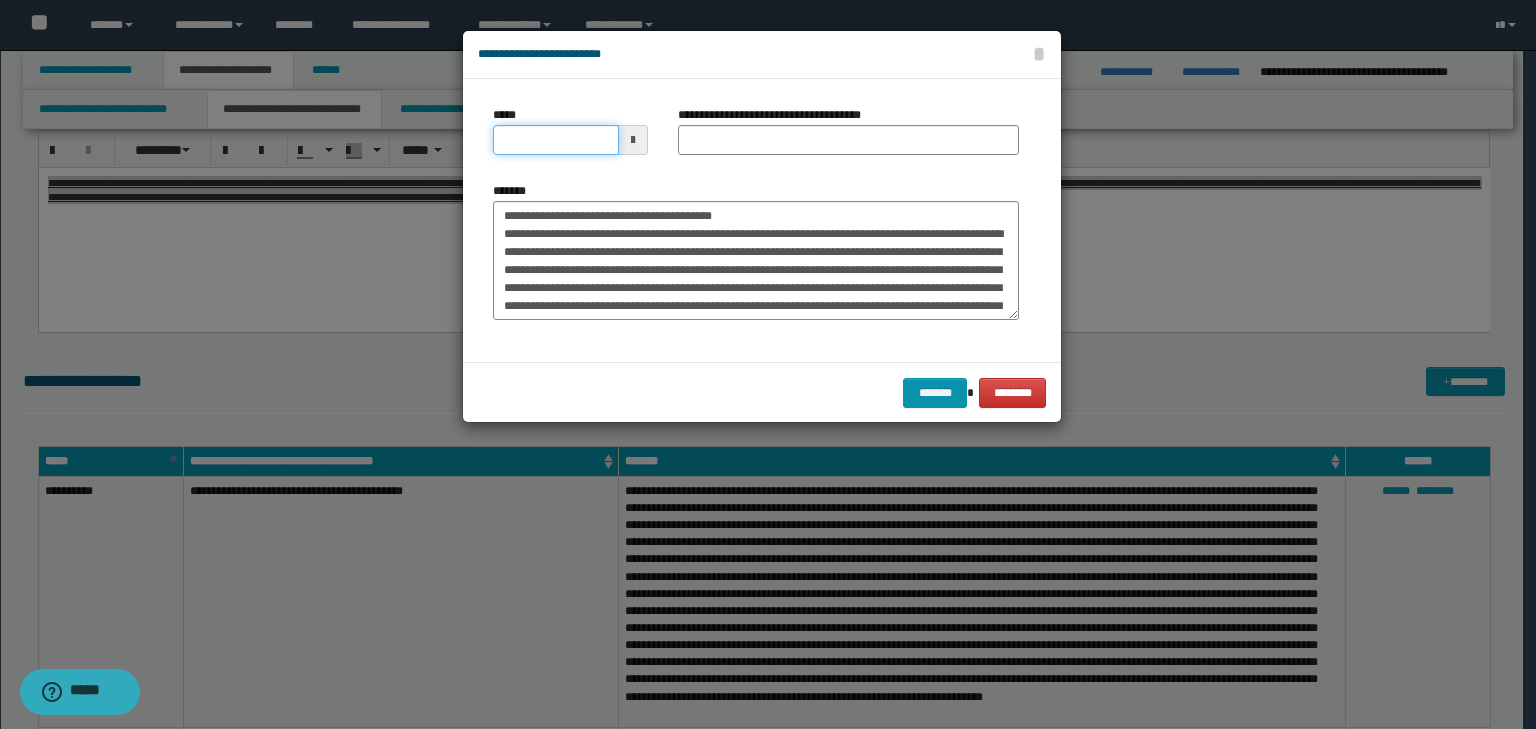 click on "*****" at bounding box center (556, 140) 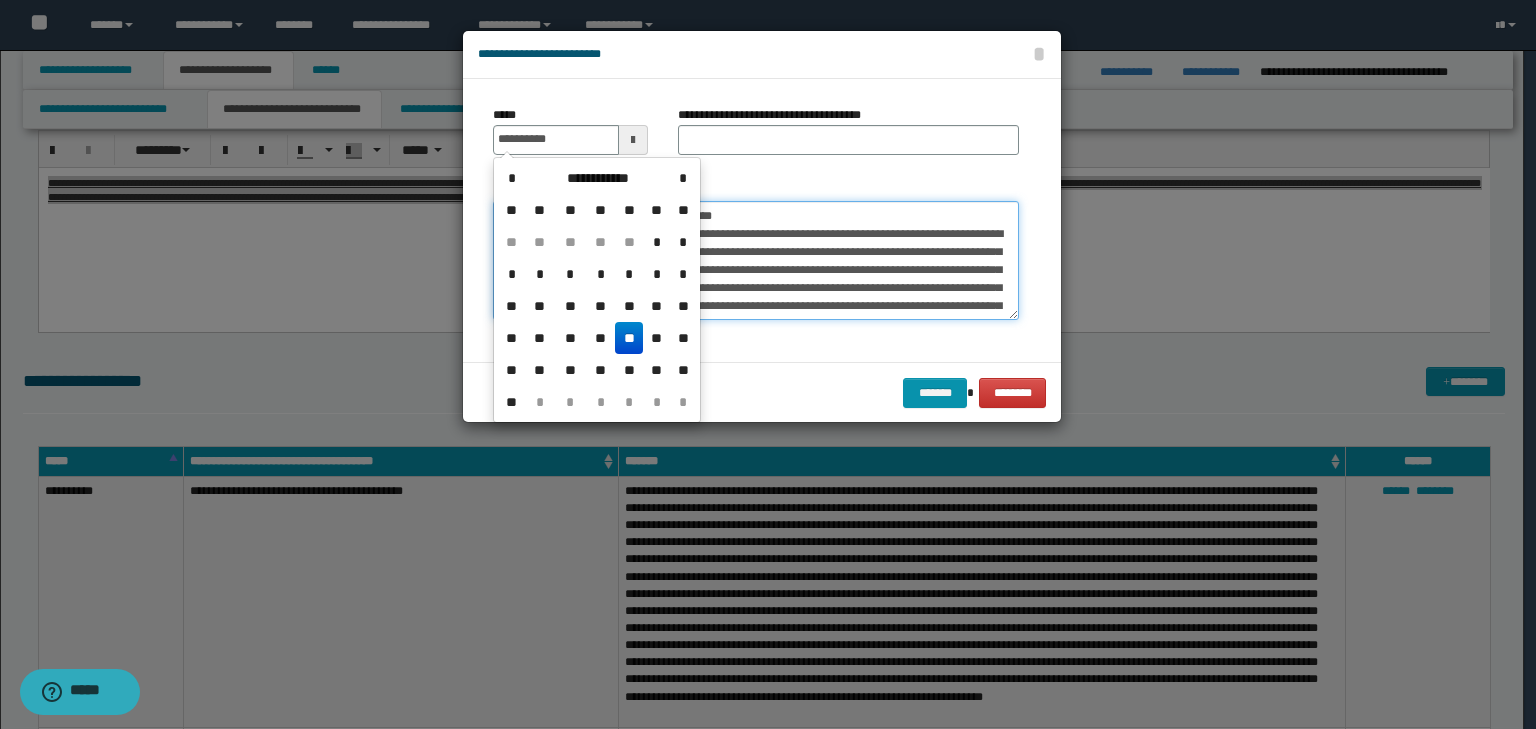 type on "**********" 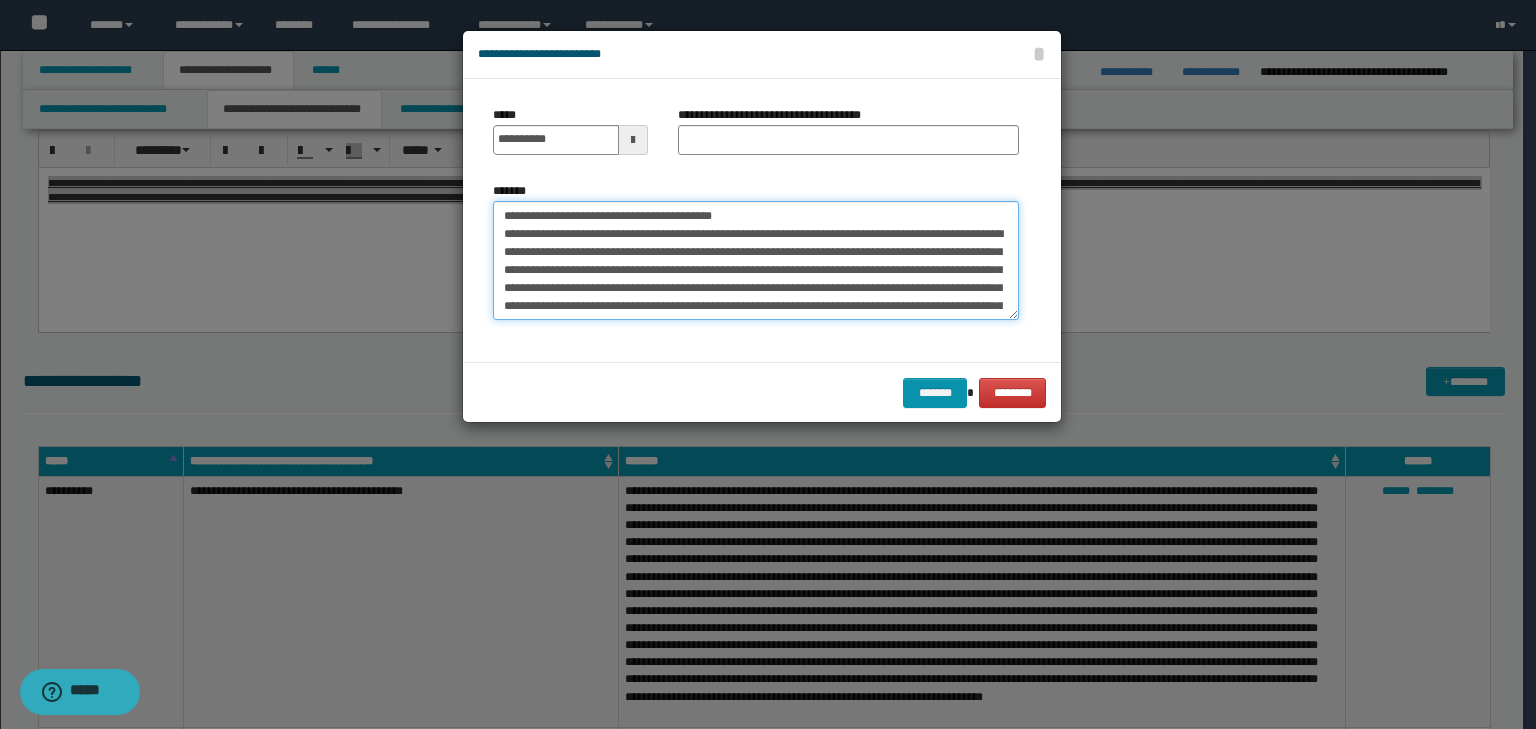 drag, startPoint x: 816, startPoint y: 216, endPoint x: 366, endPoint y: 157, distance: 453.8513 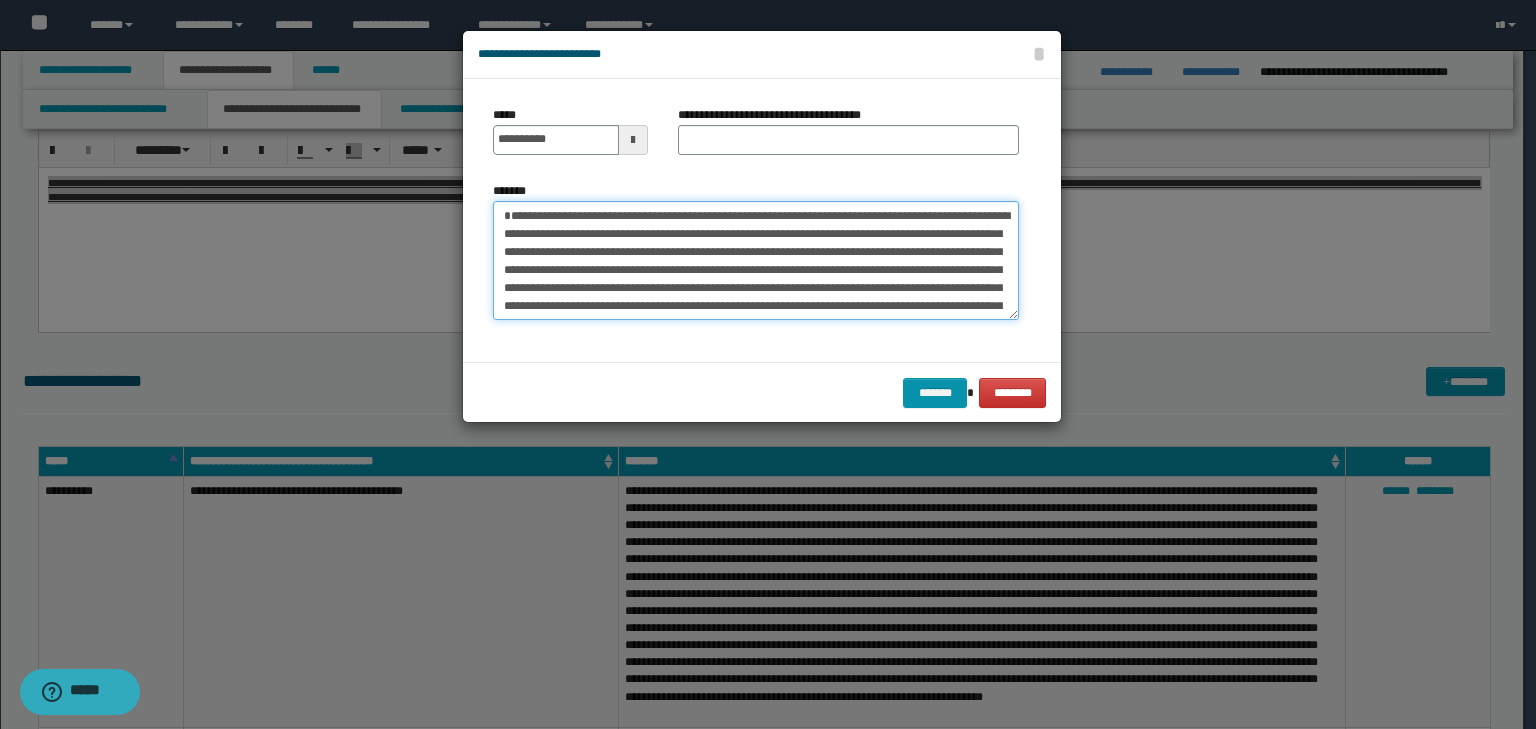 type on "**********" 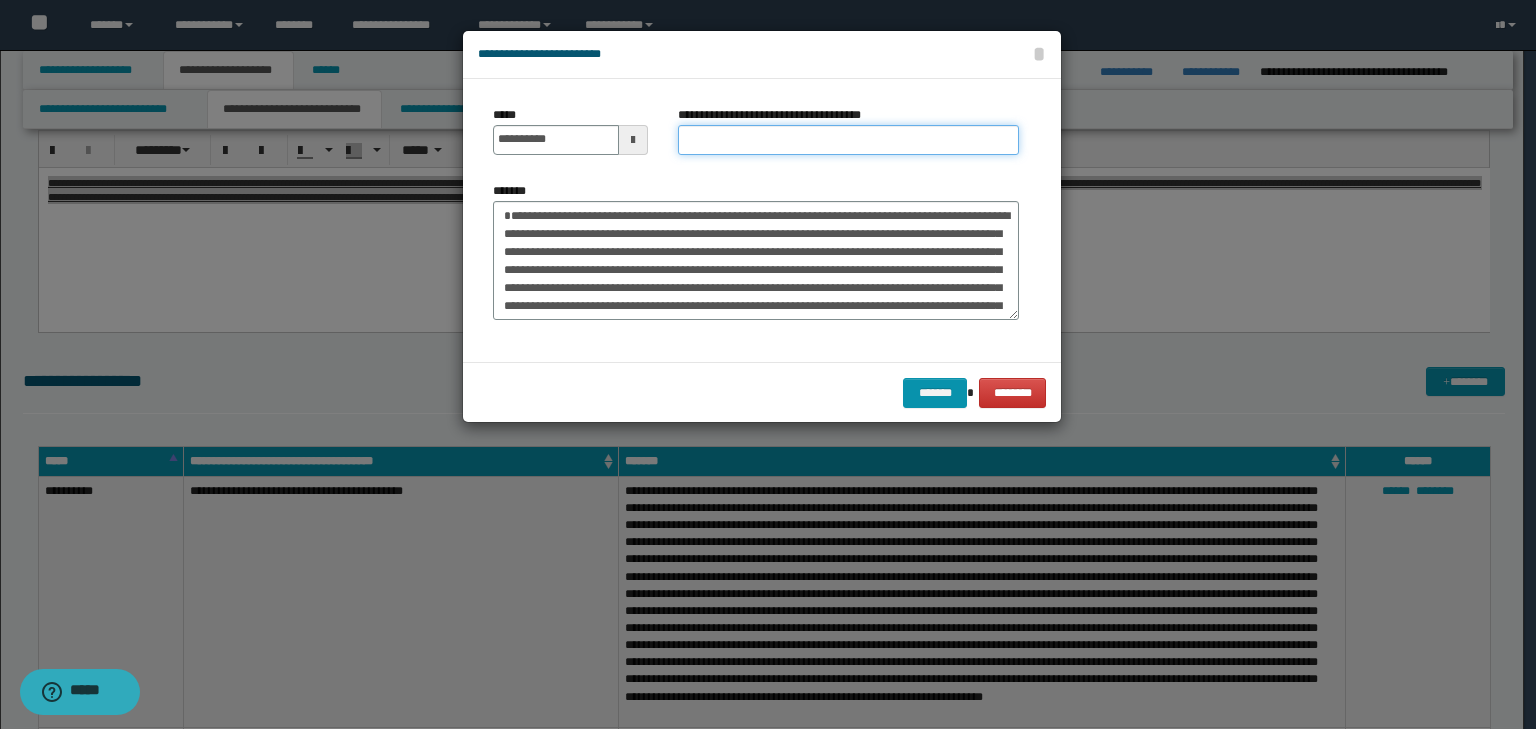 click on "**********" at bounding box center [848, 140] 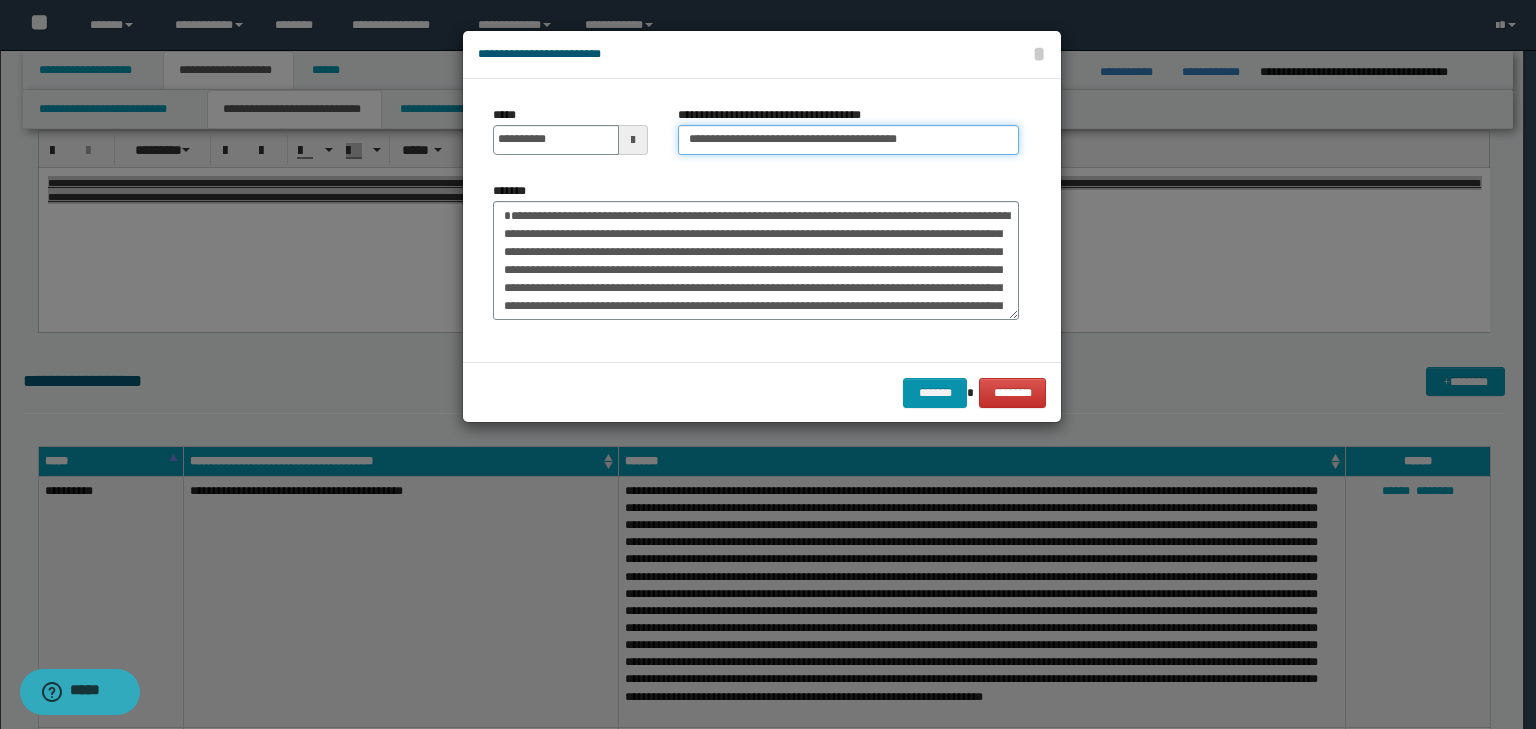 type on "**********" 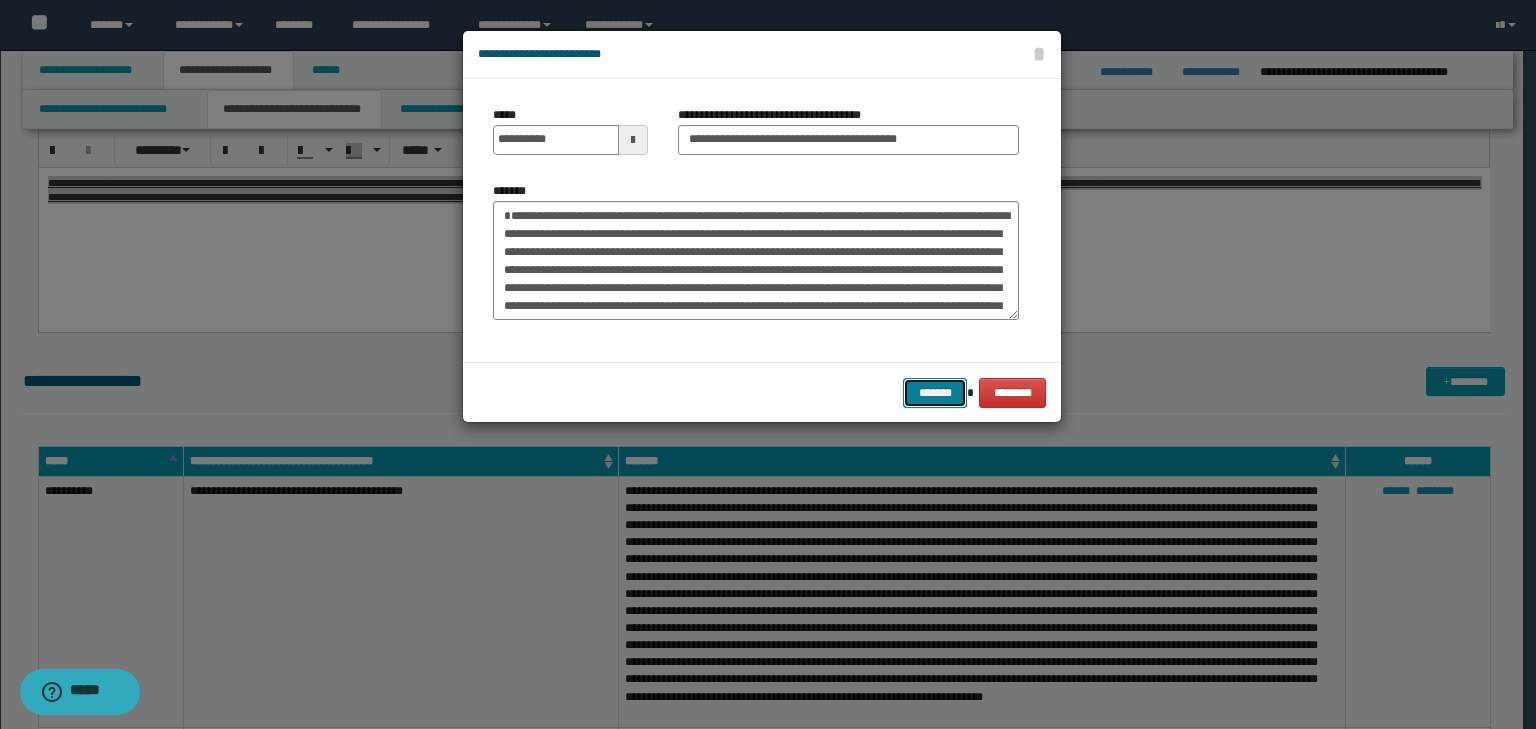 click on "*******" at bounding box center (935, 393) 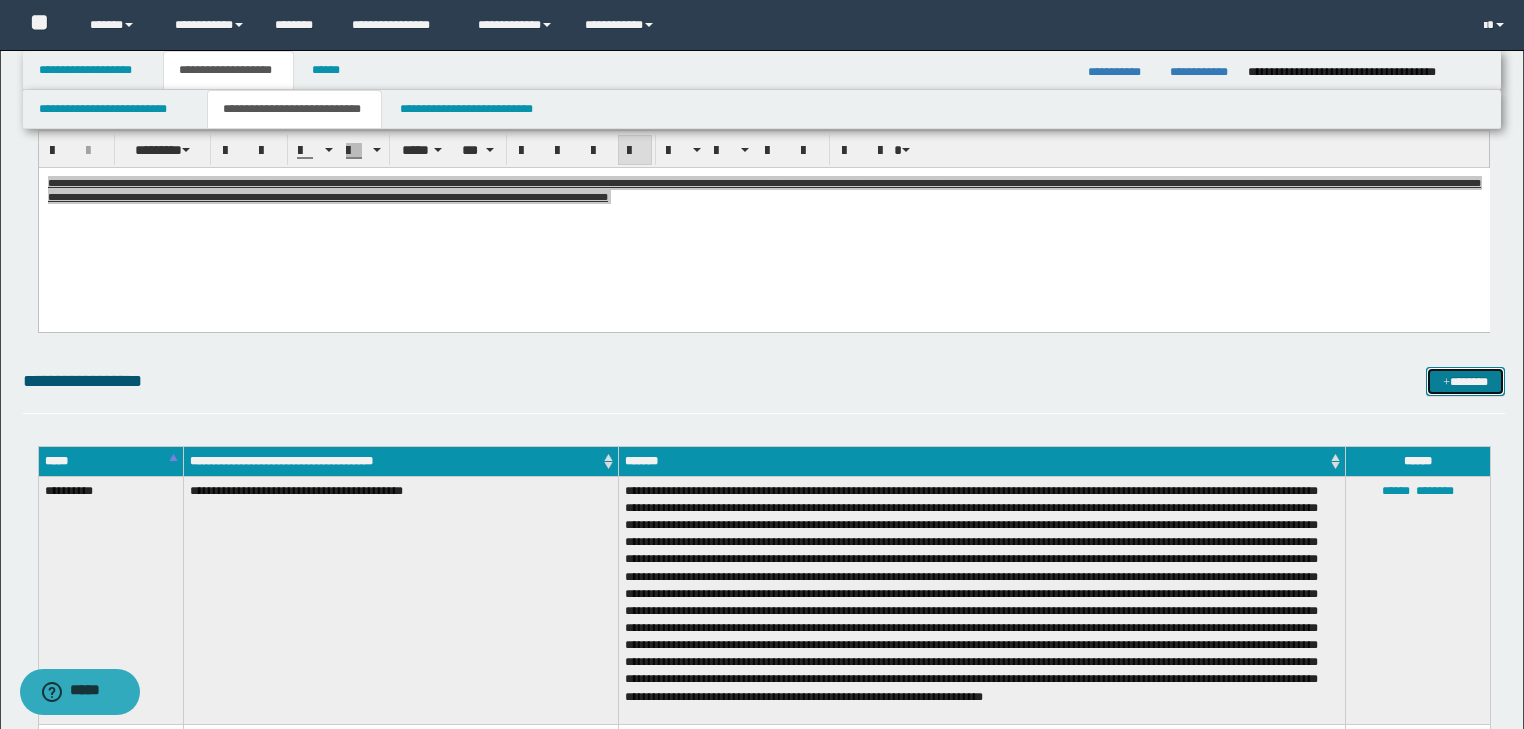 click on "*******" at bounding box center (1465, 382) 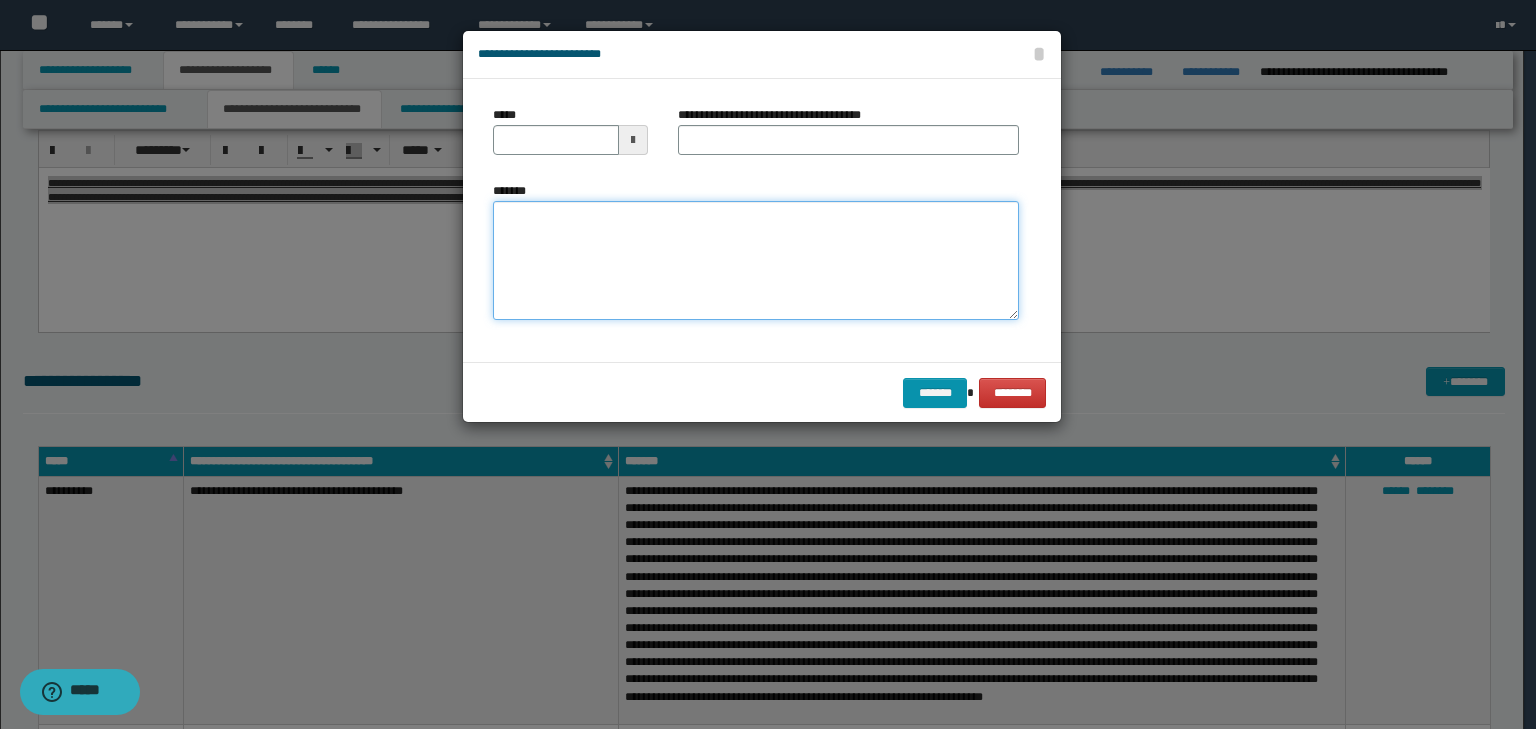 click on "*******" at bounding box center (756, 261) 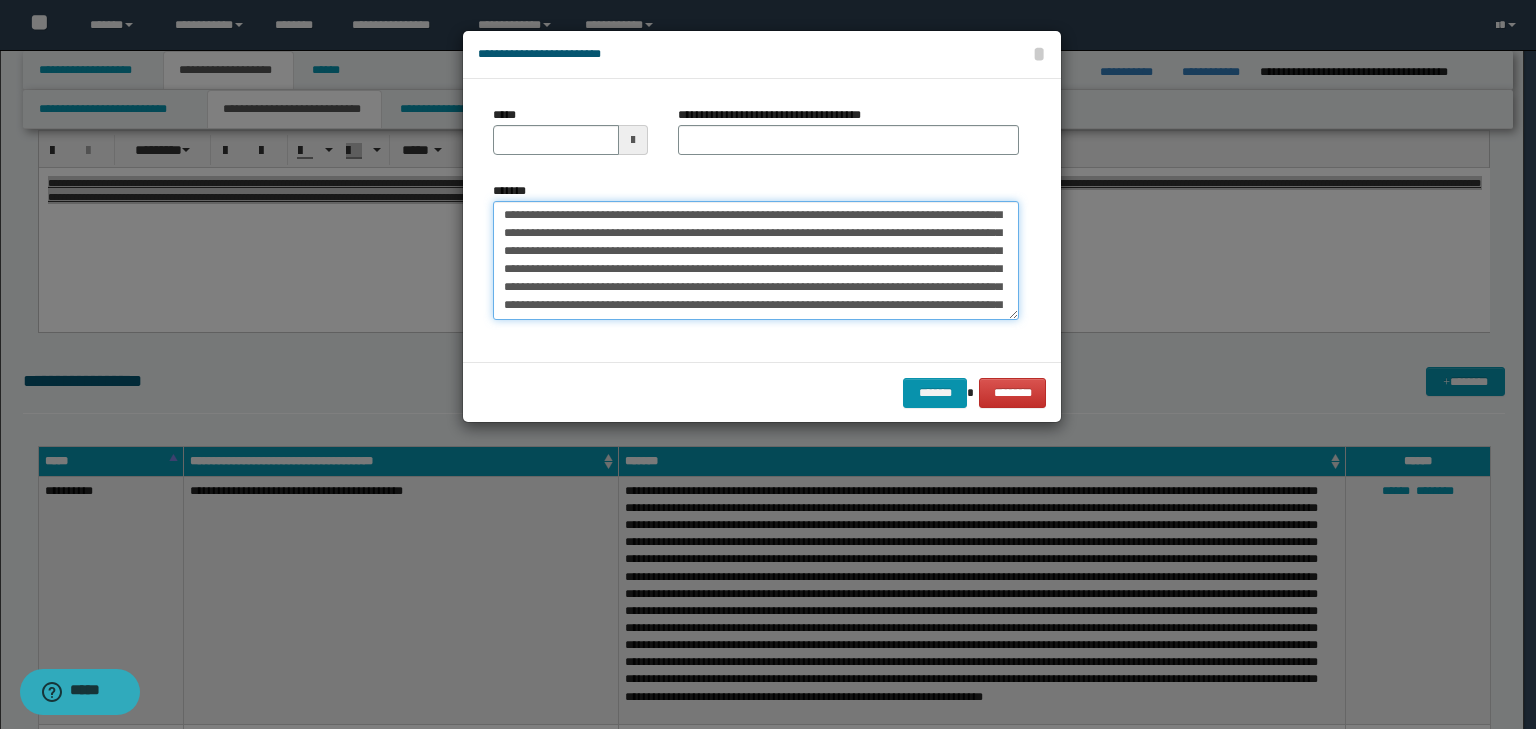 scroll, scrollTop: 0, scrollLeft: 0, axis: both 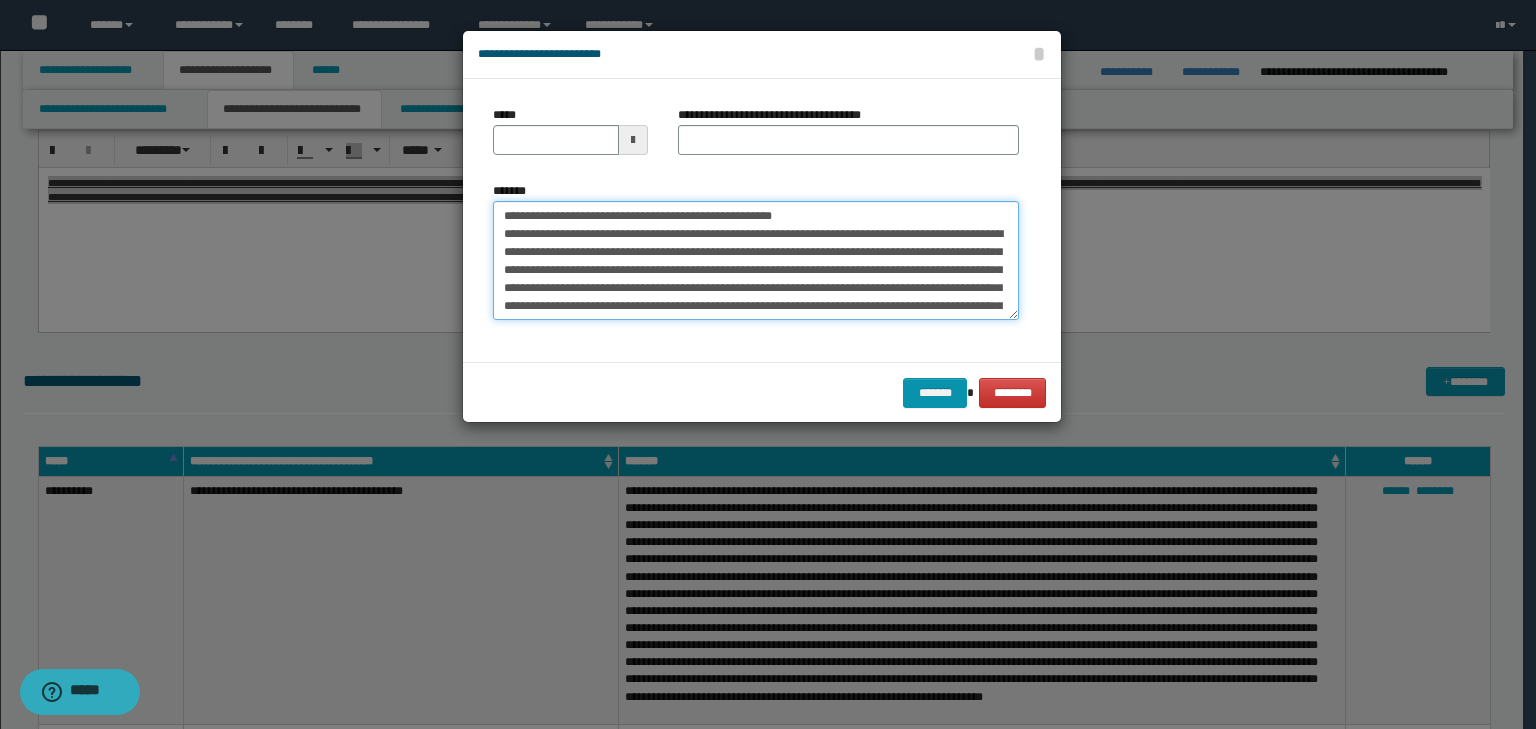 drag, startPoint x: 567, startPoint y: 214, endPoint x: 324, endPoint y: 188, distance: 244.387 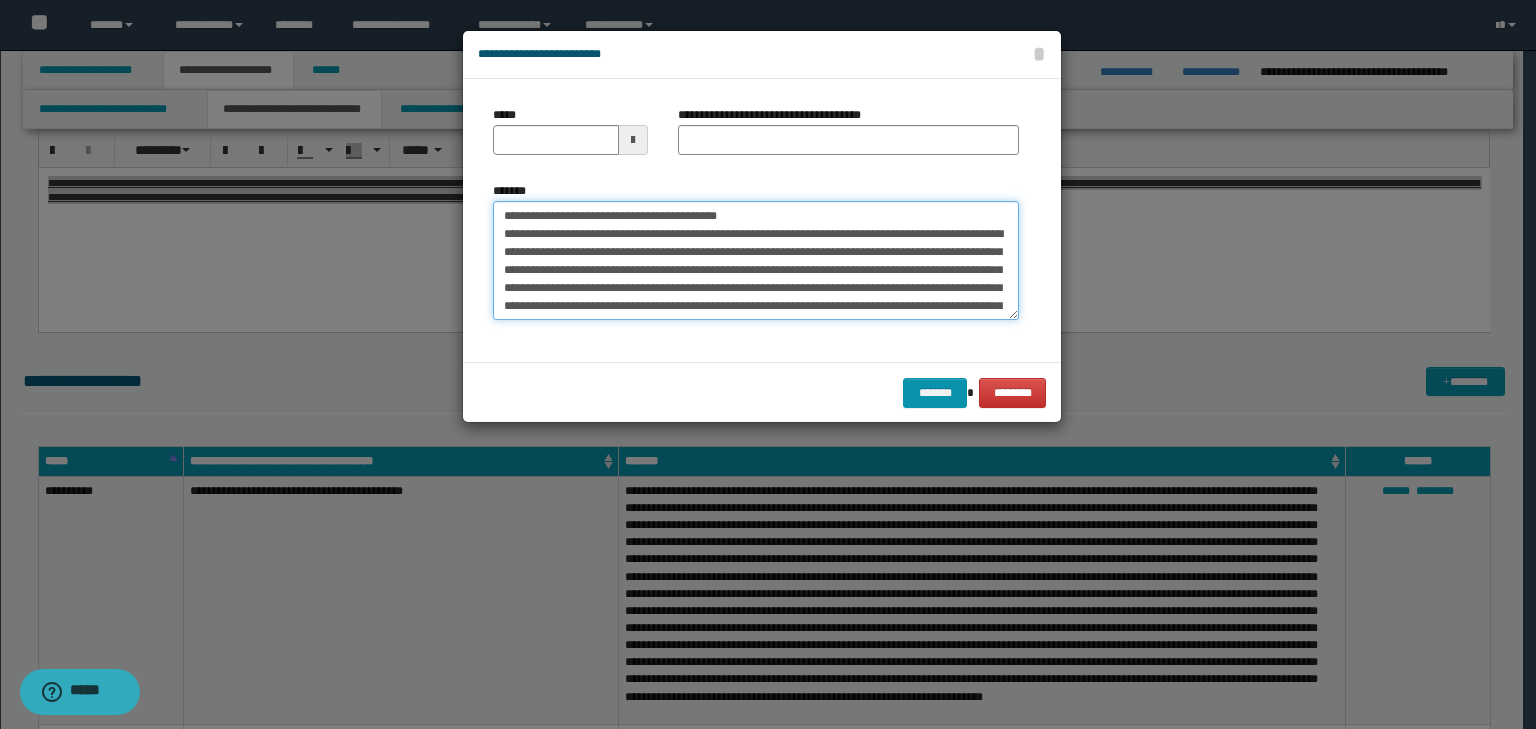 type 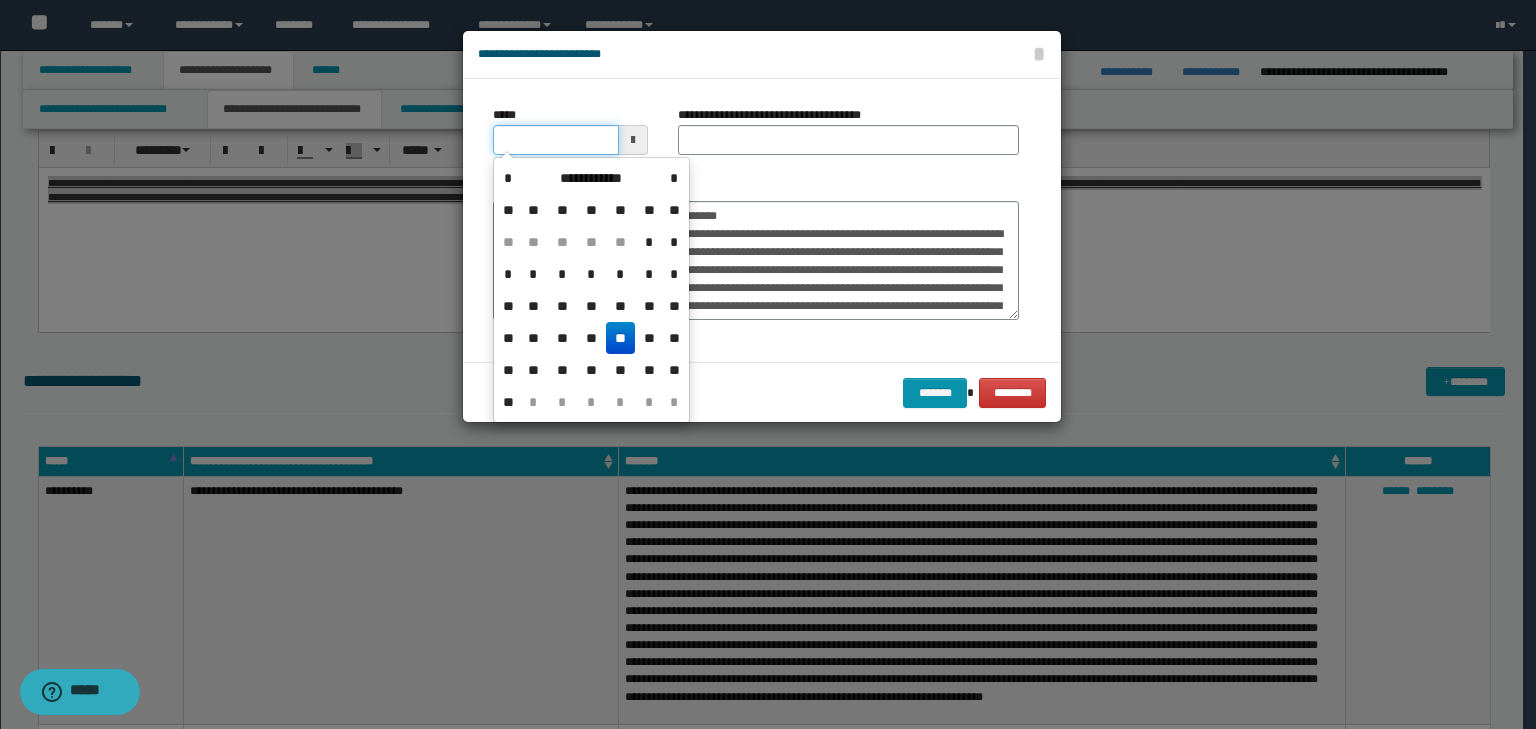 click on "*****" at bounding box center [556, 140] 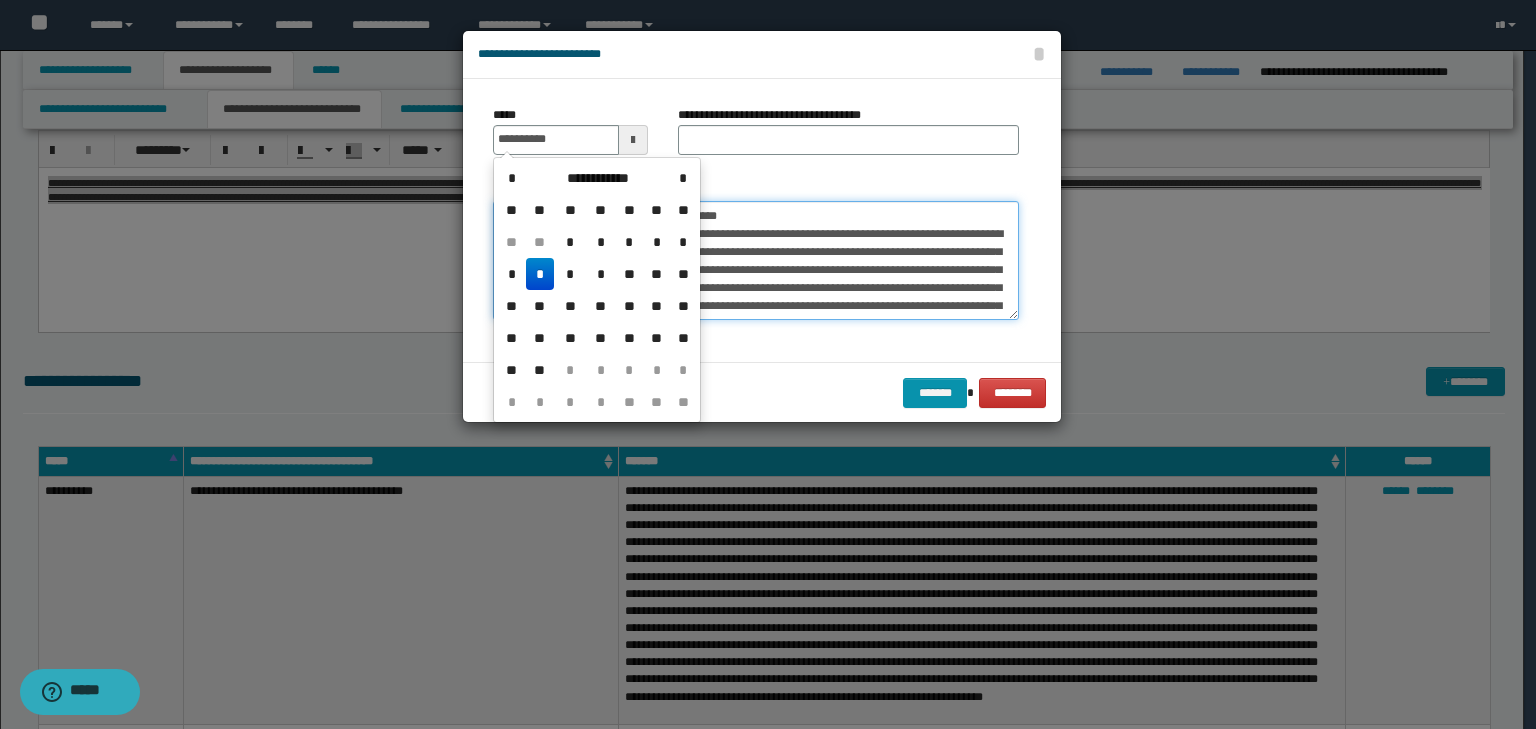 type on "**********" 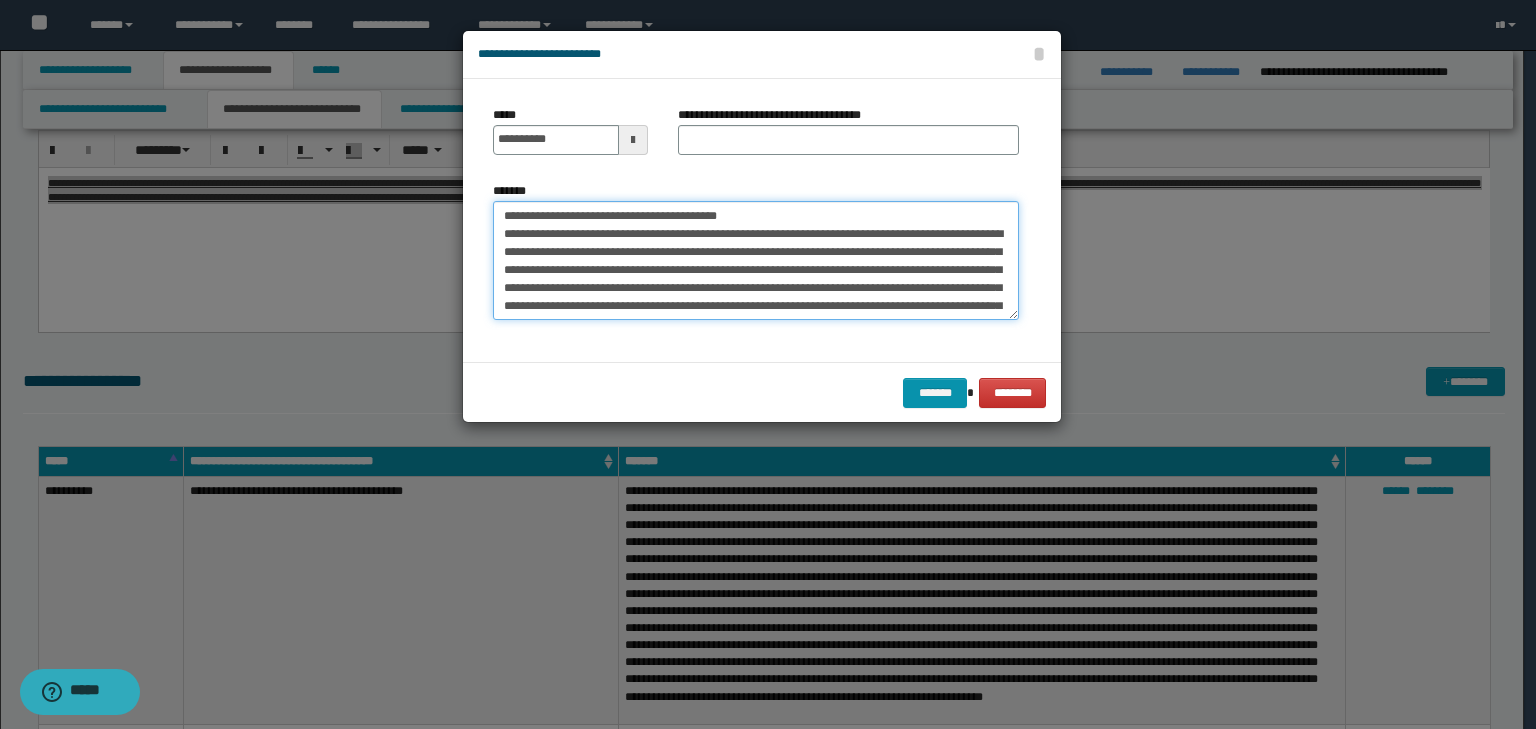drag, startPoint x: 785, startPoint y: 208, endPoint x: 387, endPoint y: 184, distance: 398.72296 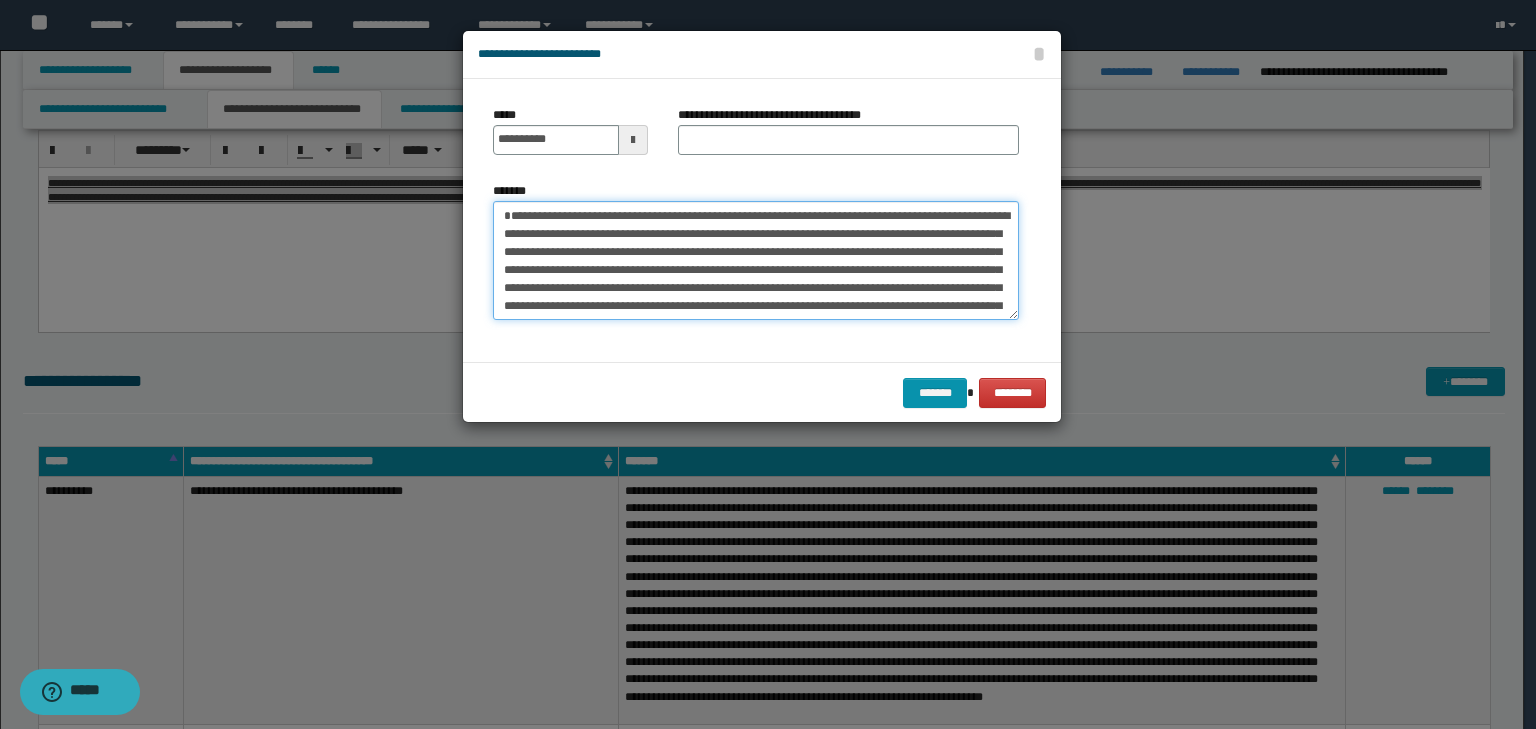 type on "**********" 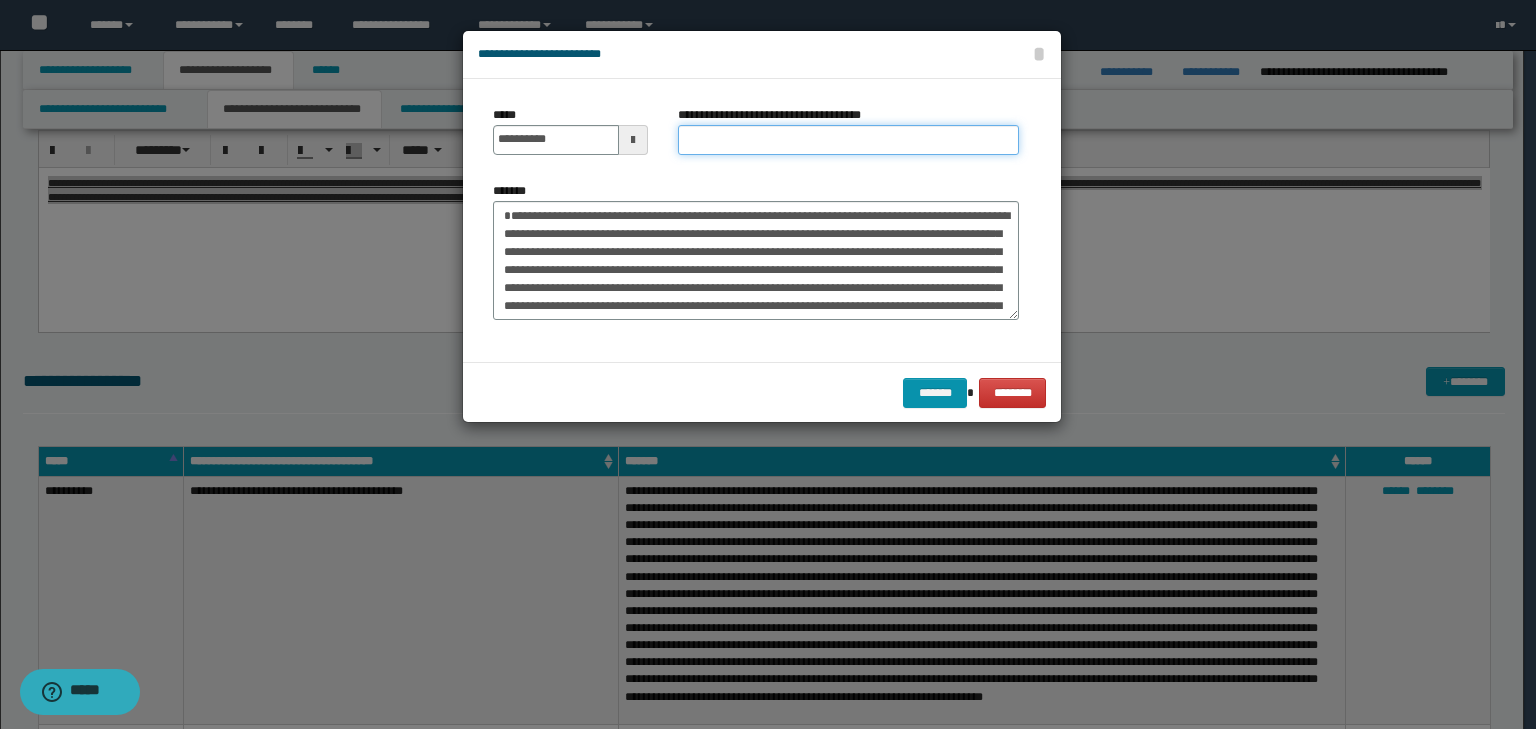 click on "**********" at bounding box center [848, 140] 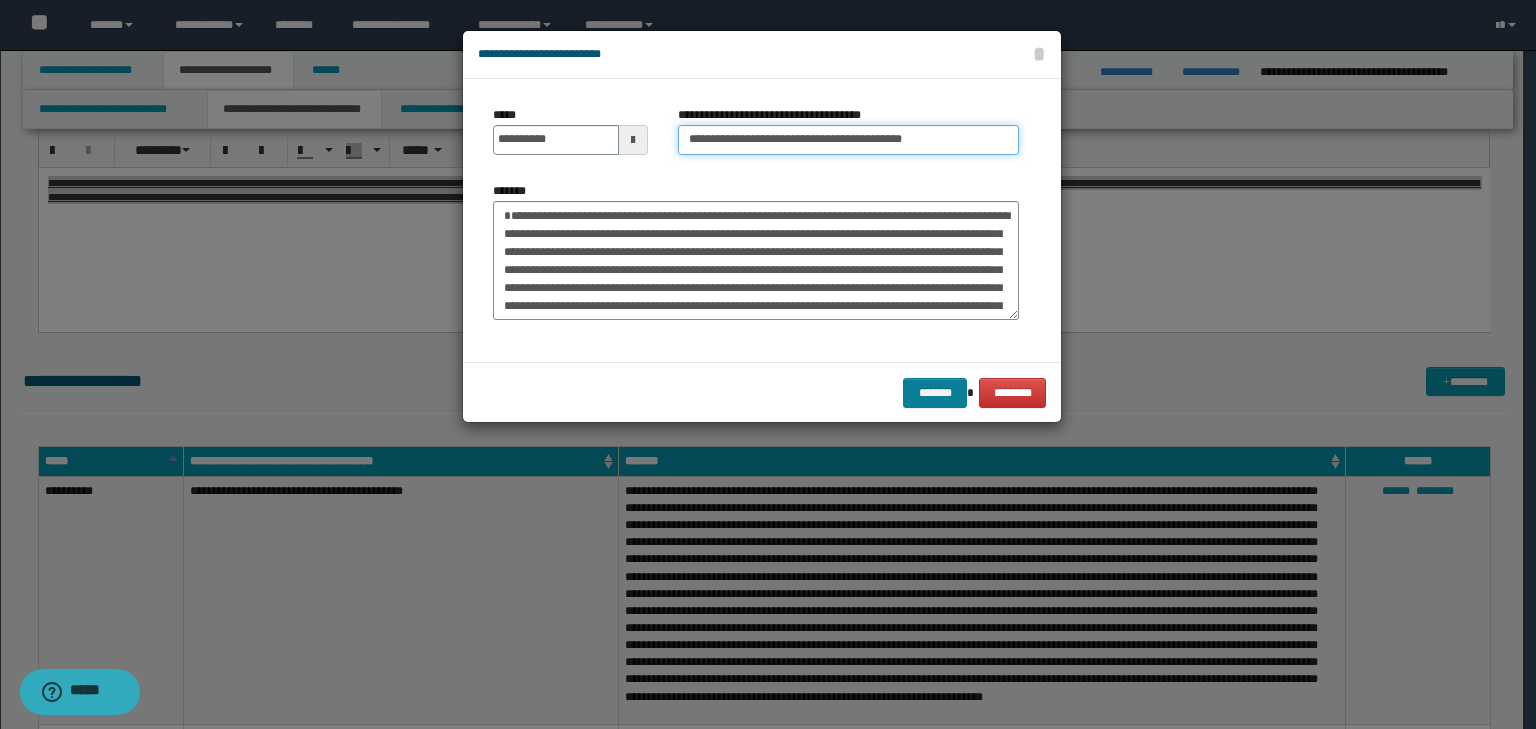 type on "**********" 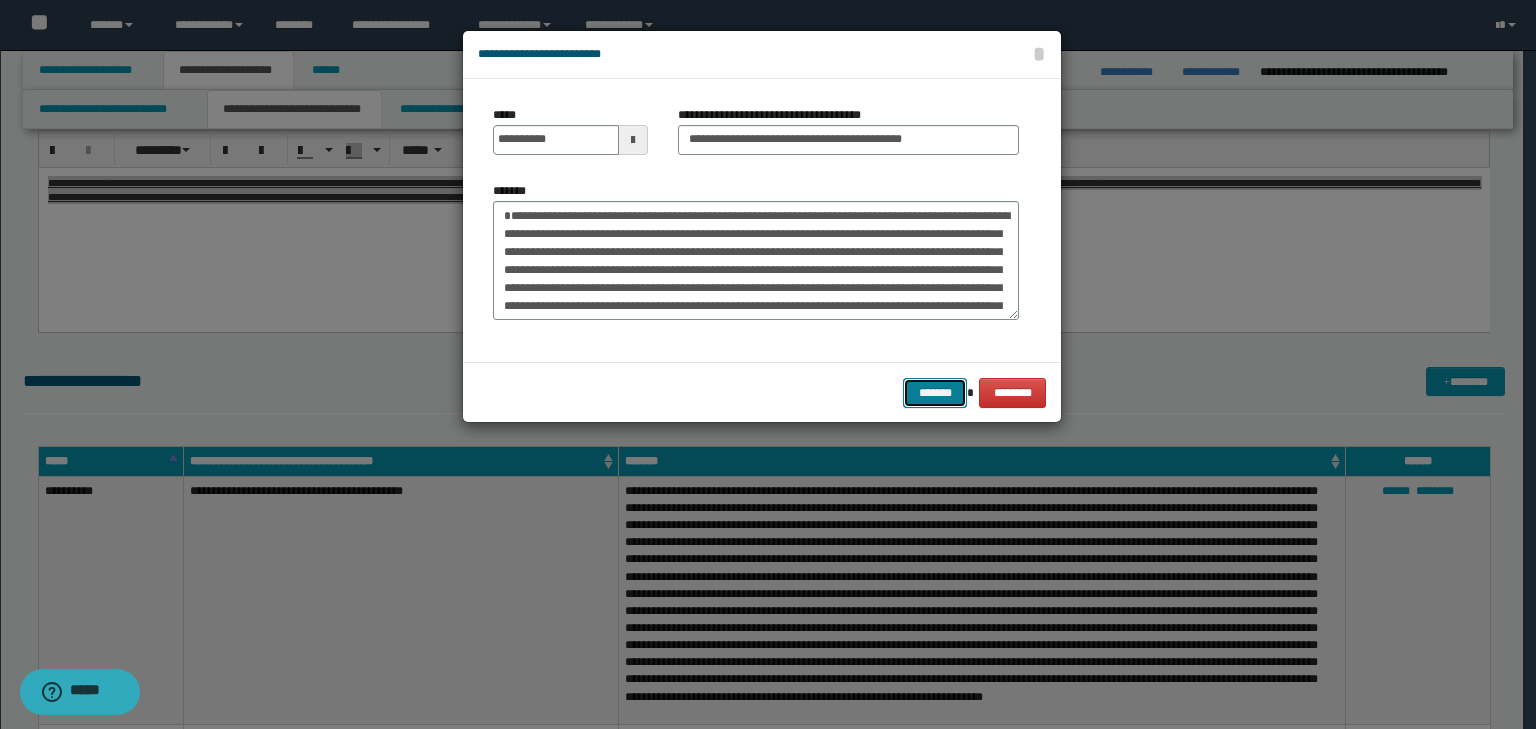 click on "*******" at bounding box center (935, 393) 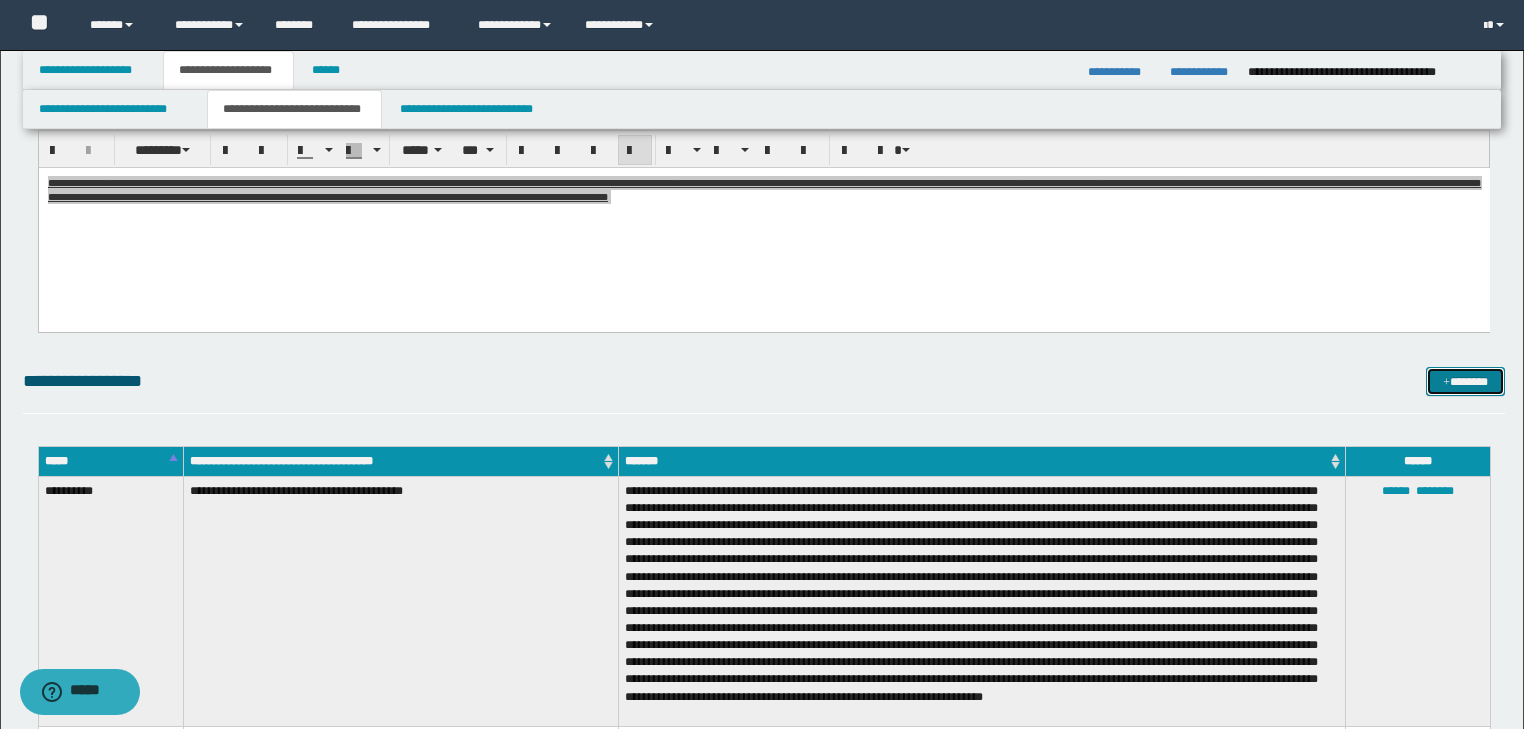 click at bounding box center [1446, 383] 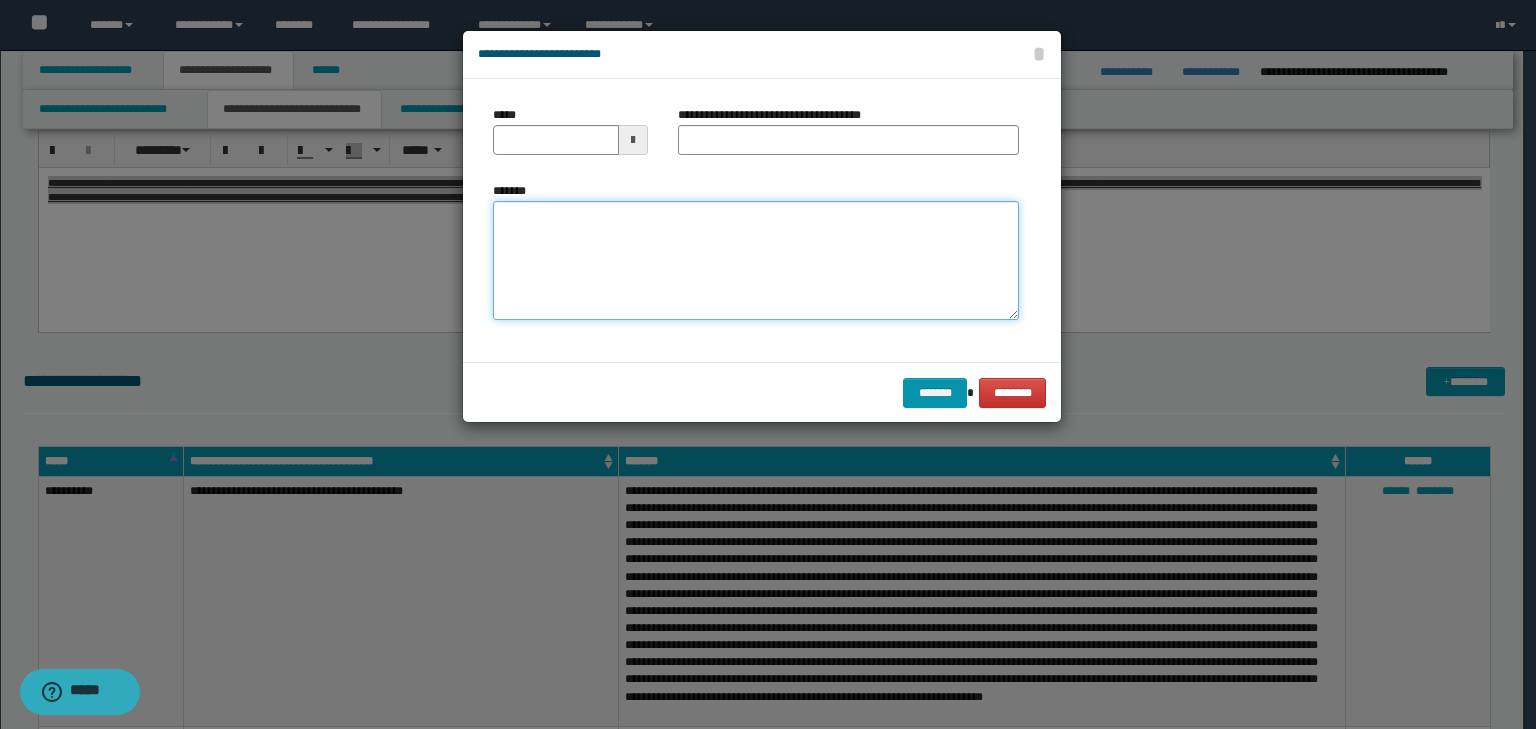 click on "*******" at bounding box center [756, 261] 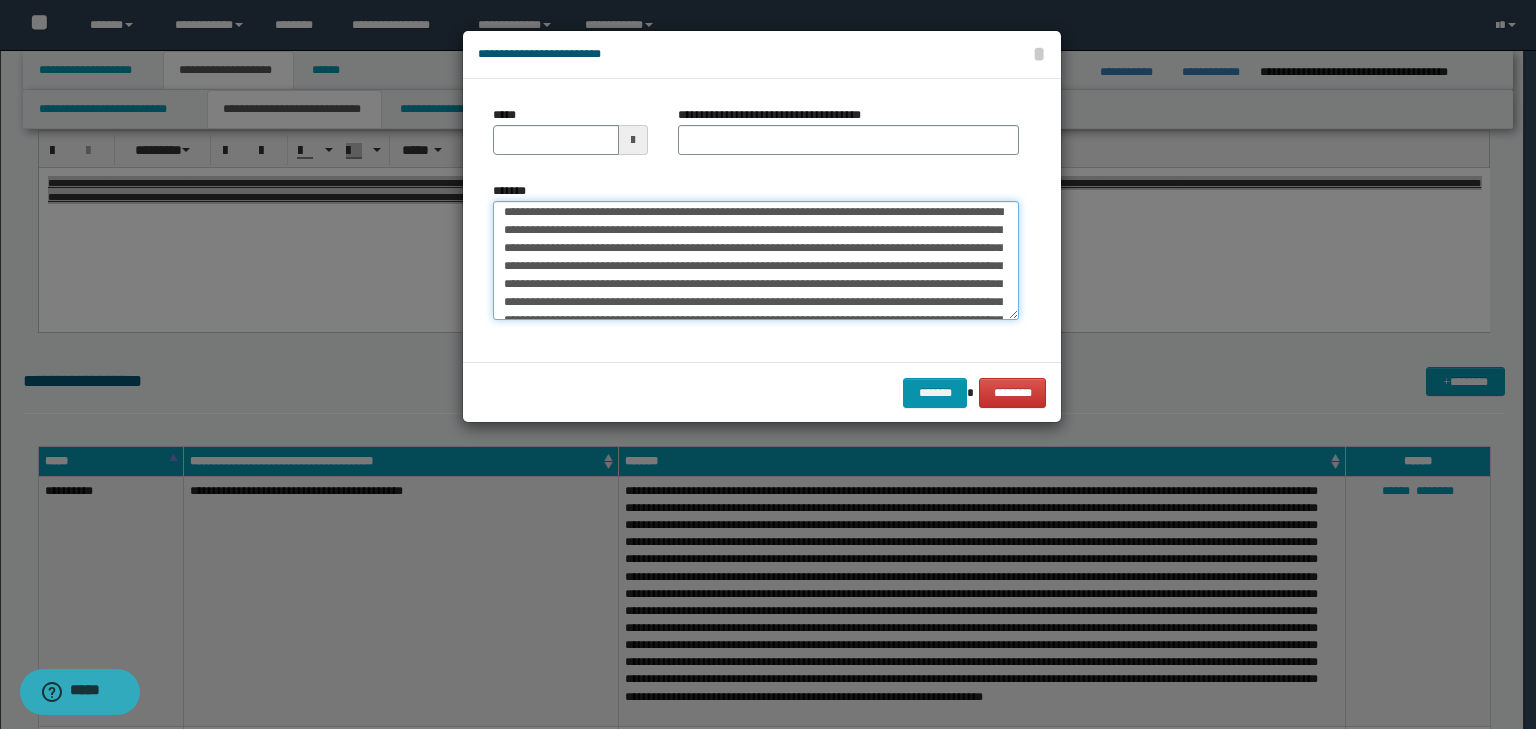 scroll, scrollTop: 0, scrollLeft: 0, axis: both 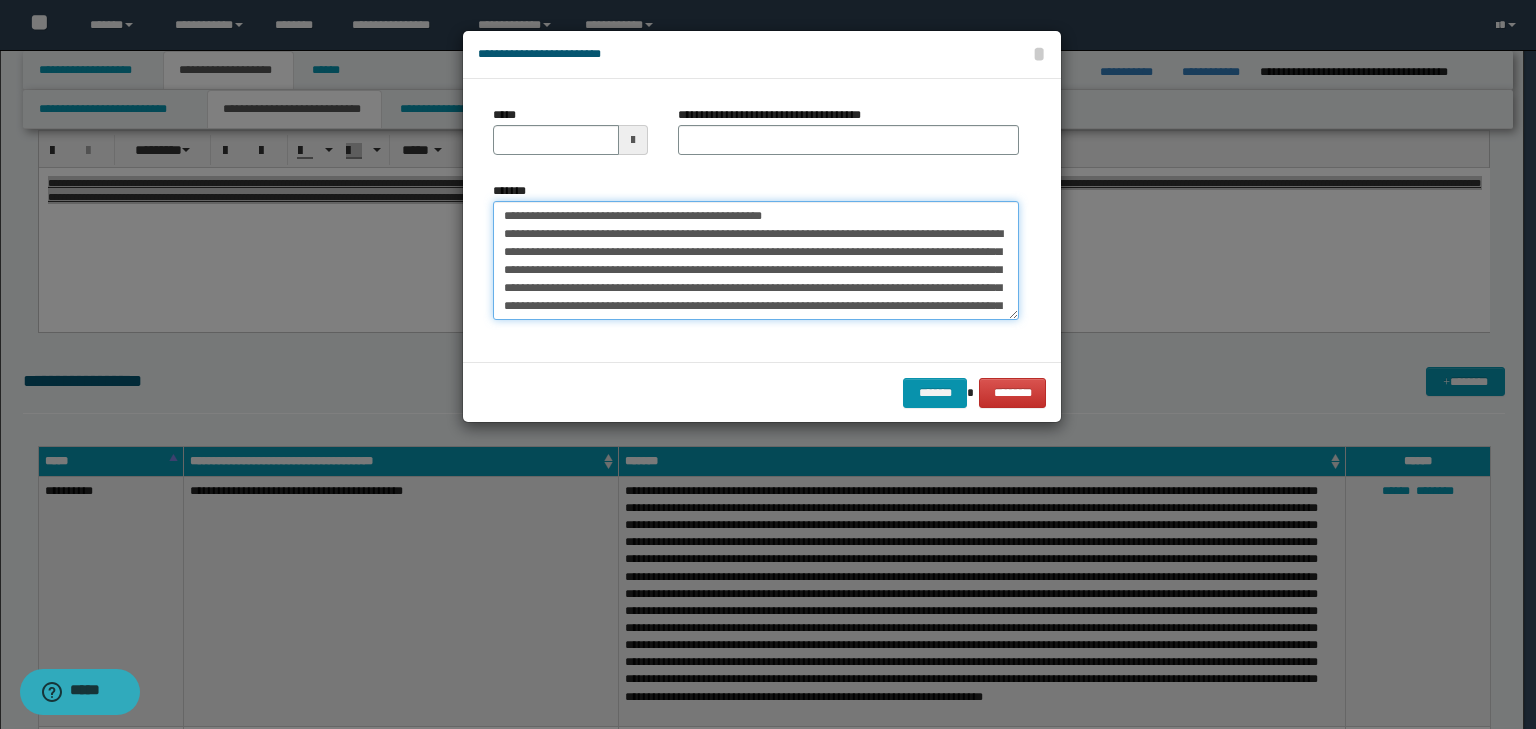 drag, startPoint x: 567, startPoint y: 216, endPoint x: 437, endPoint y: 191, distance: 132.38202 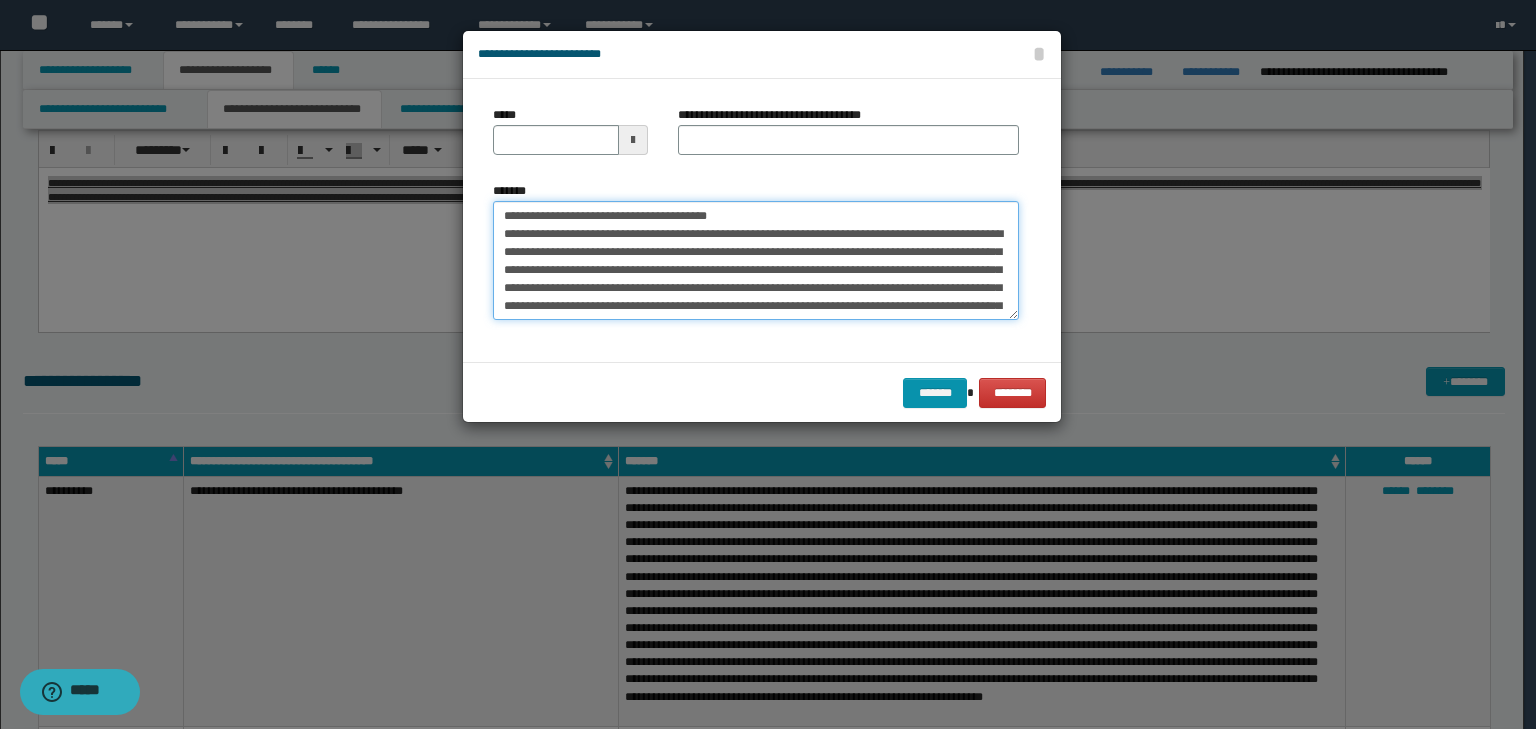 type 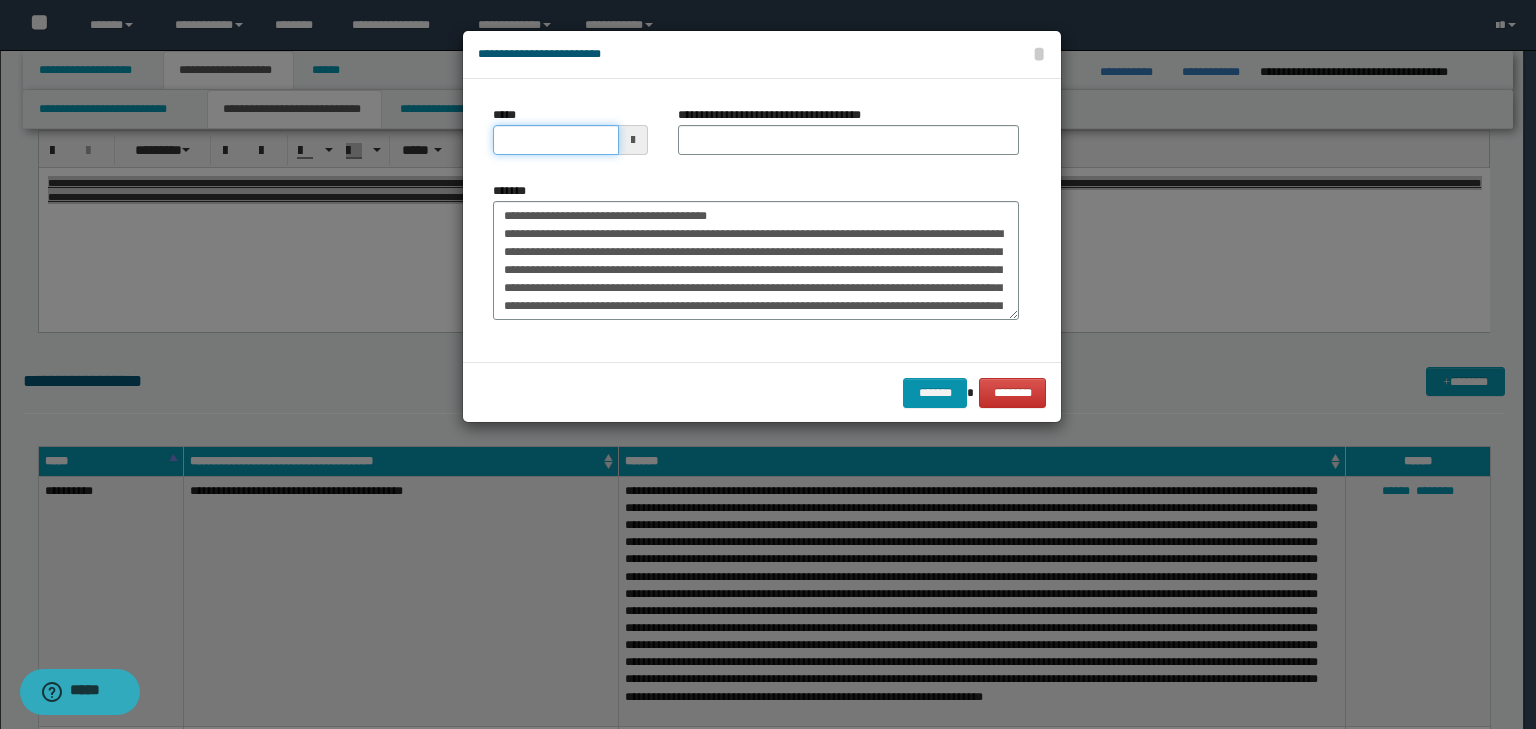 click on "*****" at bounding box center [556, 140] 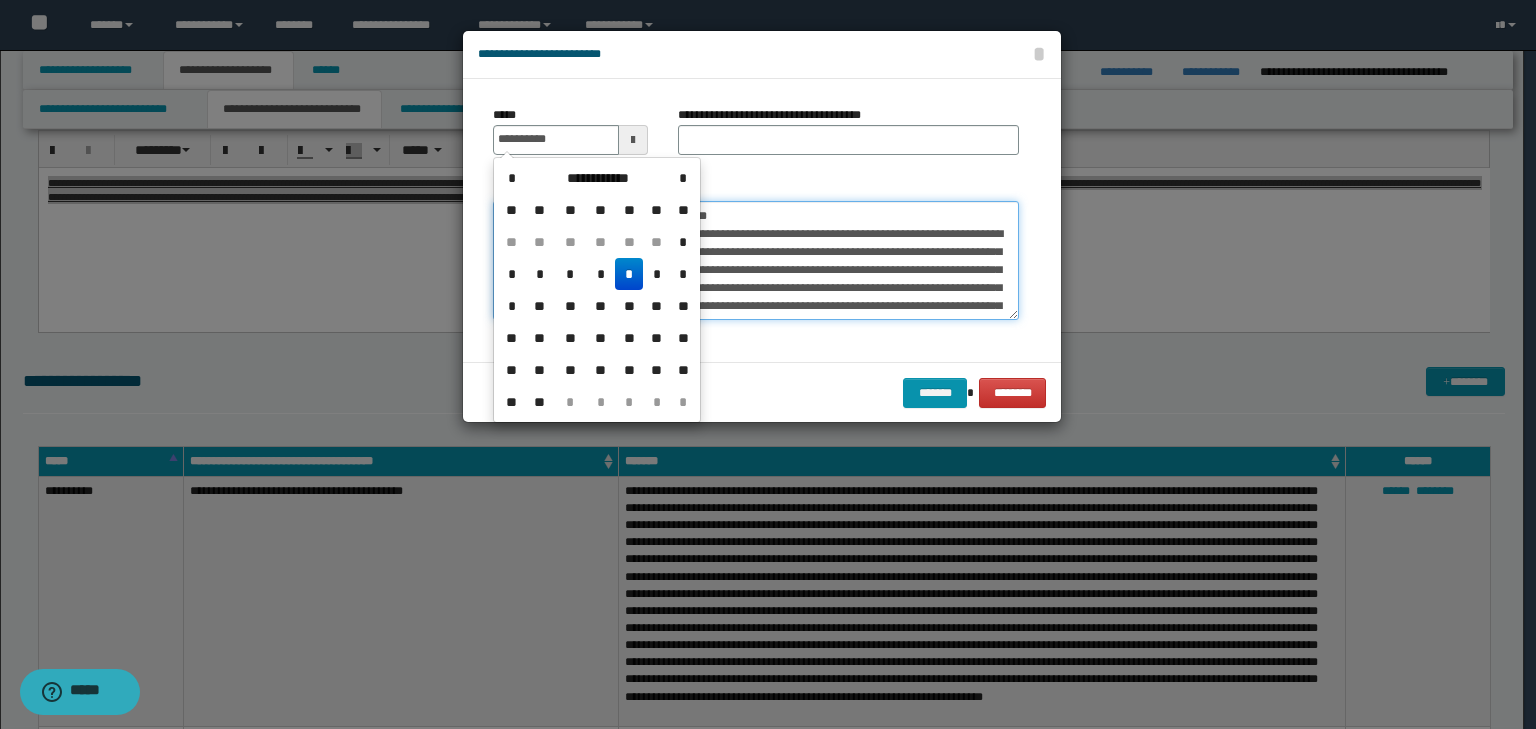 type on "**********" 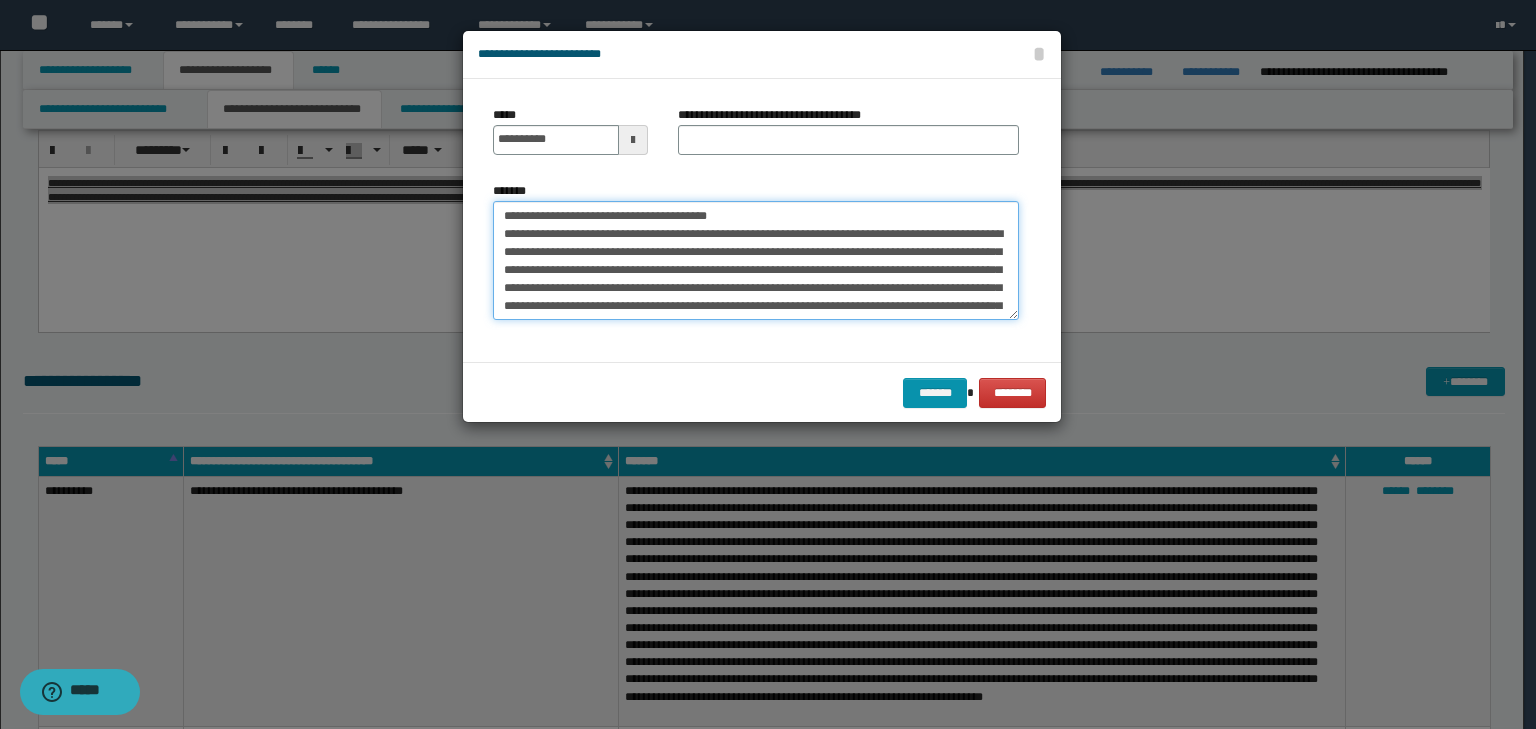 drag, startPoint x: 777, startPoint y: 218, endPoint x: 533, endPoint y: 208, distance: 244.20483 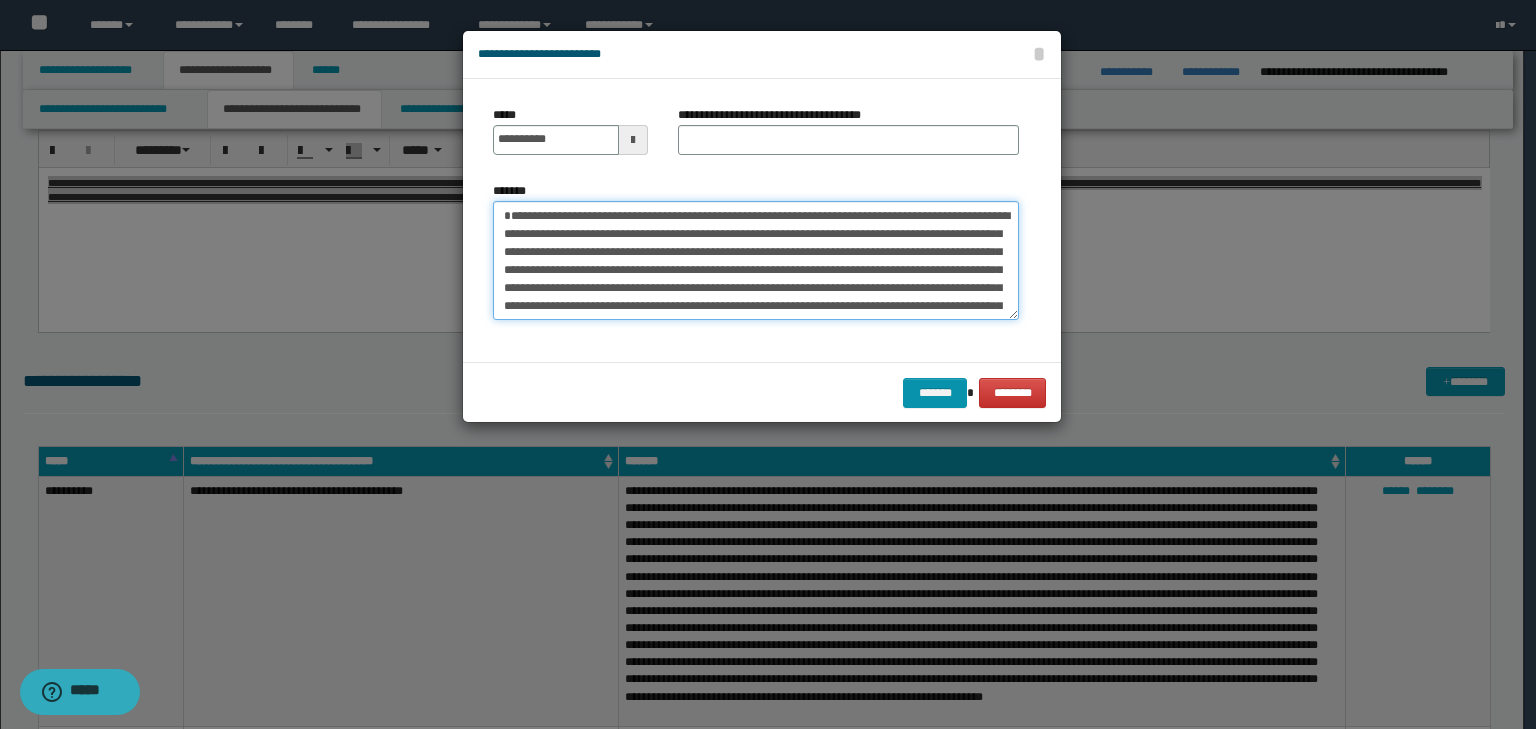 type on "**********" 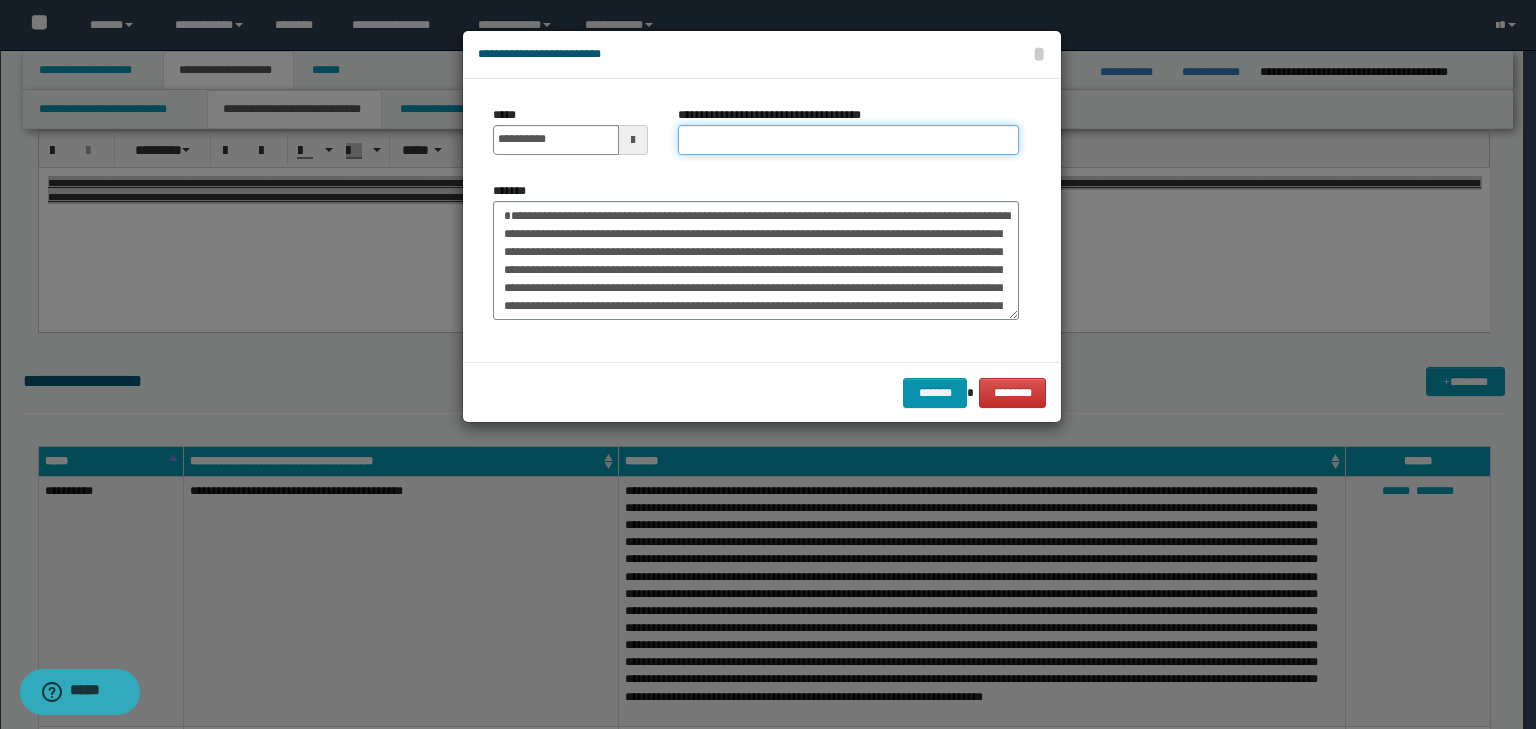 click on "**********" at bounding box center (848, 140) 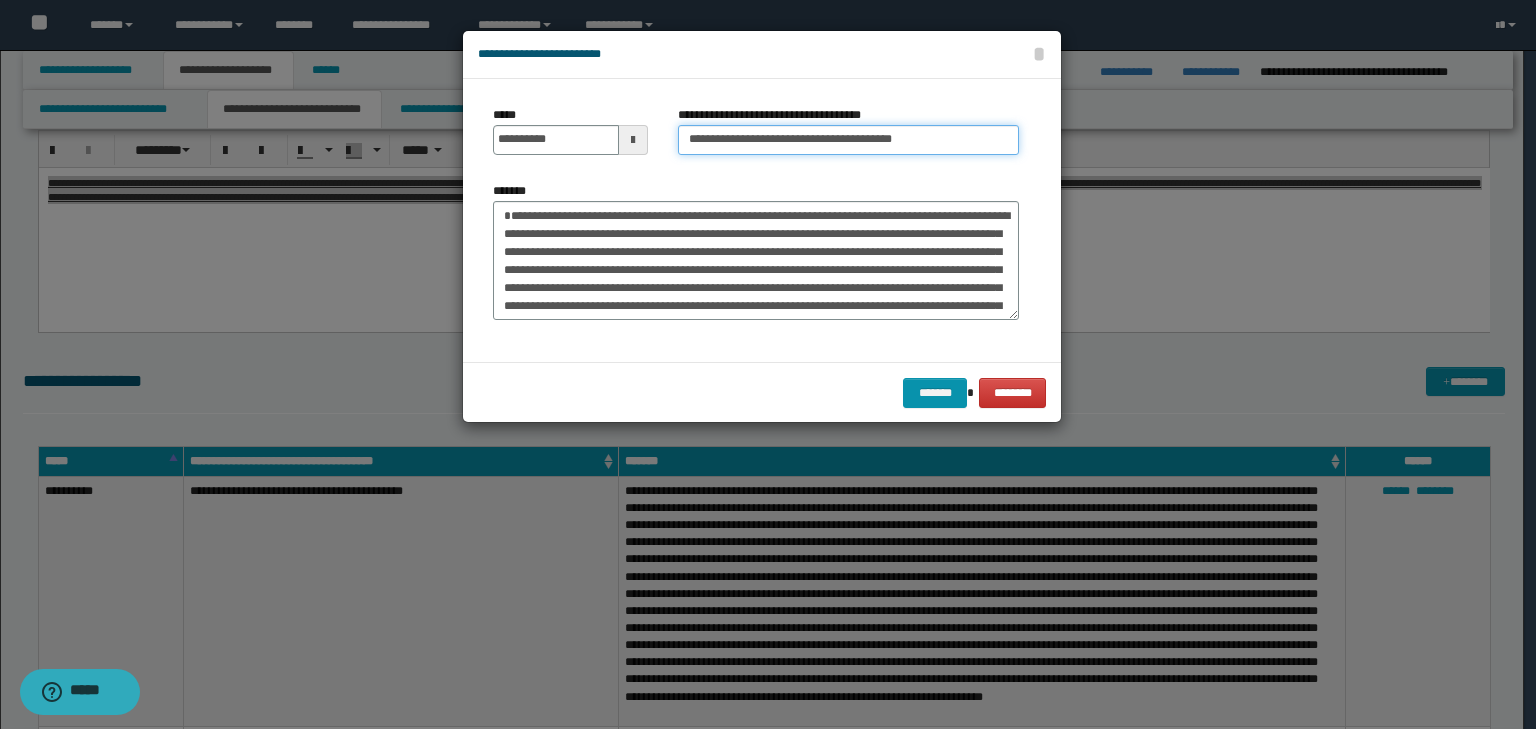type on "**********" 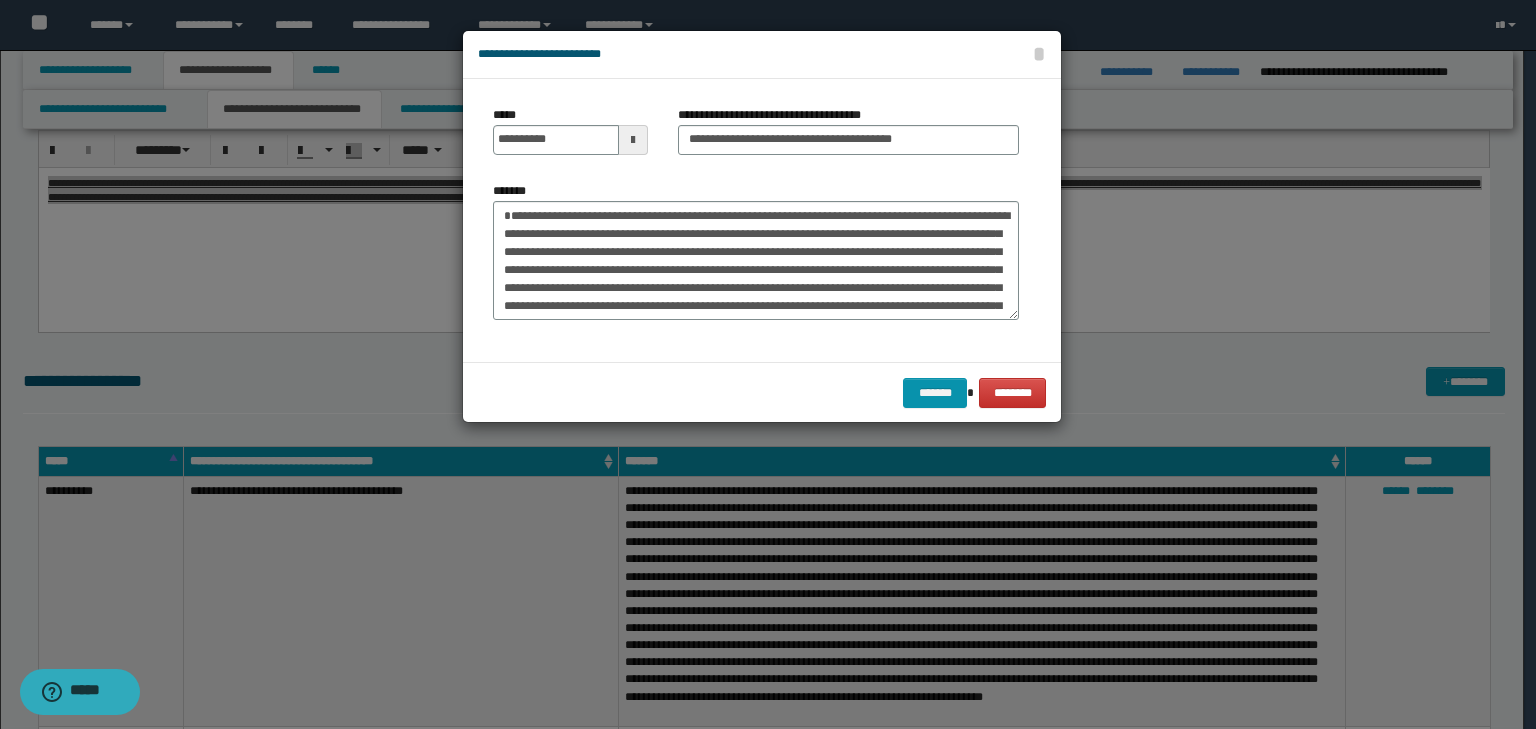 click on "*******
********" at bounding box center [762, 392] 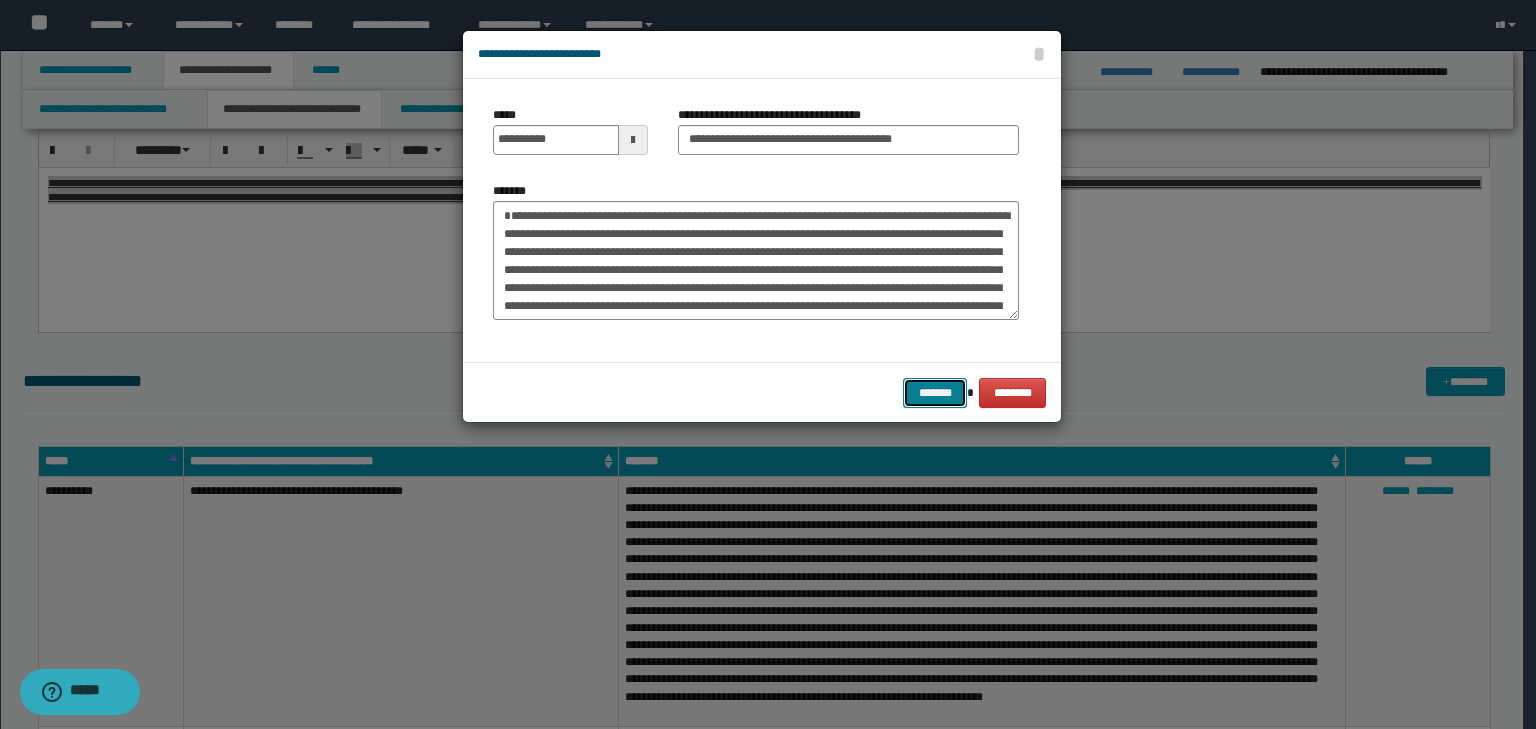 click on "*******" at bounding box center (935, 393) 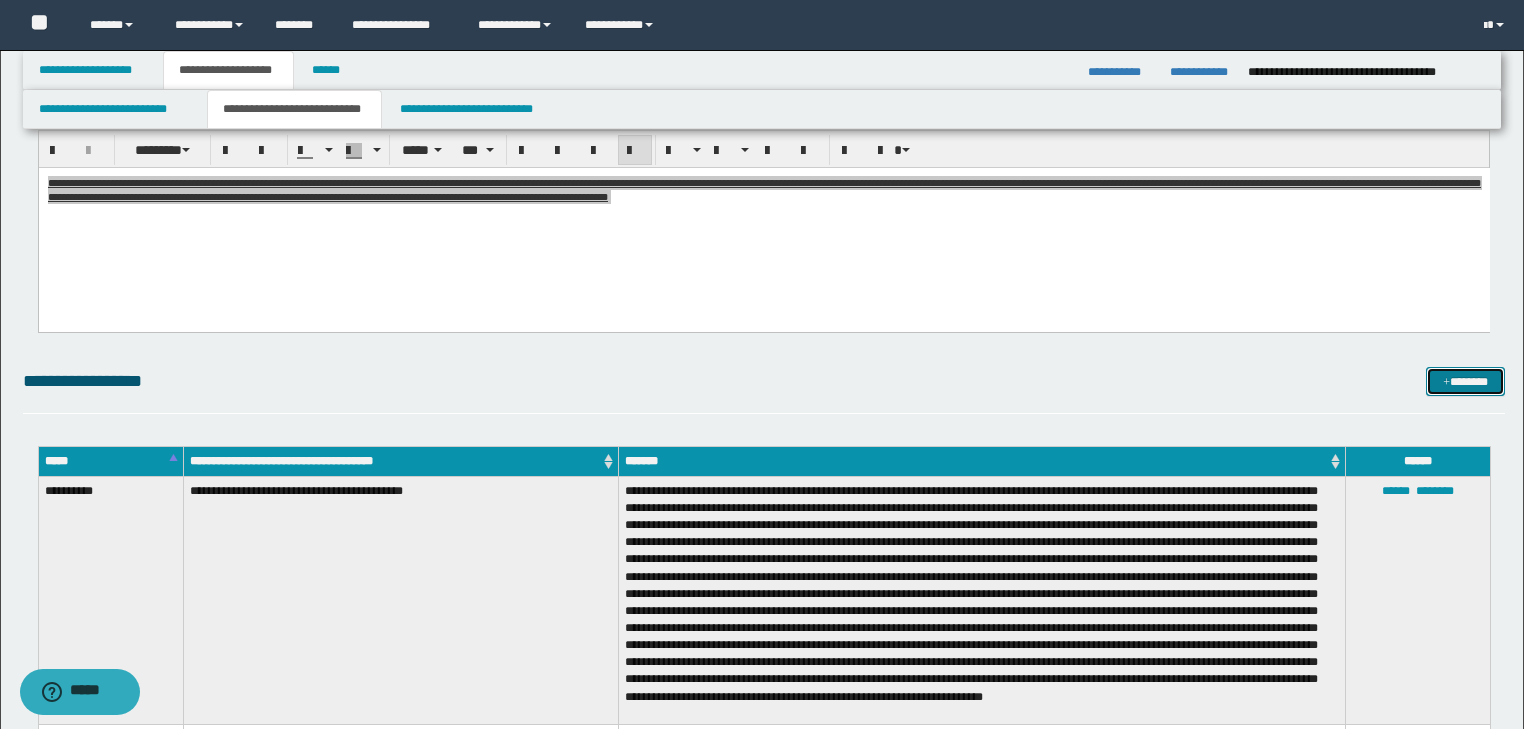 click on "*******" at bounding box center (1465, 382) 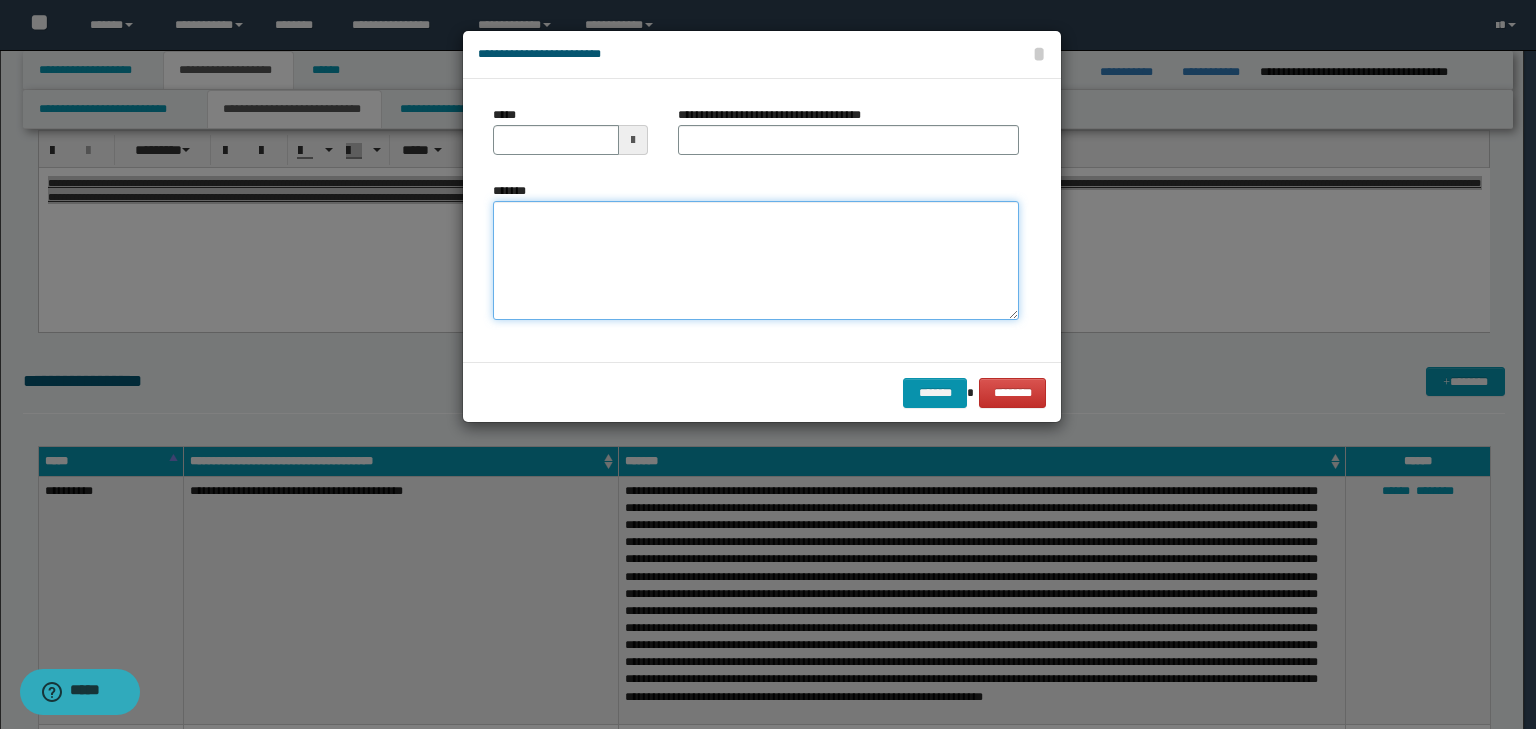 click on "*******" at bounding box center [756, 261] 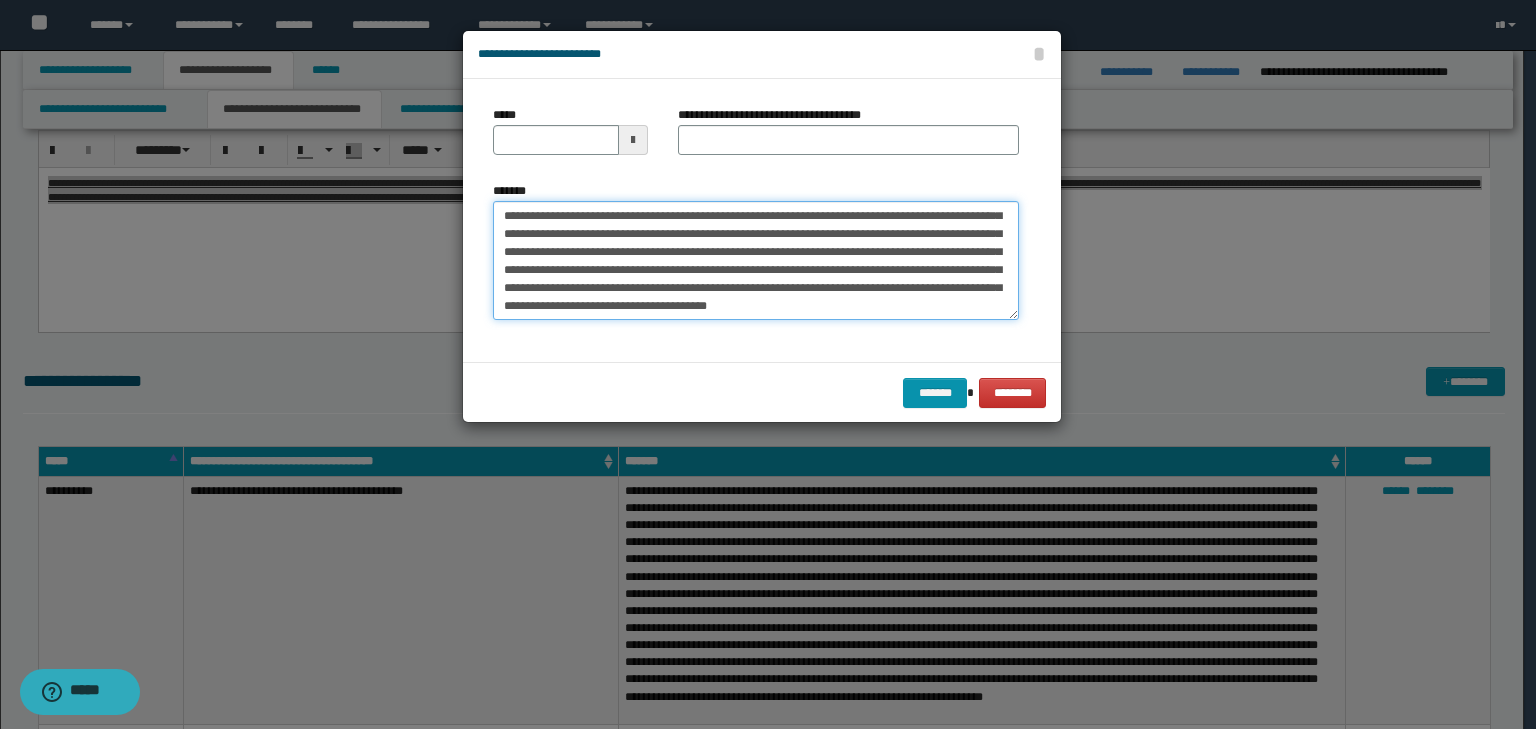 scroll, scrollTop: 0, scrollLeft: 0, axis: both 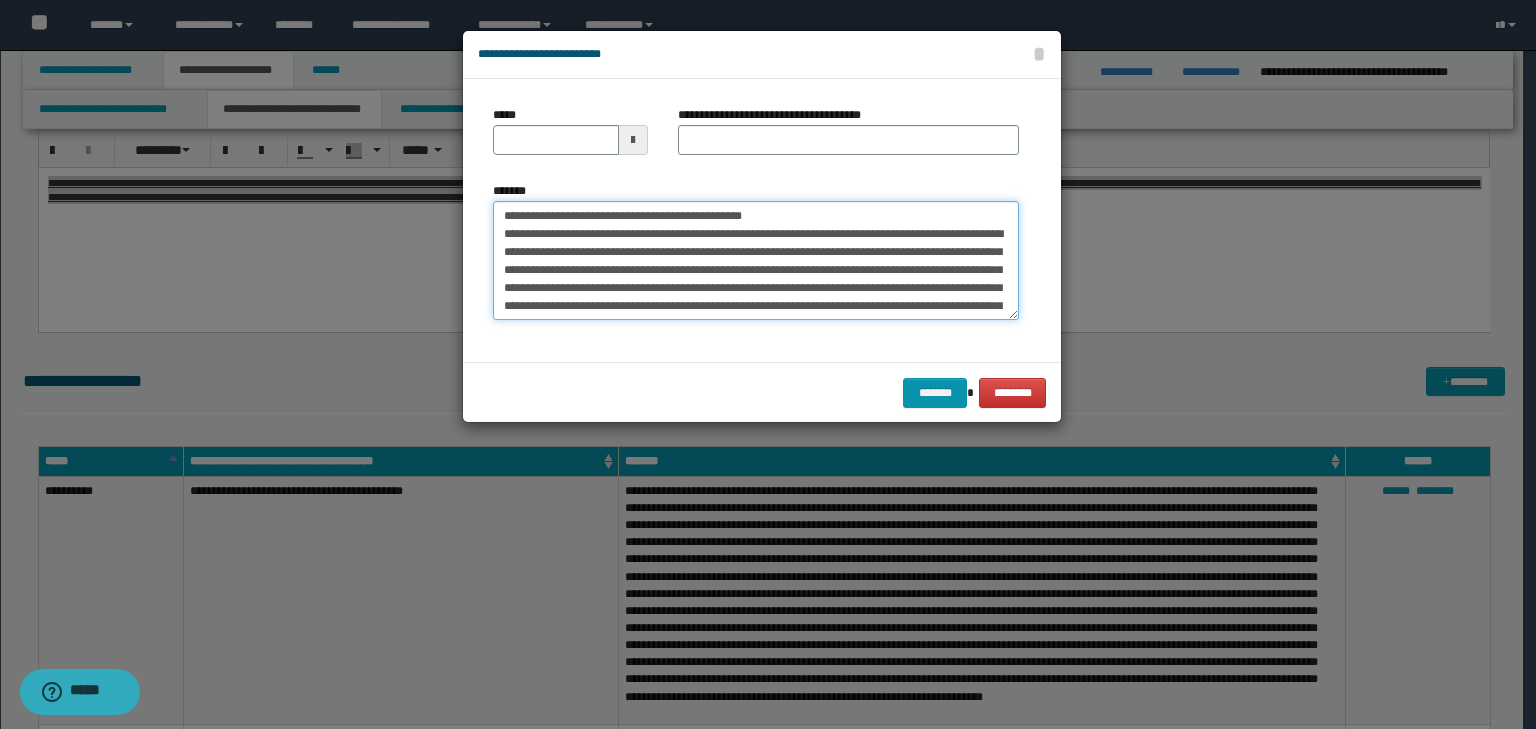 drag, startPoint x: 569, startPoint y: 207, endPoint x: 432, endPoint y: 194, distance: 137.6154 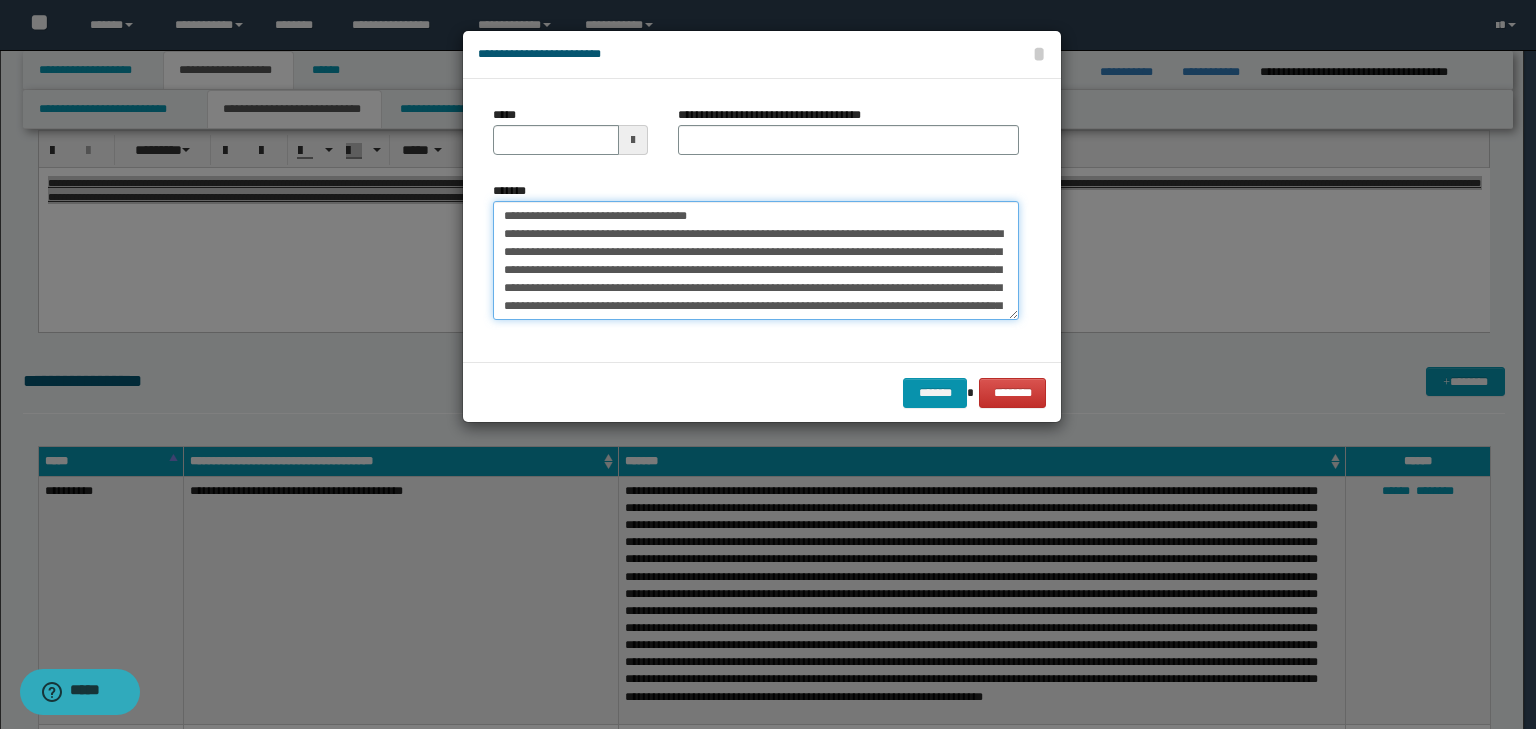 type 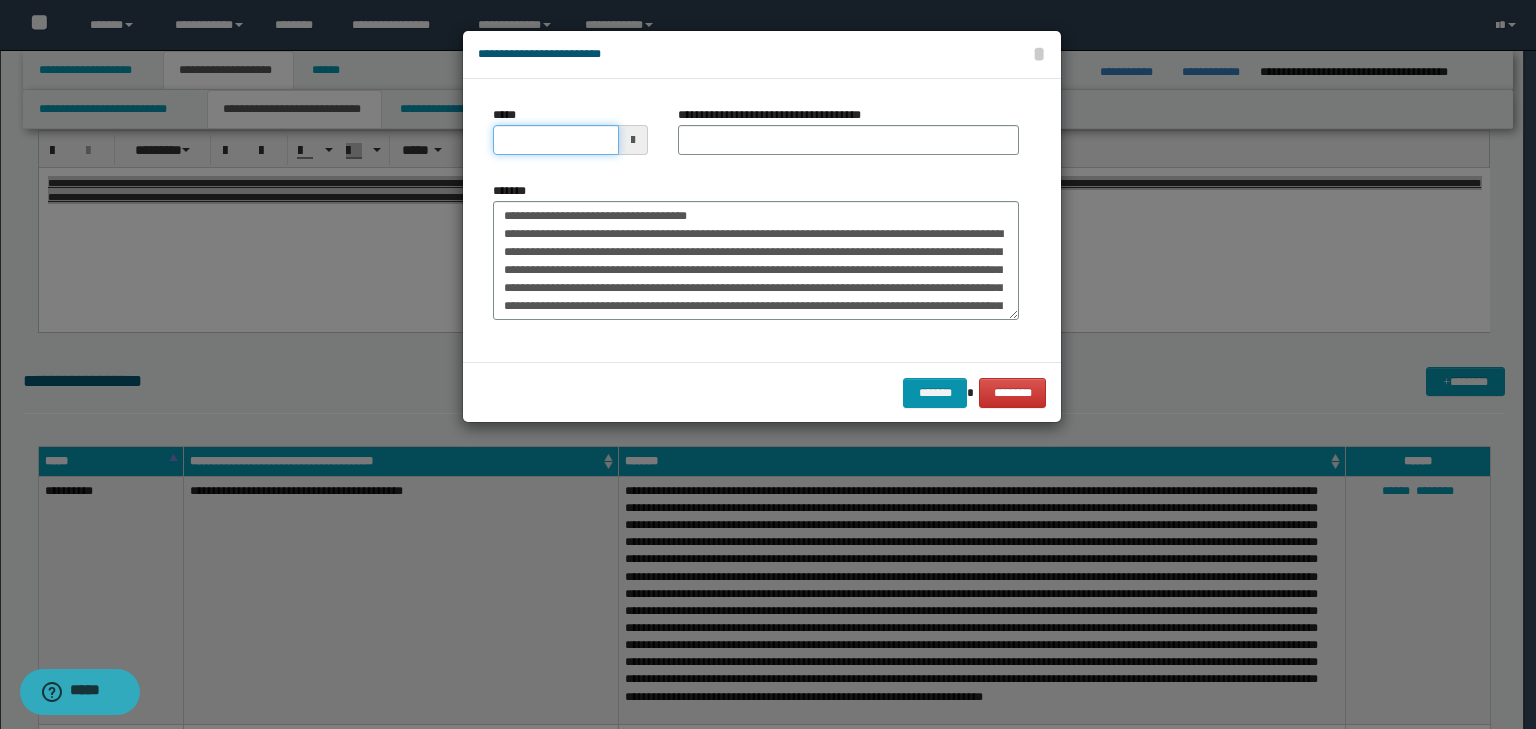click on "*****" at bounding box center (556, 140) 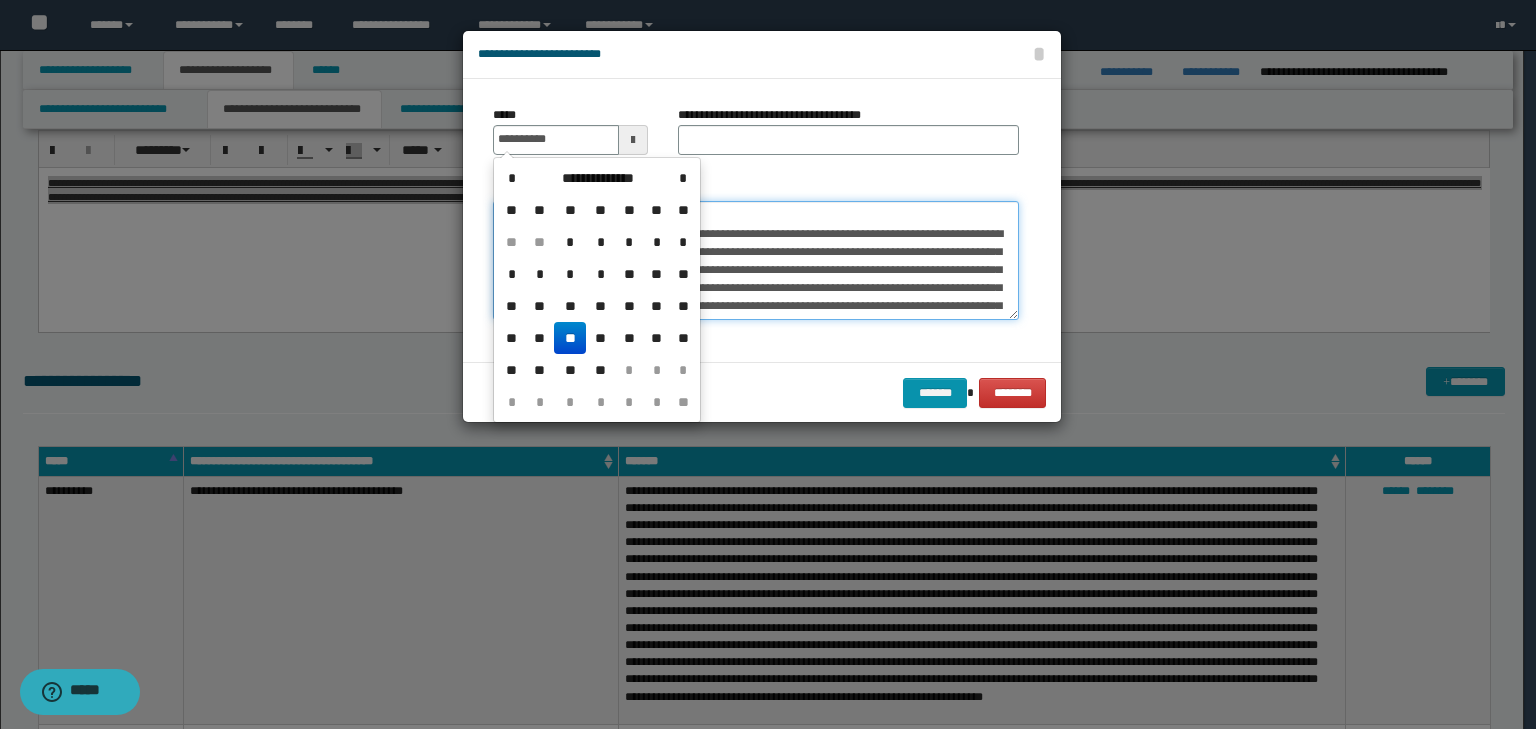 type on "**********" 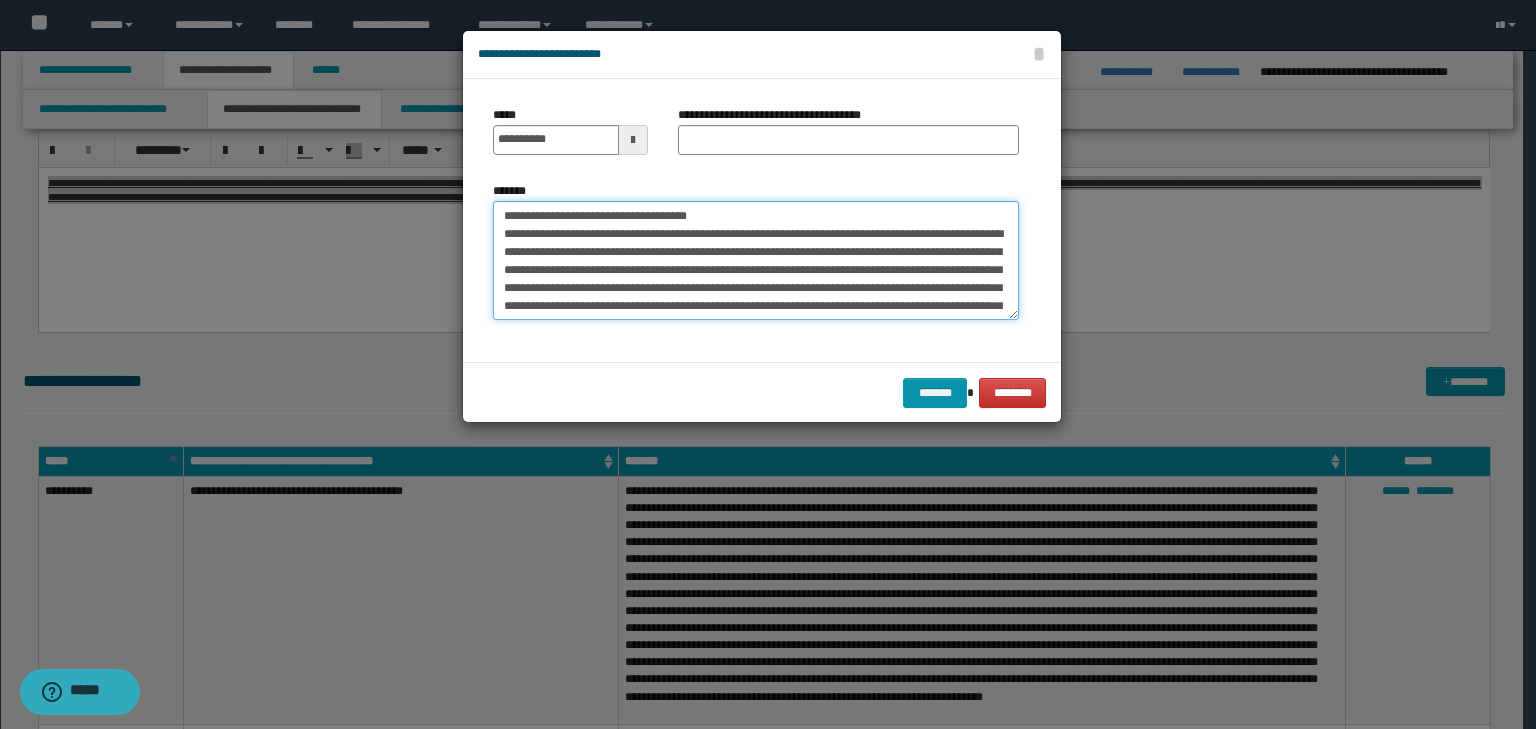 drag, startPoint x: 775, startPoint y: 209, endPoint x: 215, endPoint y: 140, distance: 564.23486 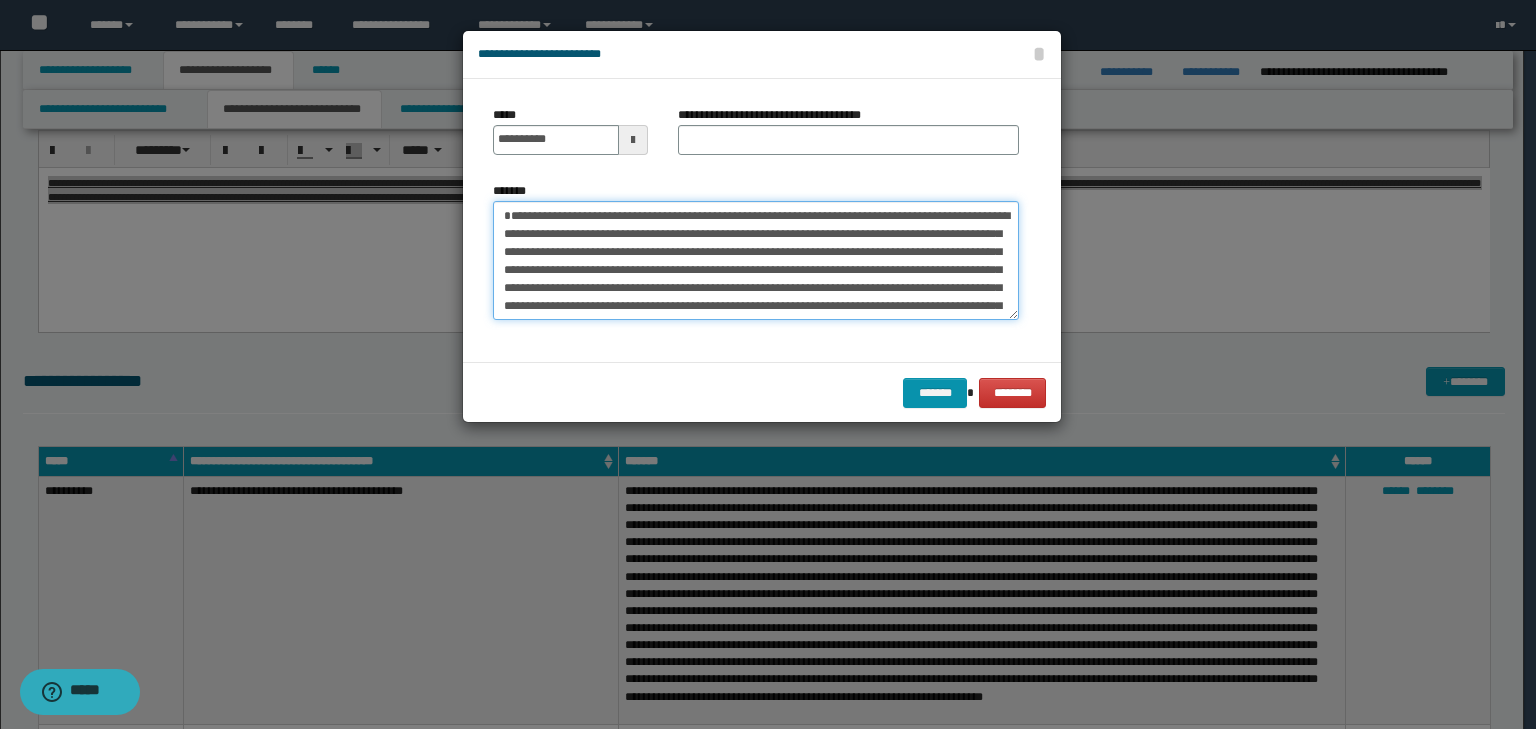 type on "**********" 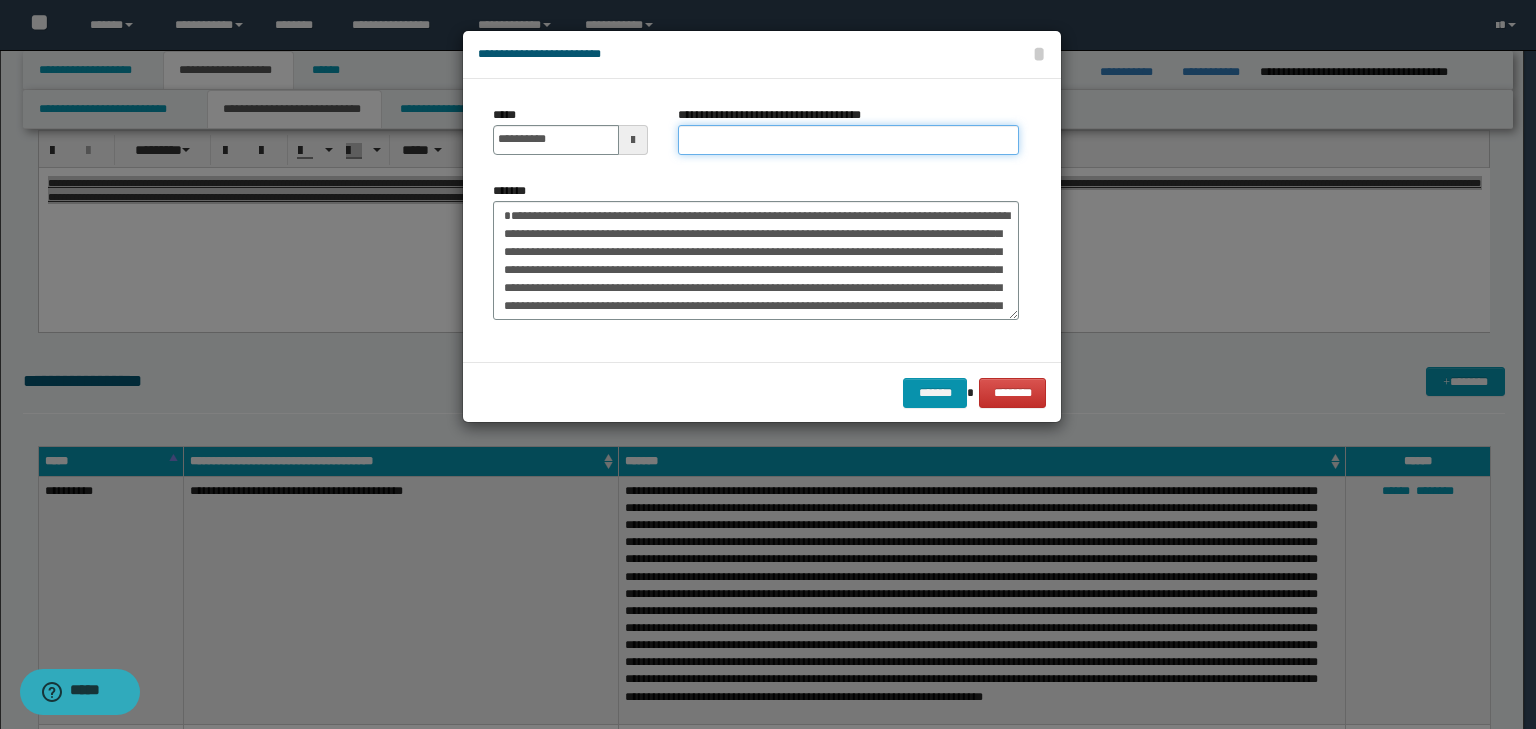 click on "**********" at bounding box center (848, 140) 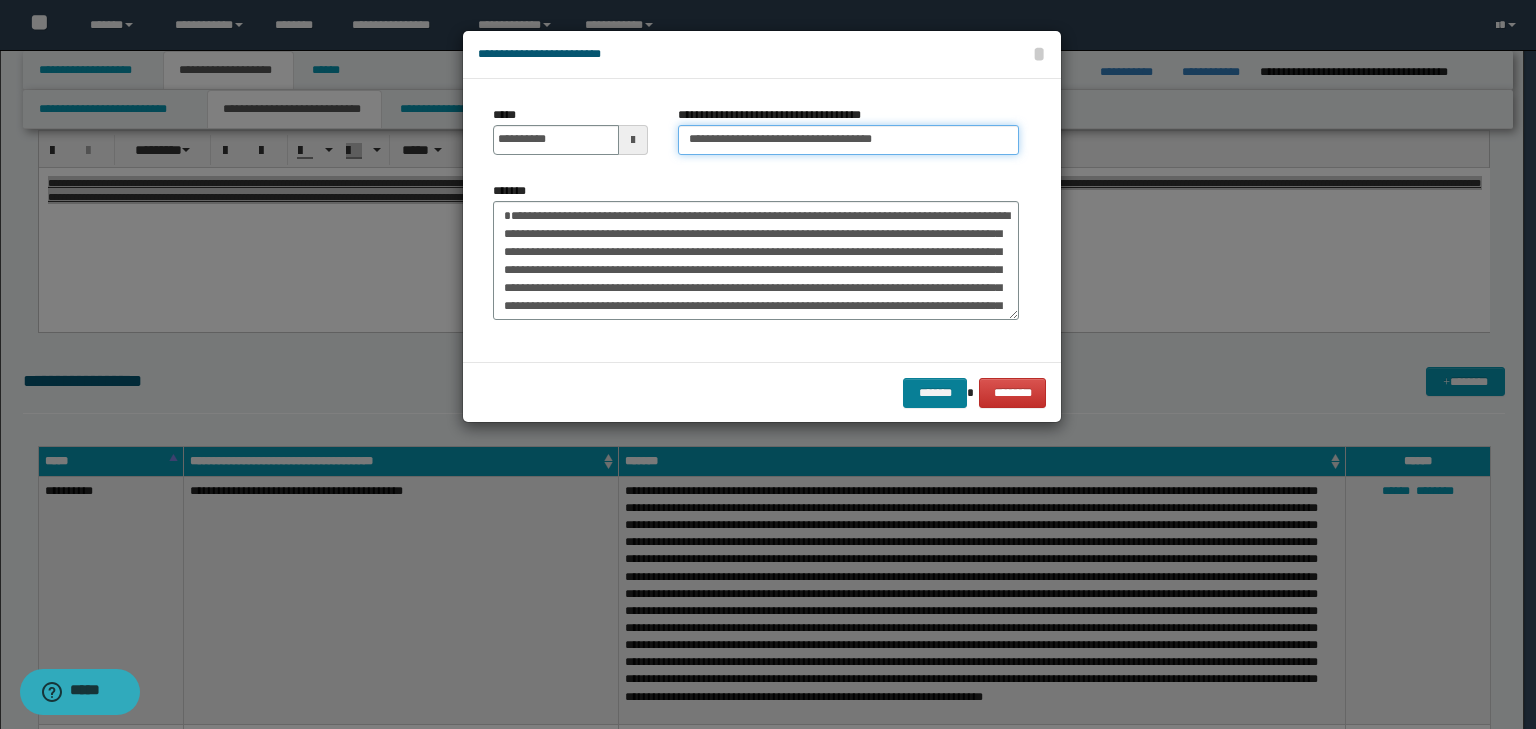 type on "**********" 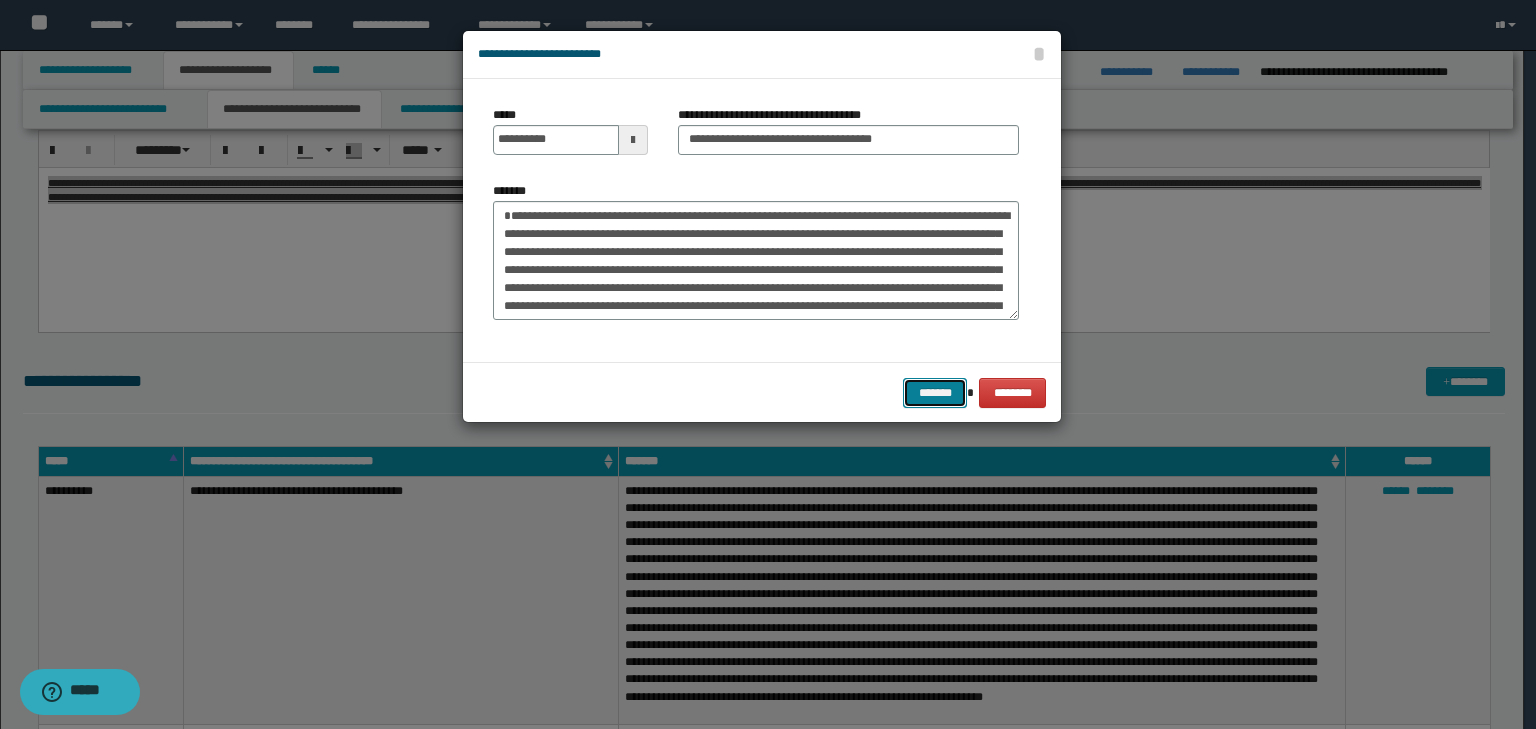 click on "*******" at bounding box center (935, 393) 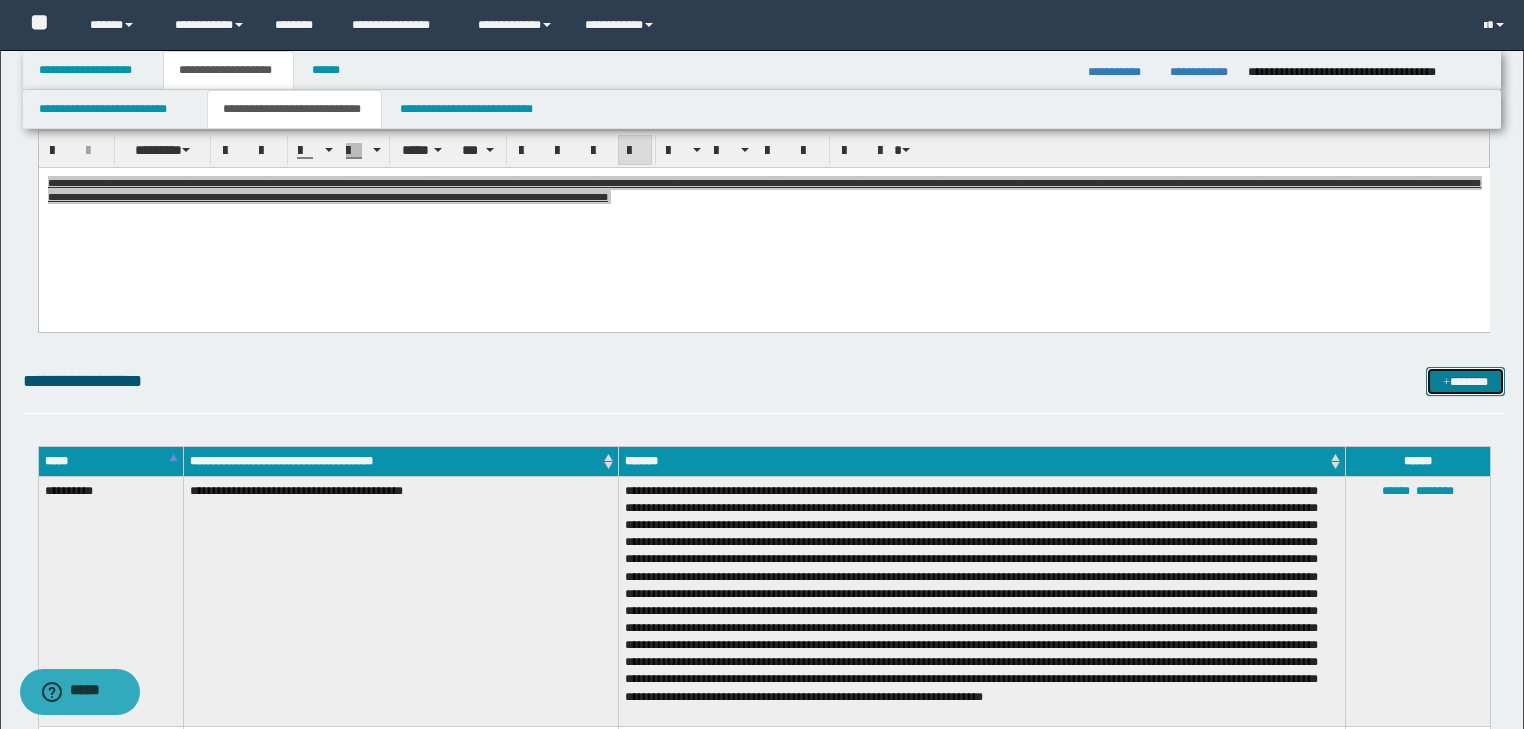 click on "*******" at bounding box center (1465, 382) 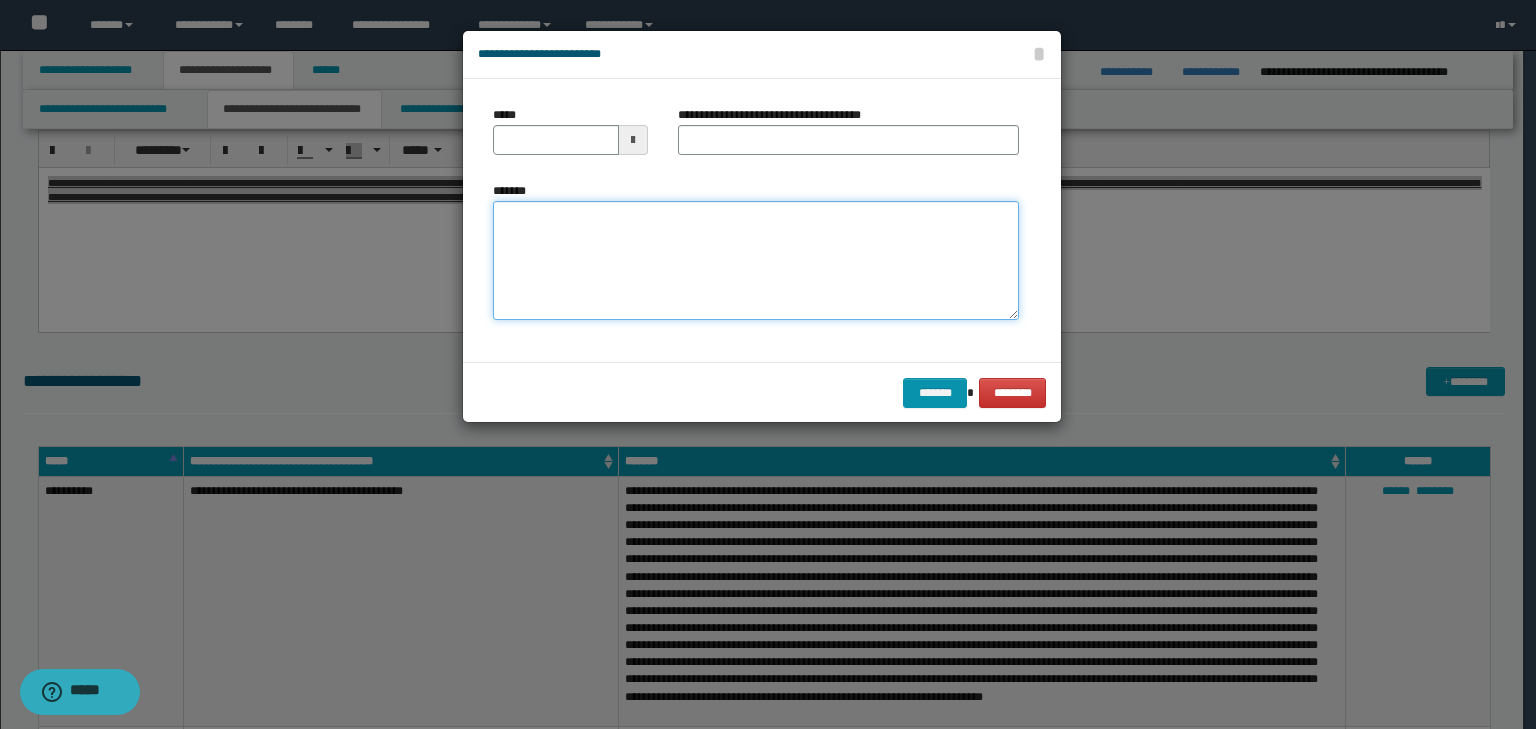 click on "*******" at bounding box center [756, 261] 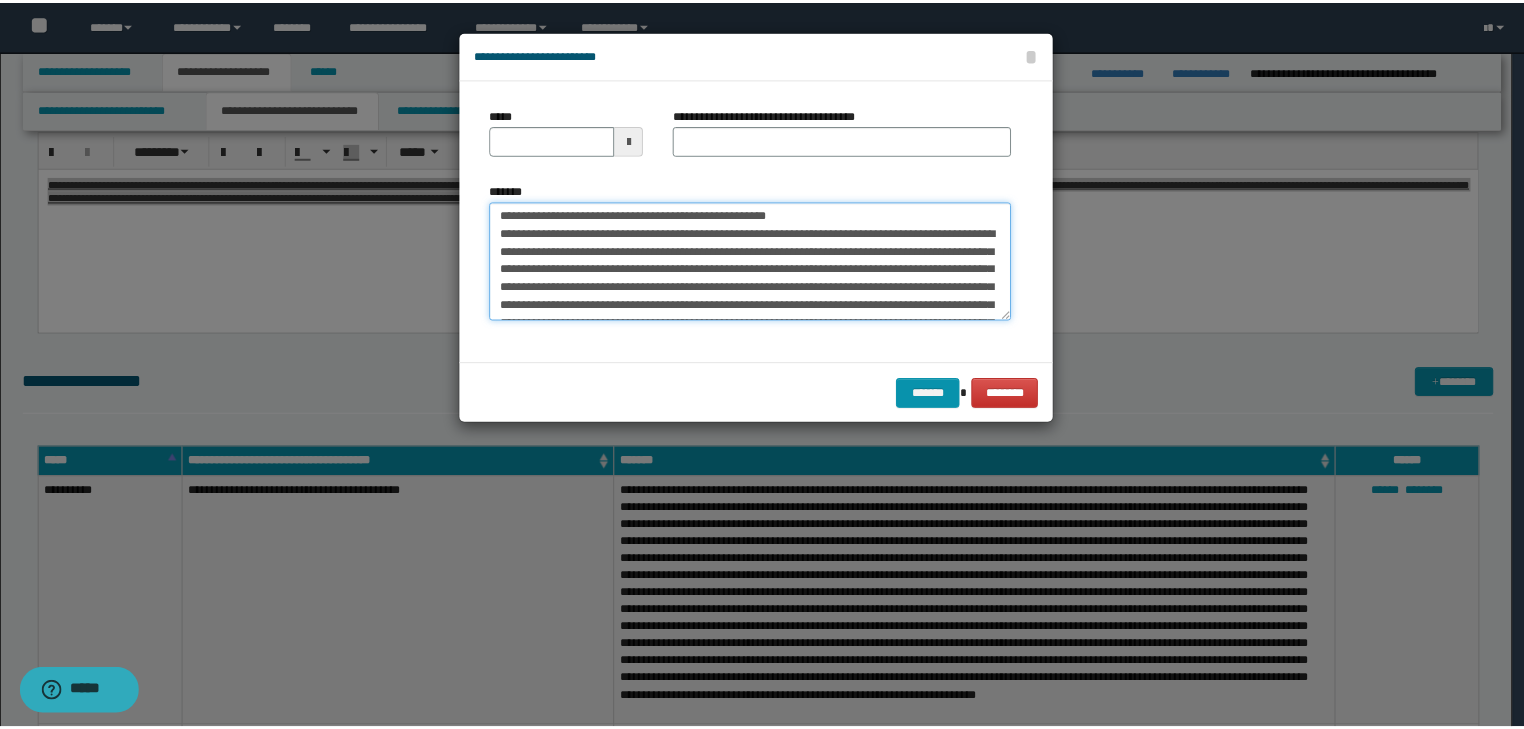 scroll, scrollTop: 0, scrollLeft: 0, axis: both 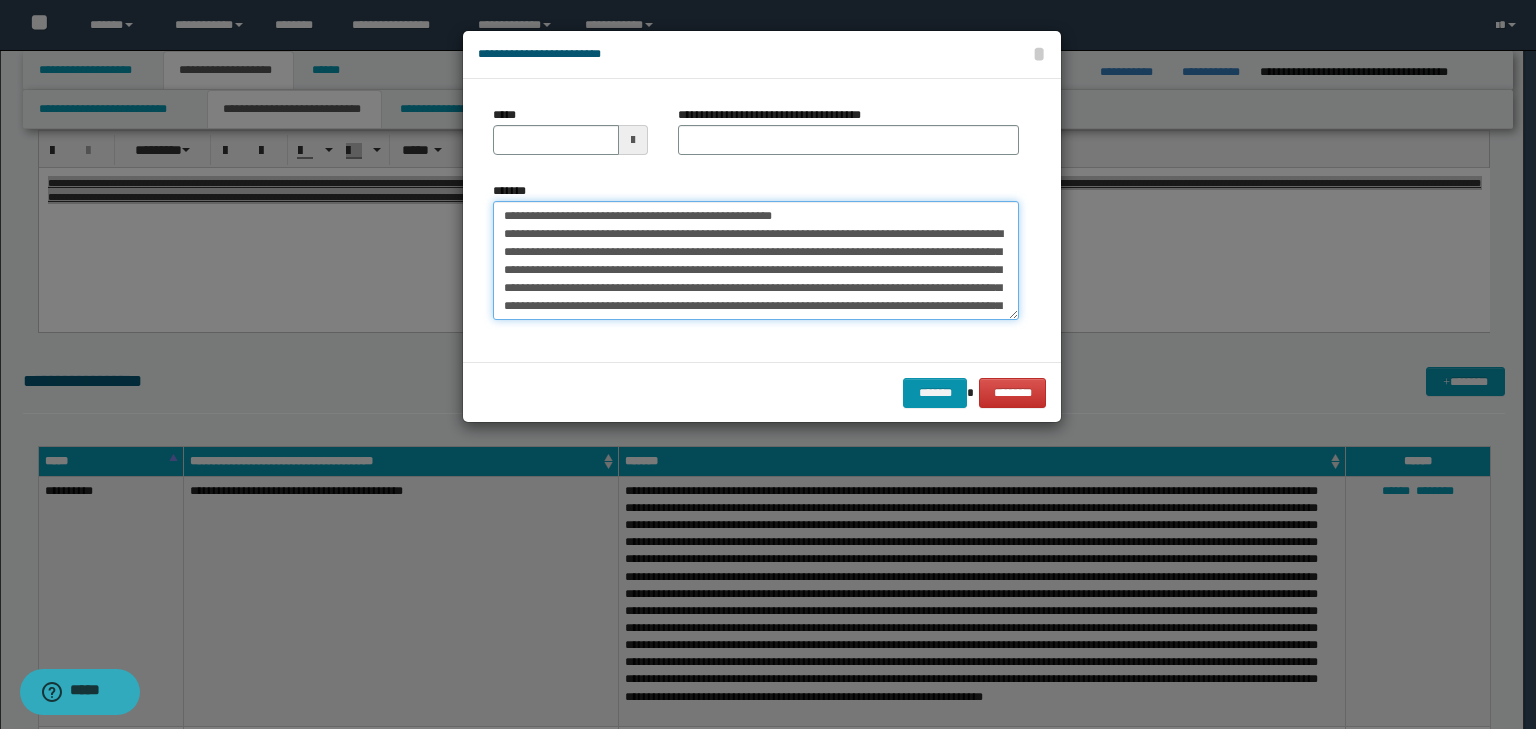 drag, startPoint x: 565, startPoint y: 215, endPoint x: 316, endPoint y: 192, distance: 250.06 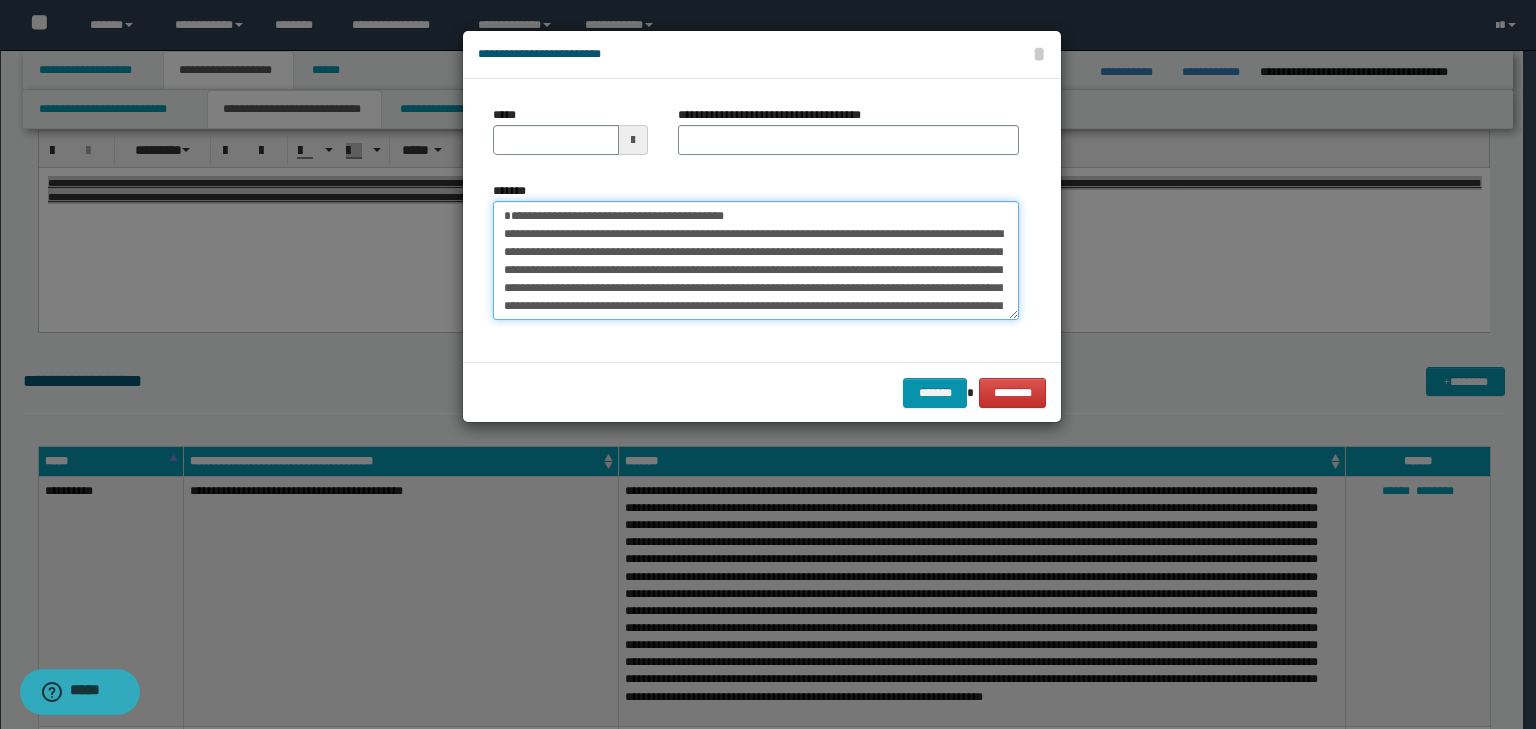 type 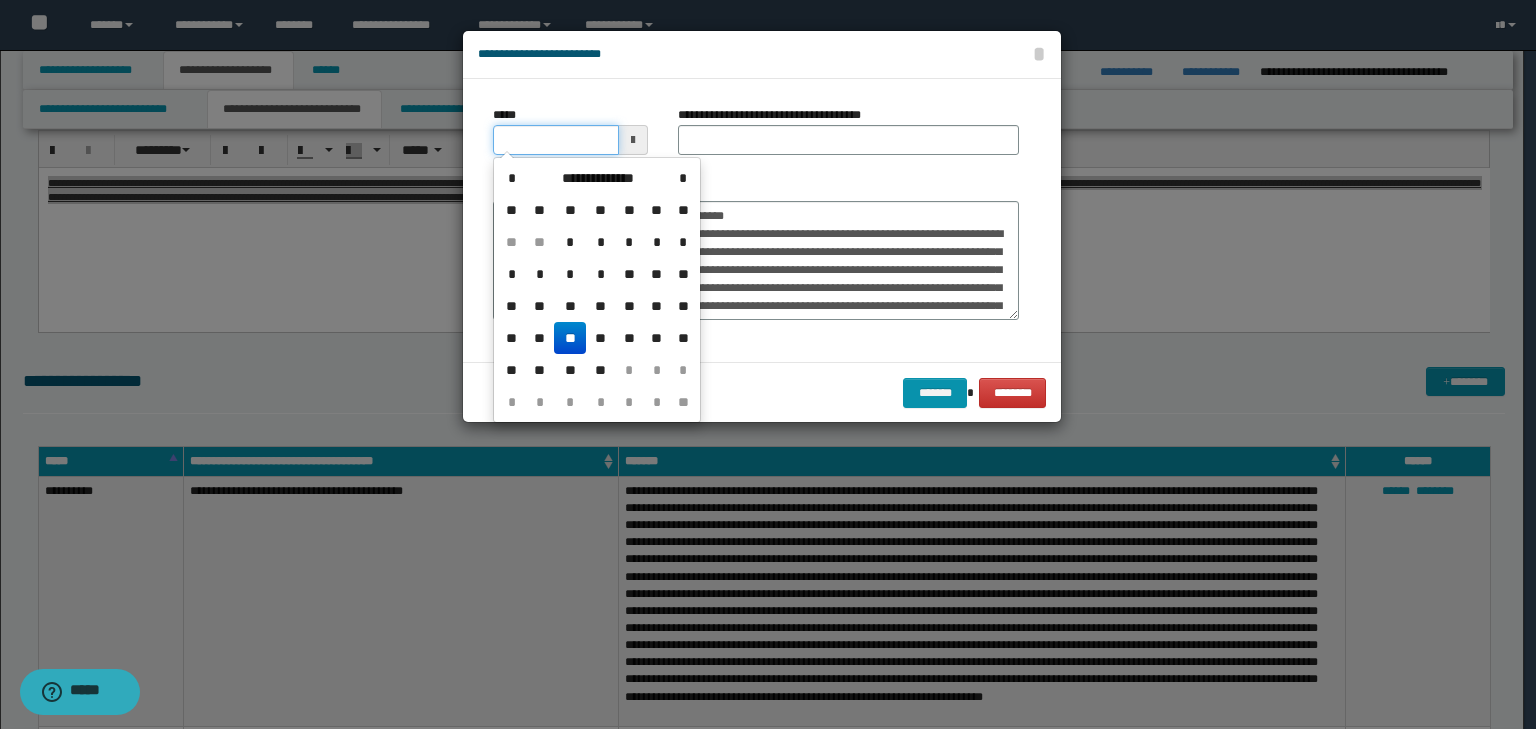 click on "*****" at bounding box center (556, 140) 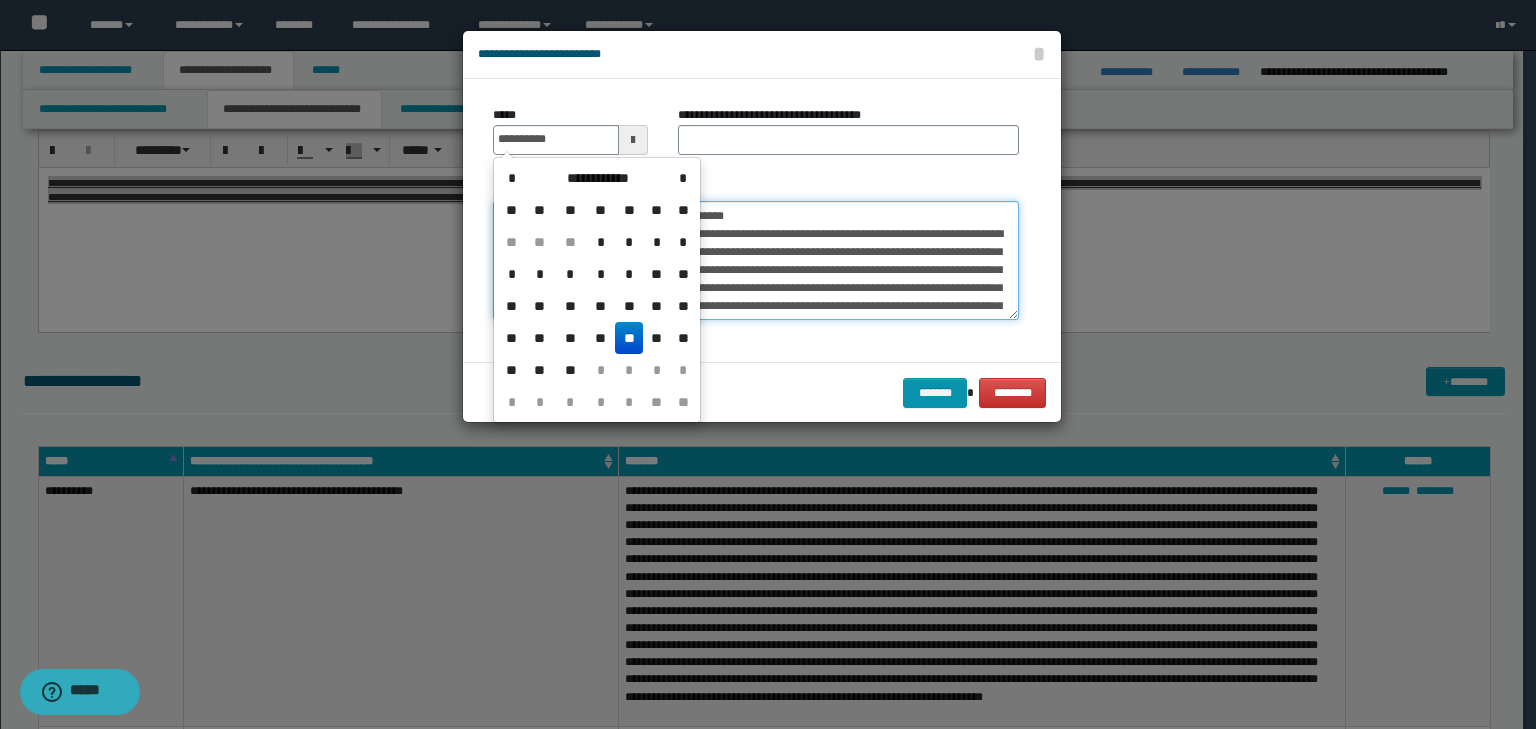 type on "**********" 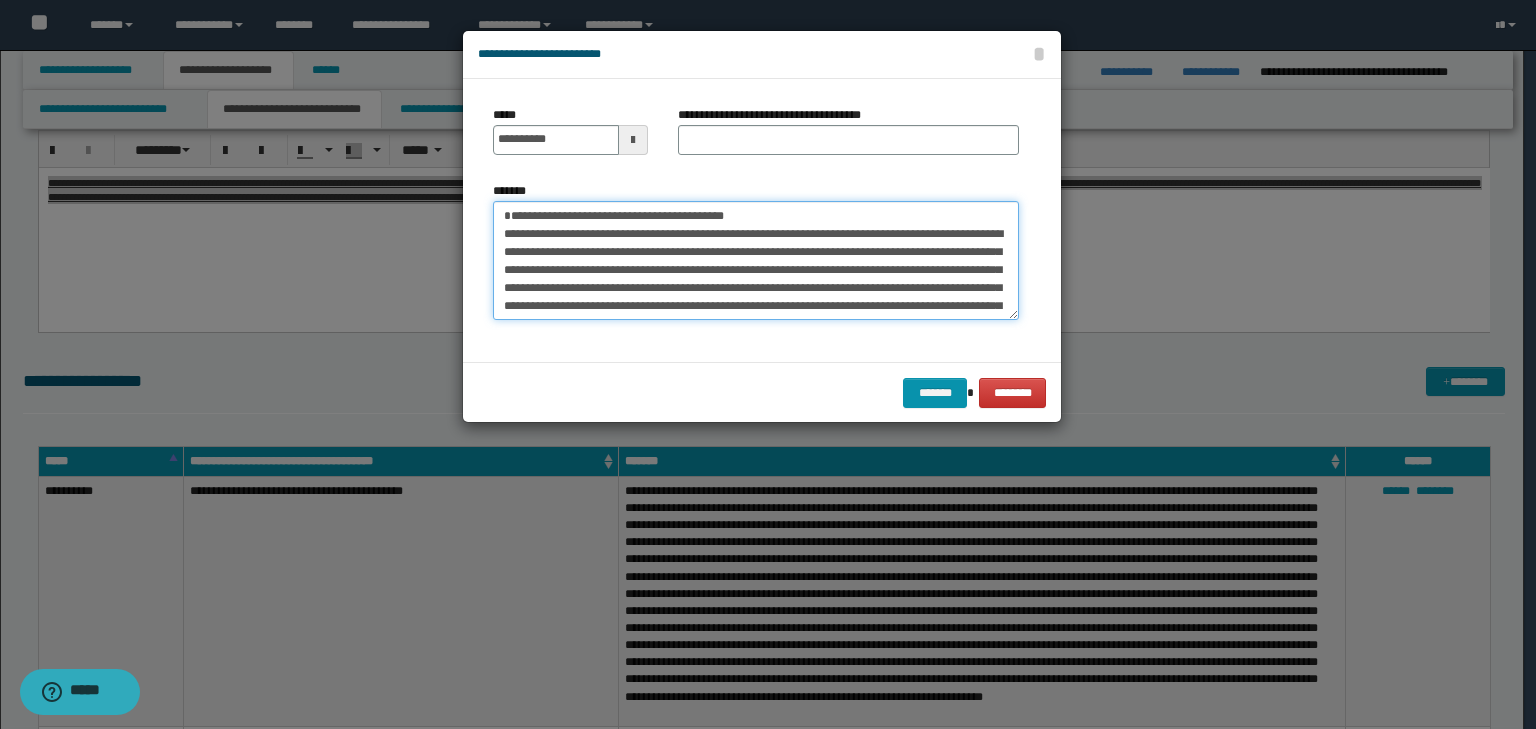 drag, startPoint x: 821, startPoint y: 216, endPoint x: 357, endPoint y: 200, distance: 464.2758 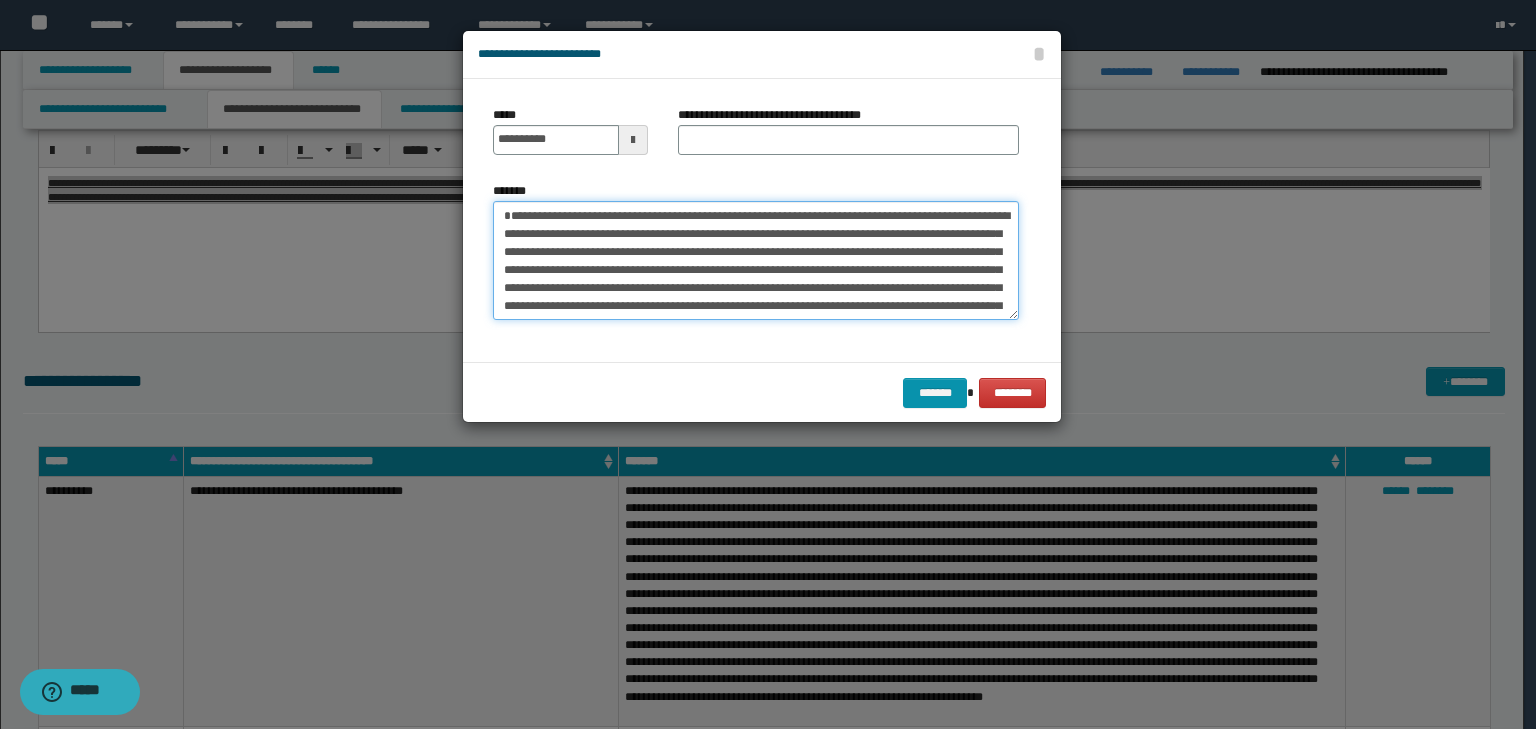type on "**********" 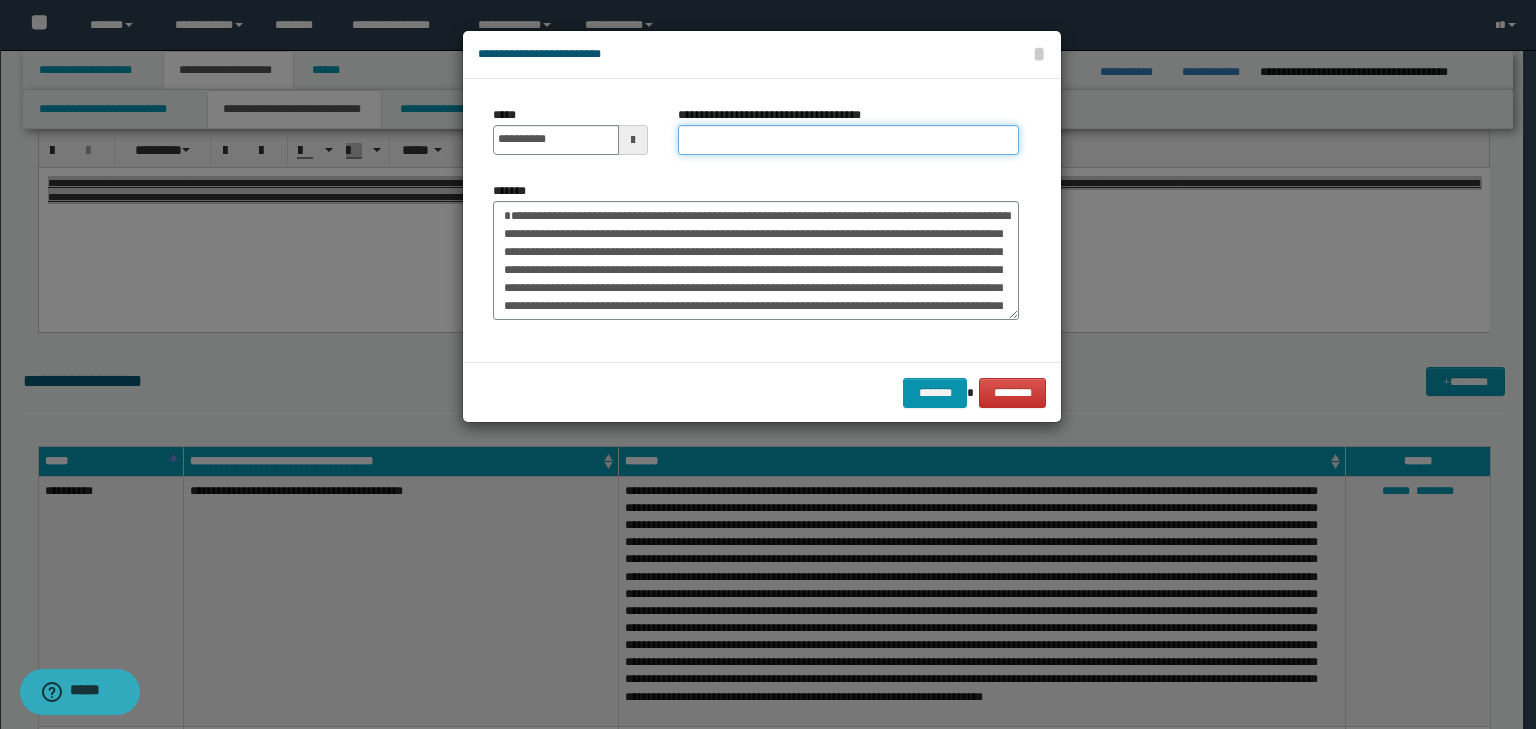 click on "**********" at bounding box center (848, 140) 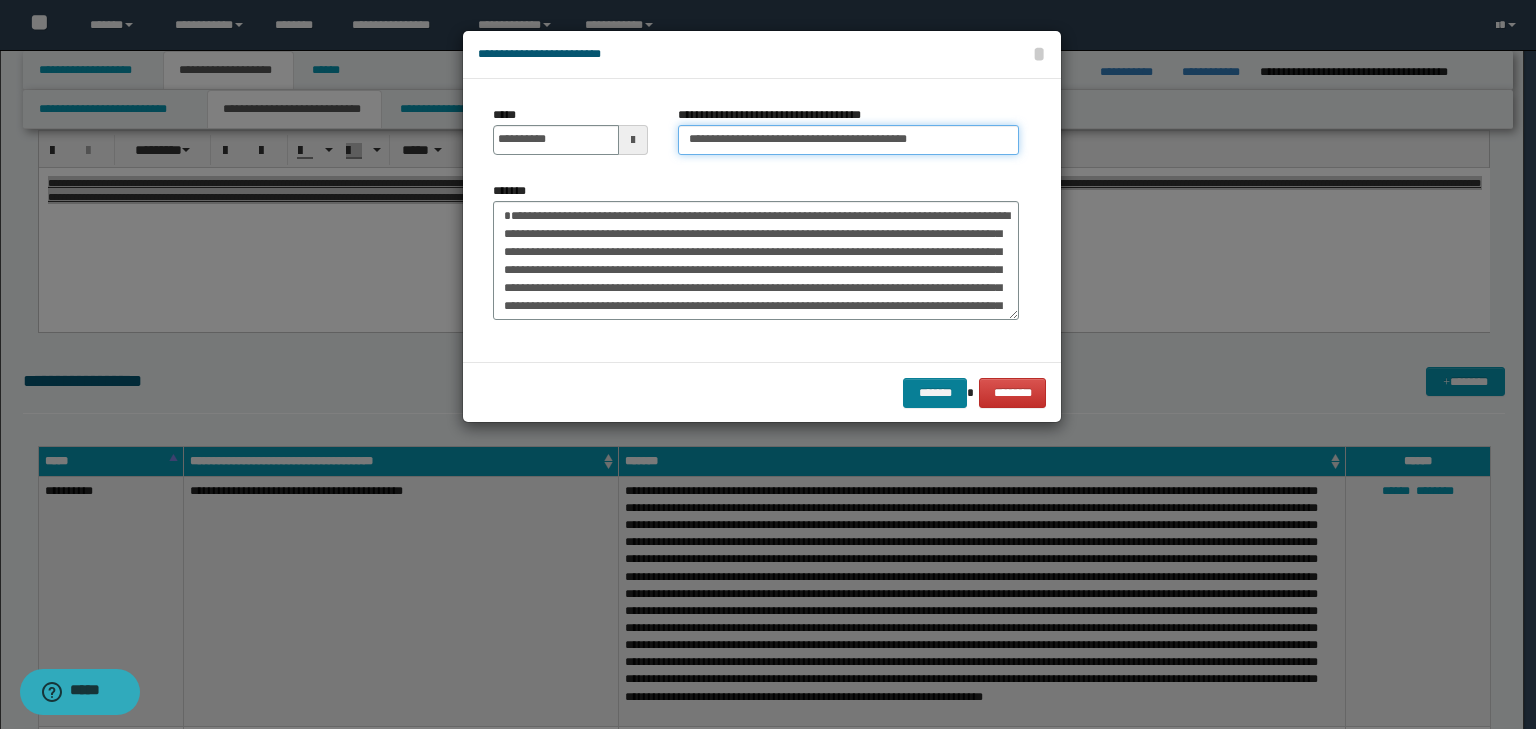 type on "**********" 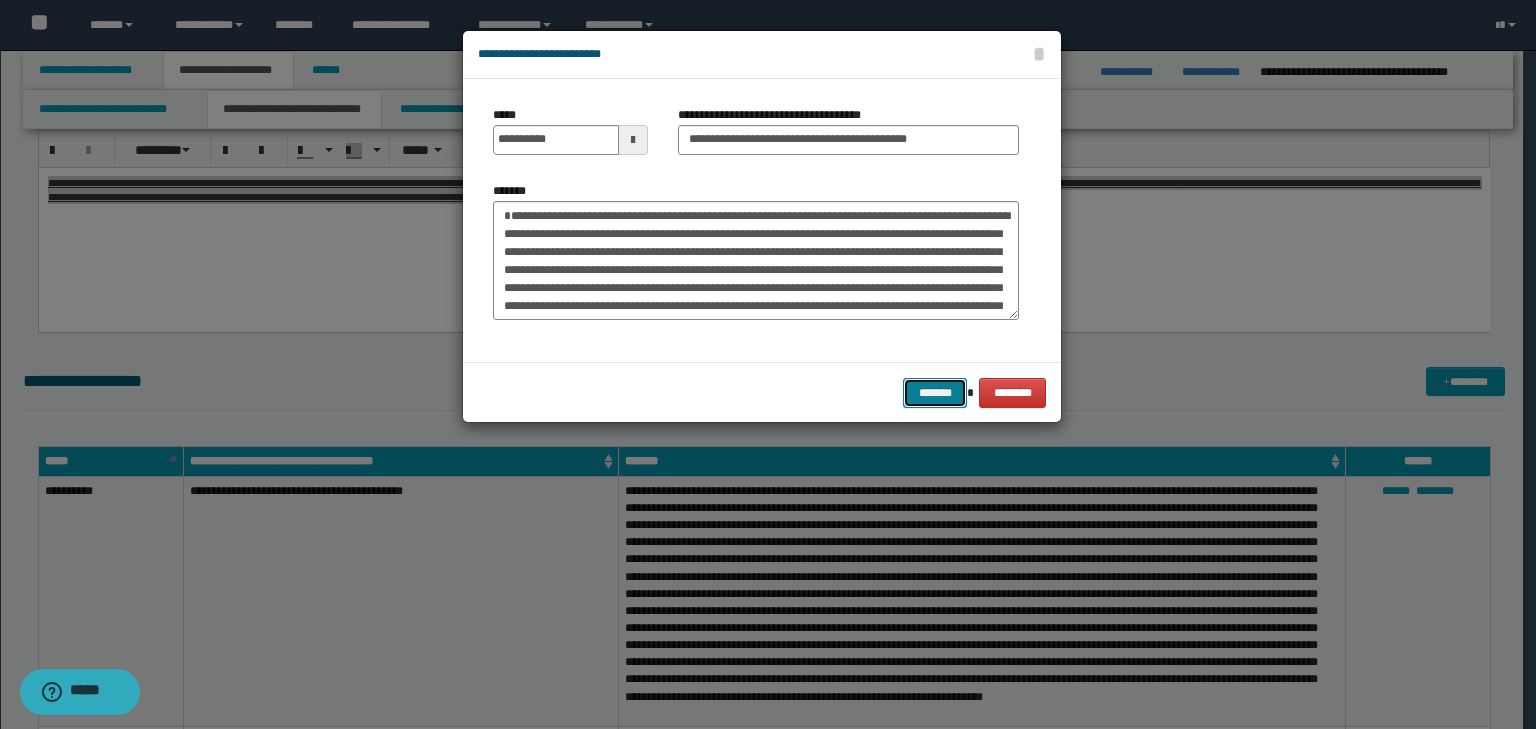 click on "*******" at bounding box center [935, 393] 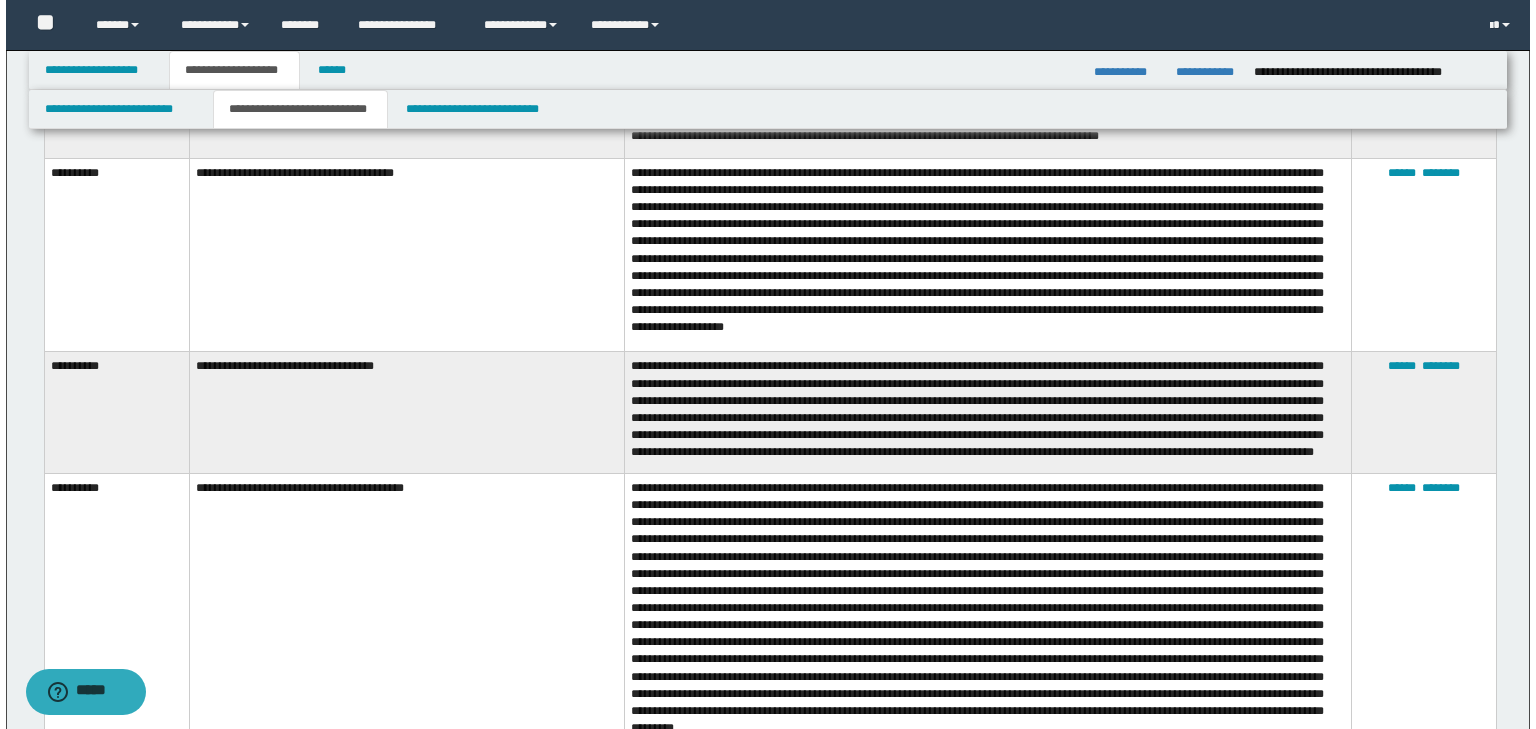 scroll, scrollTop: 3520, scrollLeft: 0, axis: vertical 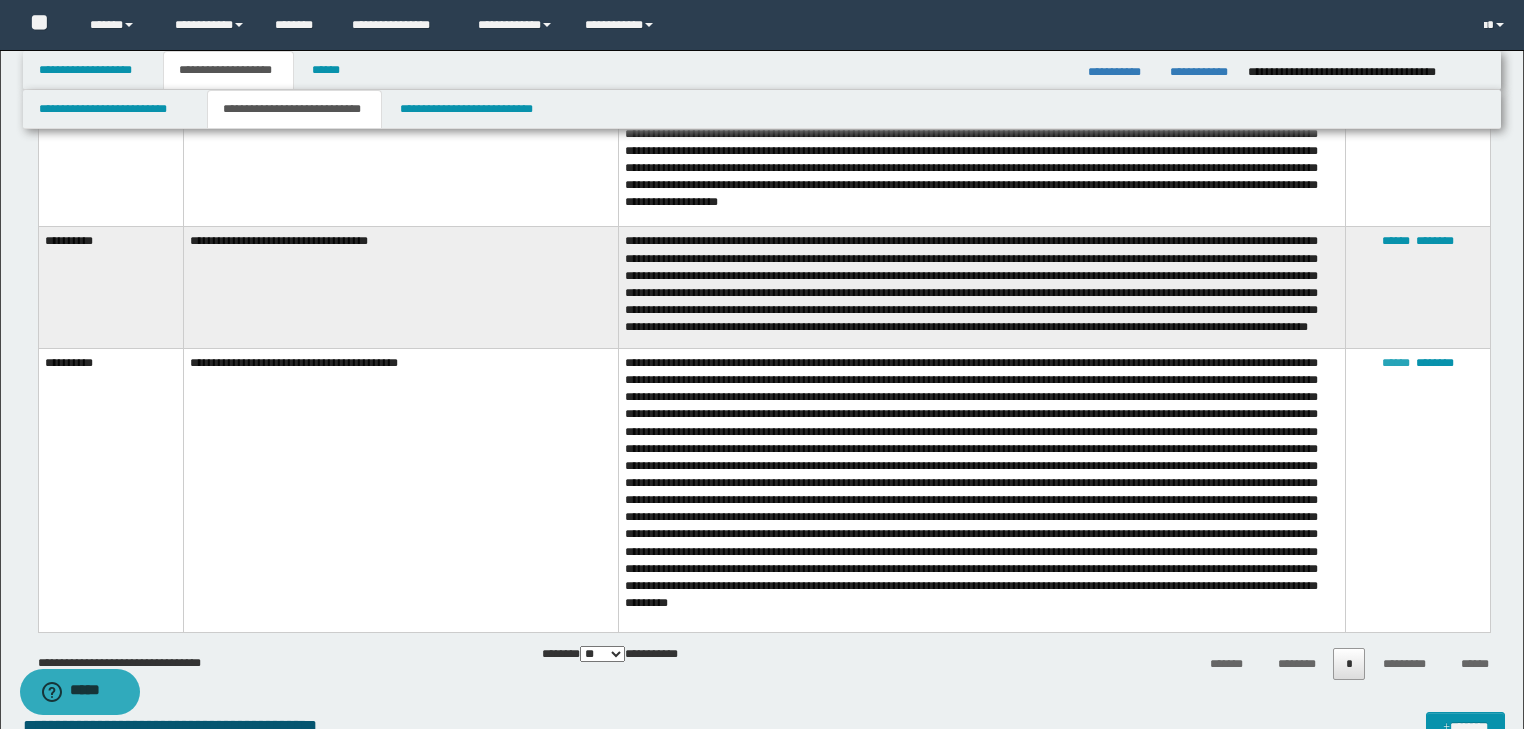 click on "******" at bounding box center [1396, 363] 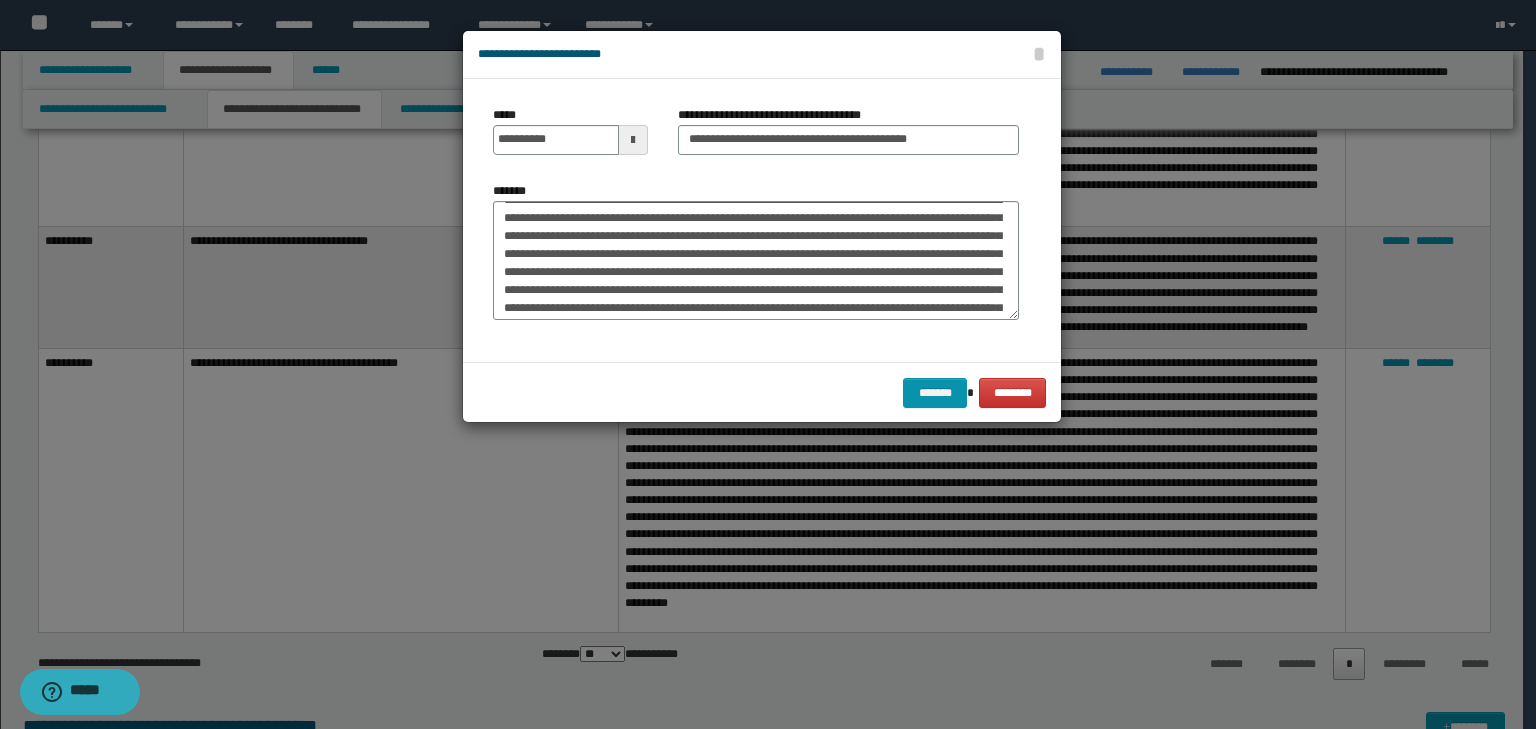 scroll, scrollTop: 80, scrollLeft: 0, axis: vertical 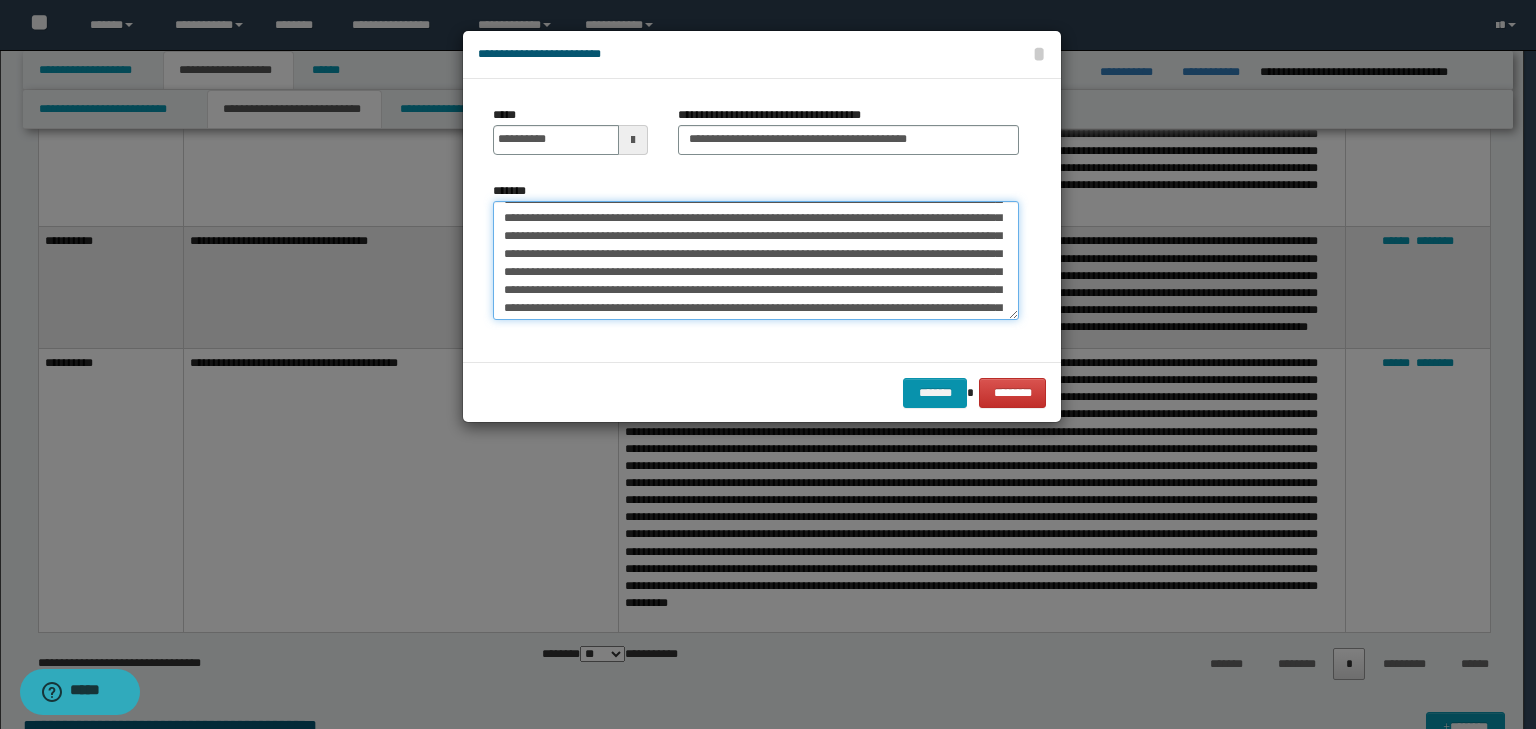 drag, startPoint x: 680, startPoint y: 295, endPoint x: 846, endPoint y: 256, distance: 170.51979 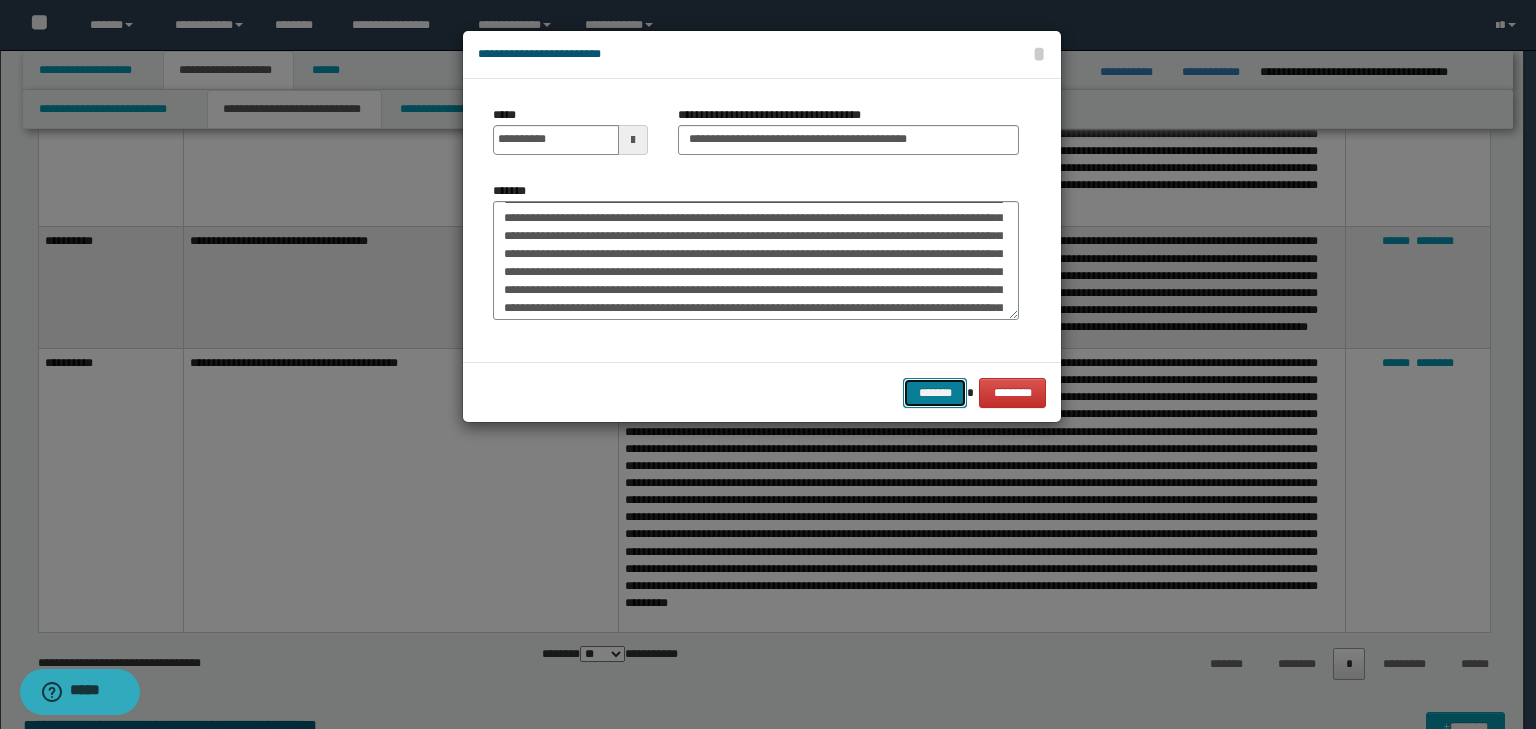drag, startPoint x: 913, startPoint y: 385, endPoint x: 923, endPoint y: 387, distance: 10.198039 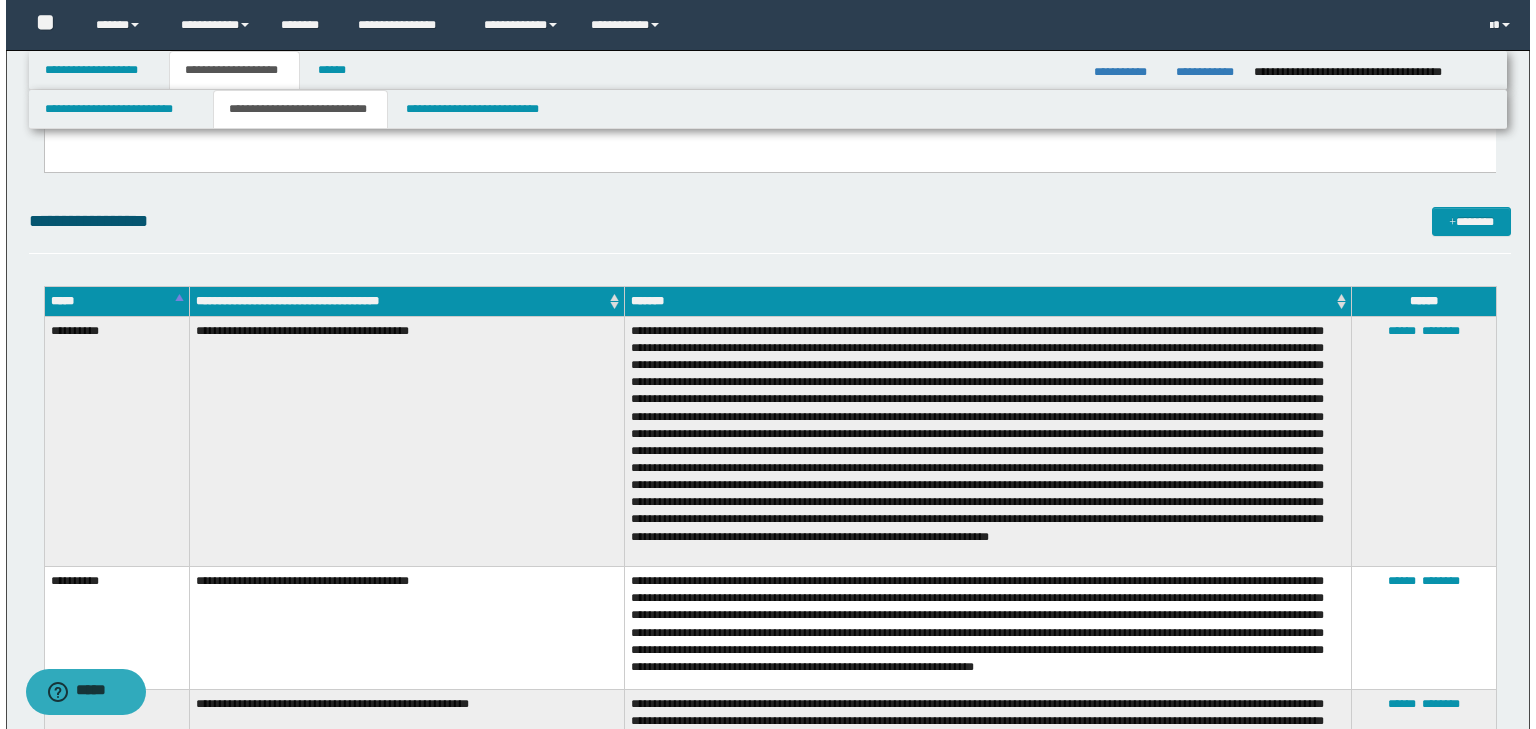 scroll, scrollTop: 2000, scrollLeft: 0, axis: vertical 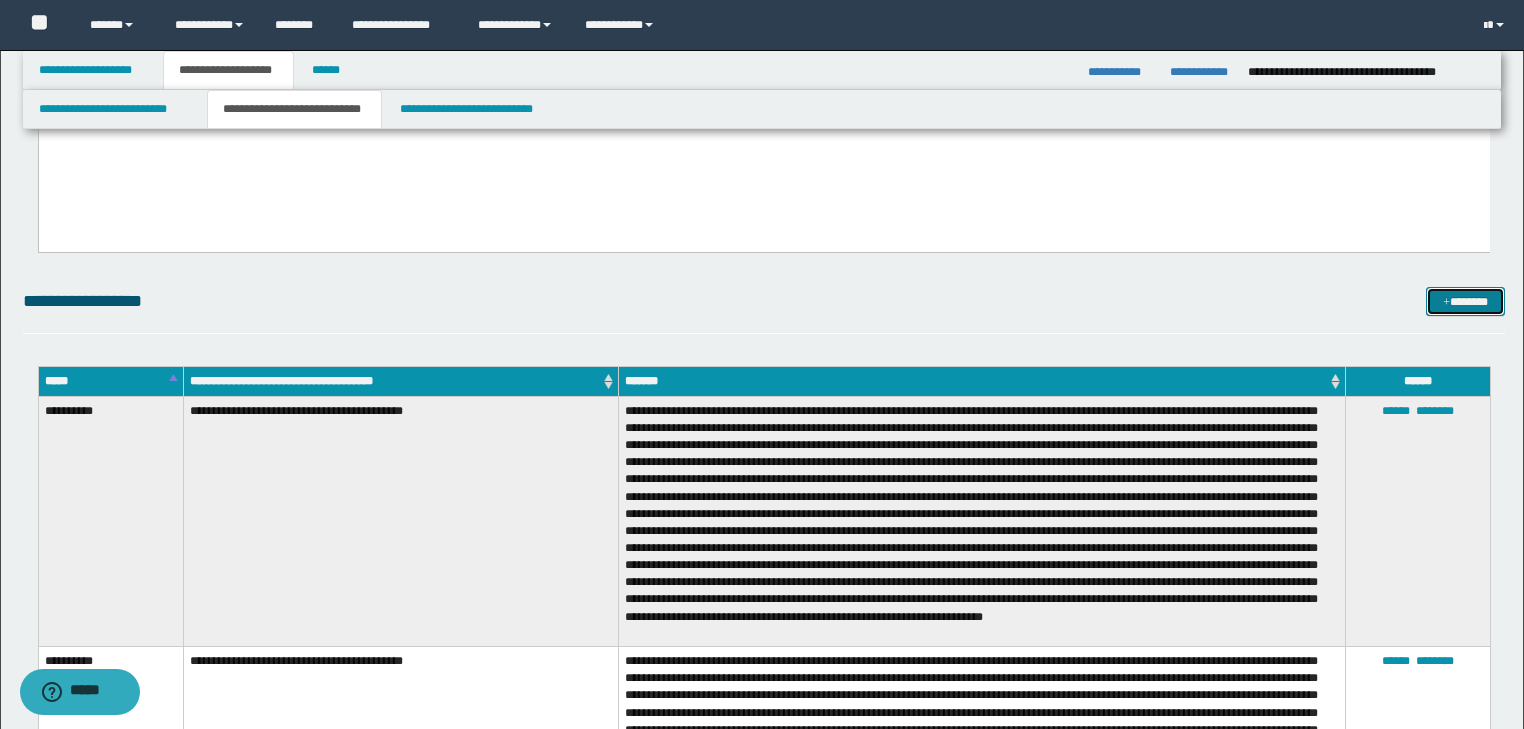 click on "*******" at bounding box center (1465, 302) 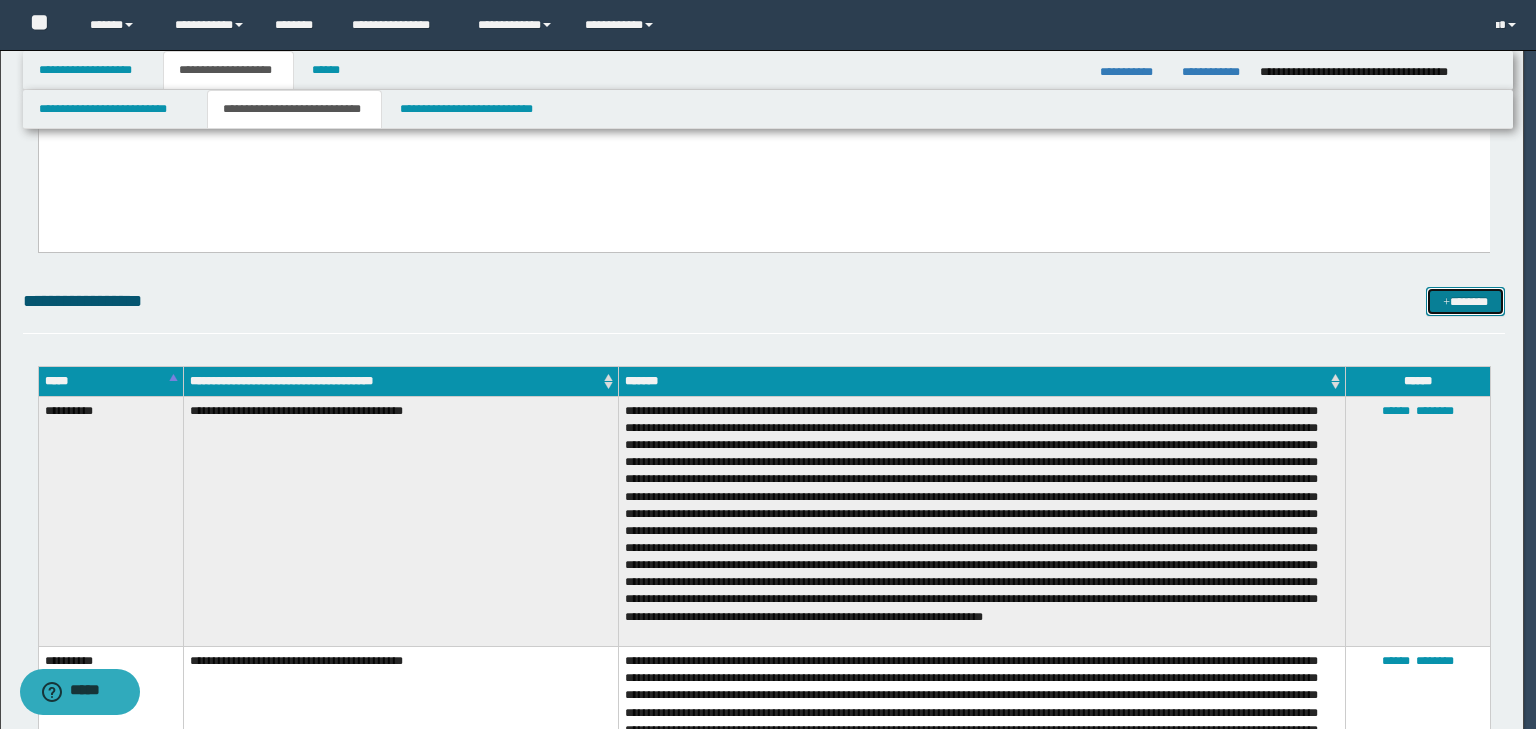 scroll, scrollTop: 0, scrollLeft: 0, axis: both 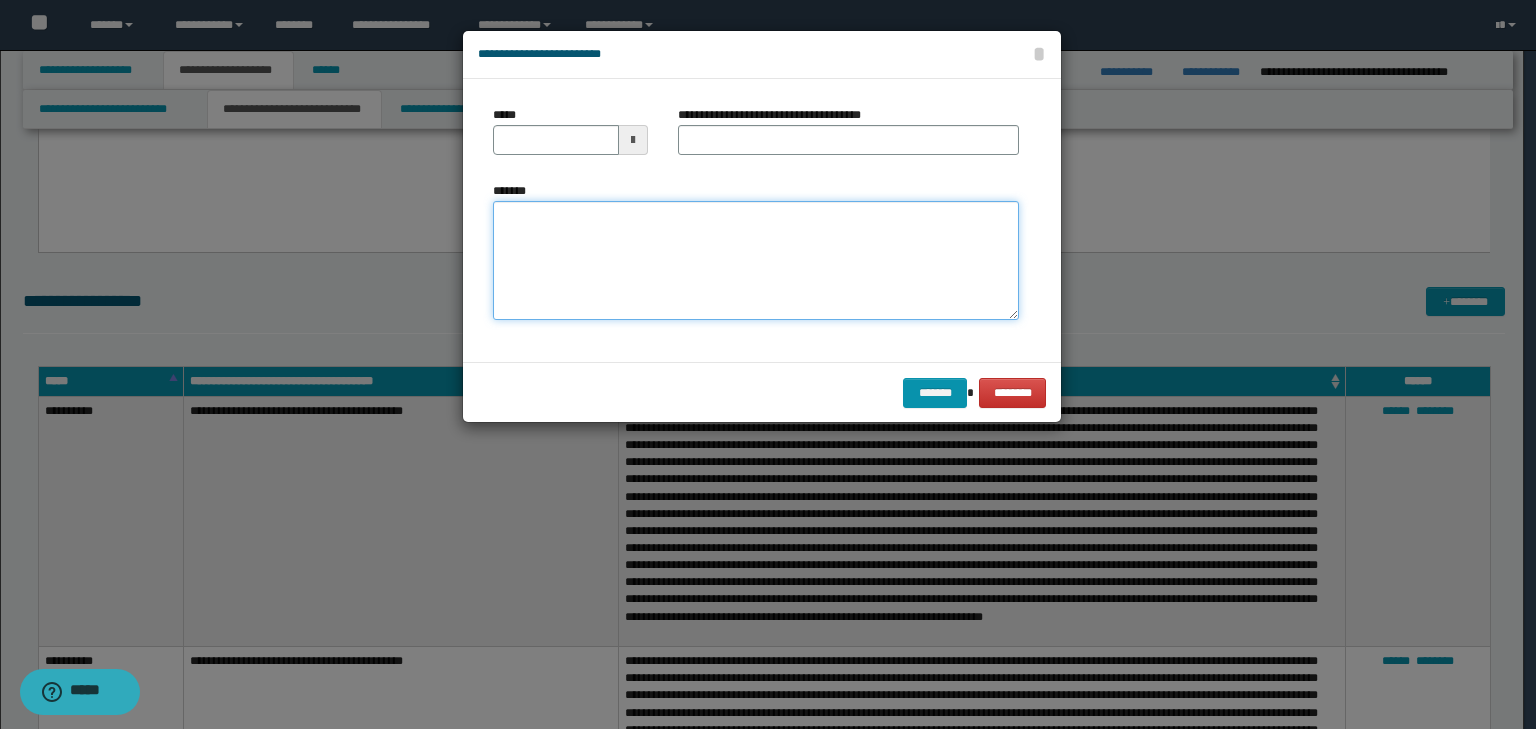 click on "*******" at bounding box center [756, 261] 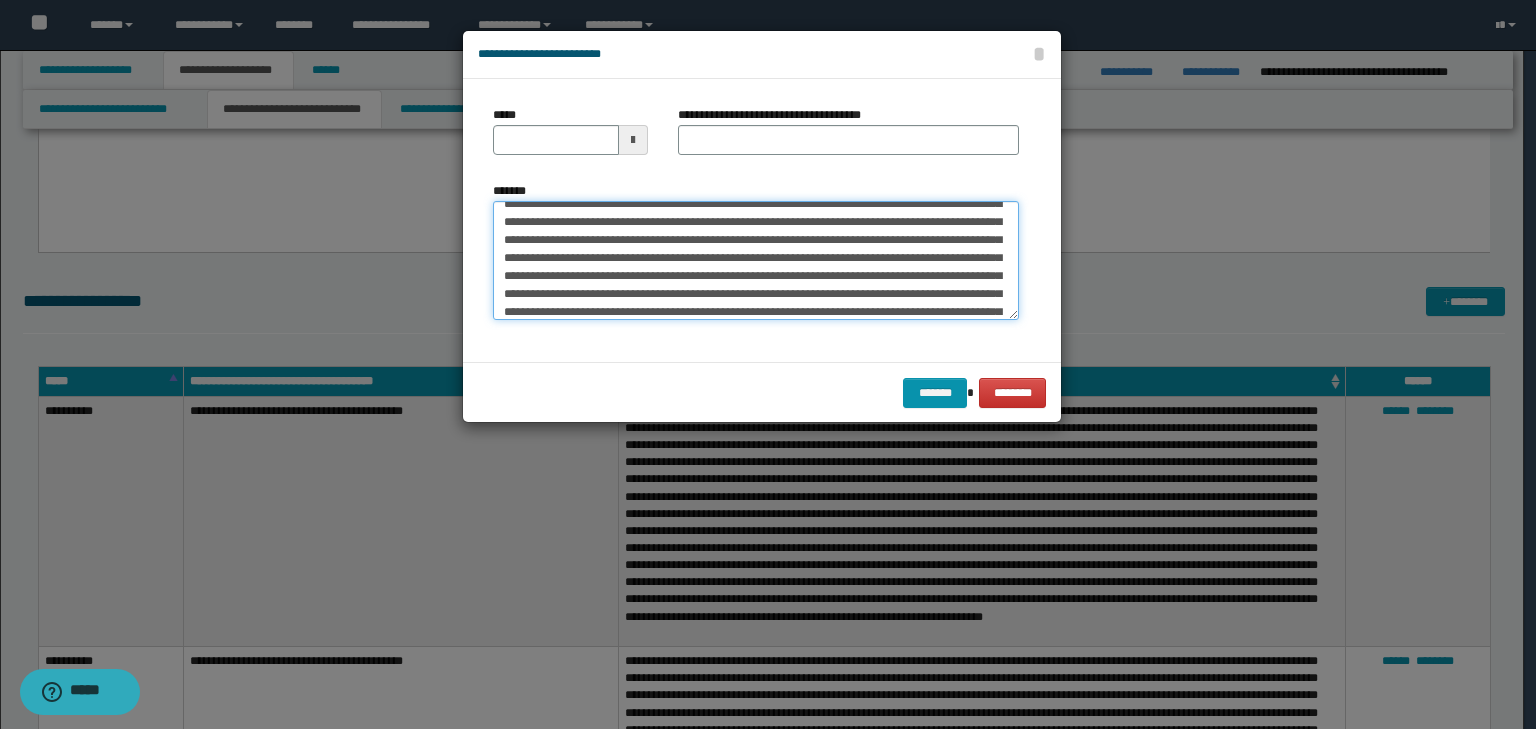 scroll, scrollTop: 0, scrollLeft: 0, axis: both 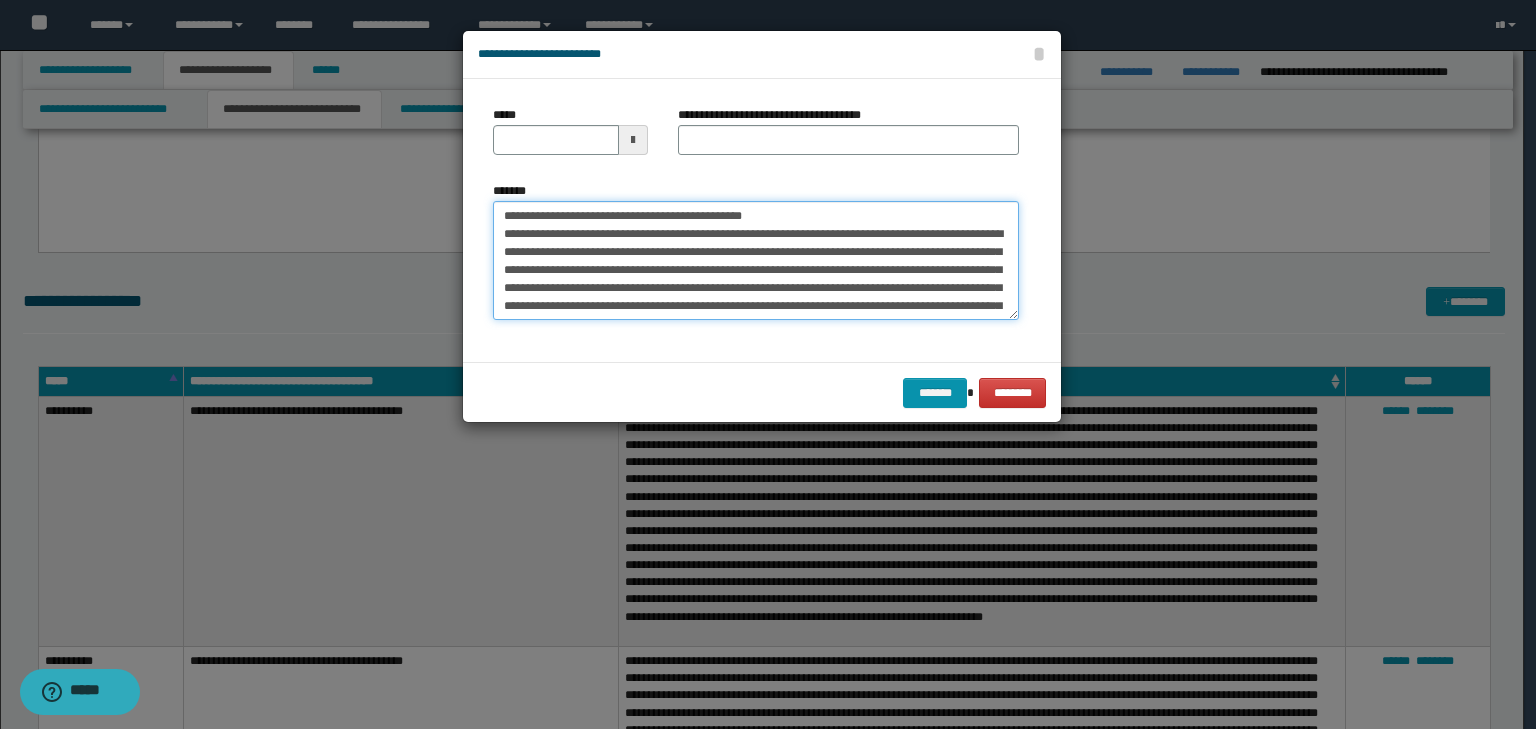drag, startPoint x: 566, startPoint y: 209, endPoint x: 408, endPoint y: 196, distance: 158.5339 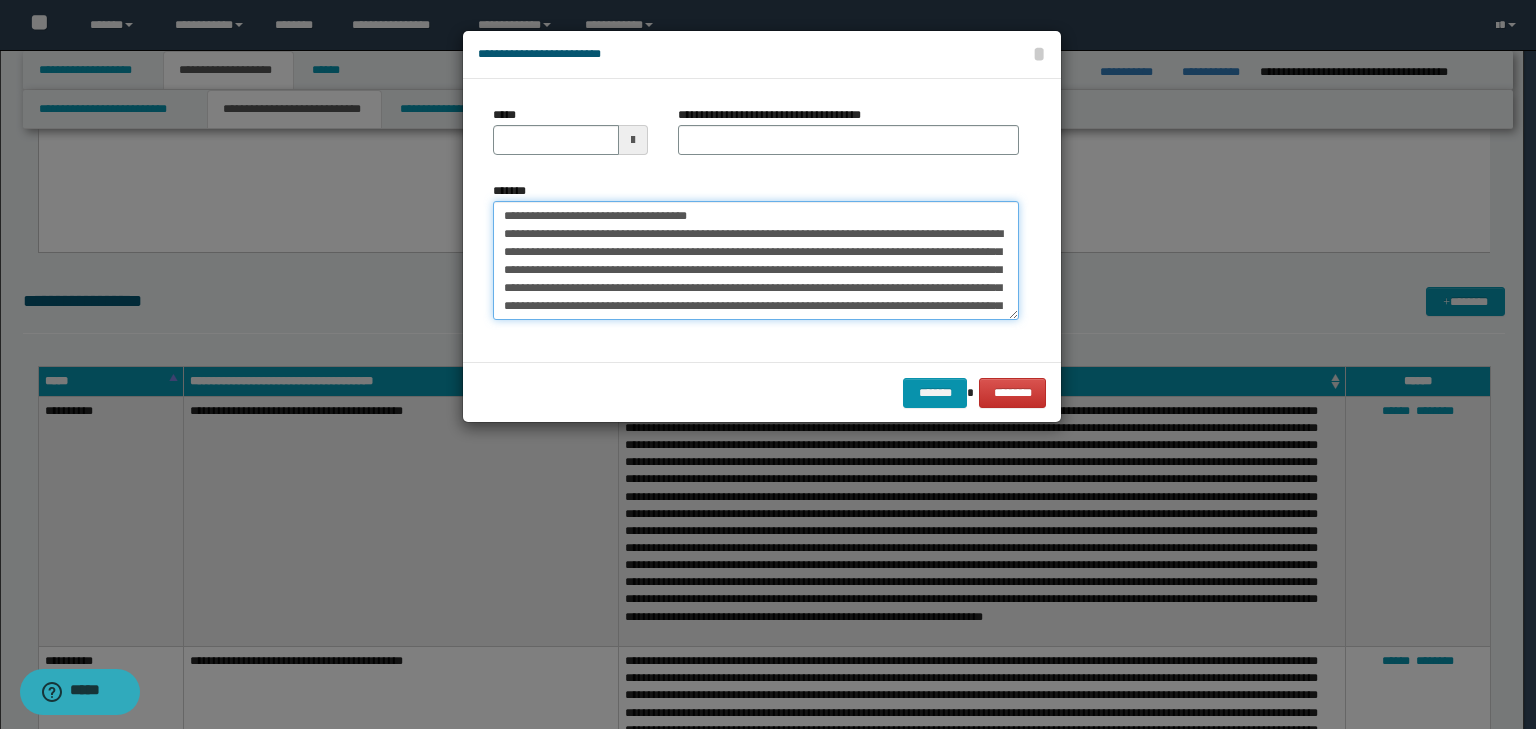 type 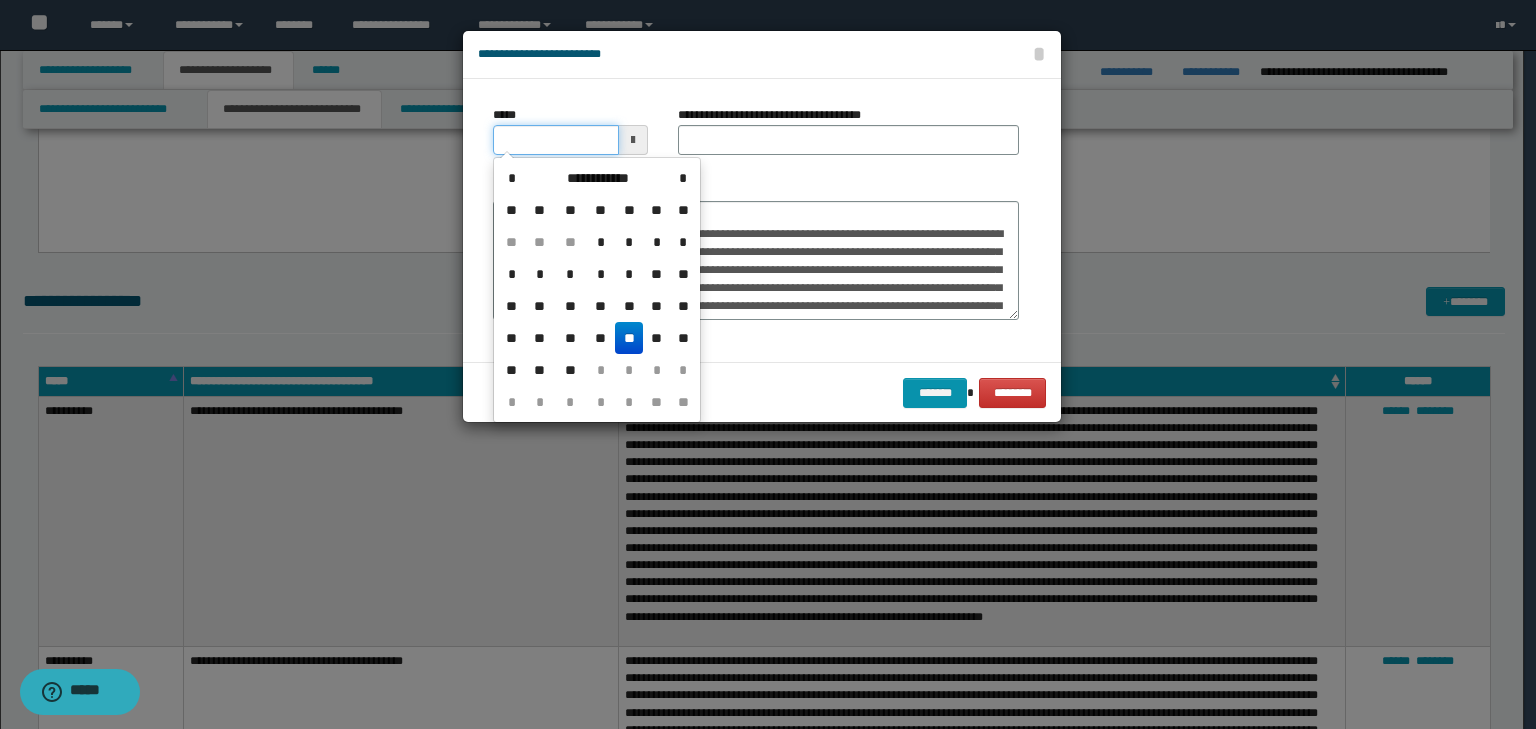 click on "*****" at bounding box center (556, 140) 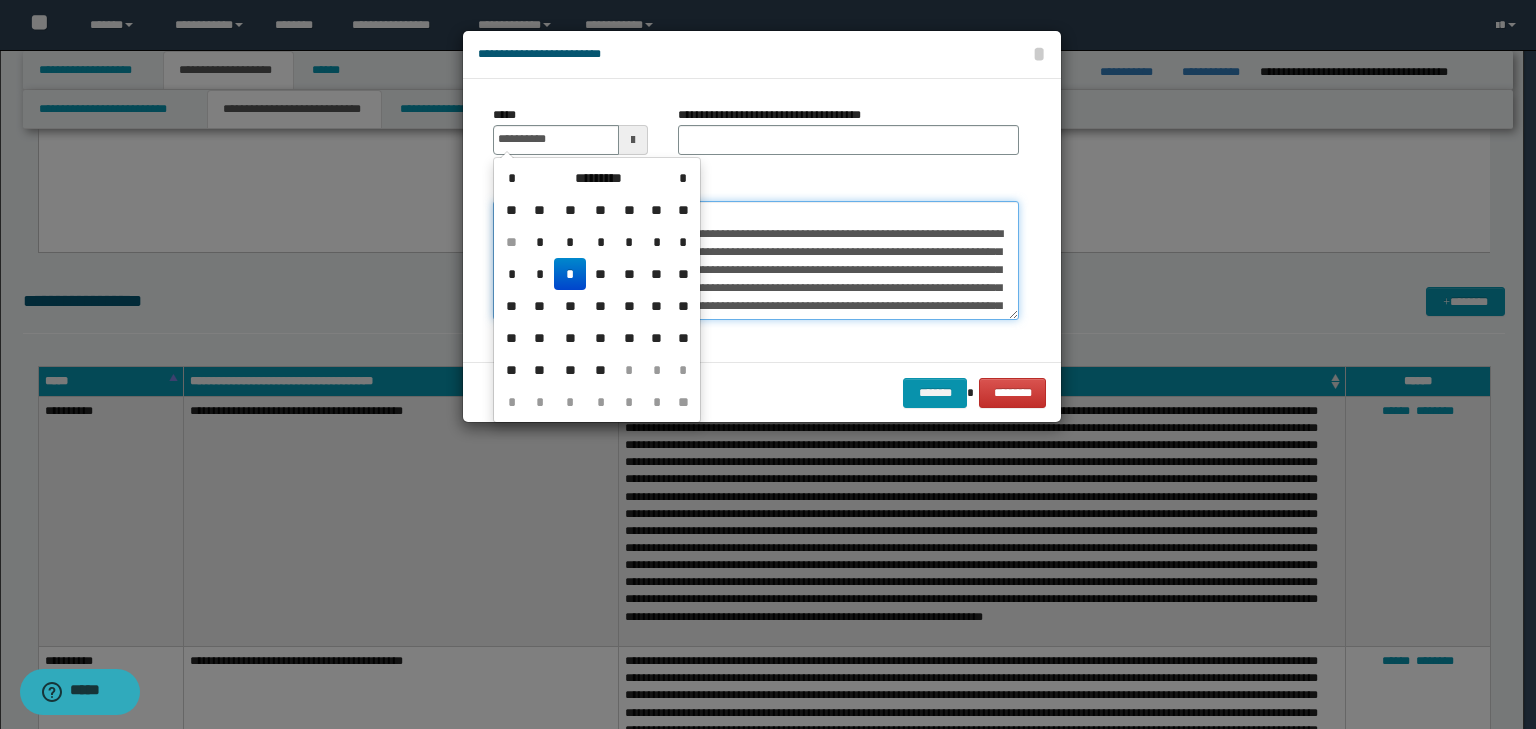 type on "**********" 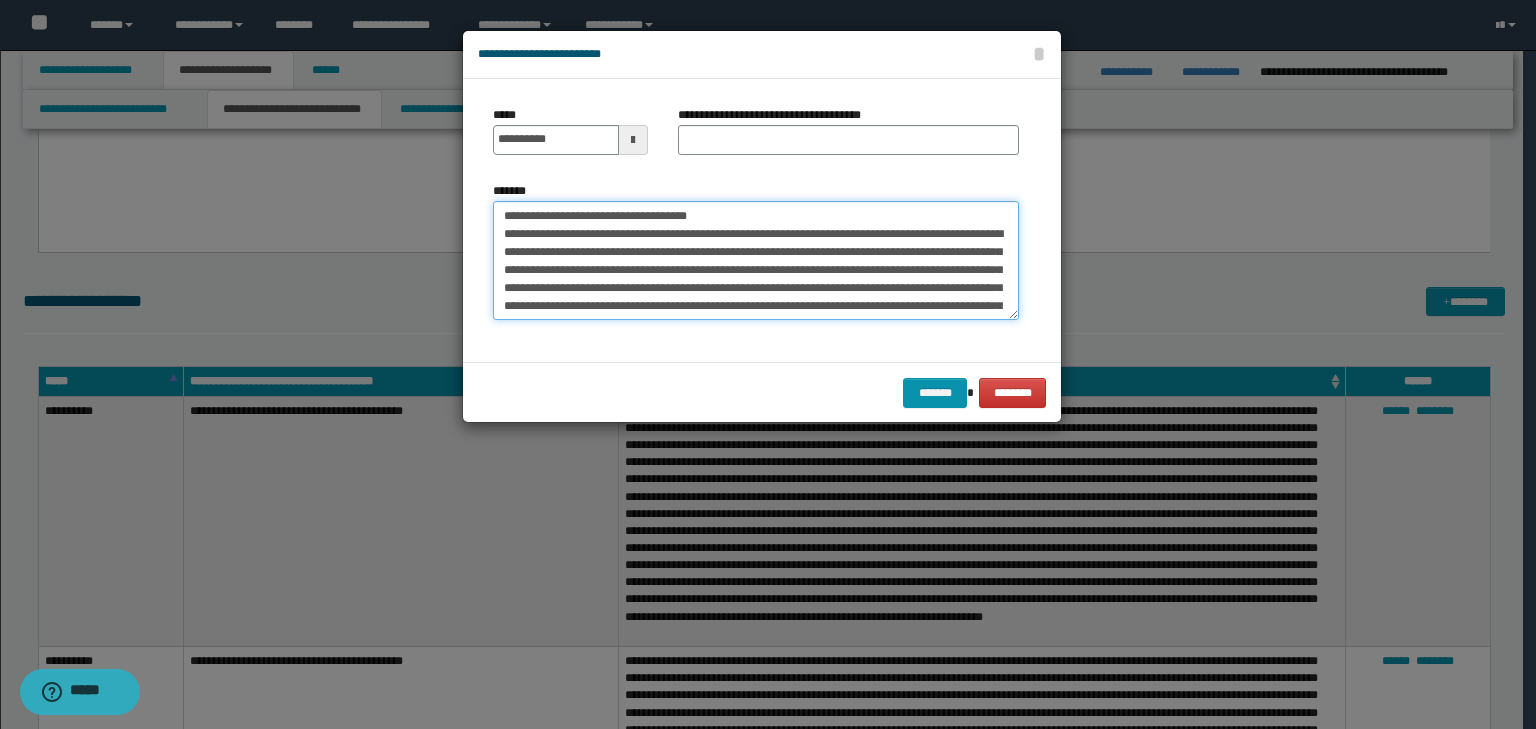 drag, startPoint x: 760, startPoint y: 218, endPoint x: 72, endPoint y: 130, distance: 693.6051 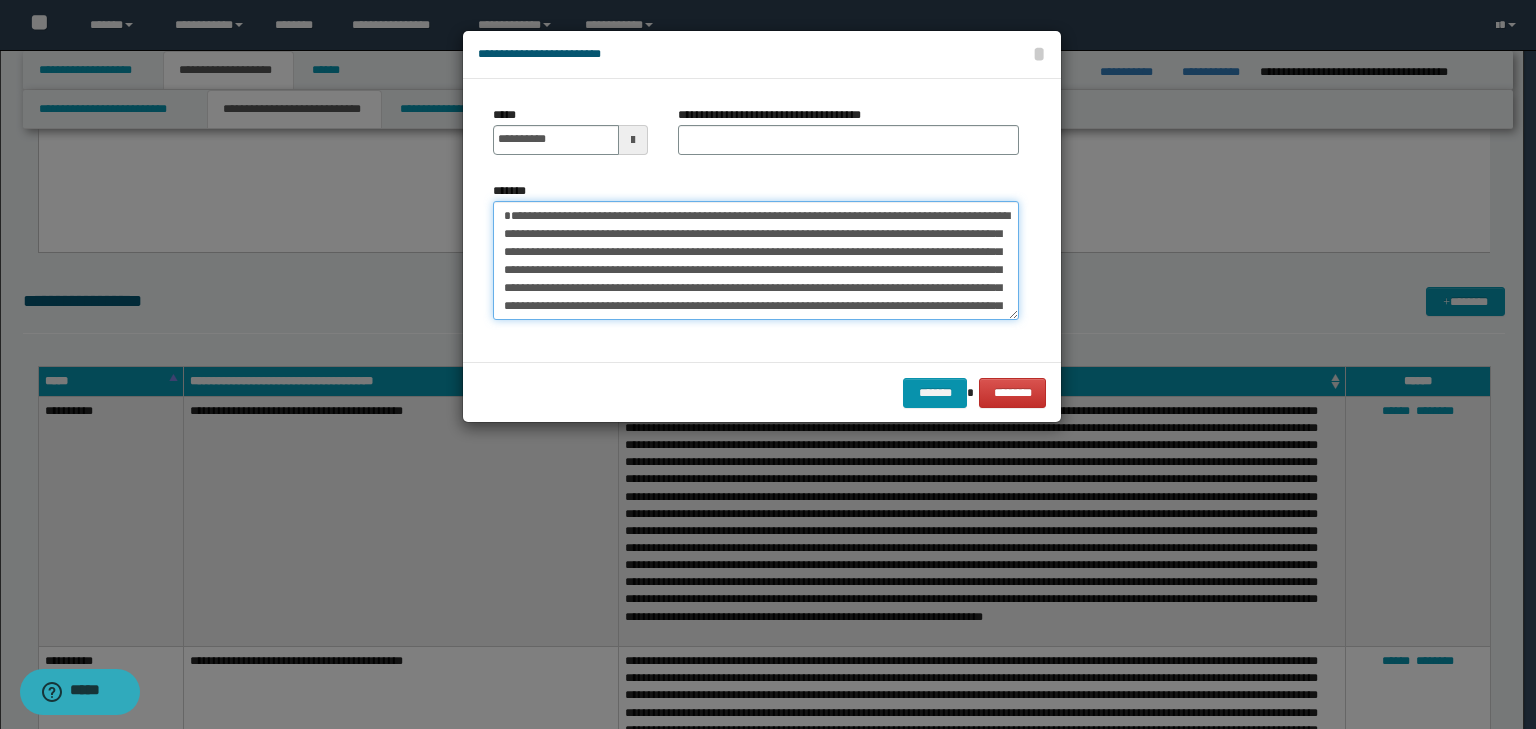 type on "**********" 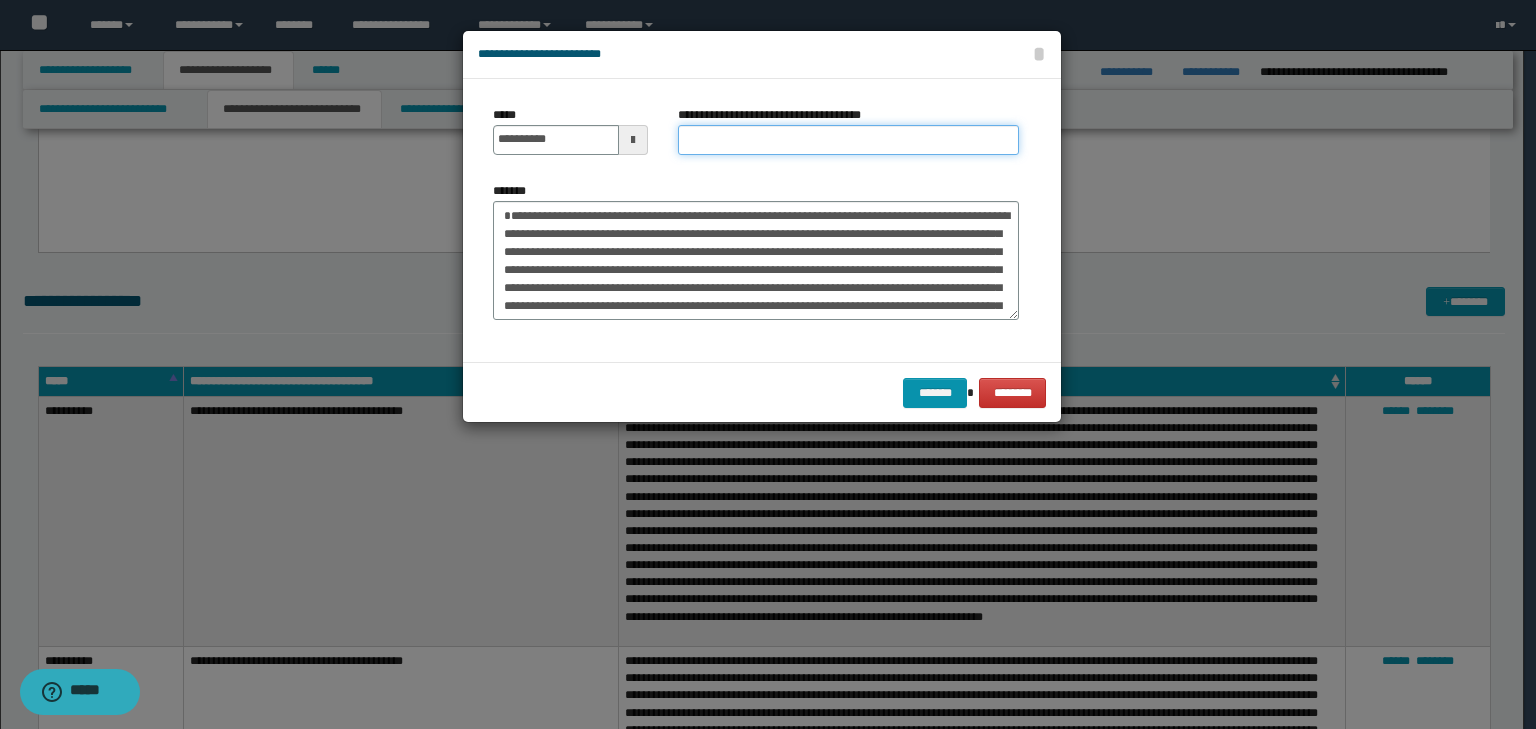 click on "**********" at bounding box center (848, 140) 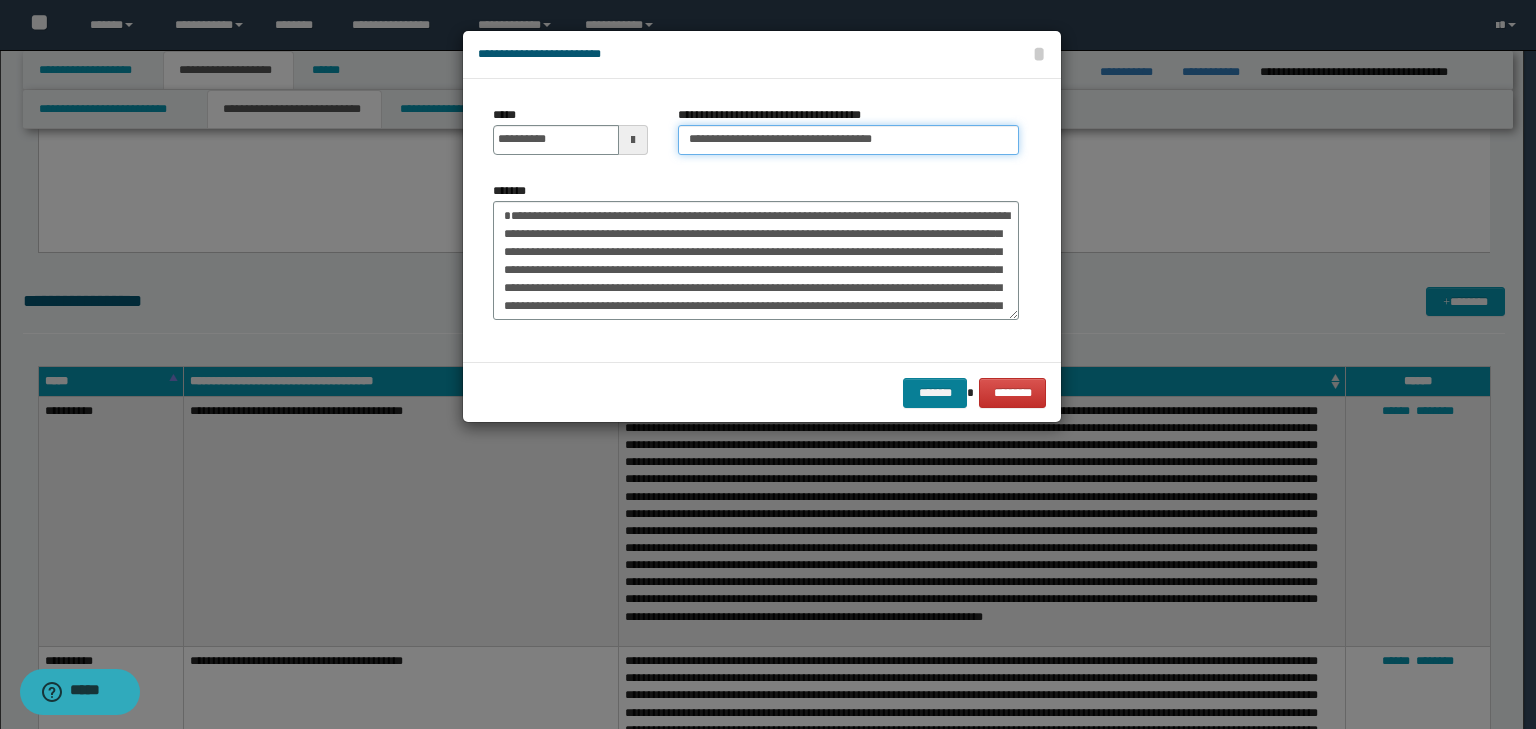 type on "**********" 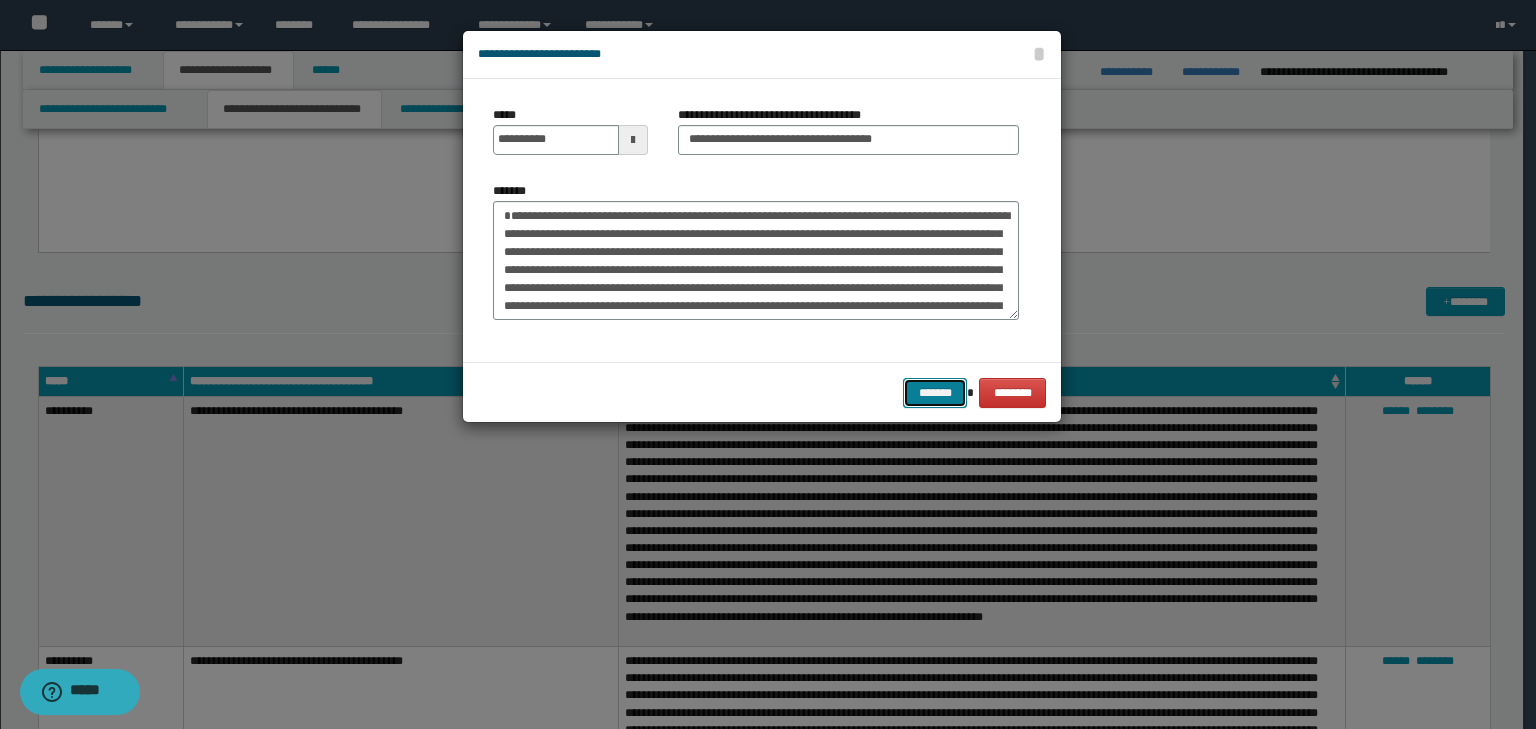 click on "*******" at bounding box center [935, 393] 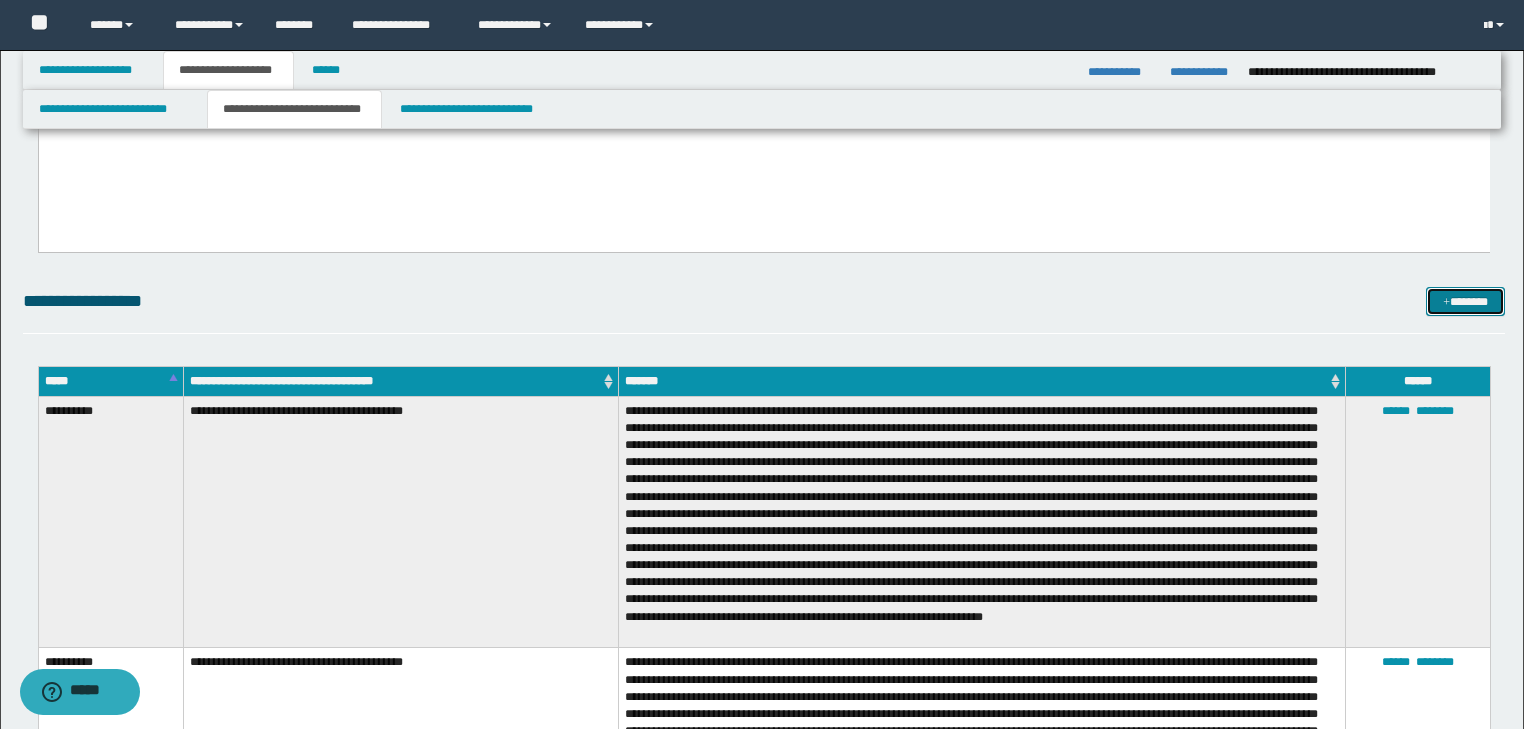 click on "*******" at bounding box center [1465, 302] 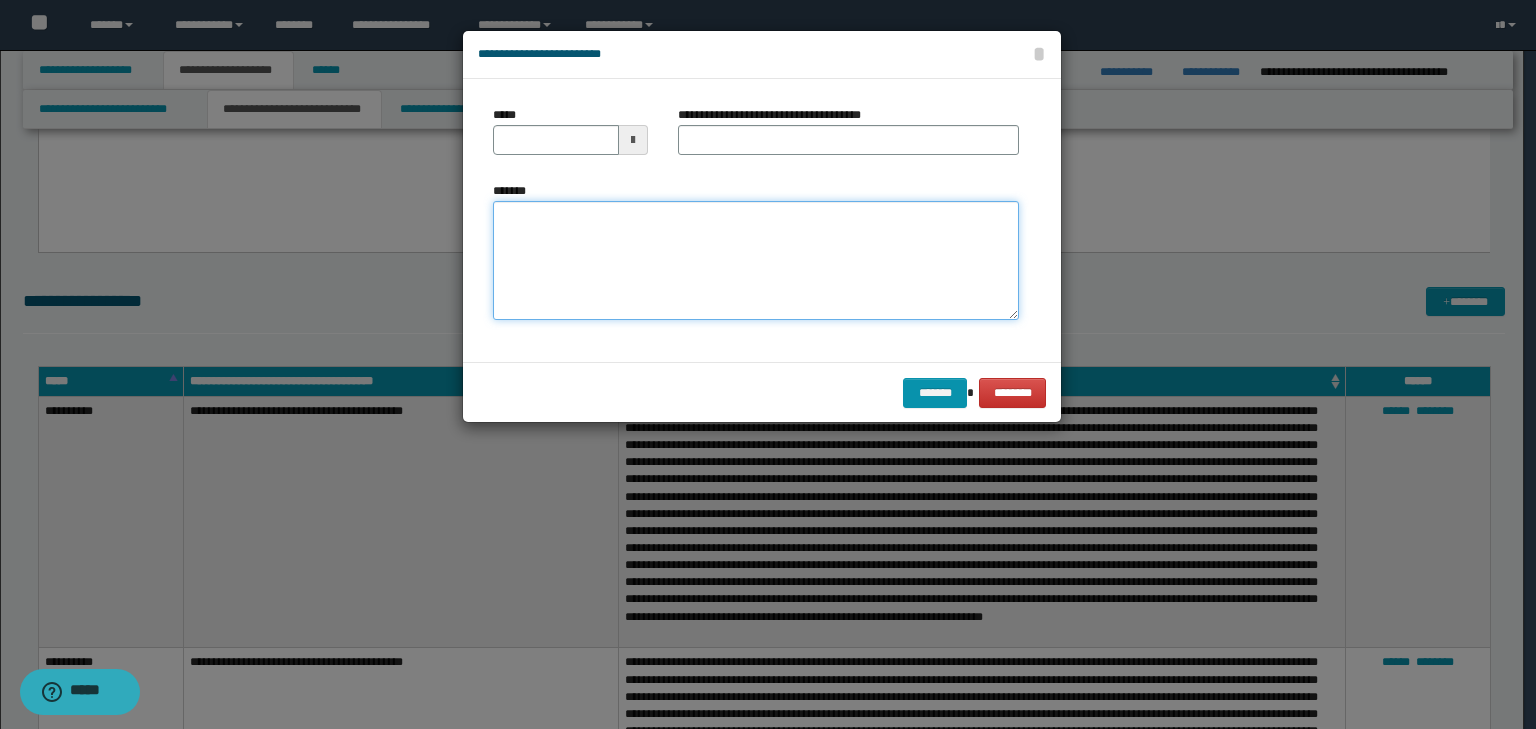 drag, startPoint x: 670, startPoint y: 227, endPoint x: 652, endPoint y: 229, distance: 18.110771 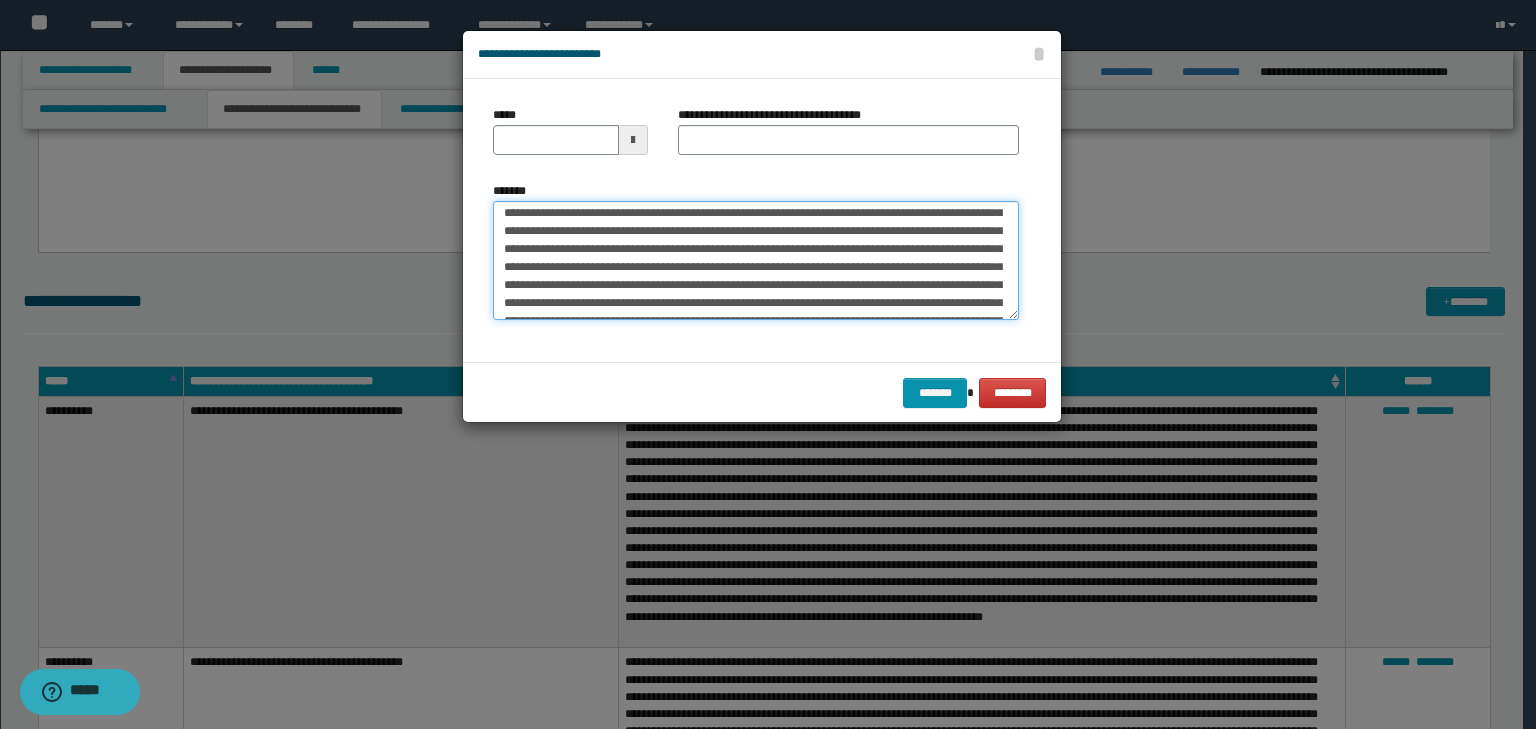 scroll, scrollTop: 0, scrollLeft: 0, axis: both 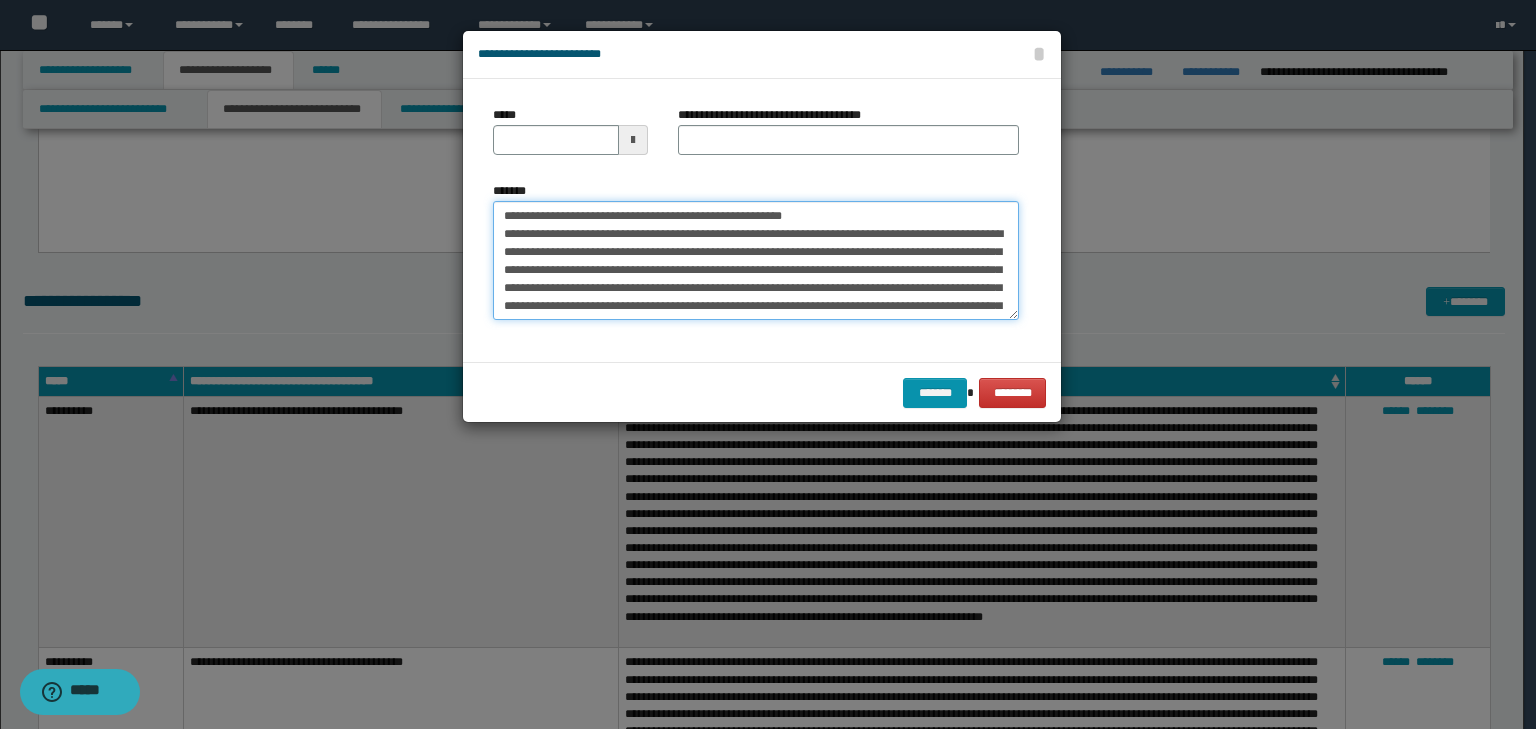 drag, startPoint x: 566, startPoint y: 213, endPoint x: 417, endPoint y: 195, distance: 150.08331 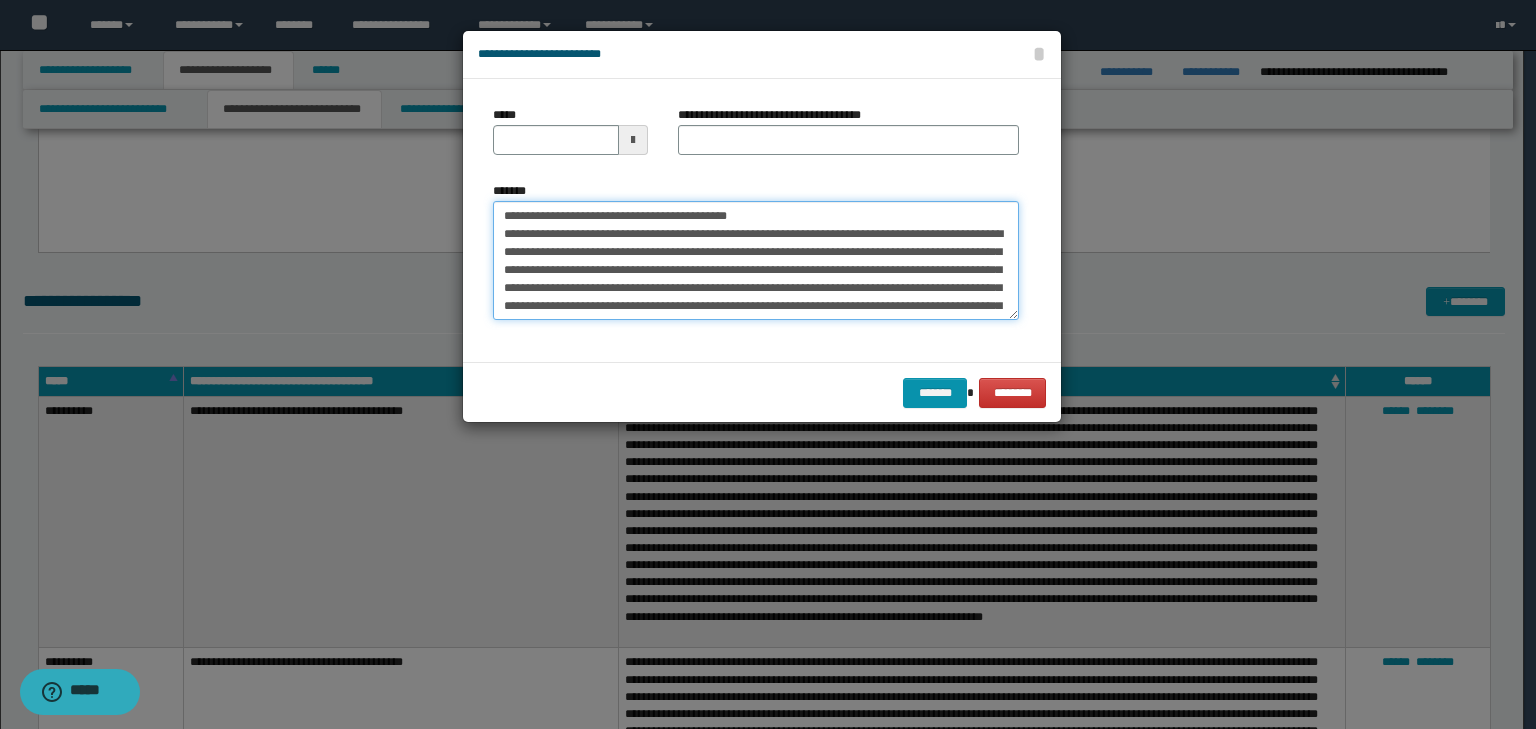 type 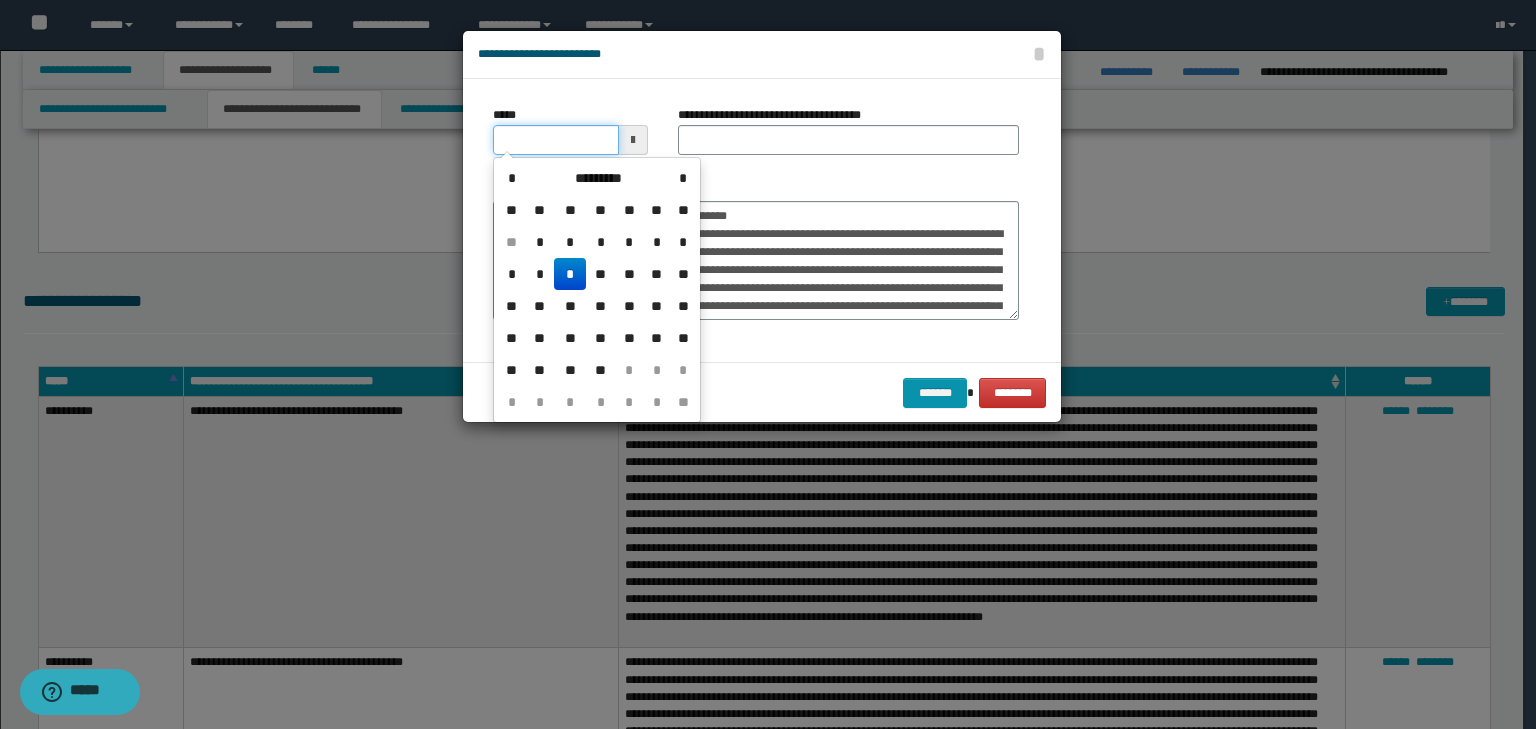 click on "*****" at bounding box center (556, 140) 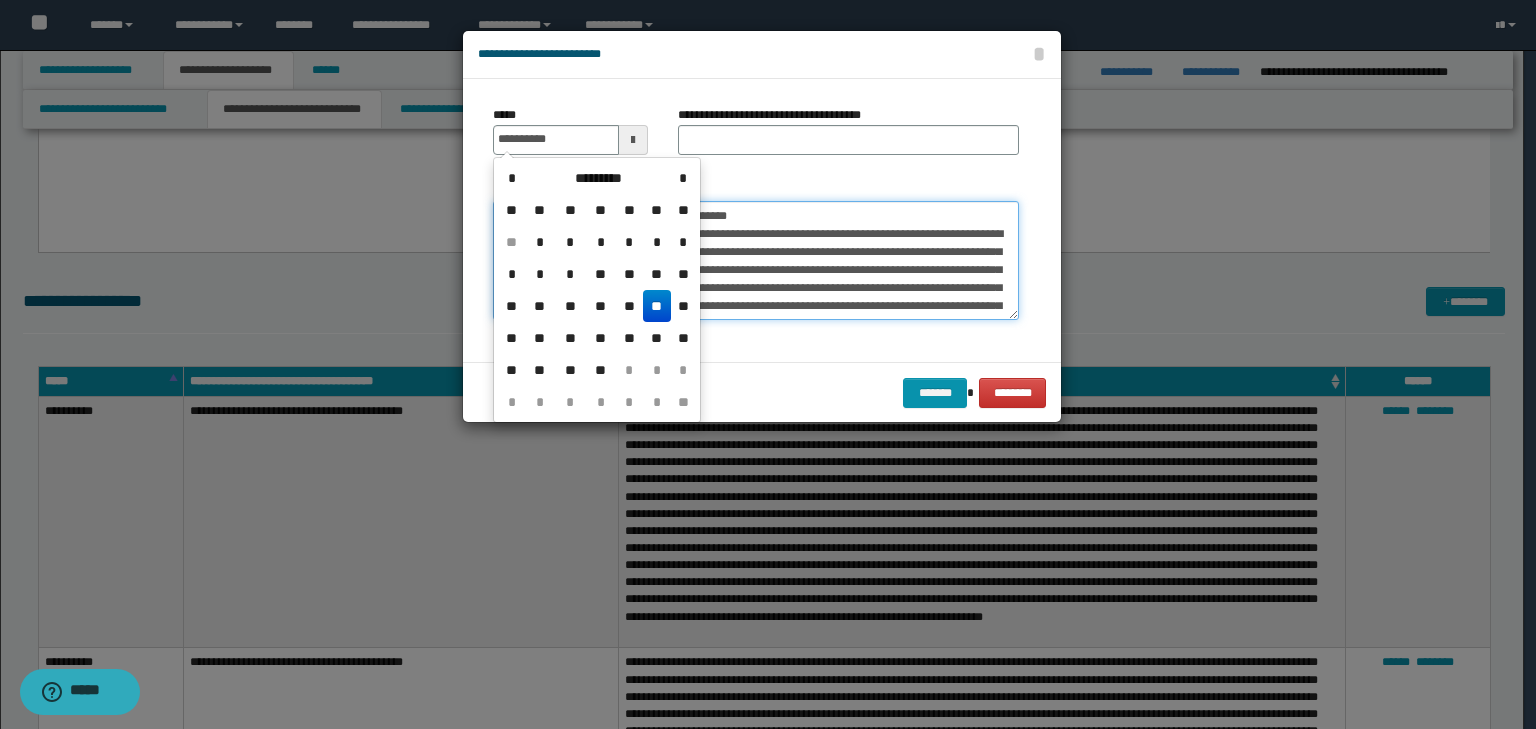 type on "**********" 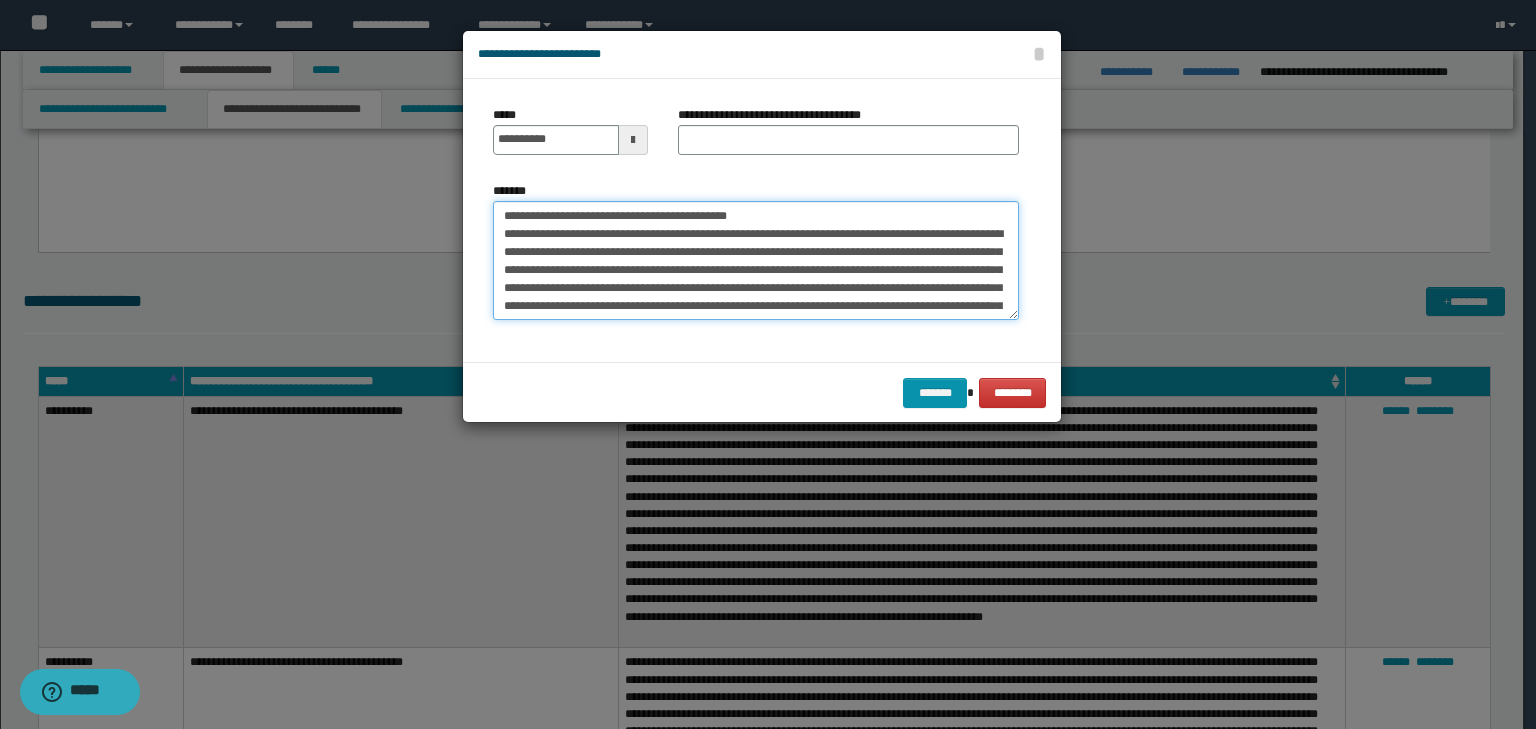 drag, startPoint x: 802, startPoint y: 215, endPoint x: 232, endPoint y: 174, distance: 571.47266 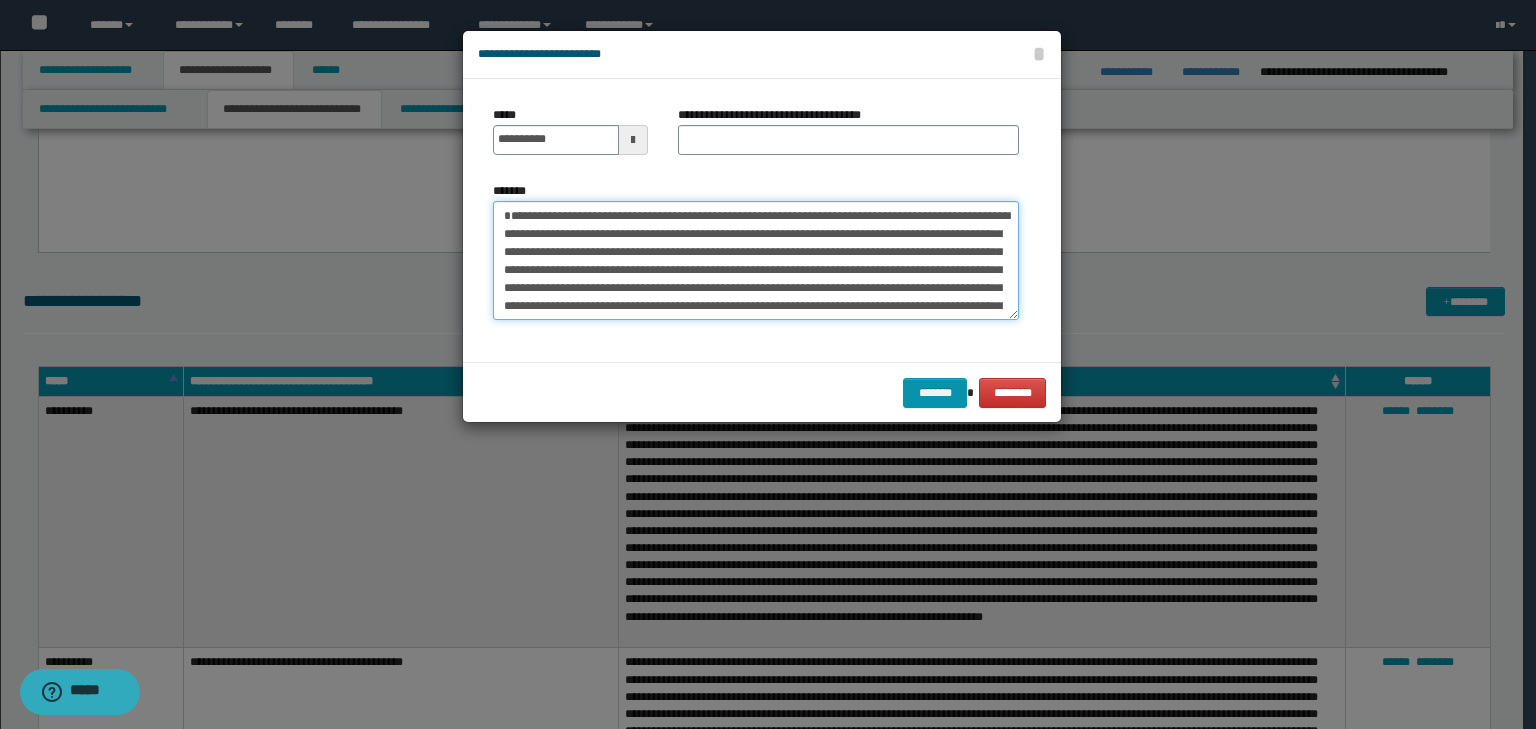 type on "**********" 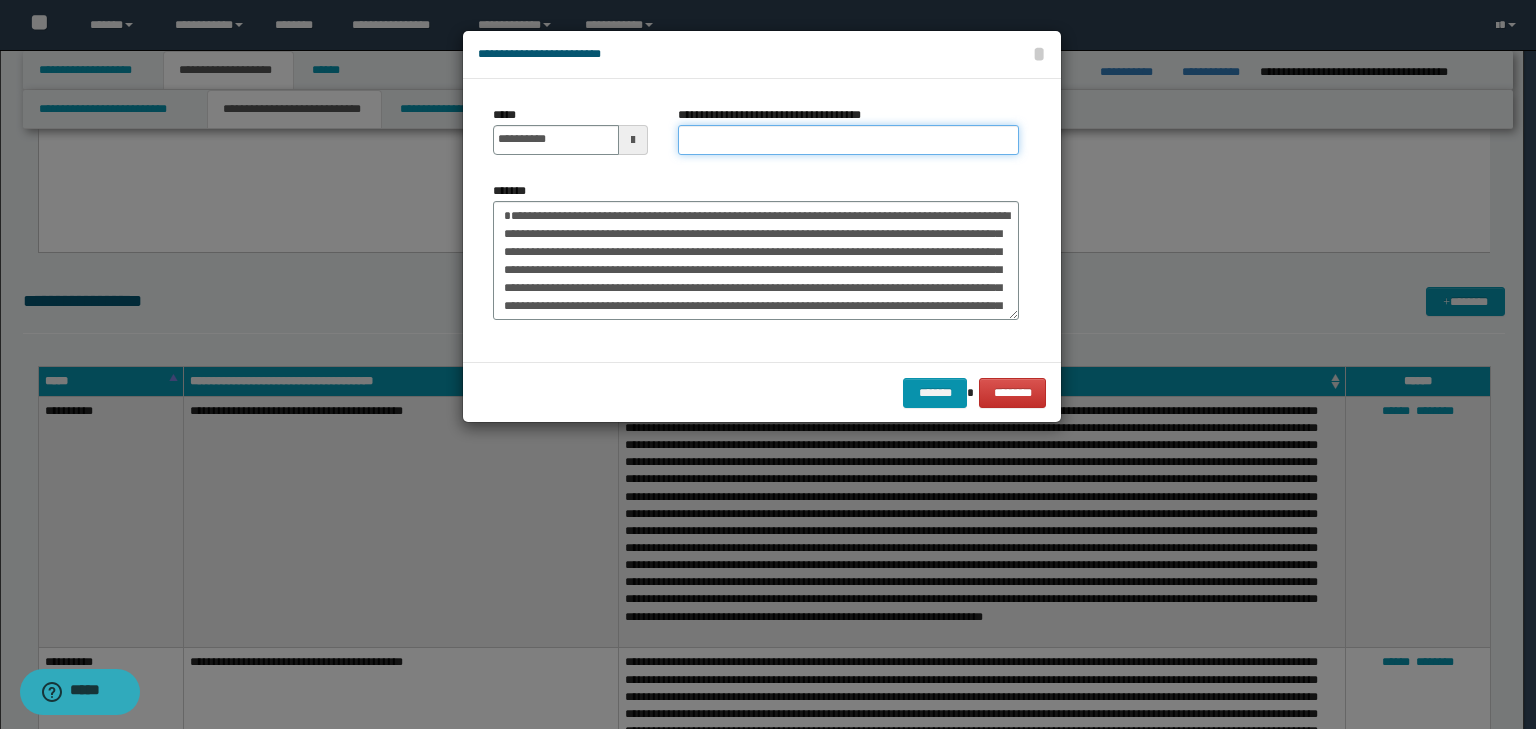 click on "**********" at bounding box center (848, 140) 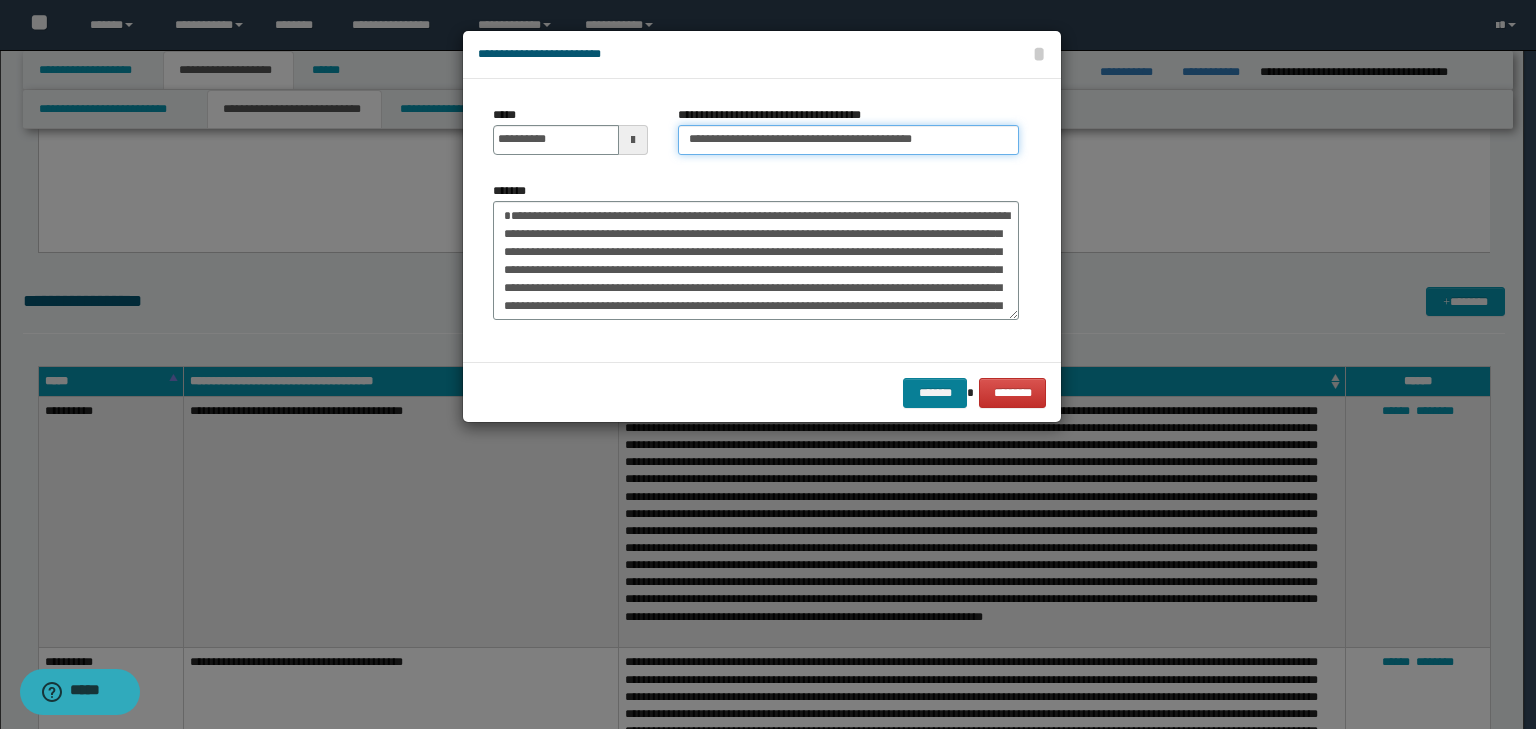 type on "**********" 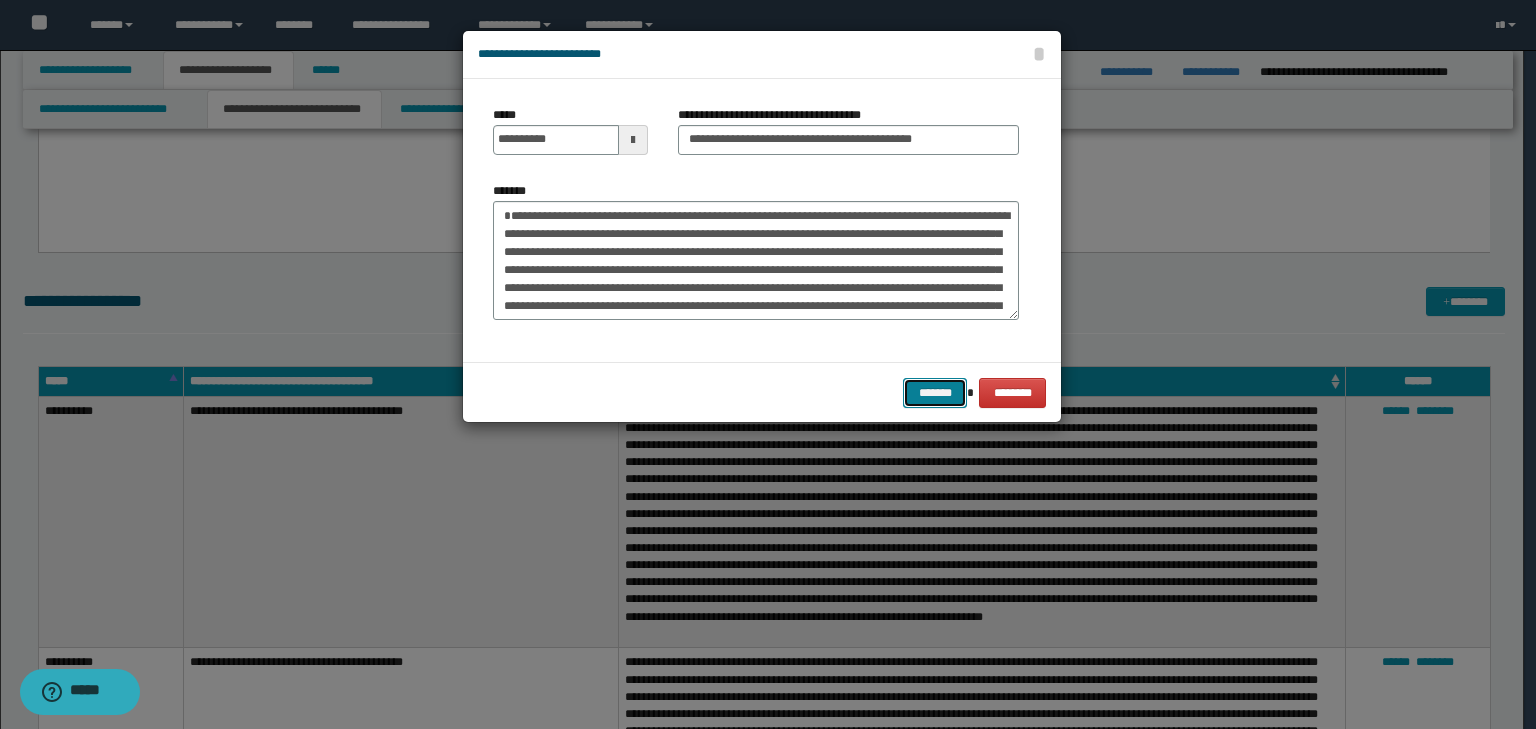 click on "*******" at bounding box center (935, 393) 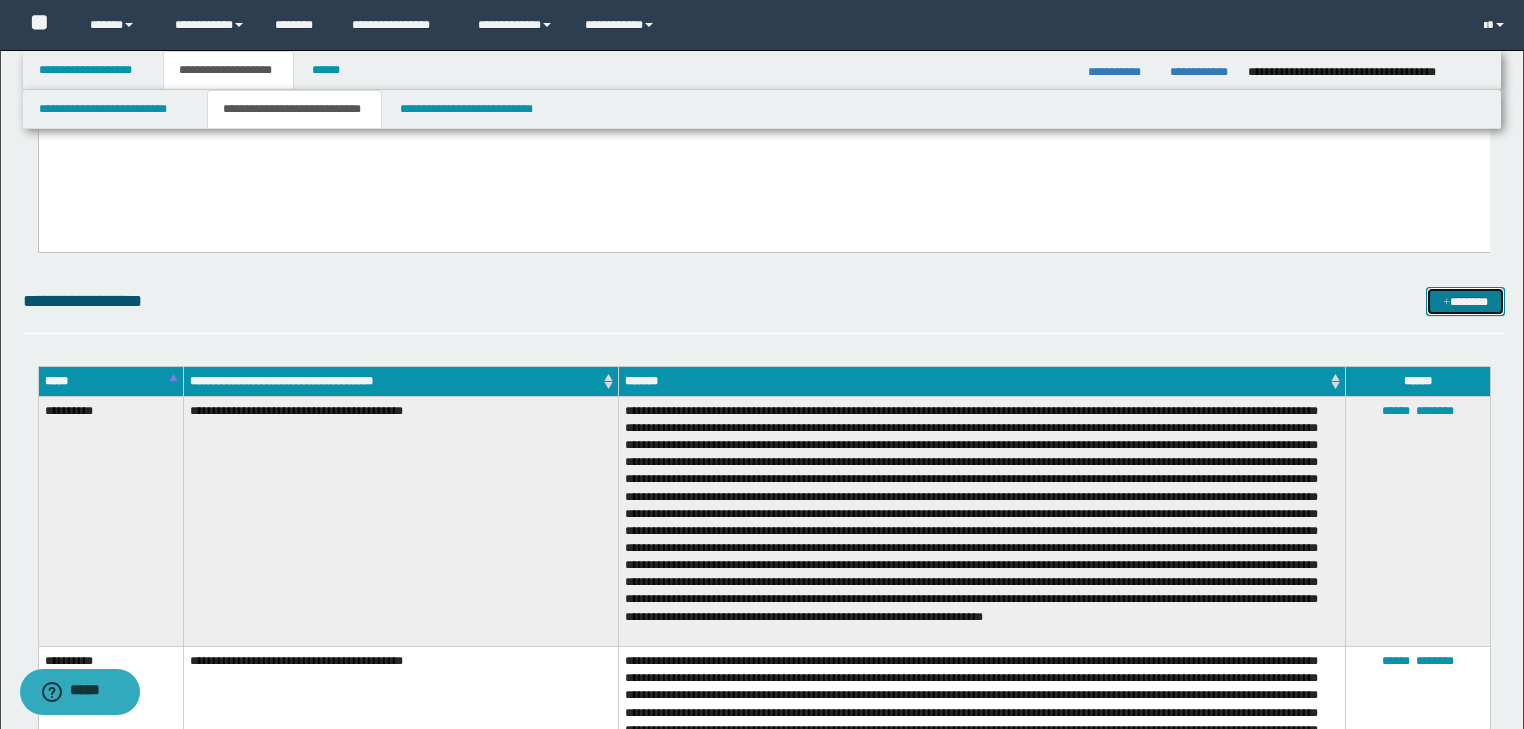 click at bounding box center [1446, 303] 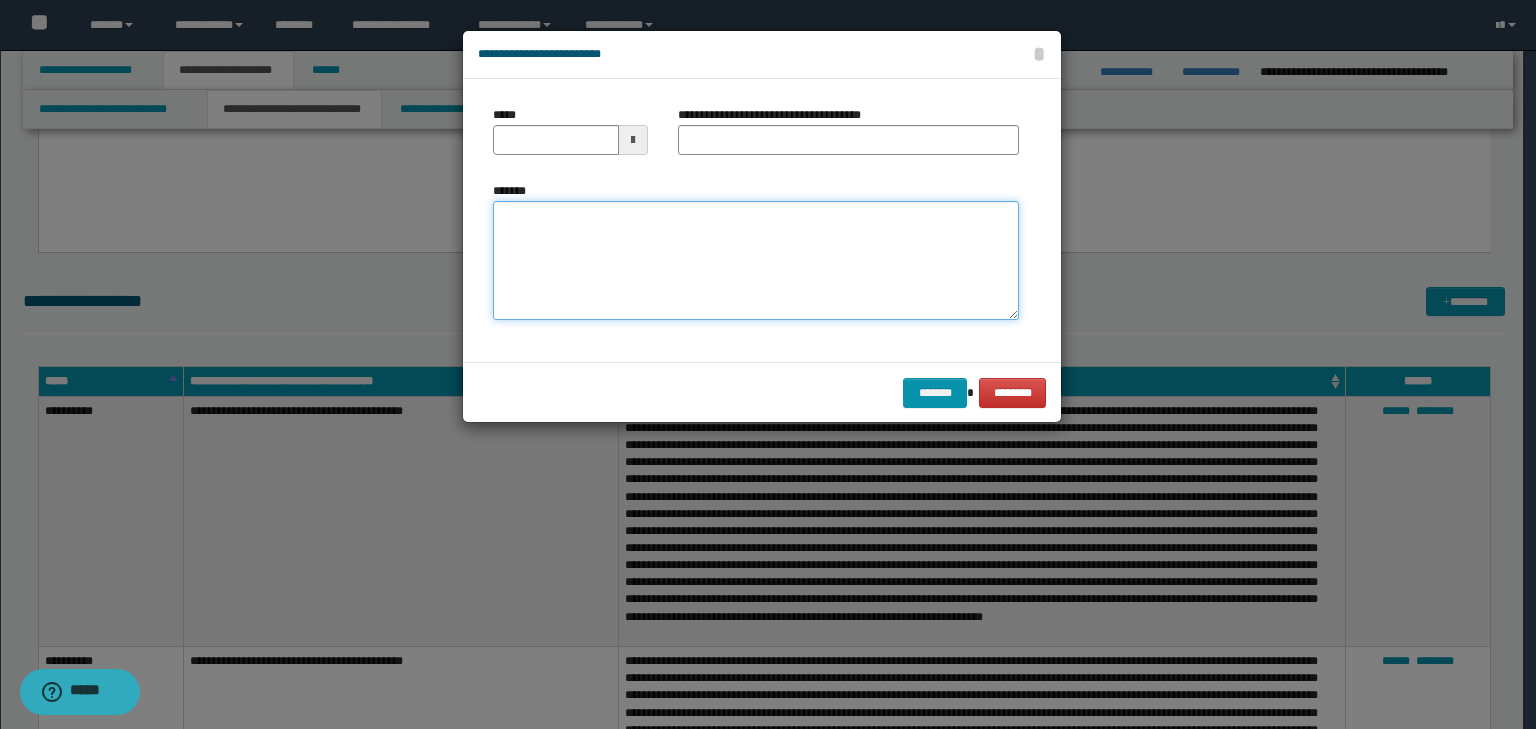 click on "*******" at bounding box center (756, 261) 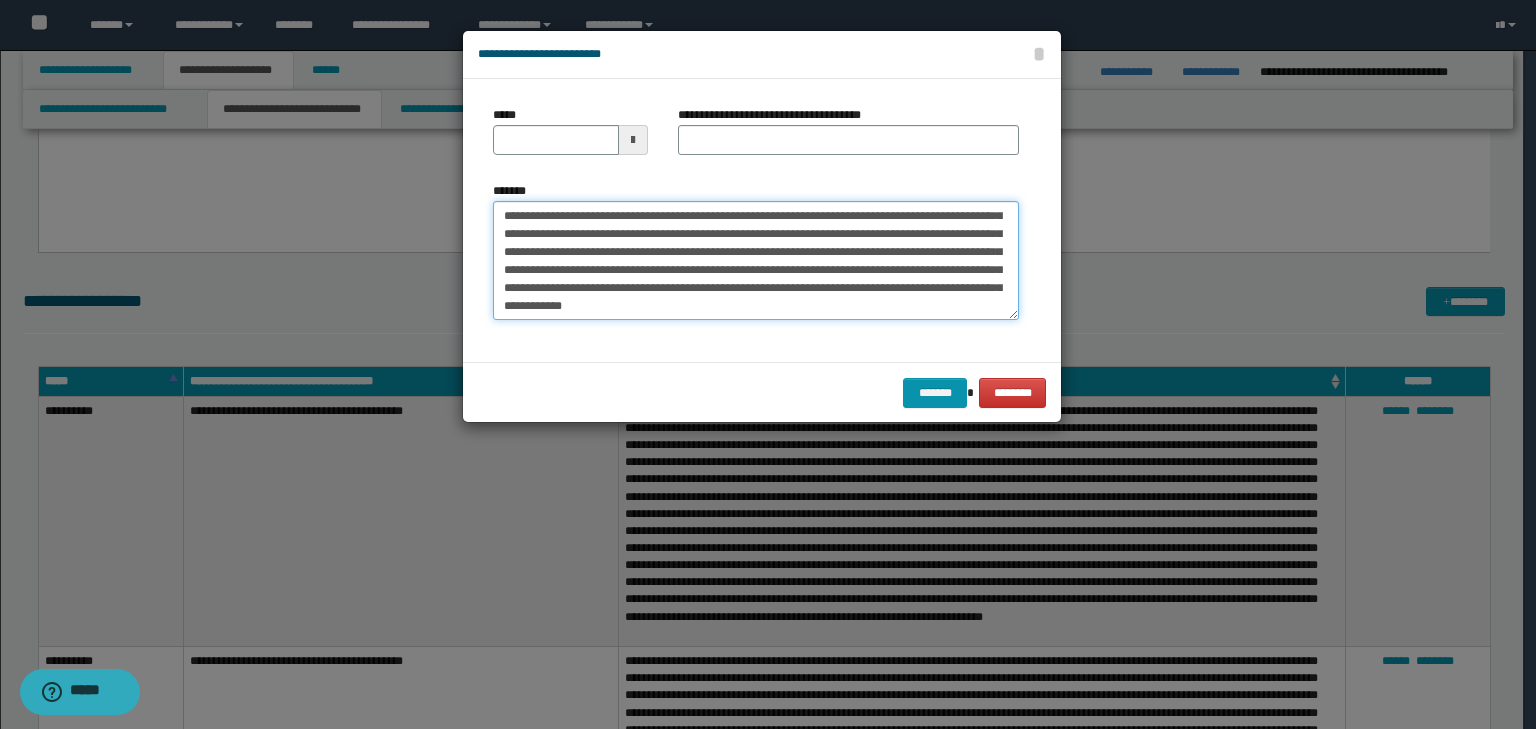 scroll, scrollTop: 0, scrollLeft: 0, axis: both 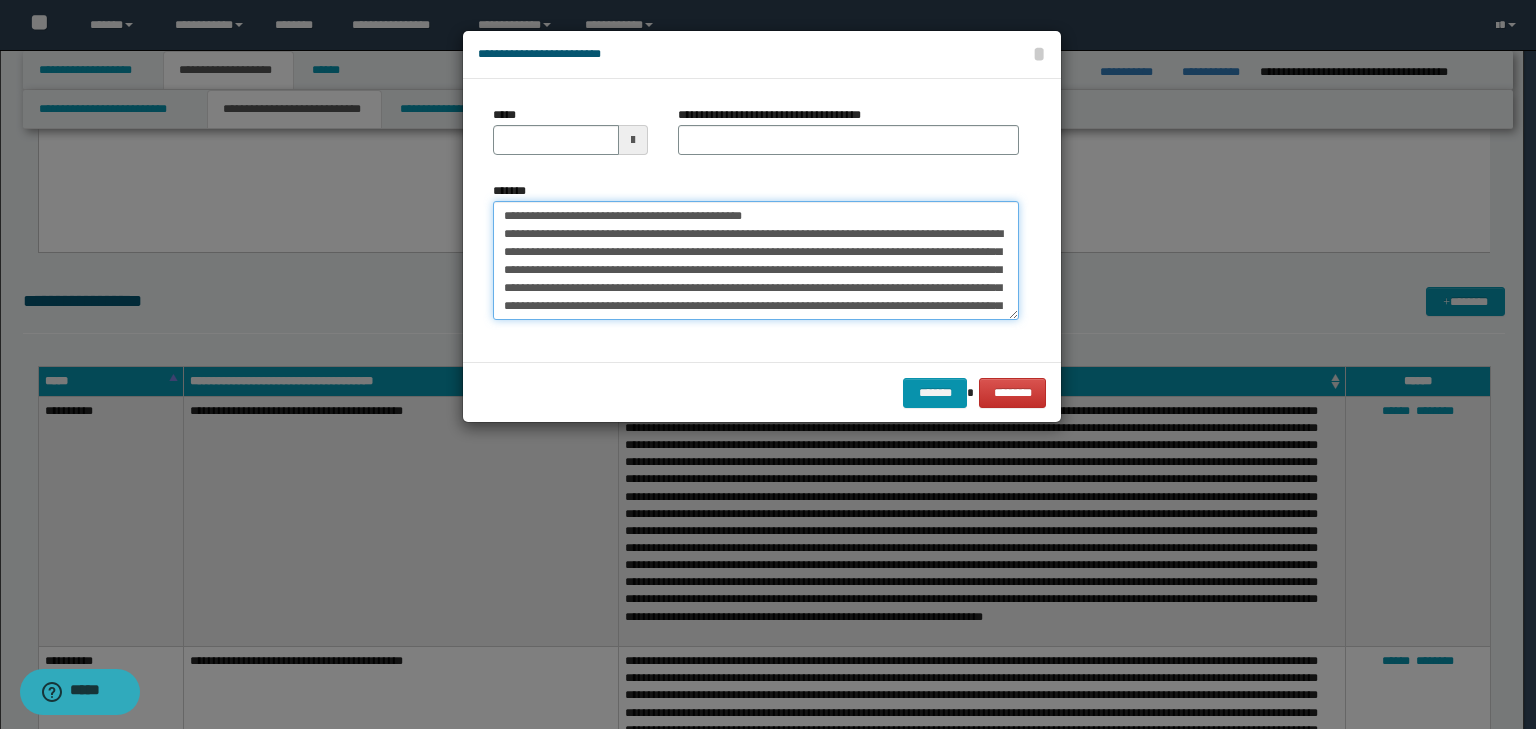 drag, startPoint x: 566, startPoint y: 214, endPoint x: 402, endPoint y: 195, distance: 165.09694 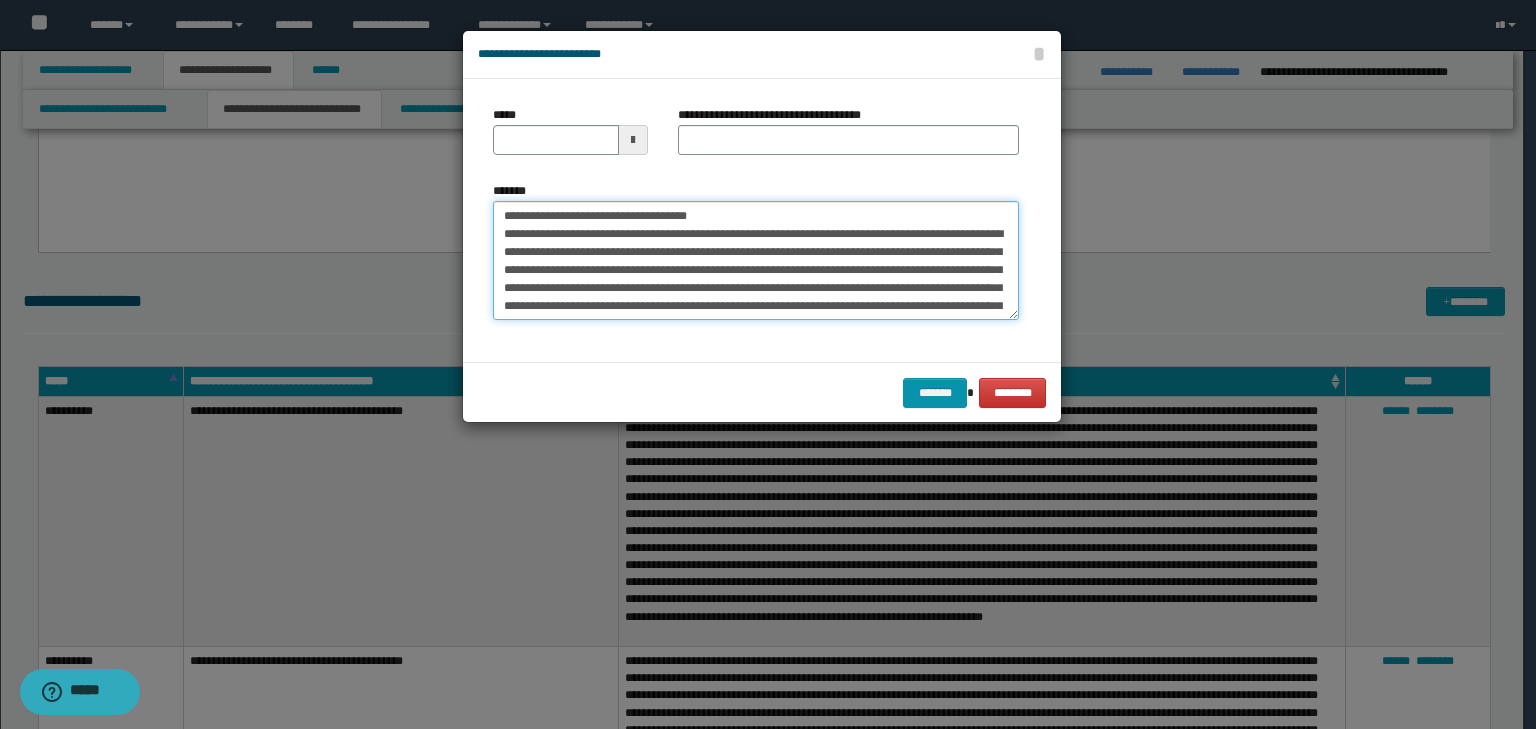 type 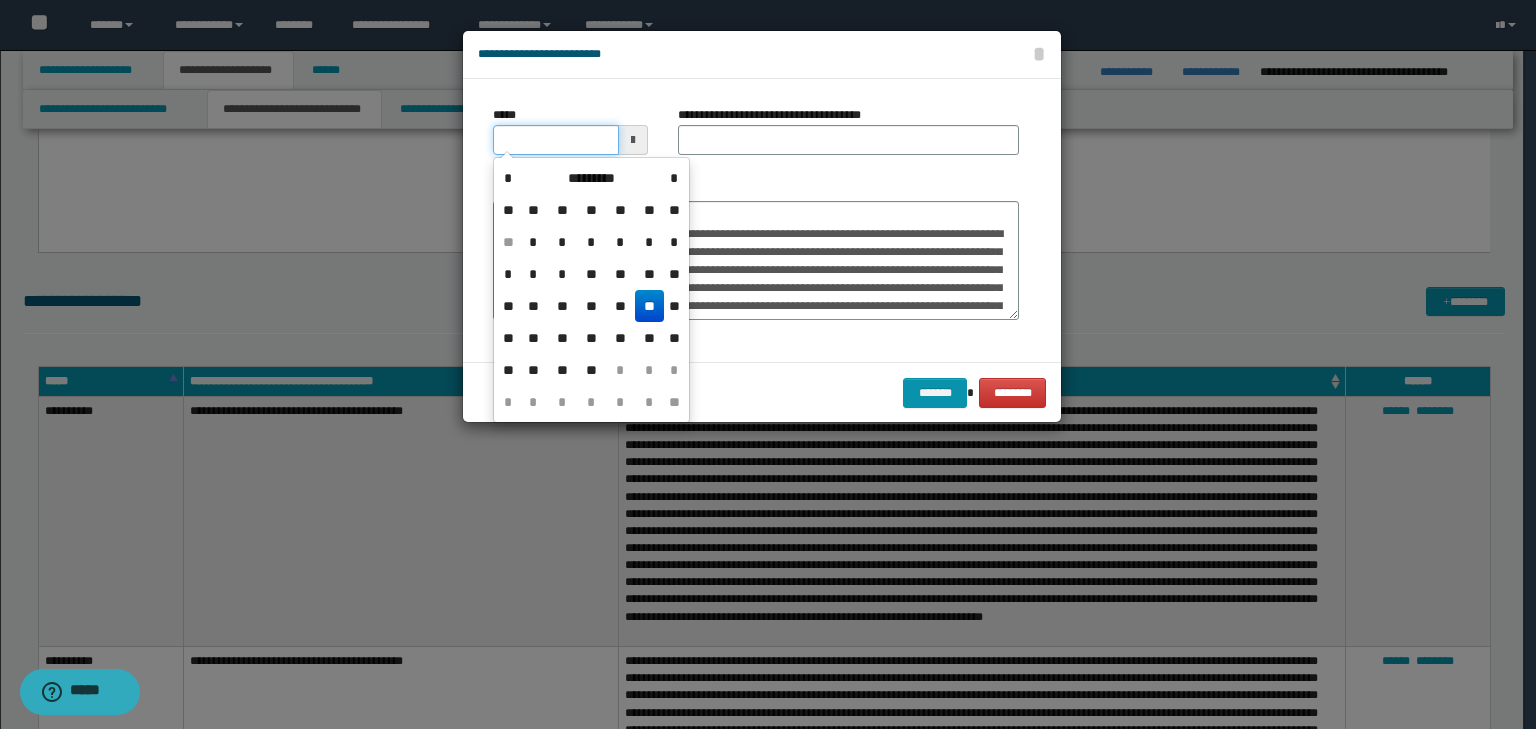 click on "*****" at bounding box center [556, 140] 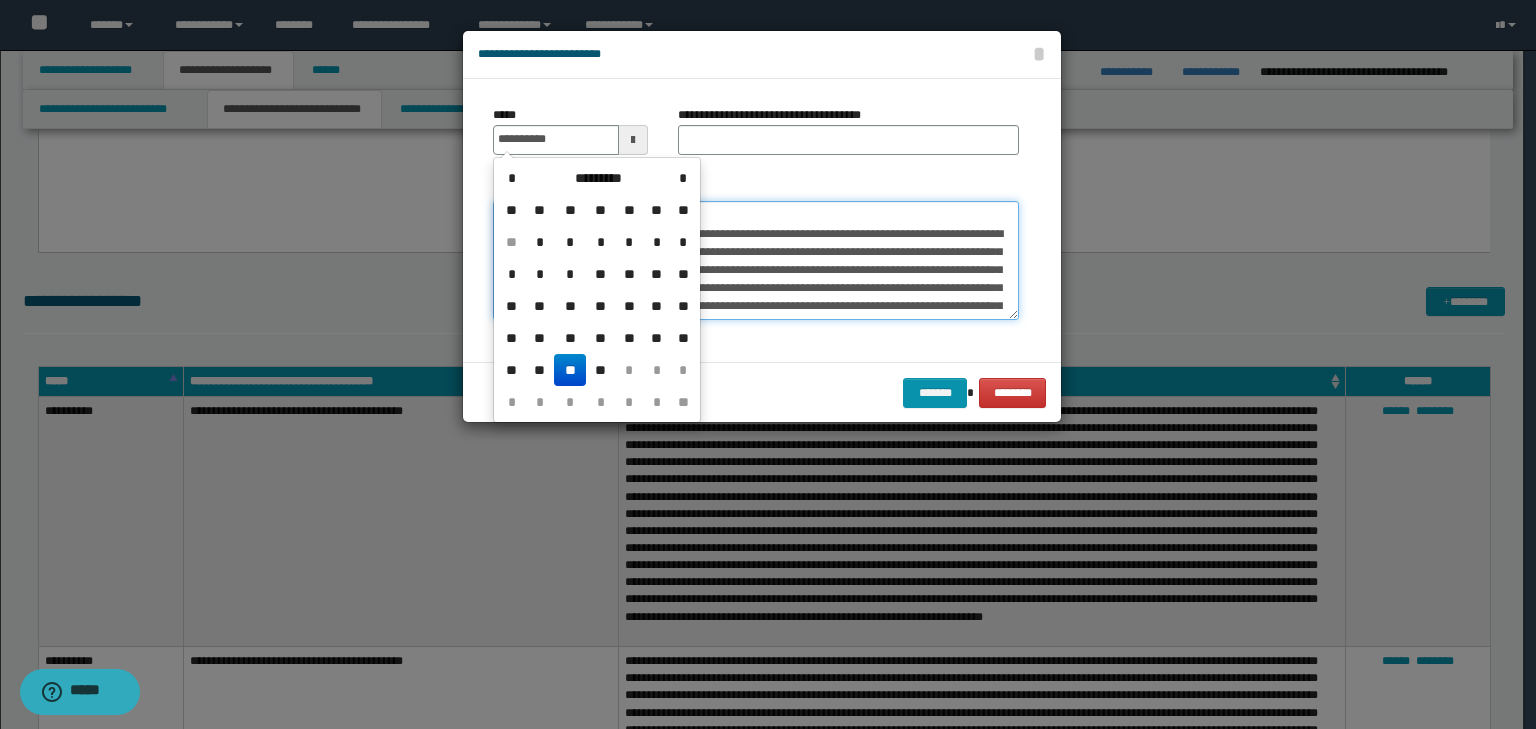 type on "**********" 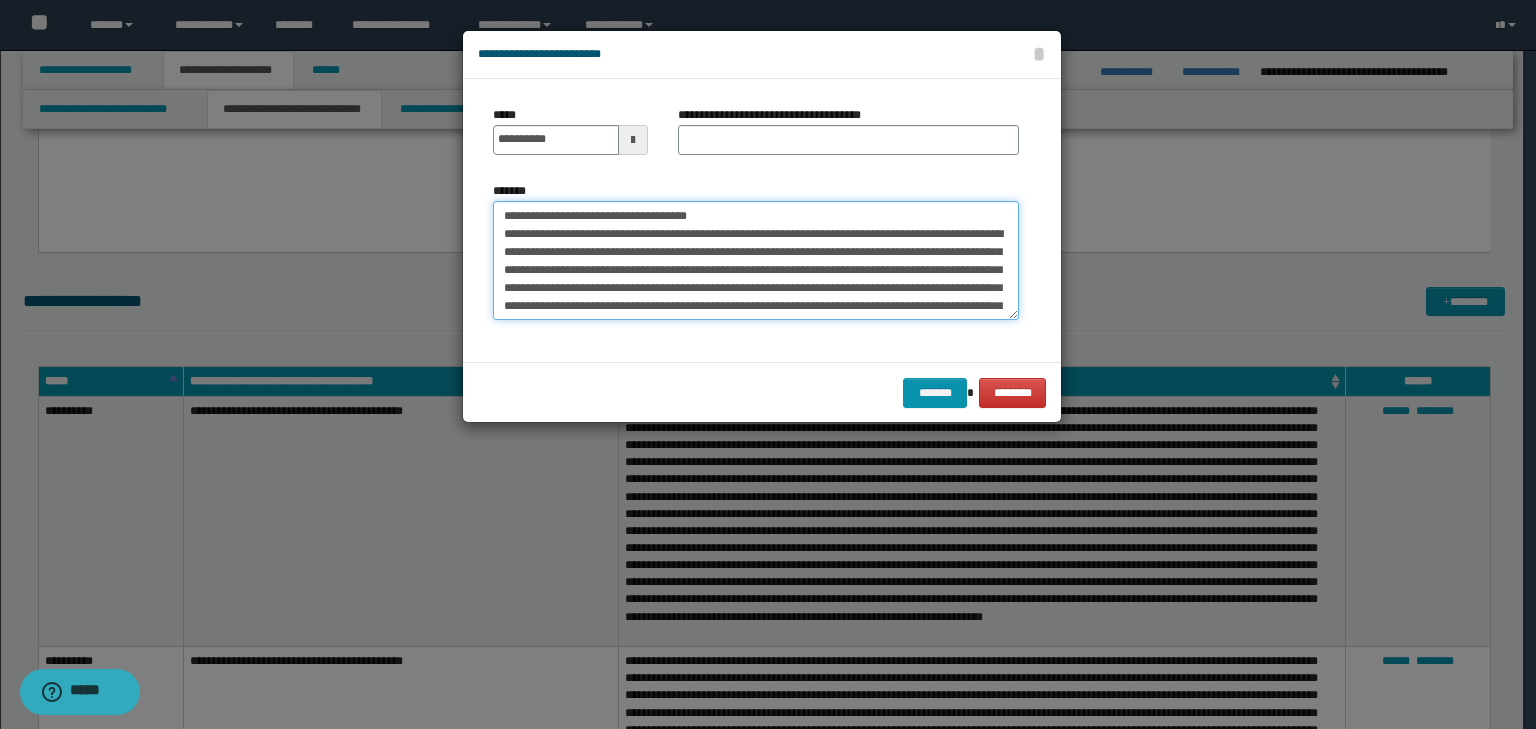 drag, startPoint x: 376, startPoint y: 187, endPoint x: 262, endPoint y: 178, distance: 114.35471 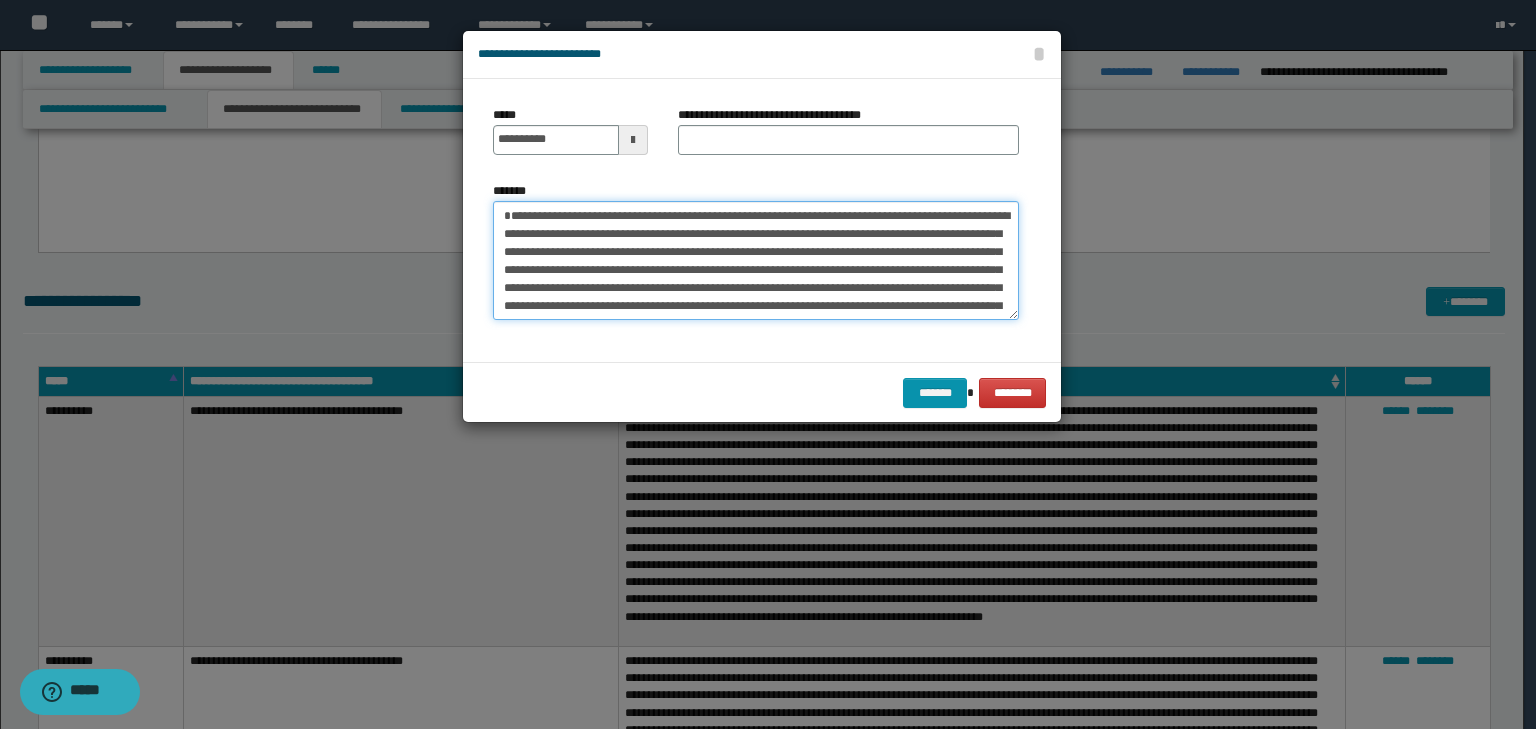 type on "**********" 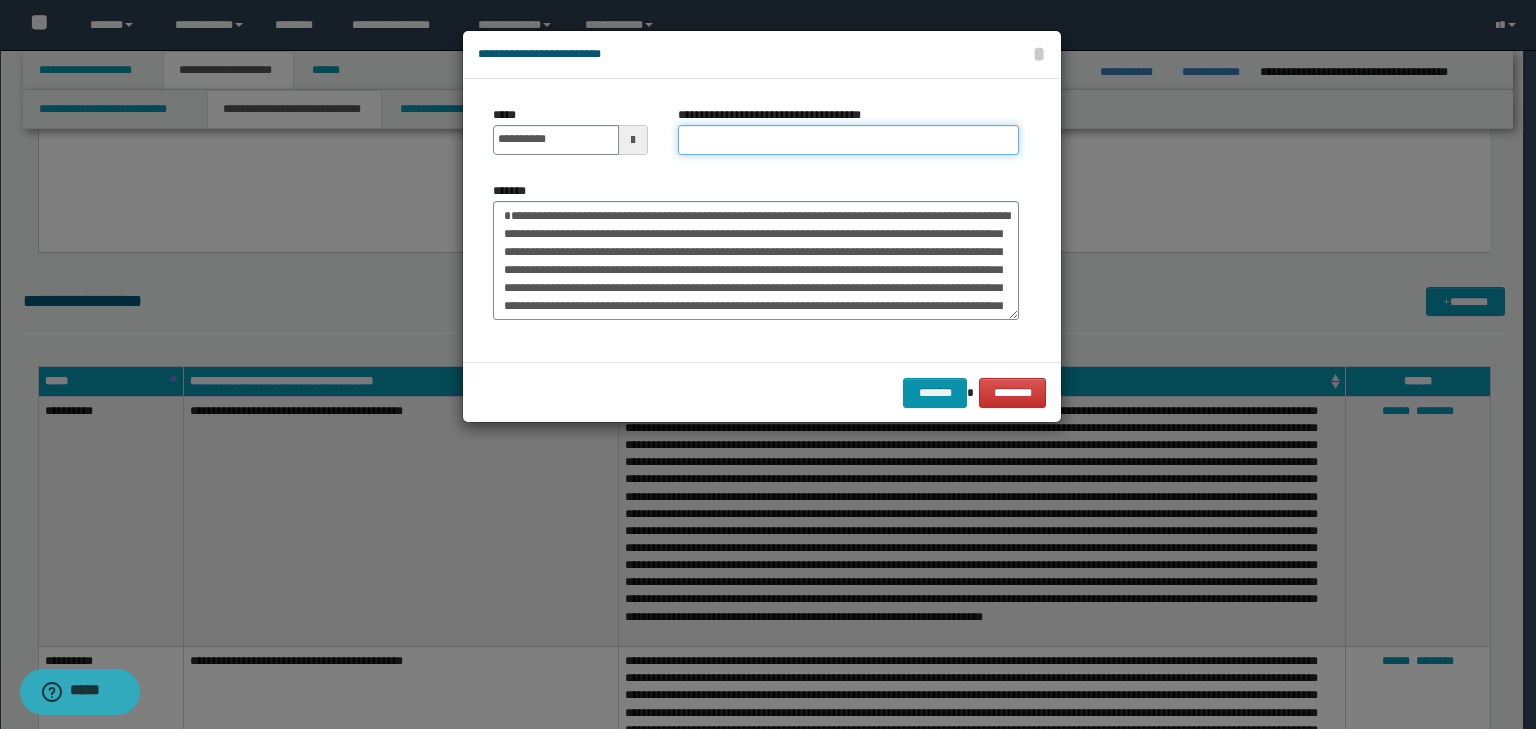 click on "**********" at bounding box center (848, 140) 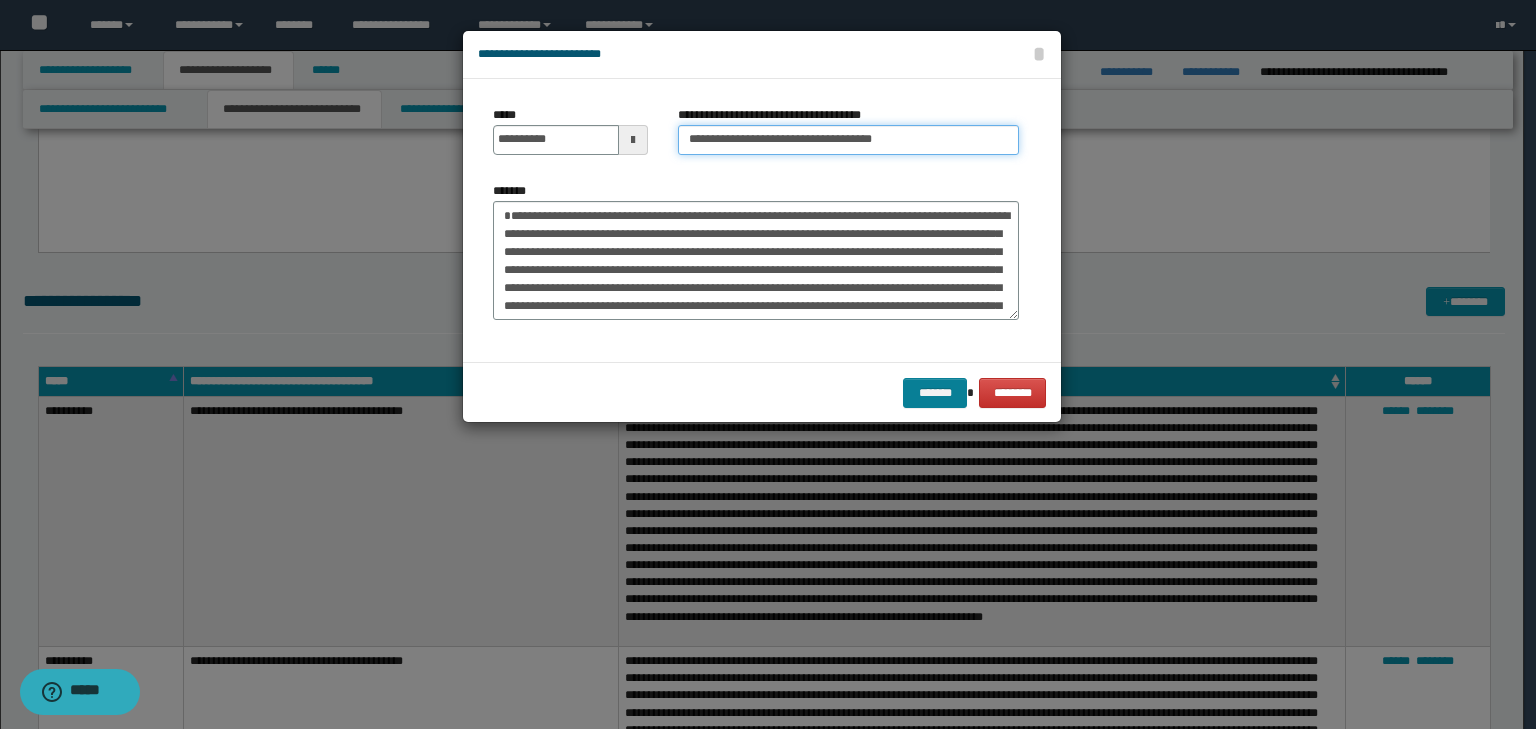 type on "**********" 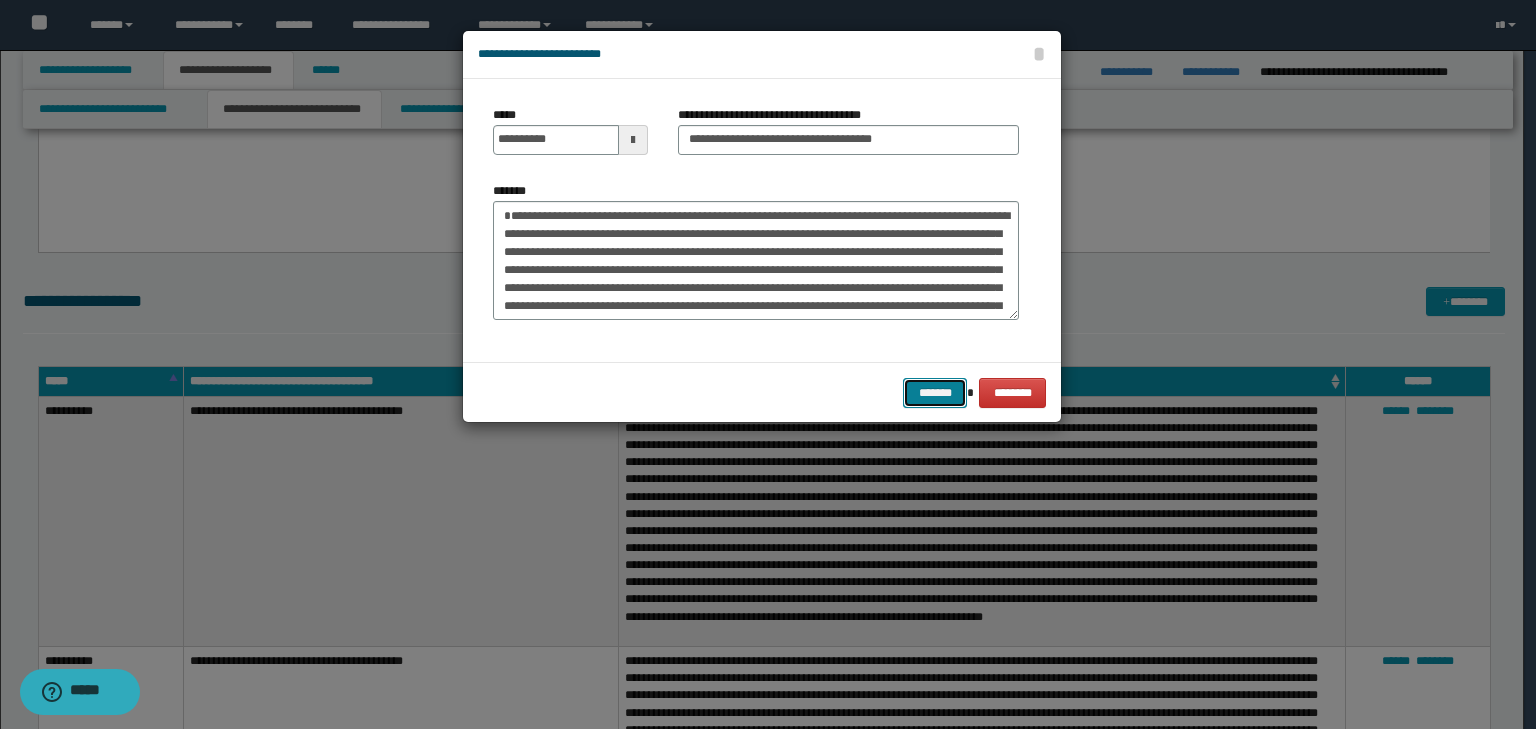 click on "*******" at bounding box center [935, 393] 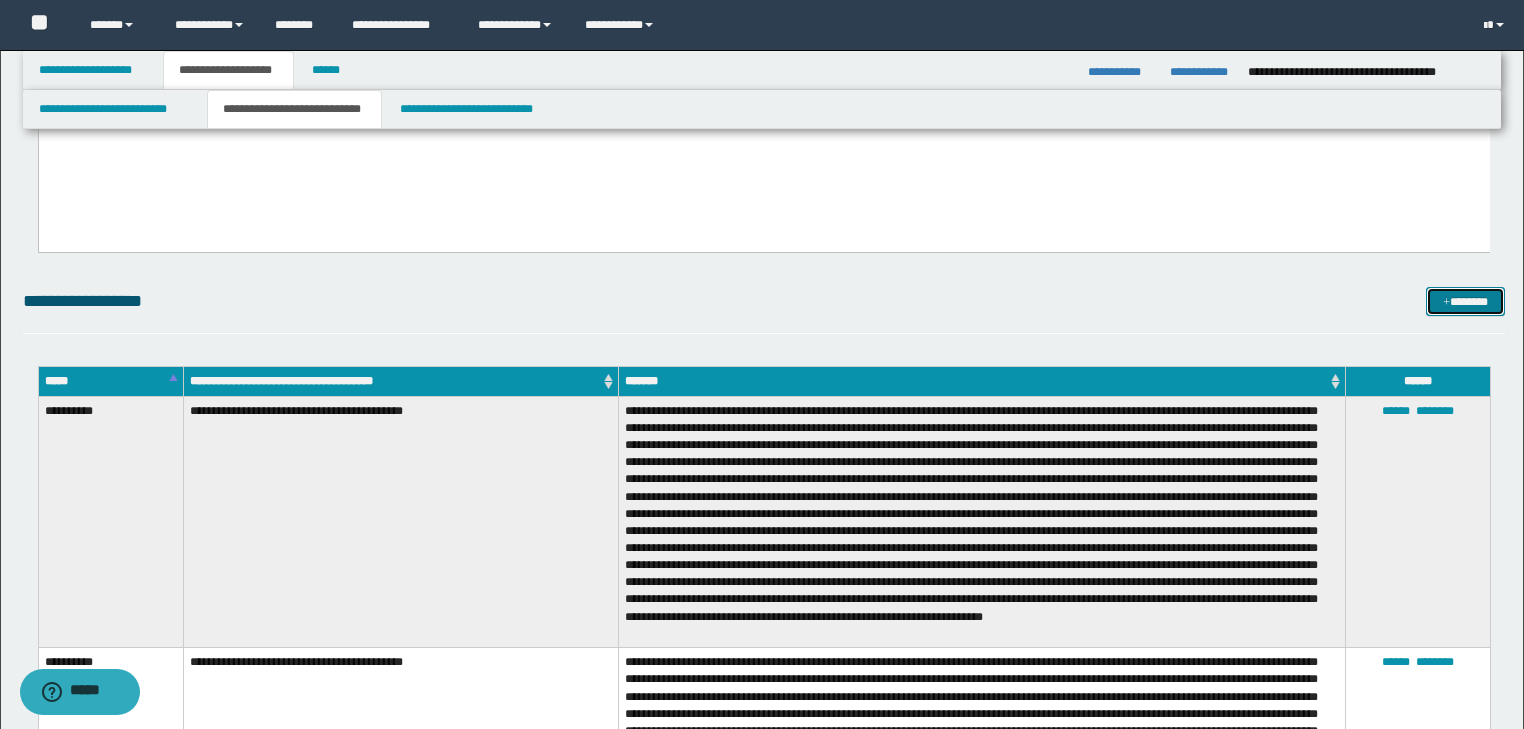 click on "*******" at bounding box center (1465, 302) 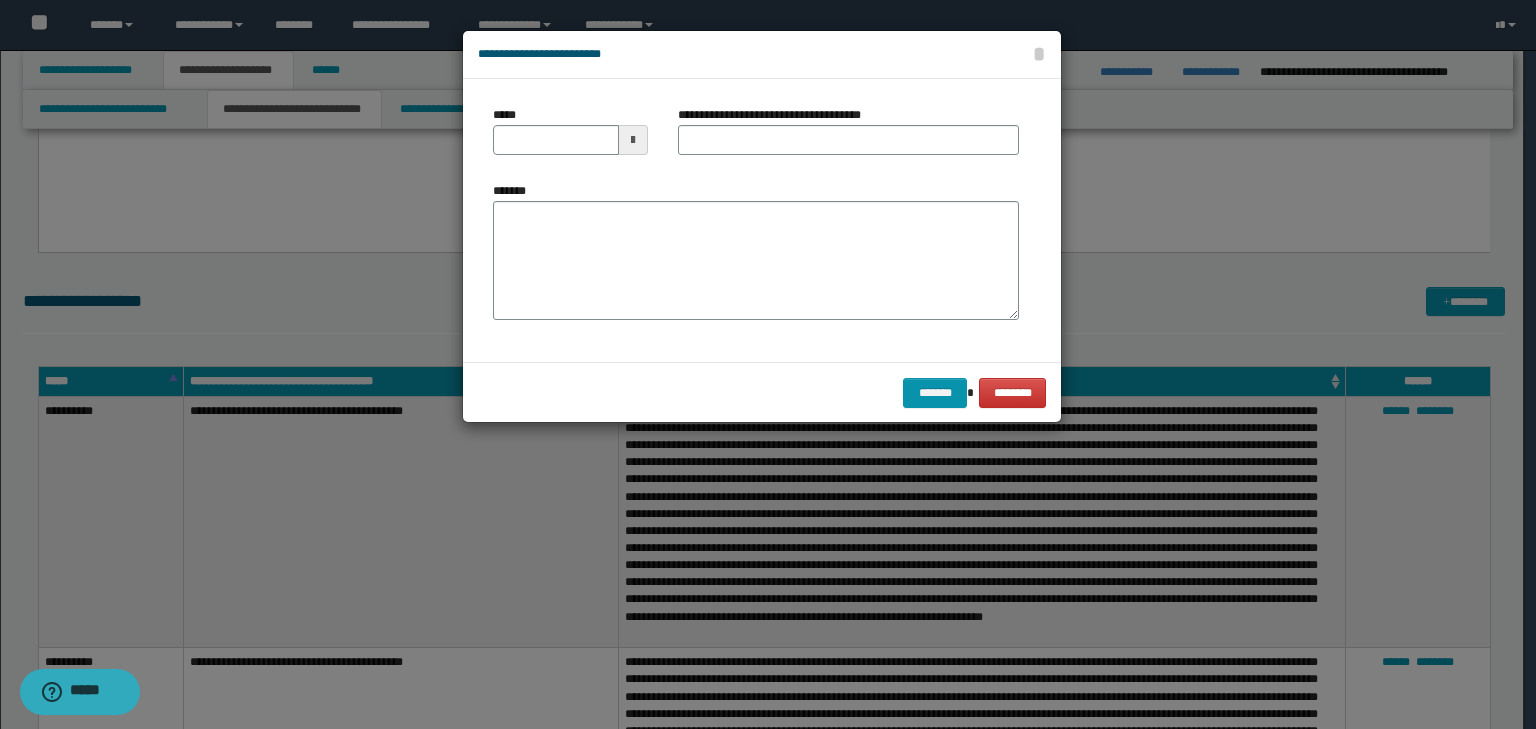 click on "**********" at bounding box center [762, 220] 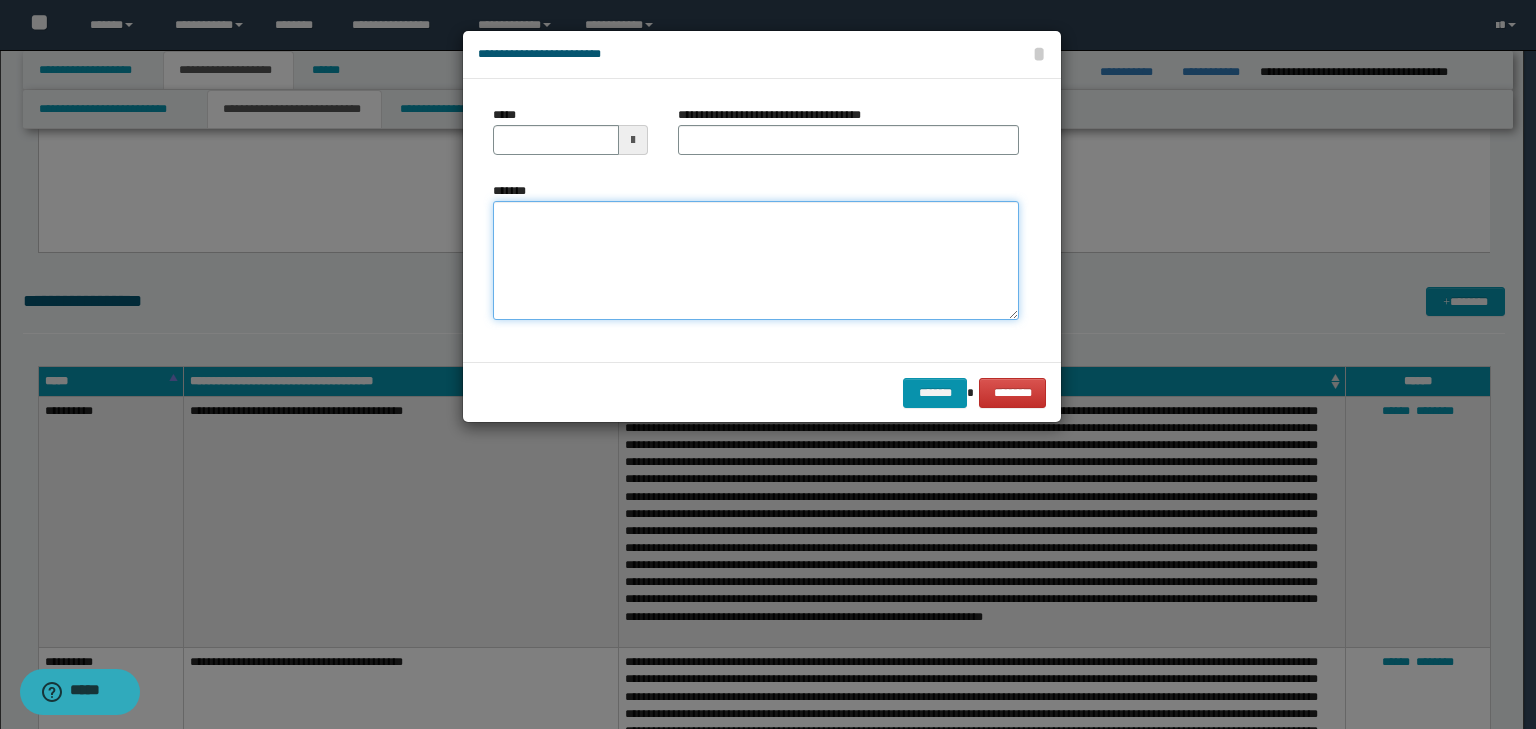 click on "*******" at bounding box center (756, 261) 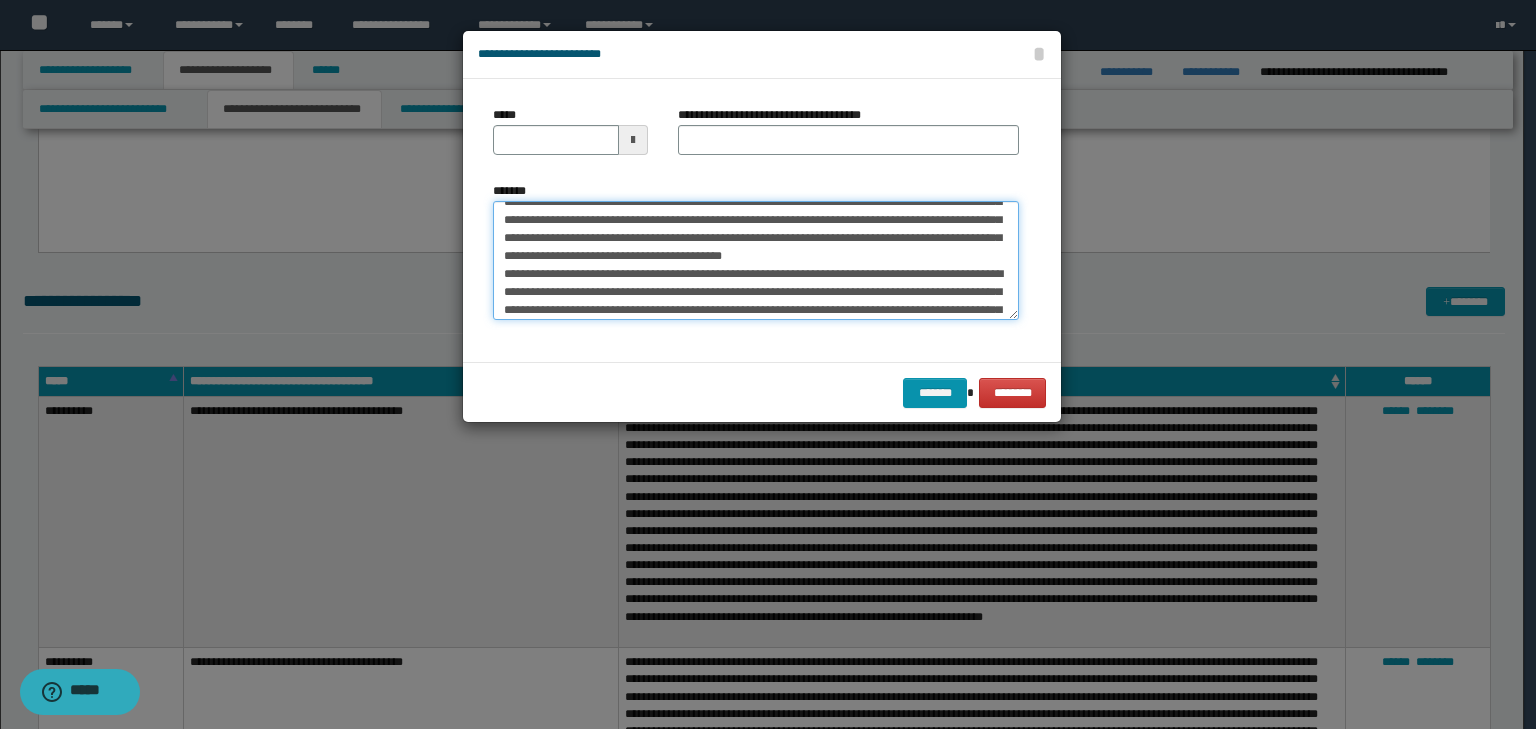 scroll, scrollTop: 0, scrollLeft: 0, axis: both 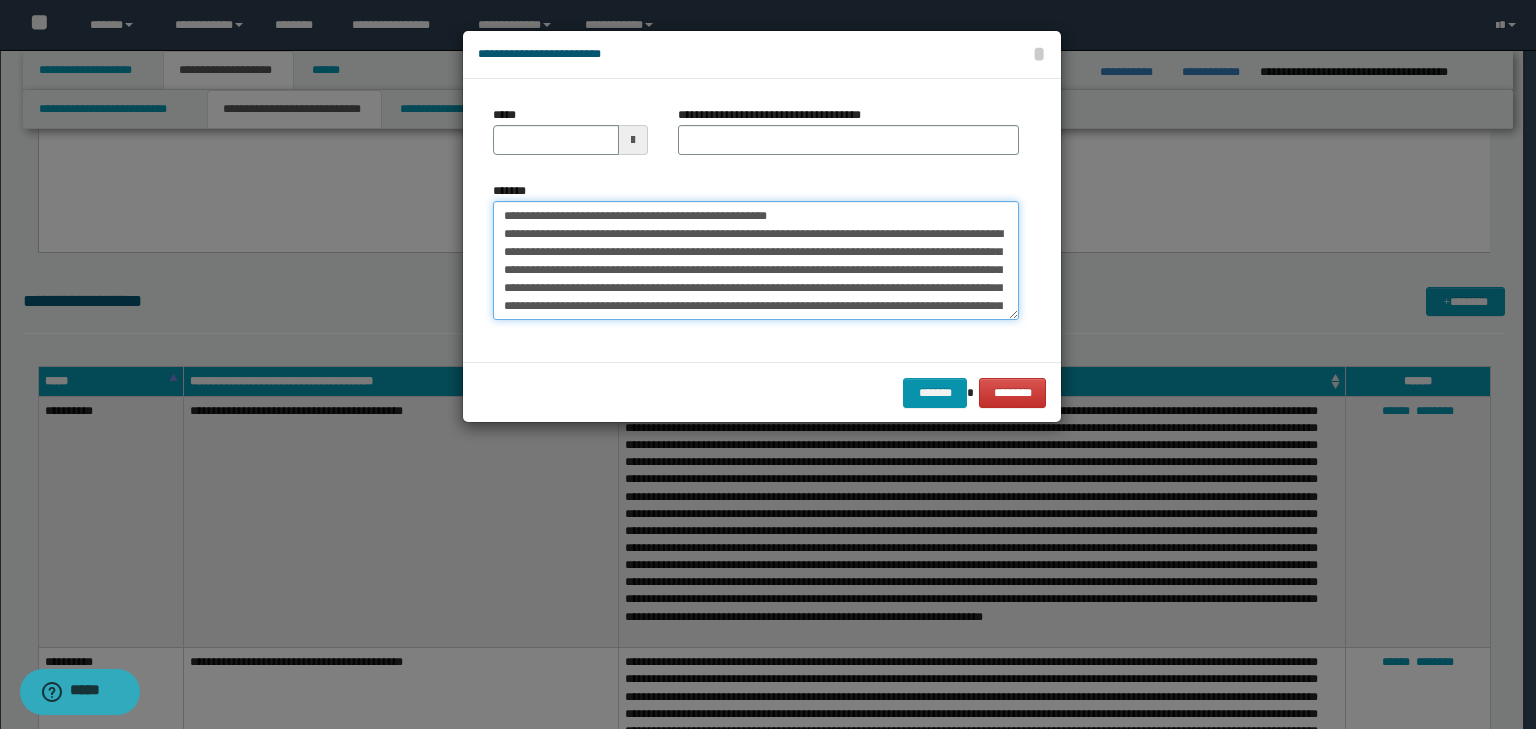 drag, startPoint x: 568, startPoint y: 211, endPoint x: 426, endPoint y: 202, distance: 142.28493 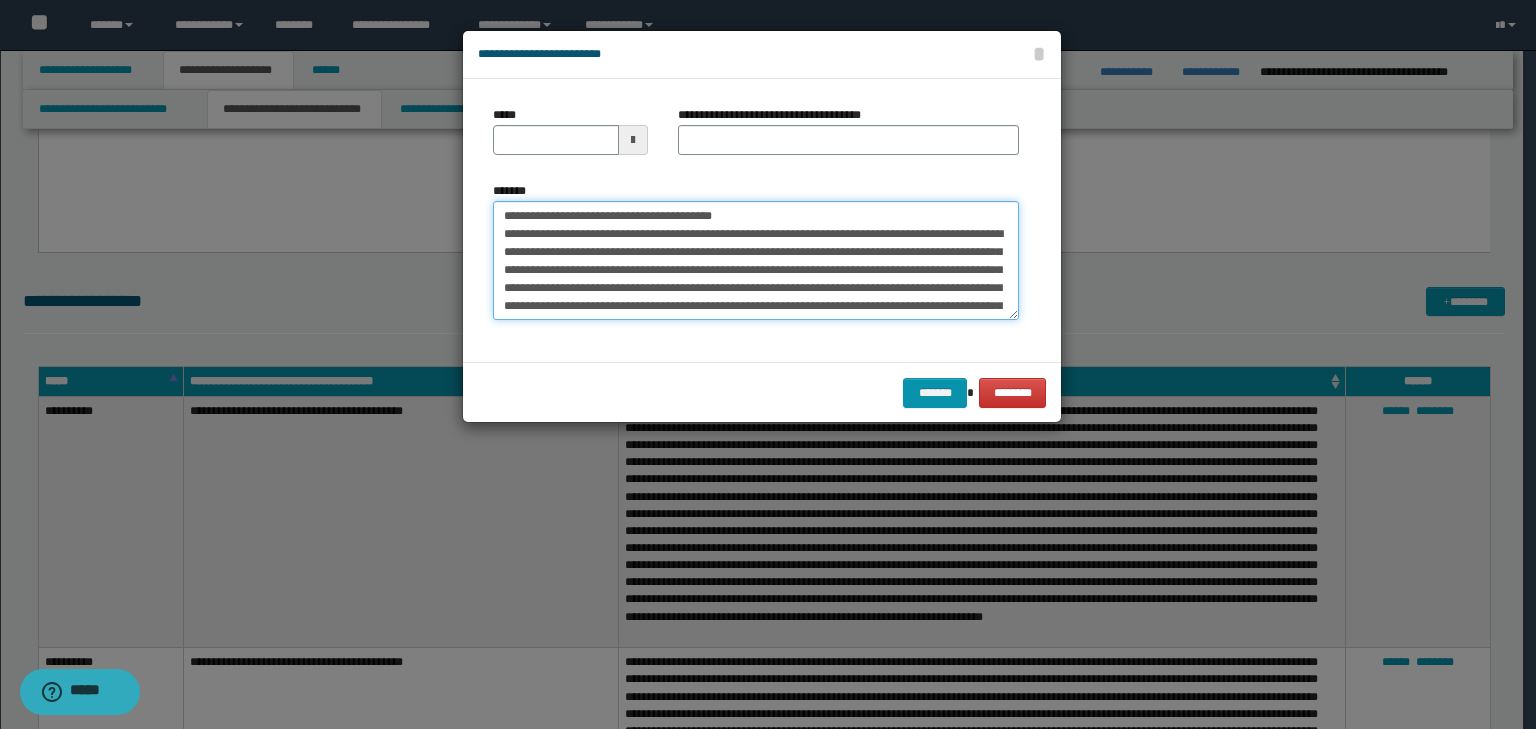 type 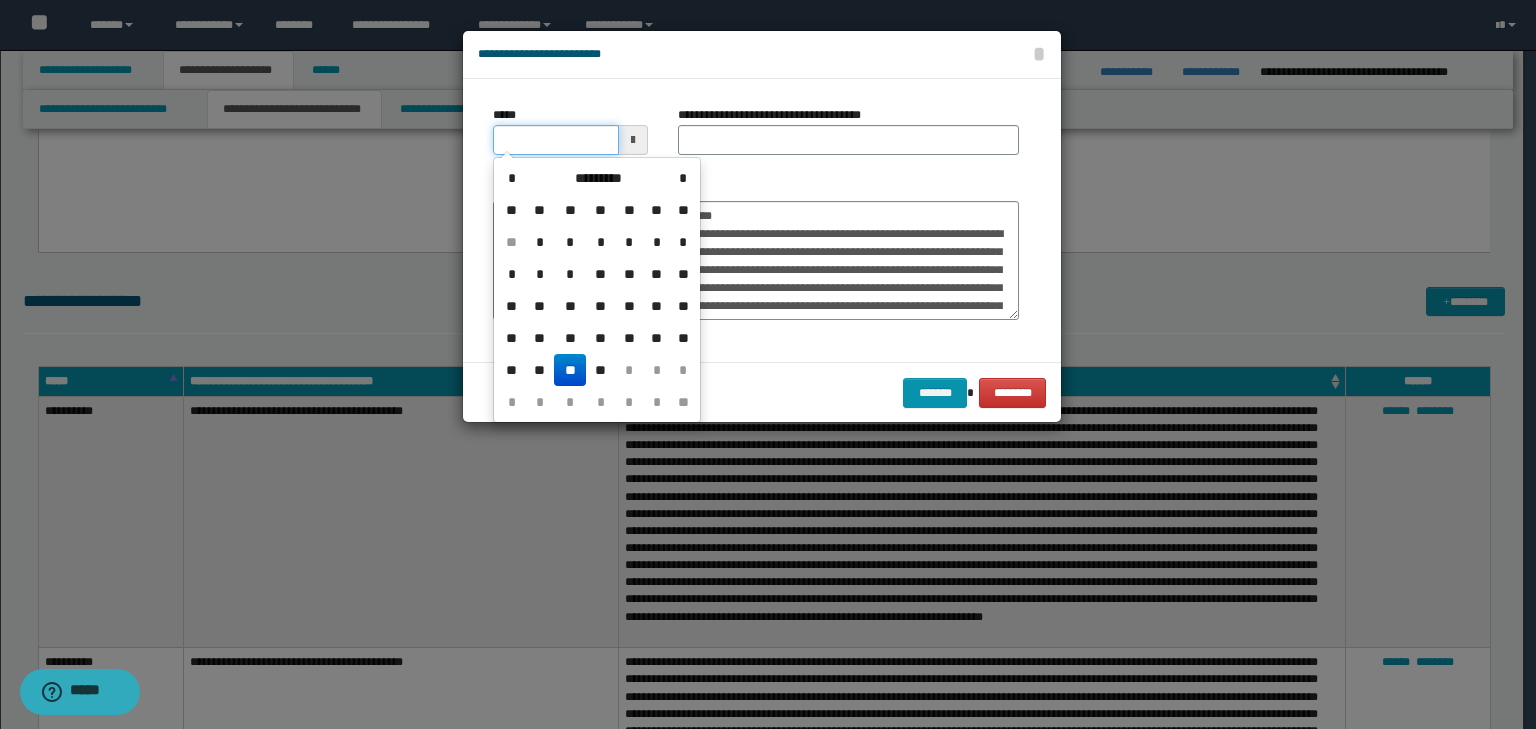 click on "*****" at bounding box center [556, 140] 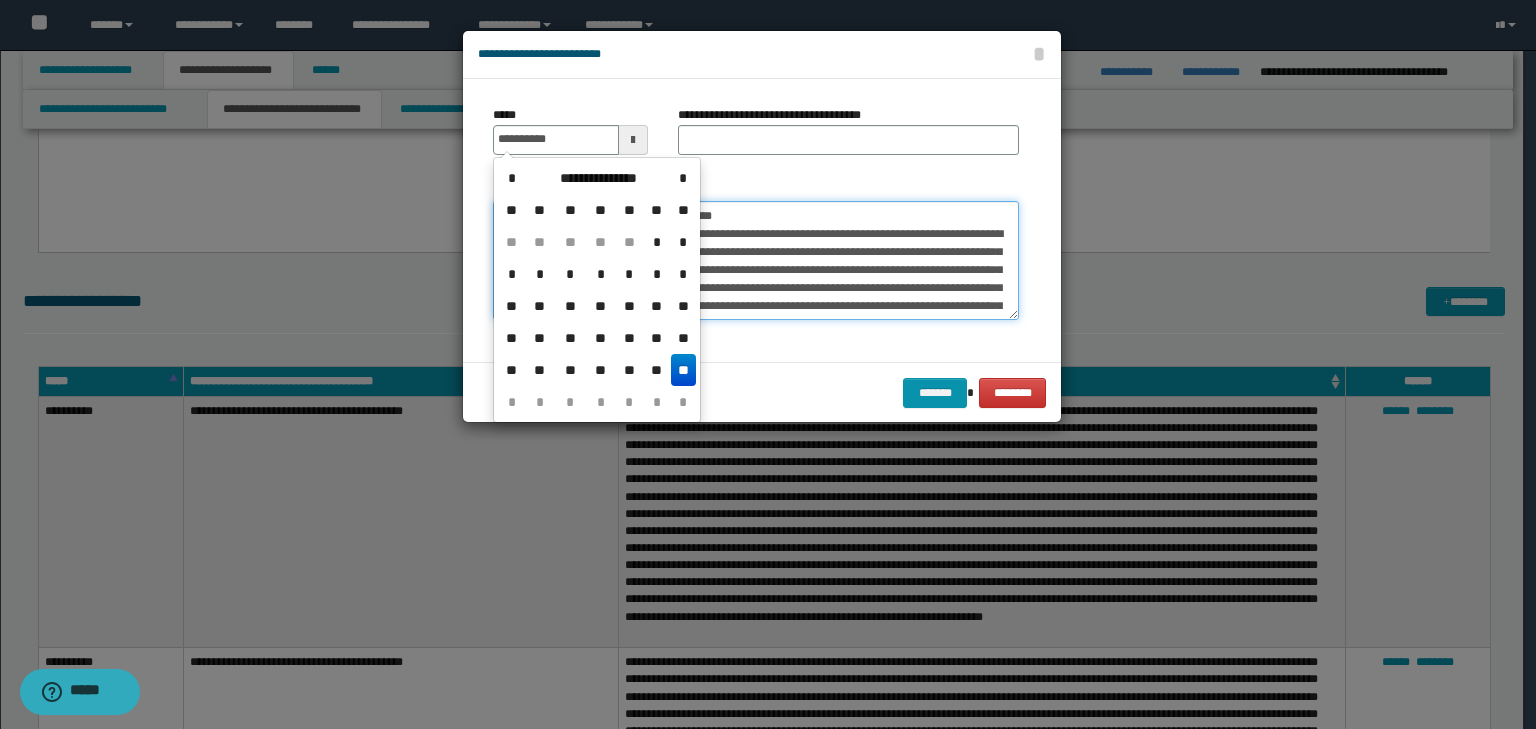 type on "**********" 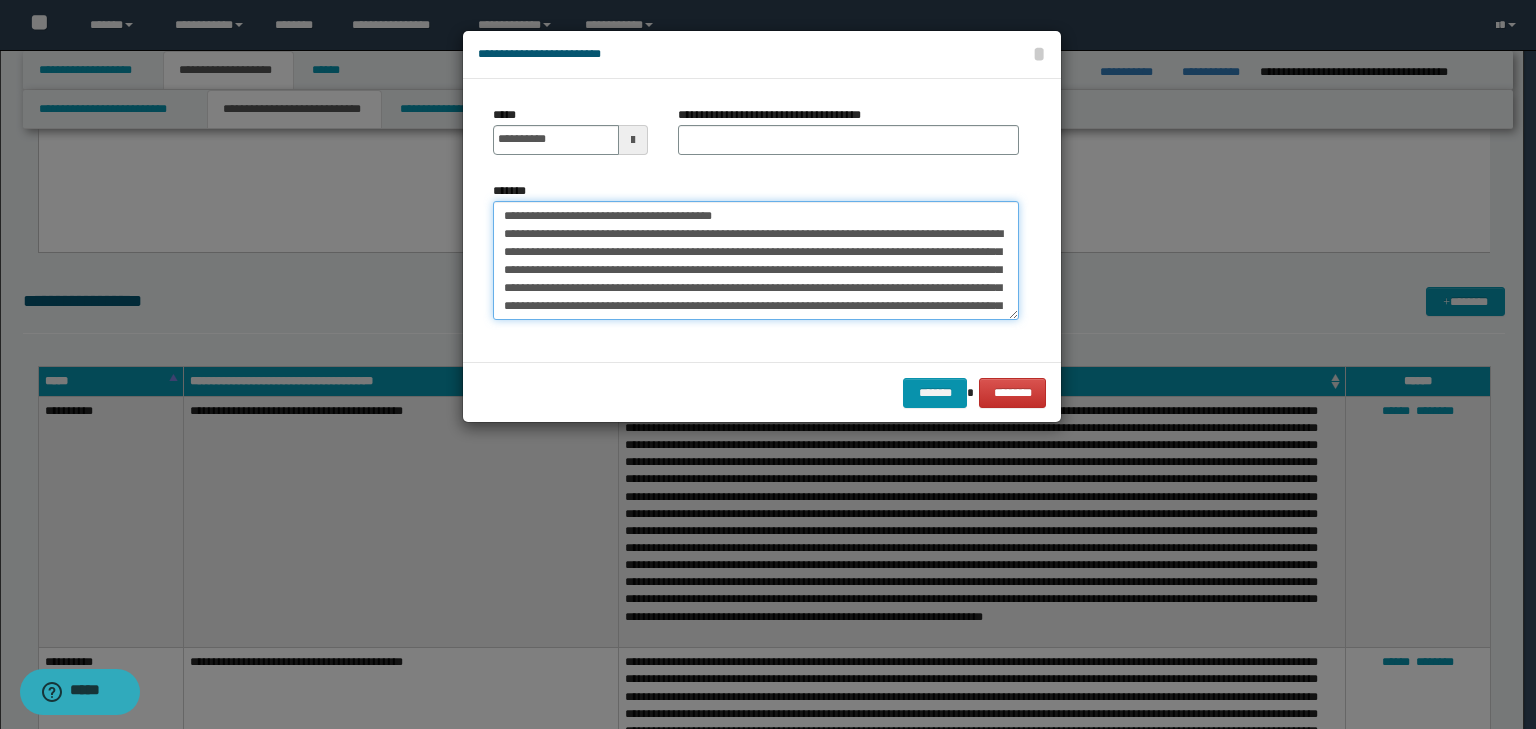 drag, startPoint x: 795, startPoint y: 211, endPoint x: 303, endPoint y: 159, distance: 494.74033 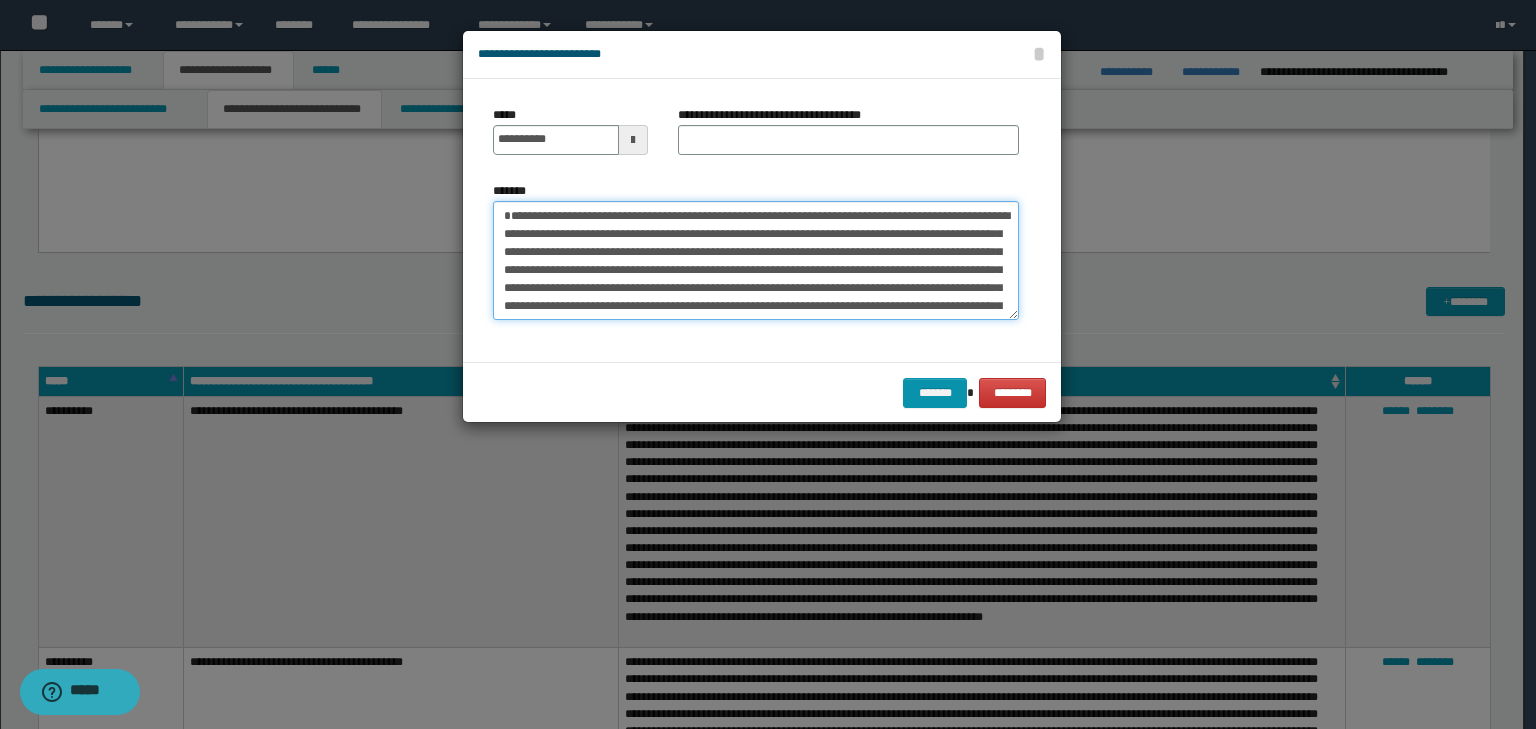 type on "**********" 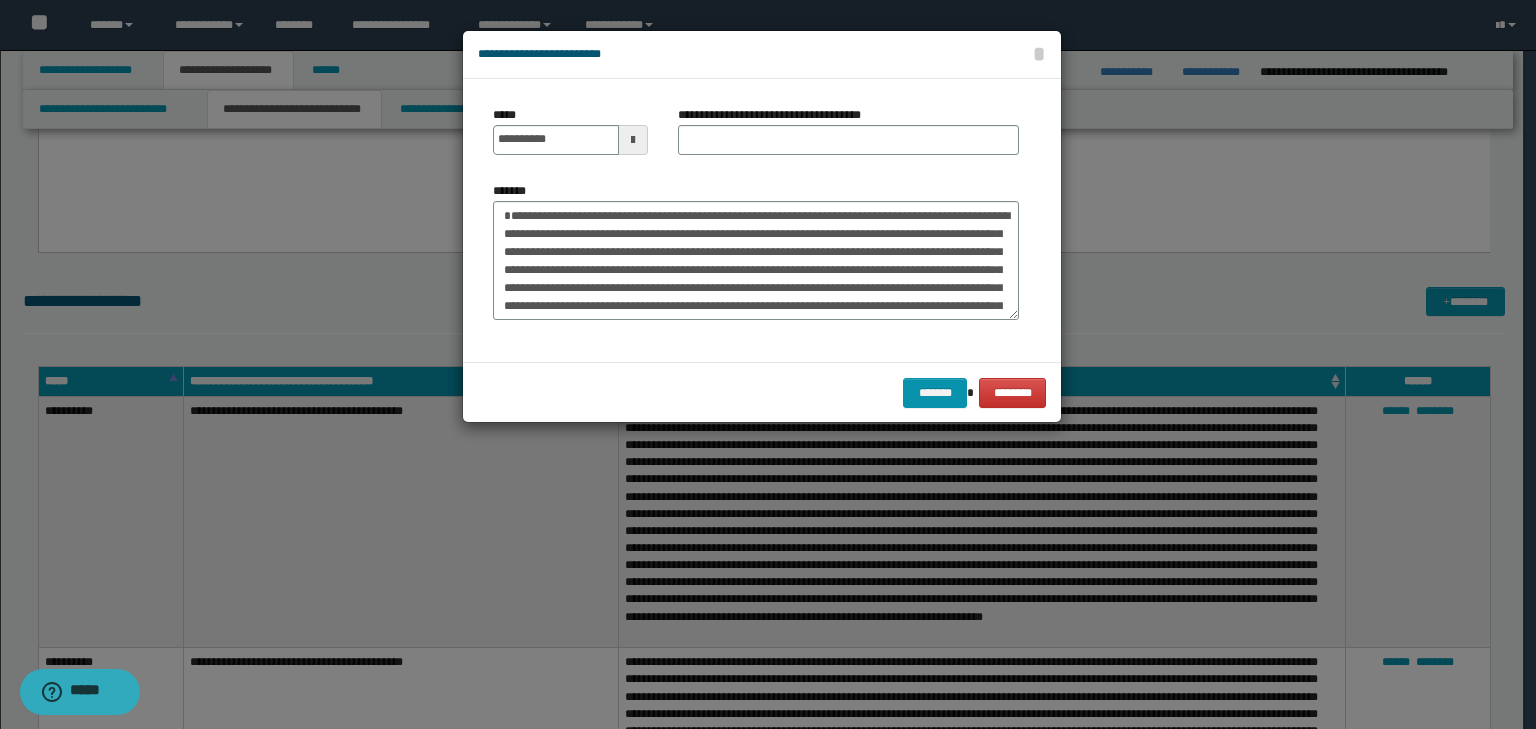 click on "**********" at bounding box center [848, 138] 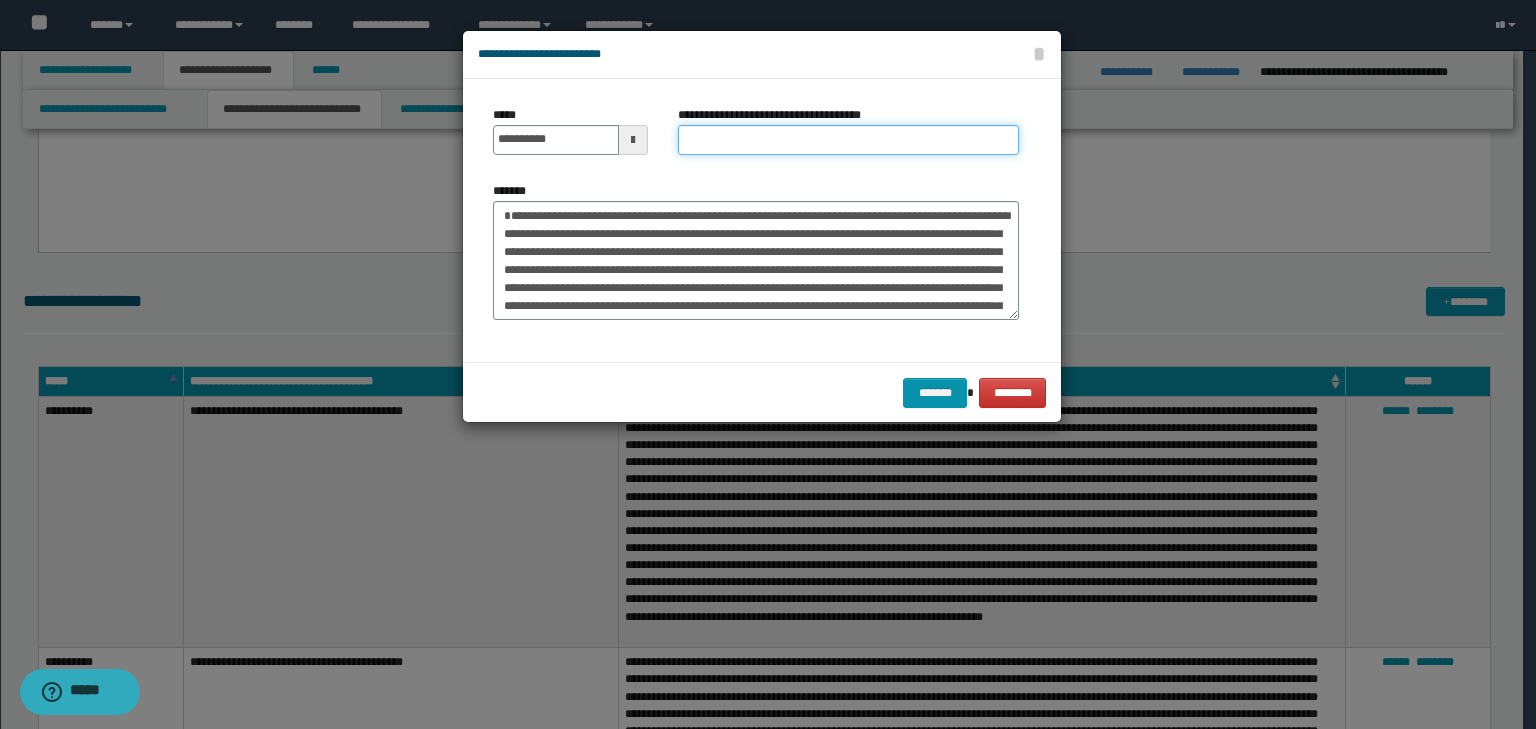 click on "**********" at bounding box center [848, 140] 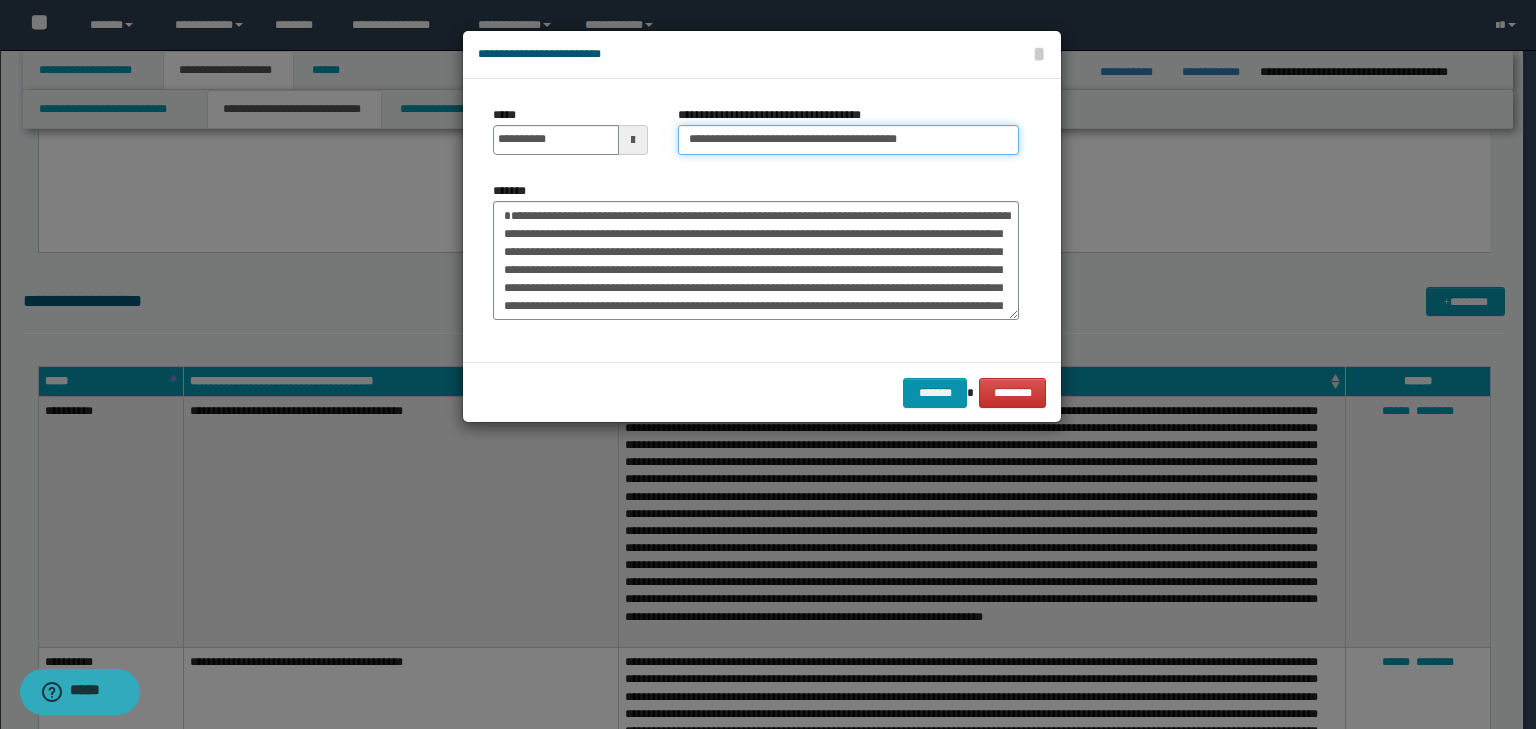 type on "**********" 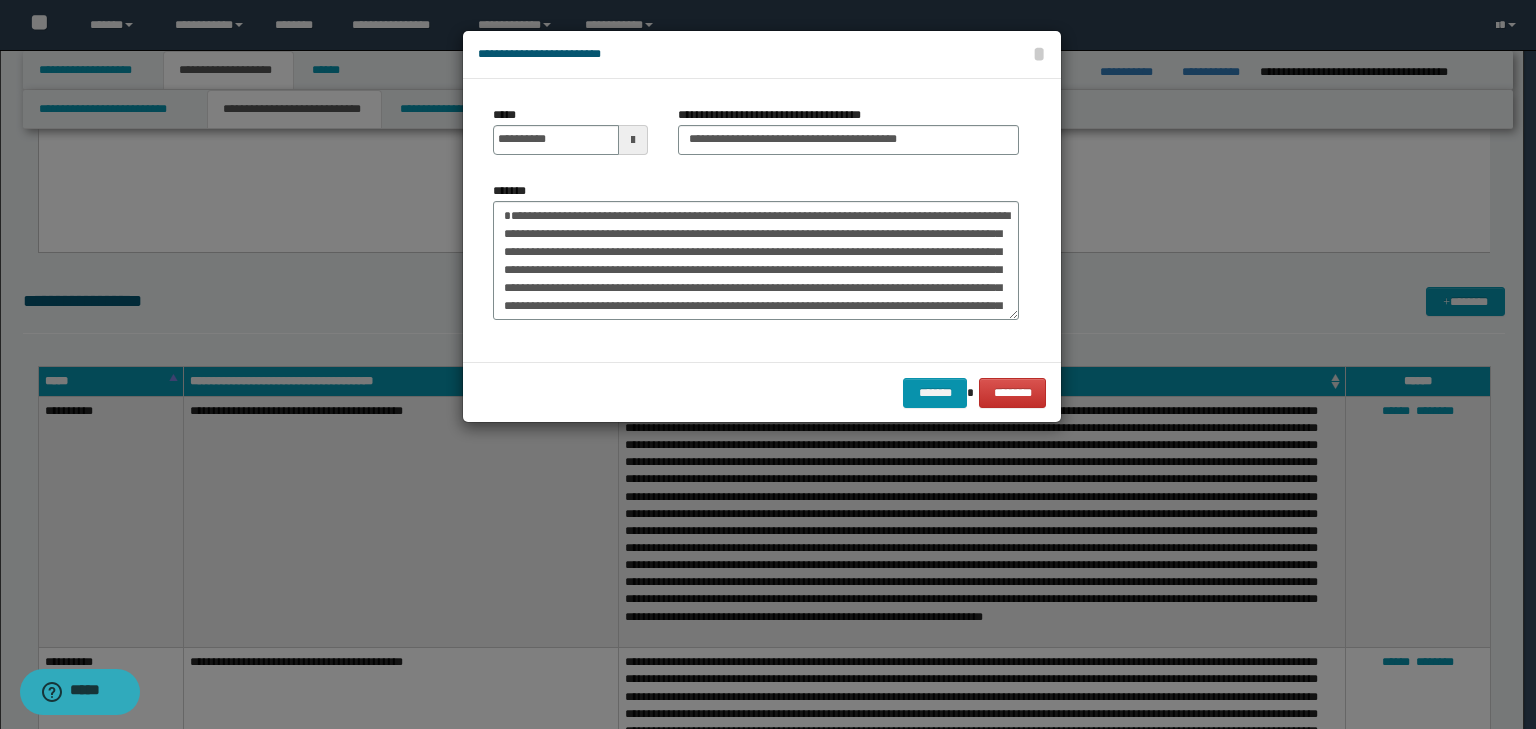 click on "*******
********" at bounding box center (762, 392) 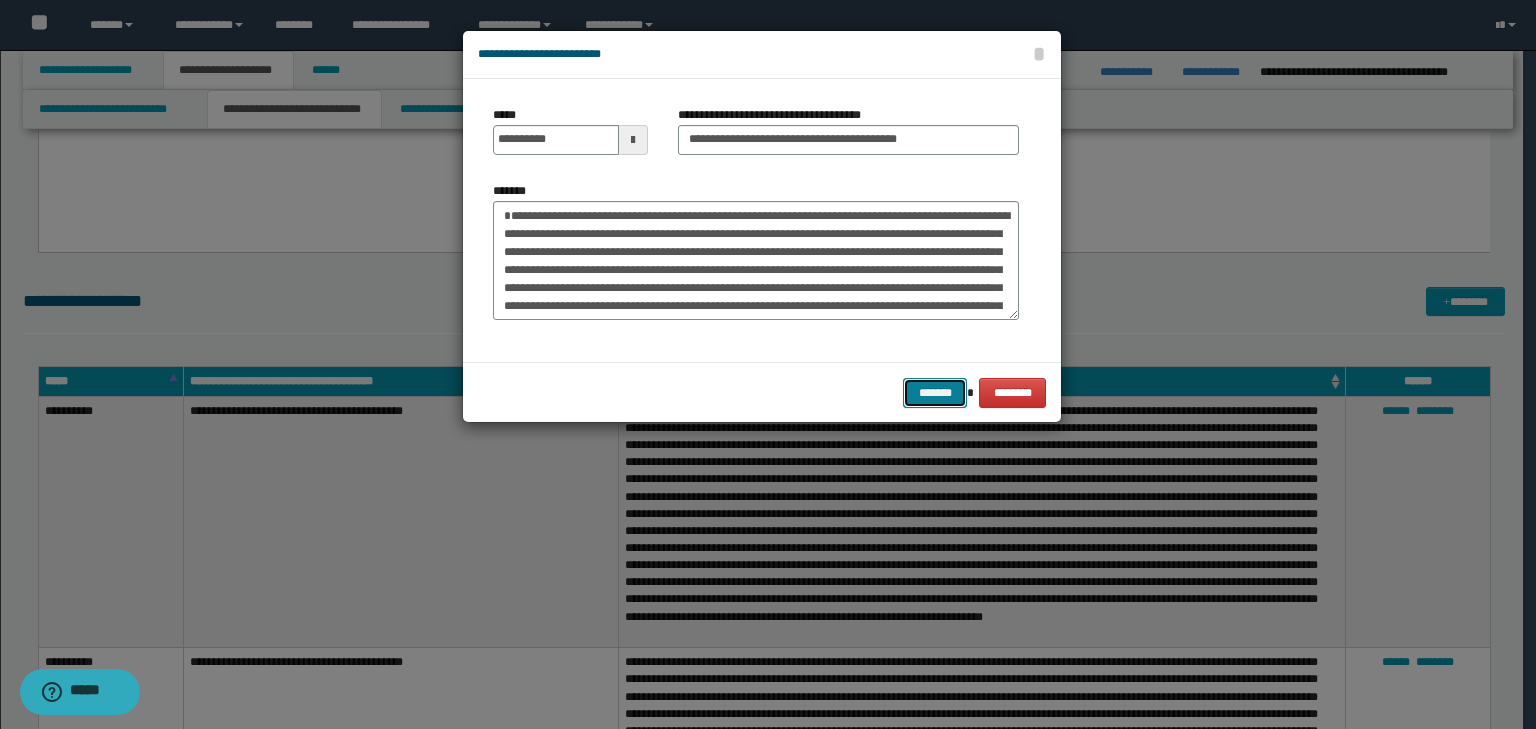 click on "*******" at bounding box center (935, 393) 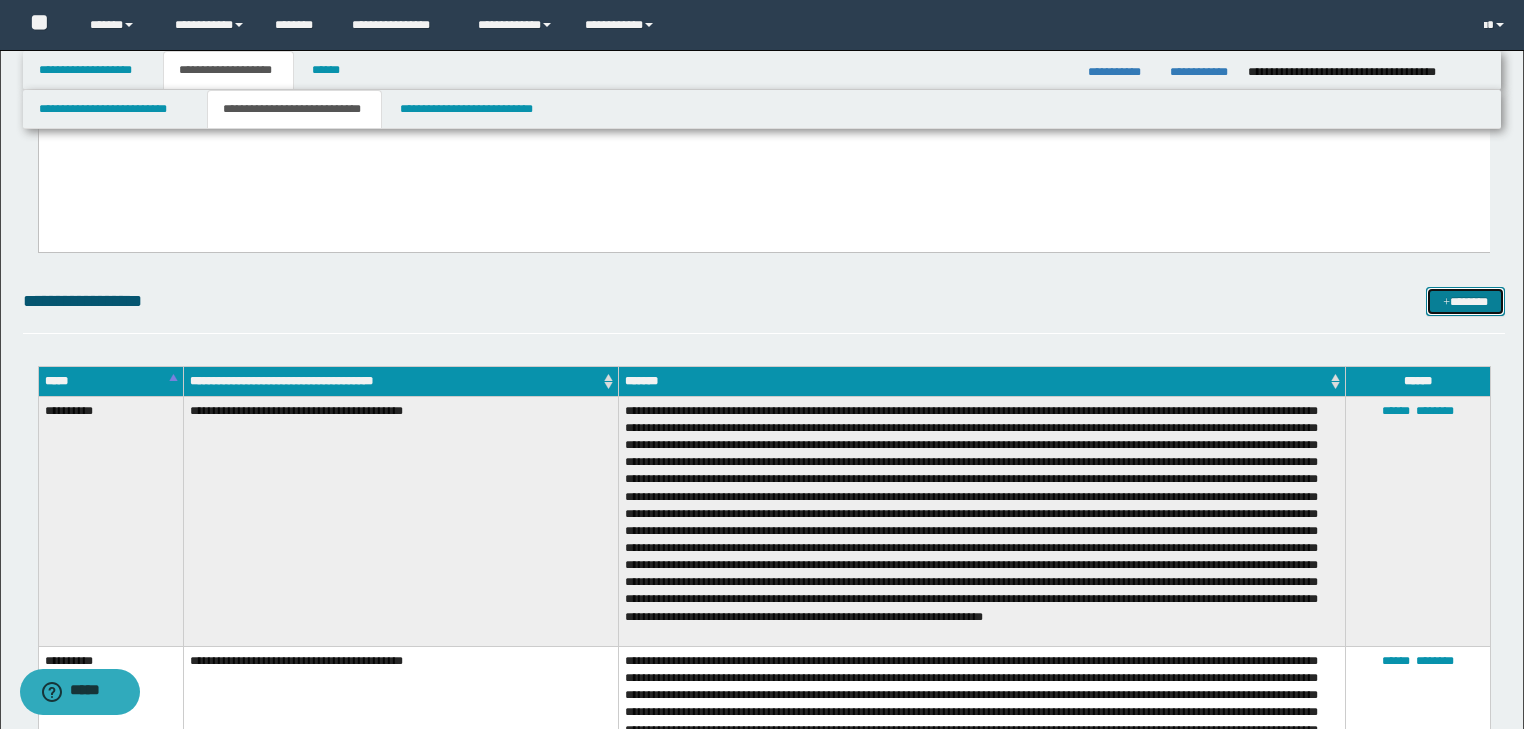 click on "*******" at bounding box center (1465, 302) 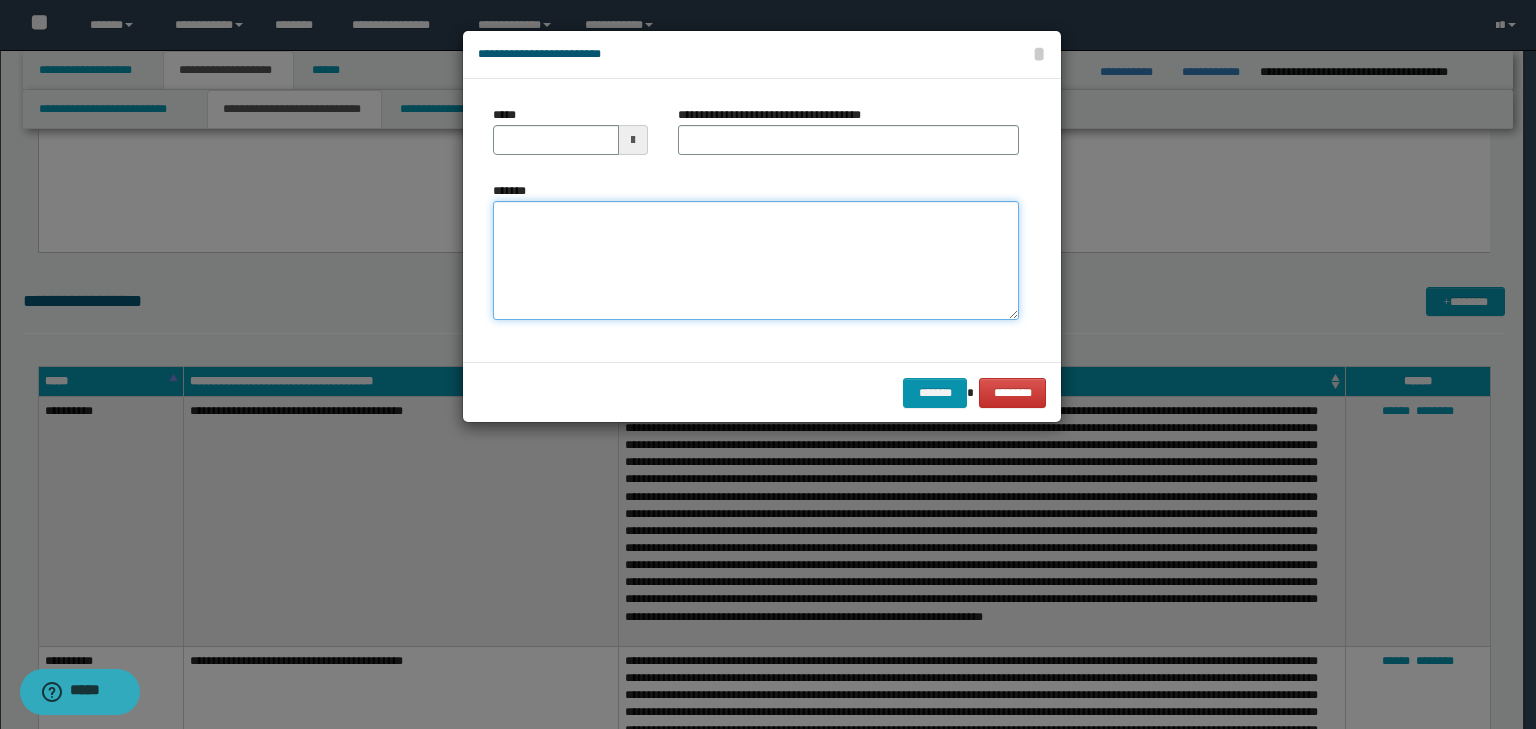 click on "*******" at bounding box center (756, 261) 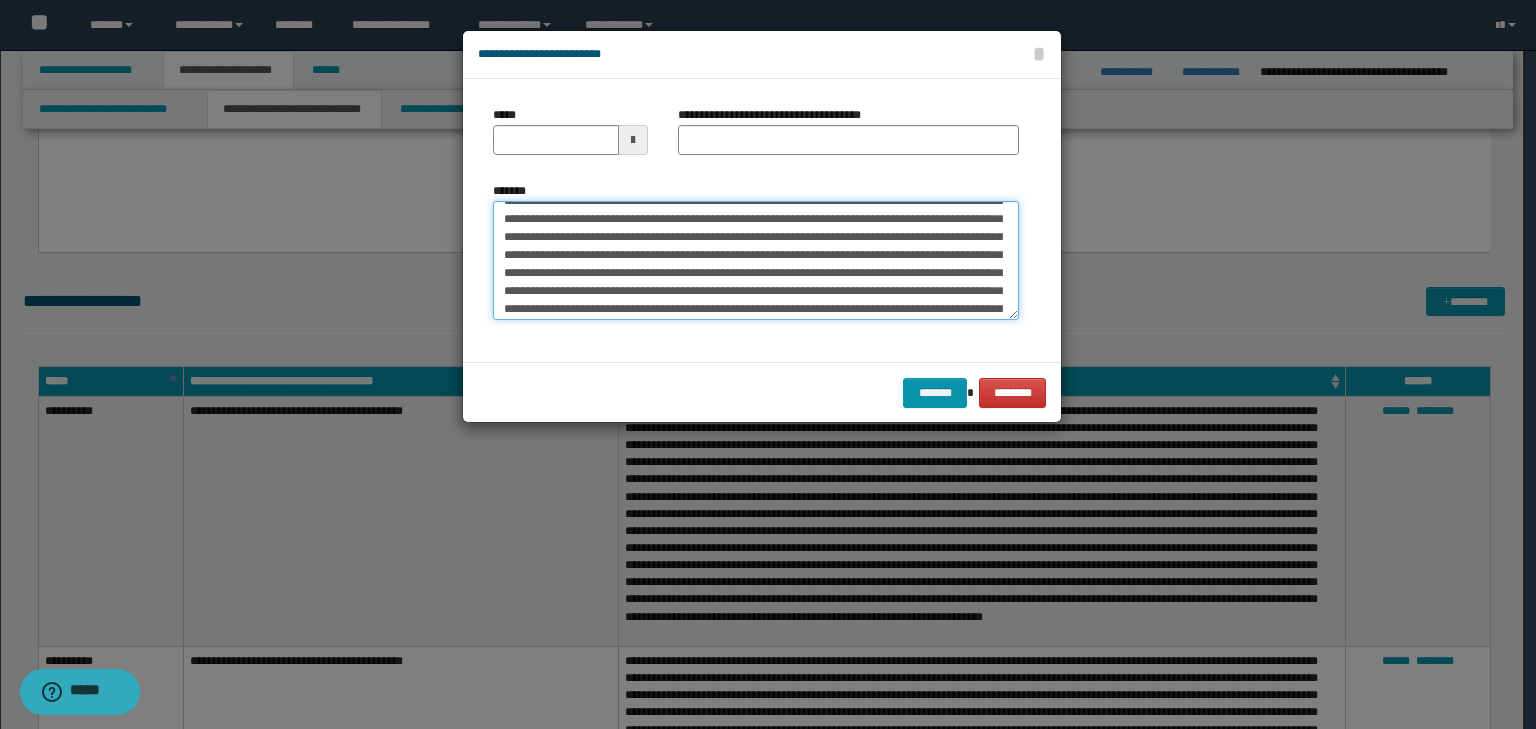 scroll, scrollTop: 0, scrollLeft: 0, axis: both 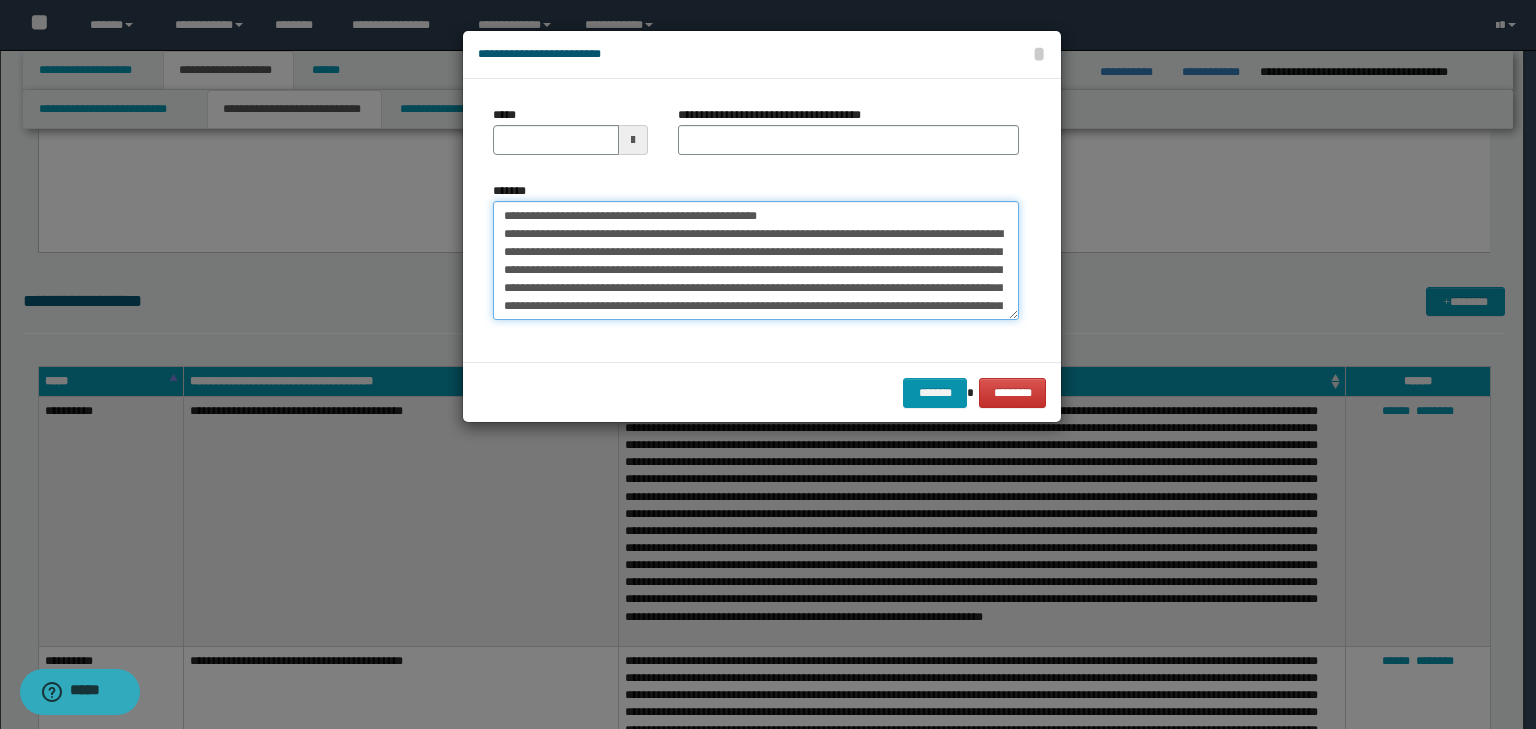 drag, startPoint x: 564, startPoint y: 217, endPoint x: 448, endPoint y: 212, distance: 116.10771 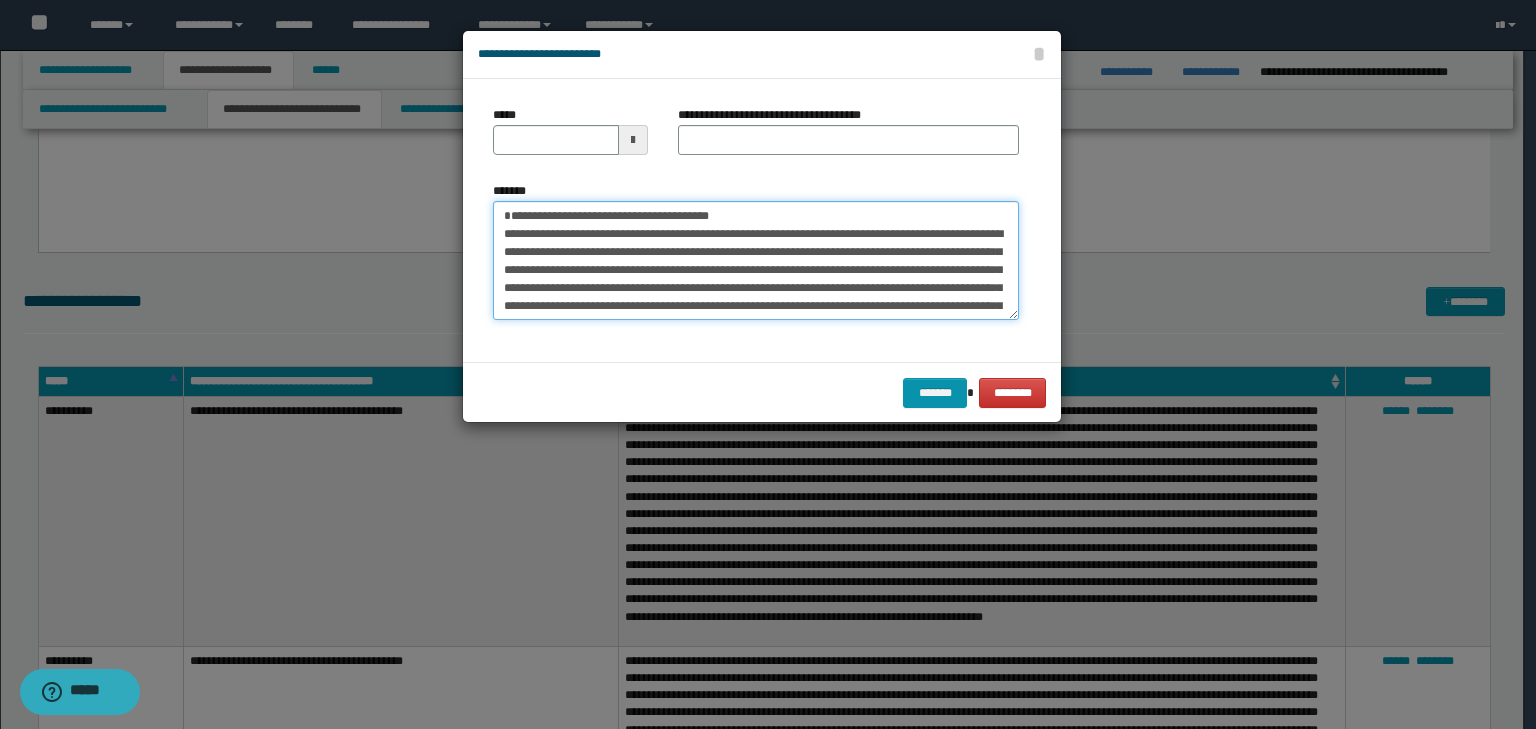 type on "**********" 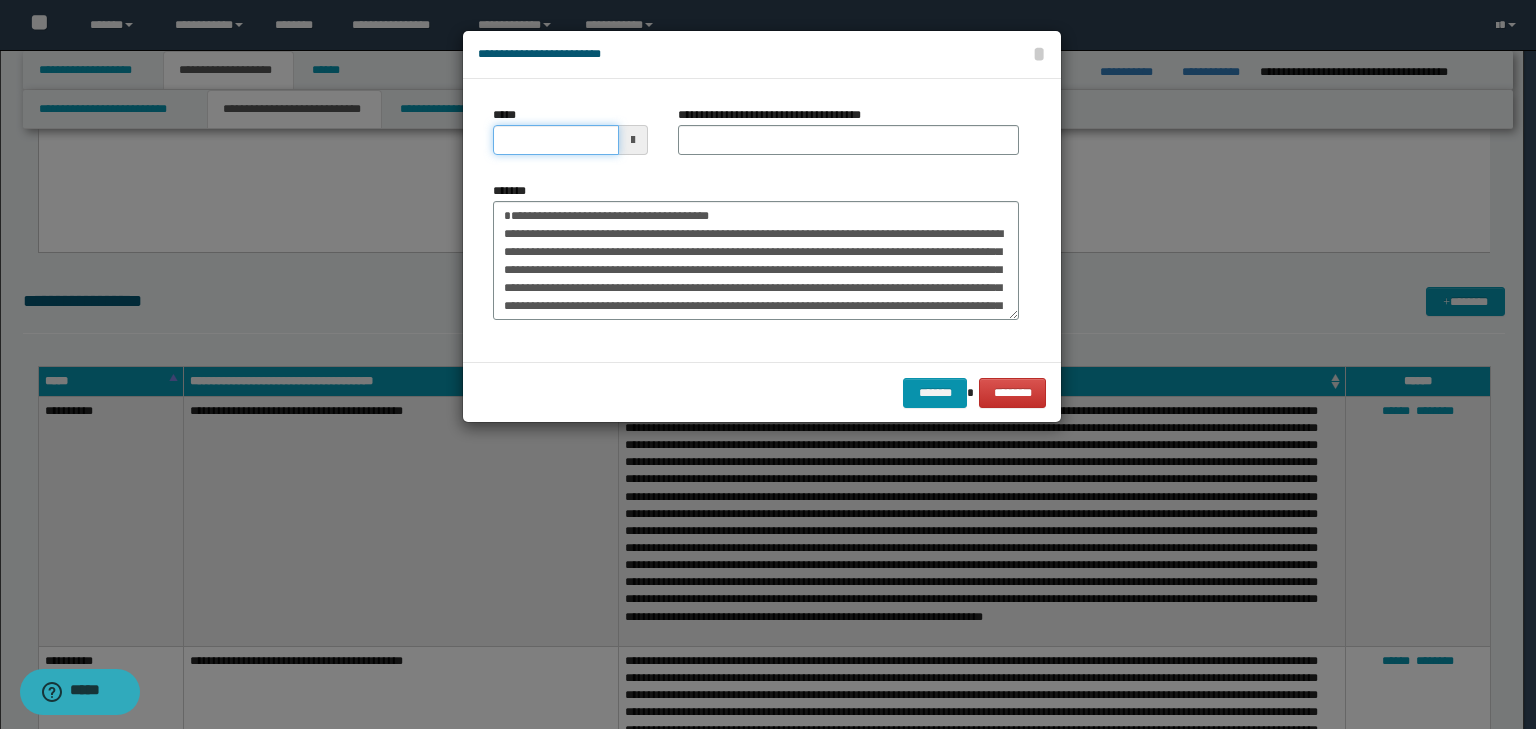 click on "*****" at bounding box center (556, 140) 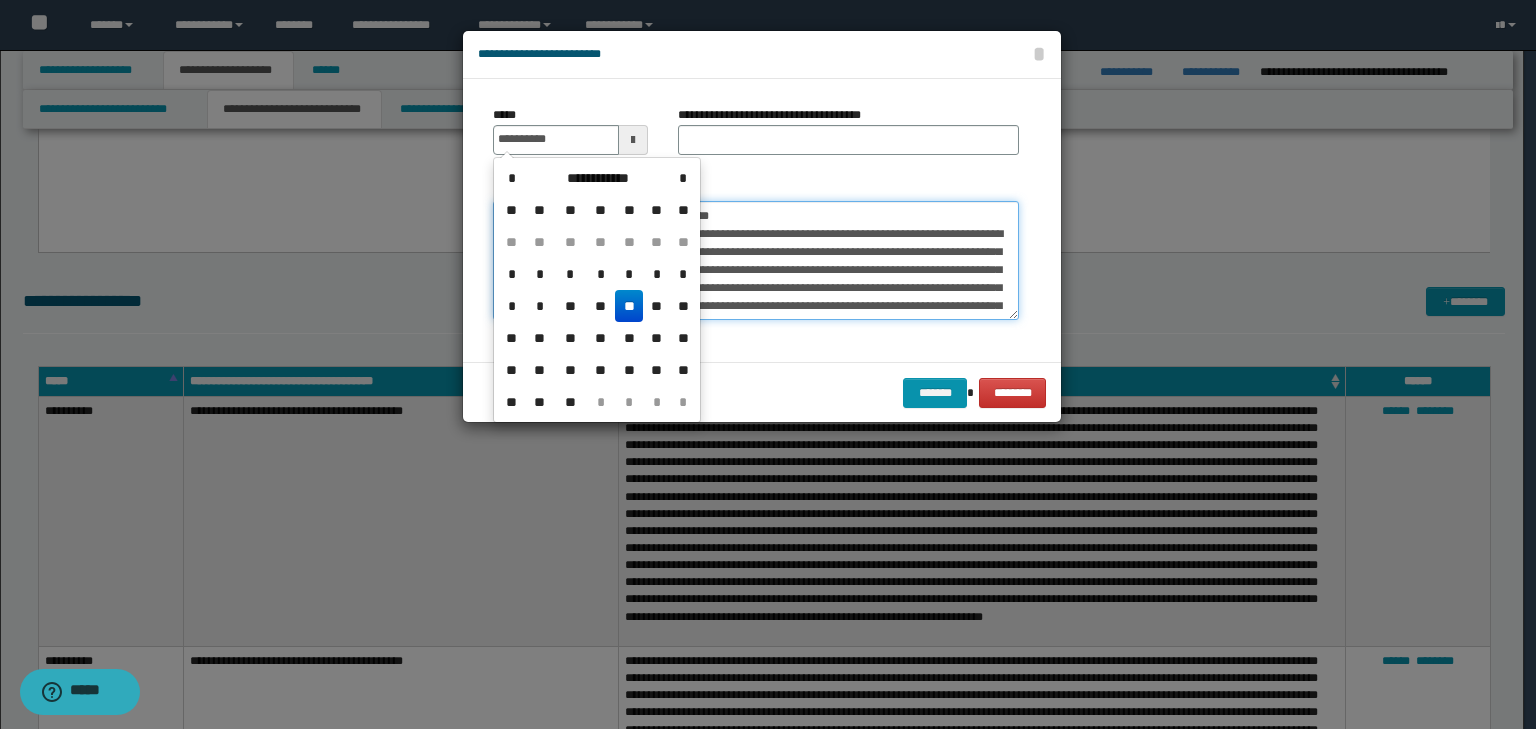 type on "**********" 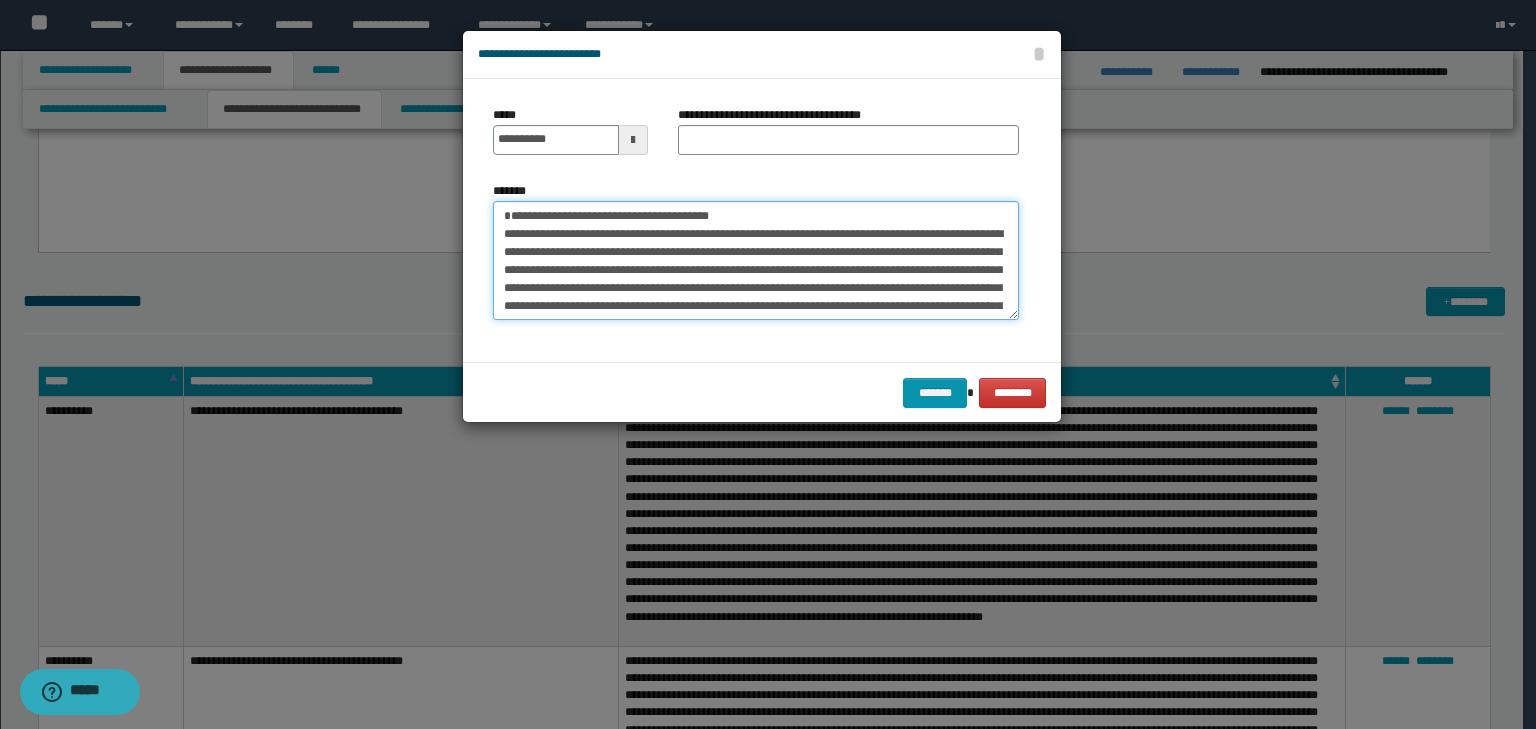 drag, startPoint x: 778, startPoint y: 213, endPoint x: 305, endPoint y: 177, distance: 474.368 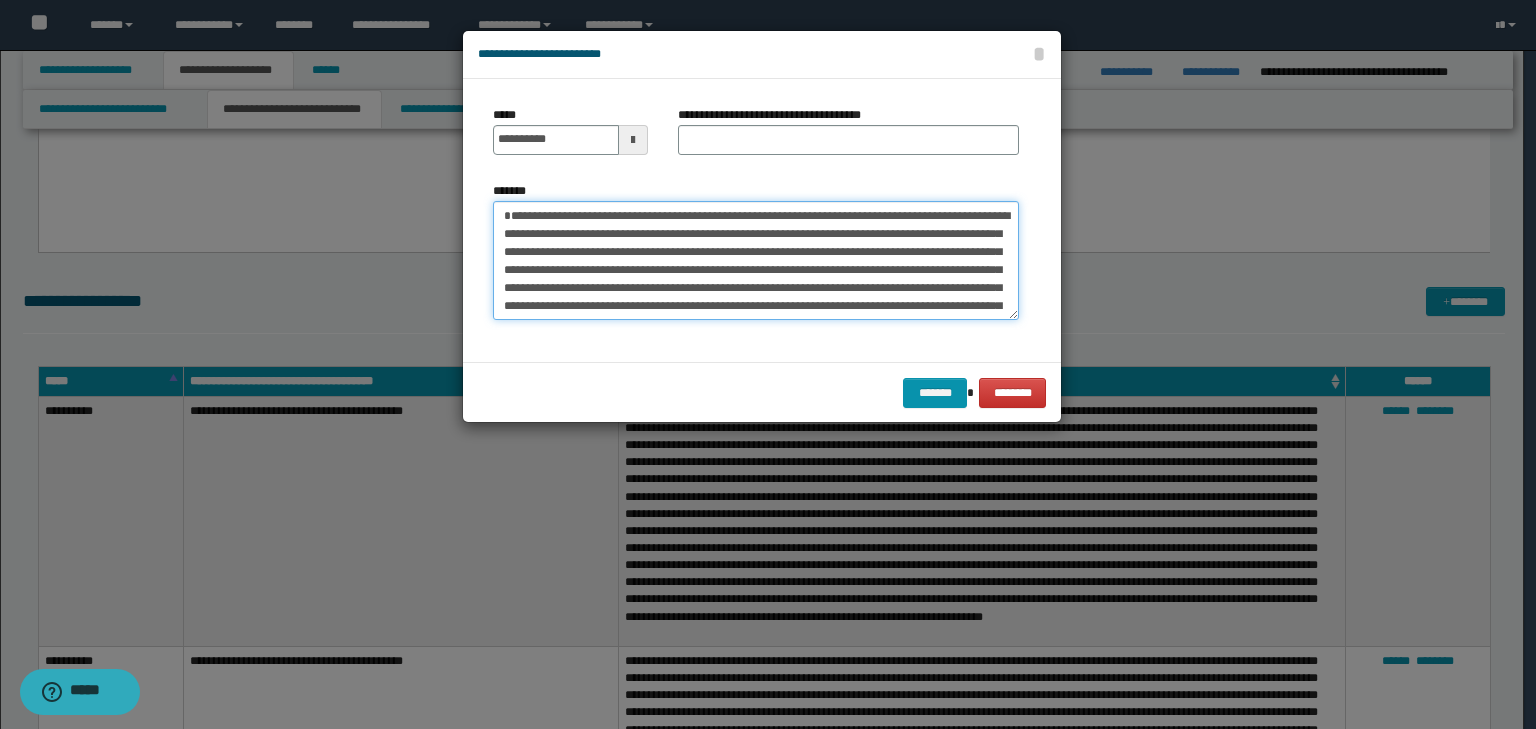 type on "**********" 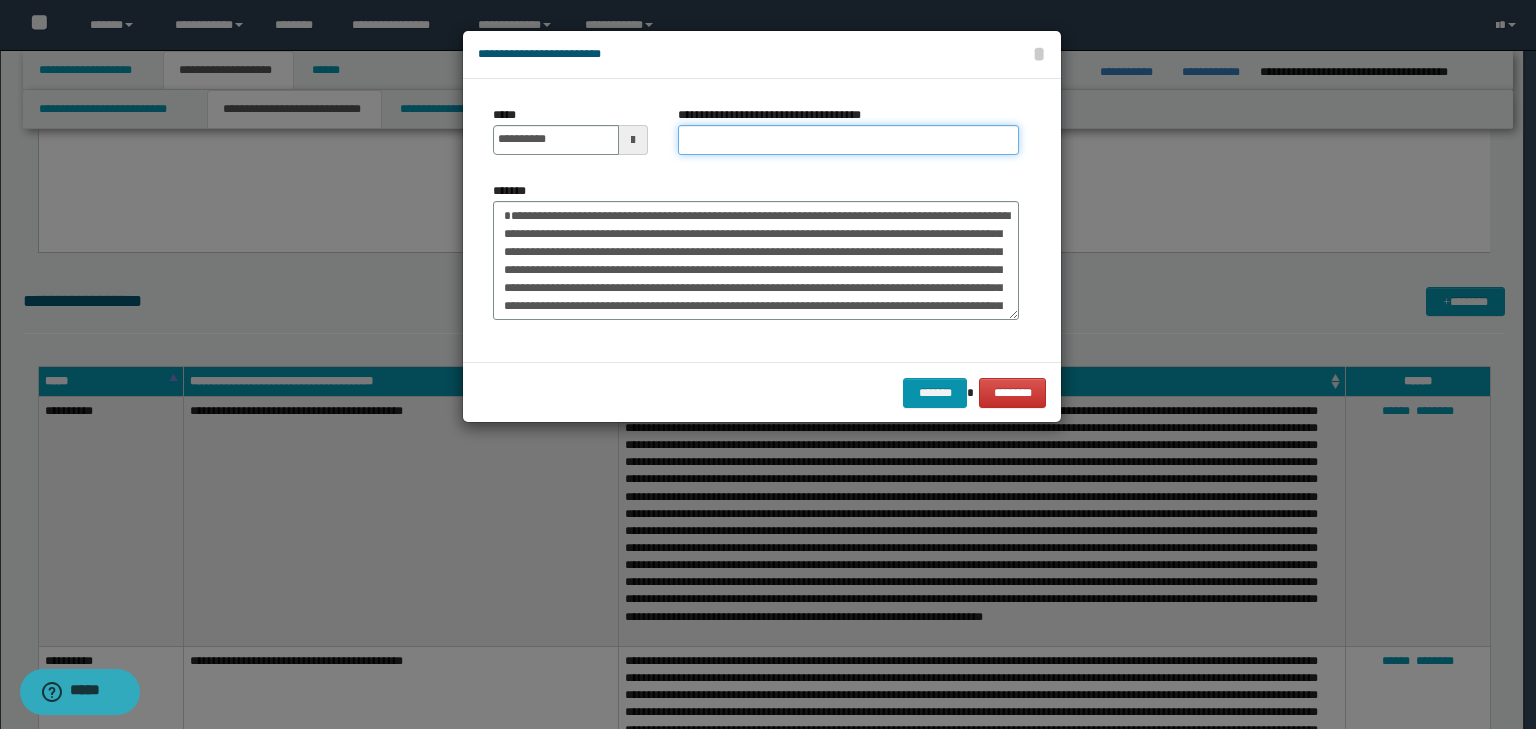 click on "**********" at bounding box center (848, 140) 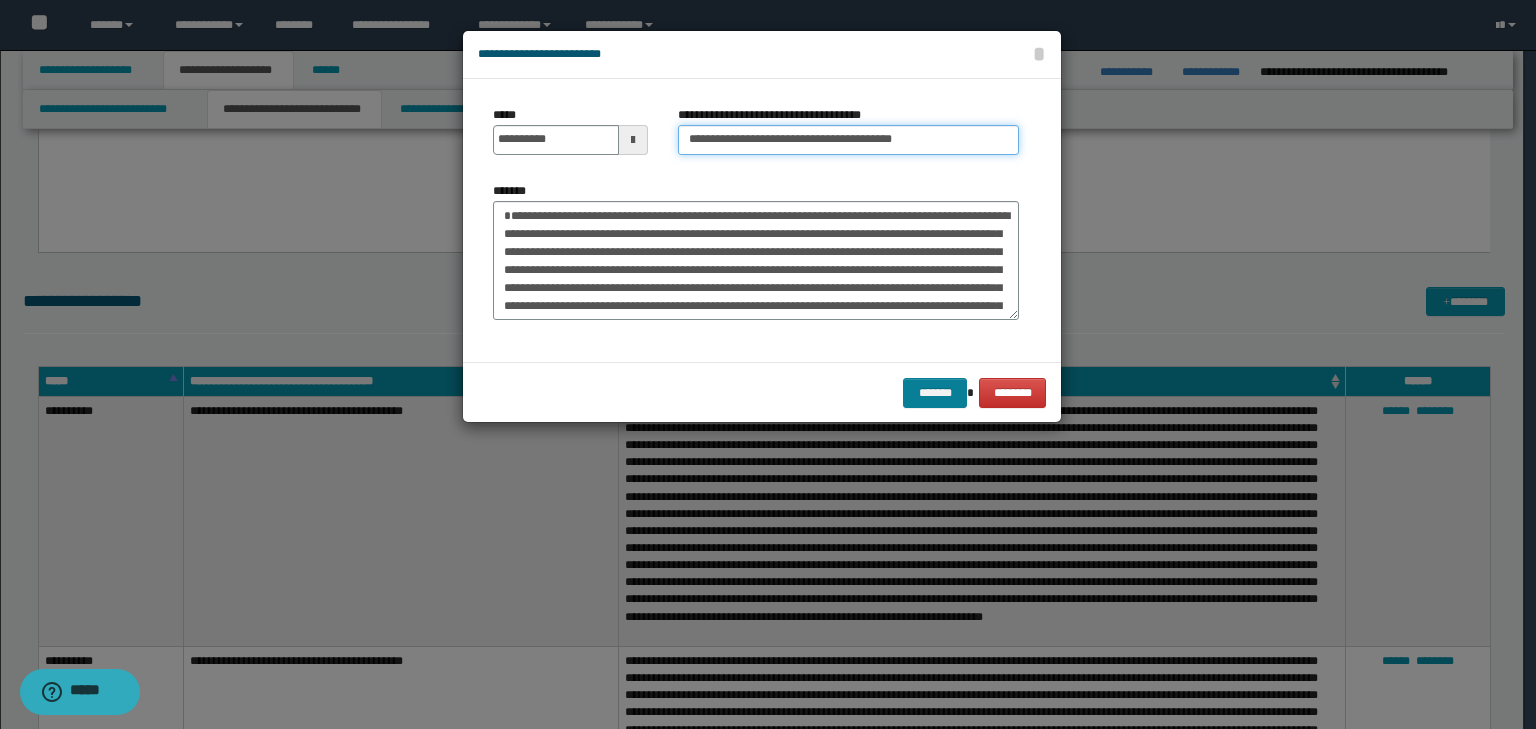 type on "**********" 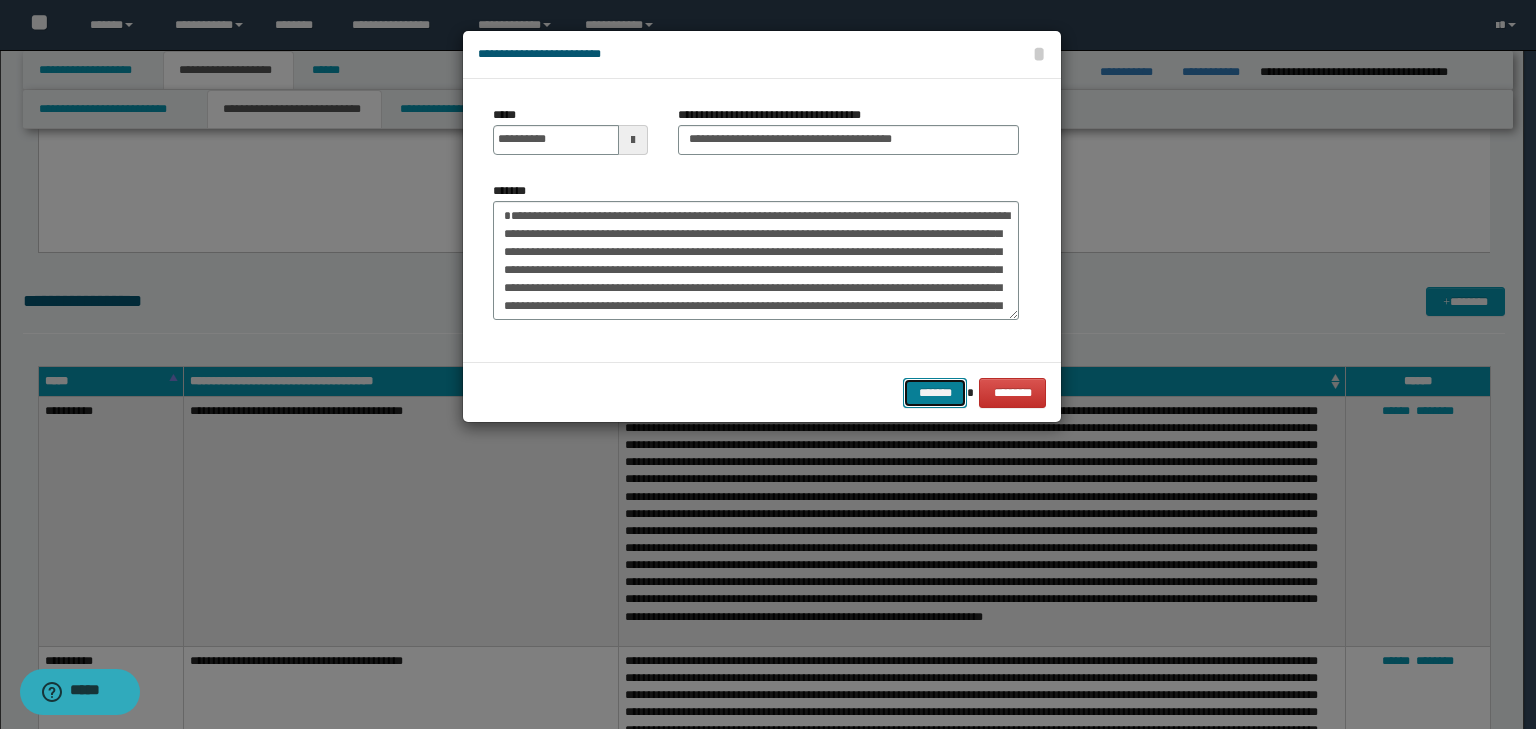 click on "*******" at bounding box center [935, 393] 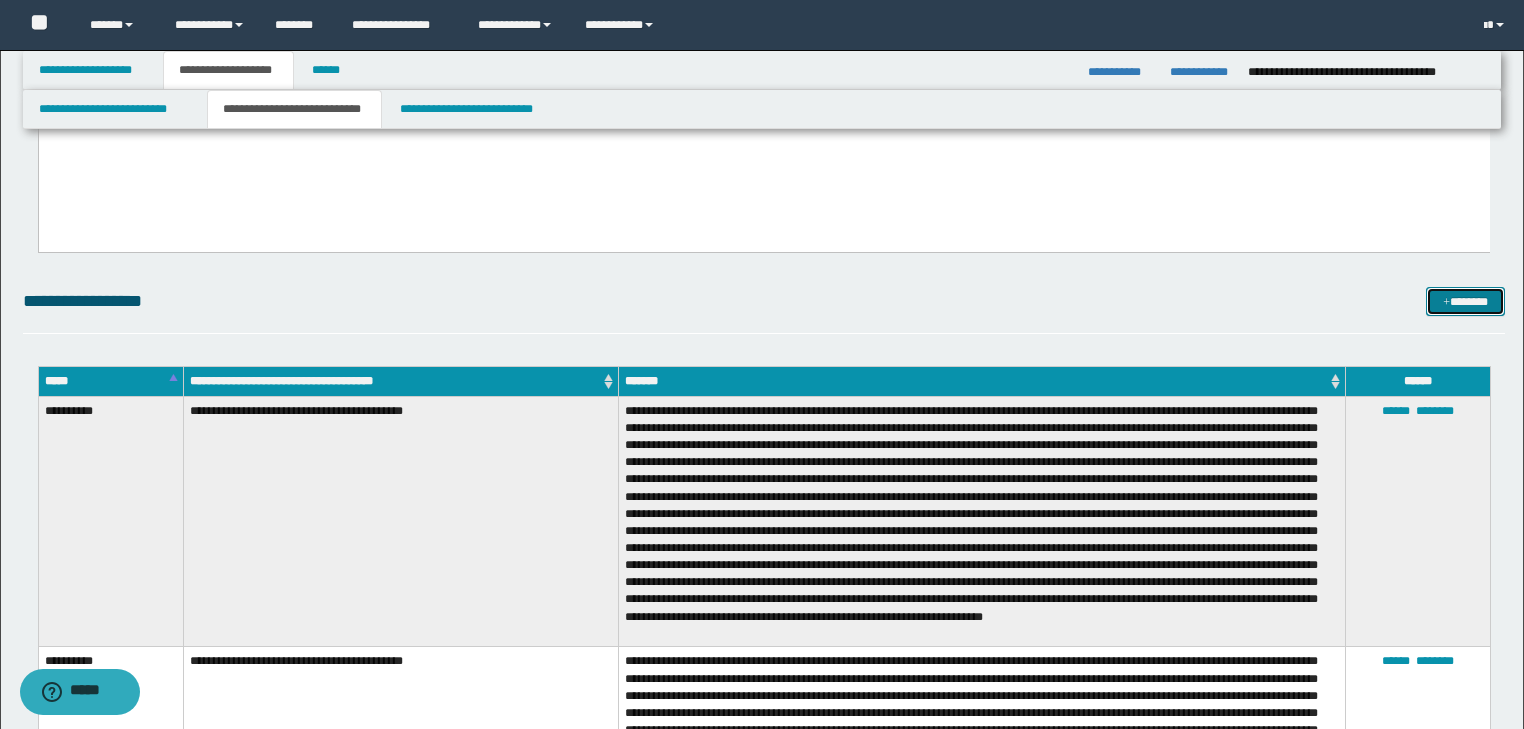 click on "*******" at bounding box center (1465, 302) 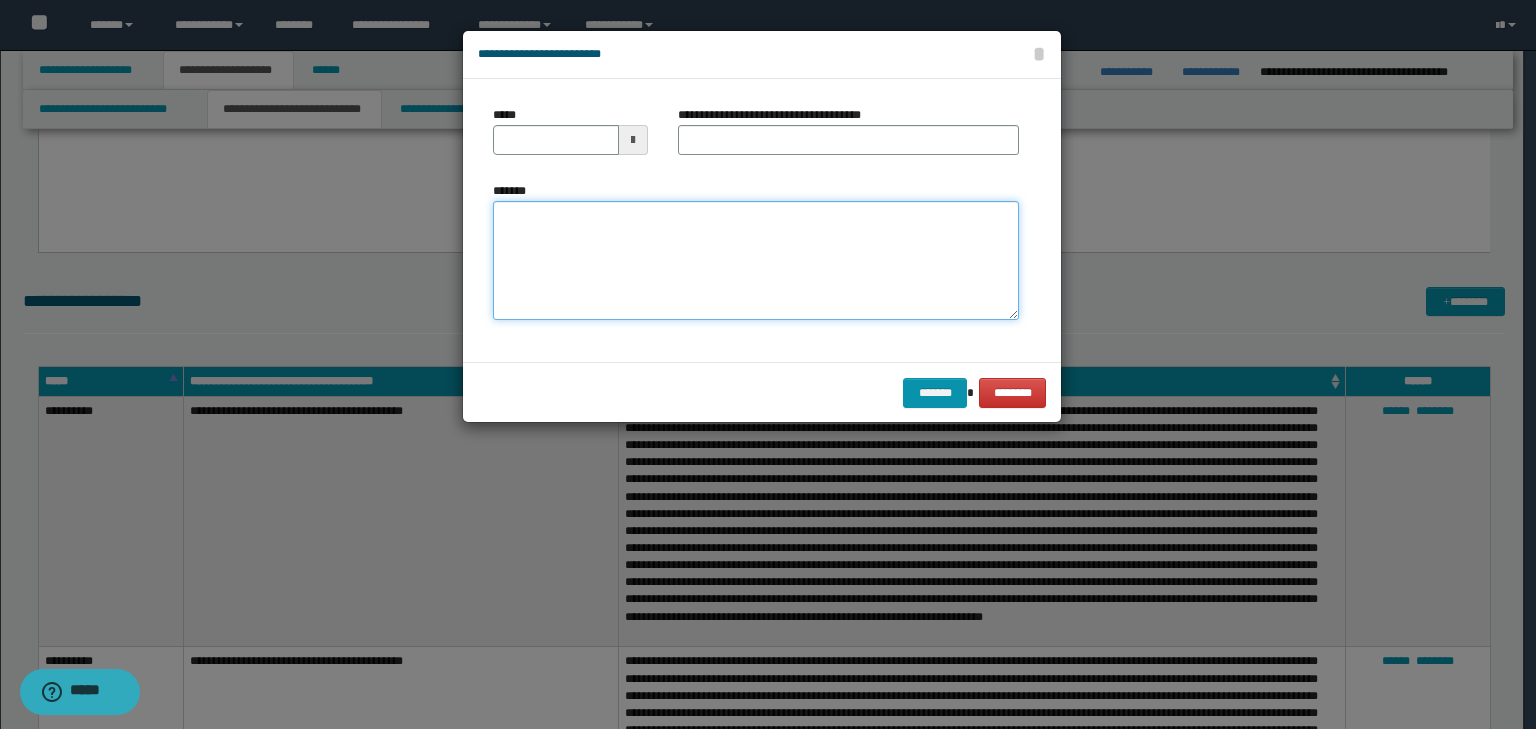 click on "*******" at bounding box center [756, 261] 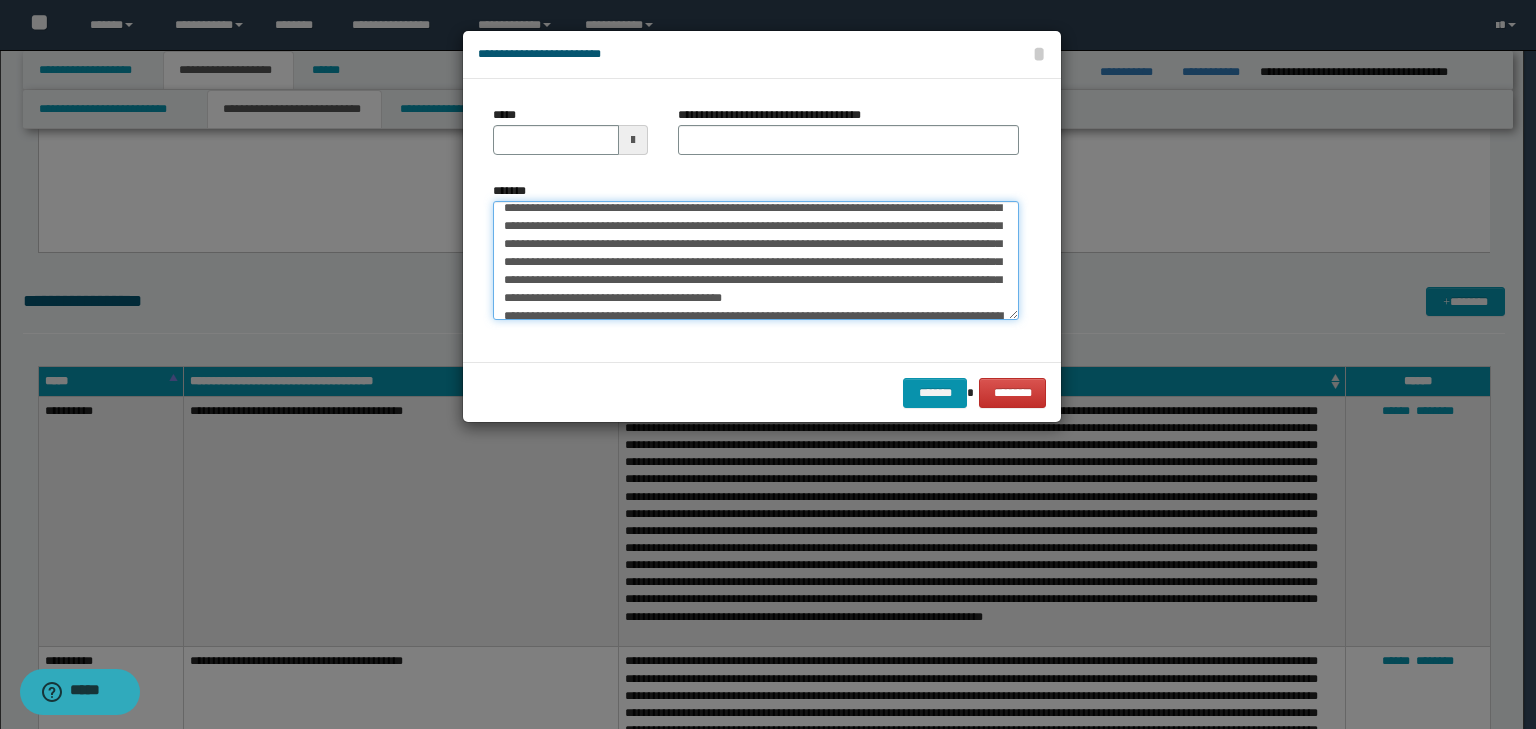 scroll, scrollTop: 0, scrollLeft: 0, axis: both 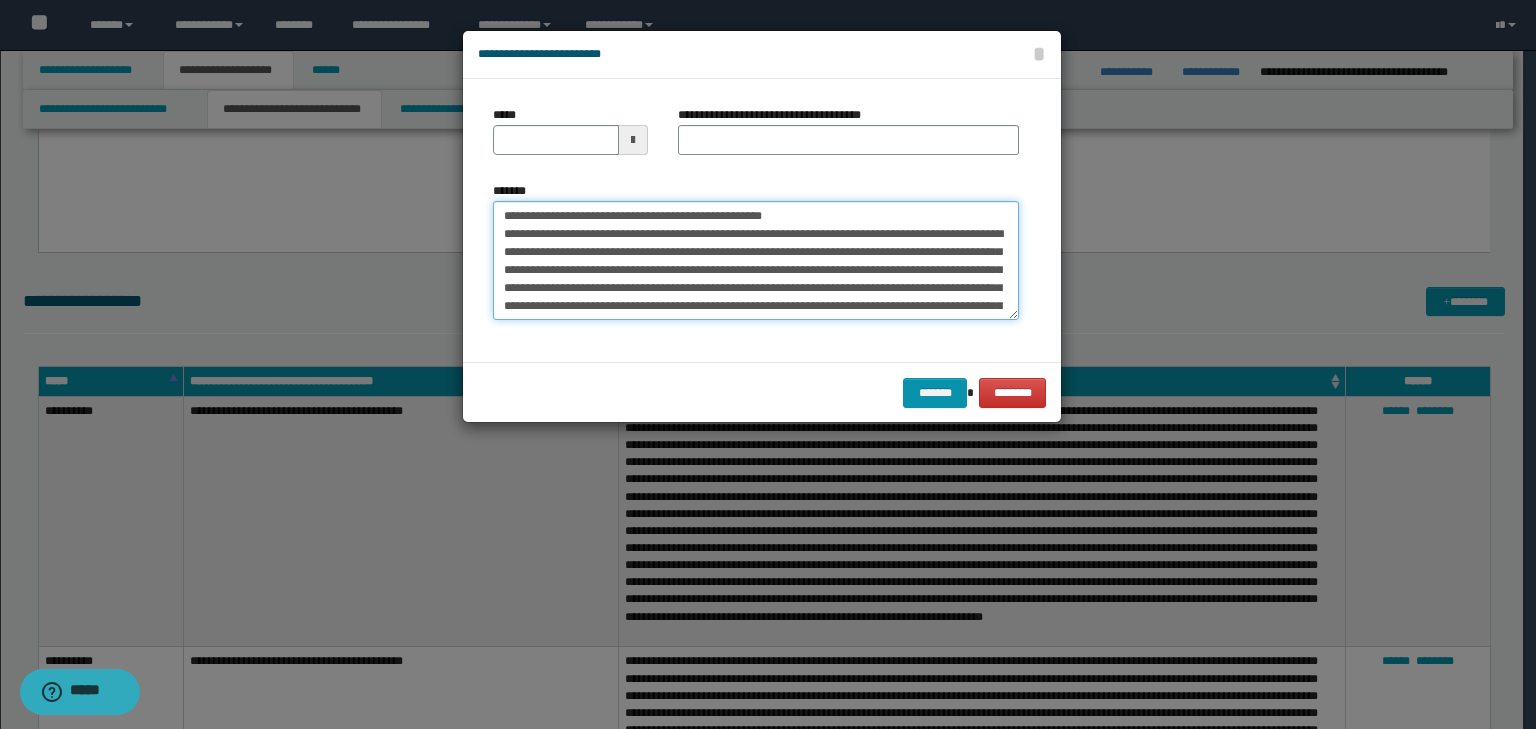 drag, startPoint x: 566, startPoint y: 212, endPoint x: 381, endPoint y: 192, distance: 186.07794 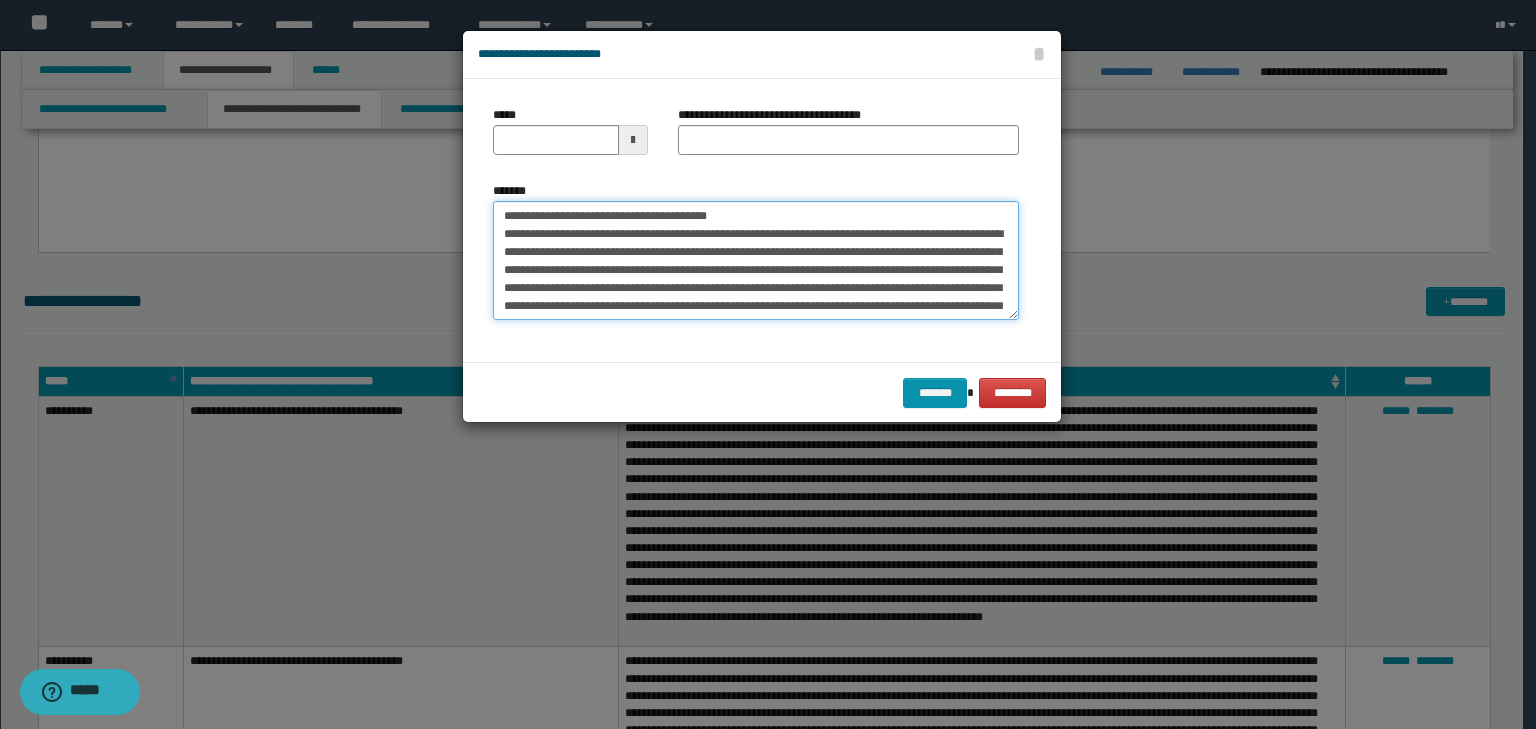 type 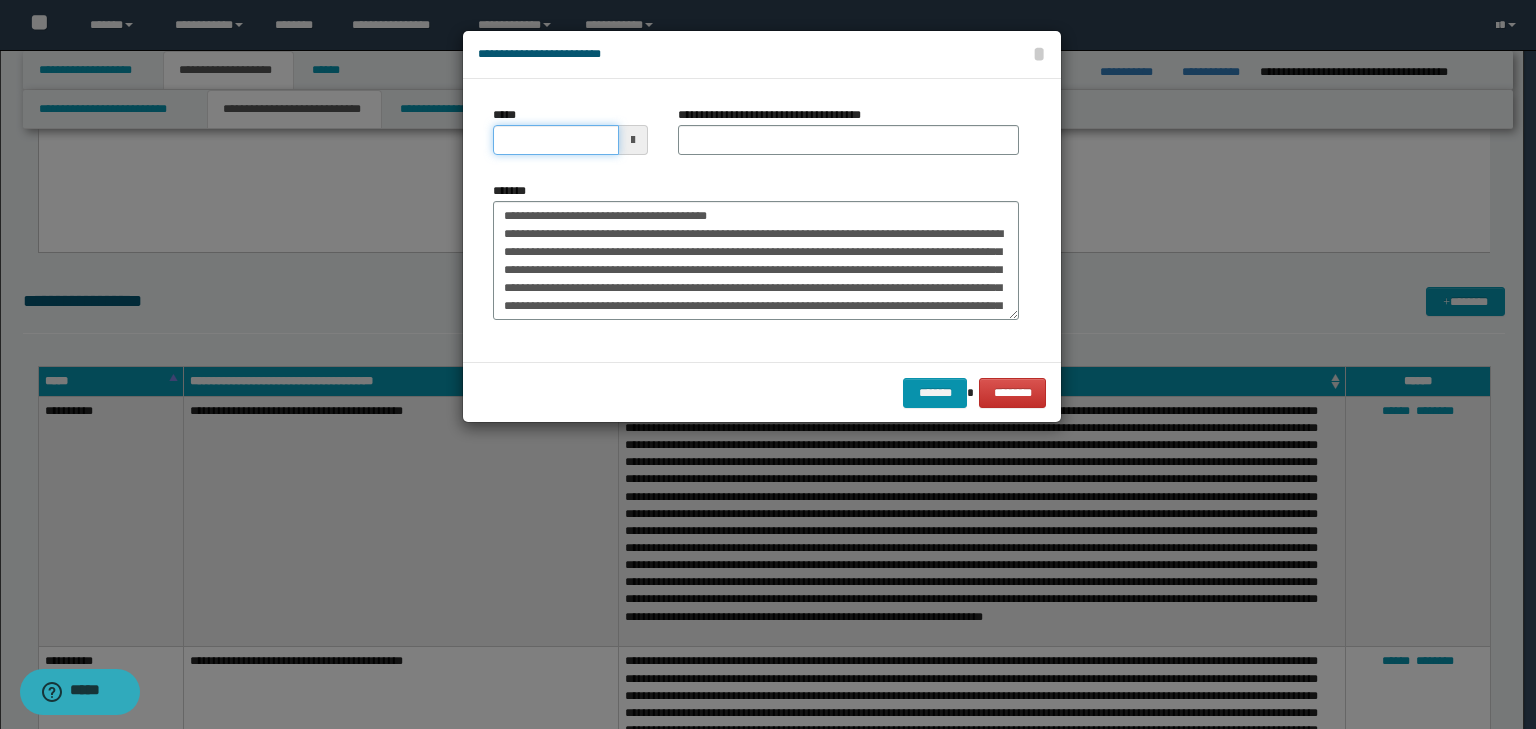 click on "*****" at bounding box center [556, 140] 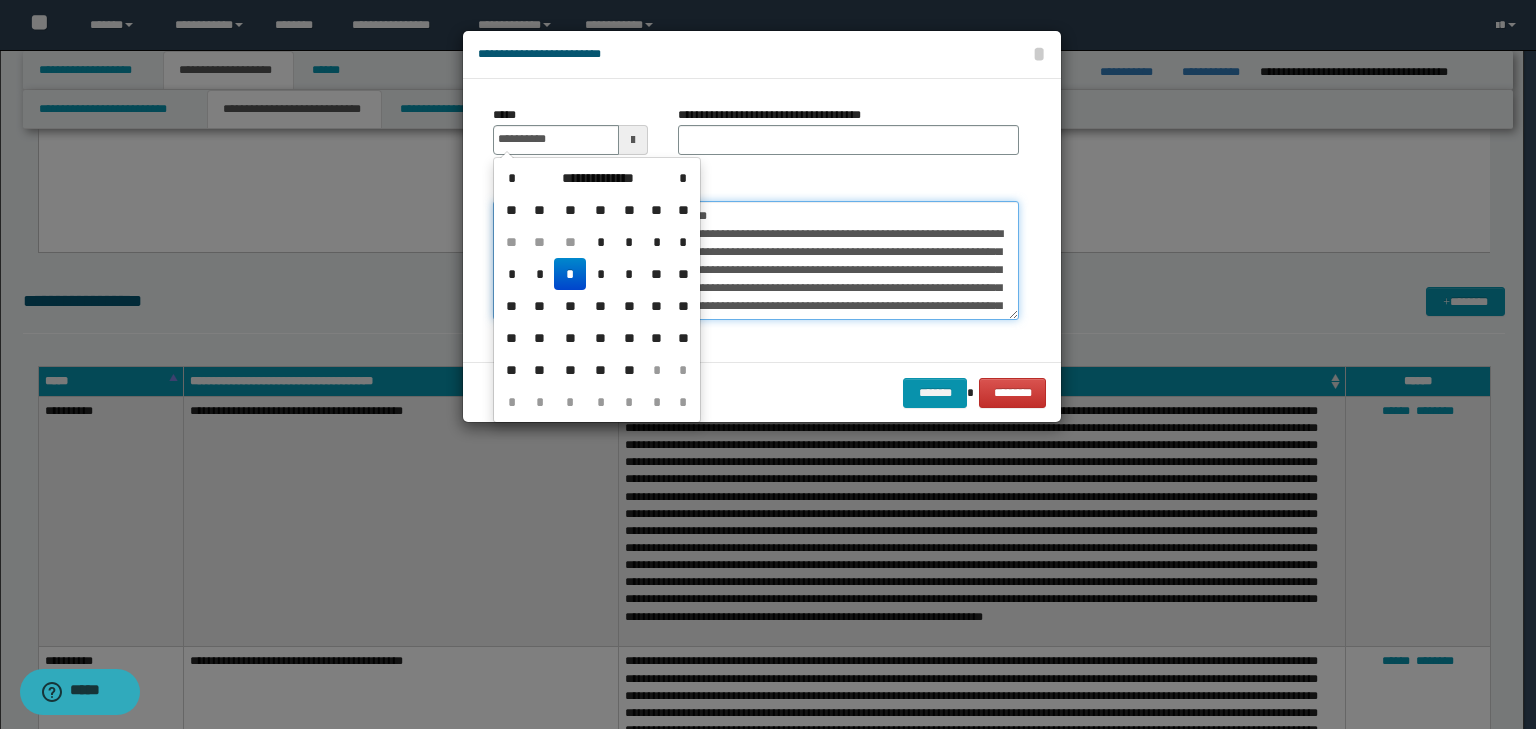 type on "**********" 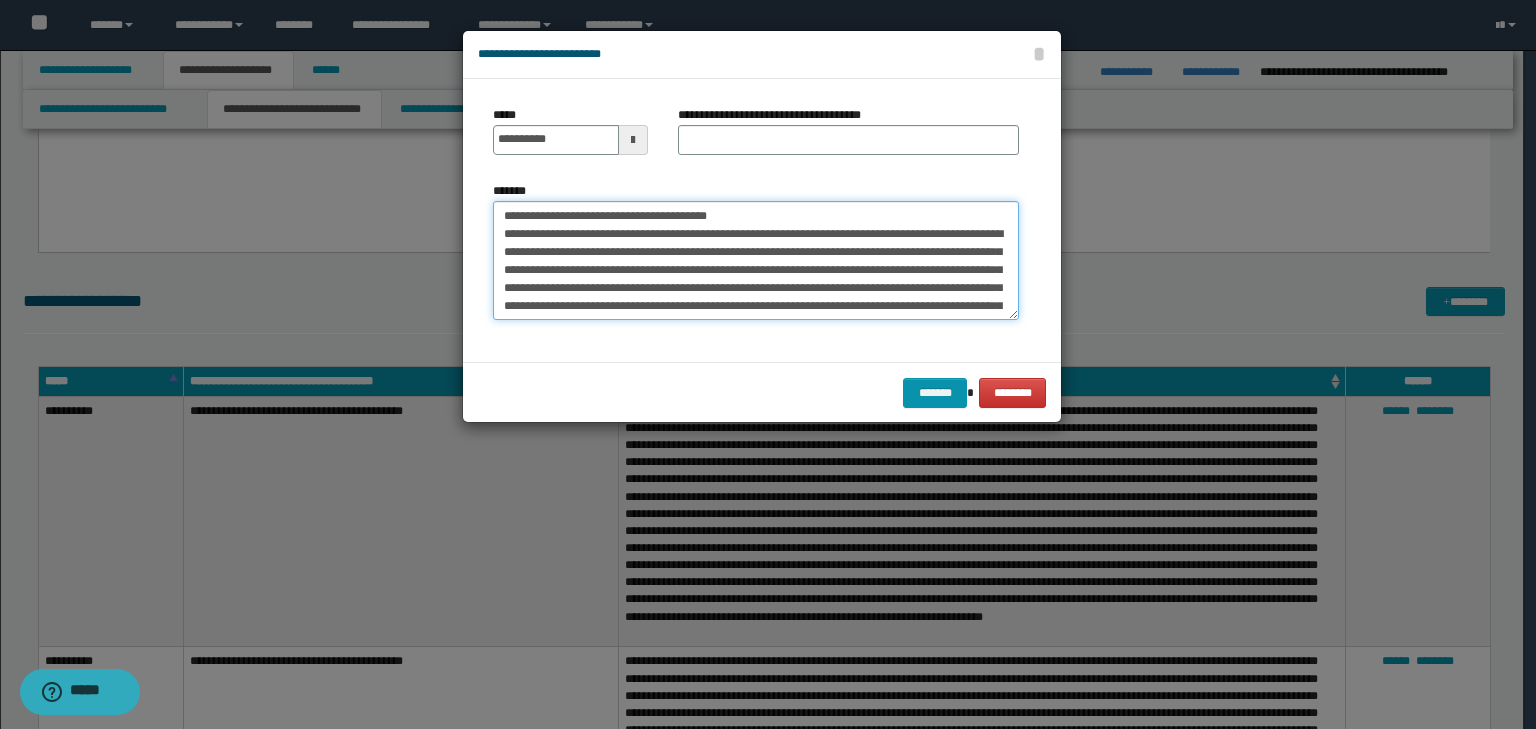 drag, startPoint x: 379, startPoint y: 180, endPoint x: 104, endPoint y: 160, distance: 275.72632 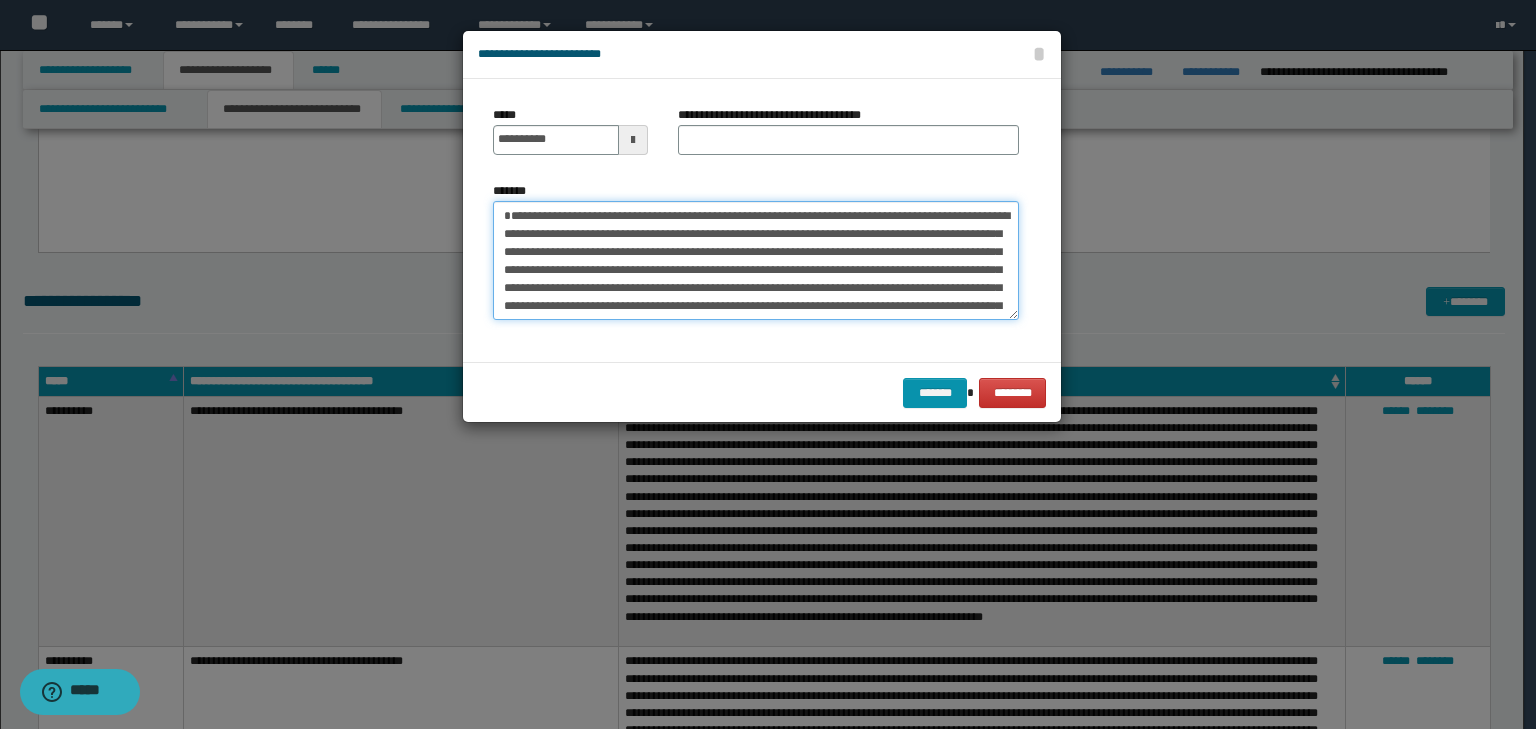 type on "**********" 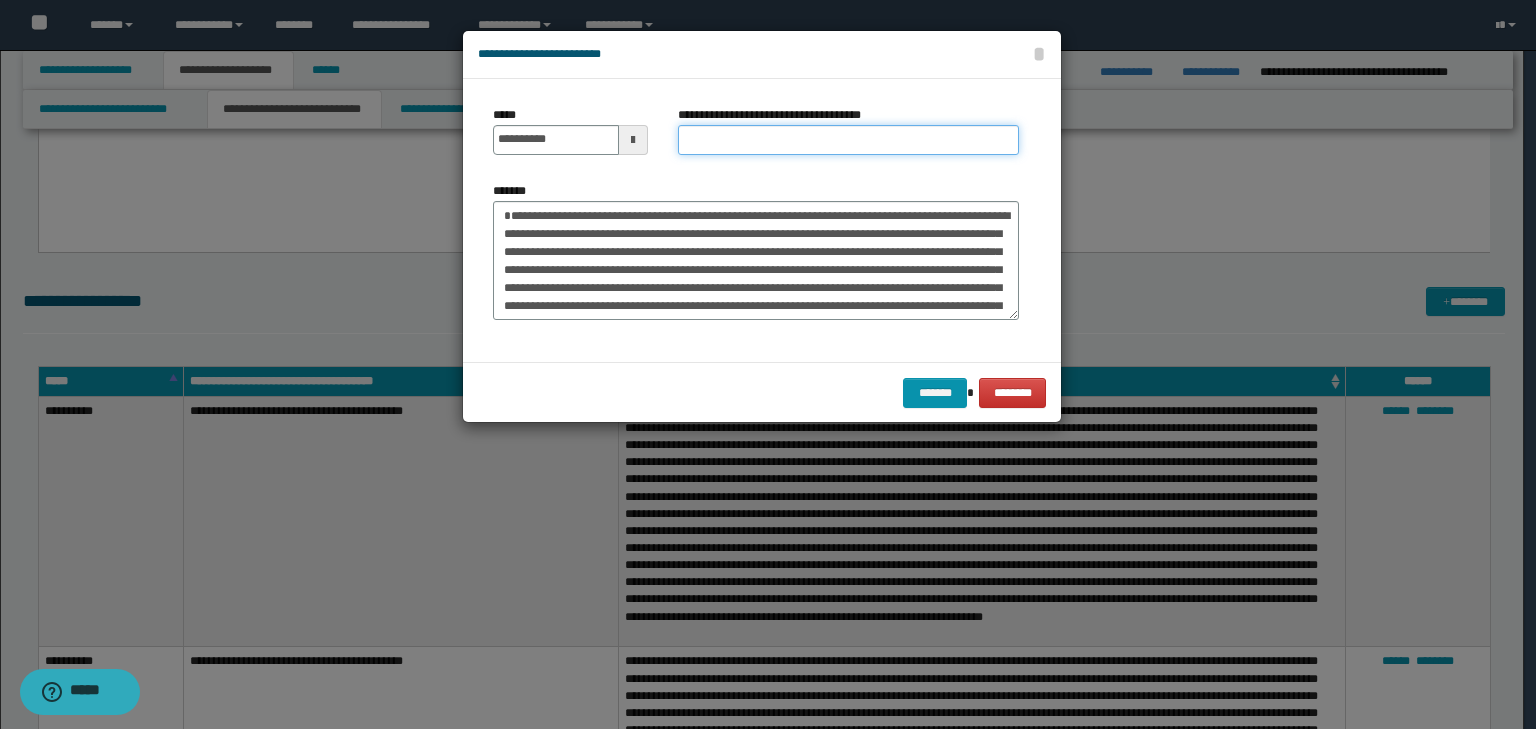 click on "**********" at bounding box center [848, 140] 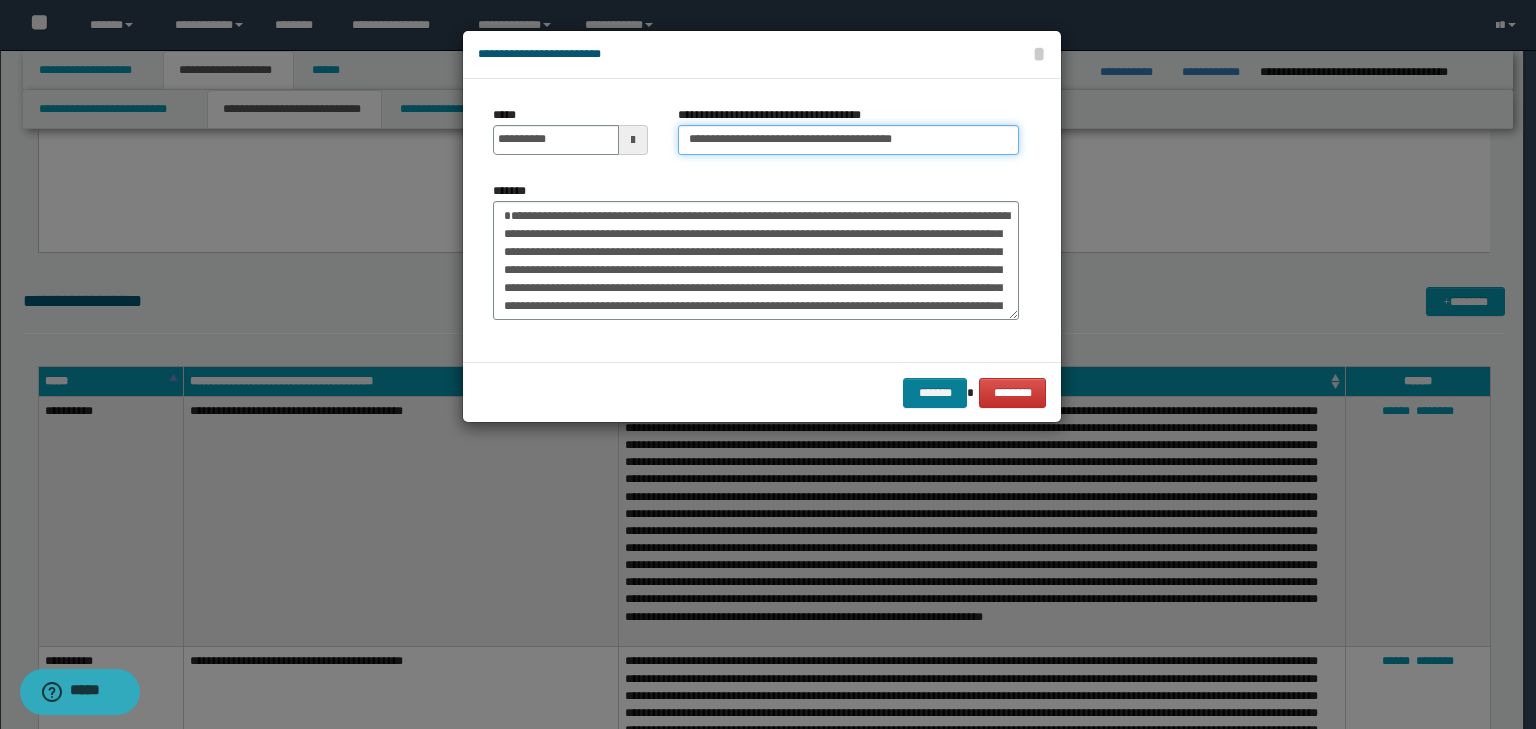 type on "**********" 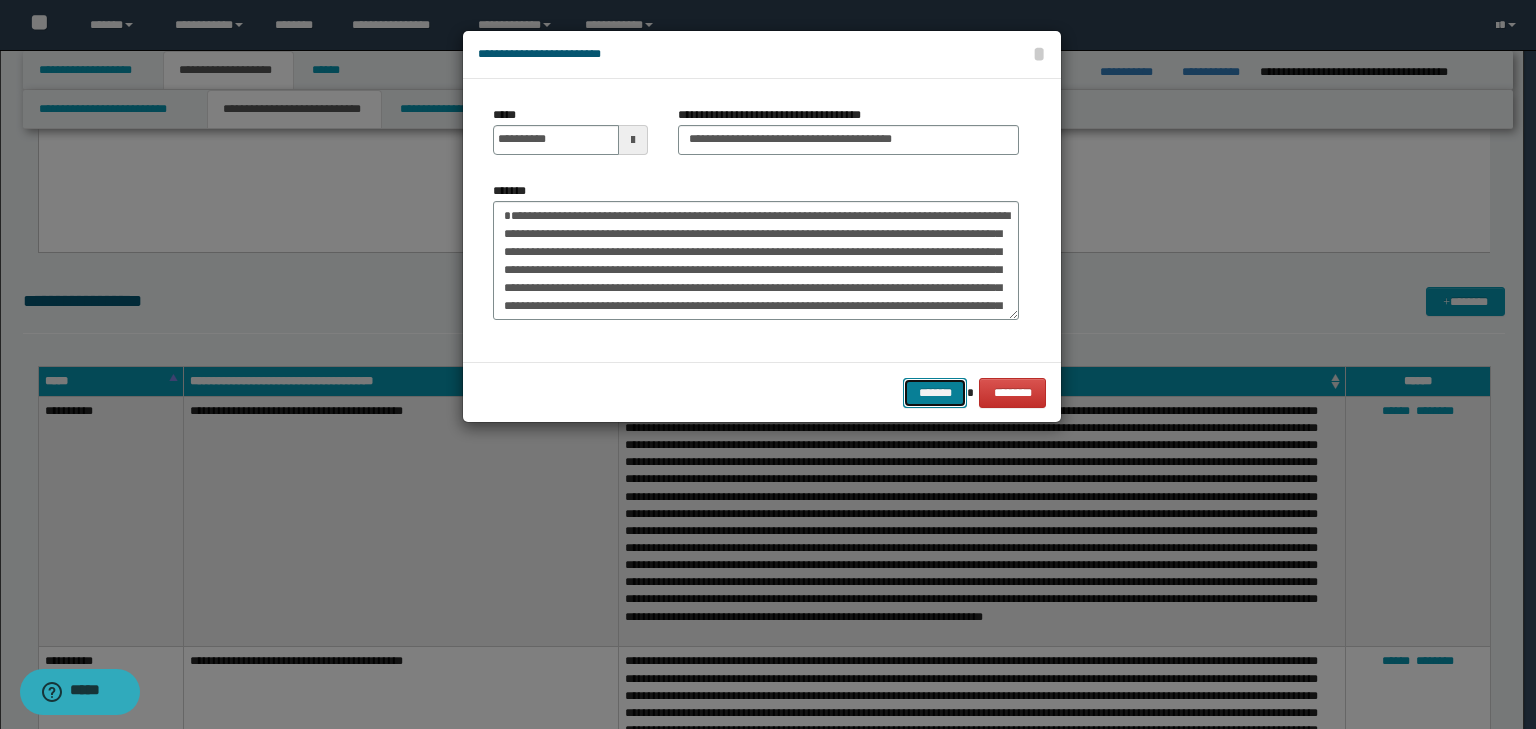 click on "*******" at bounding box center (935, 393) 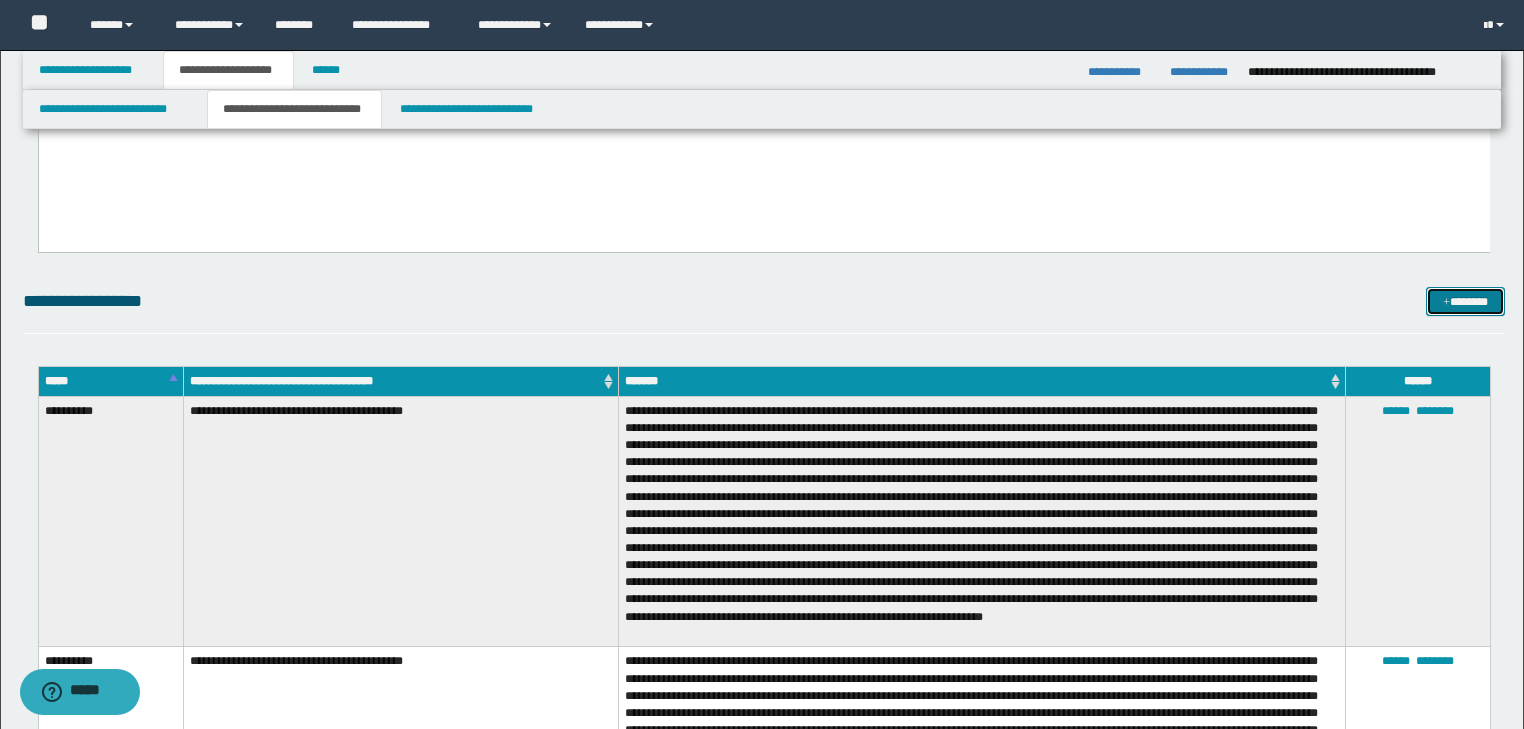 click on "*******" at bounding box center [1465, 302] 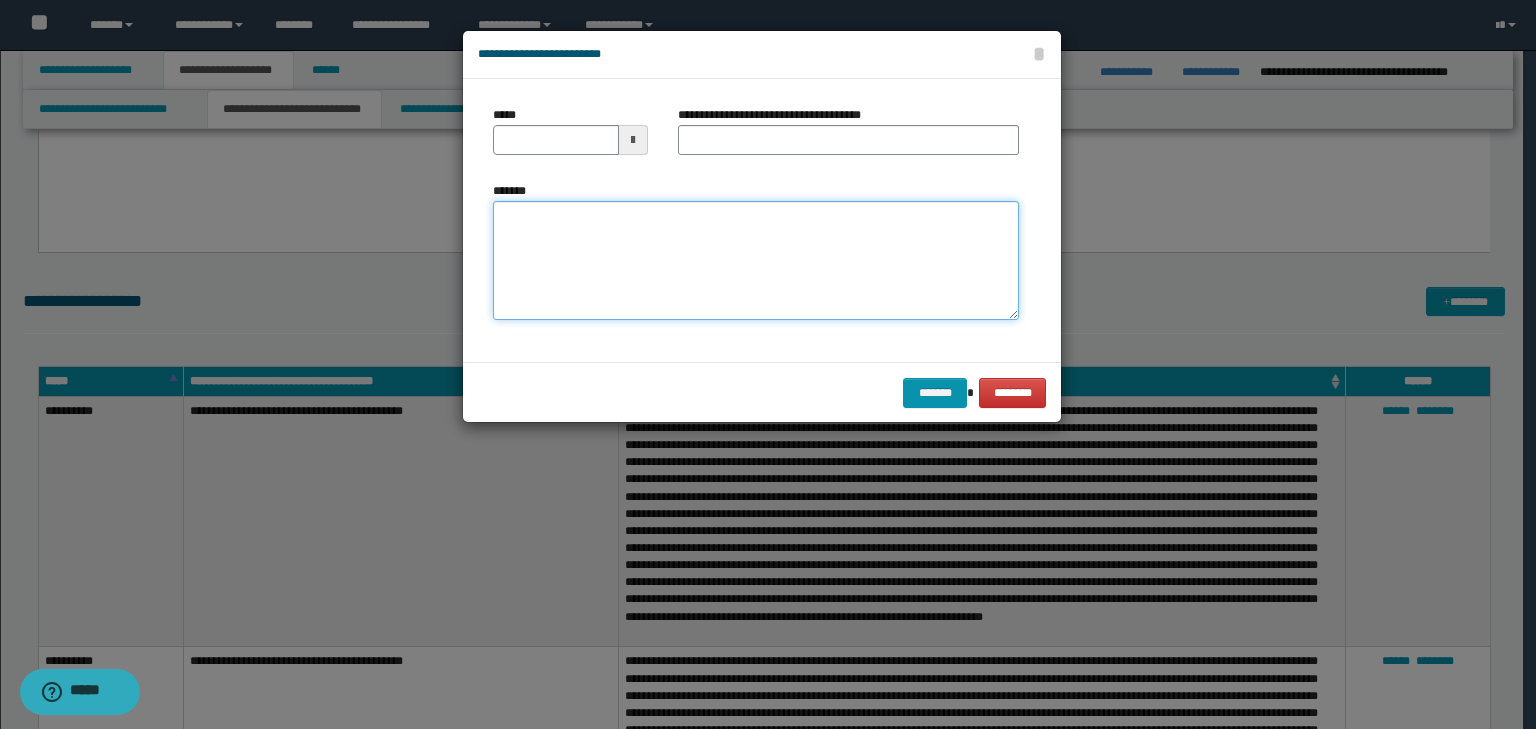 click on "*******" at bounding box center [756, 261] 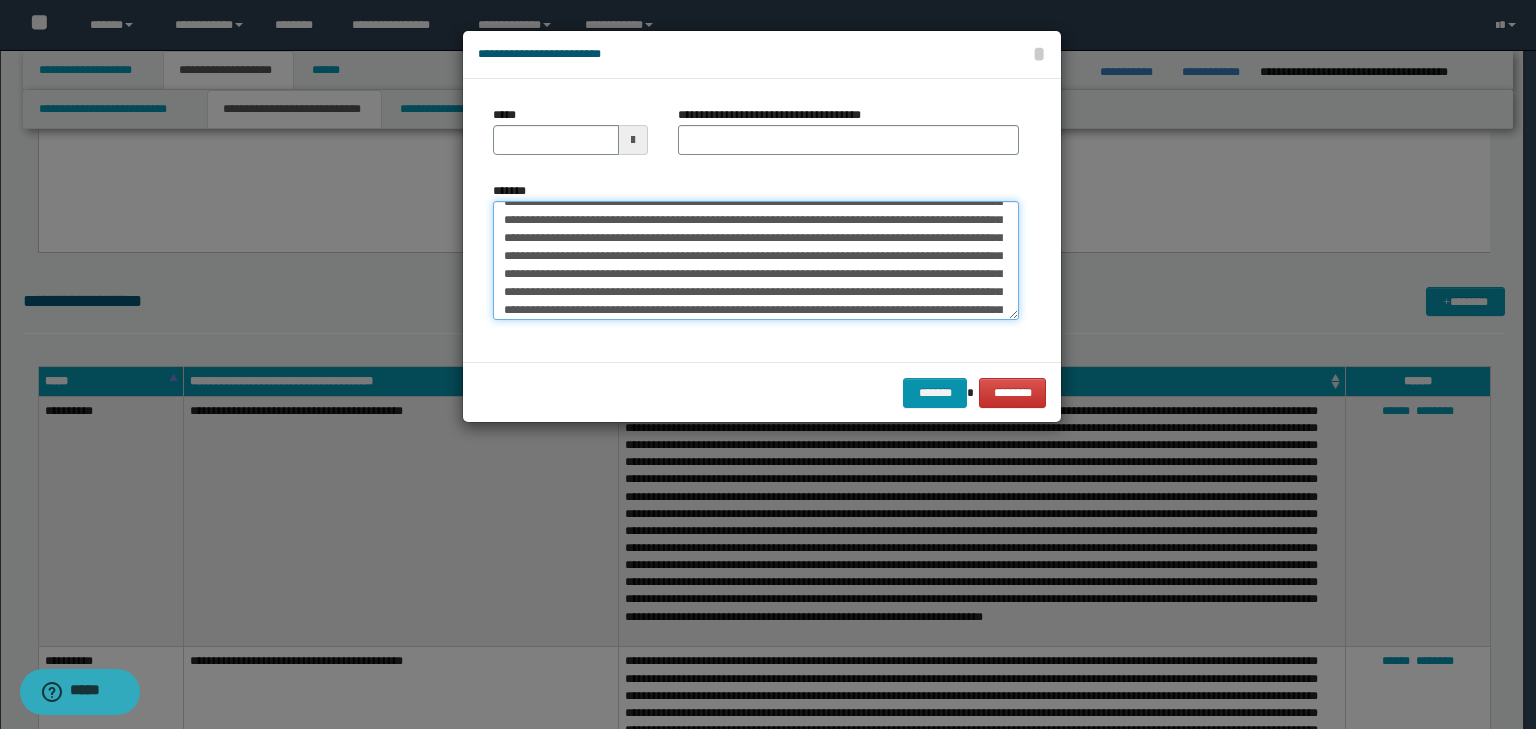 scroll, scrollTop: 0, scrollLeft: 0, axis: both 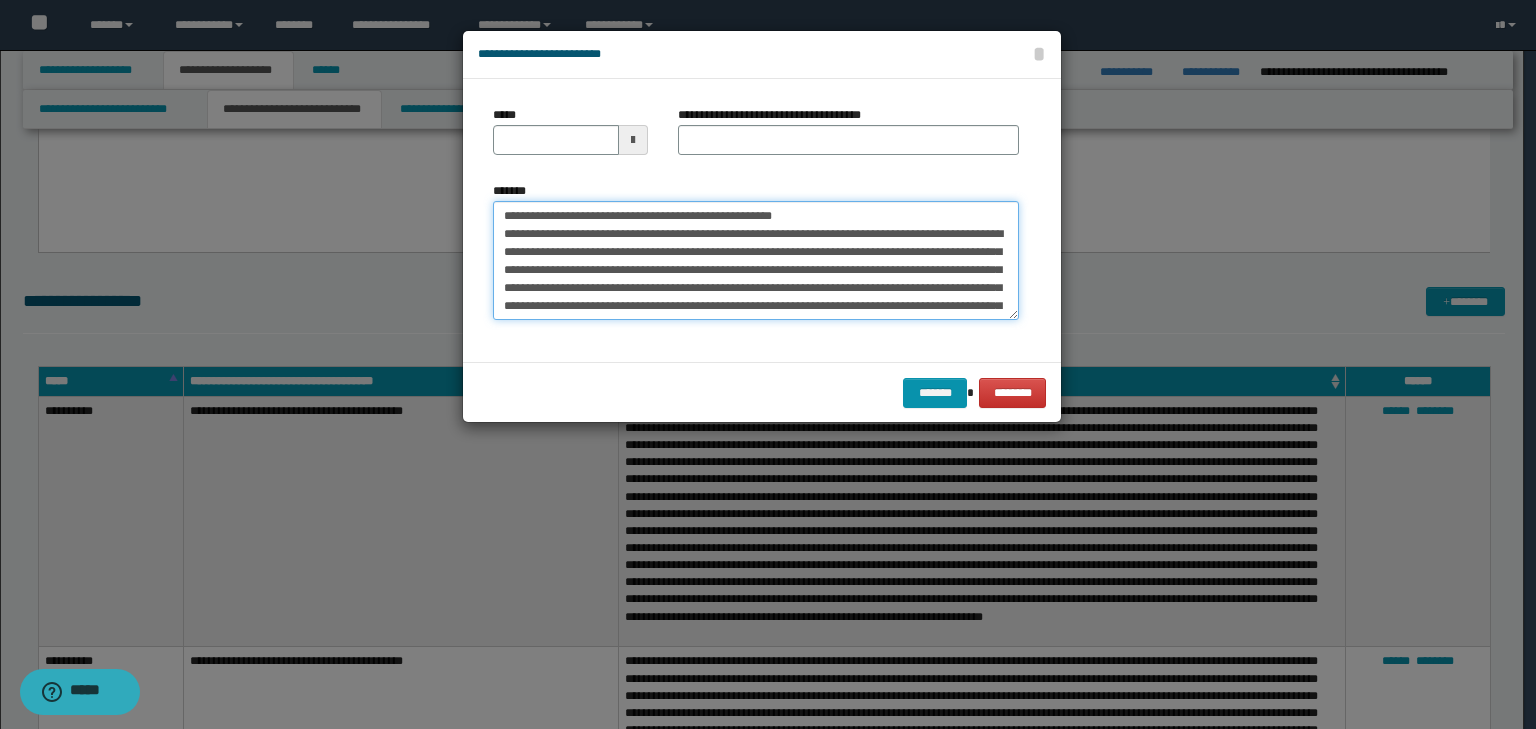 drag, startPoint x: 564, startPoint y: 209, endPoint x: 480, endPoint y: 196, distance: 85 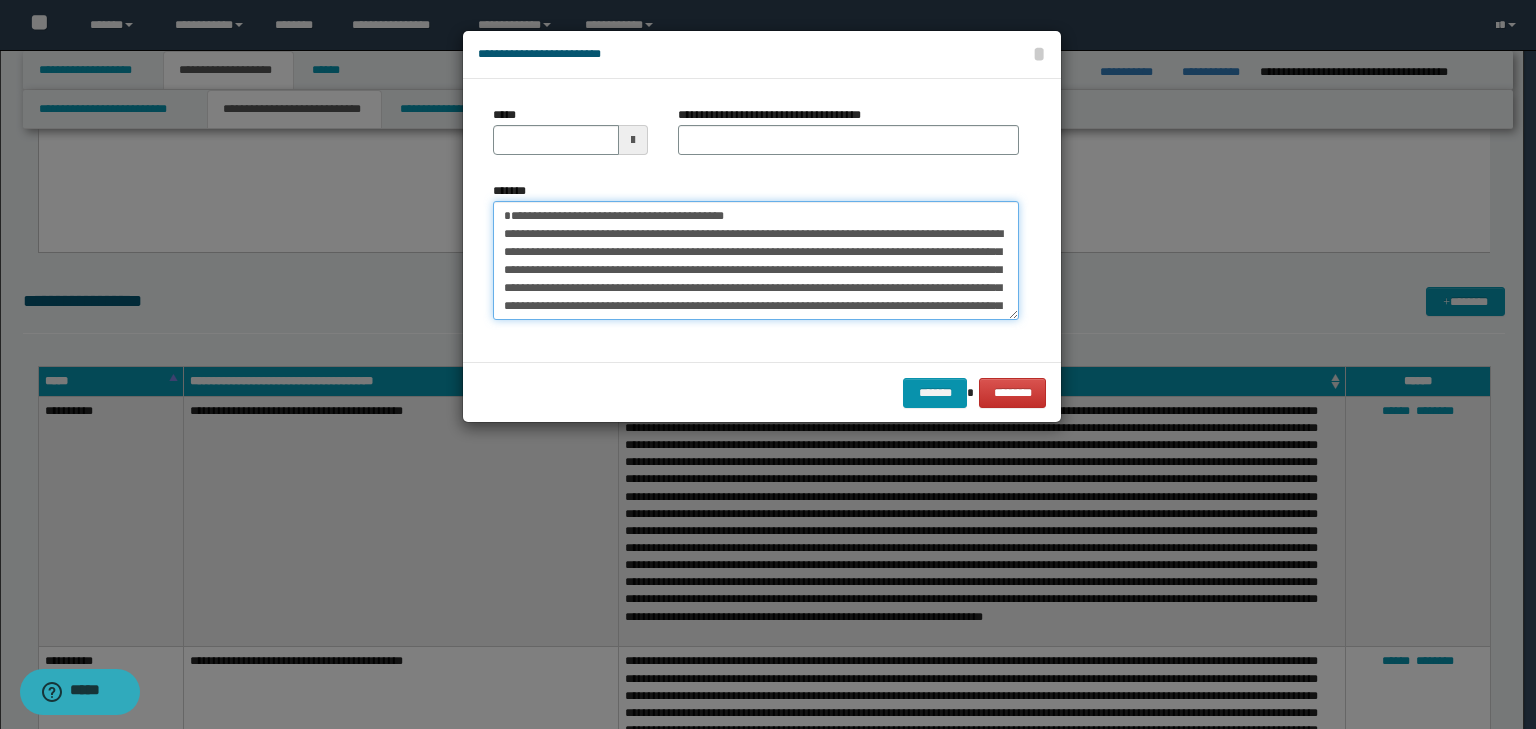 type 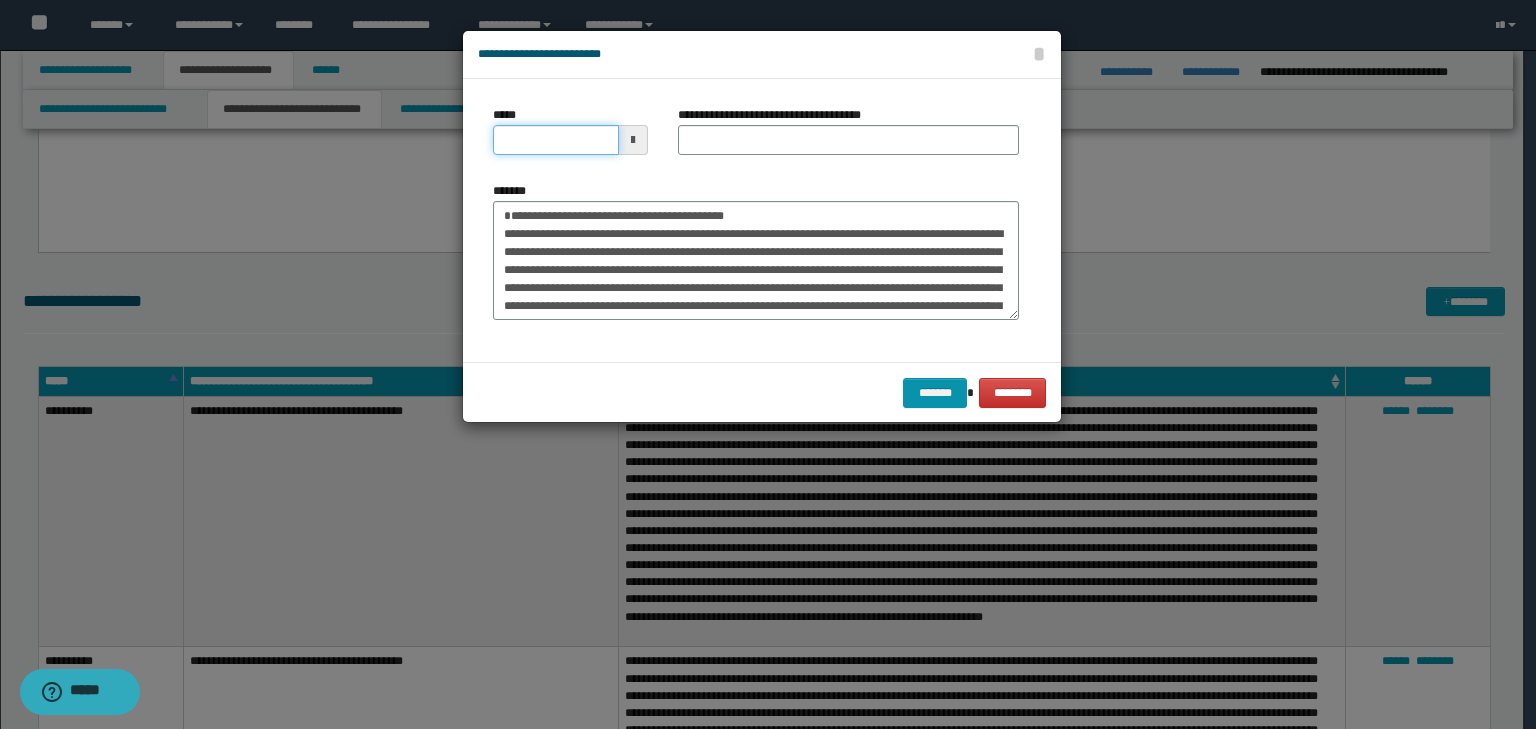 click on "*****" at bounding box center [556, 140] 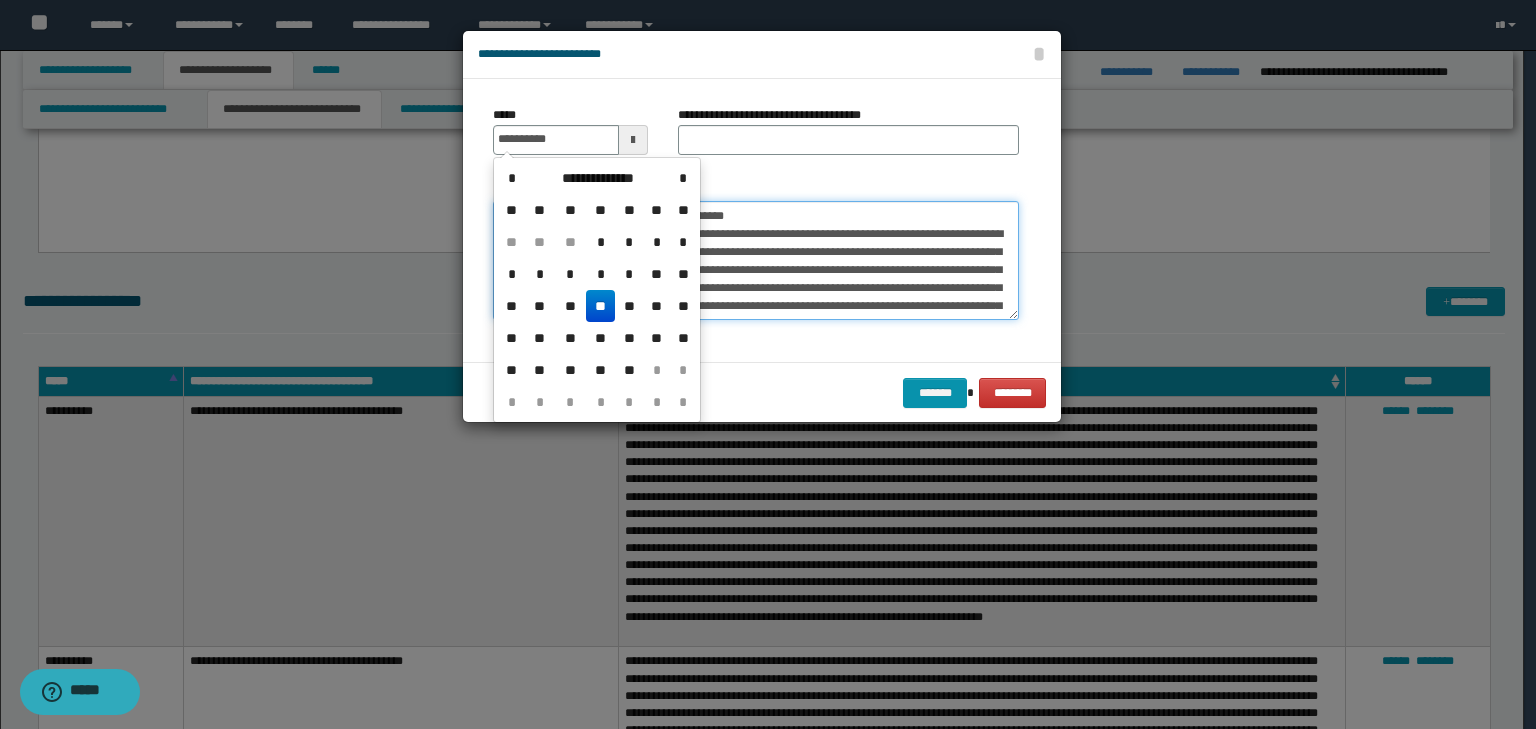 type on "**********" 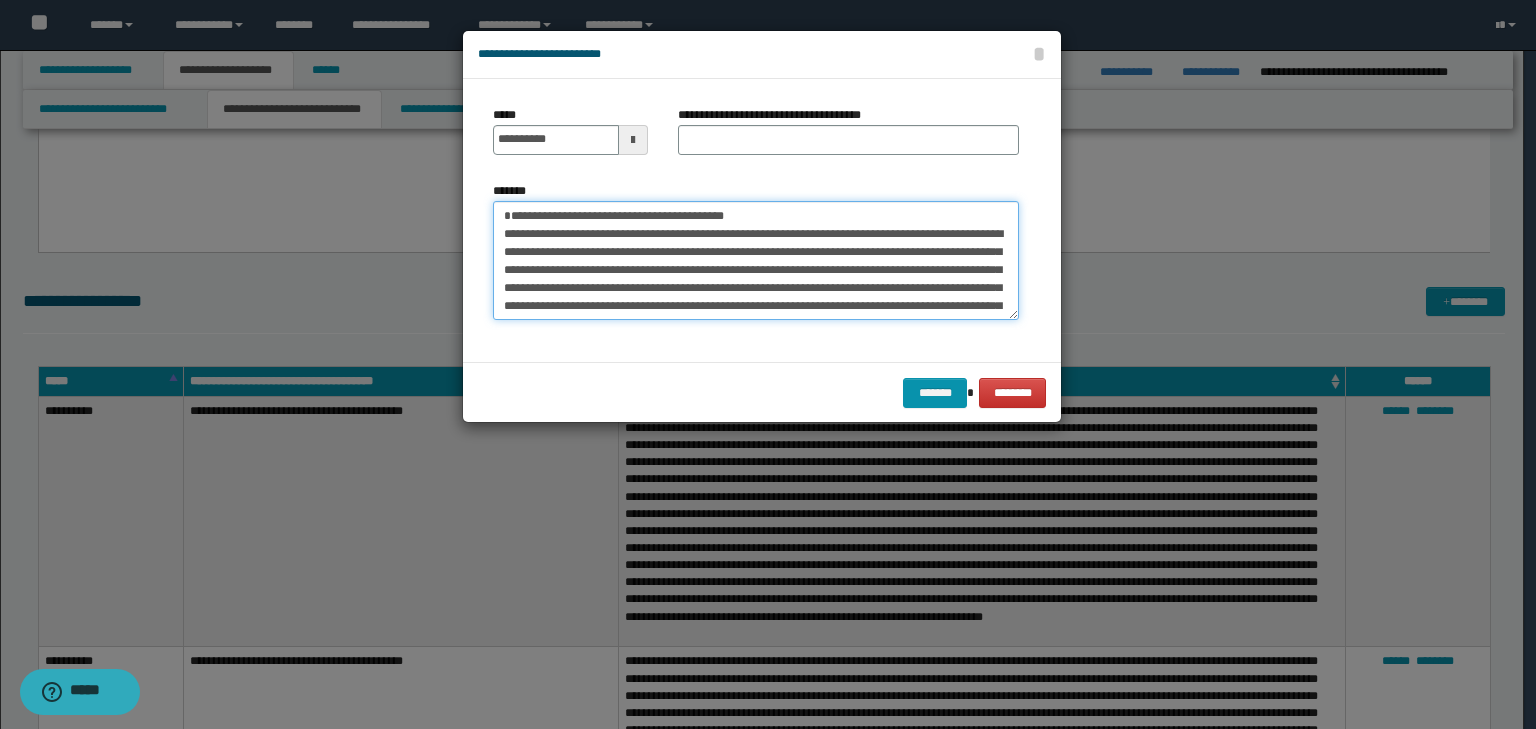 drag, startPoint x: 788, startPoint y: 224, endPoint x: 336, endPoint y: 165, distance: 455.8344 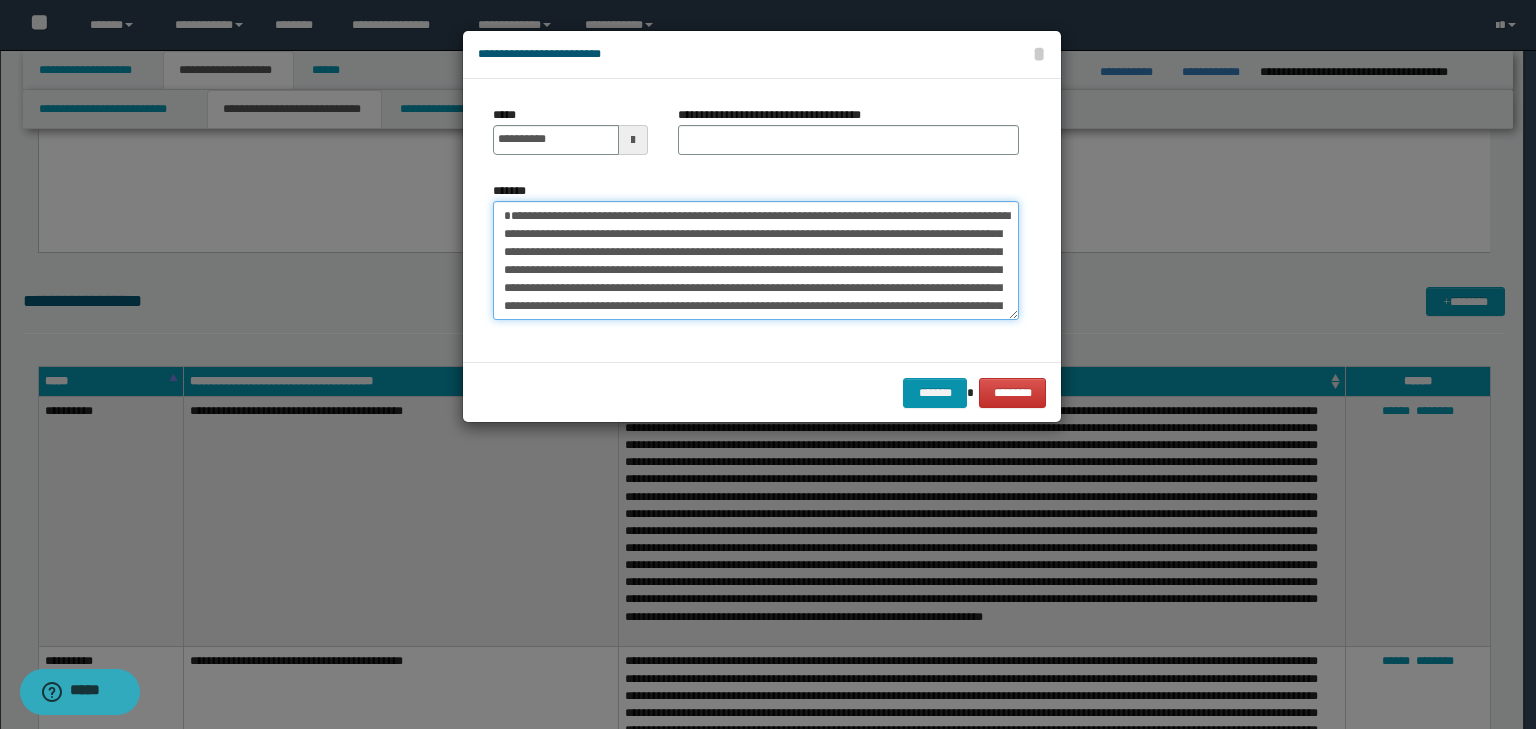 type on "**********" 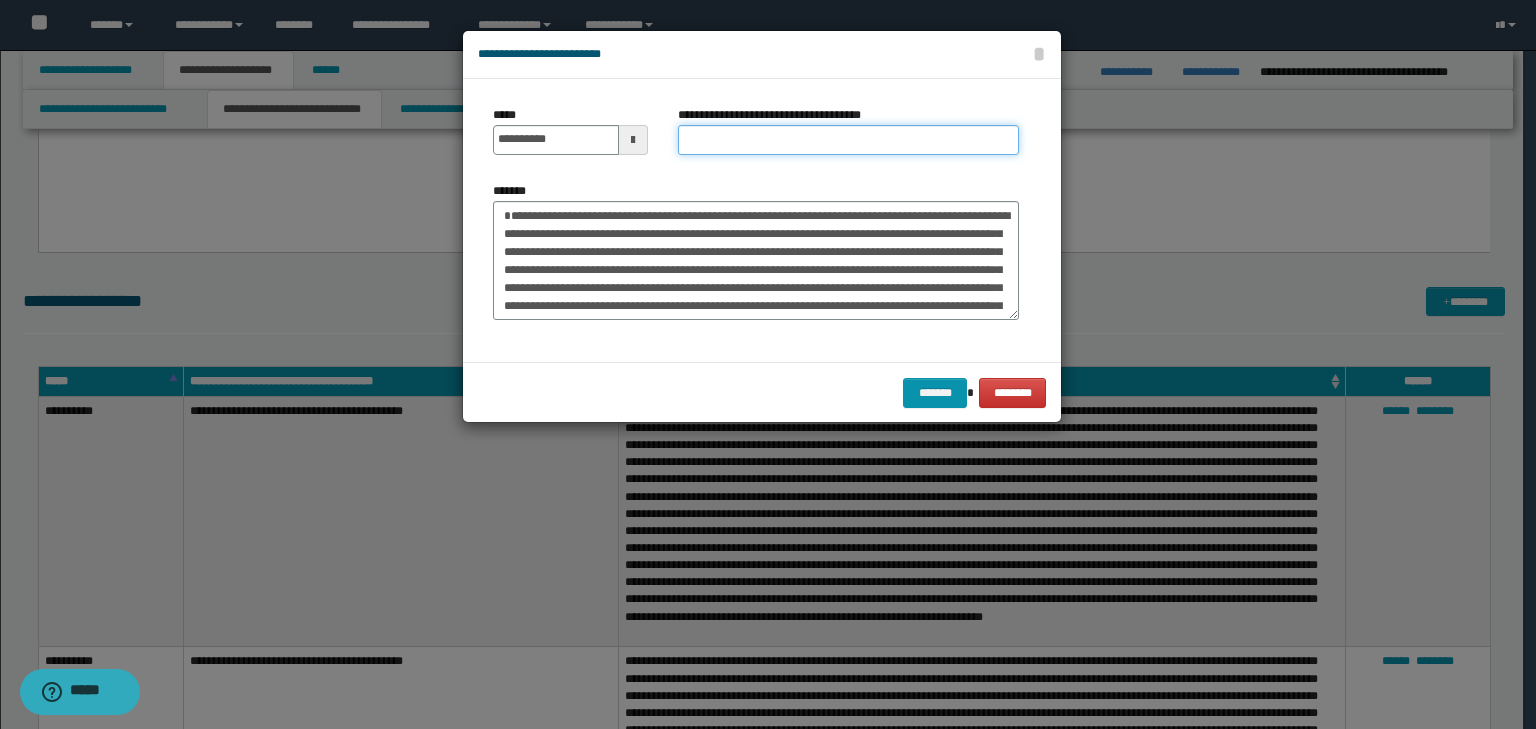click on "**********" at bounding box center (848, 140) 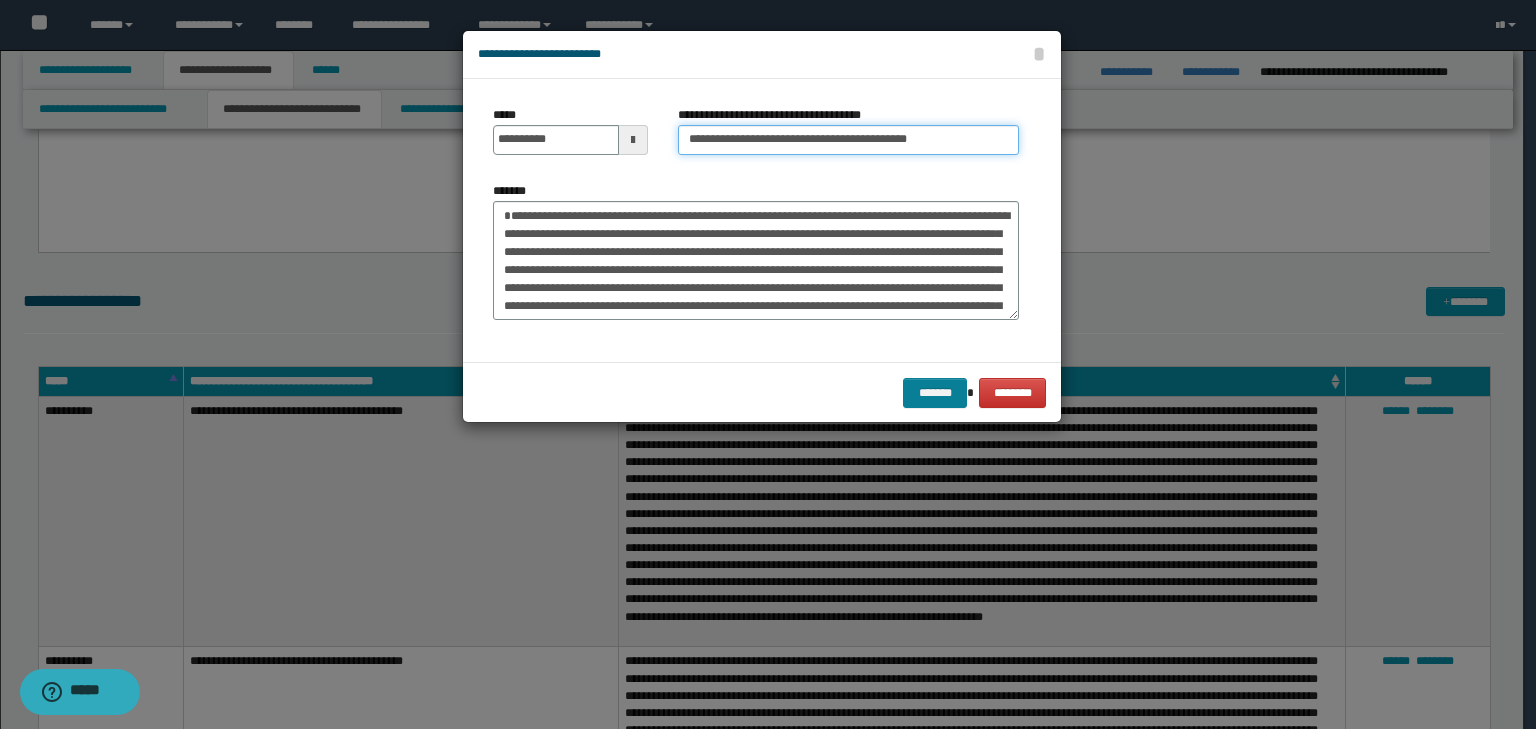 type on "**********" 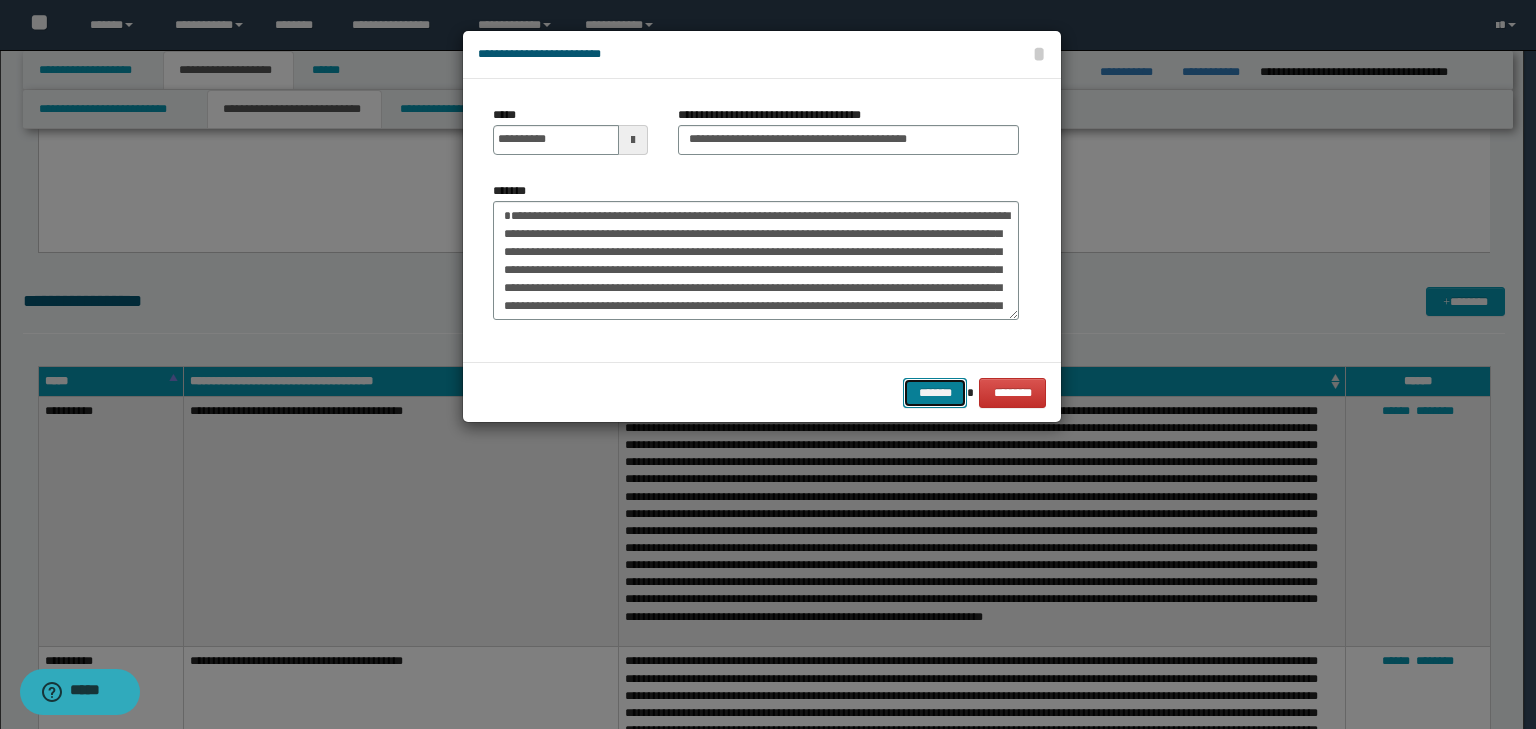 click on "*******" at bounding box center (935, 393) 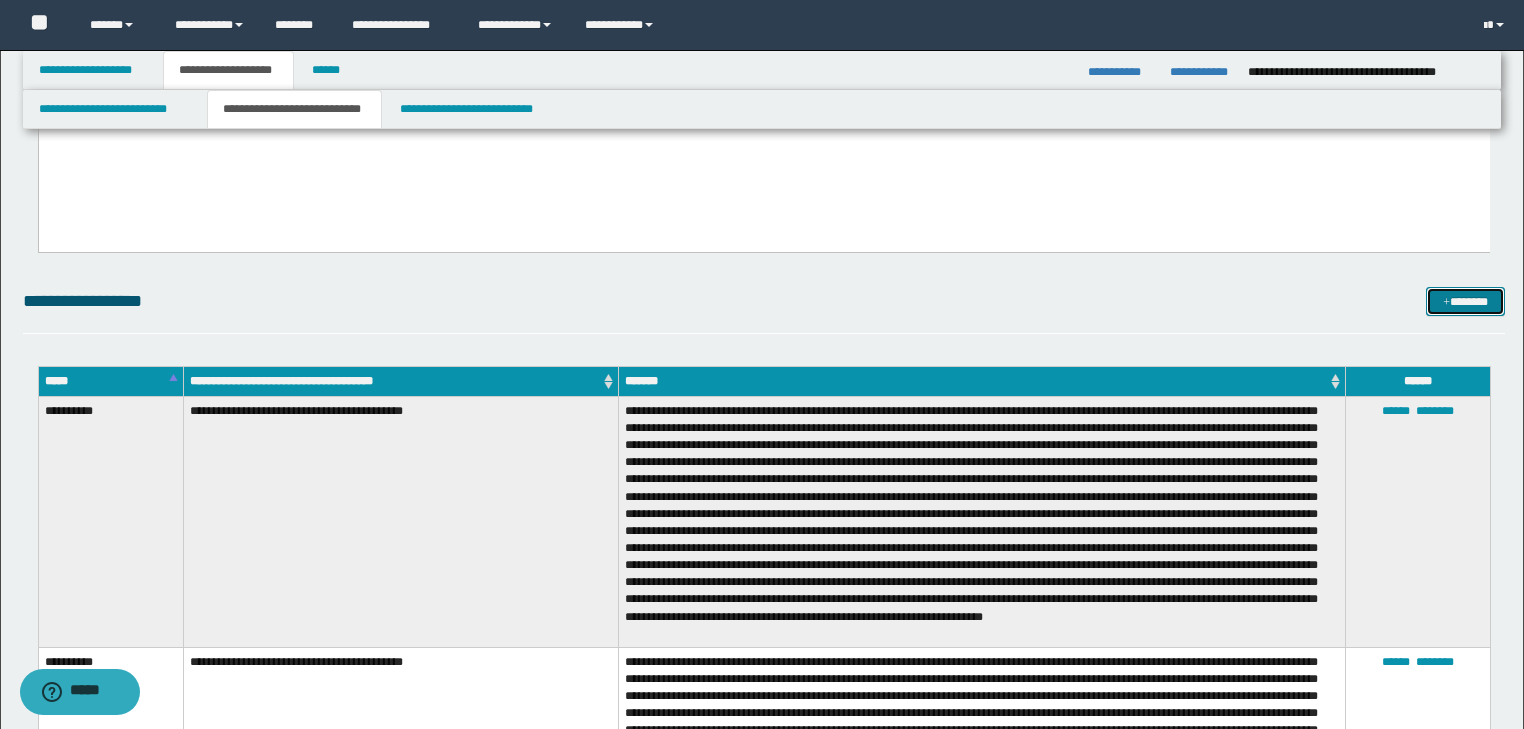 click at bounding box center (1446, 303) 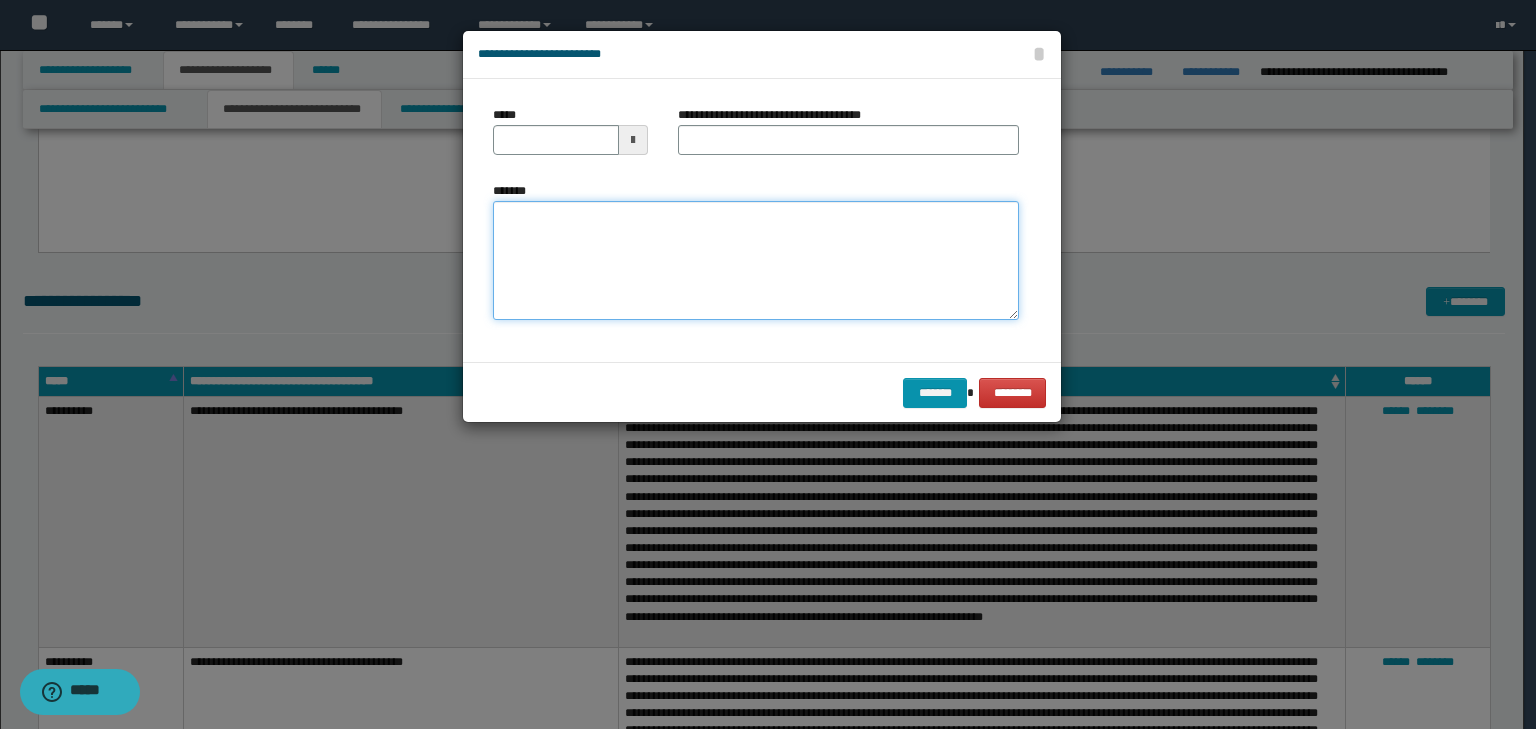 drag, startPoint x: 683, startPoint y: 241, endPoint x: 662, endPoint y: 241, distance: 21 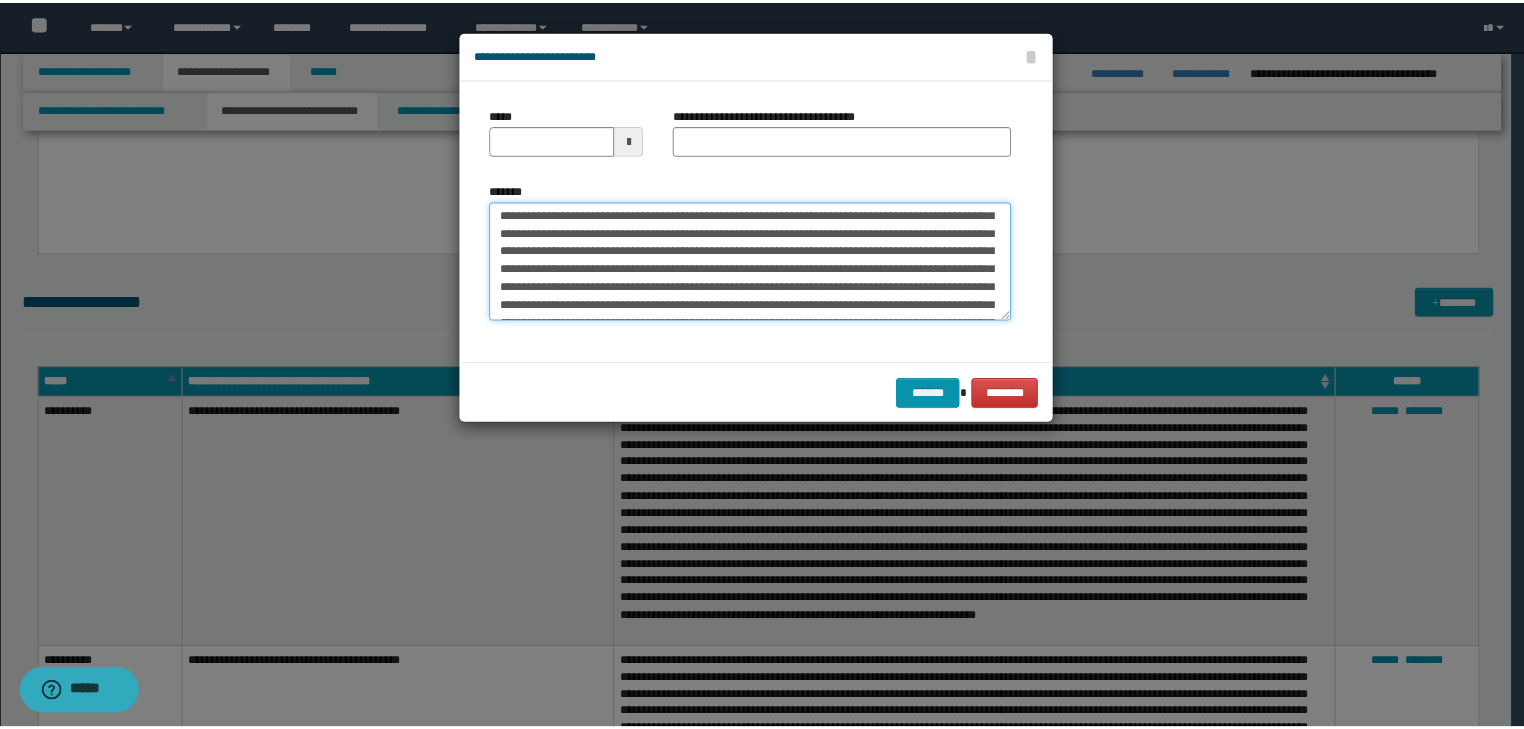 scroll, scrollTop: 0, scrollLeft: 0, axis: both 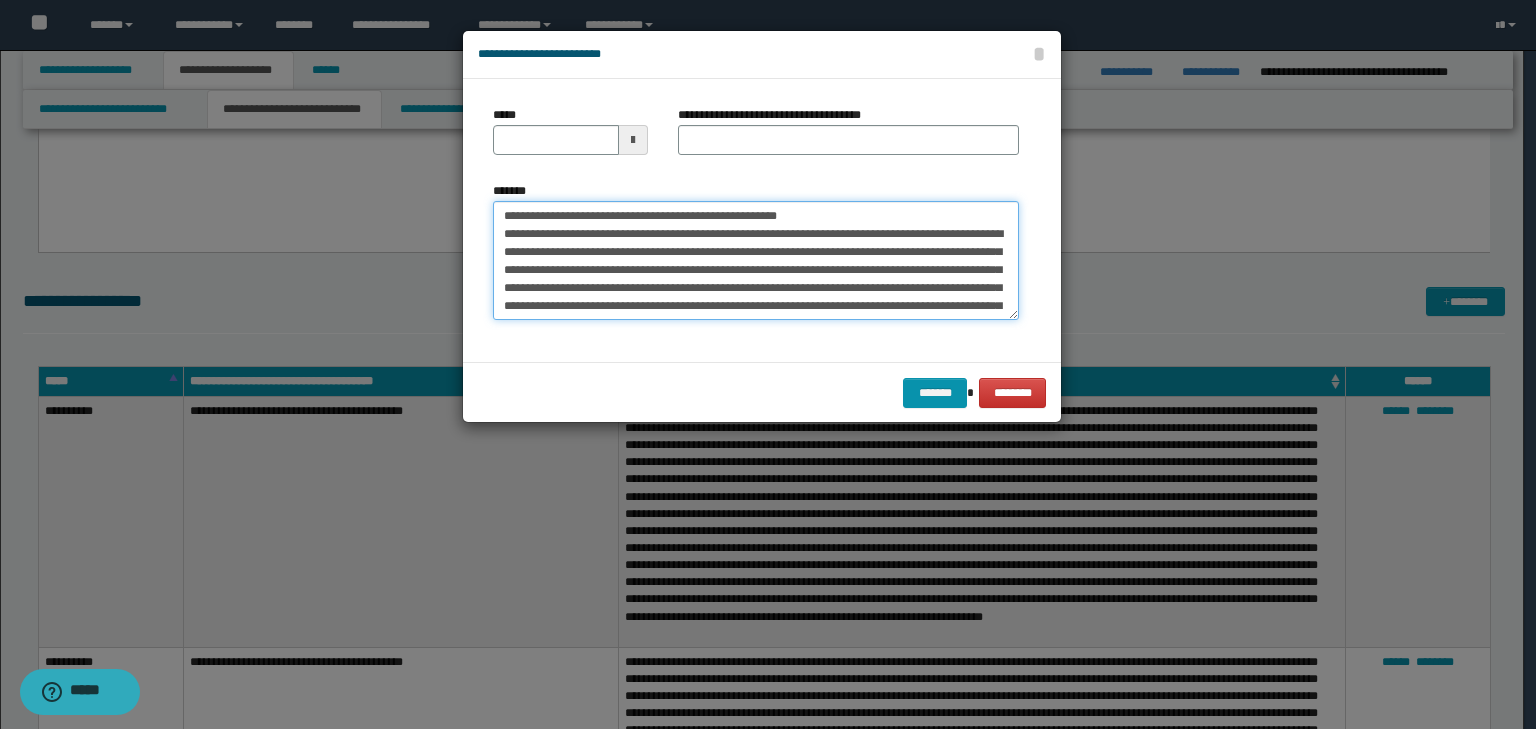 drag, startPoint x: 562, startPoint y: 212, endPoint x: 457, endPoint y: 208, distance: 105.076164 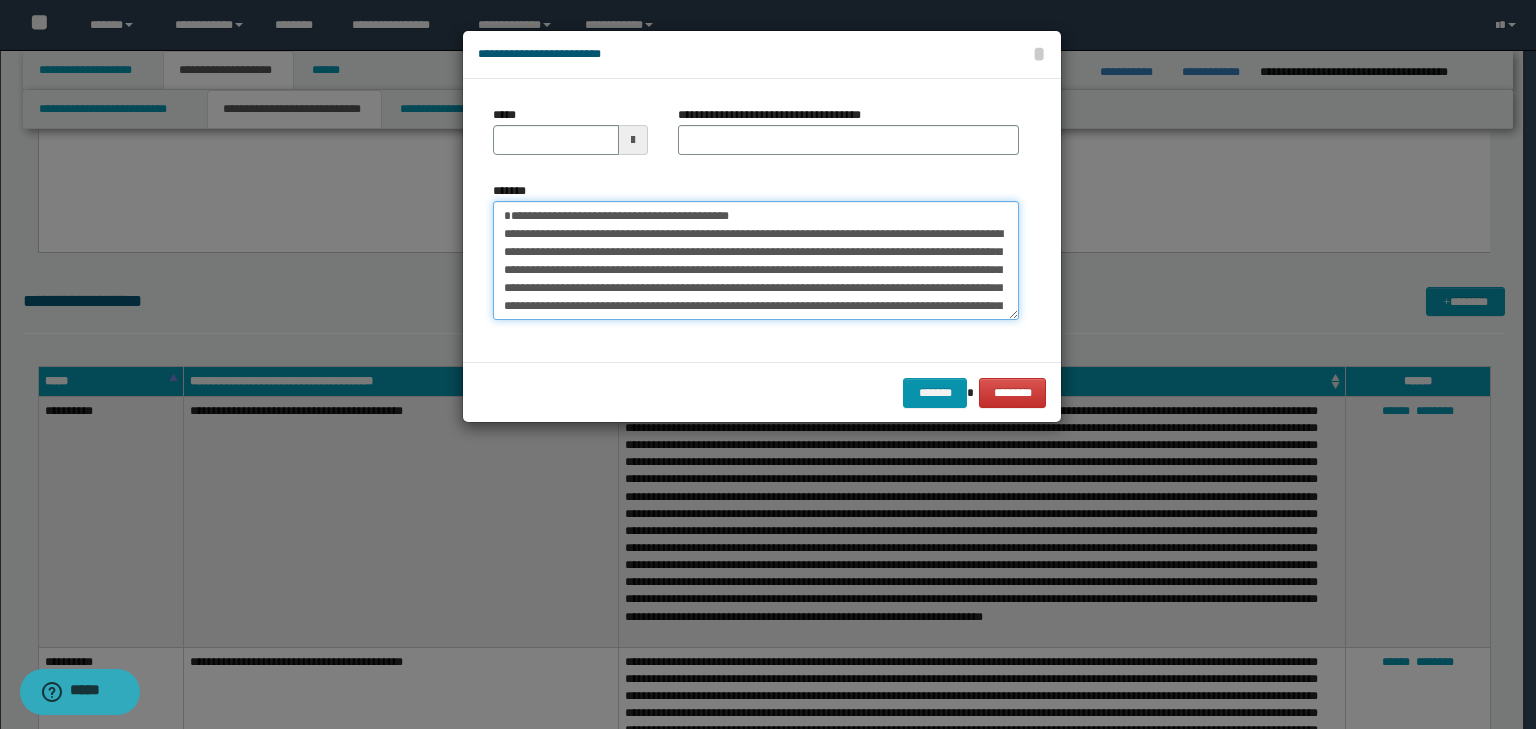 type 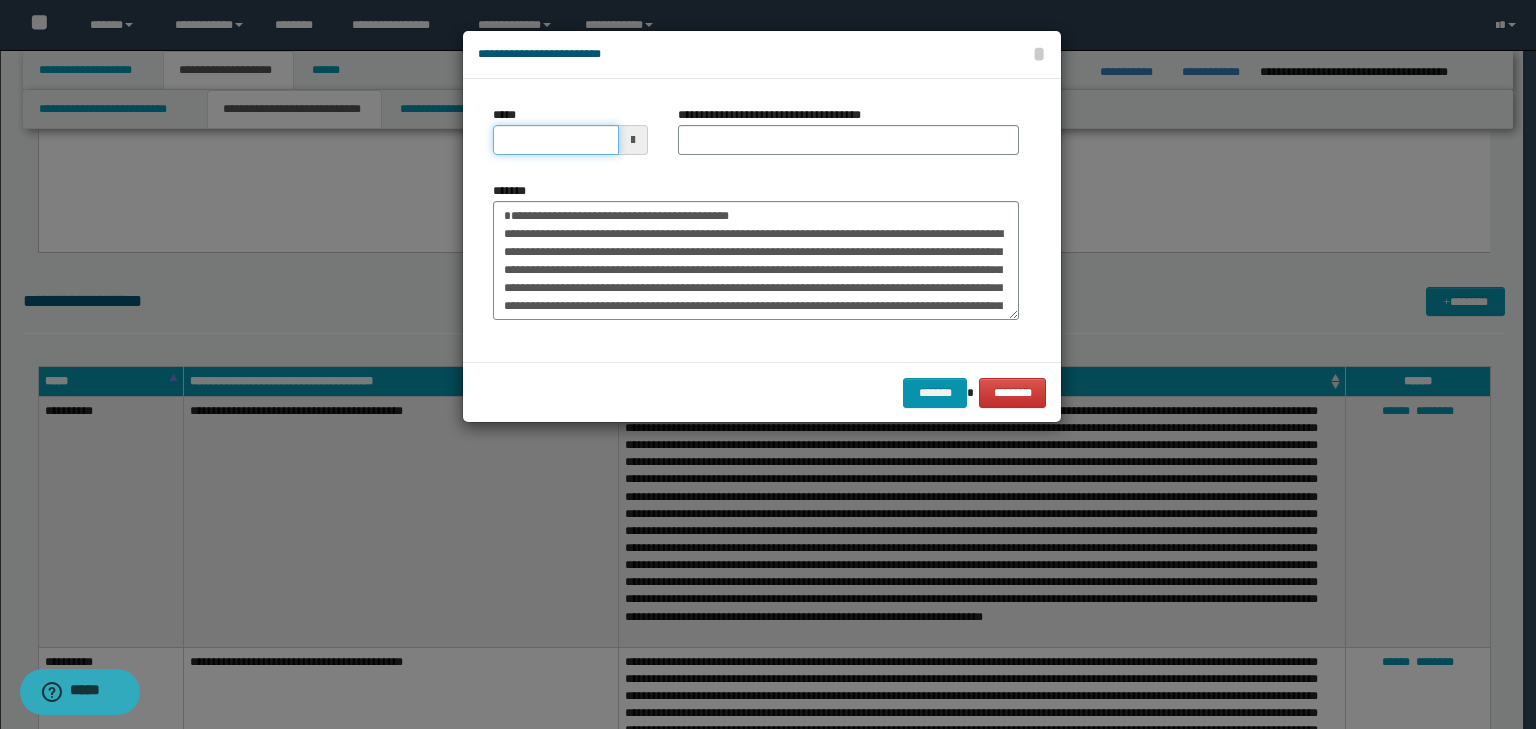 click on "*****" at bounding box center (556, 140) 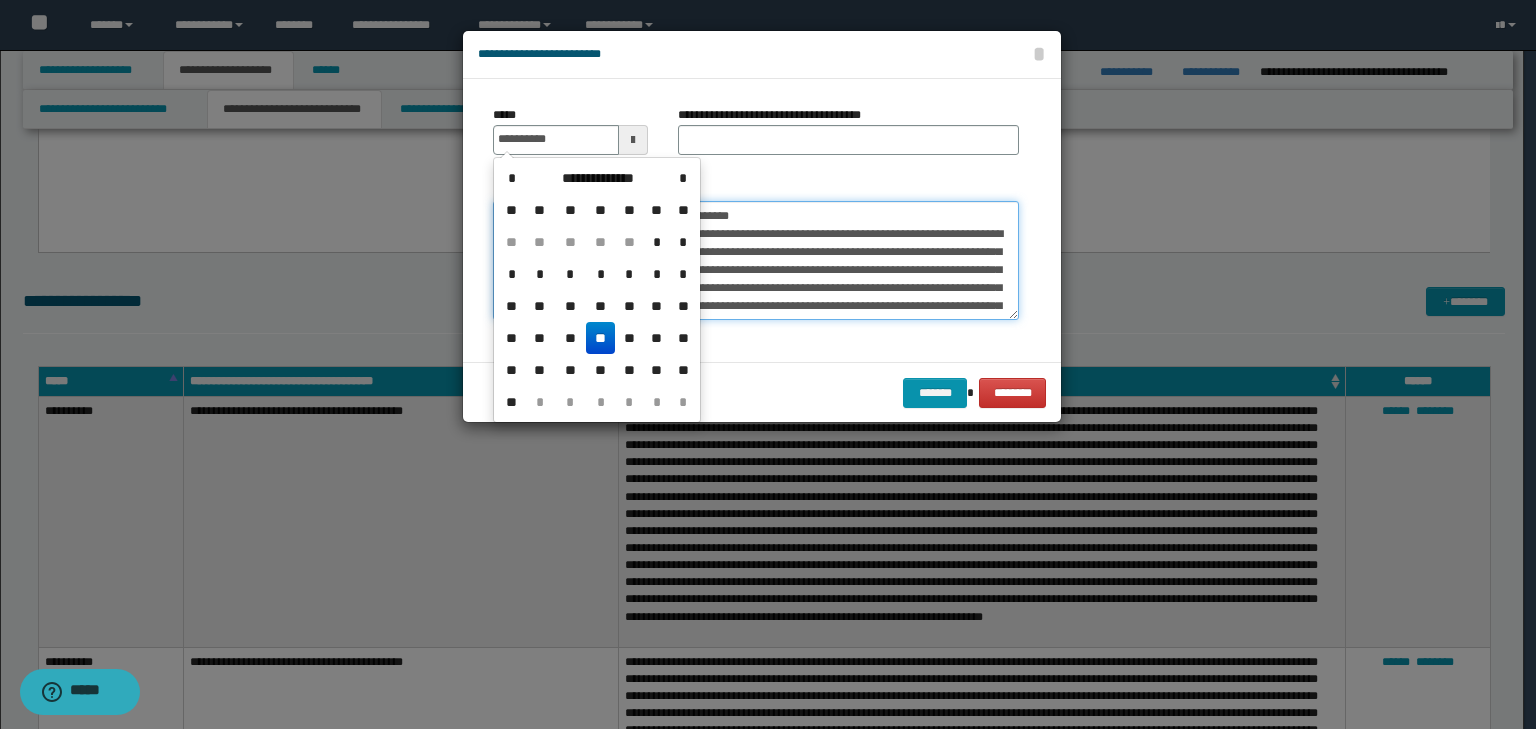 type on "**********" 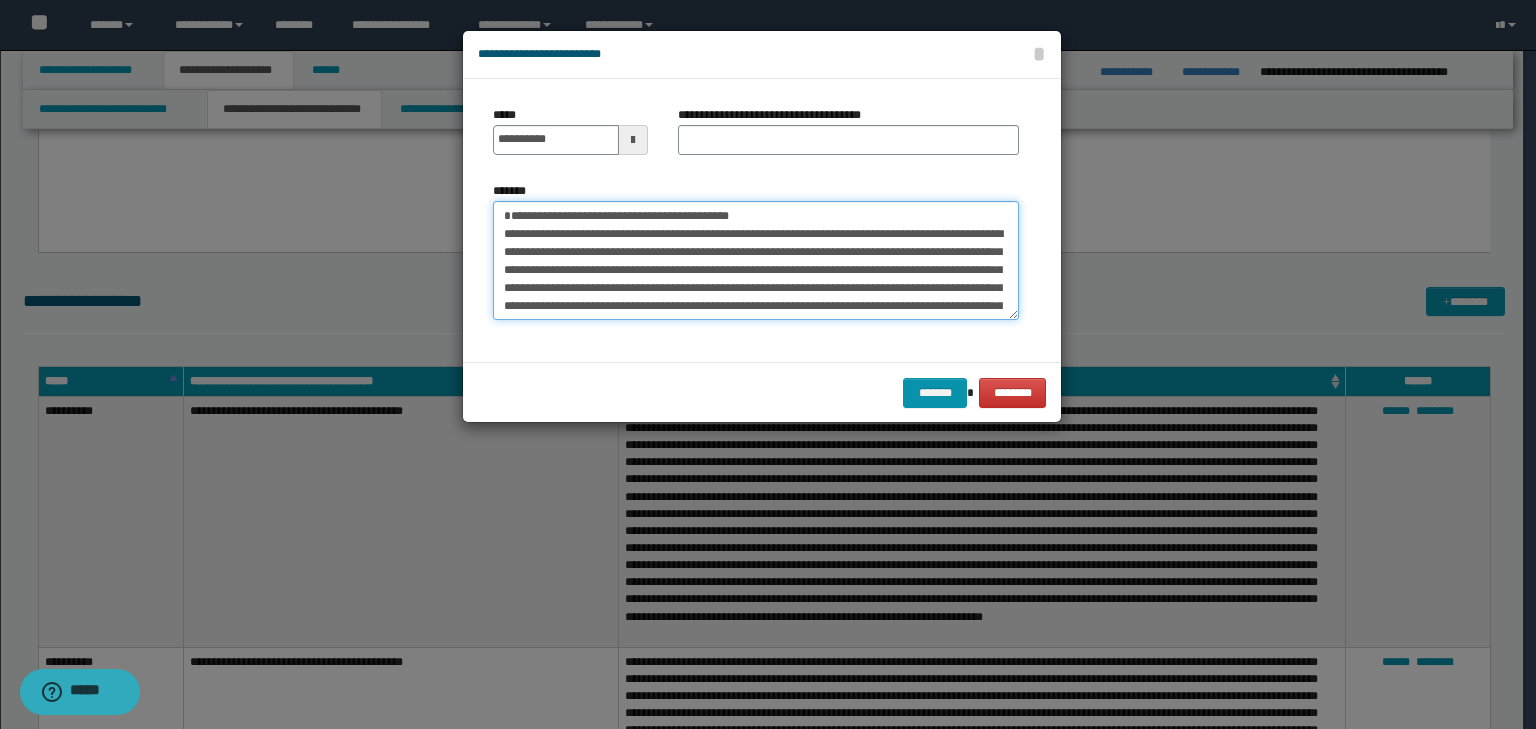 drag, startPoint x: 800, startPoint y: 204, endPoint x: 320, endPoint y: 180, distance: 480.59964 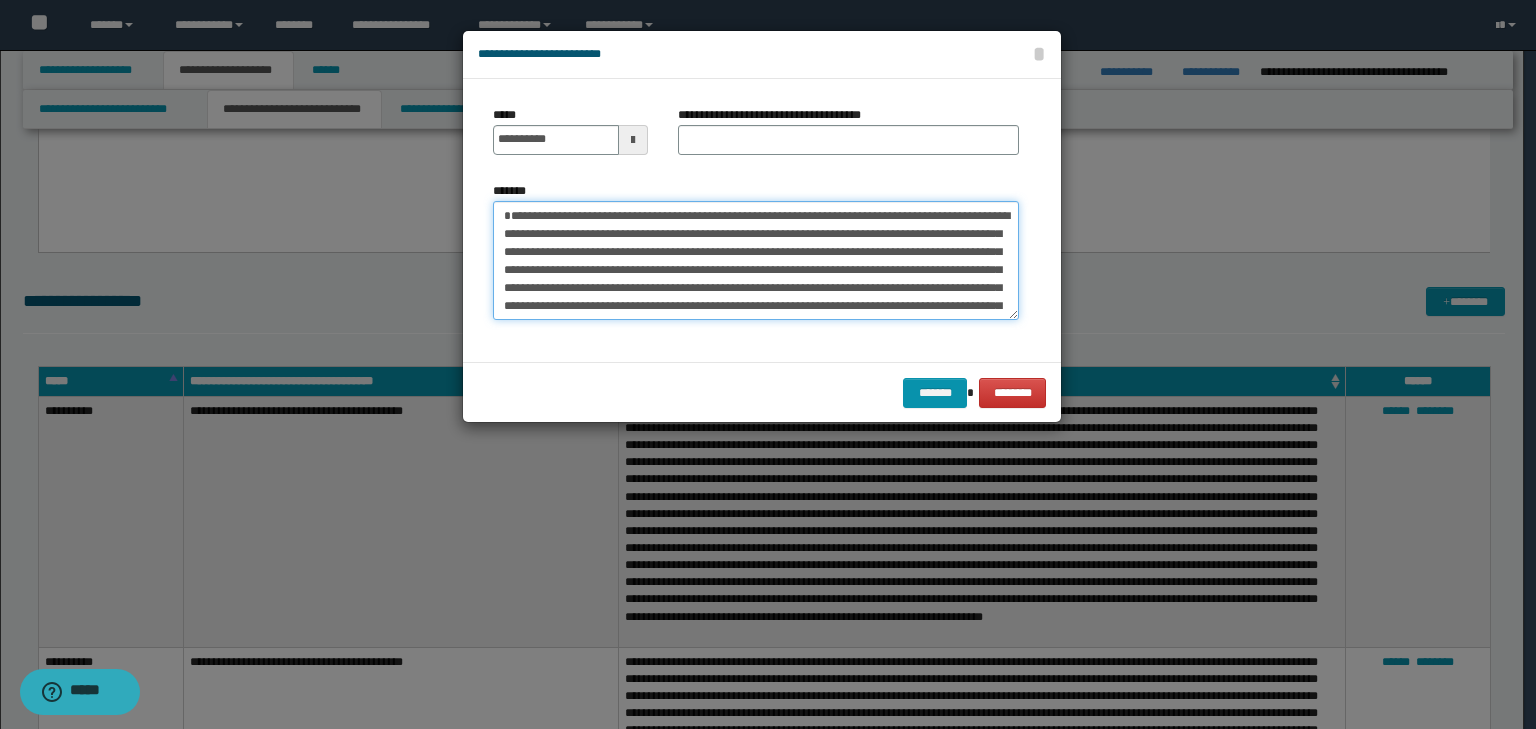 type on "**********" 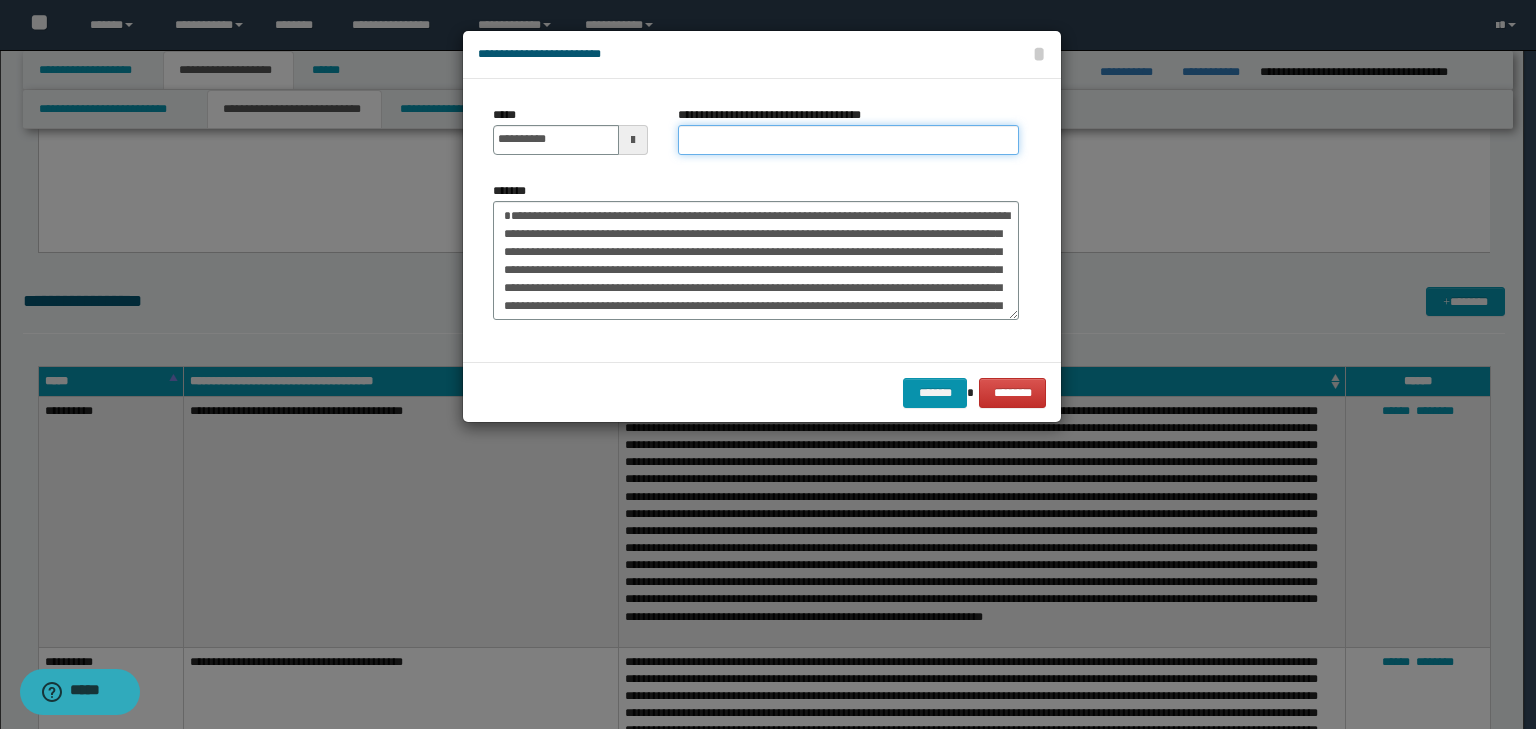 click on "**********" at bounding box center (848, 140) 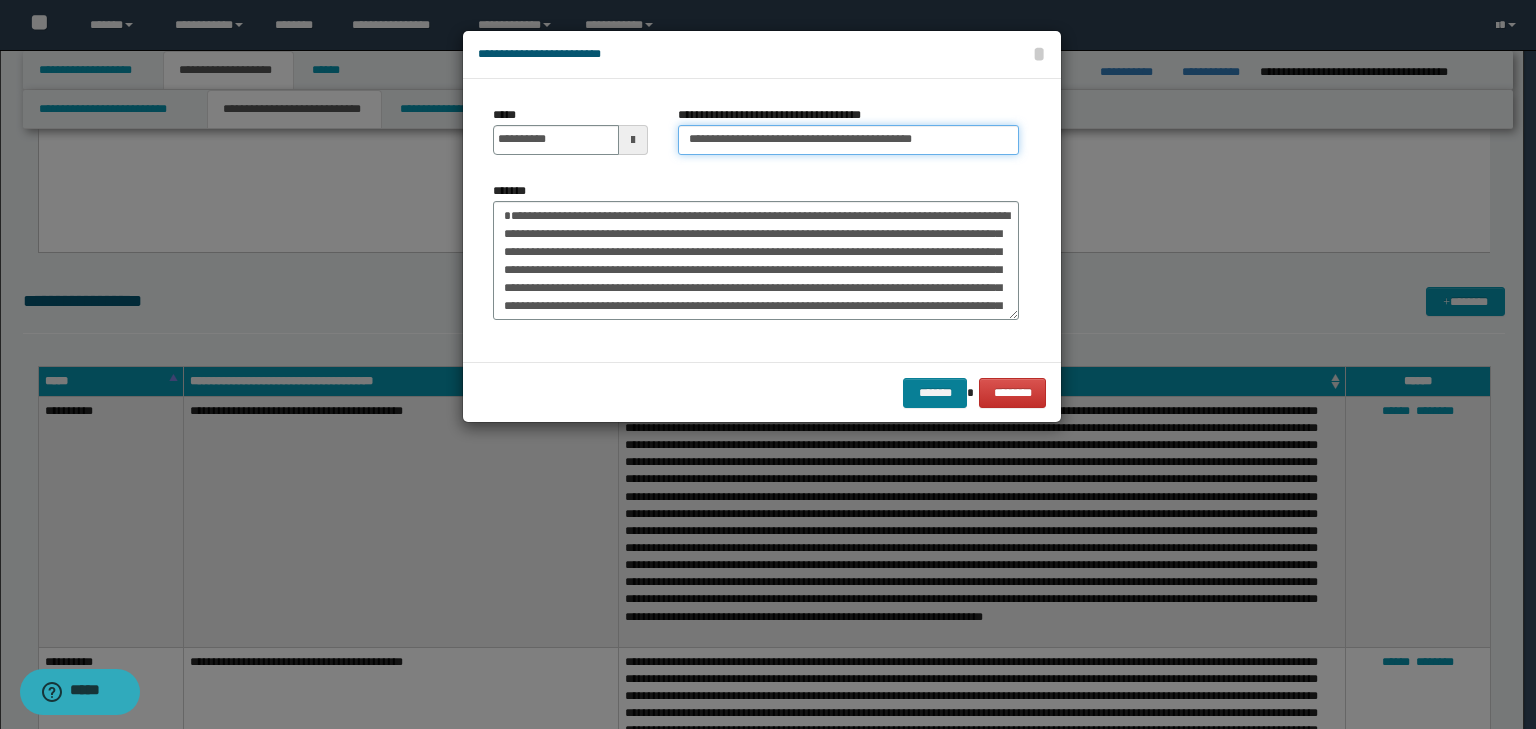 type on "**********" 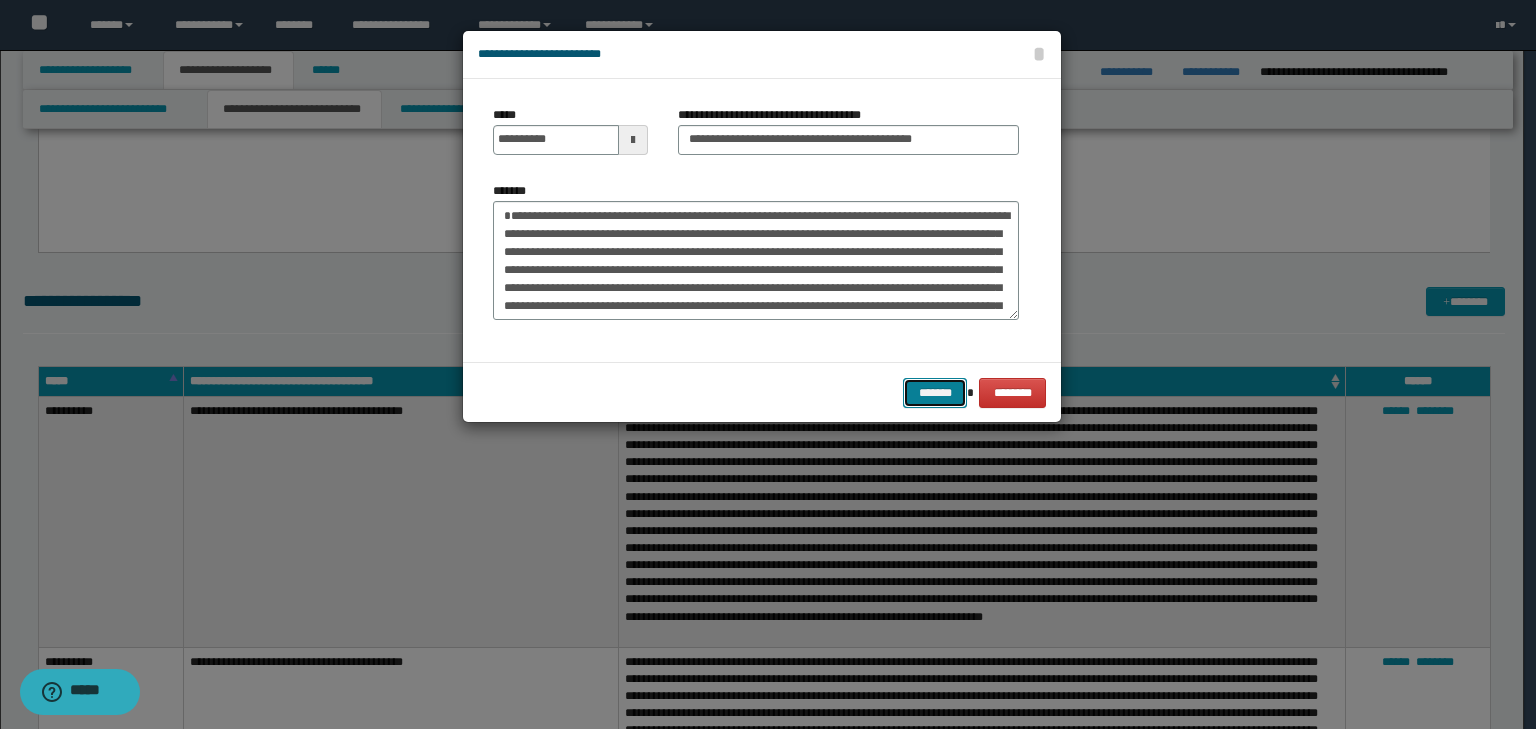 click on "*******" at bounding box center (935, 393) 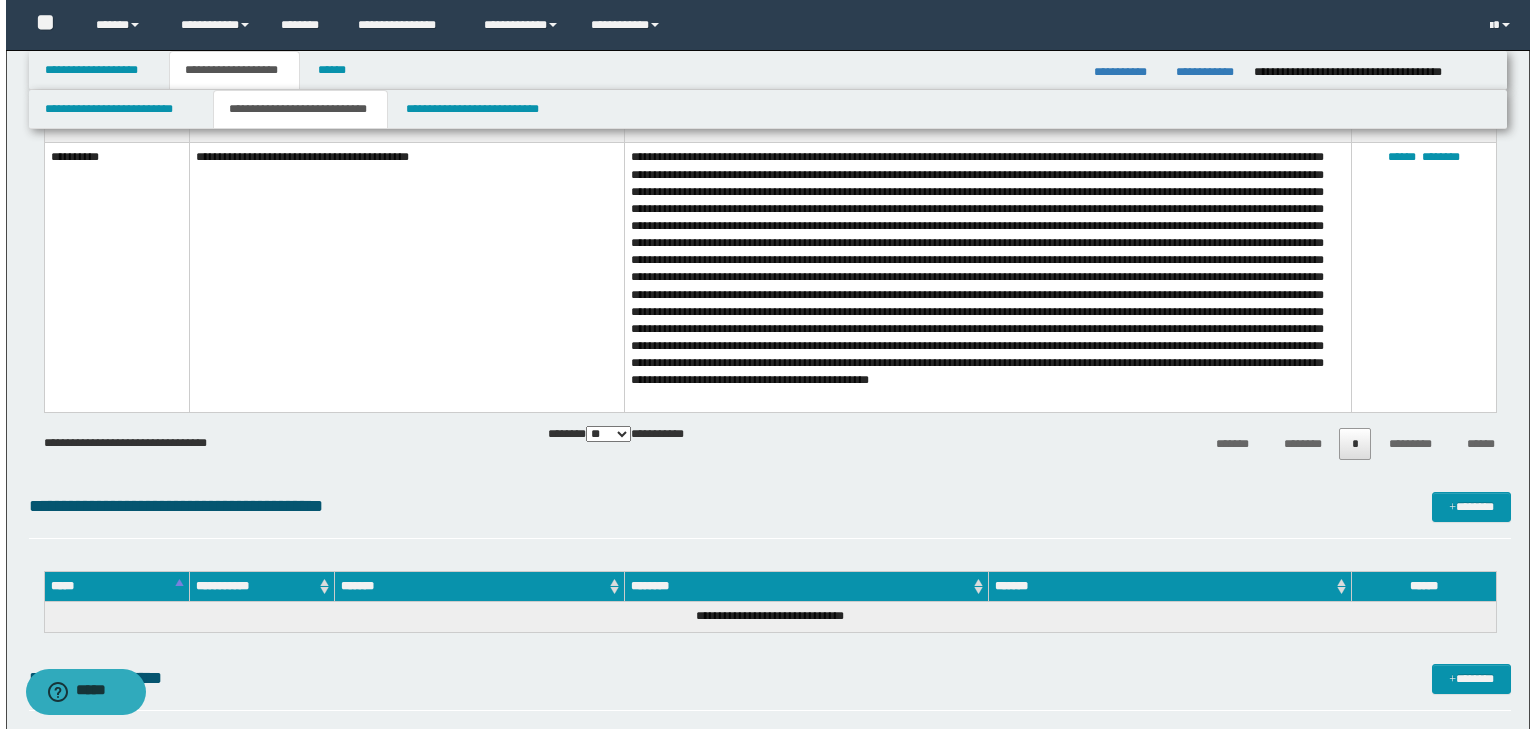 scroll, scrollTop: 5440, scrollLeft: 0, axis: vertical 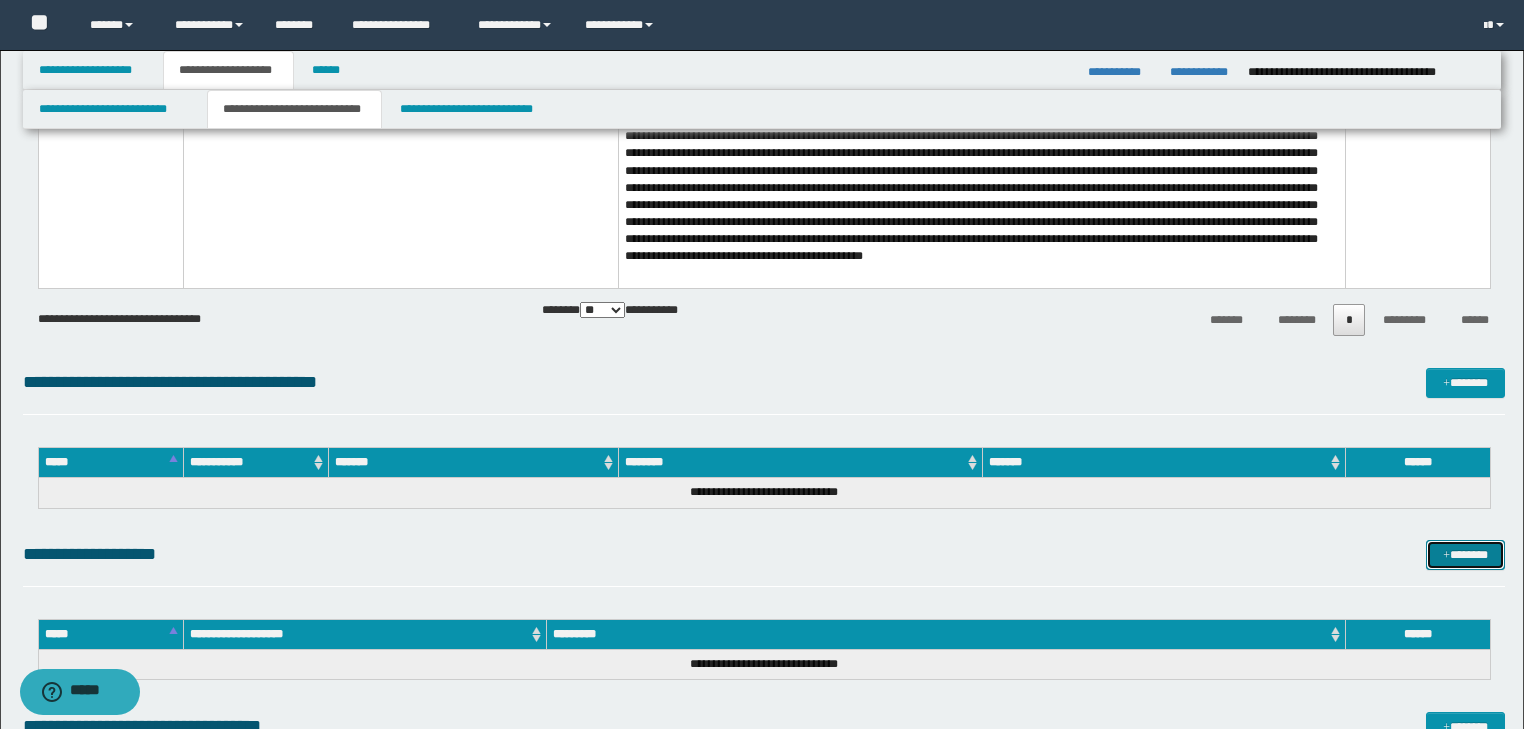 click on "*******" at bounding box center [1465, 555] 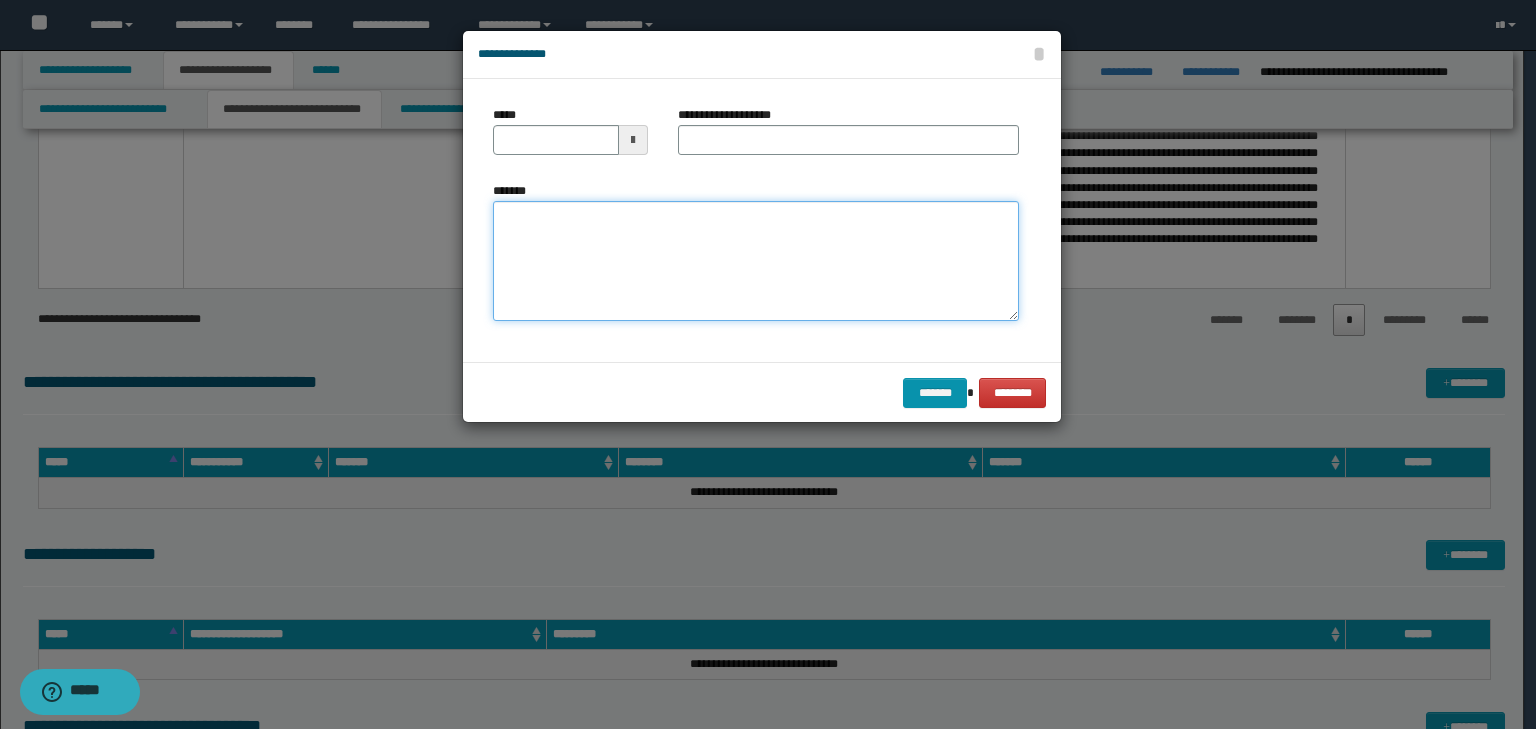 click on "*******" at bounding box center [756, 261] 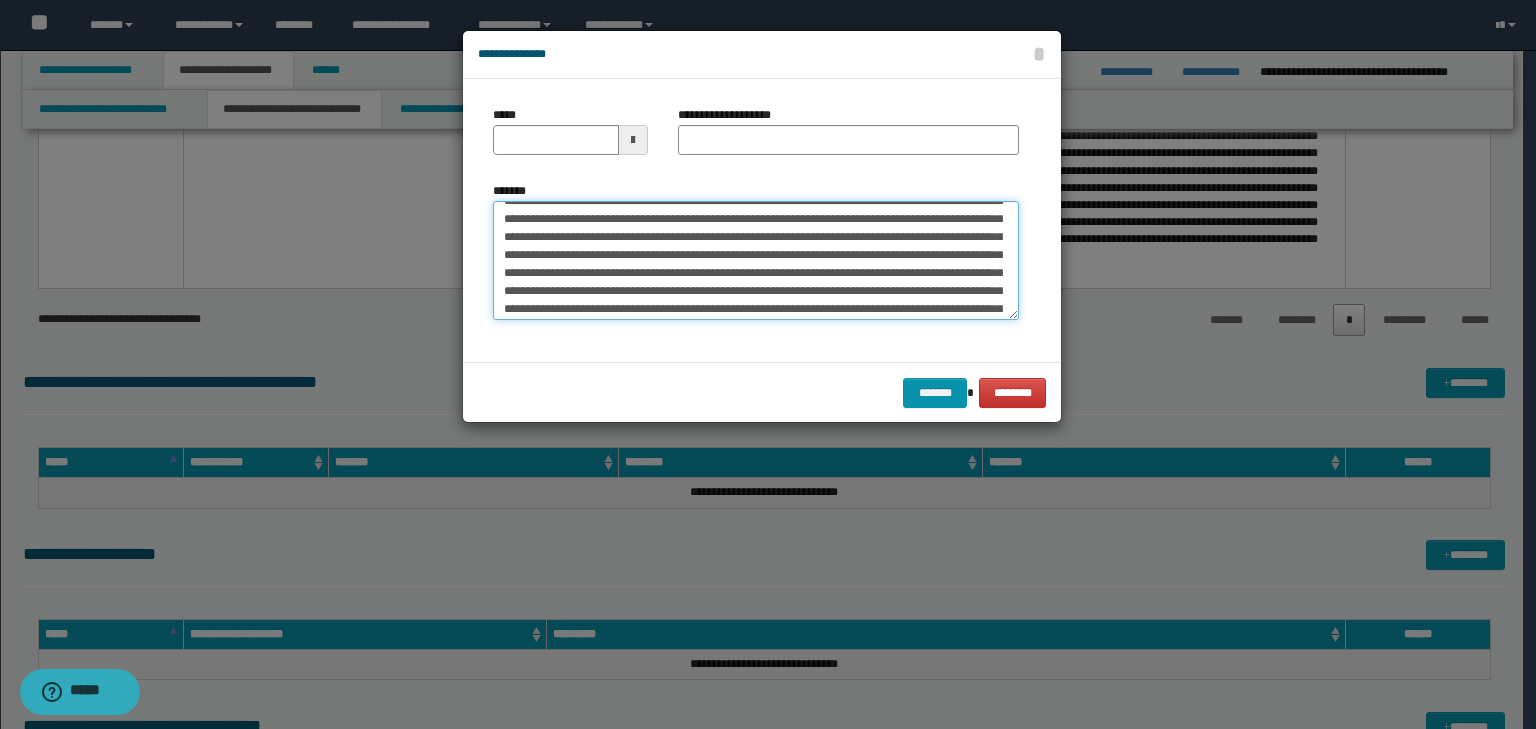 scroll, scrollTop: 0, scrollLeft: 0, axis: both 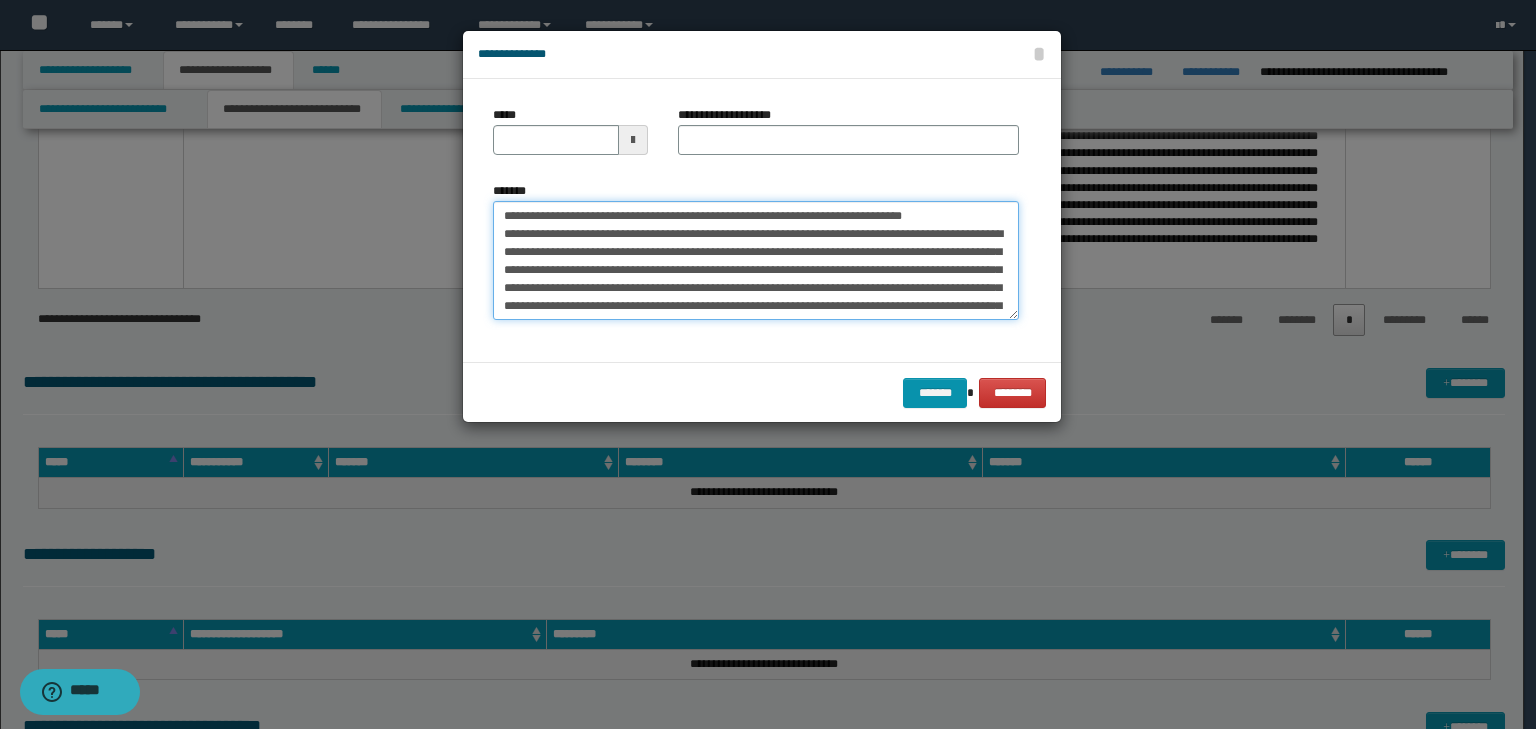 drag, startPoint x: 567, startPoint y: 220, endPoint x: 352, endPoint y: 201, distance: 215.8379 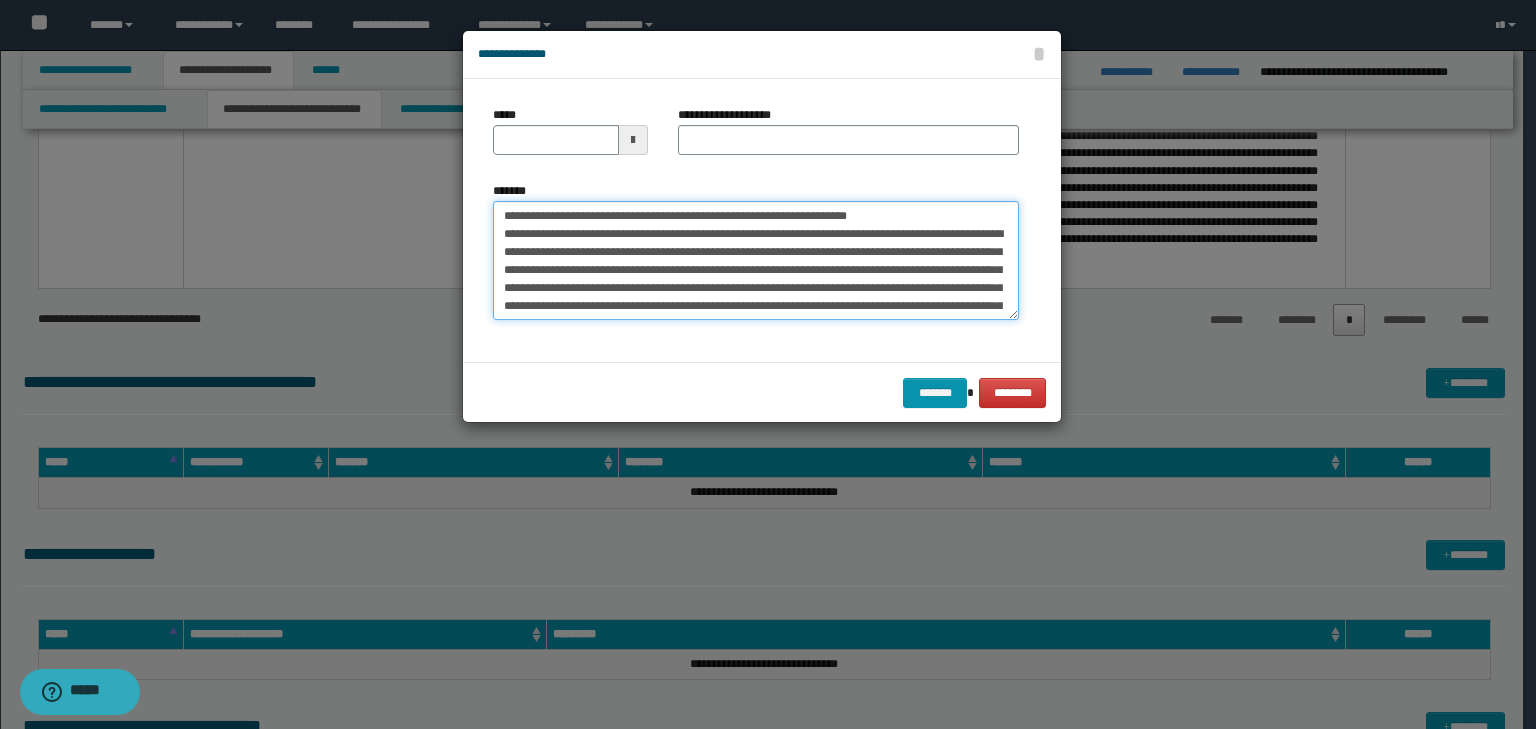 type 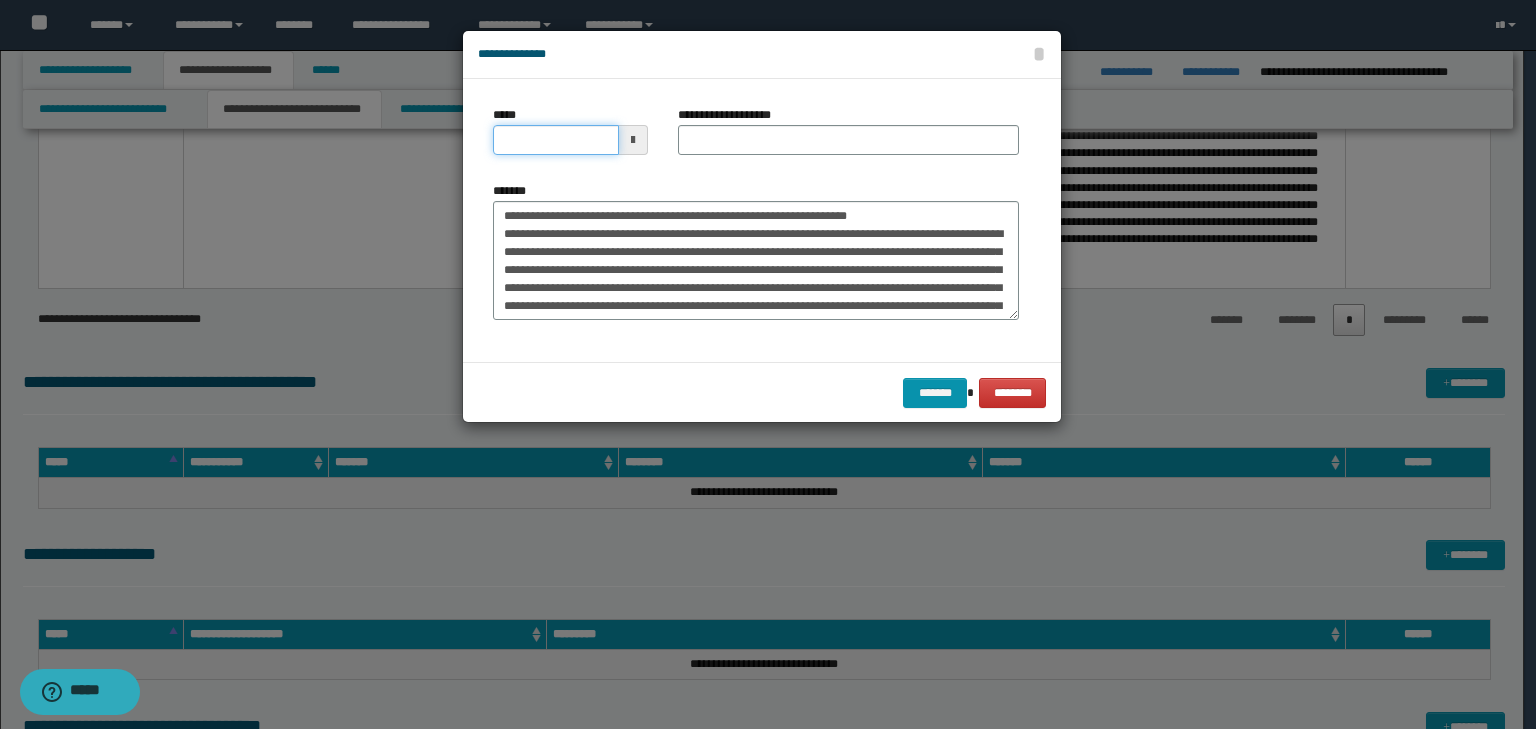 click on "*****" at bounding box center (556, 140) 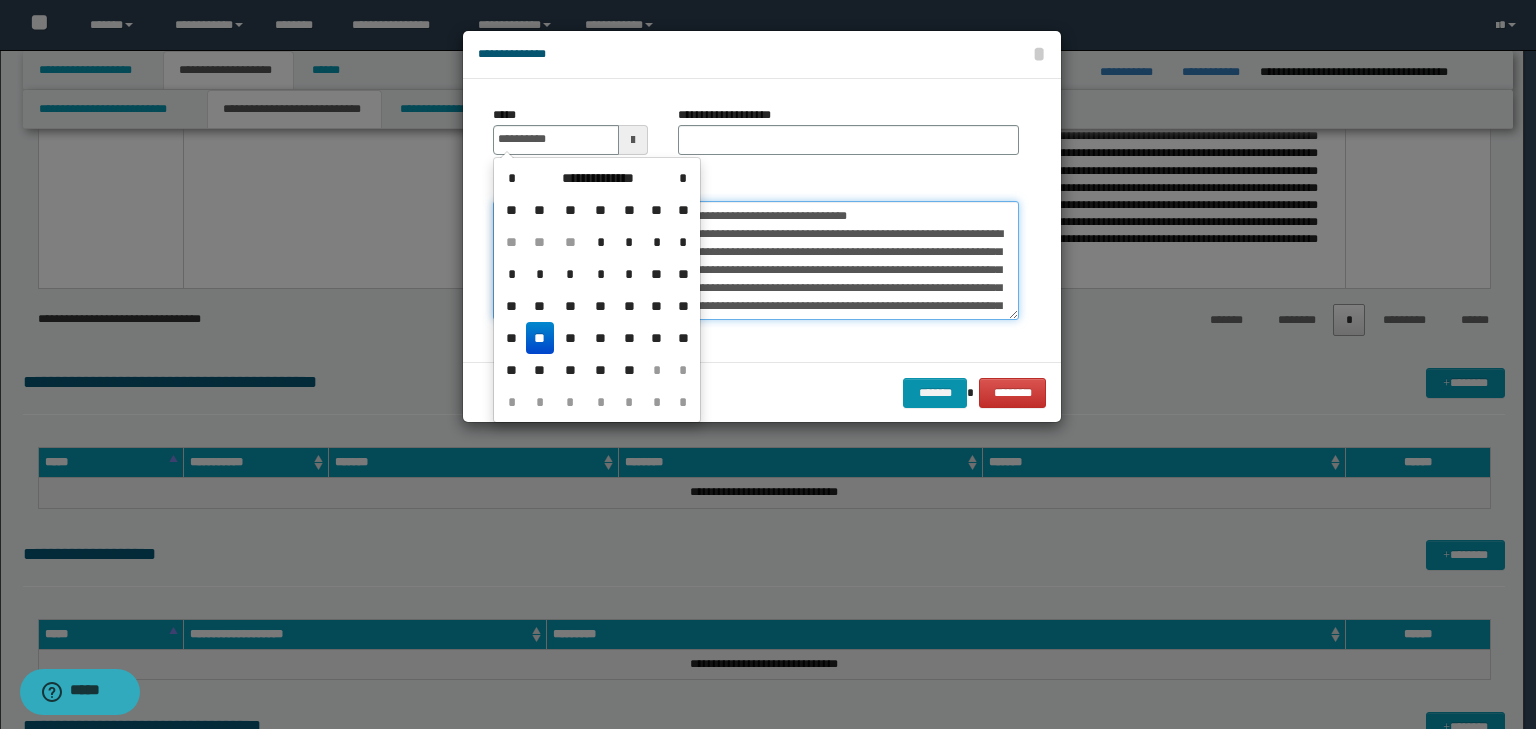 type on "**********" 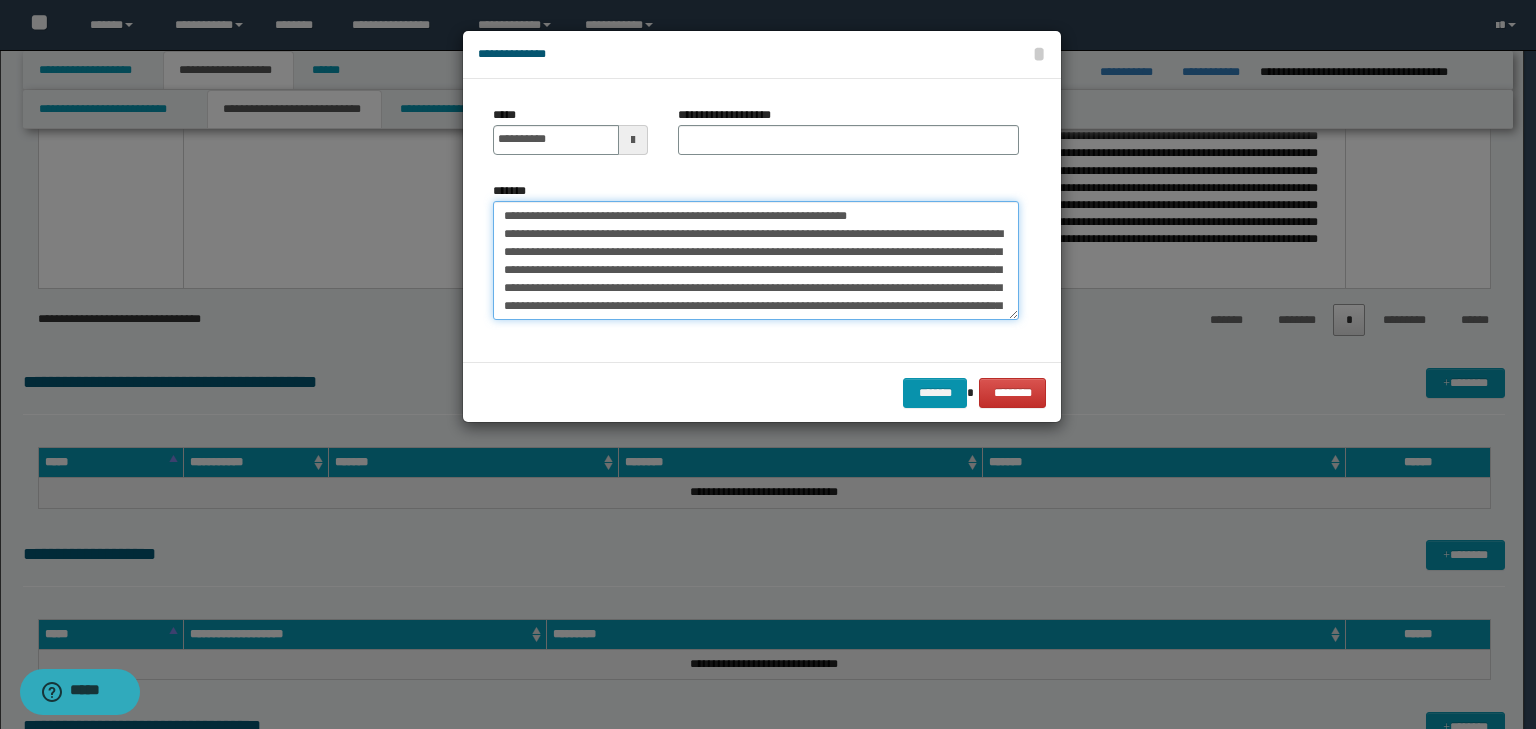 drag, startPoint x: 778, startPoint y: 216, endPoint x: 256, endPoint y: 195, distance: 522.42224 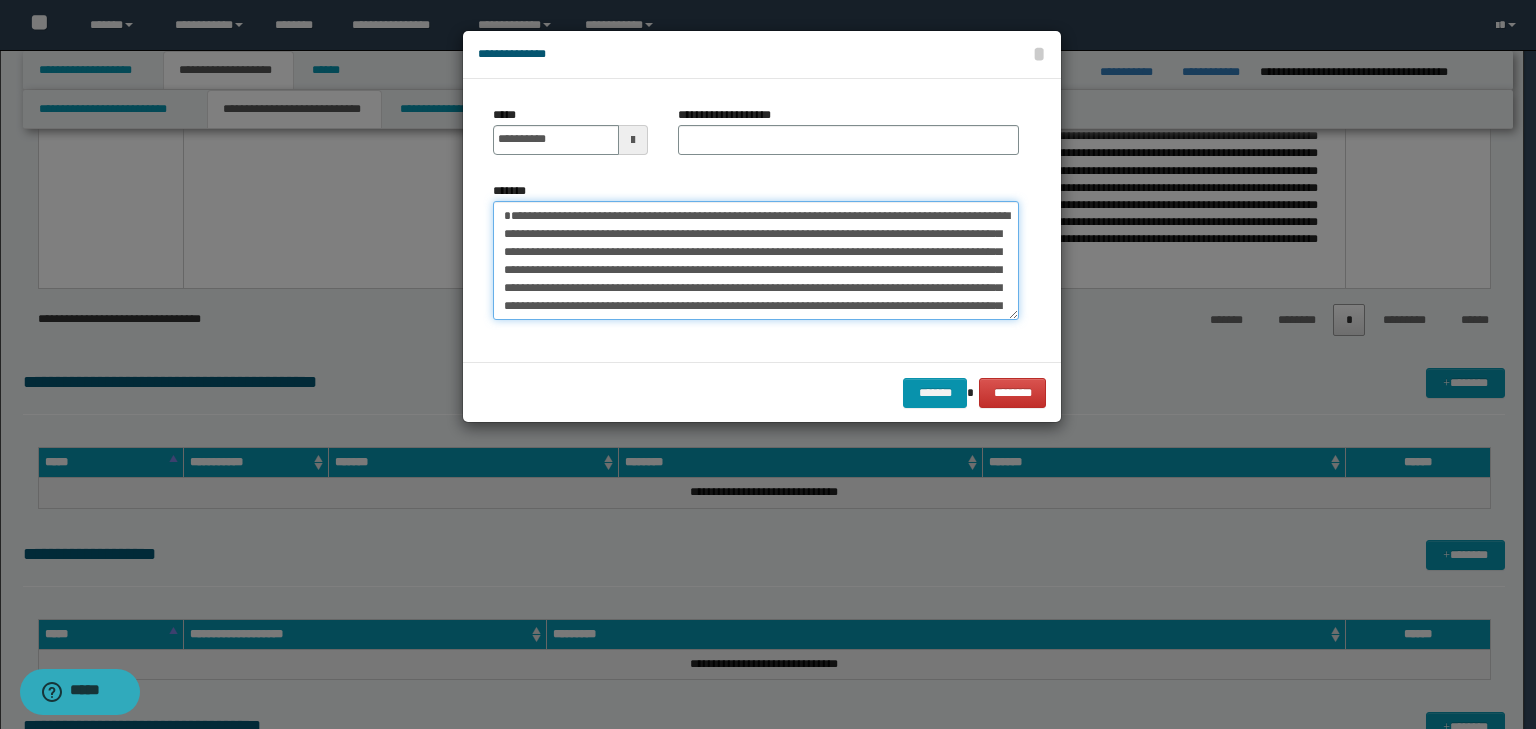 type on "**********" 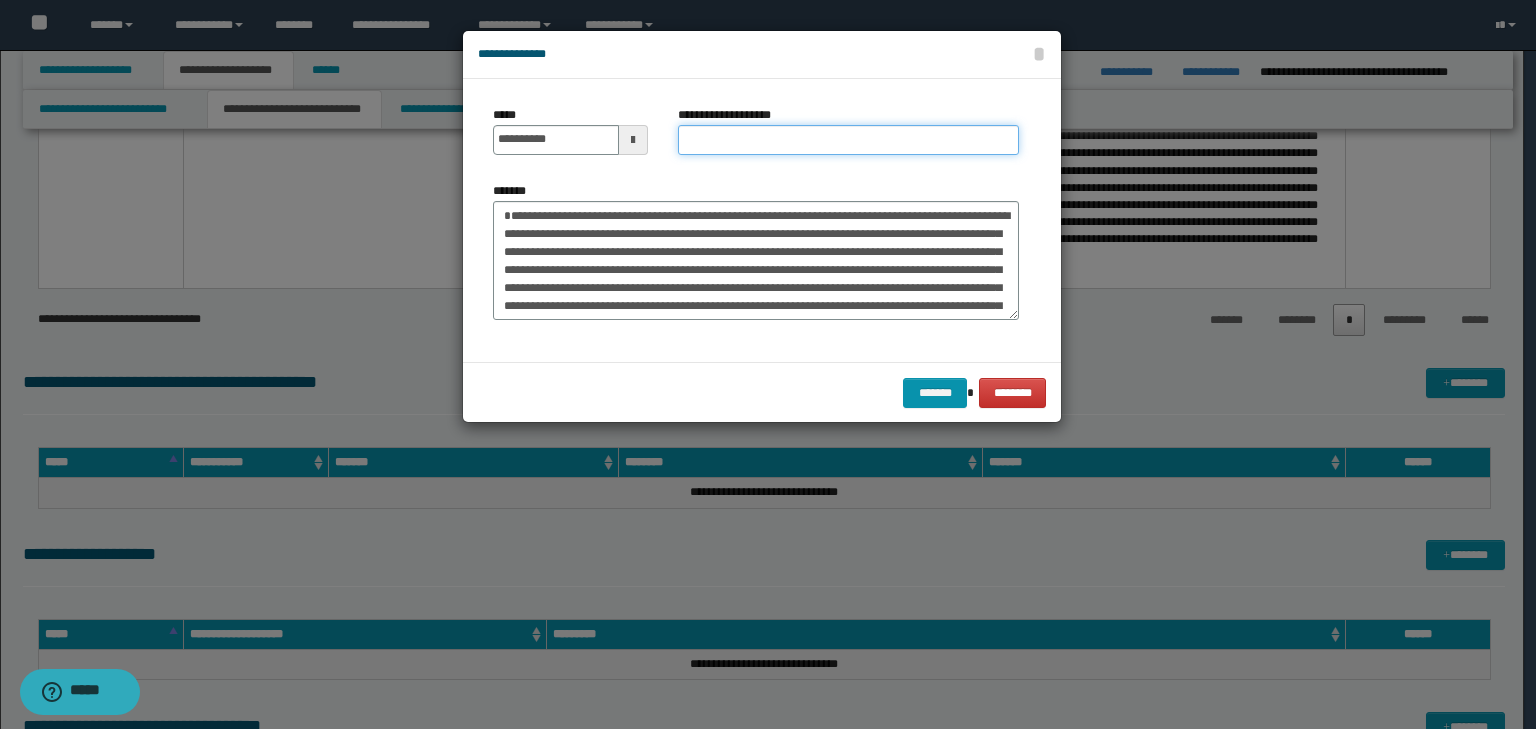 click on "**********" at bounding box center (848, 140) 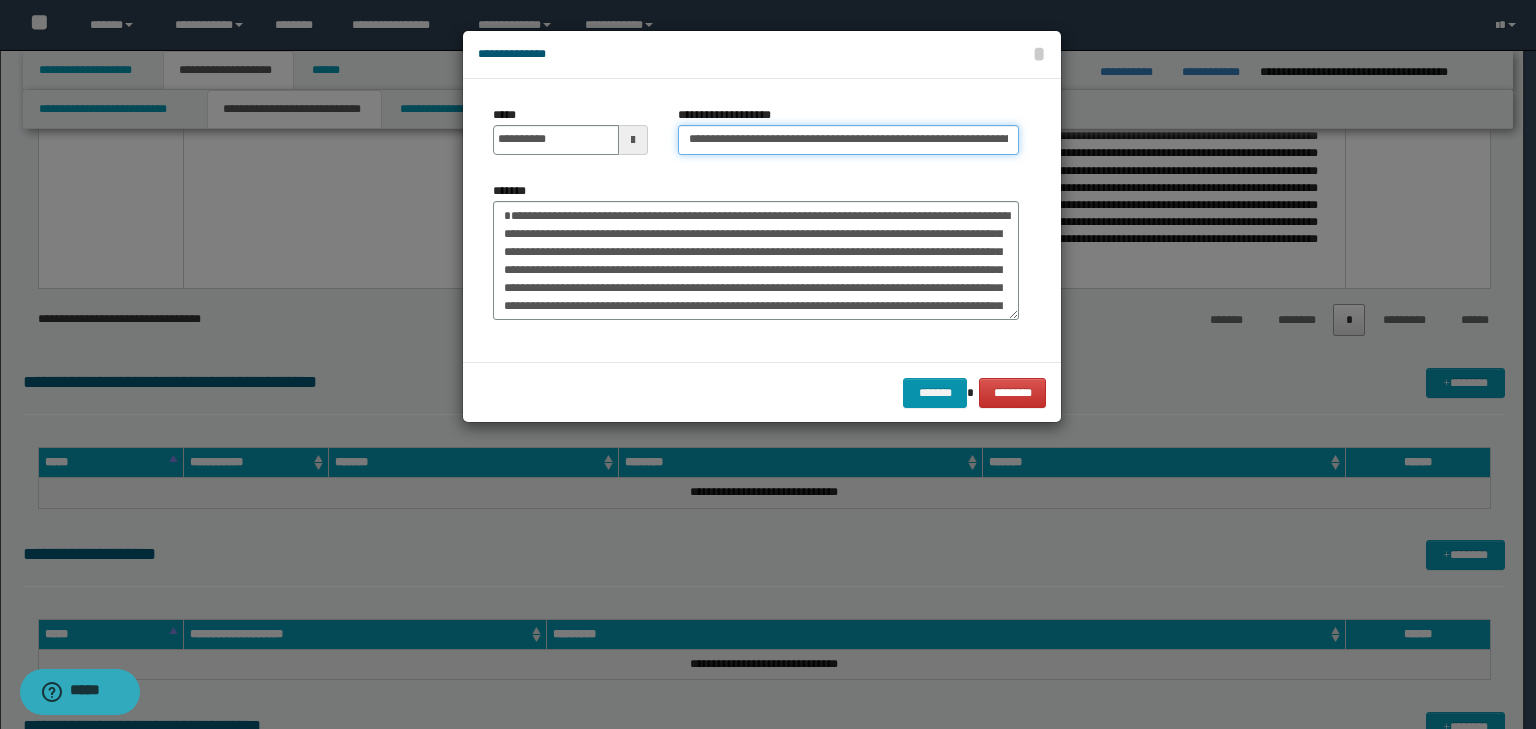 scroll, scrollTop: 0, scrollLeft: 132, axis: horizontal 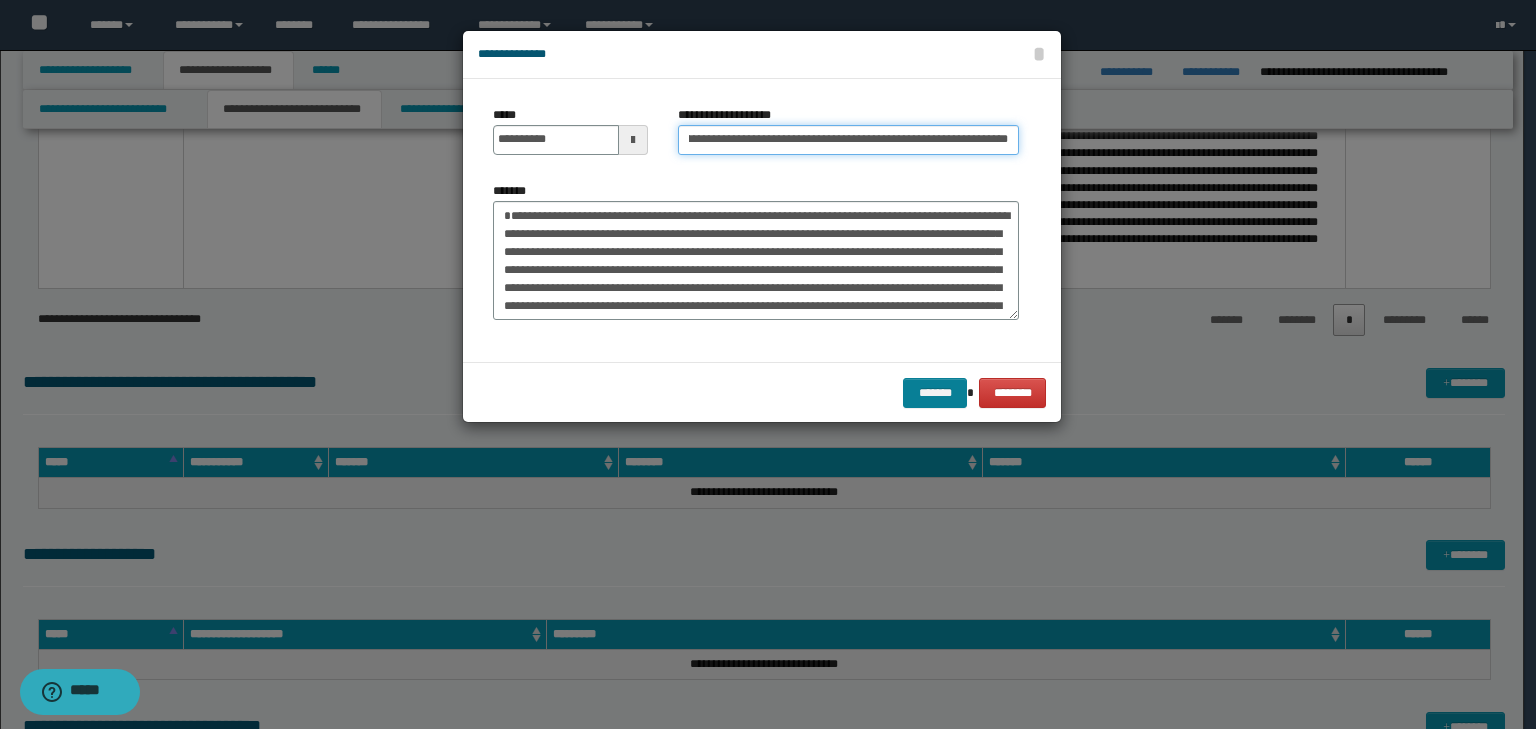 type on "**********" 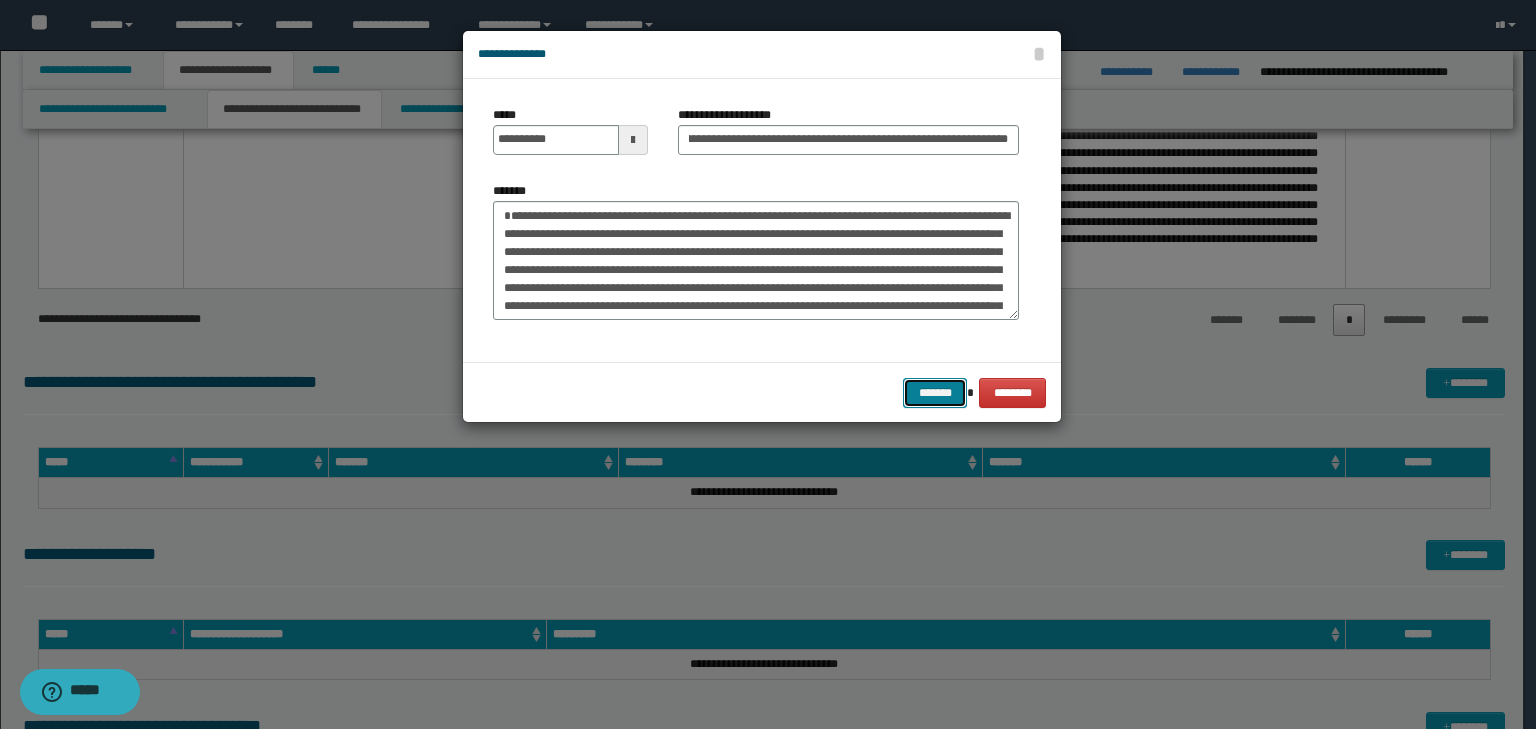 click on "*******" at bounding box center (935, 393) 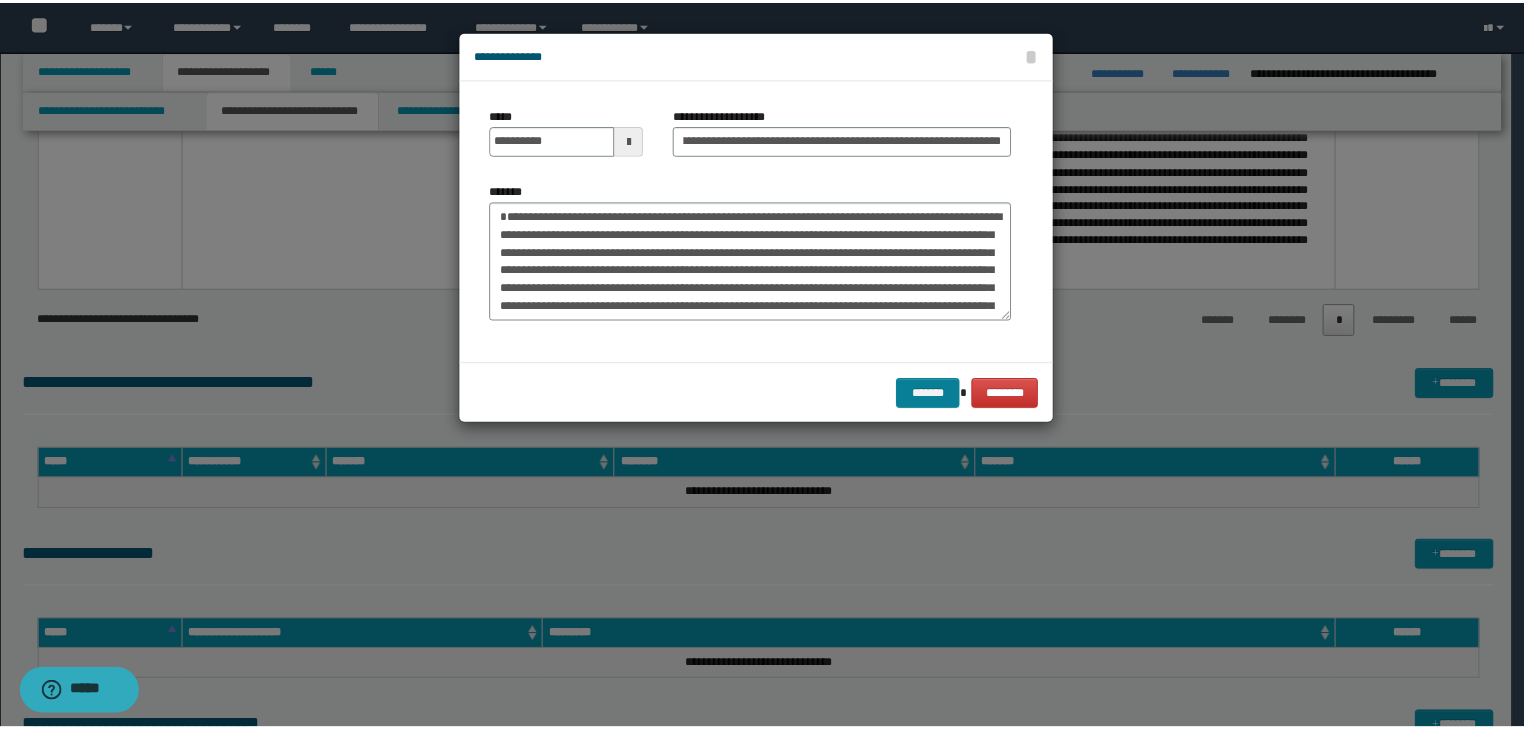 scroll, scrollTop: 0, scrollLeft: 0, axis: both 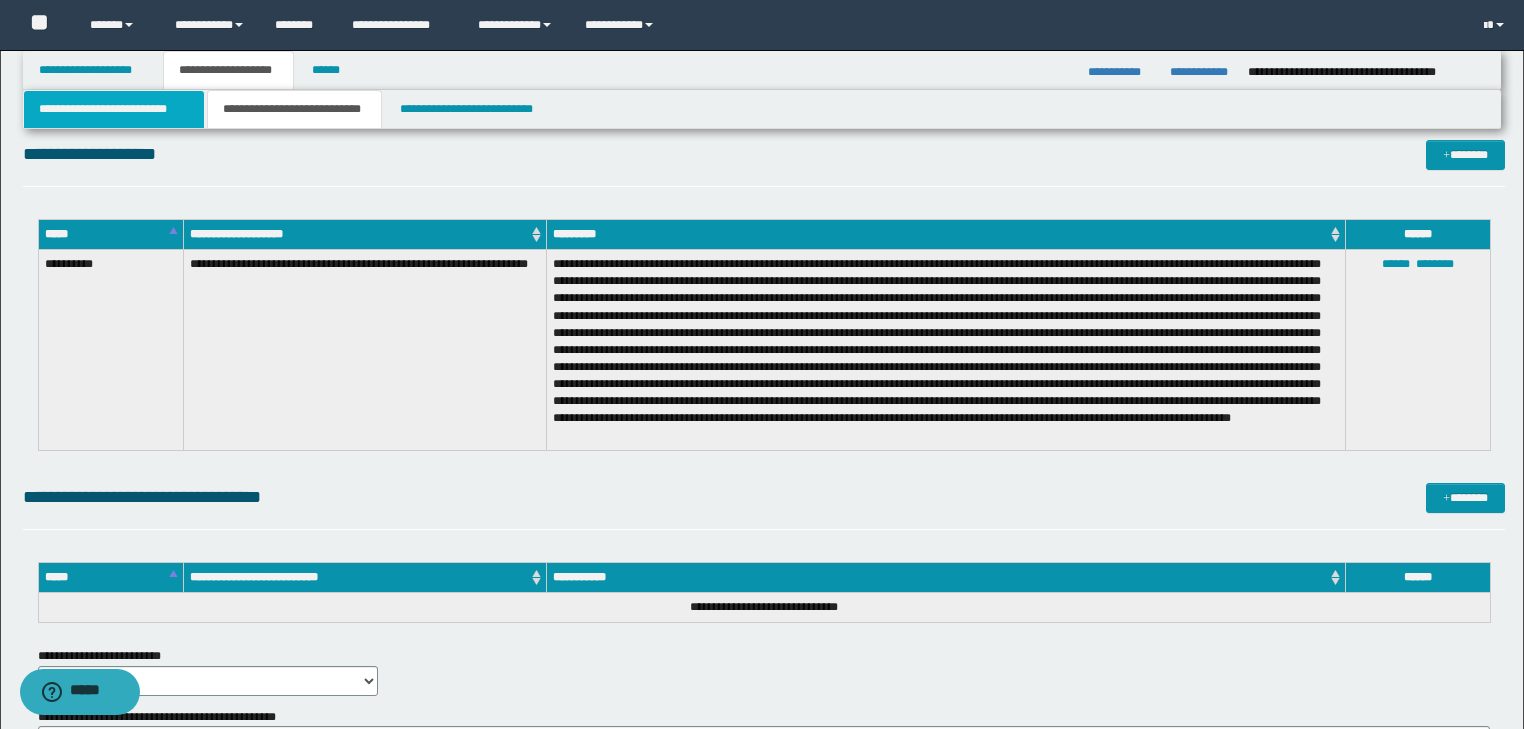 click on "**********" at bounding box center [114, 109] 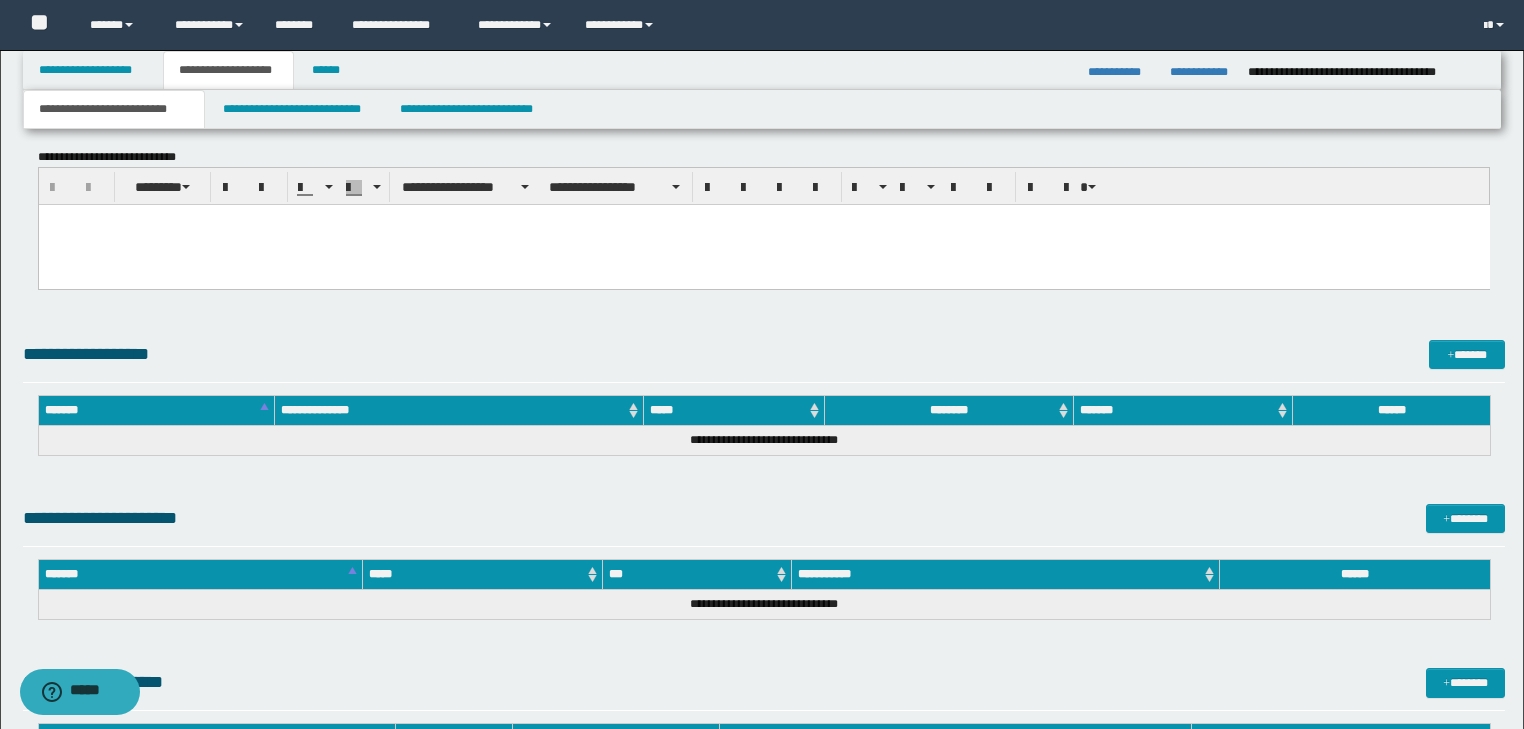 scroll, scrollTop: 799, scrollLeft: 0, axis: vertical 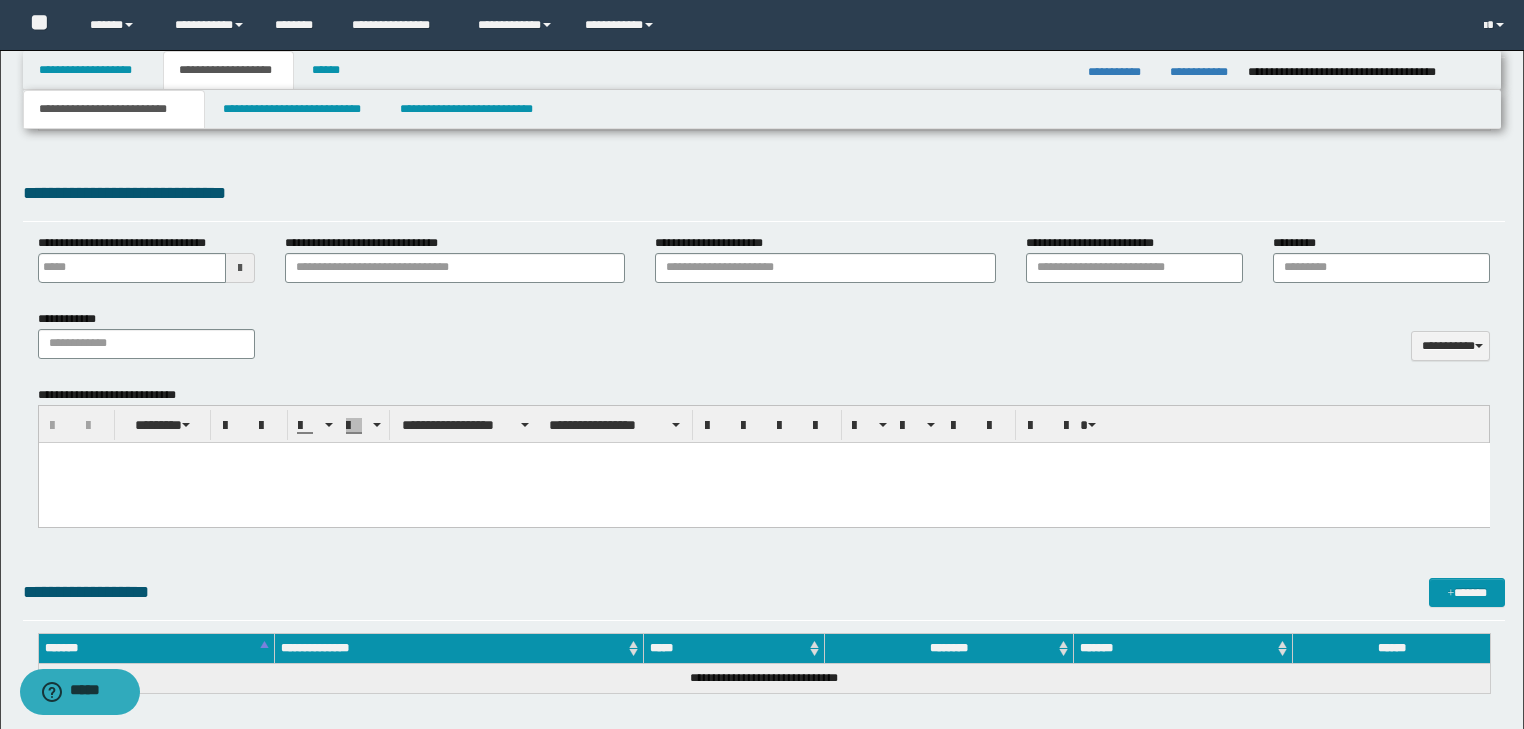 type 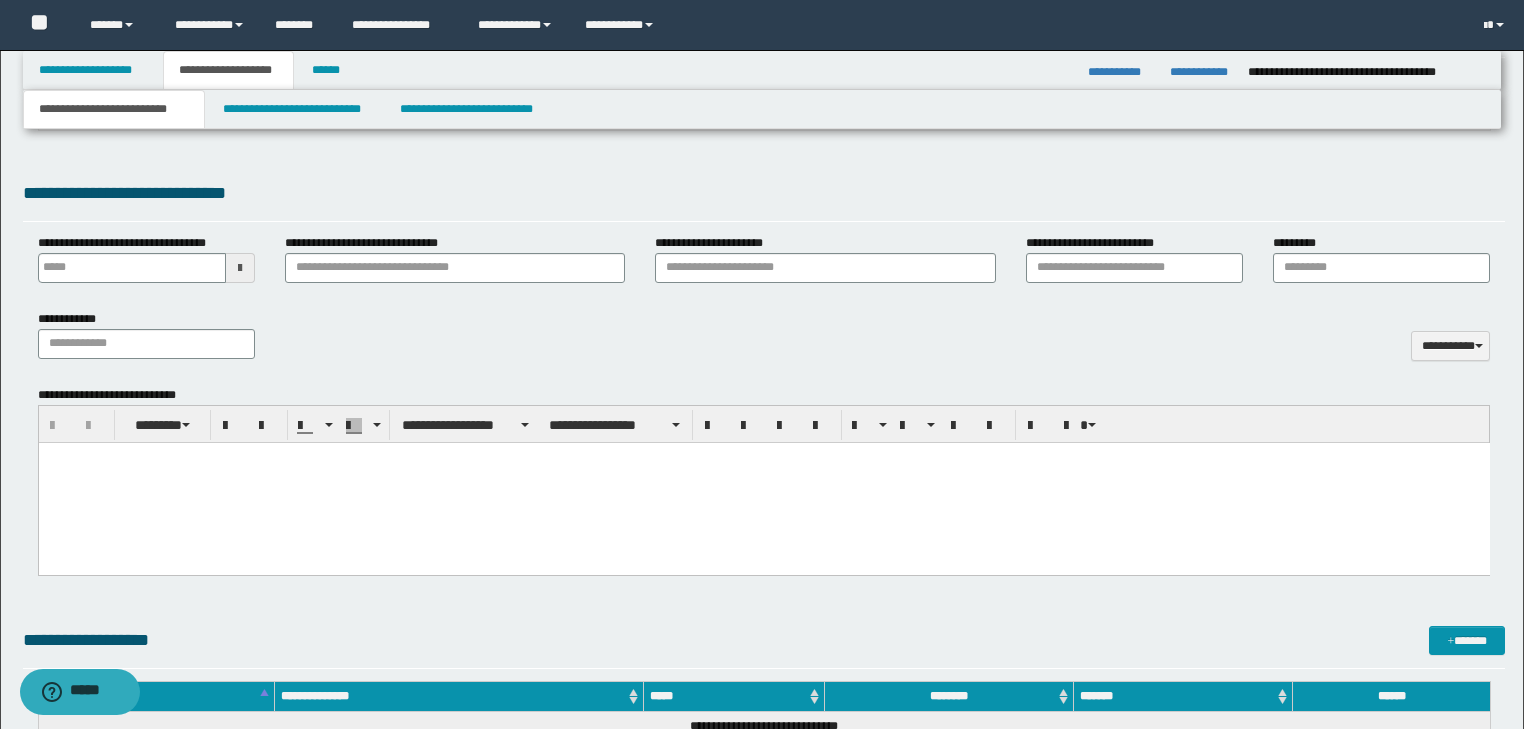 paste 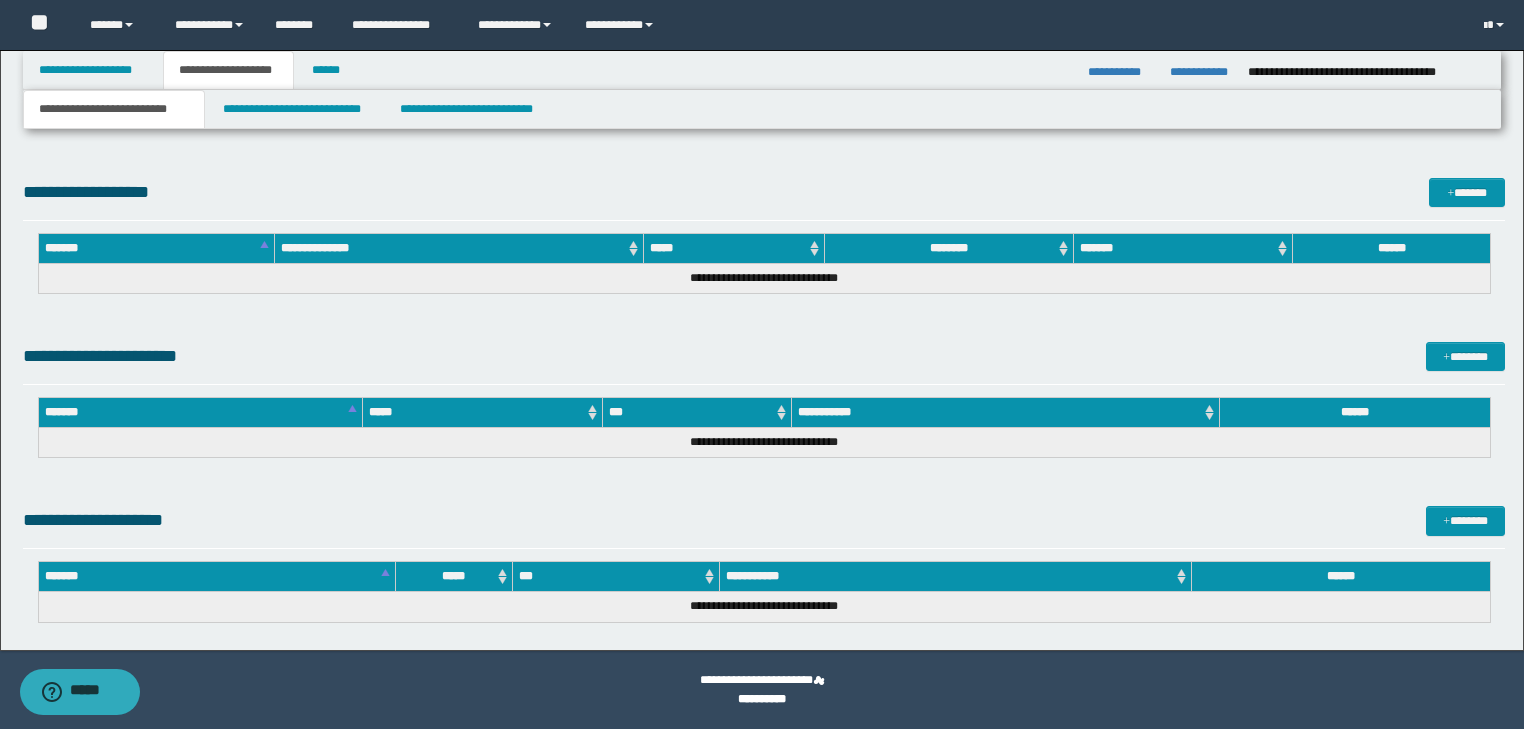 drag, startPoint x: 45, startPoint y: -2907, endPoint x: 480, endPoint y: 683, distance: 3616.2585 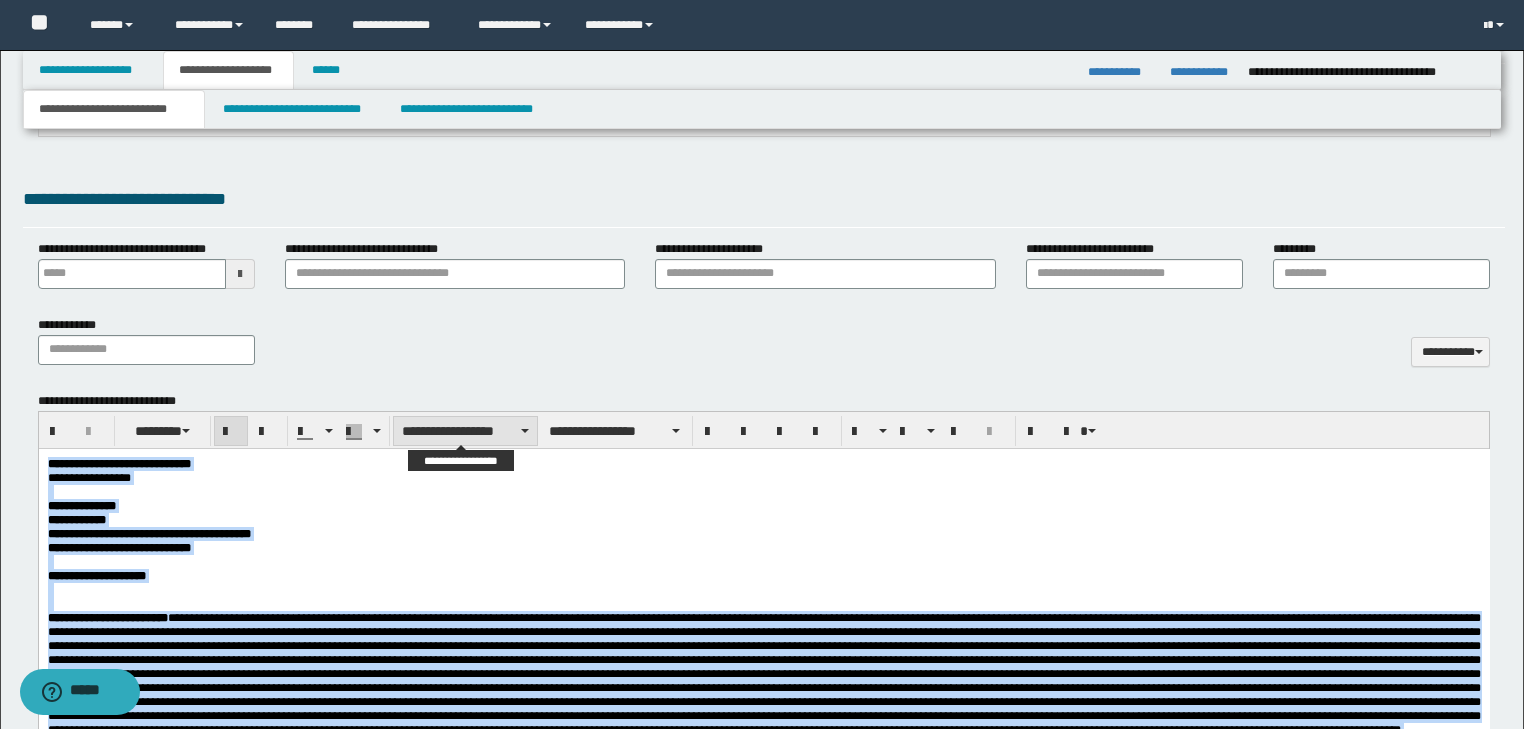 scroll, scrollTop: 641, scrollLeft: 0, axis: vertical 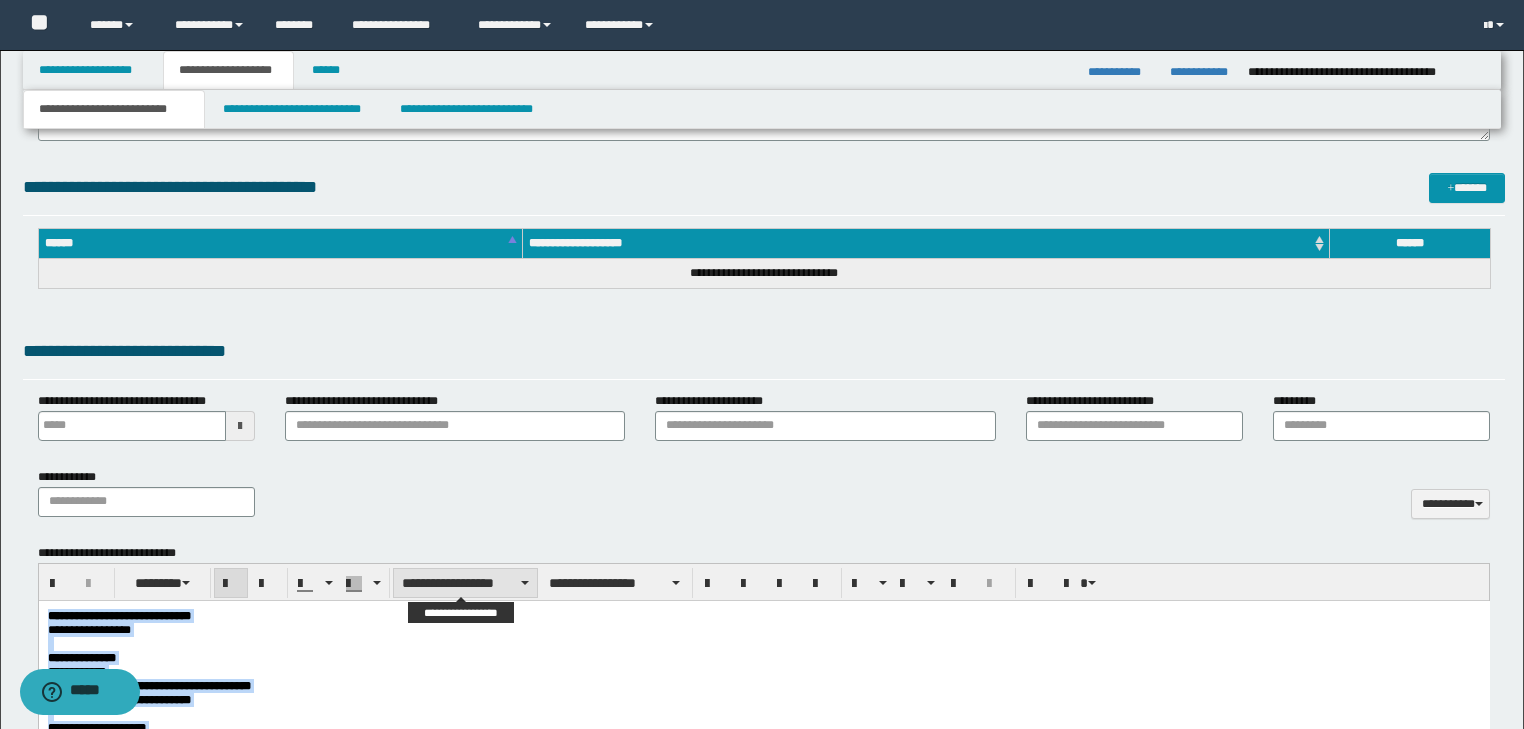 click on "**********" at bounding box center (465, 583) 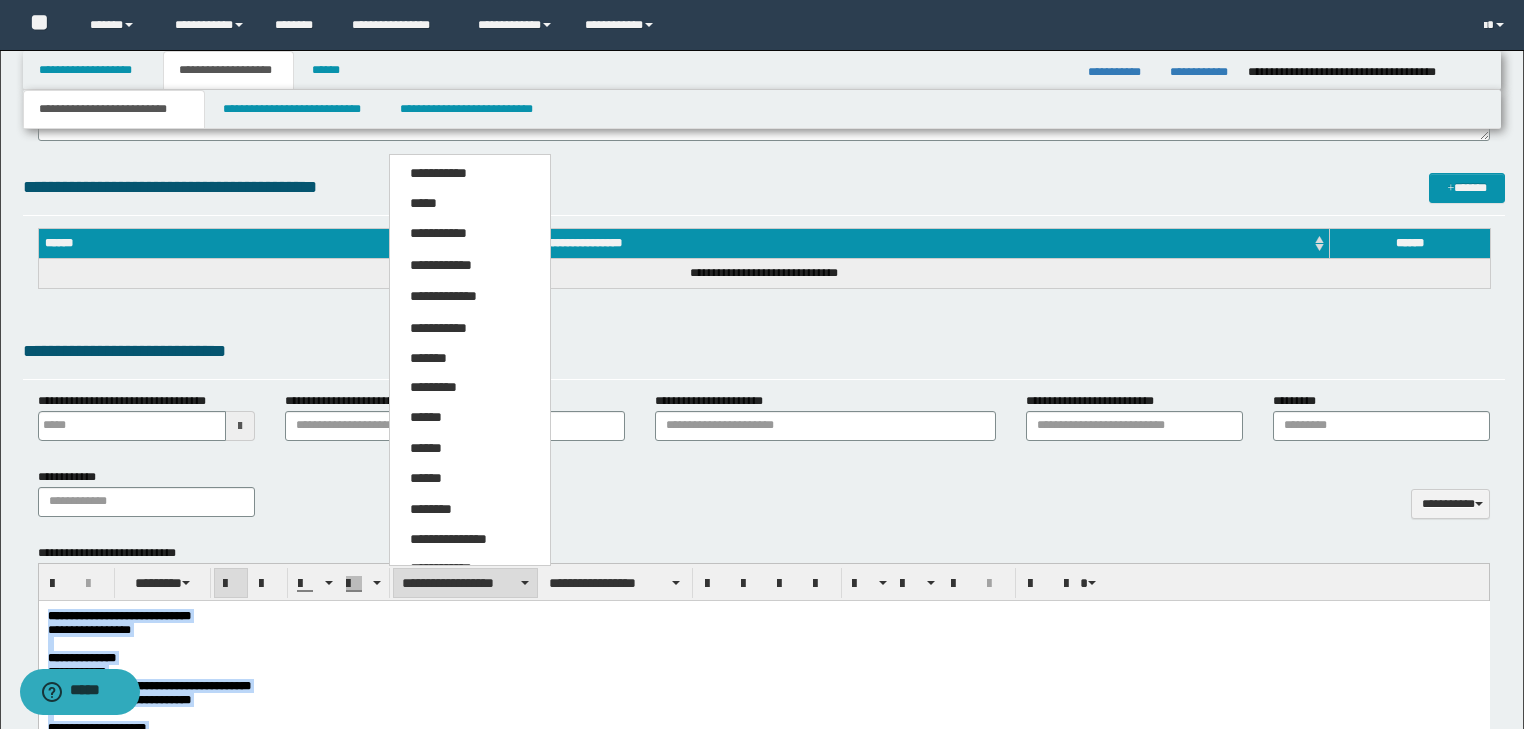 click on "*****" at bounding box center (423, 203) 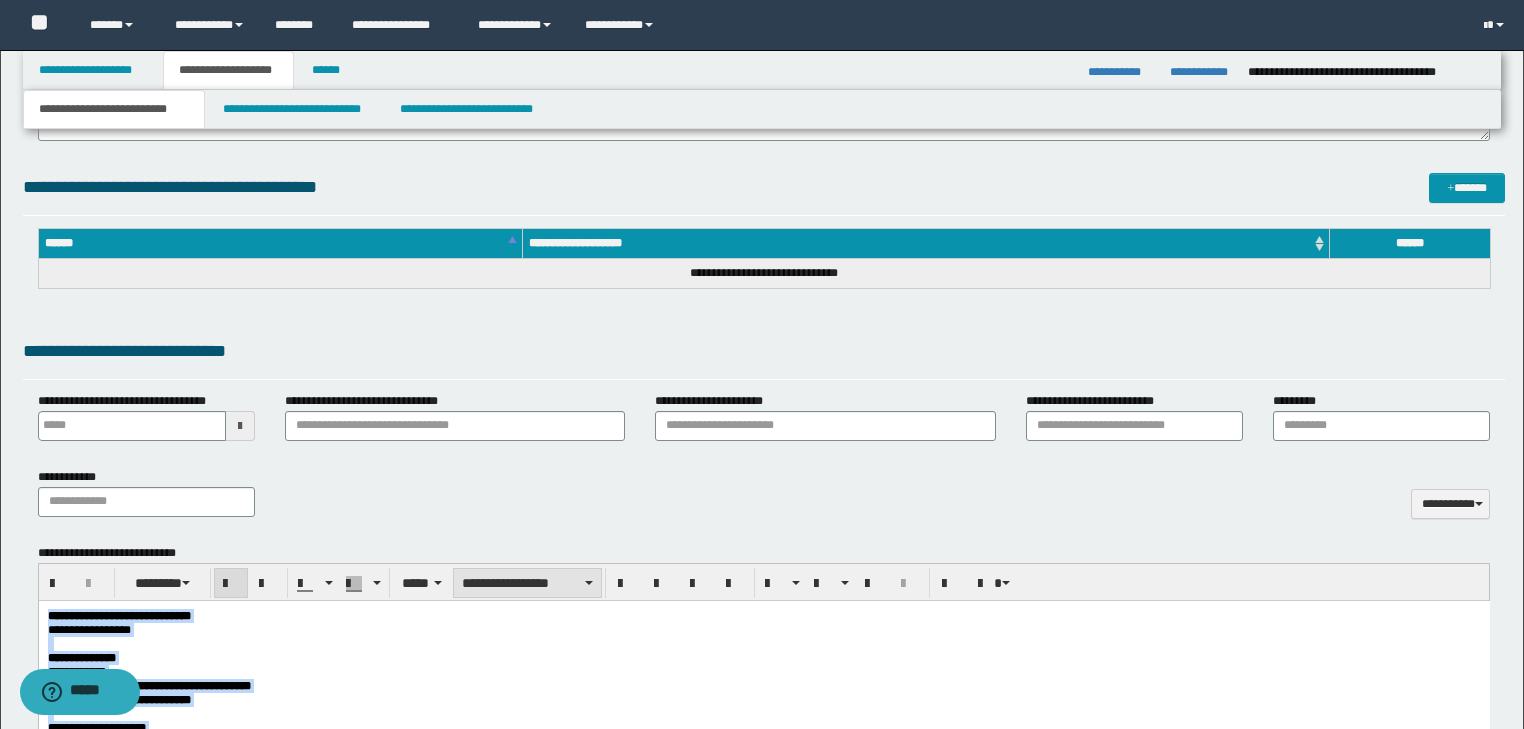 click on "**********" at bounding box center (527, 583) 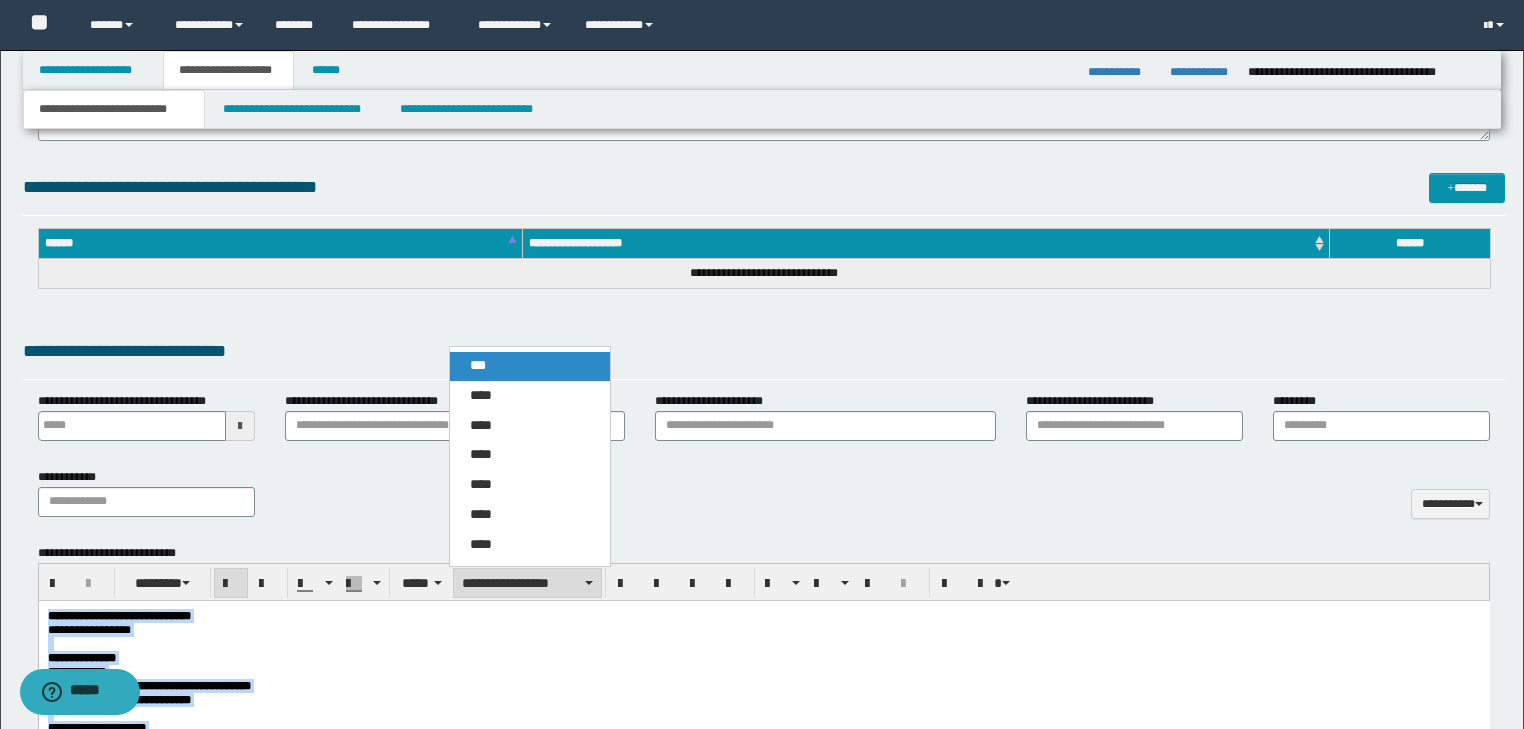 click on "***" at bounding box center (530, 366) 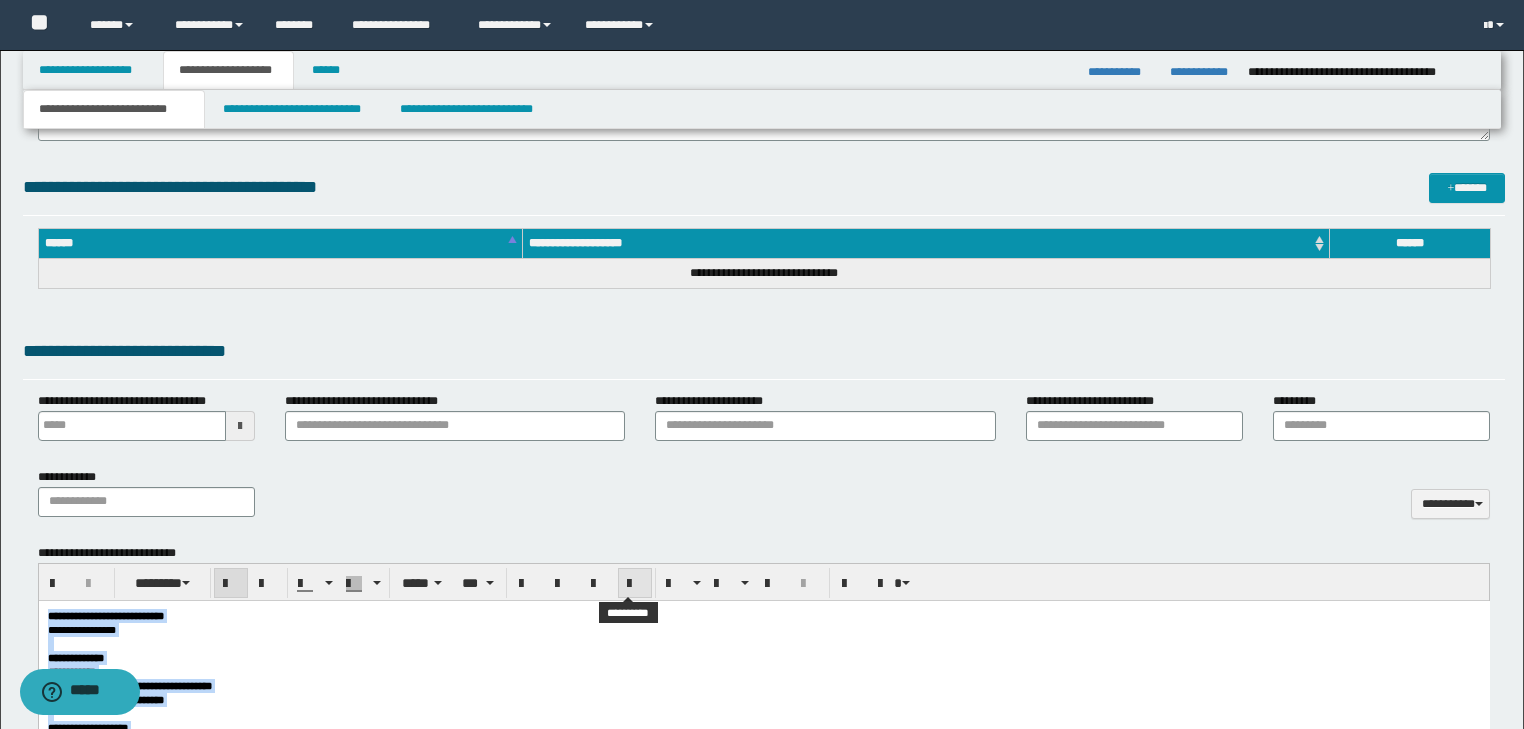 click at bounding box center [635, 583] 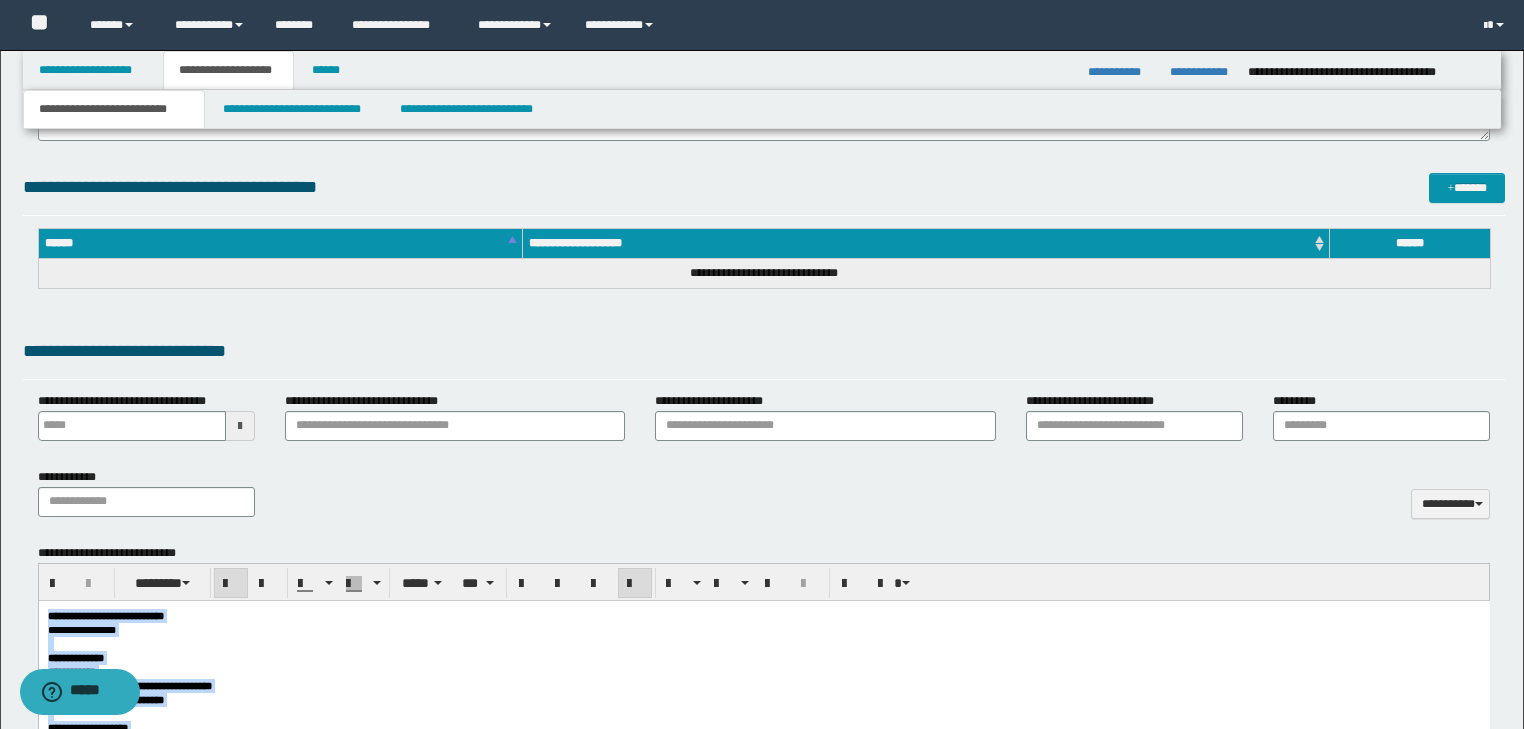 click on "**********" at bounding box center (763, 629) 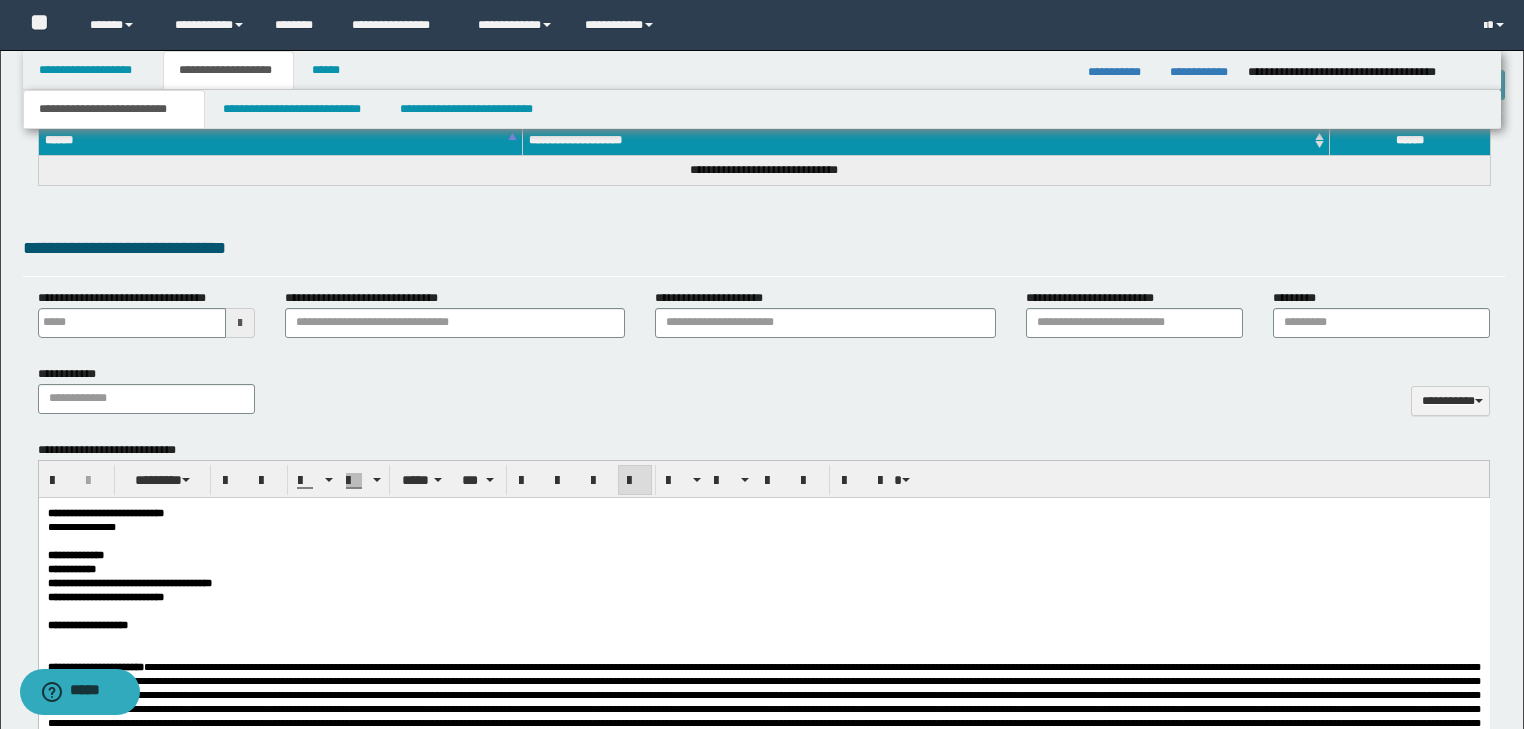 scroll, scrollTop: 881, scrollLeft: 0, axis: vertical 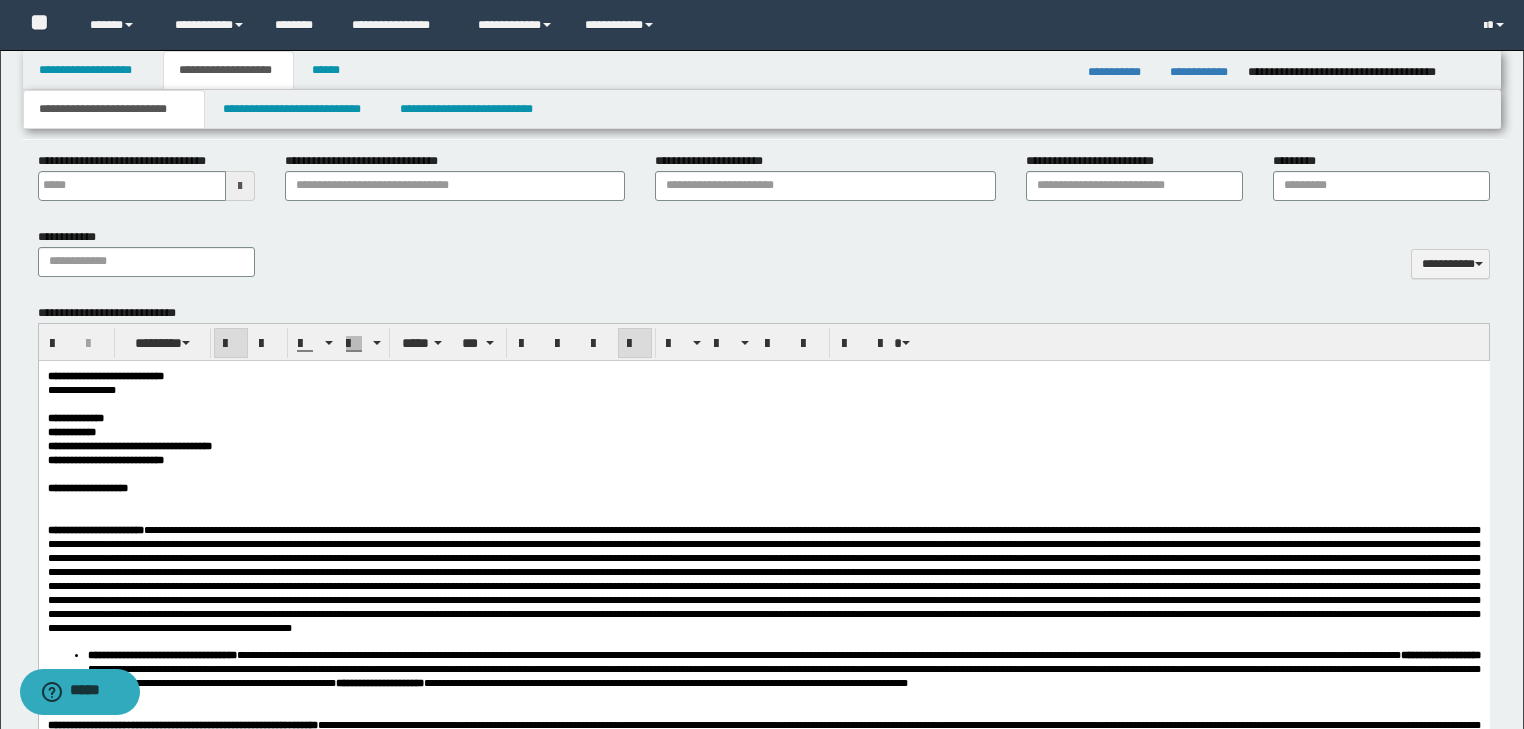 click on "**********" at bounding box center [763, 487] 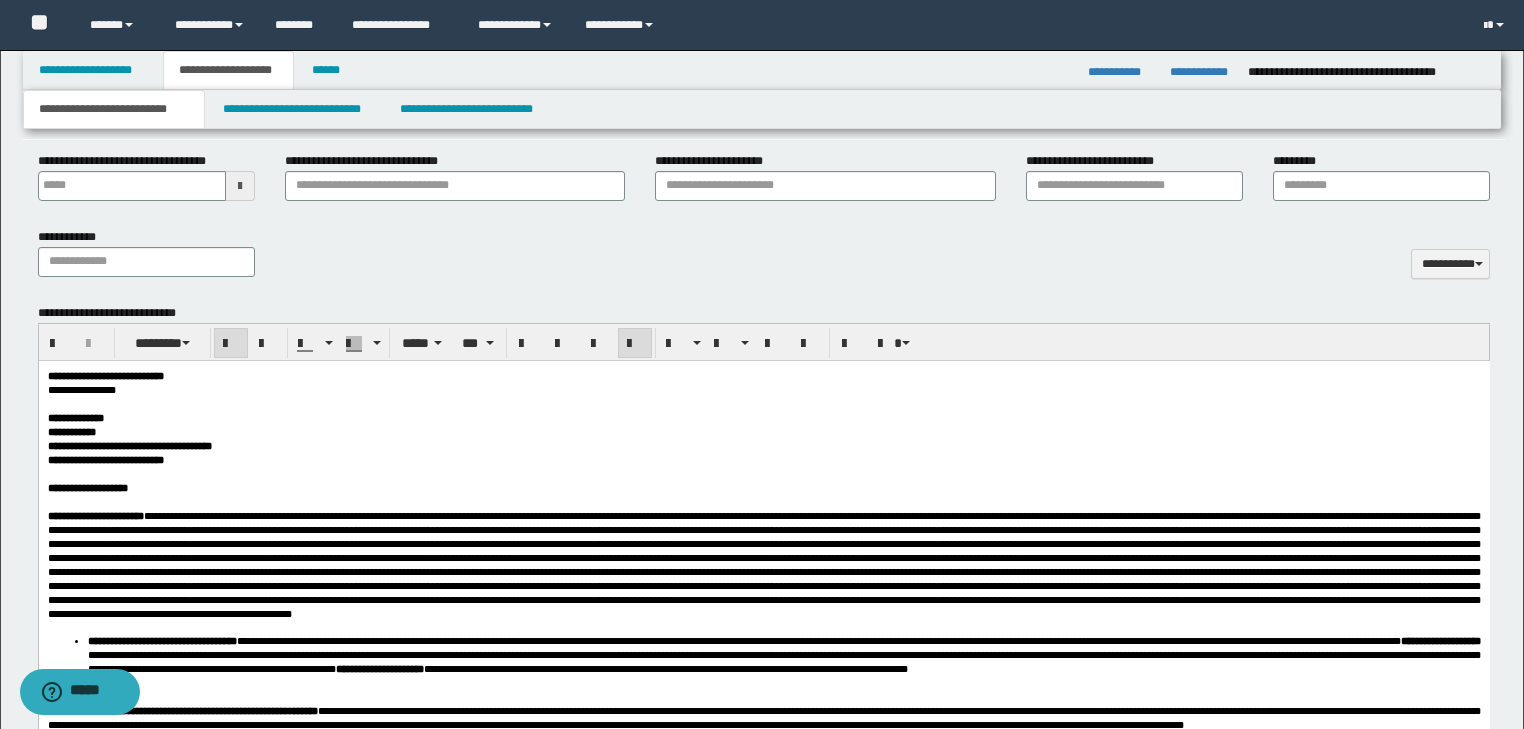 scroll, scrollTop: 1041, scrollLeft: 0, axis: vertical 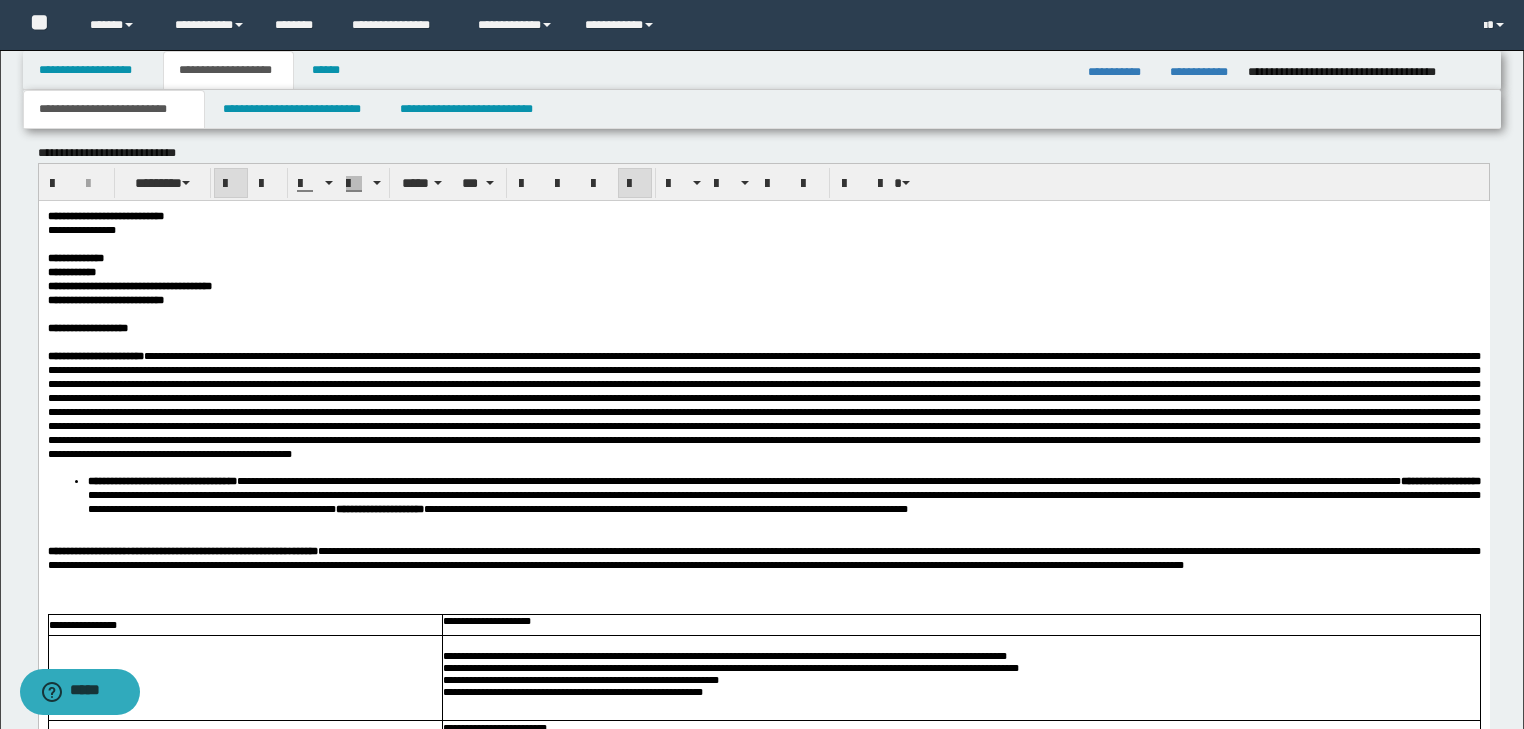 click on "**********" at bounding box center (763, 494) 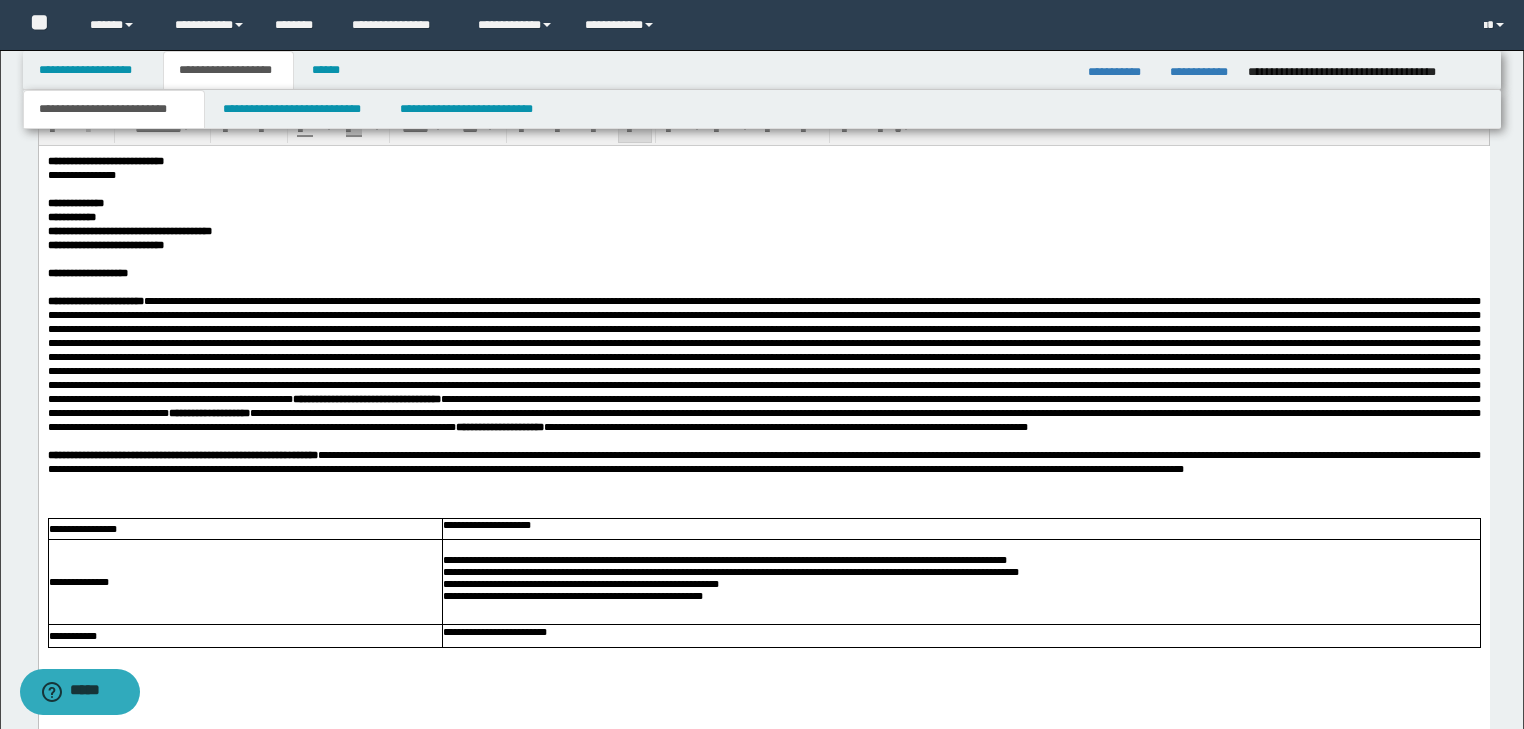 scroll, scrollTop: 1201, scrollLeft: 0, axis: vertical 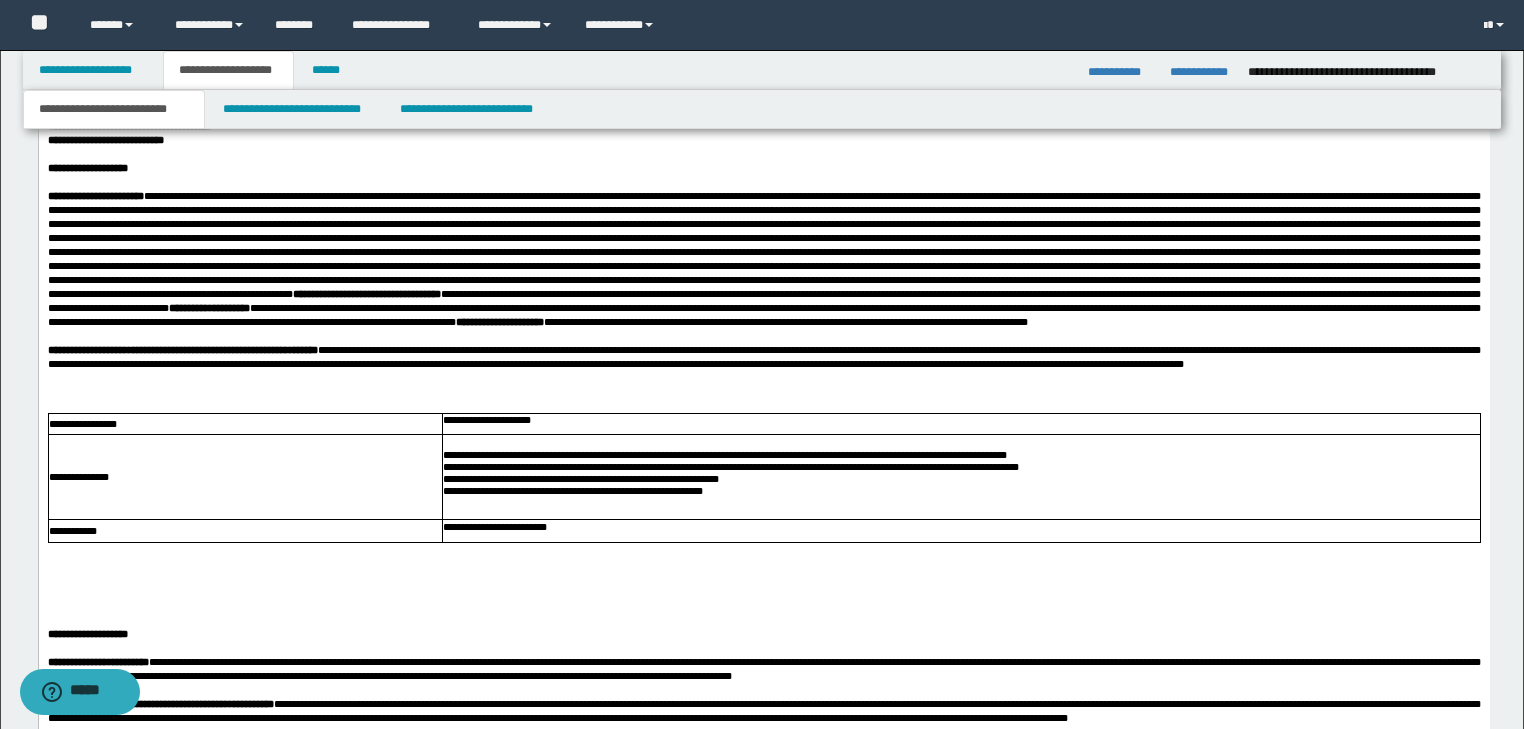 click on "**********" at bounding box center [763, 356] 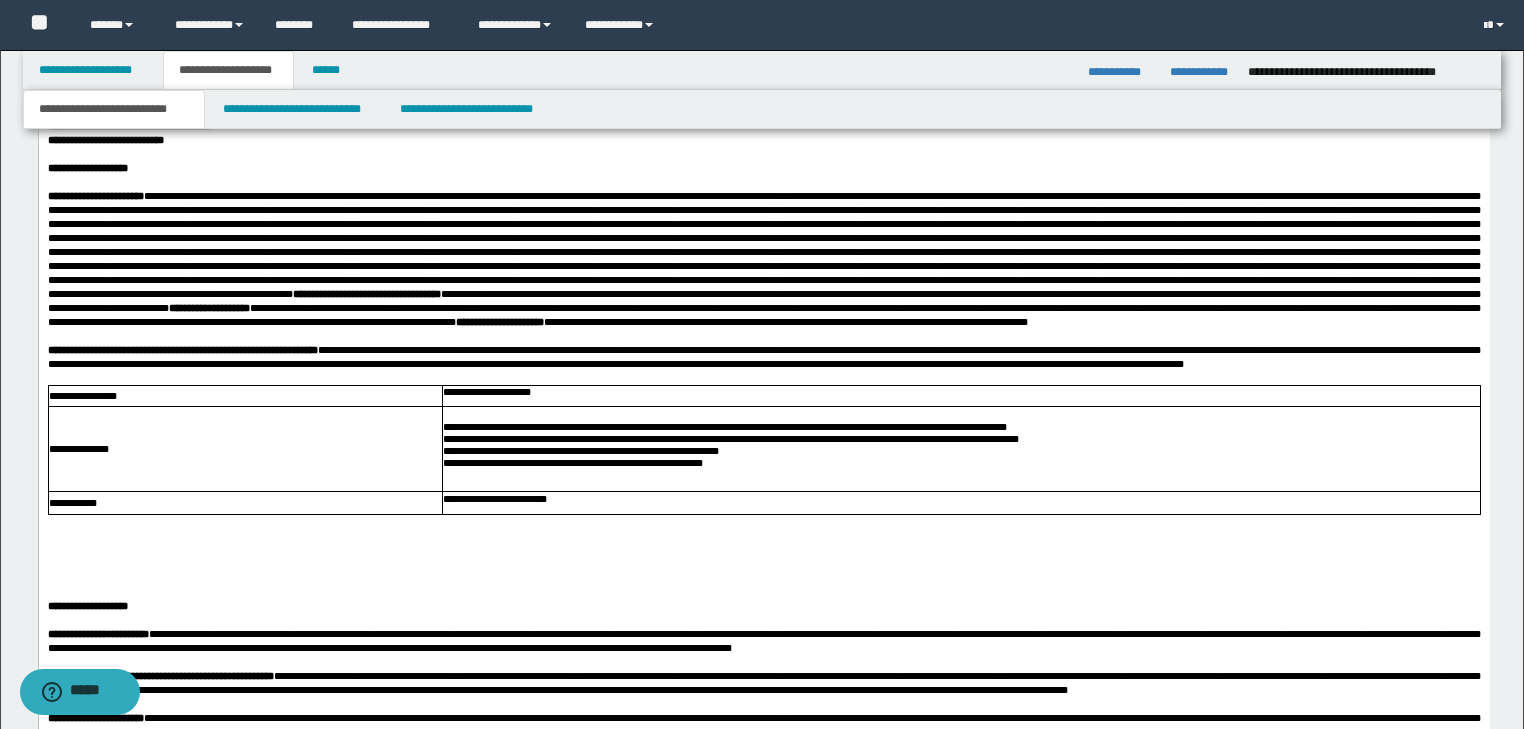 scroll, scrollTop: 1361, scrollLeft: 0, axis: vertical 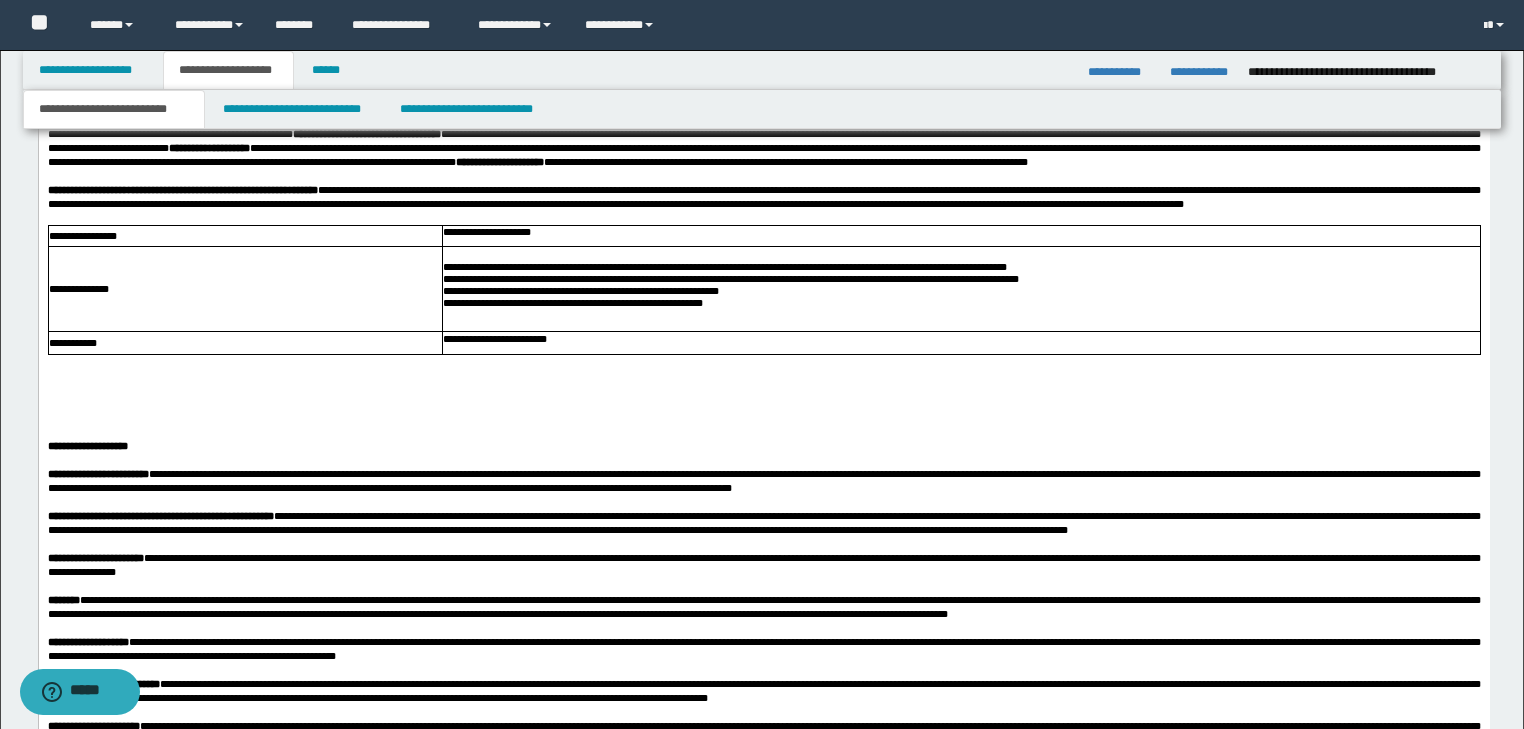 click at bounding box center [763, 376] 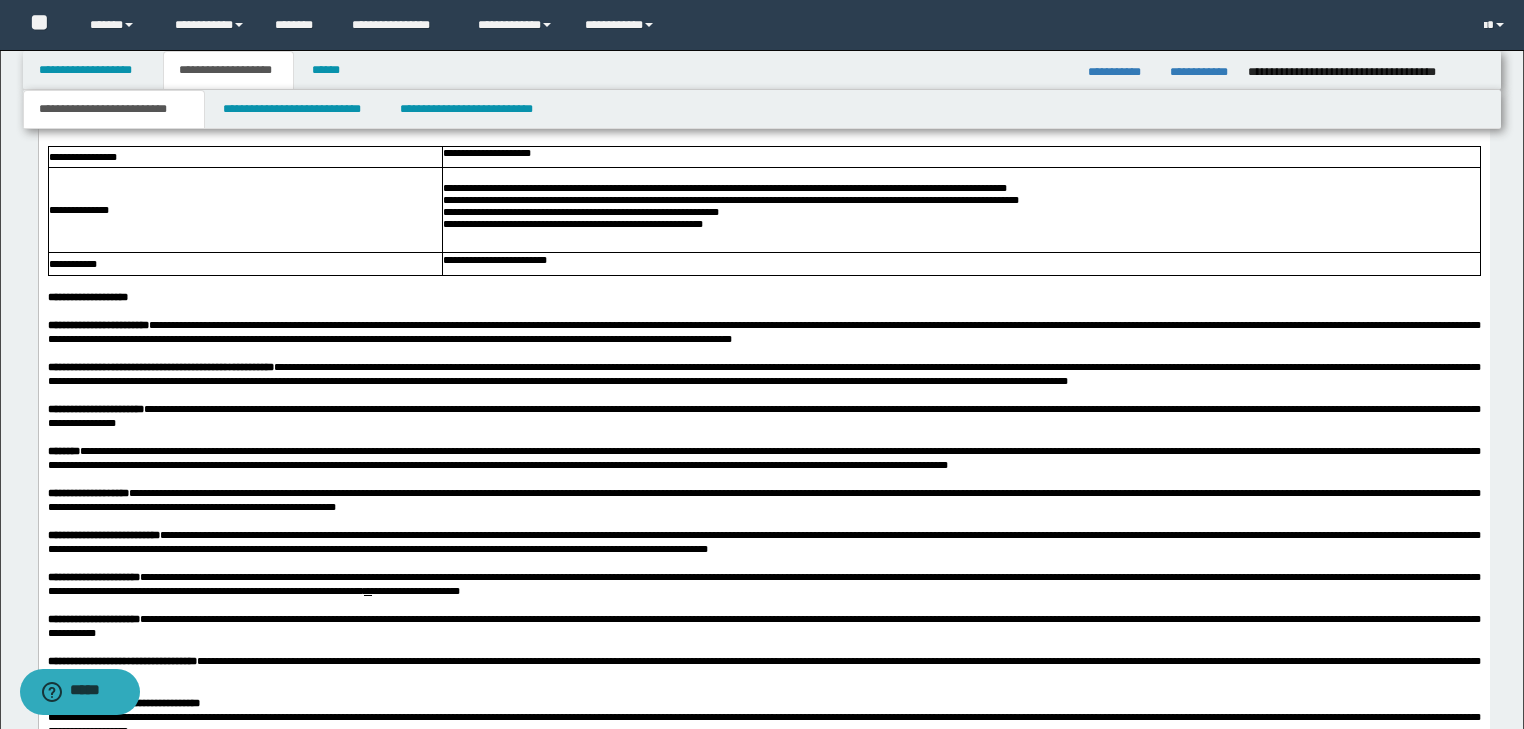 scroll, scrollTop: 1441, scrollLeft: 0, axis: vertical 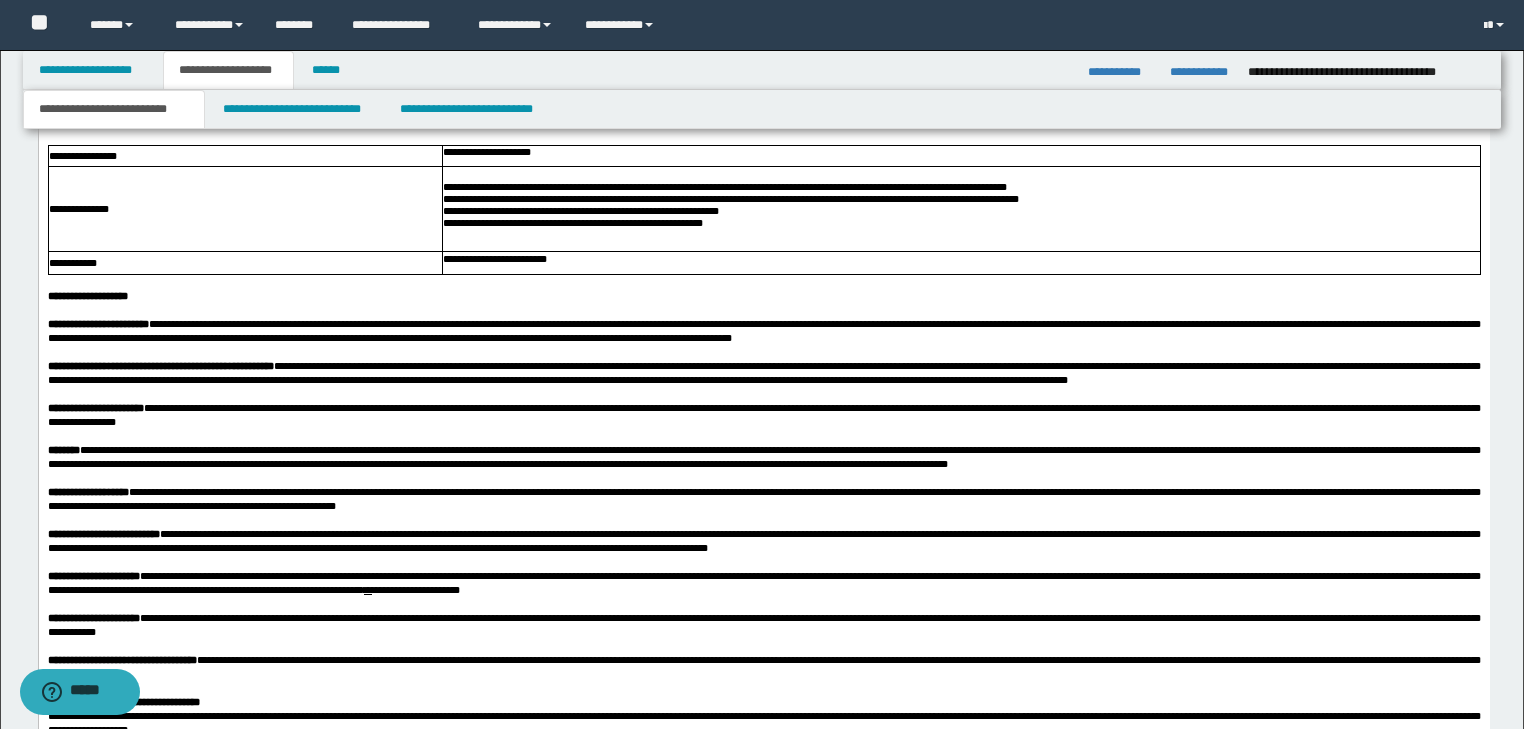 click on "**********" at bounding box center (763, 373) 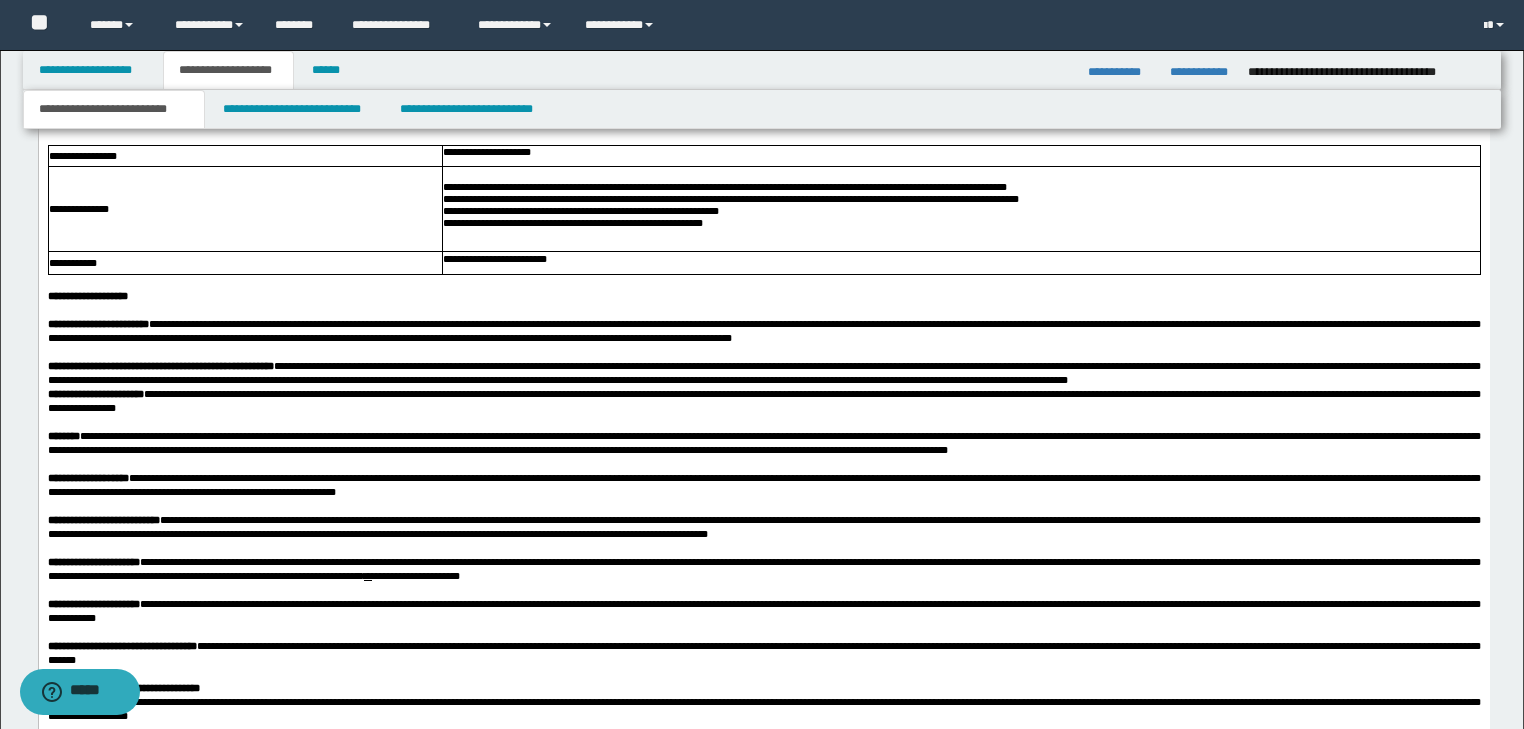 click on "**********" at bounding box center (763, 331) 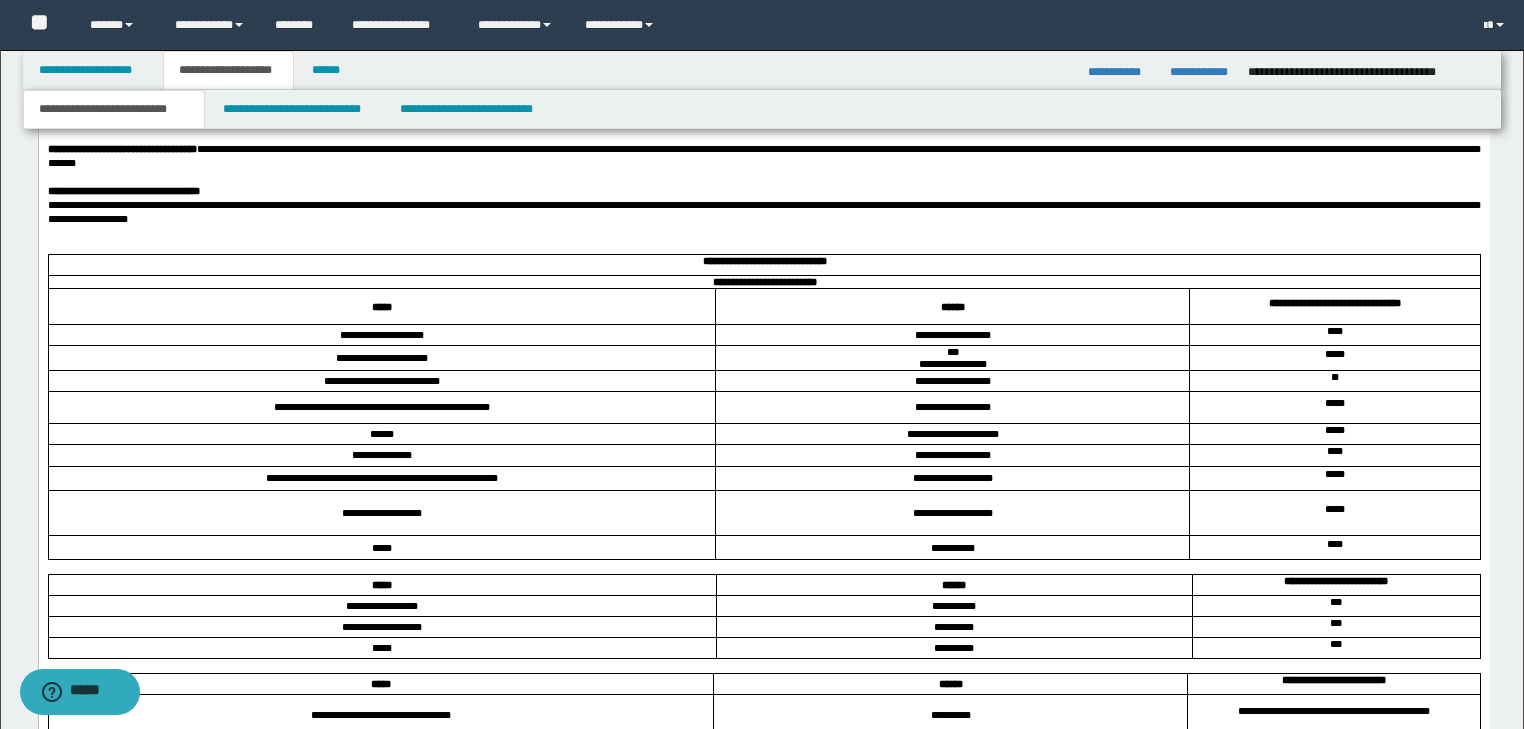 scroll, scrollTop: 2081, scrollLeft: 0, axis: vertical 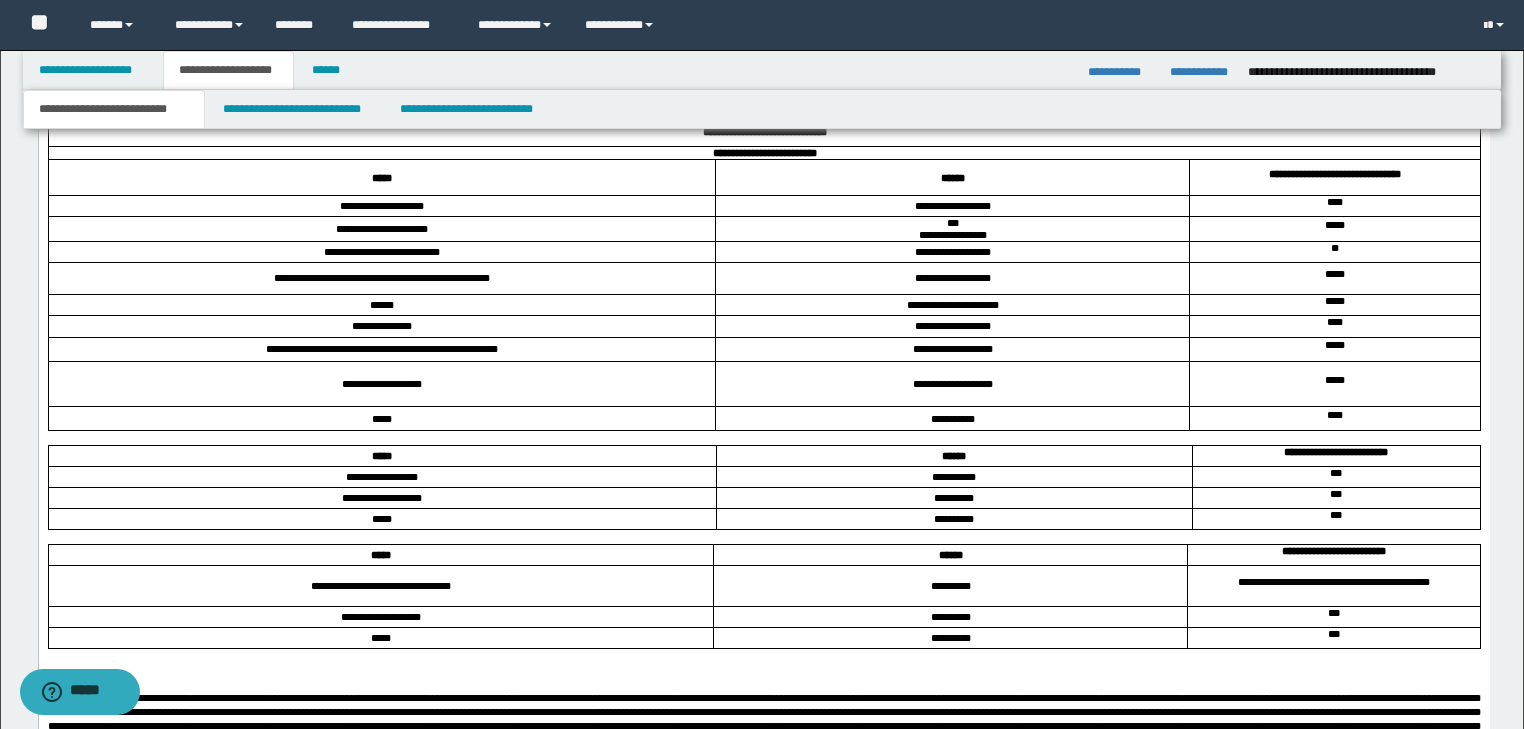click on "**********" at bounding box center (763, 83) 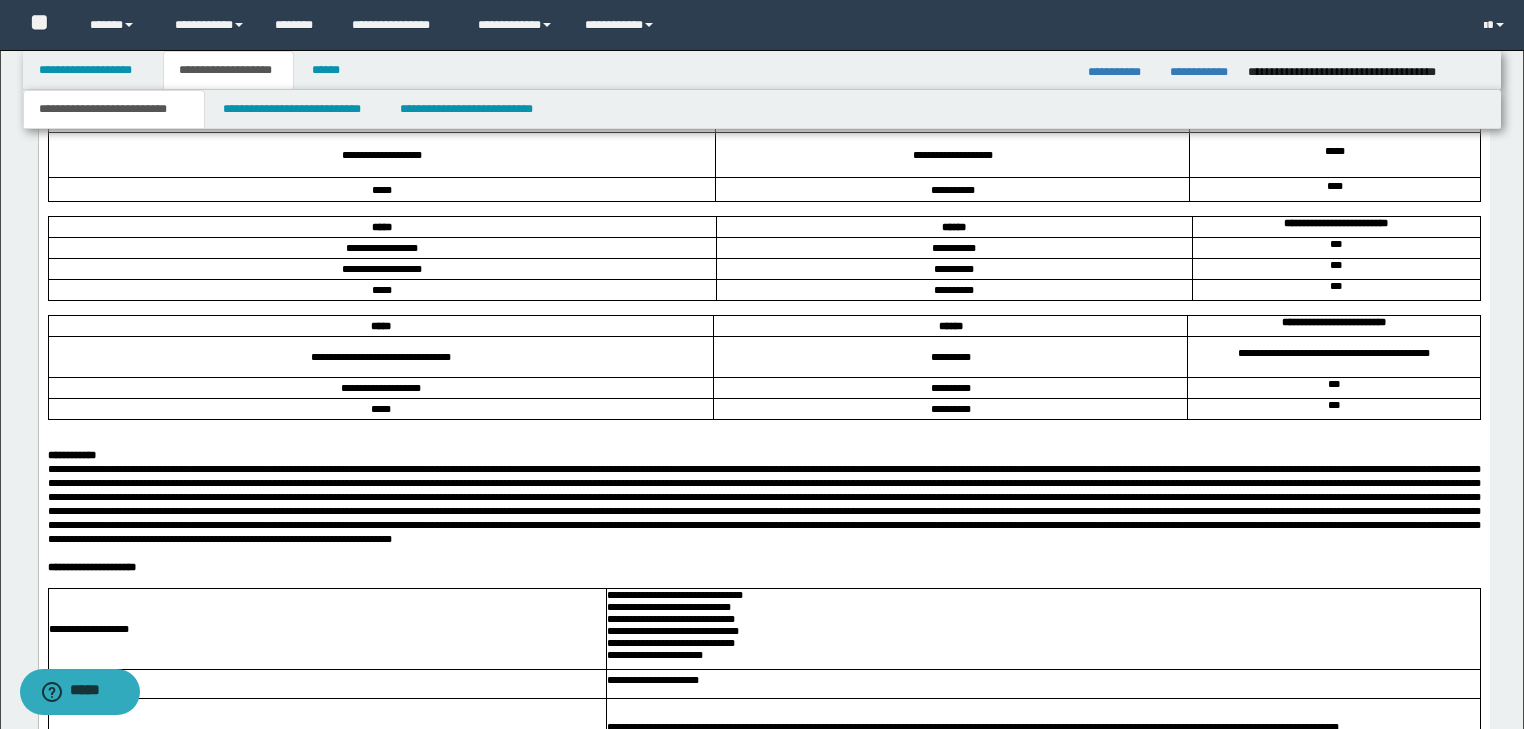 scroll, scrollTop: 2481, scrollLeft: 0, axis: vertical 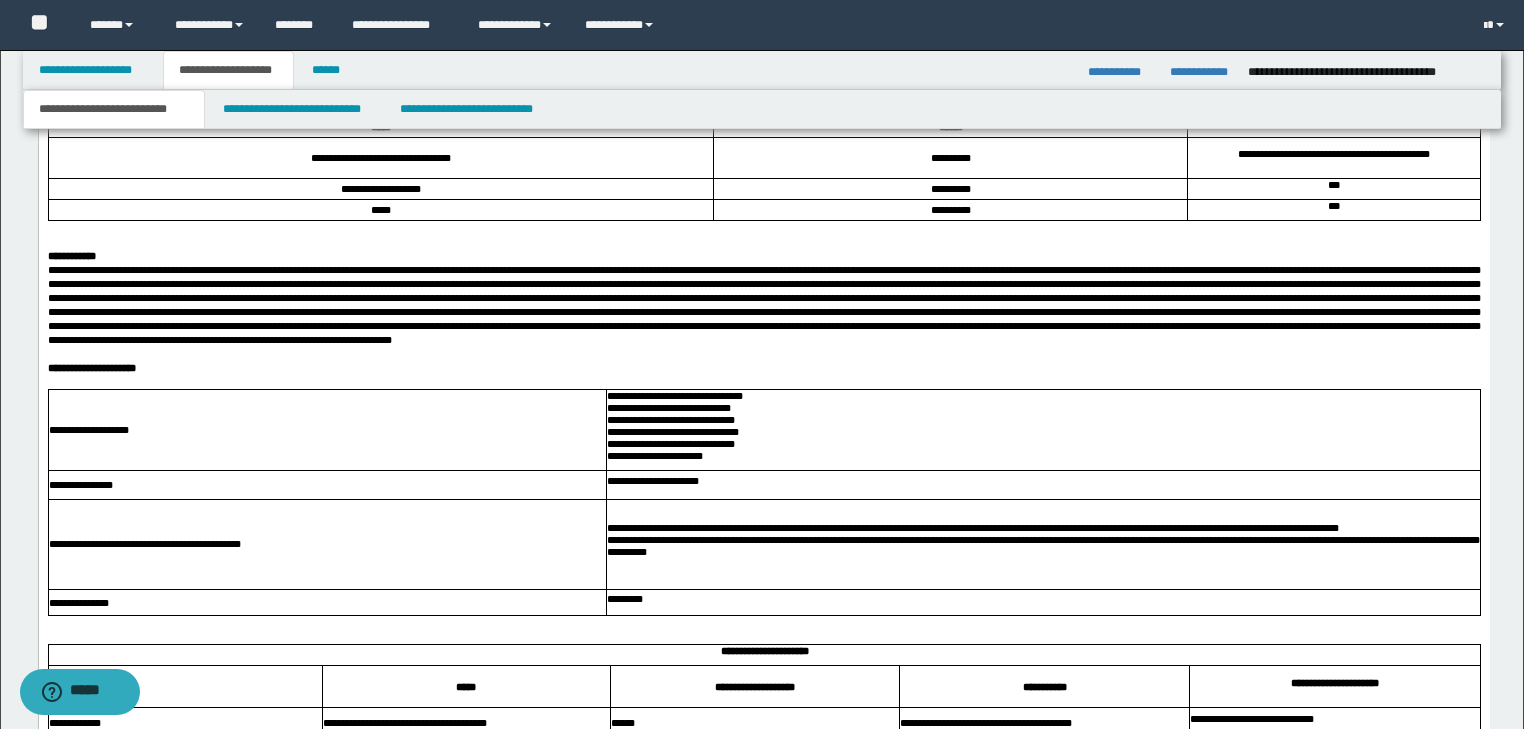 click at bounding box center (763, 242) 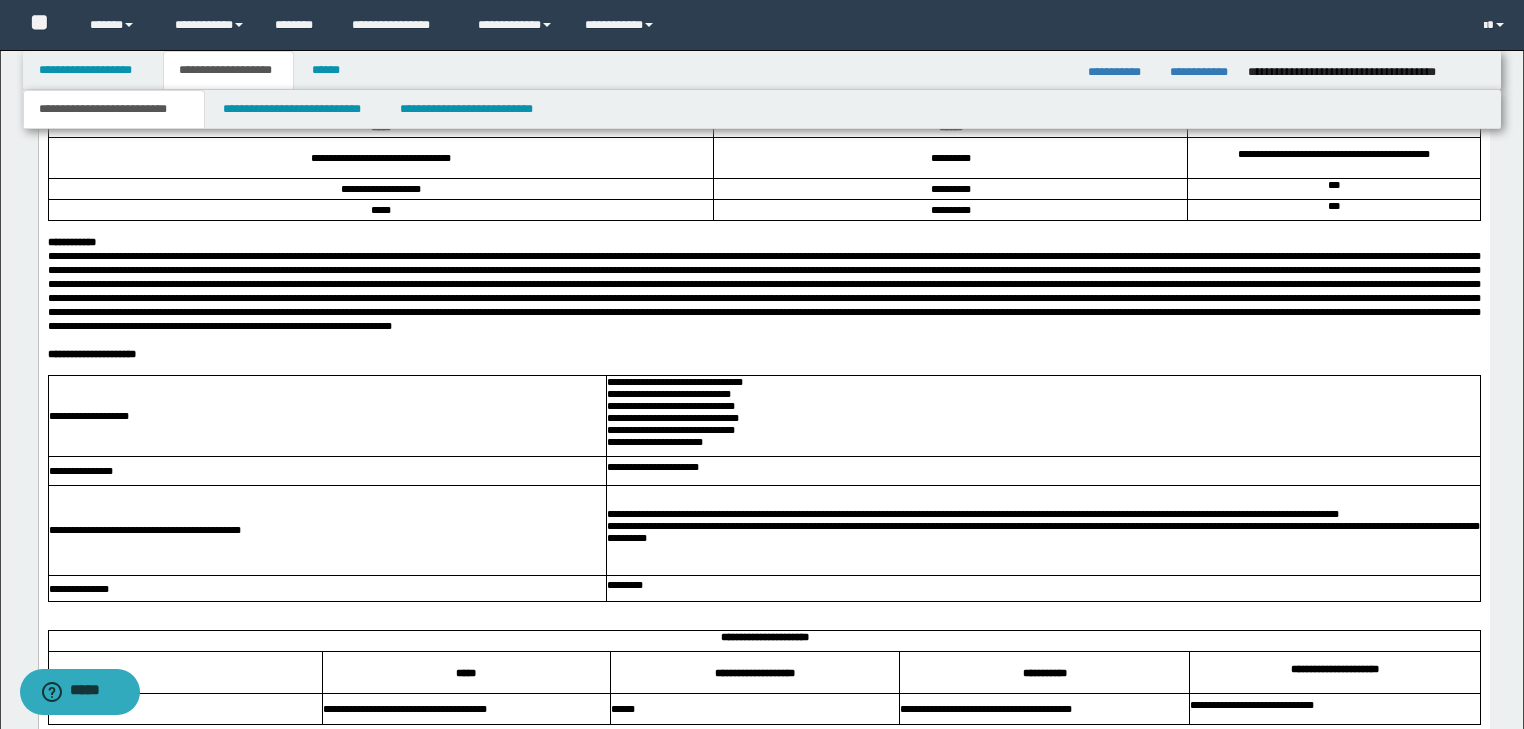 click on "**********" at bounding box center [763, 354] 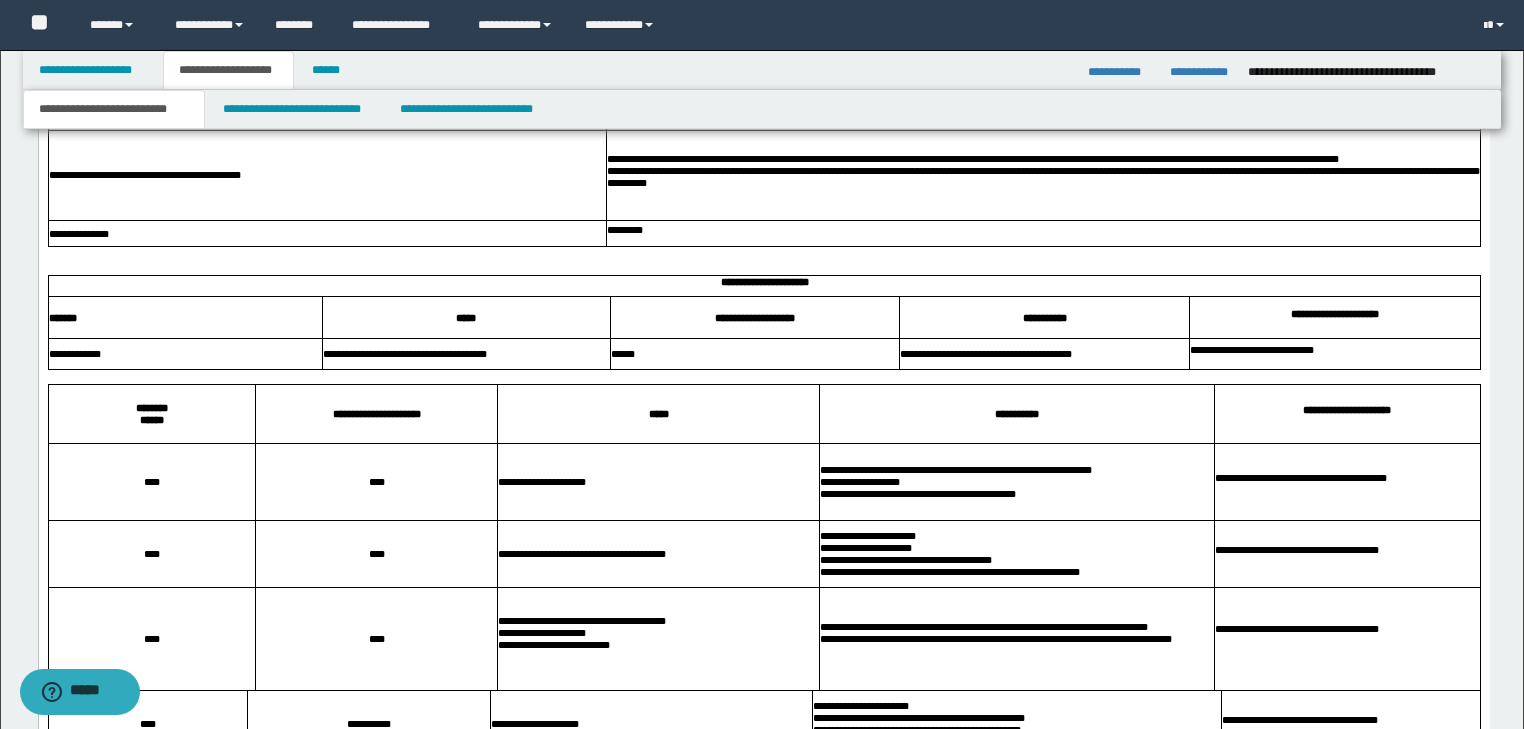 scroll, scrollTop: 2881, scrollLeft: 0, axis: vertical 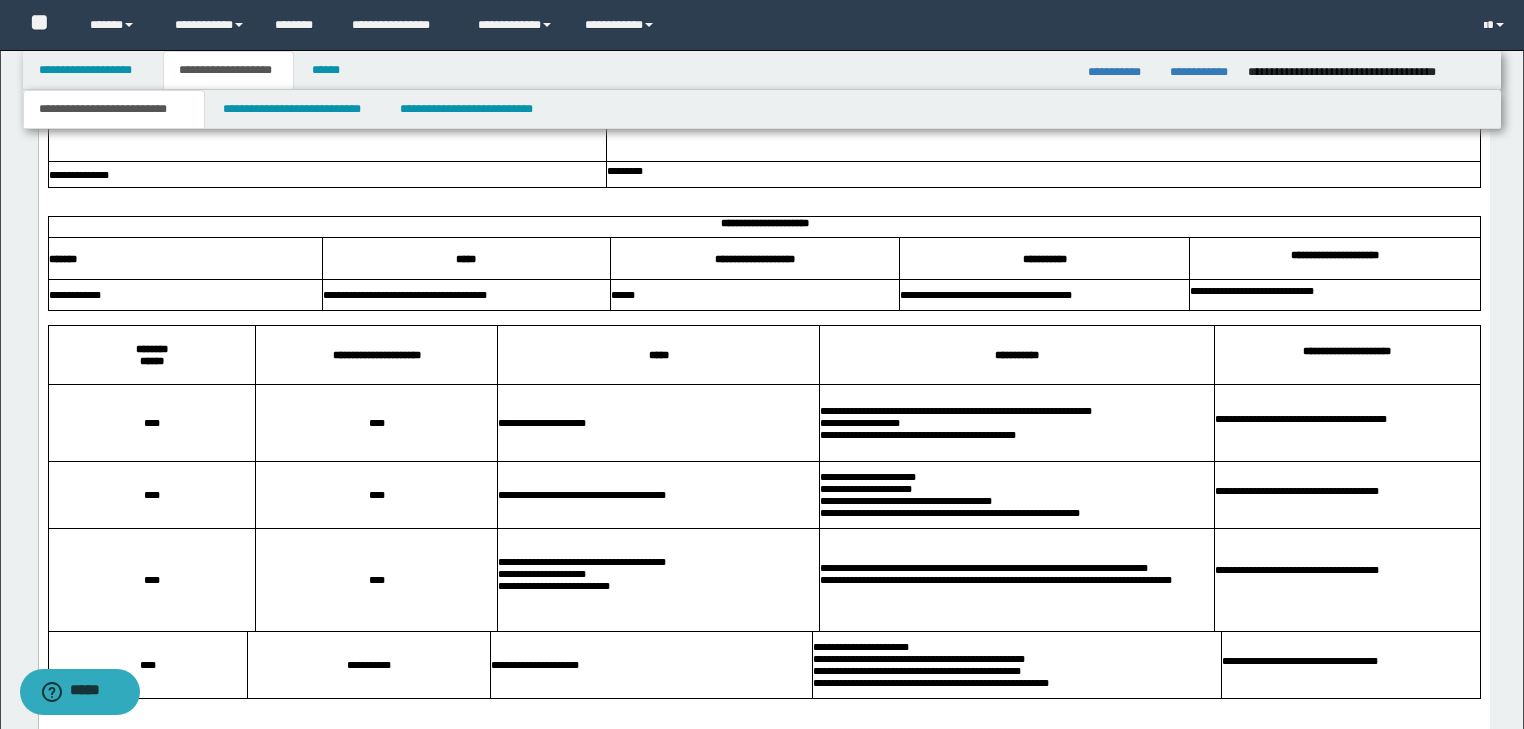 click at bounding box center [763, 195] 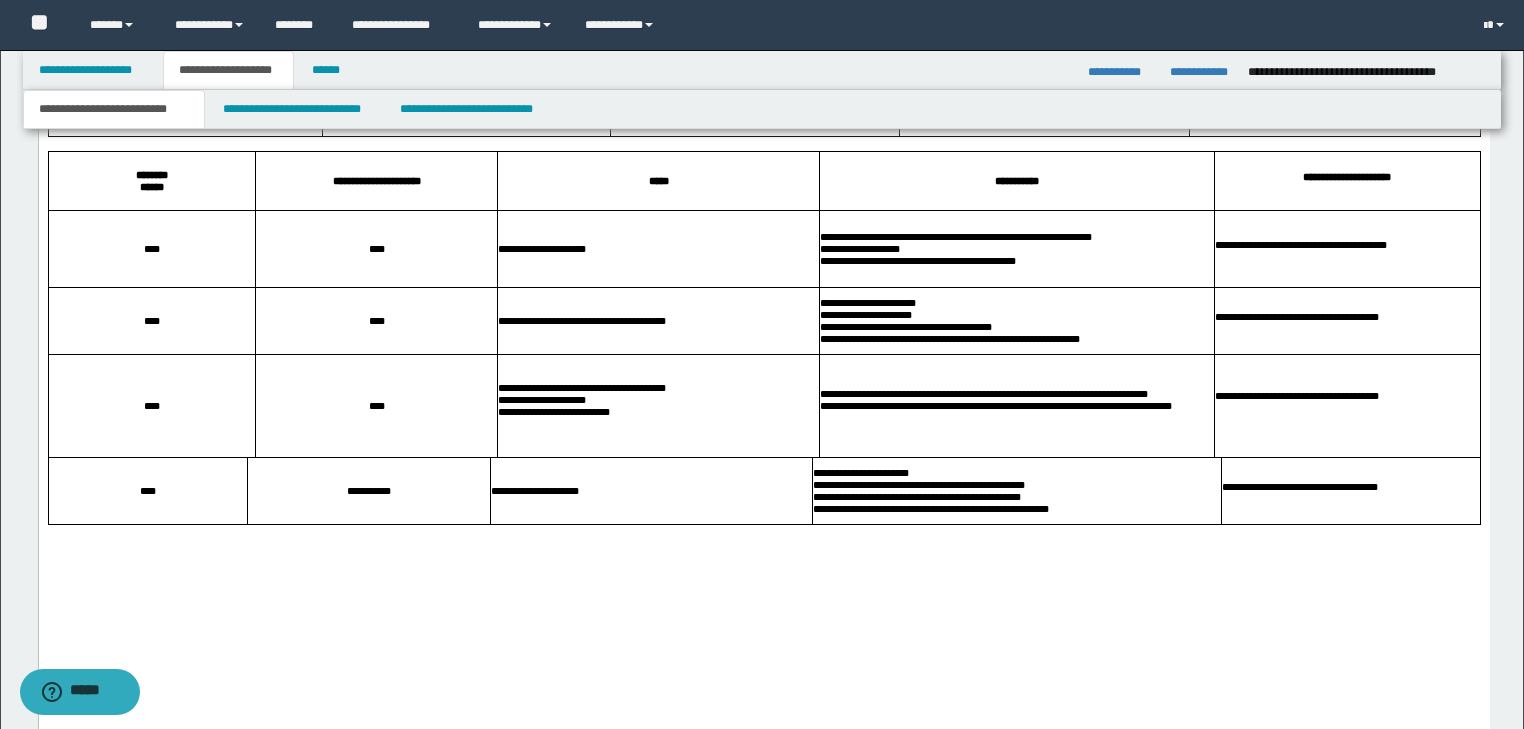 scroll, scrollTop: 3201, scrollLeft: 0, axis: vertical 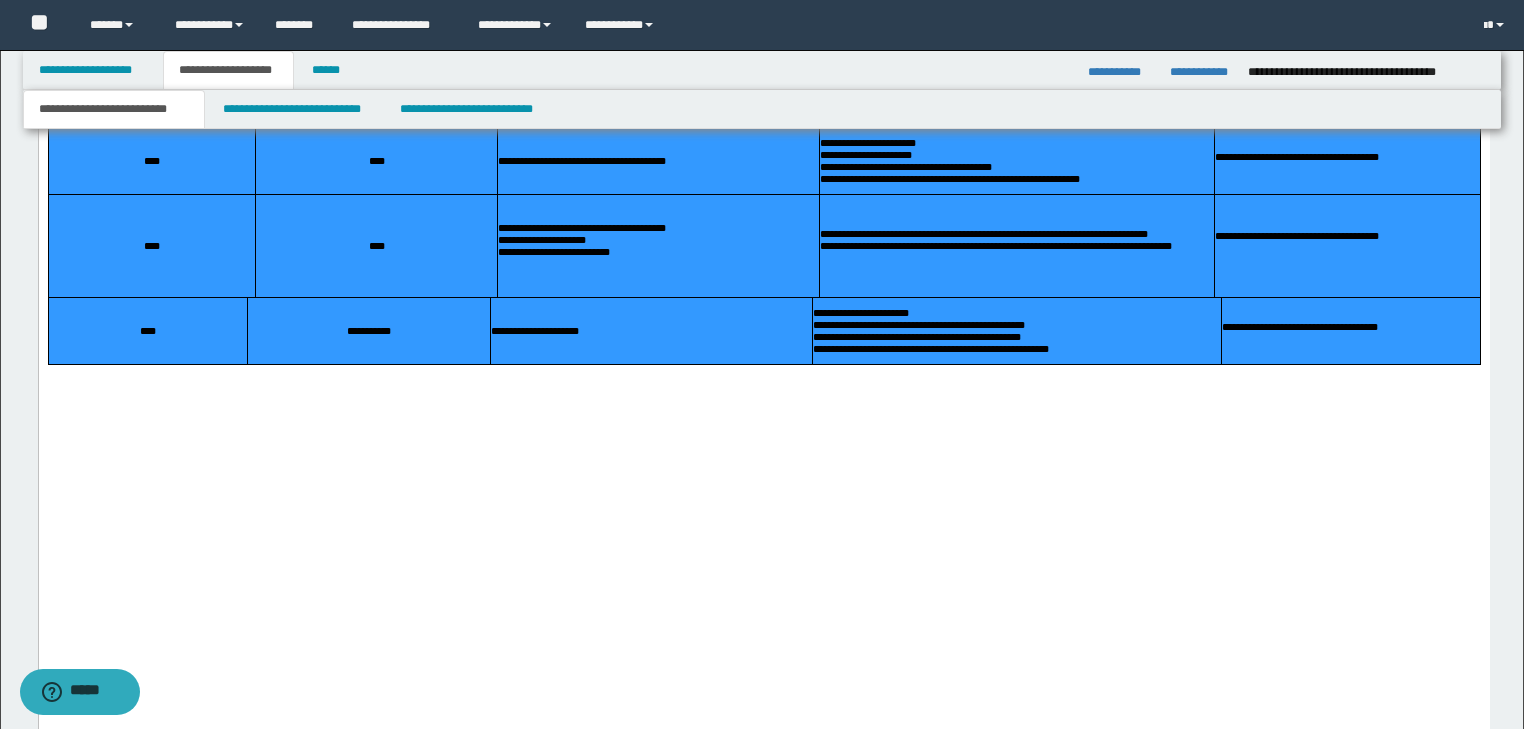 drag, startPoint x: 89, startPoint y: 252, endPoint x: 1348, endPoint y: 586, distance: 1302.5502 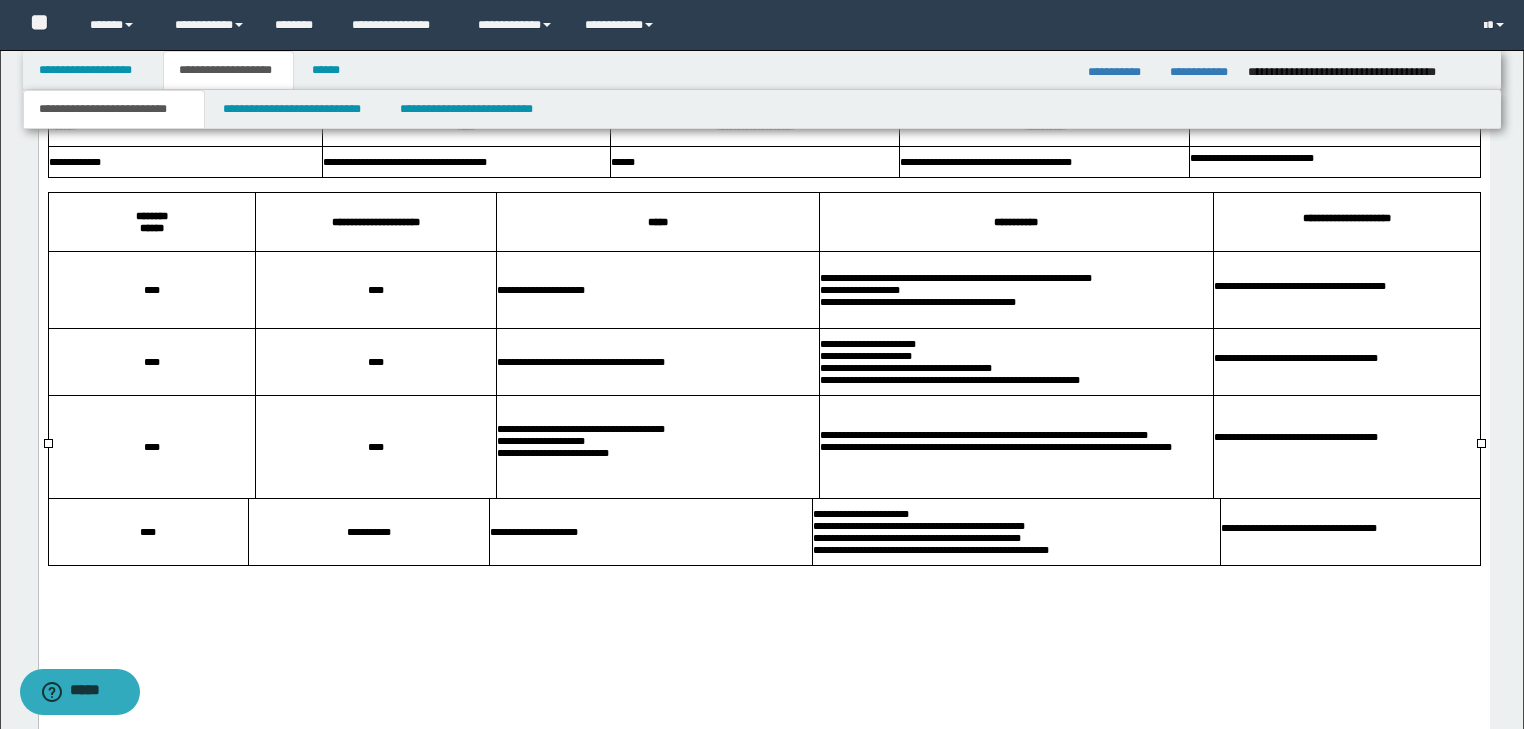 scroll, scrollTop: 3121, scrollLeft: 0, axis: vertical 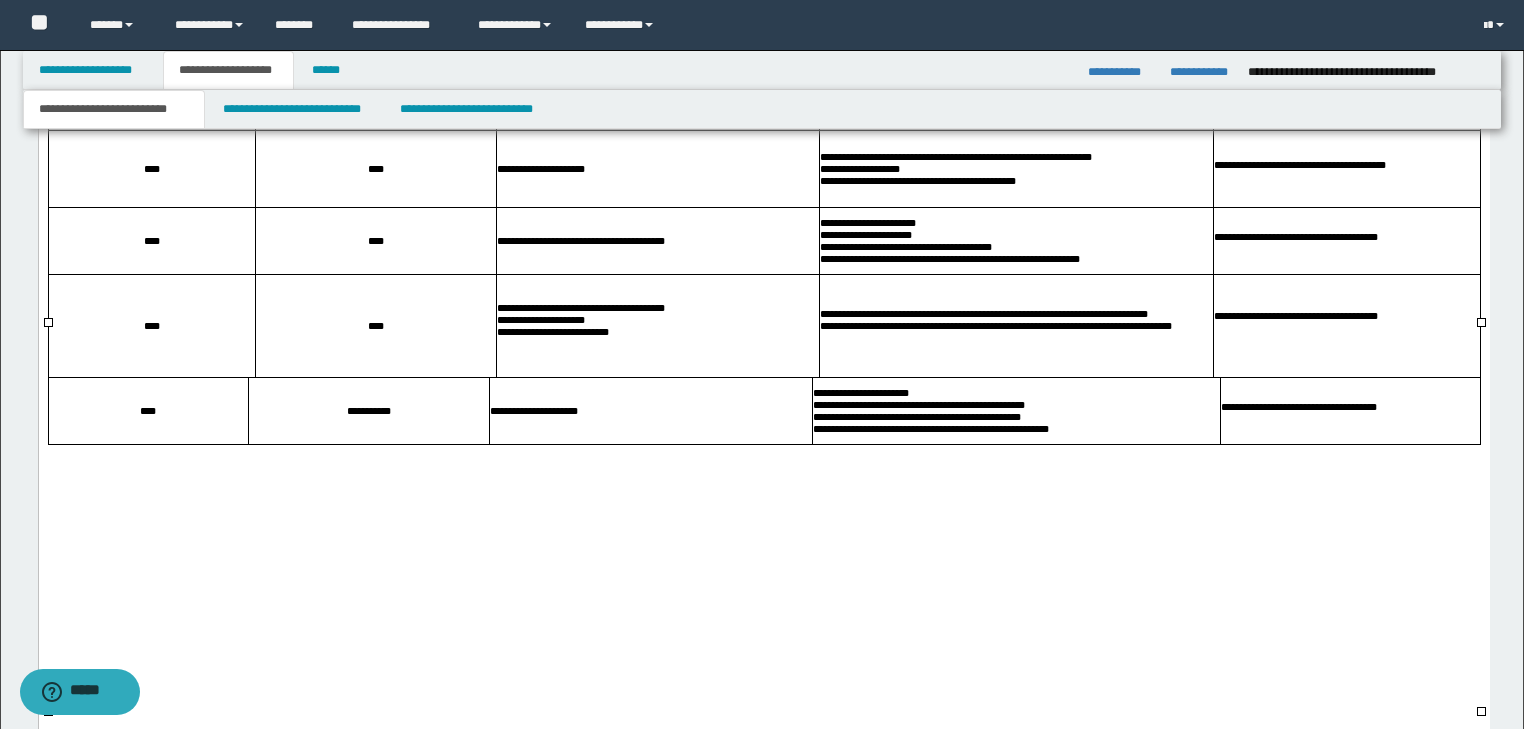 click on "*****" at bounding box center (657, 101) 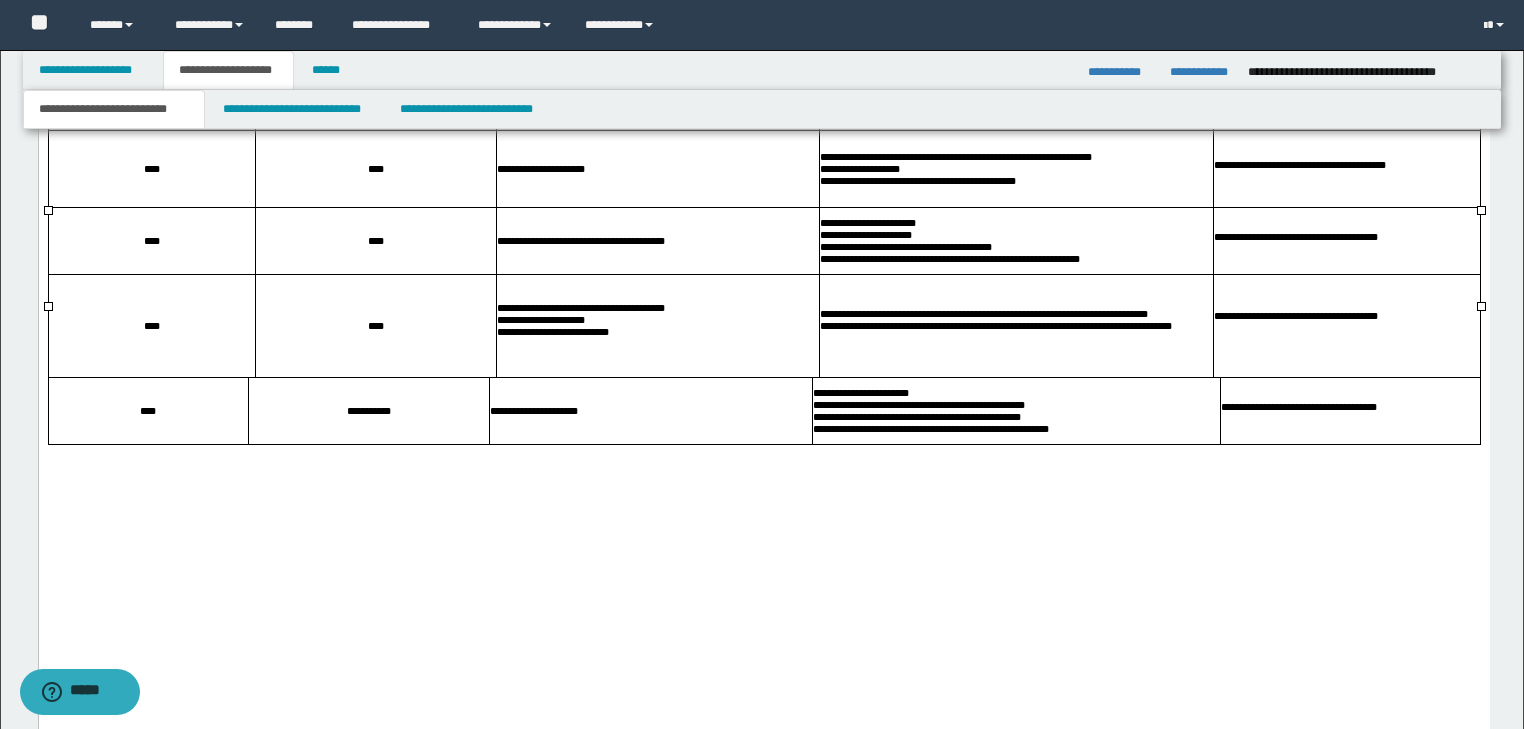 click at bounding box center (763, 64) 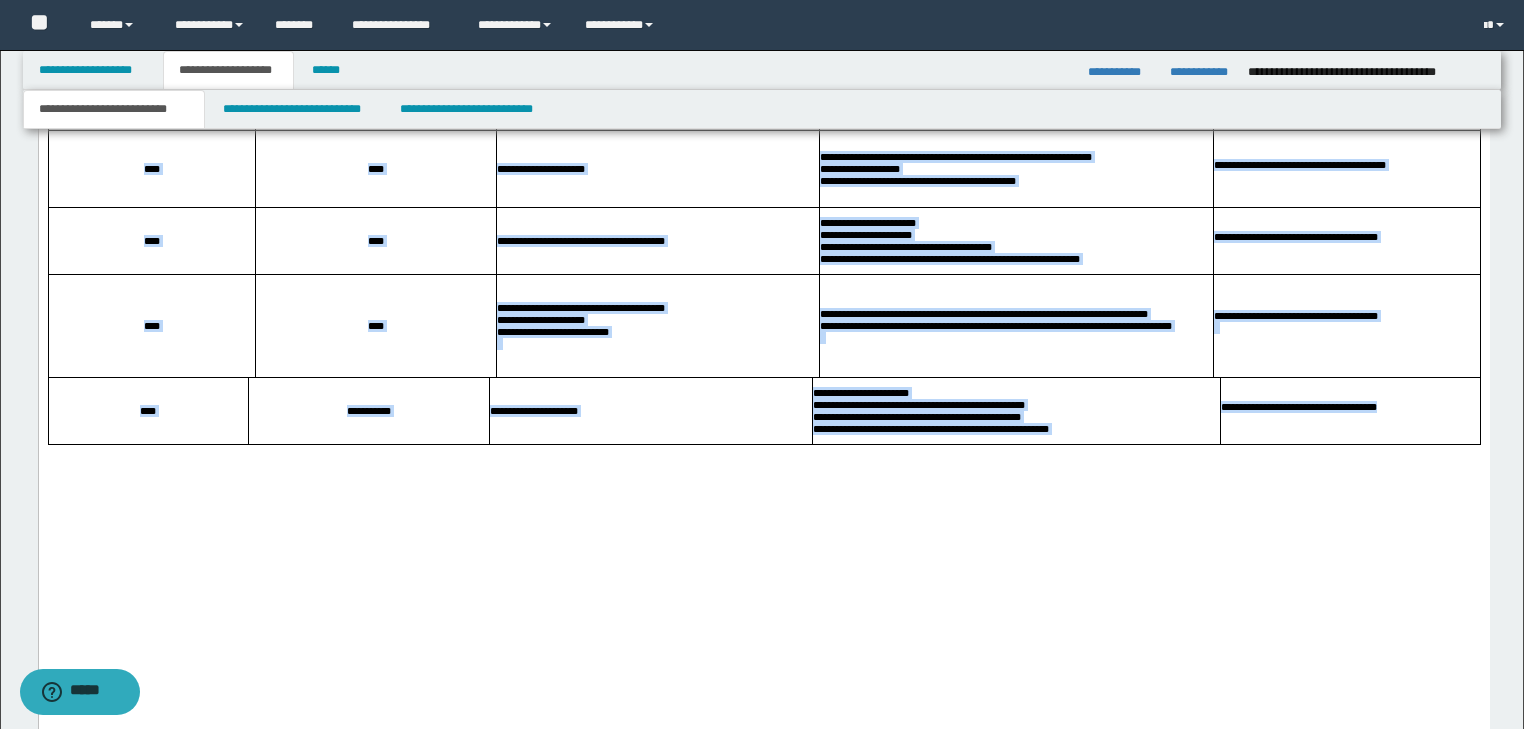 drag, startPoint x: 144, startPoint y: 311, endPoint x: 1456, endPoint y: 670, distance: 1360.2297 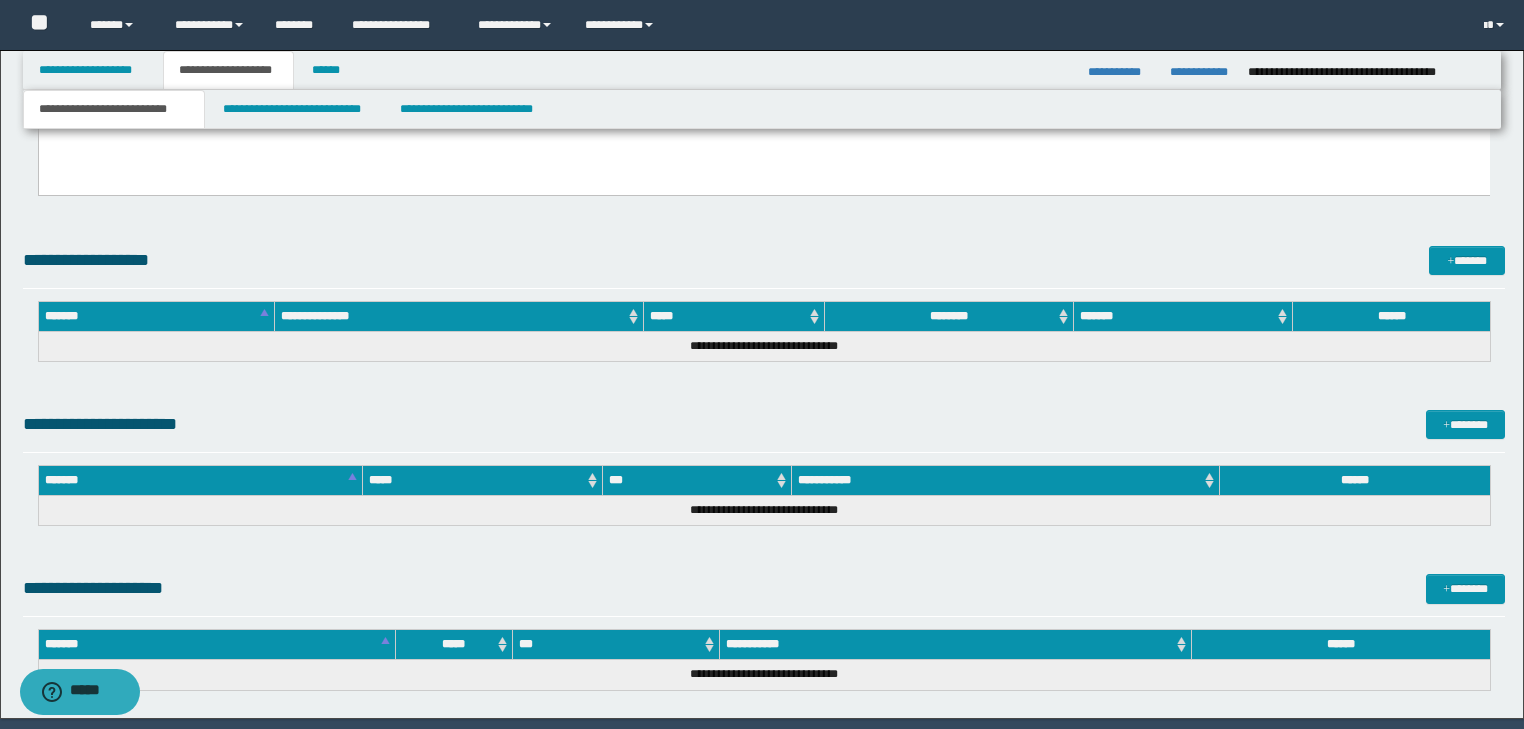 scroll, scrollTop: 3864, scrollLeft: 0, axis: vertical 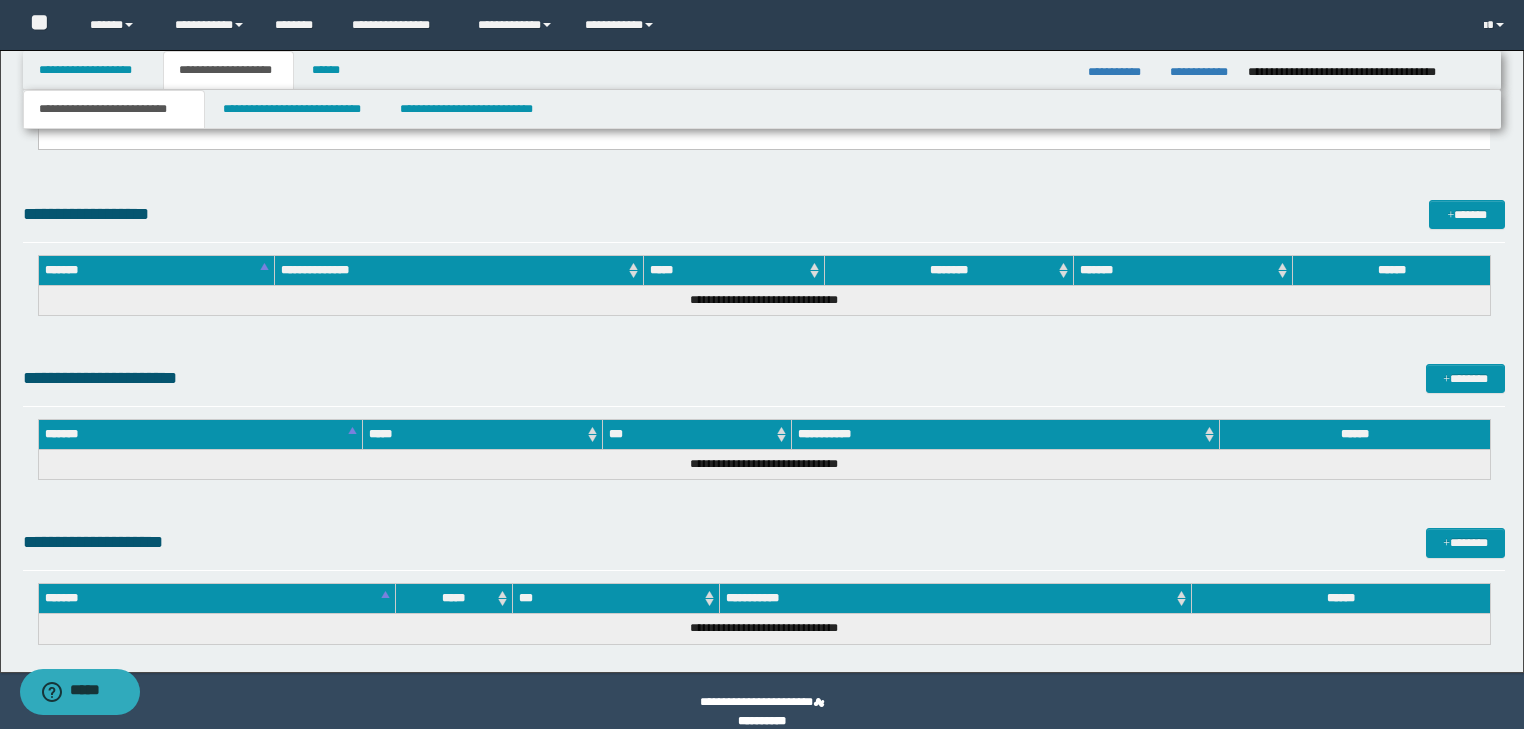 drag, startPoint x: 168, startPoint y: -429, endPoint x: 1042, endPoint y: -2243, distance: 2013.5719 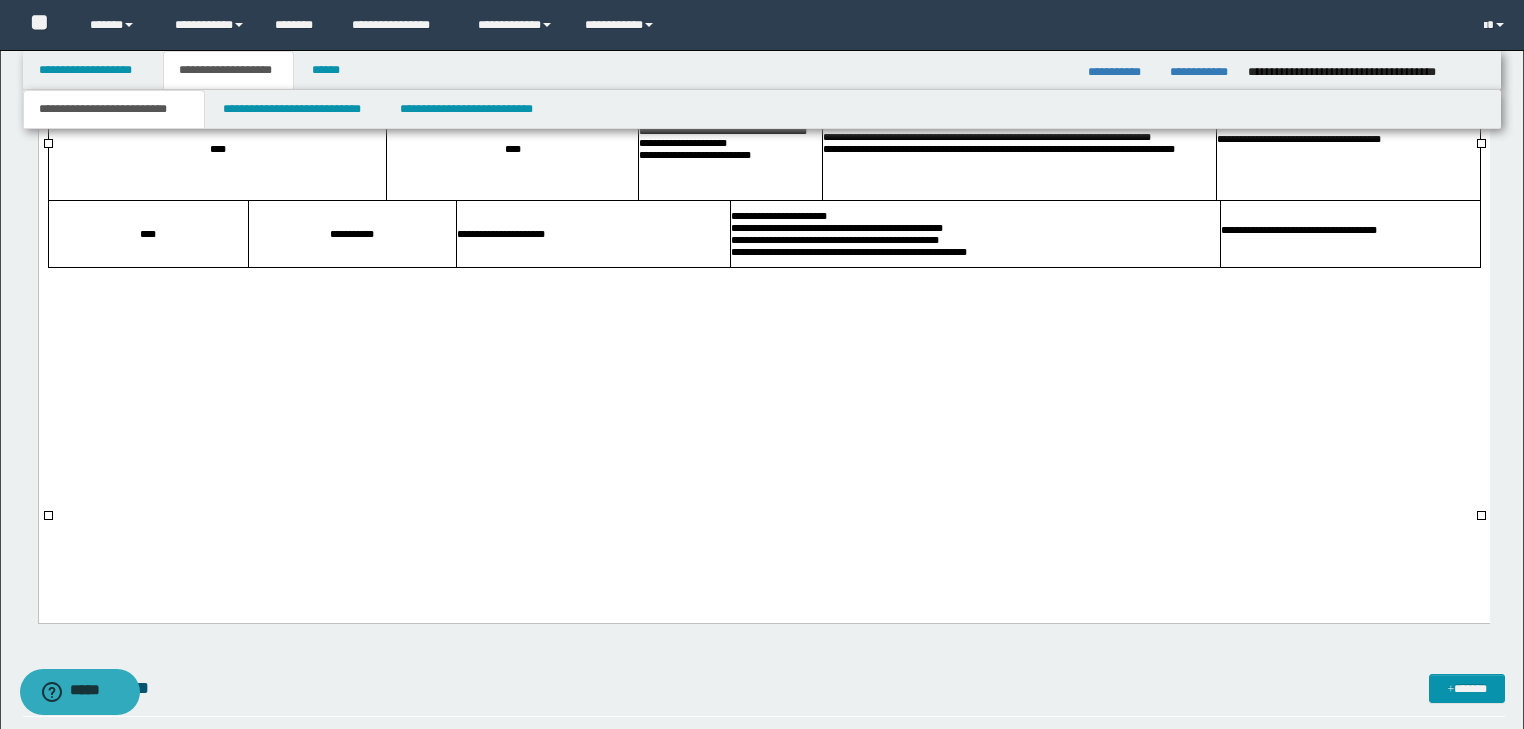 scroll, scrollTop: 3180, scrollLeft: 0, axis: vertical 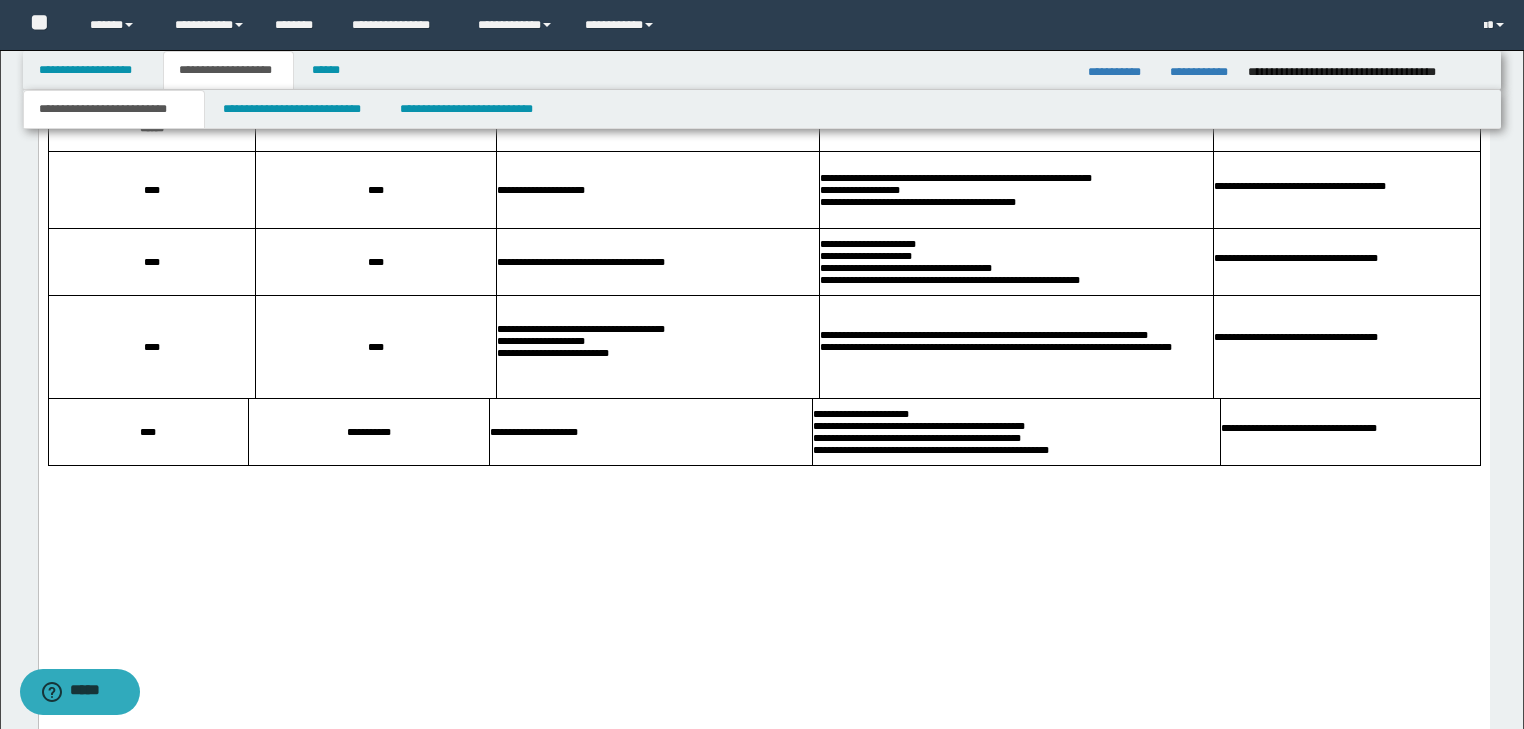 drag, startPoint x: 72, startPoint y: 239, endPoint x: 702, endPoint y: 630, distance: 741.47217 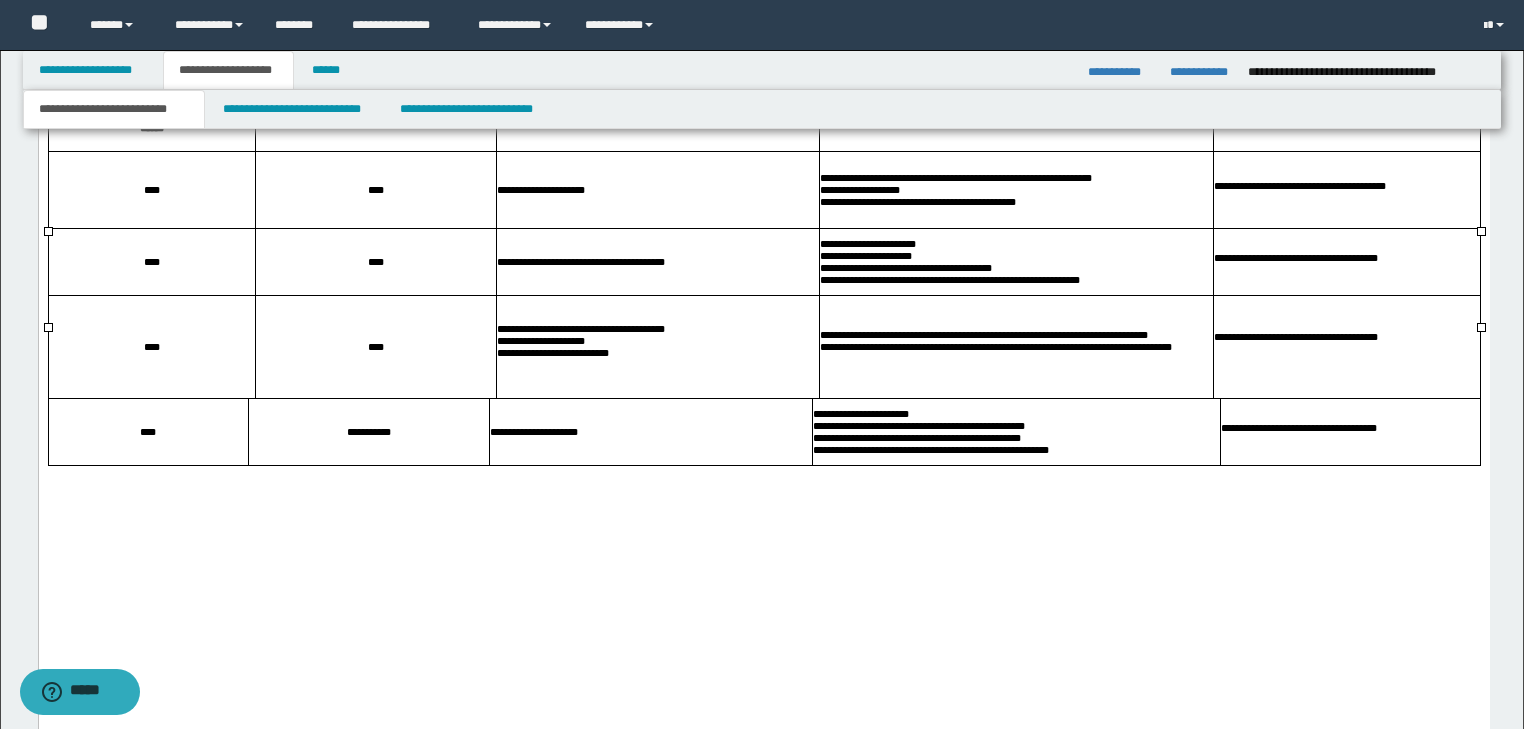 click on "**********" at bounding box center [764, 287] 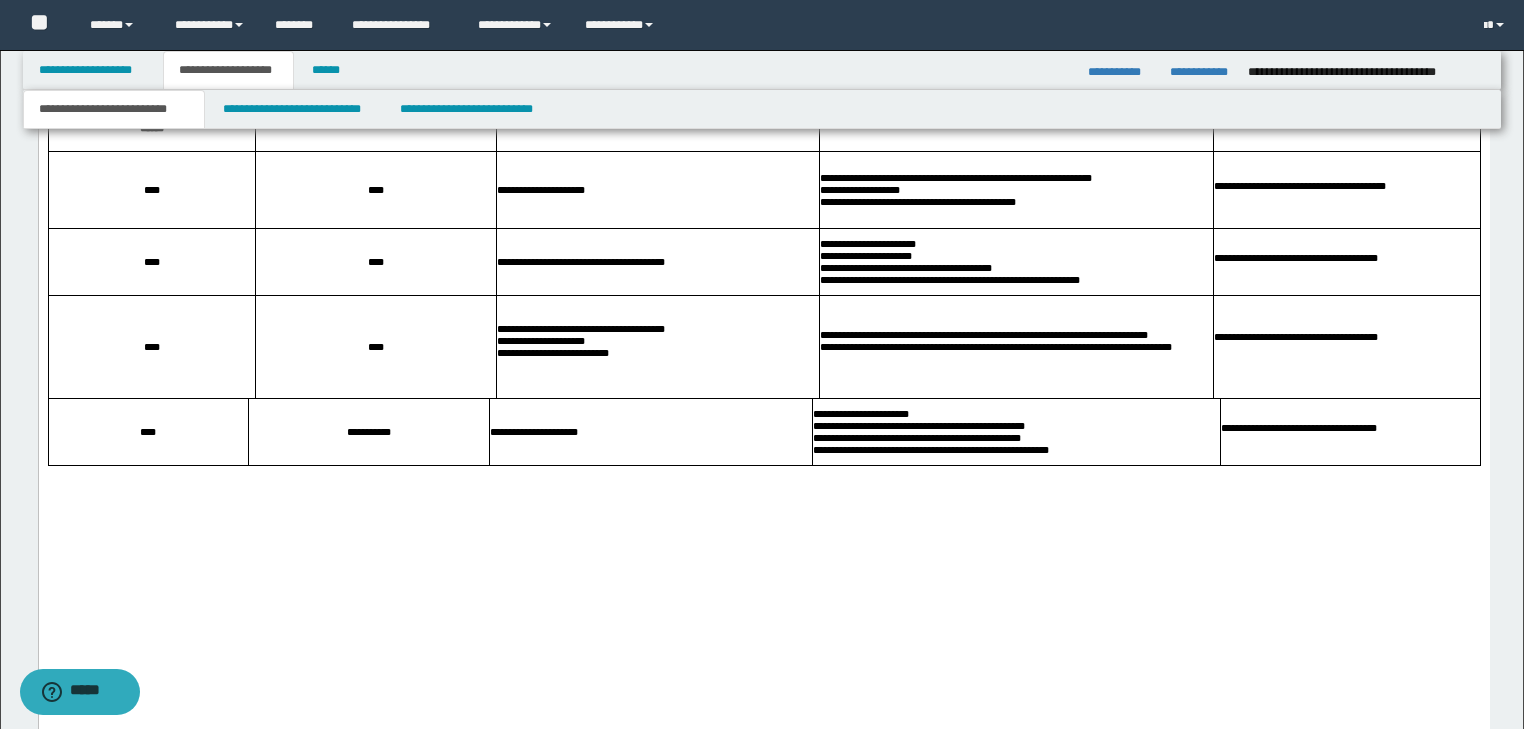 drag, startPoint x: 143, startPoint y: 241, endPoint x: 464, endPoint y: 633, distance: 506.66064 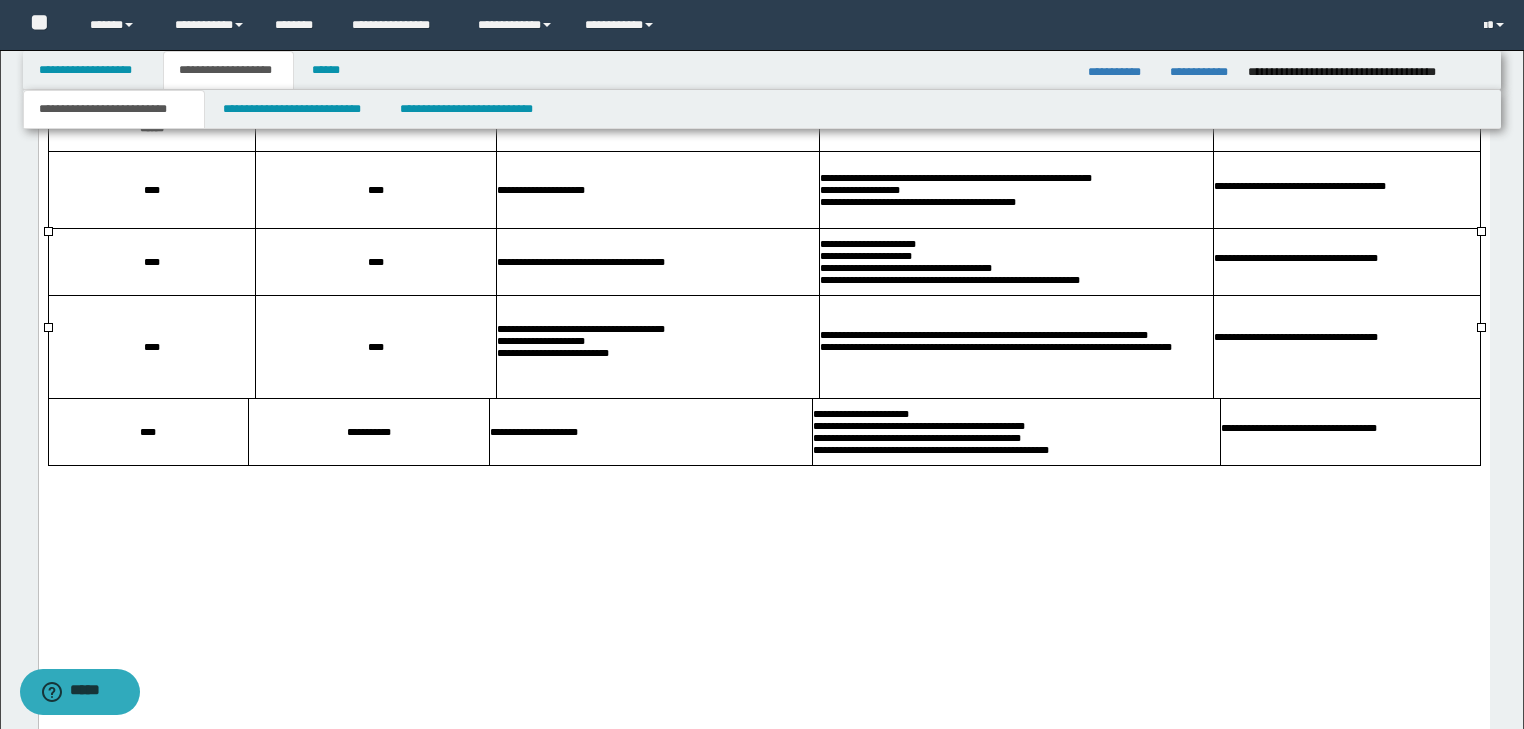 drag, startPoint x: 344, startPoint y: 463, endPoint x: 228, endPoint y: 339, distance: 169.79988 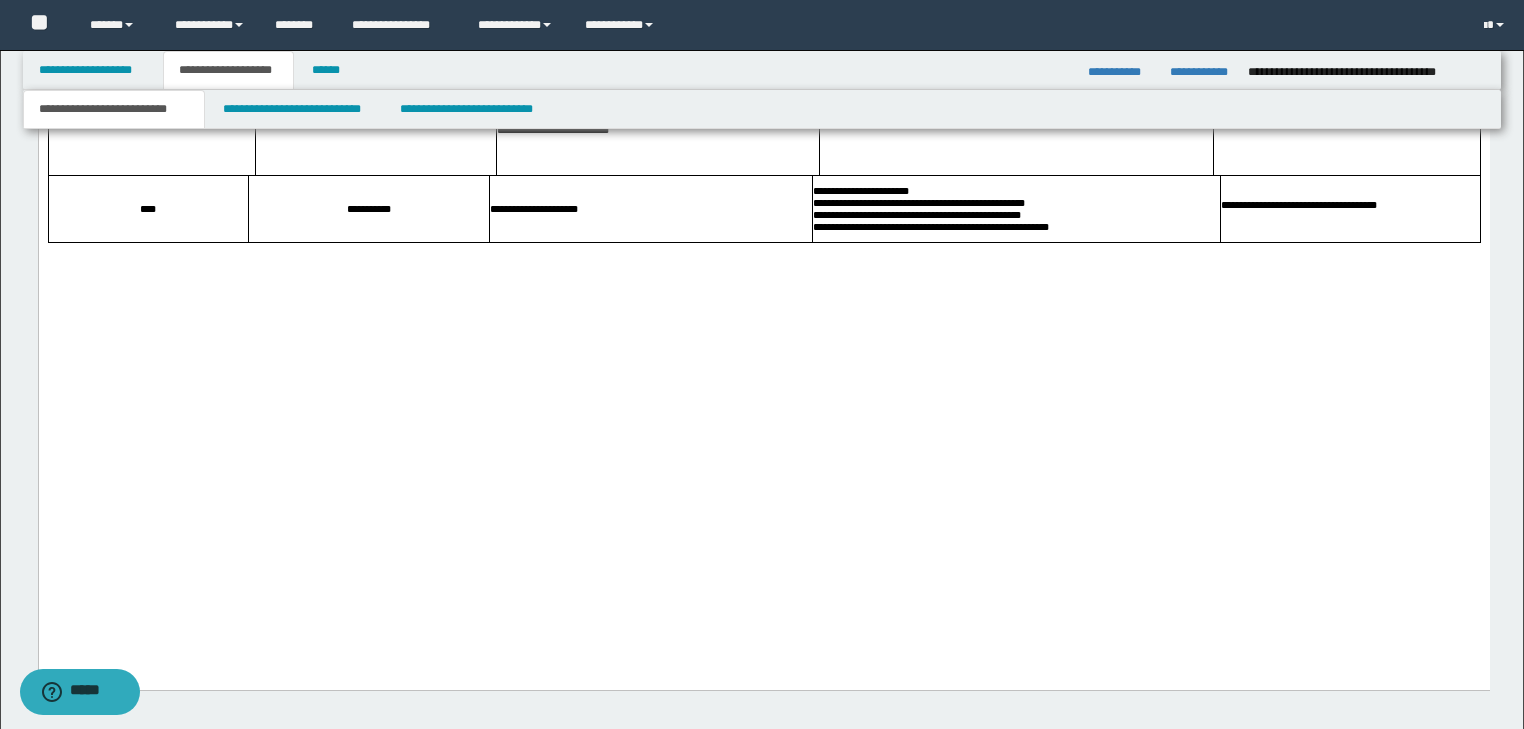 drag, startPoint x: 80, startPoint y: 29, endPoint x: 1027, endPoint y: 584, distance: 1097.6493 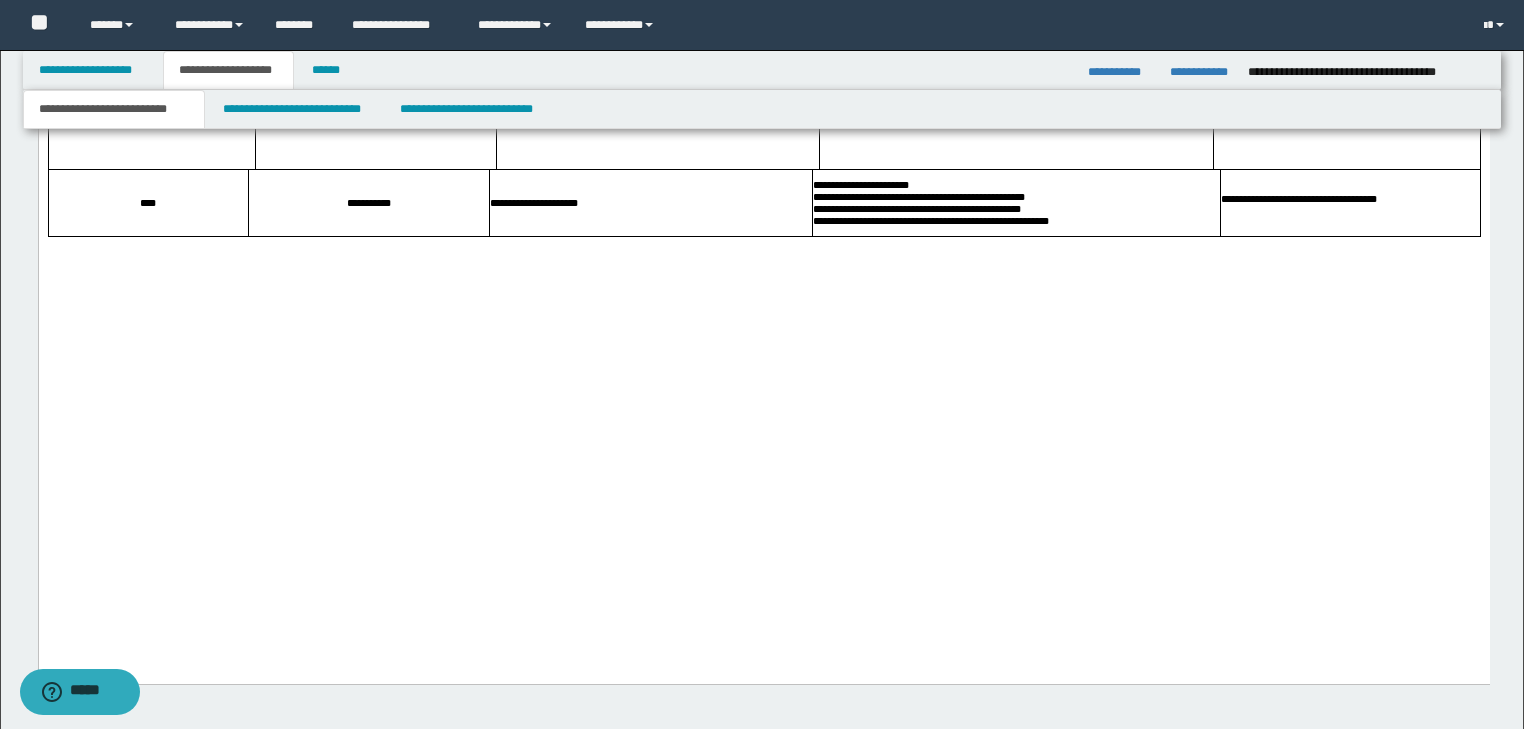 click on "**********" at bounding box center [763, -856] 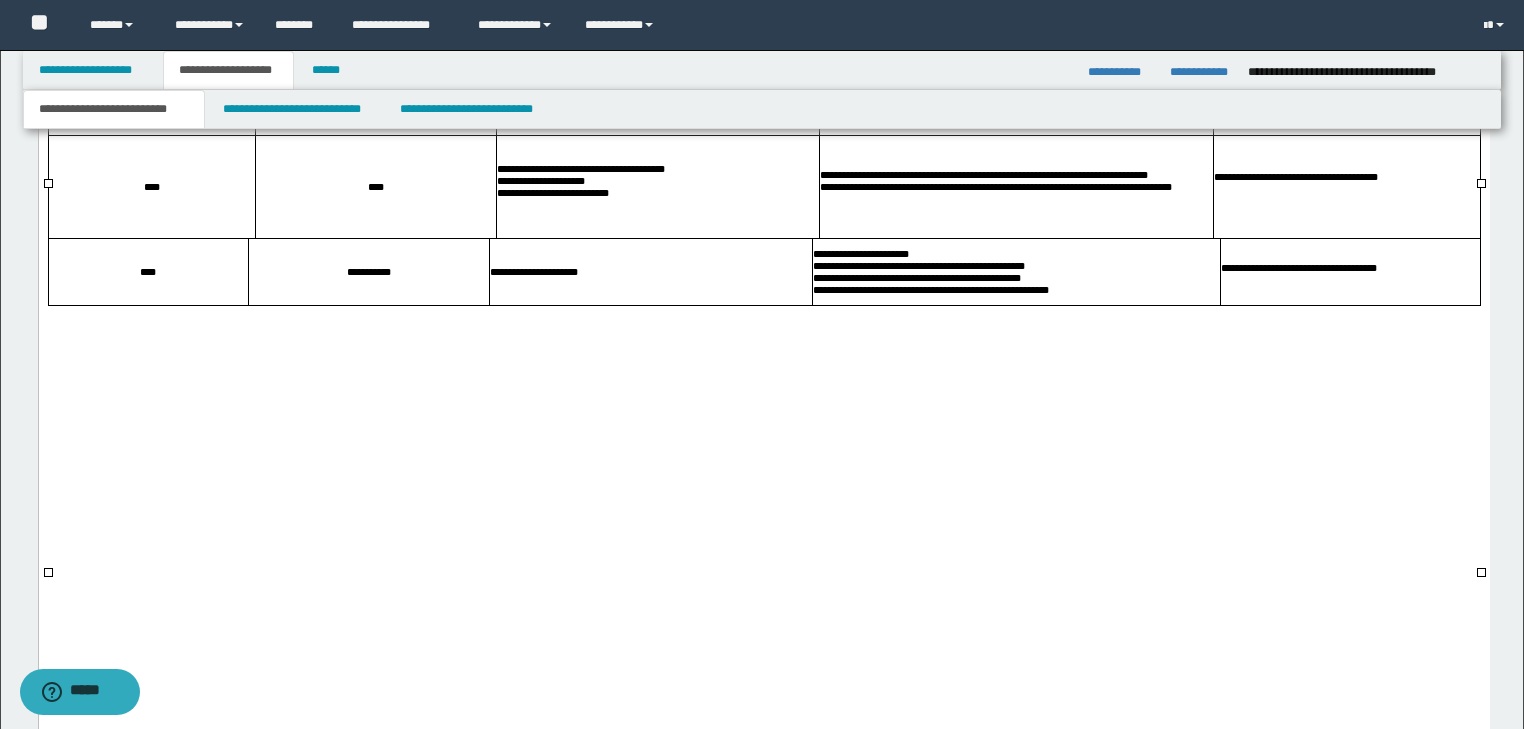 click on "**********" at bounding box center (955, 18) 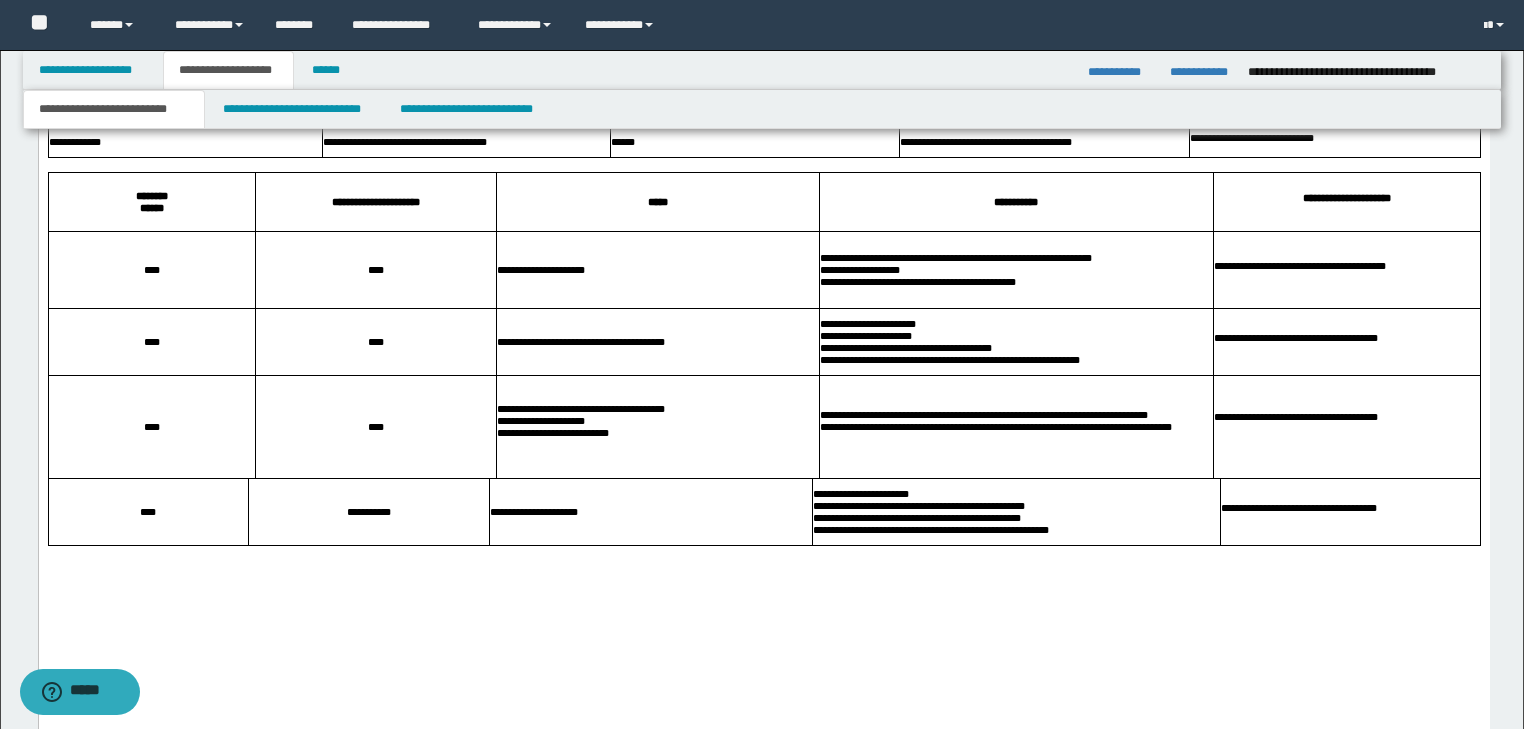 drag, startPoint x: 700, startPoint y: 324, endPoint x: 805, endPoint y: 623, distance: 316.9006 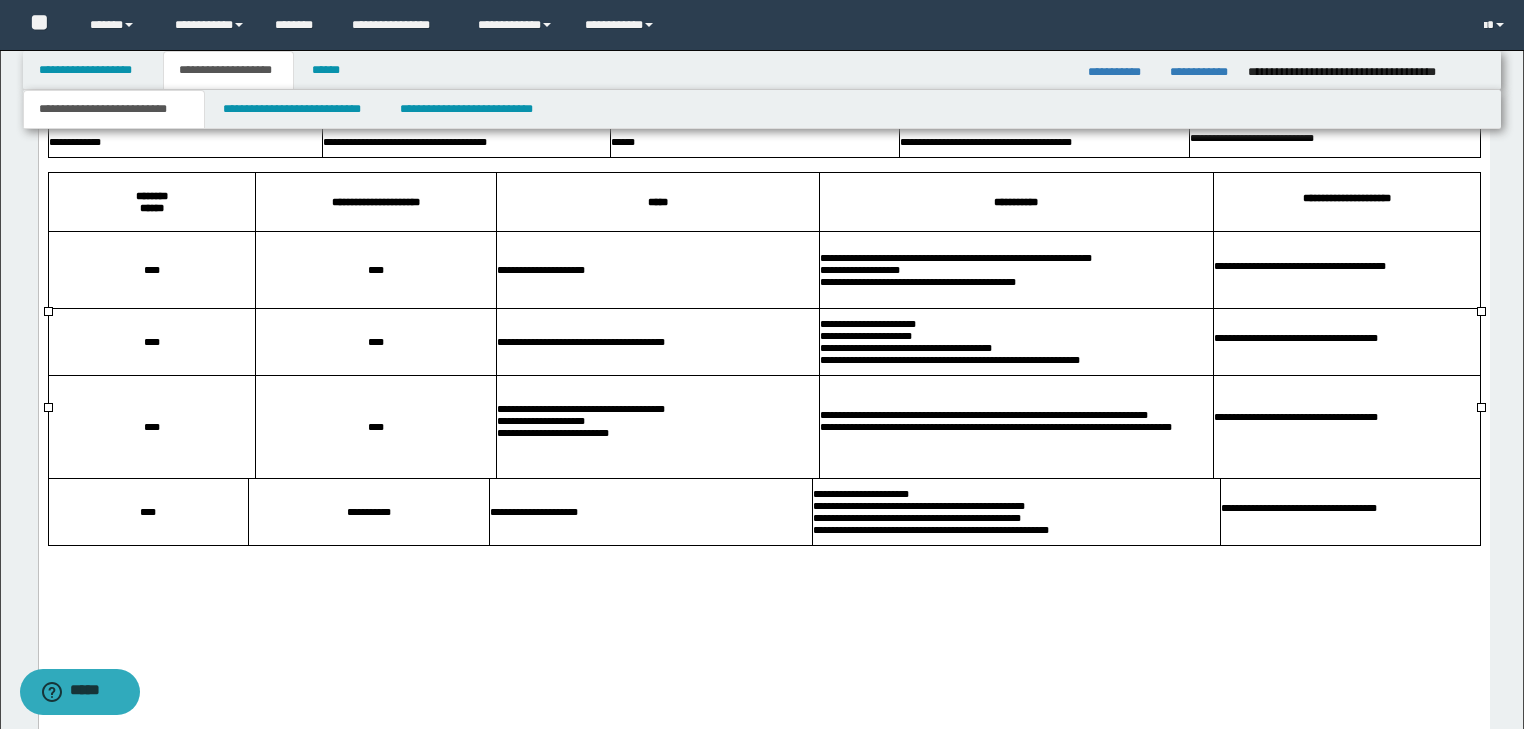 click on "**********" at bounding box center (657, 342) 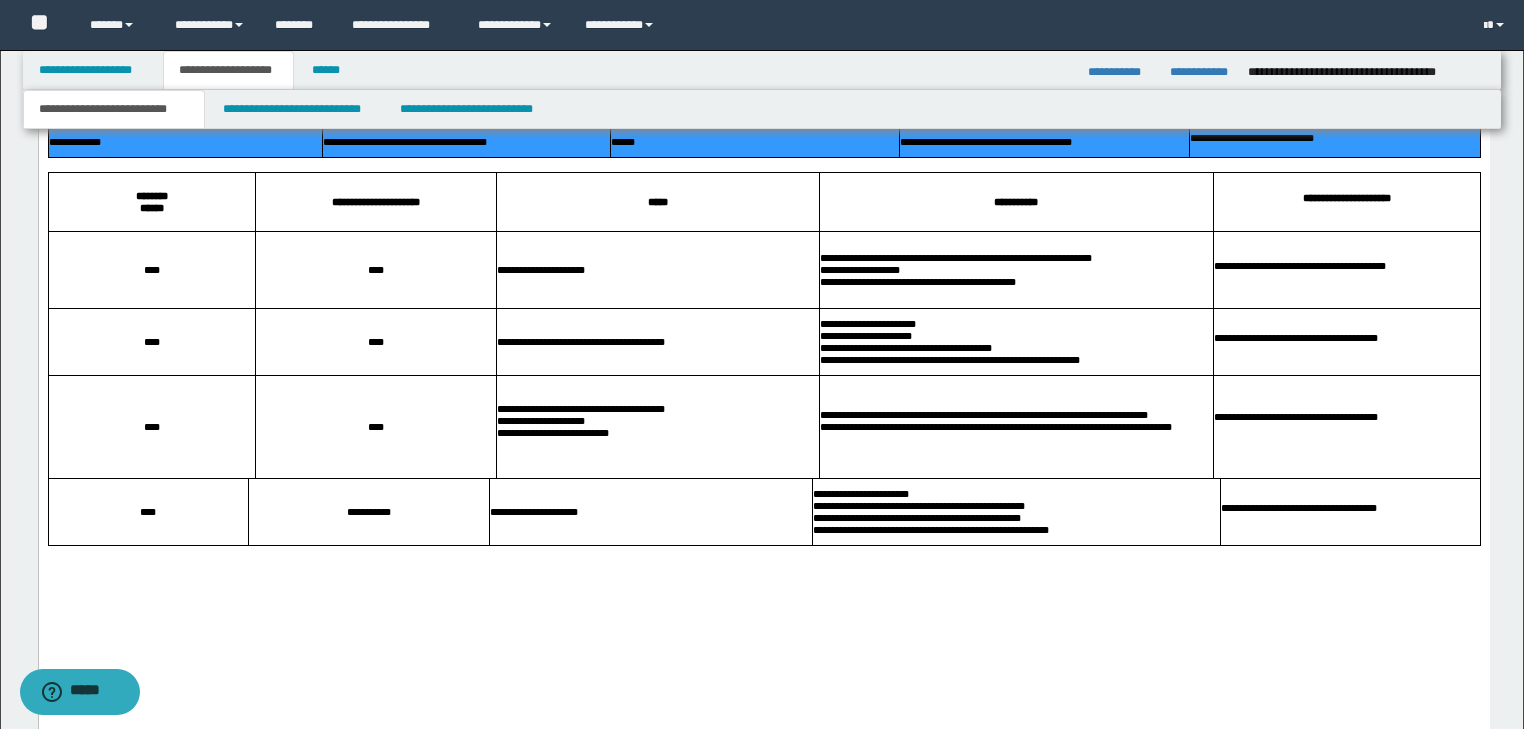 drag, startPoint x: 701, startPoint y: 347, endPoint x: 706, endPoint y: 767, distance: 420.02975 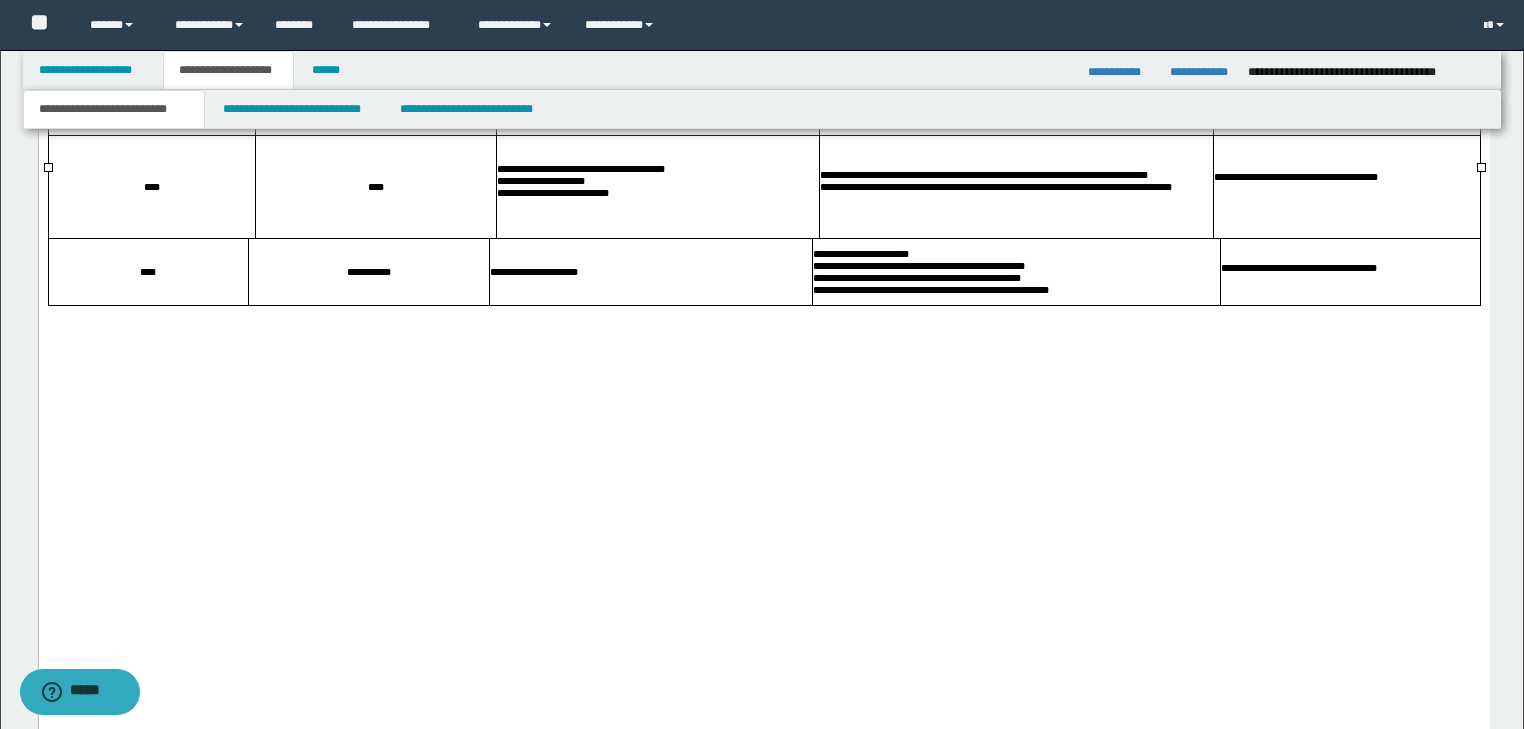 scroll, scrollTop: 3020, scrollLeft: 0, axis: vertical 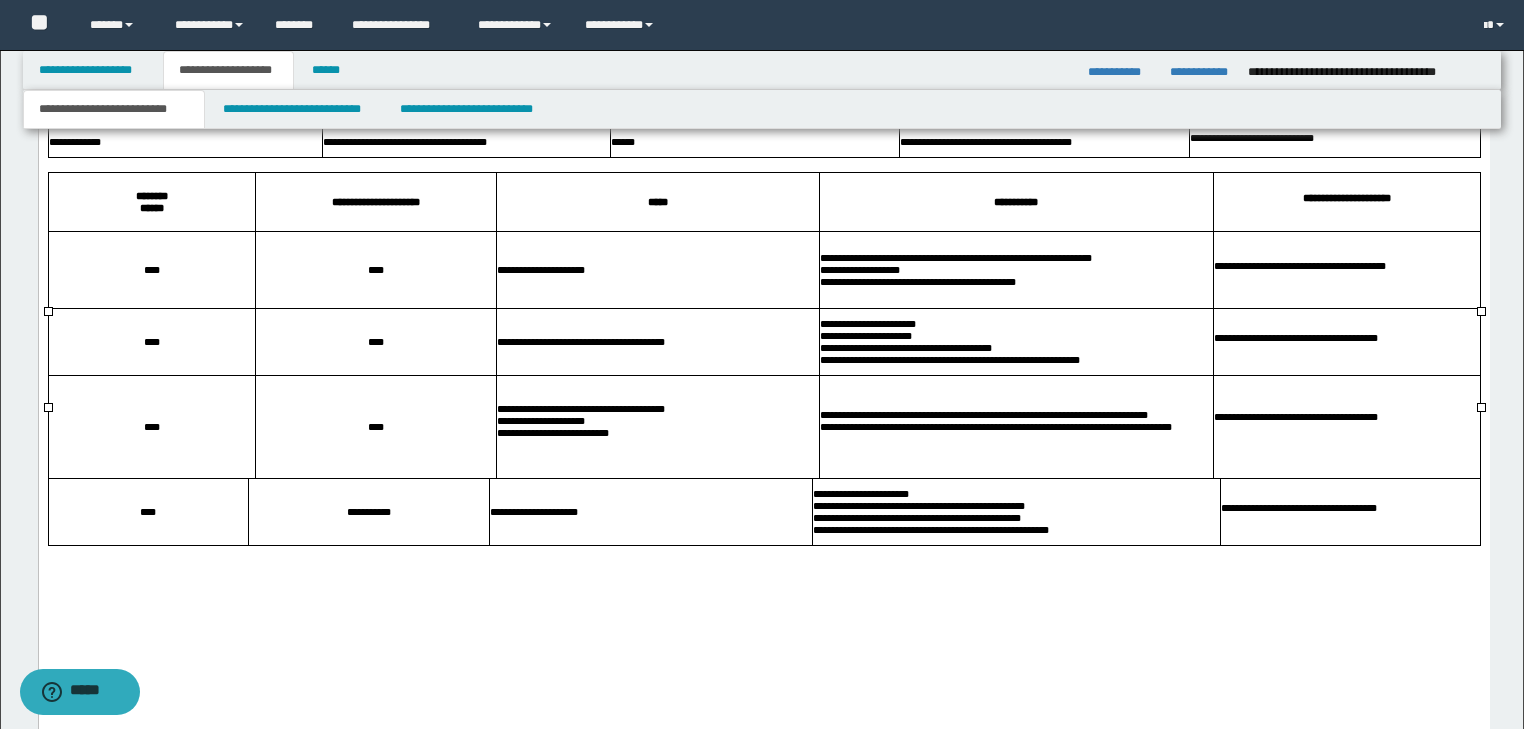 click at bounding box center (763, 56) 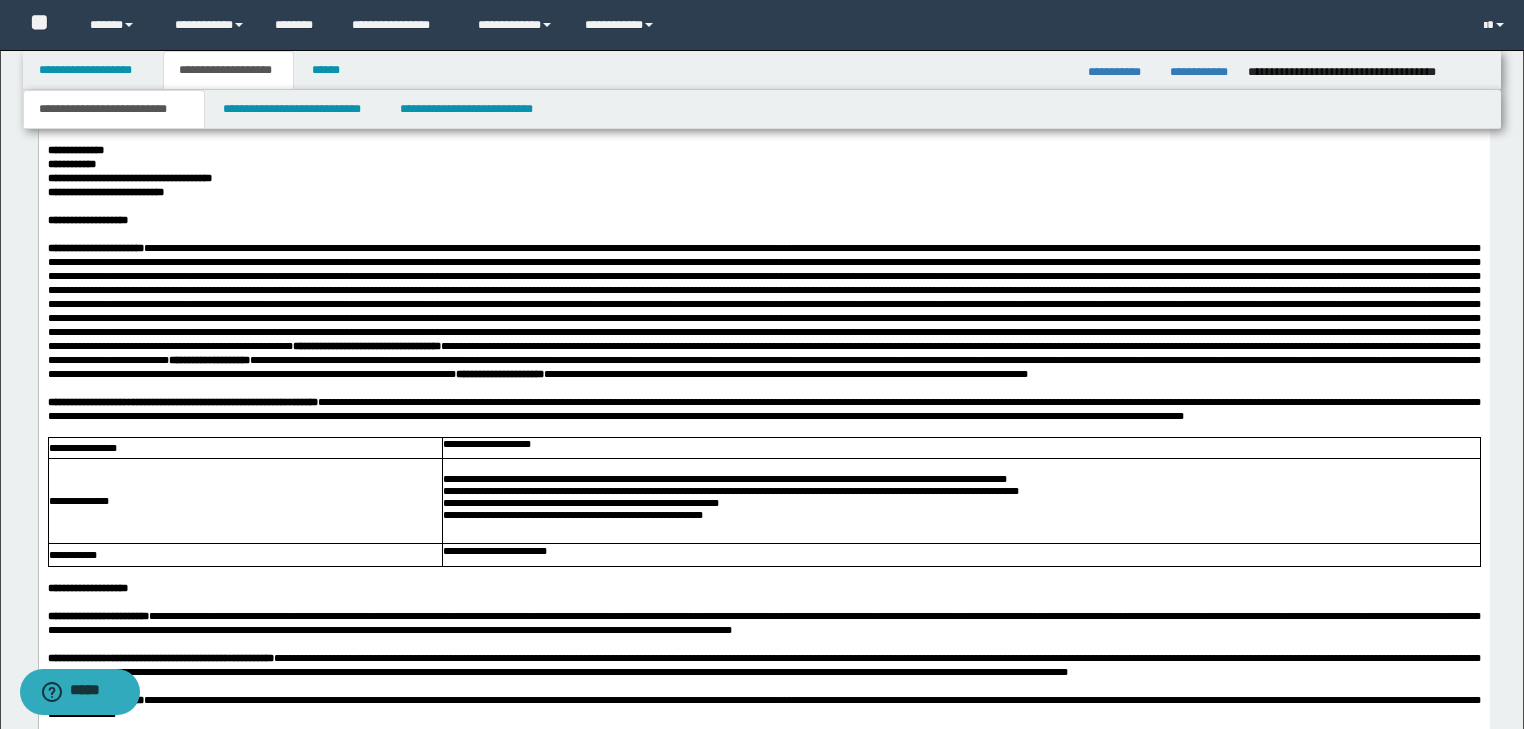 scroll, scrollTop: 940, scrollLeft: 0, axis: vertical 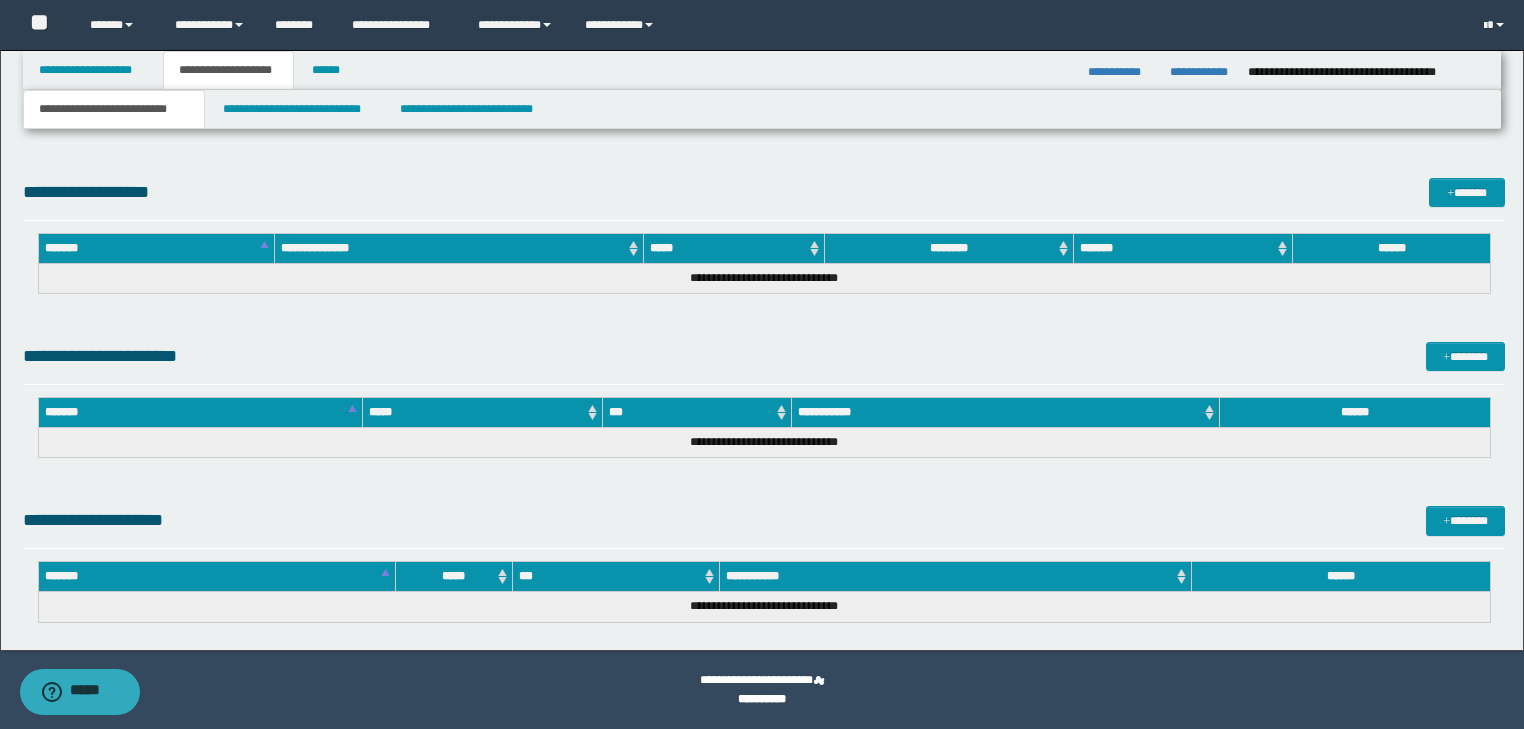 drag, startPoint x: 45, startPoint y: -2628, endPoint x: 517, endPoint y: 765, distance: 3425.6726 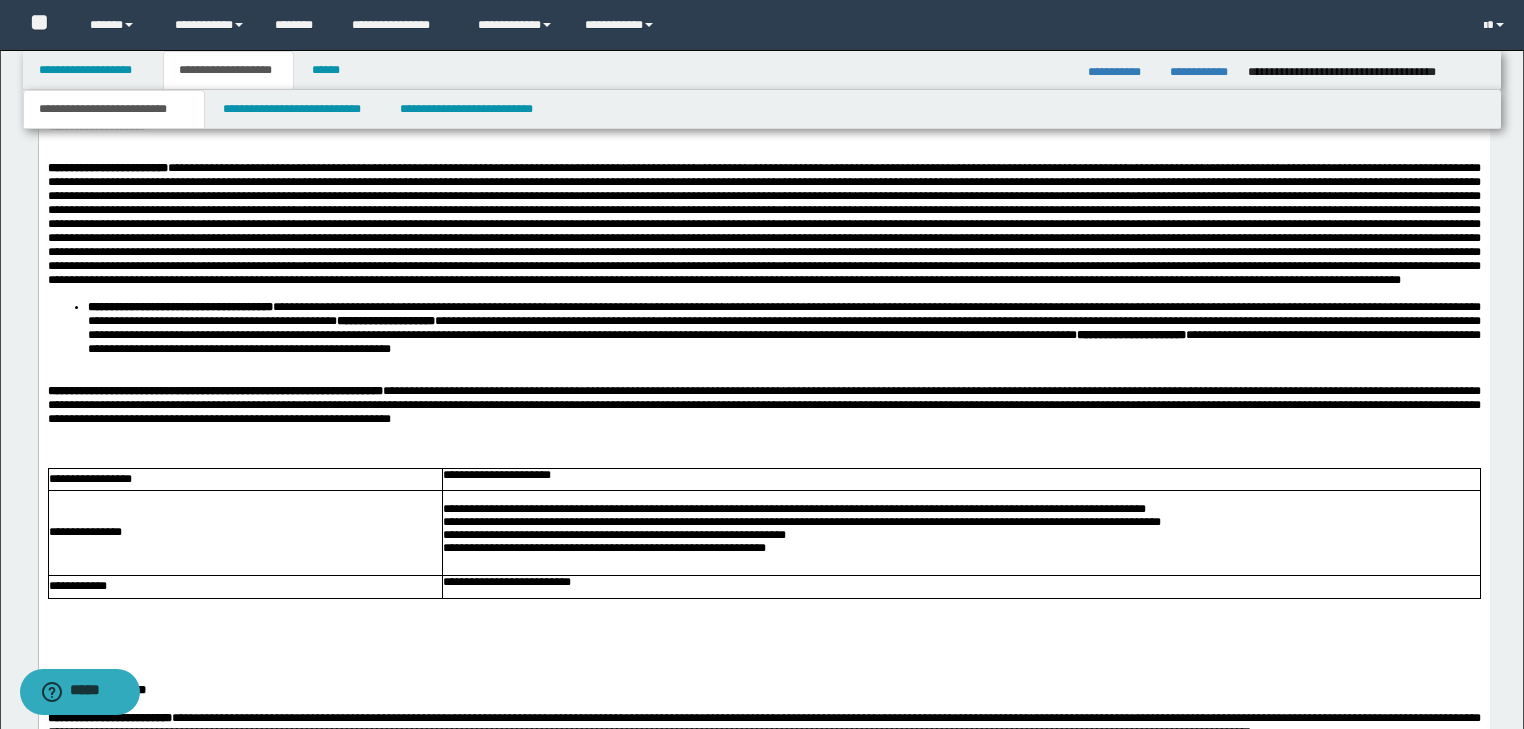 click on "**********" at bounding box center [763, 328] 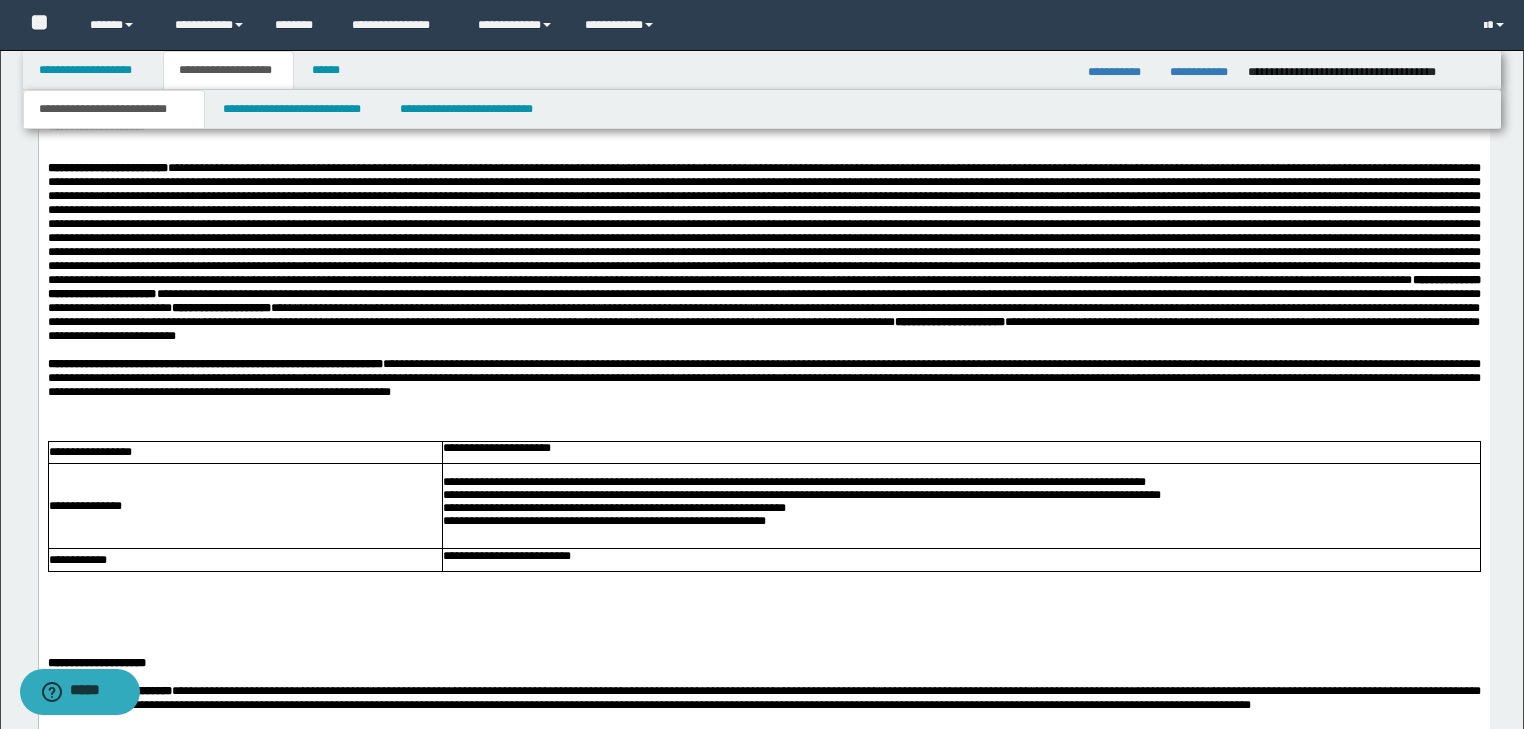 drag, startPoint x: 1023, startPoint y: 432, endPoint x: 1011, endPoint y: 439, distance: 13.892444 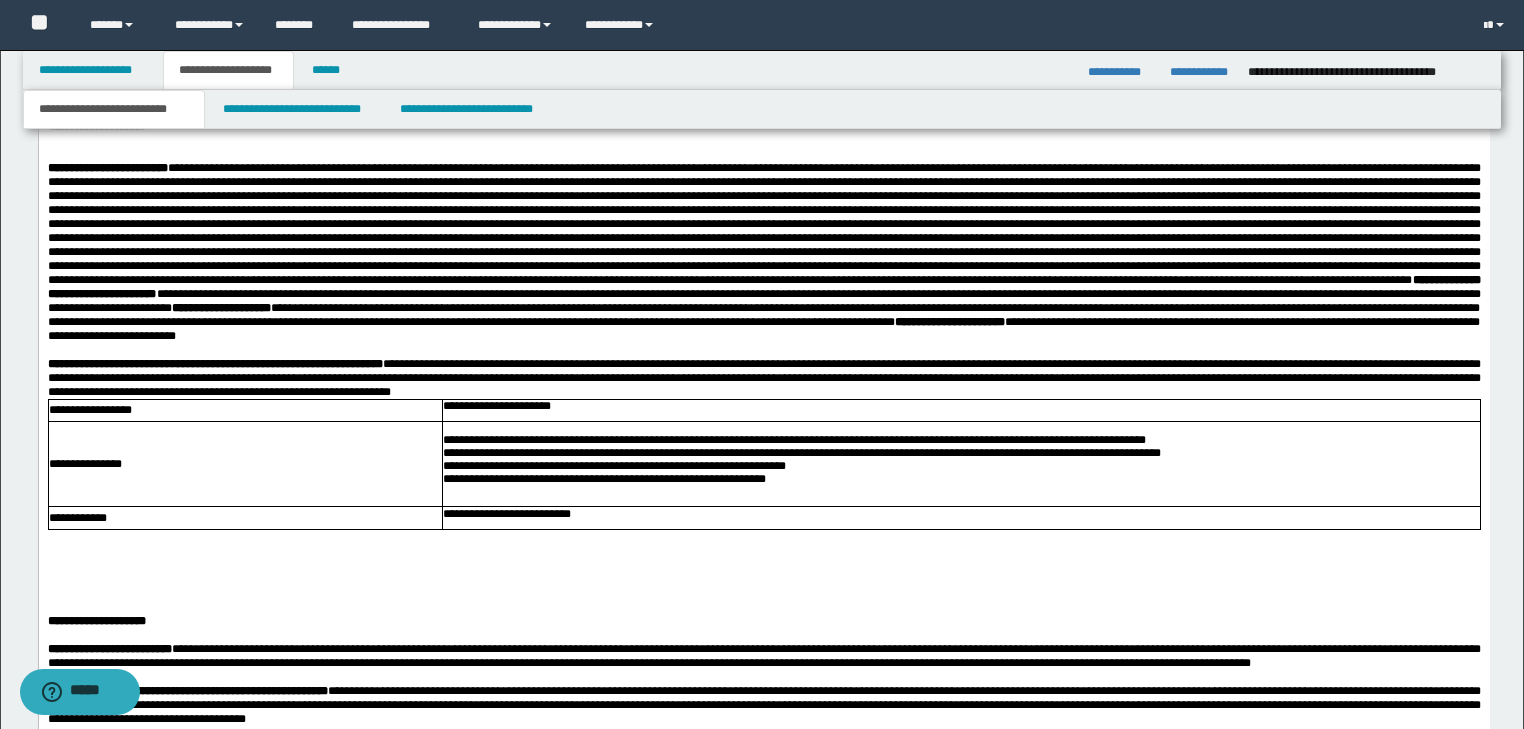 drag, startPoint x: 929, startPoint y: 501, endPoint x: 921, endPoint y: 524, distance: 24.351591 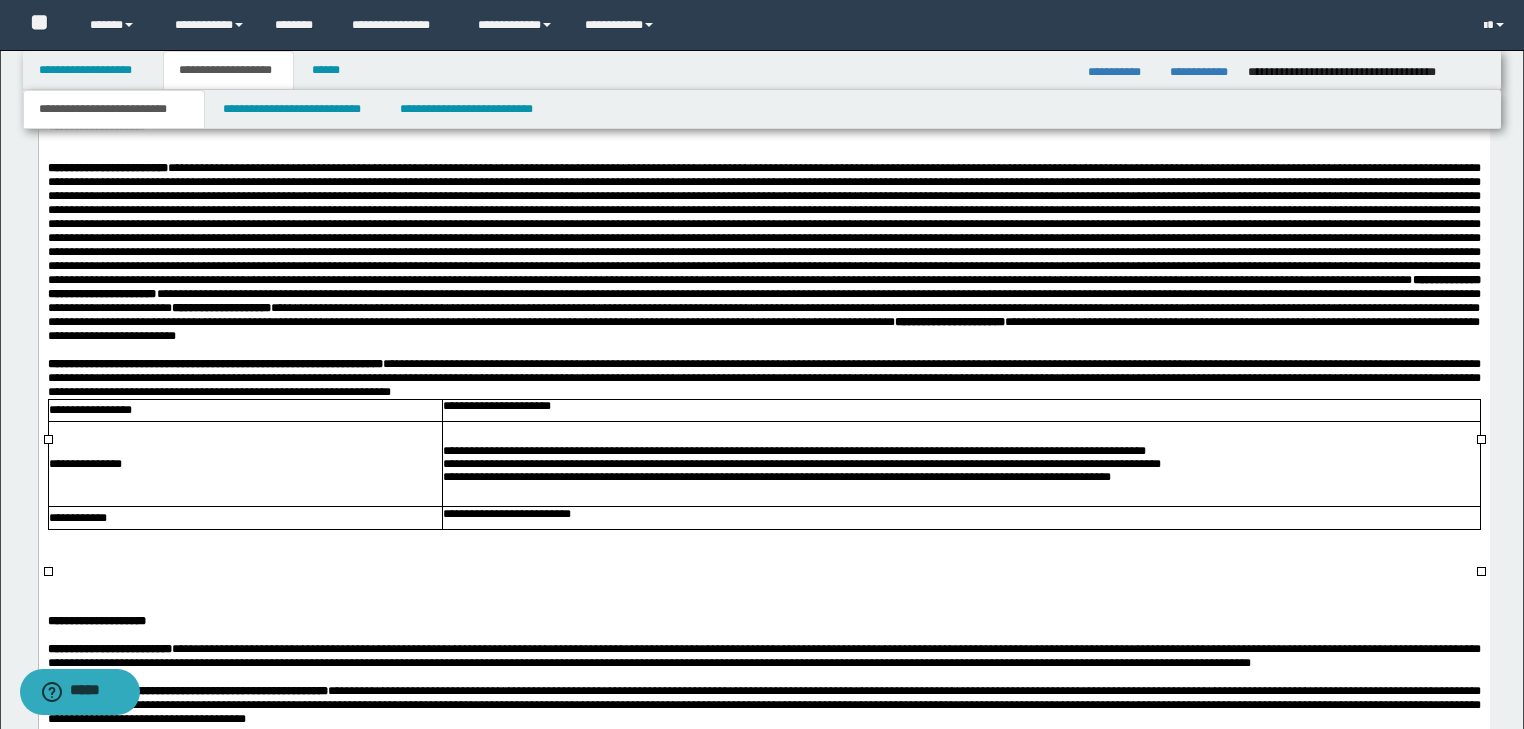 click on "**********" at bounding box center [961, 451] 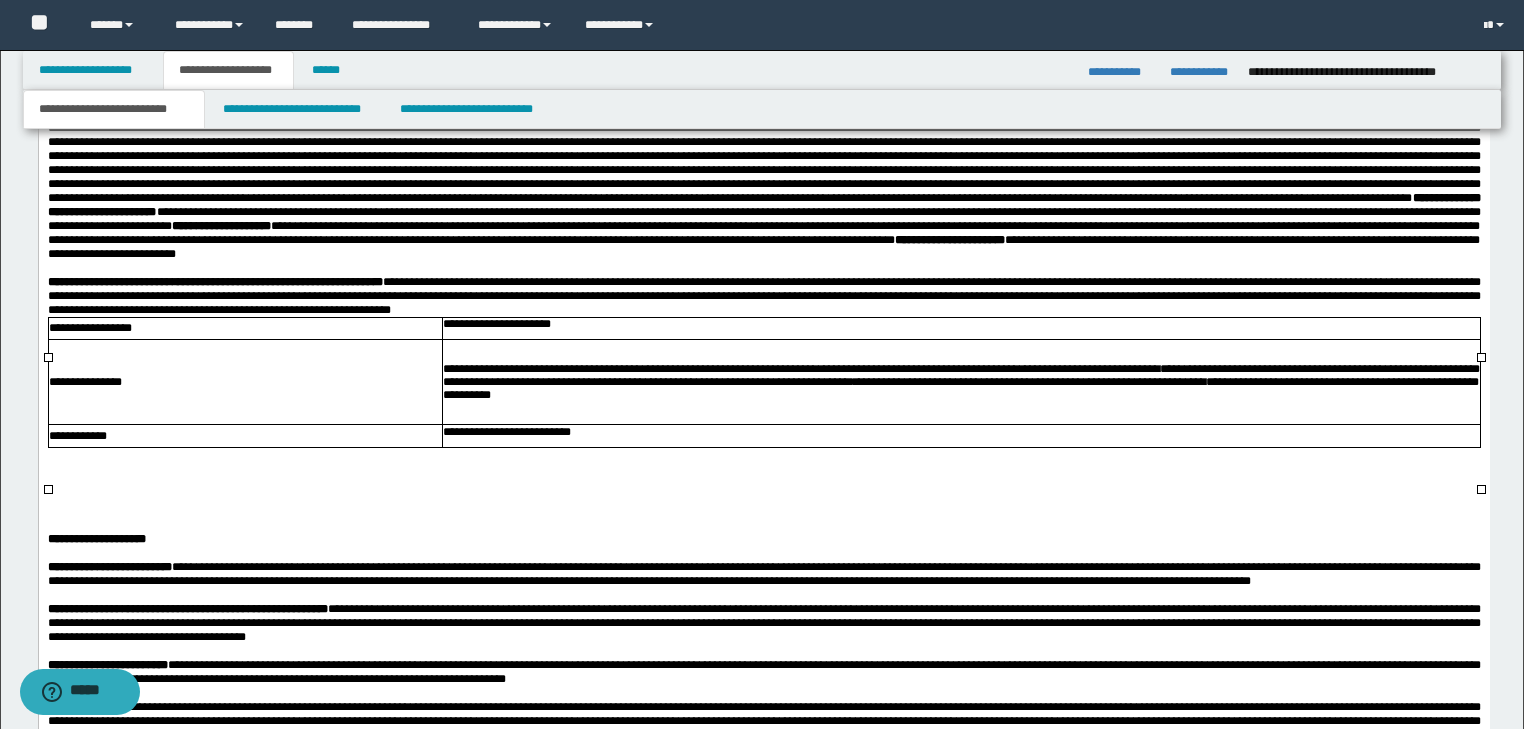 scroll, scrollTop: 1403, scrollLeft: 0, axis: vertical 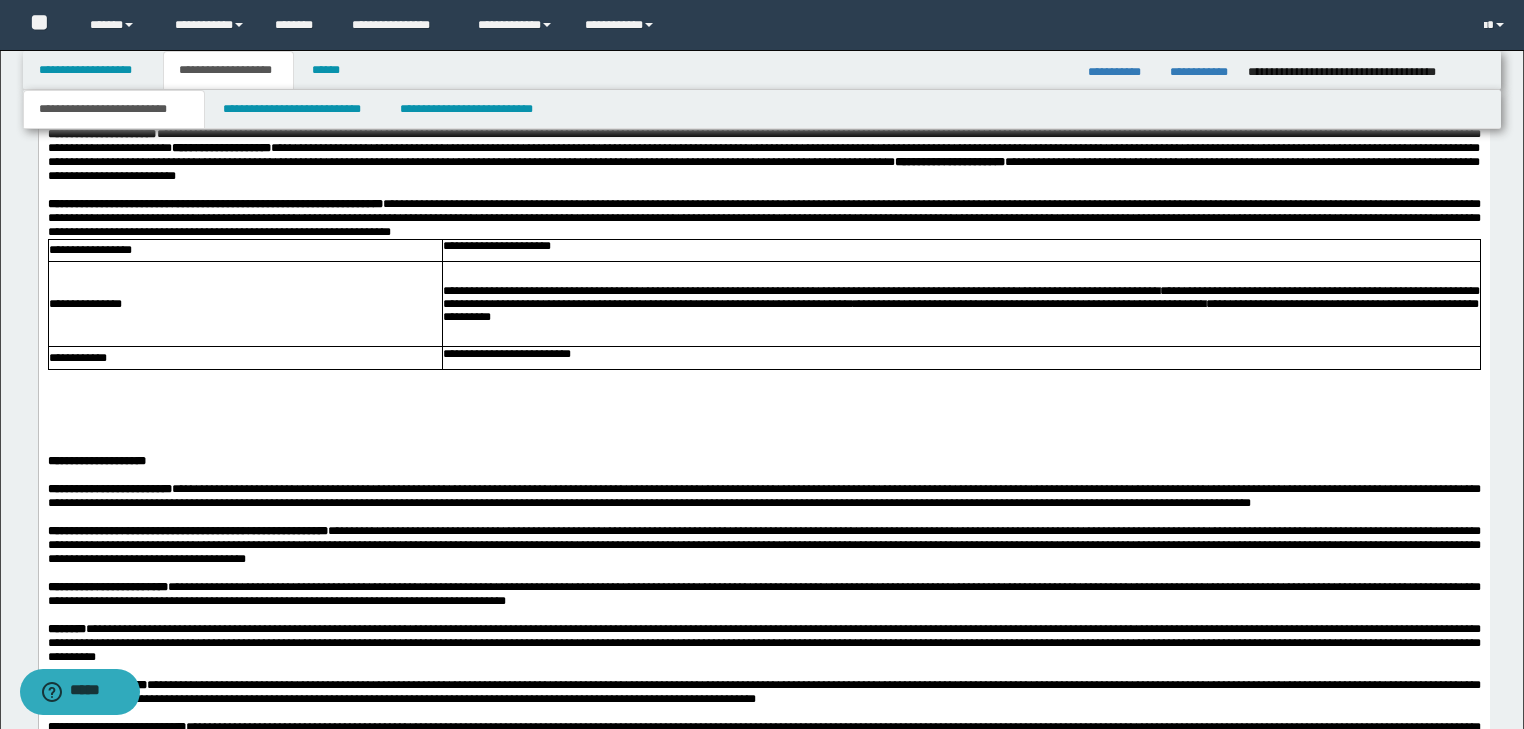 click at bounding box center [763, 419] 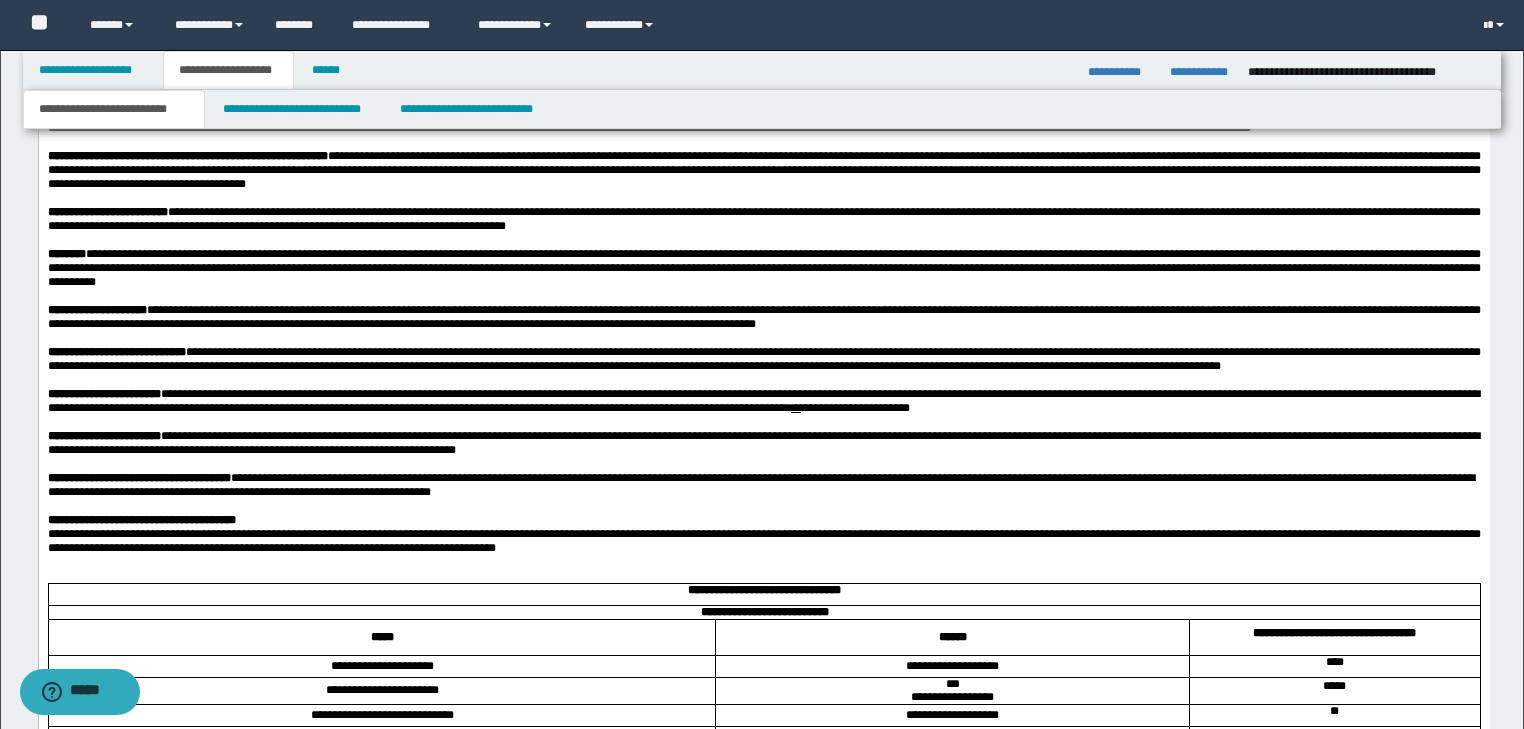 scroll, scrollTop: 1803, scrollLeft: 0, axis: vertical 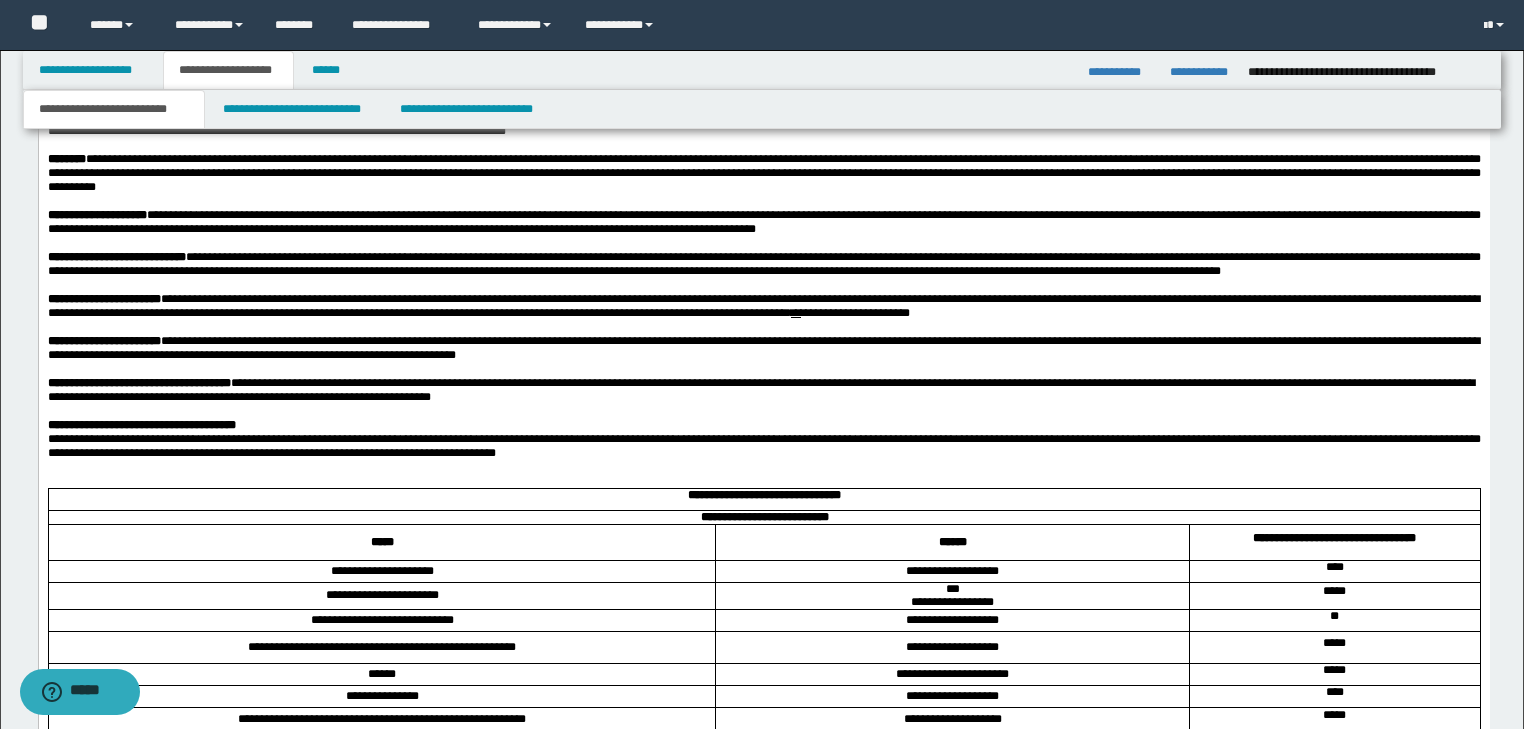 click on "**********" at bounding box center (763, 446) 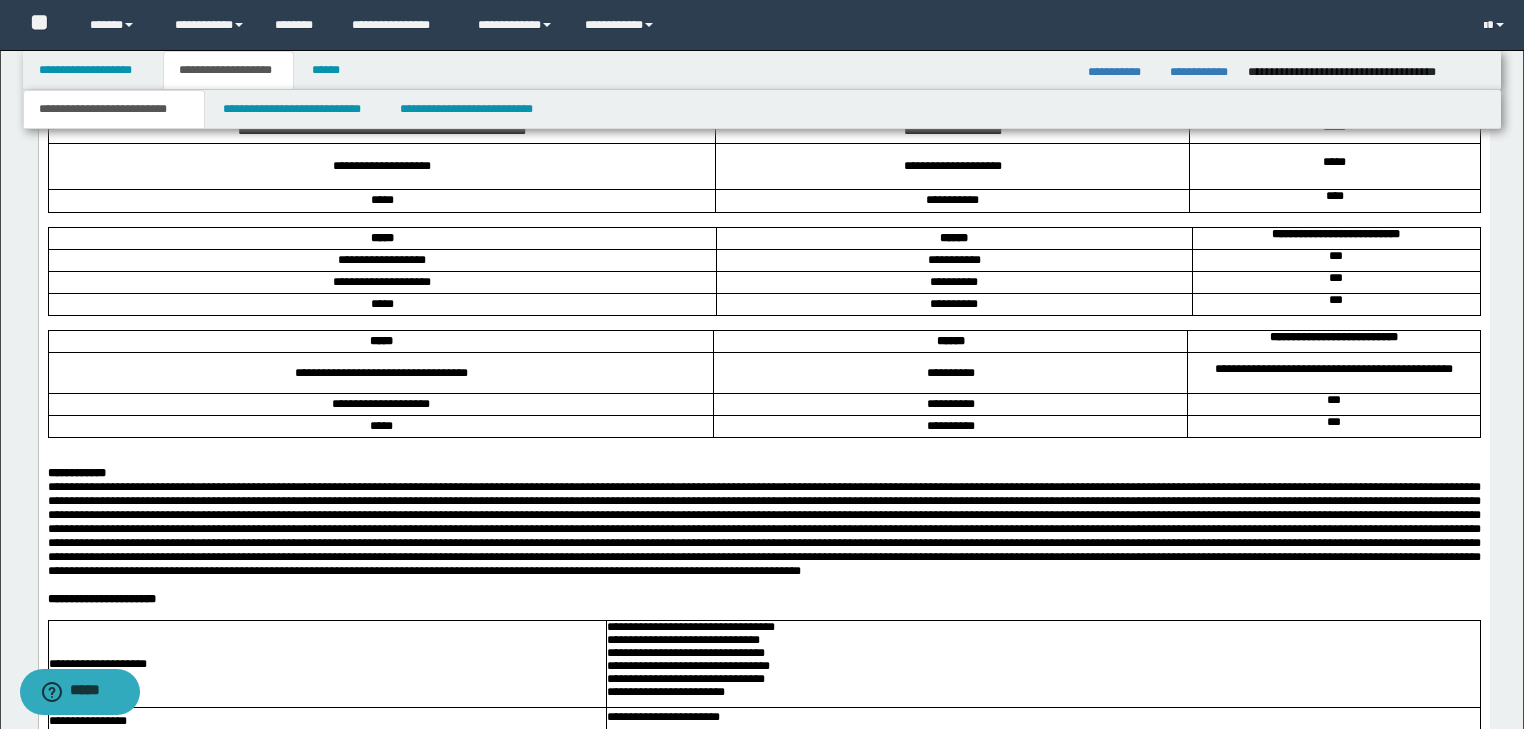 scroll, scrollTop: 2523, scrollLeft: 0, axis: vertical 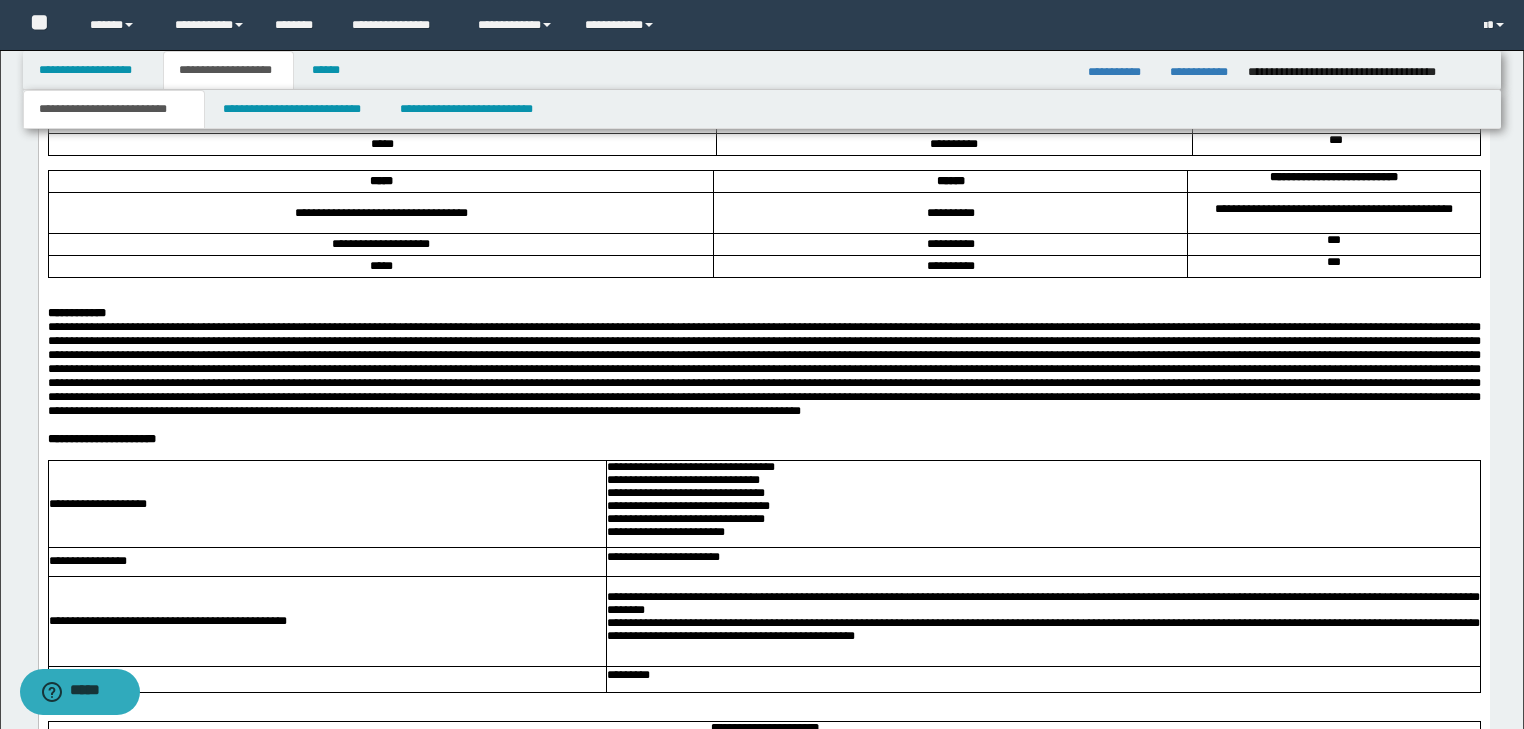 click on "**********" at bounding box center (763, 313) 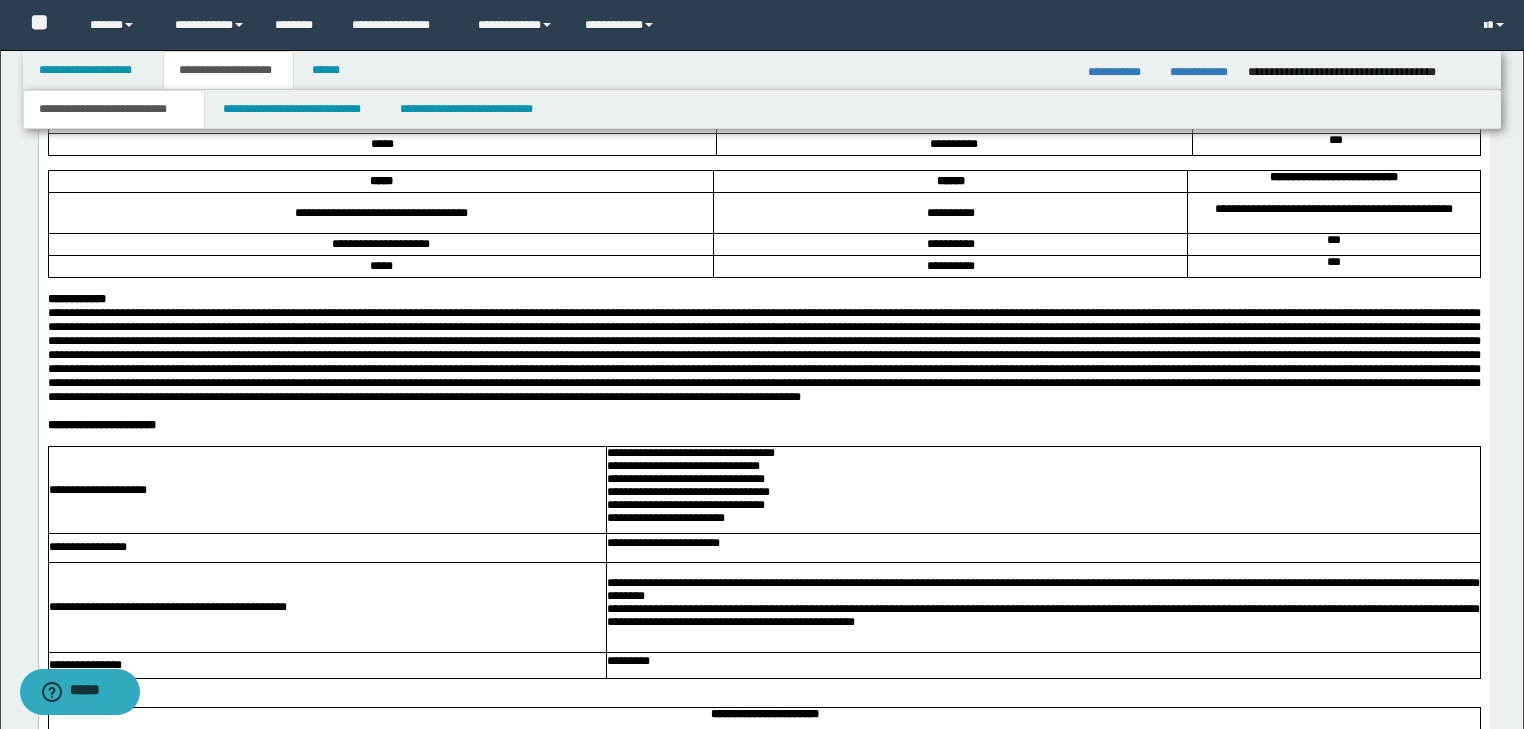 click at bounding box center [763, 411] 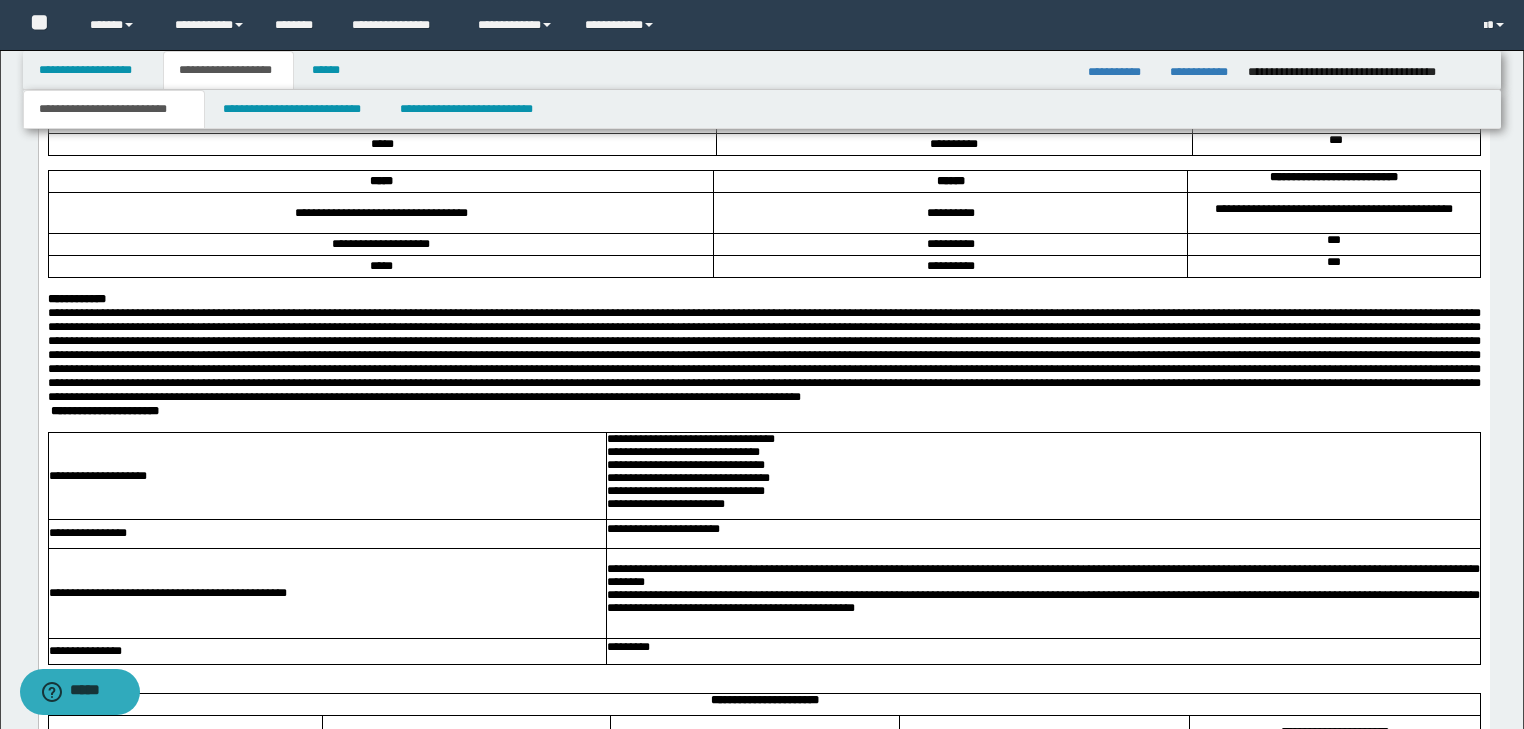 click at bounding box center (763, 425) 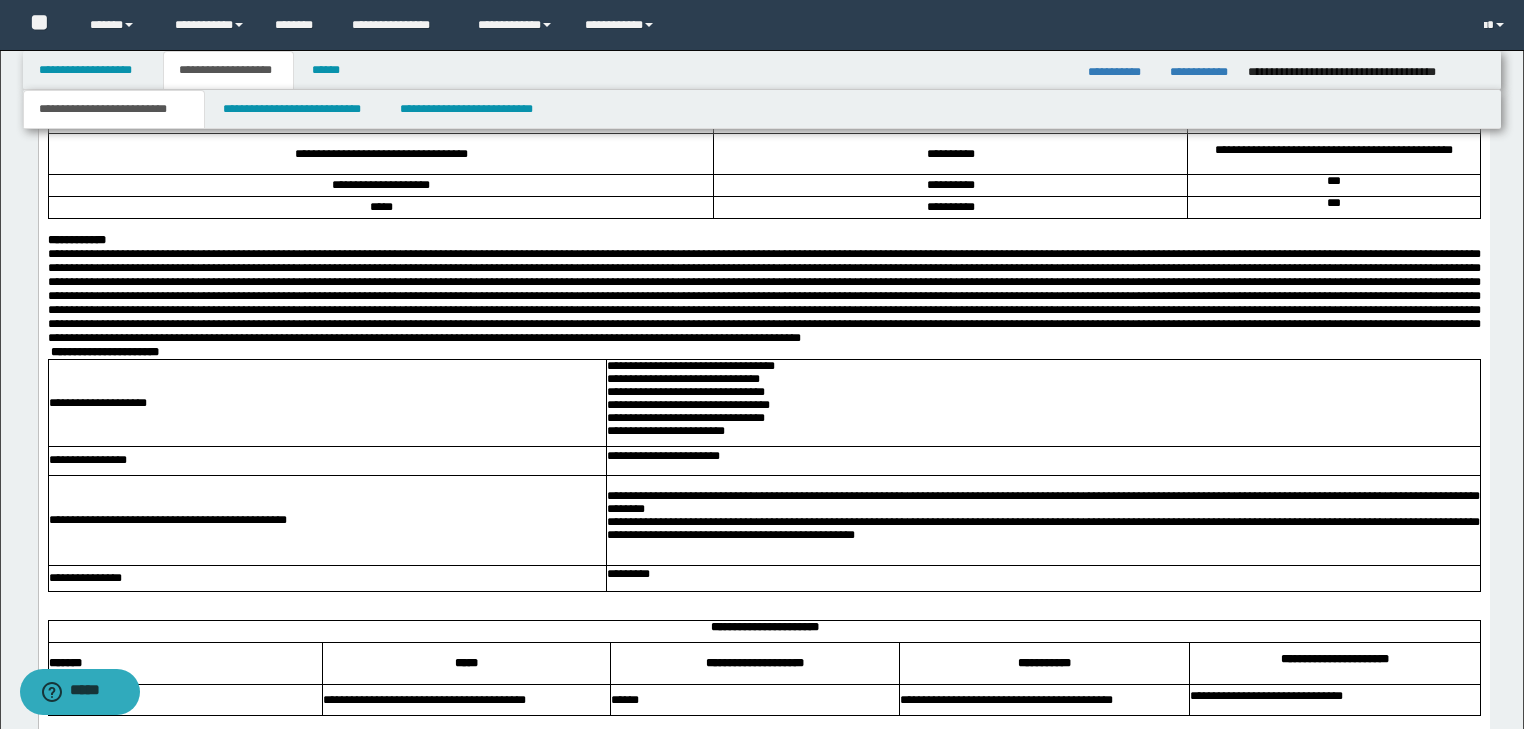 scroll, scrollTop: 2683, scrollLeft: 0, axis: vertical 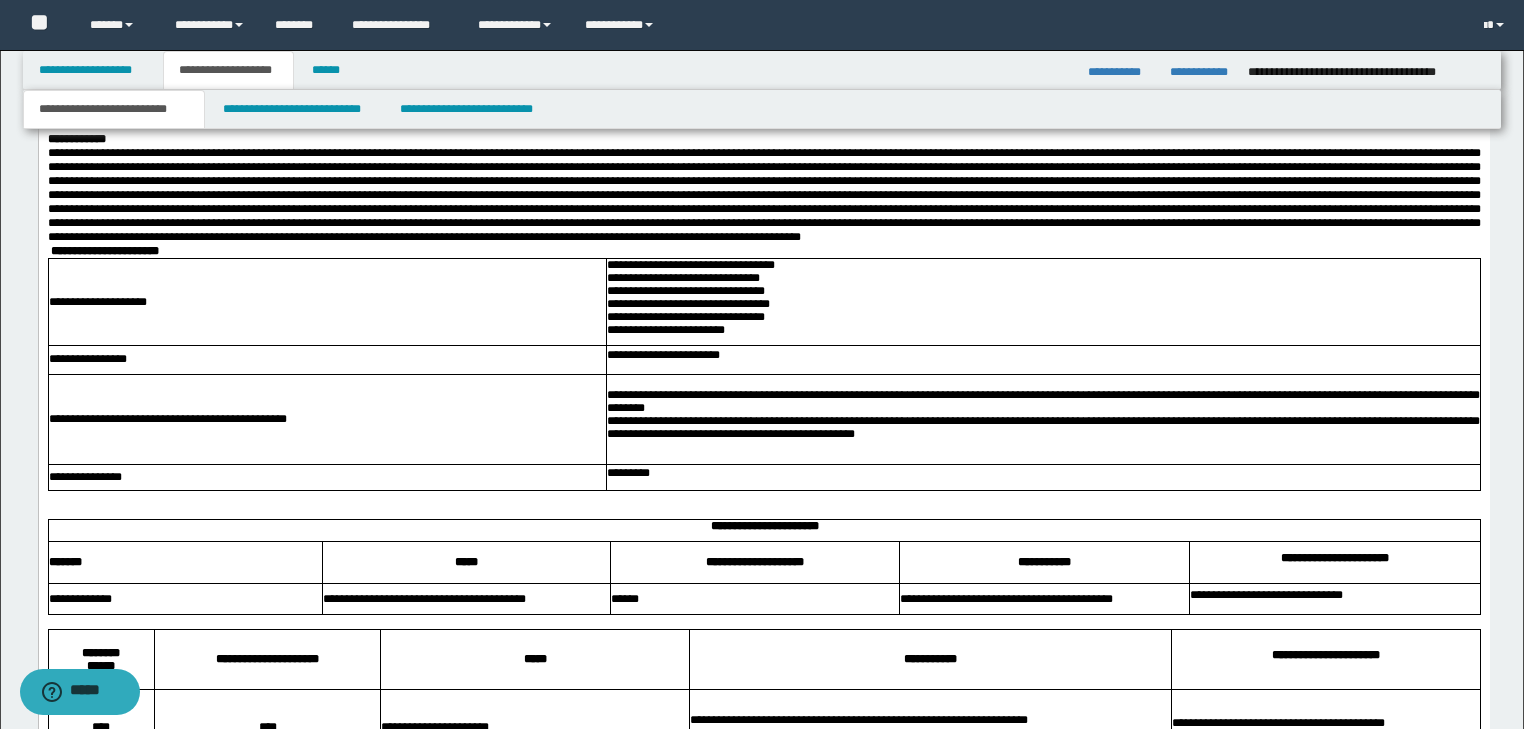 click on "**********" at bounding box center (1042, 265) 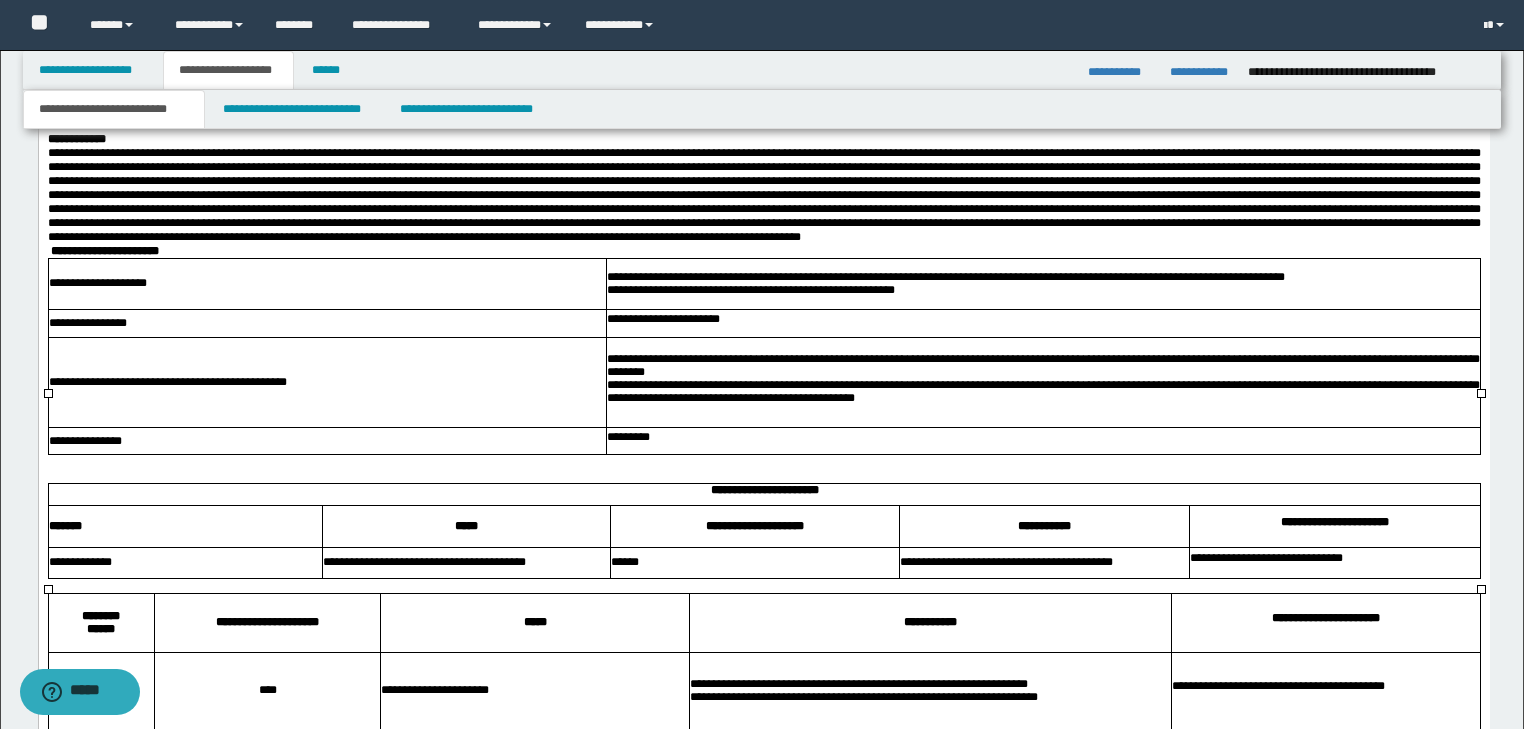 click on "**********" at bounding box center (1042, 366) 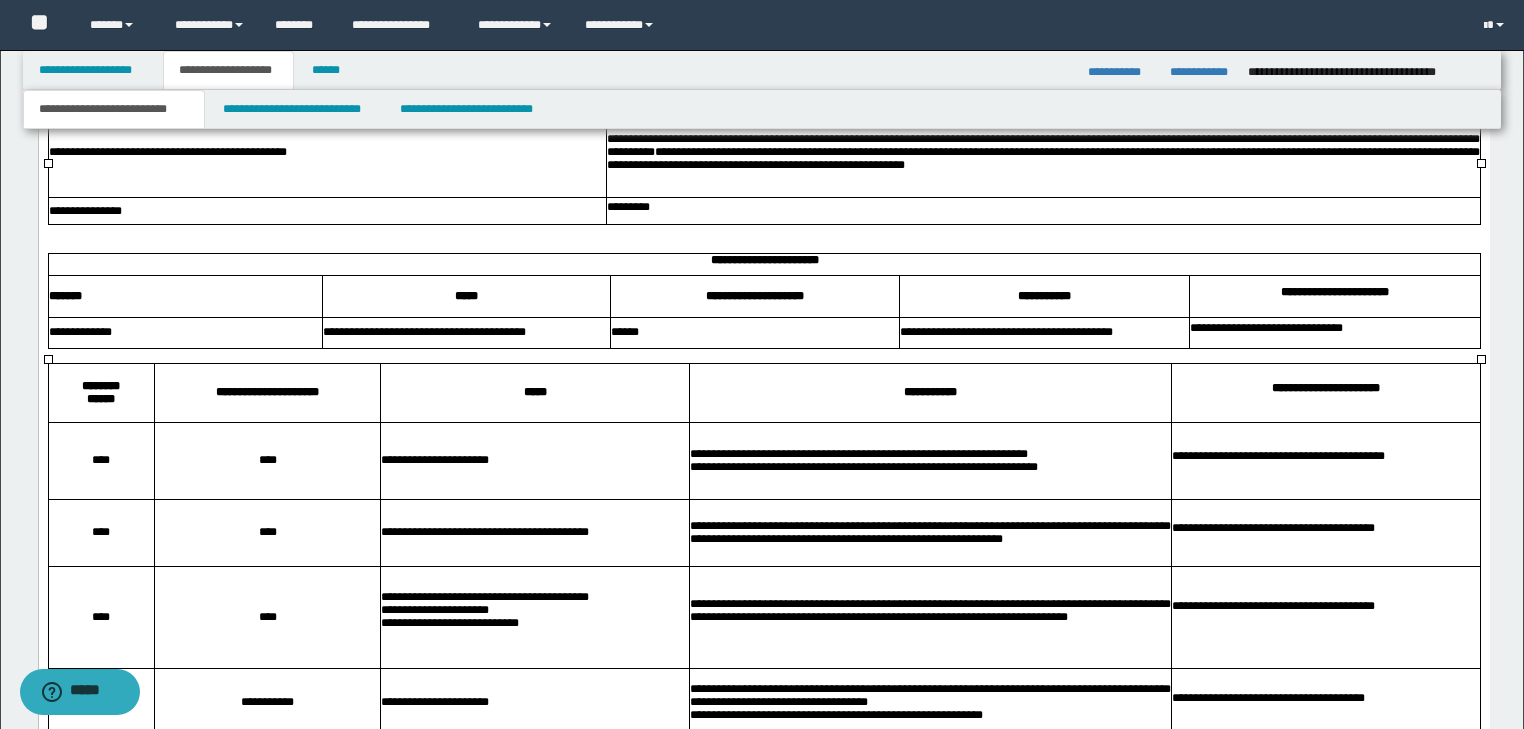 scroll, scrollTop: 2923, scrollLeft: 0, axis: vertical 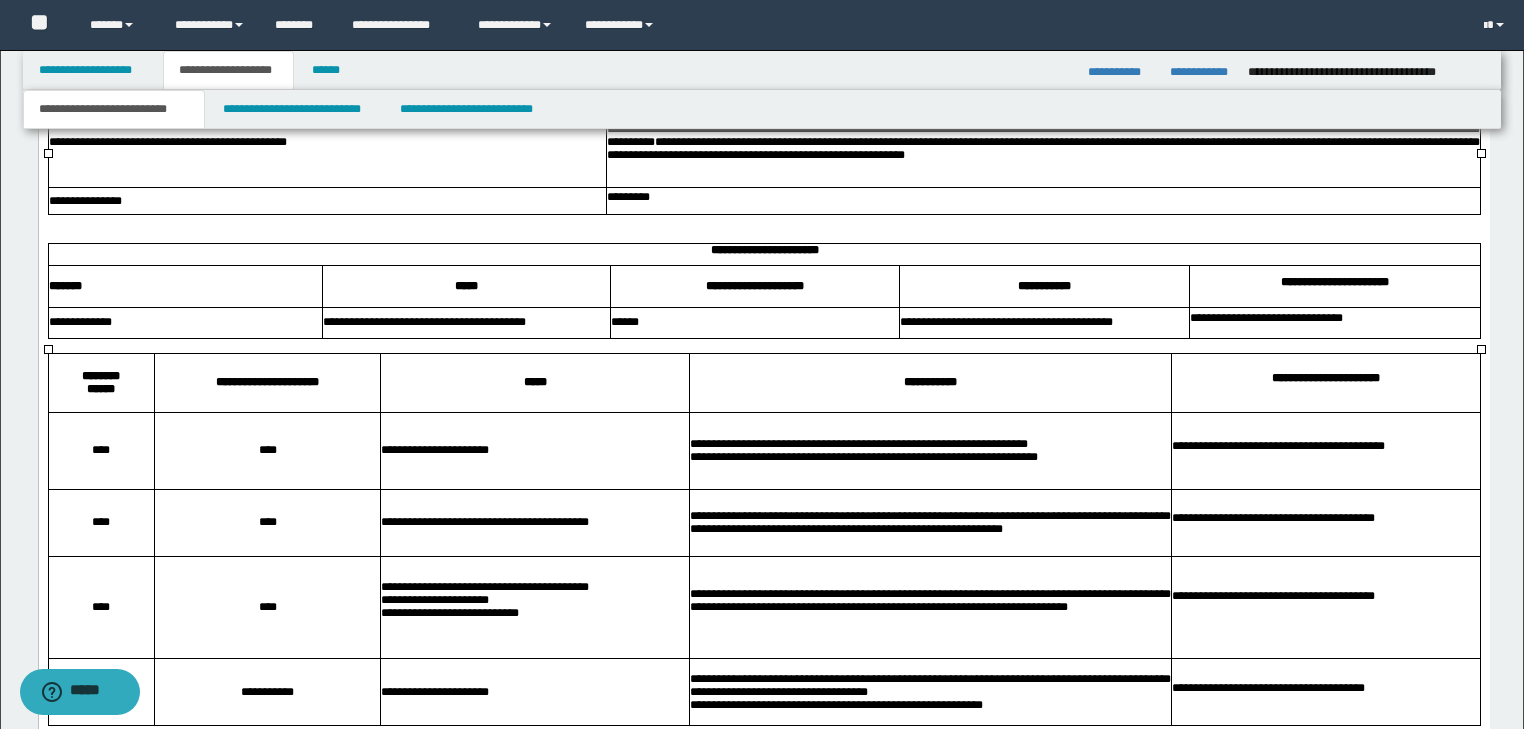 click at bounding box center (763, 222) 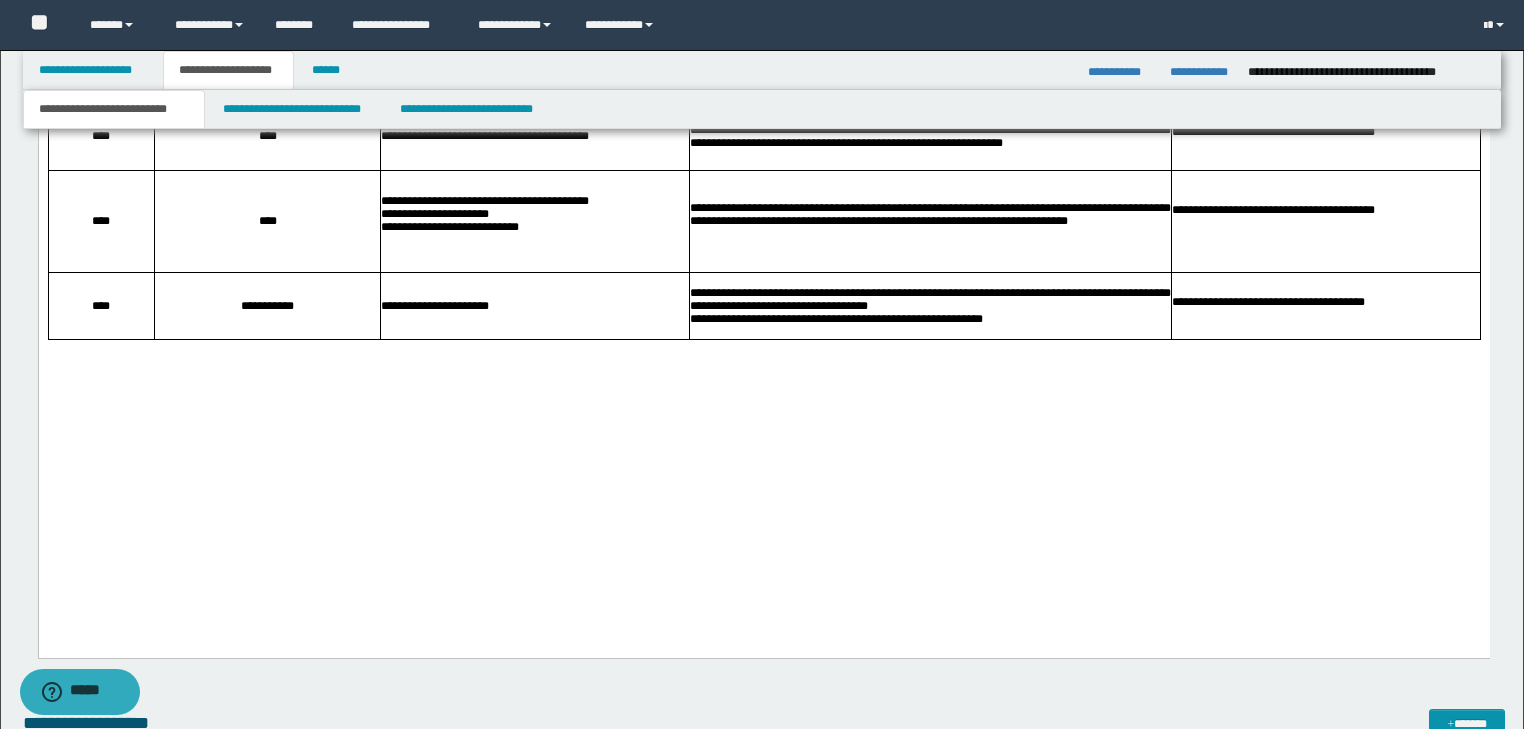 scroll, scrollTop: 3323, scrollLeft: 0, axis: vertical 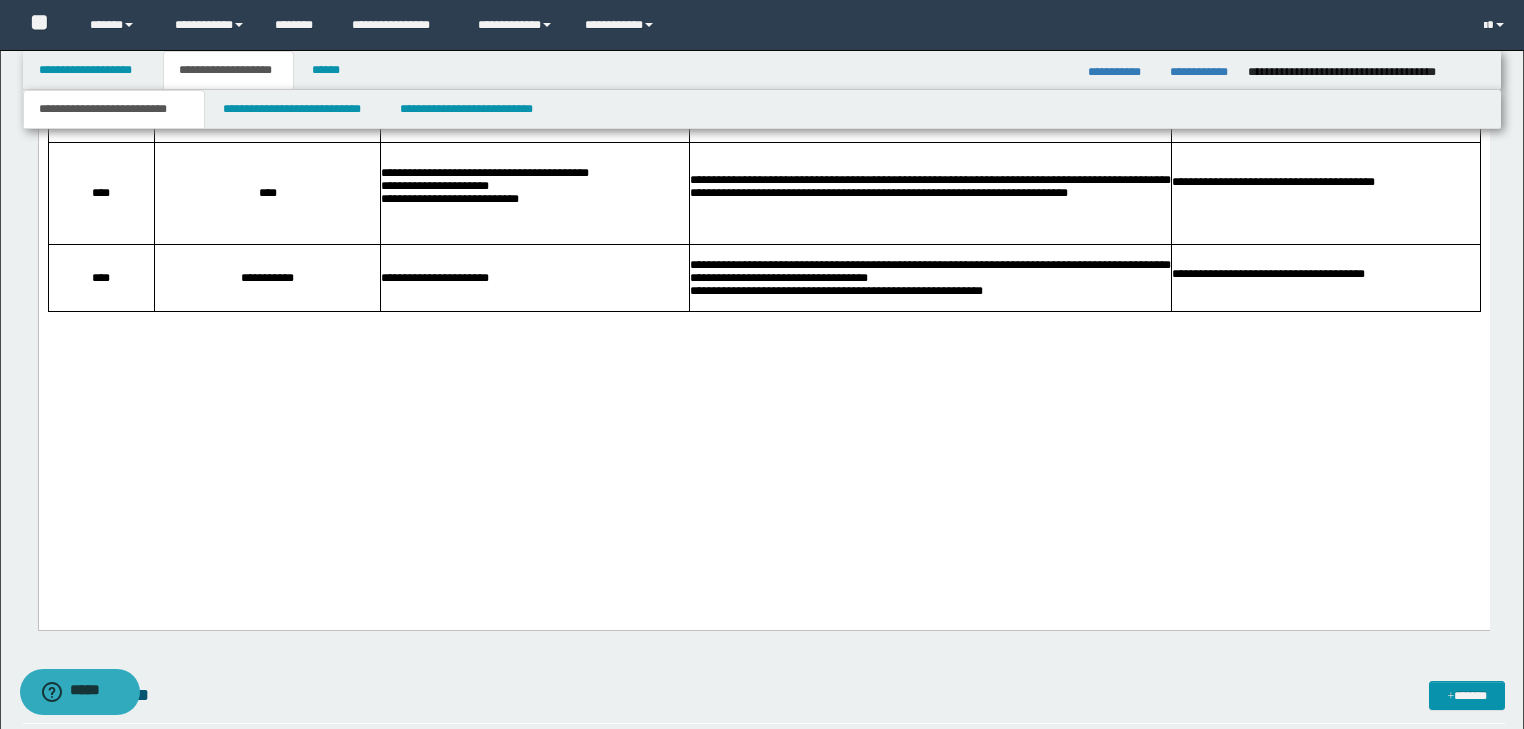 click at bounding box center (763, 347) 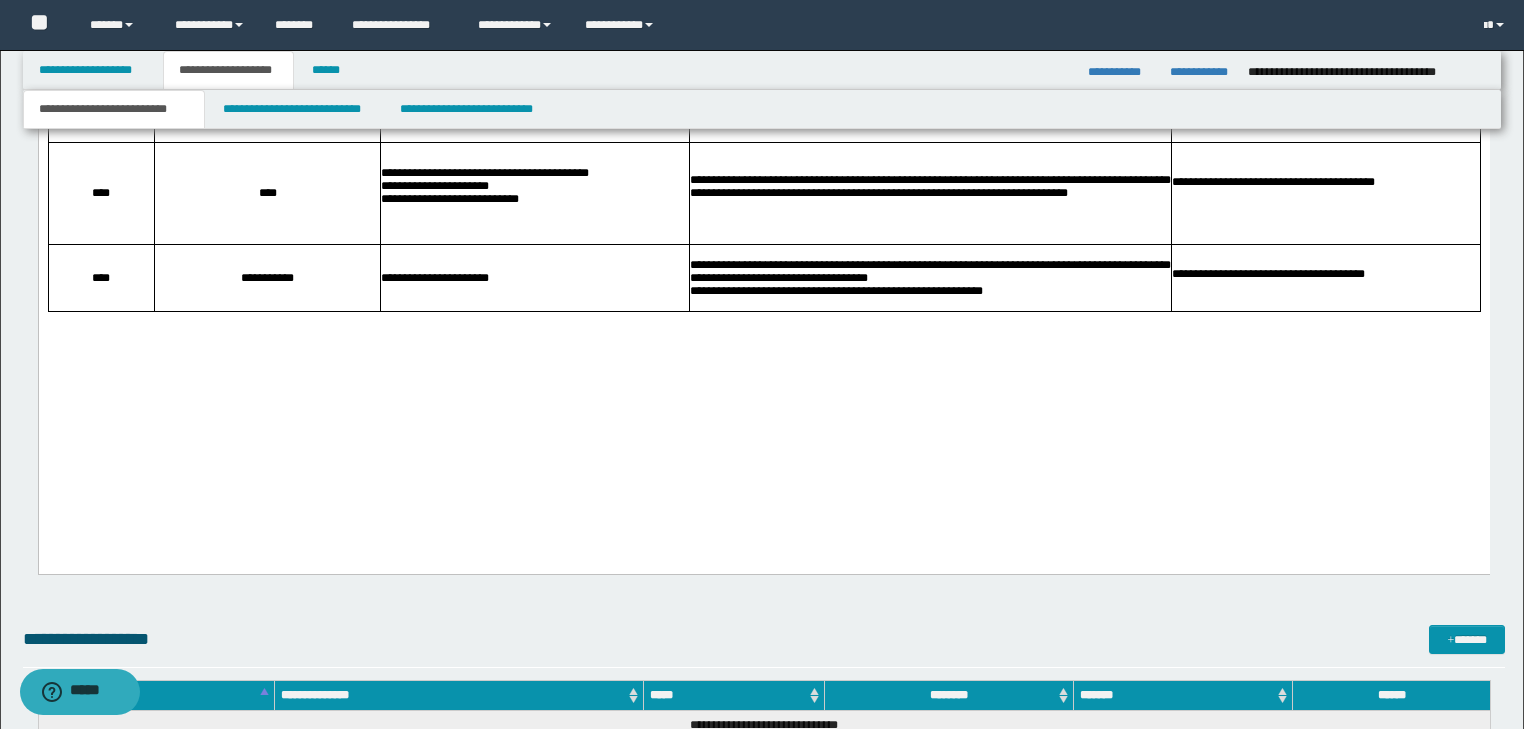 click at bounding box center (763, 319) 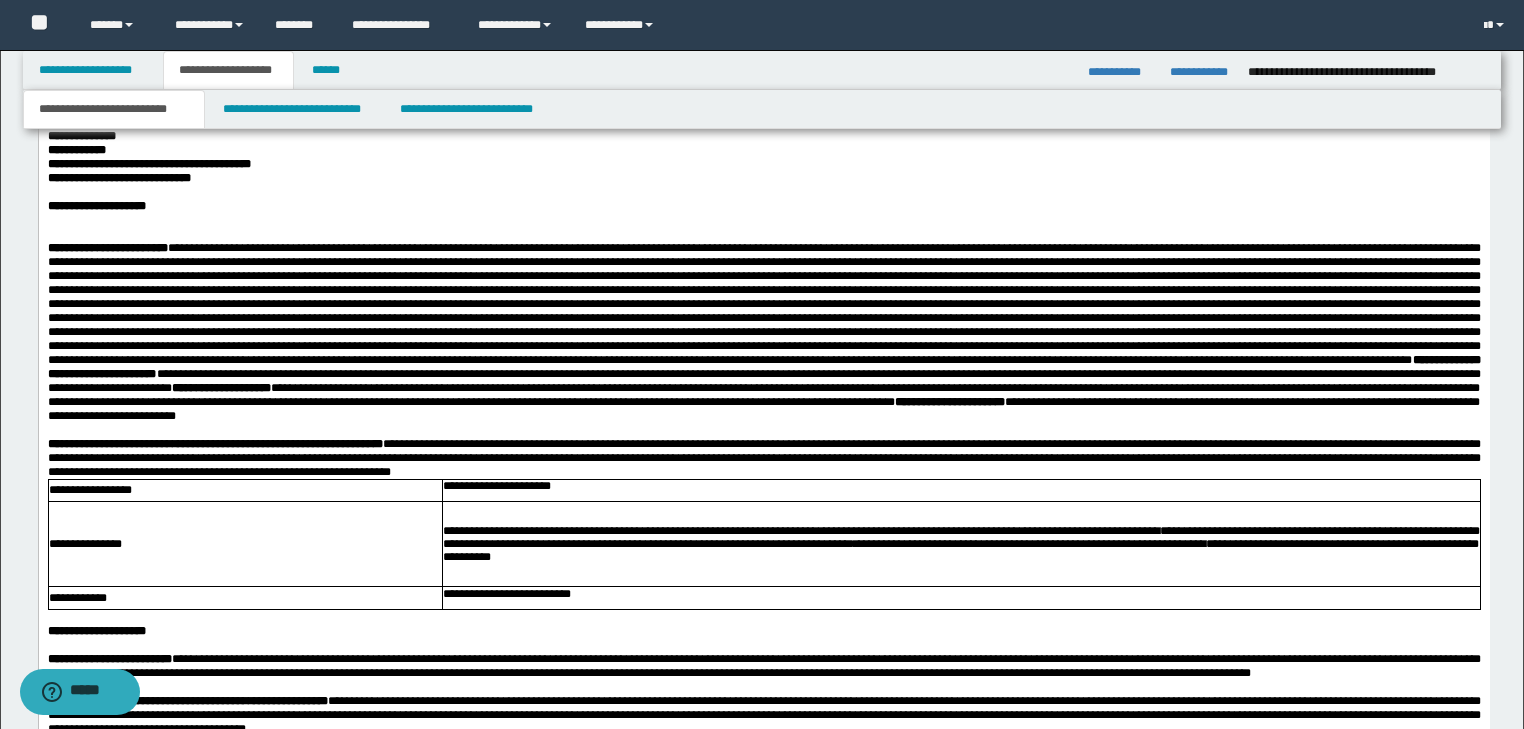 scroll, scrollTop: 843, scrollLeft: 0, axis: vertical 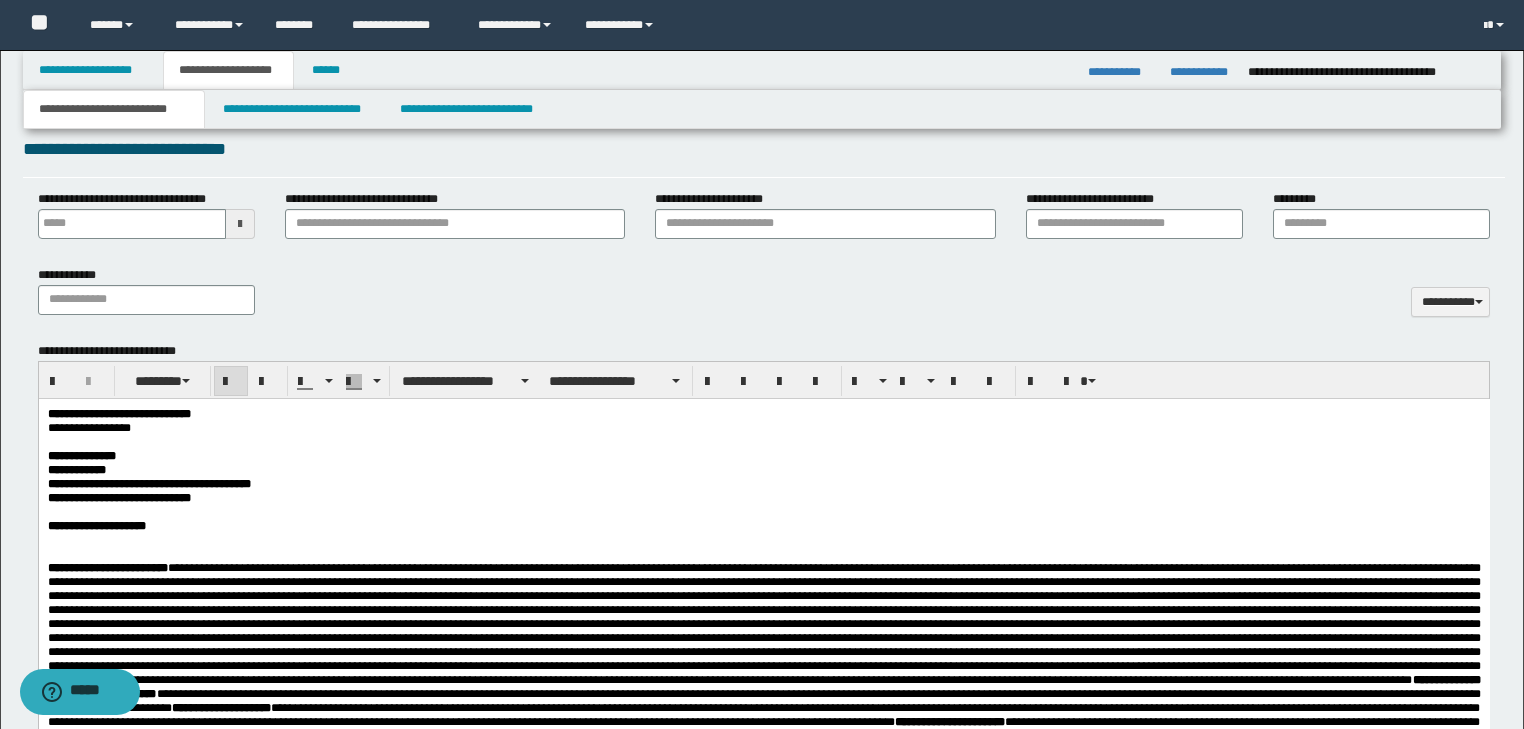 click on "**********" at bounding box center (76, 469) 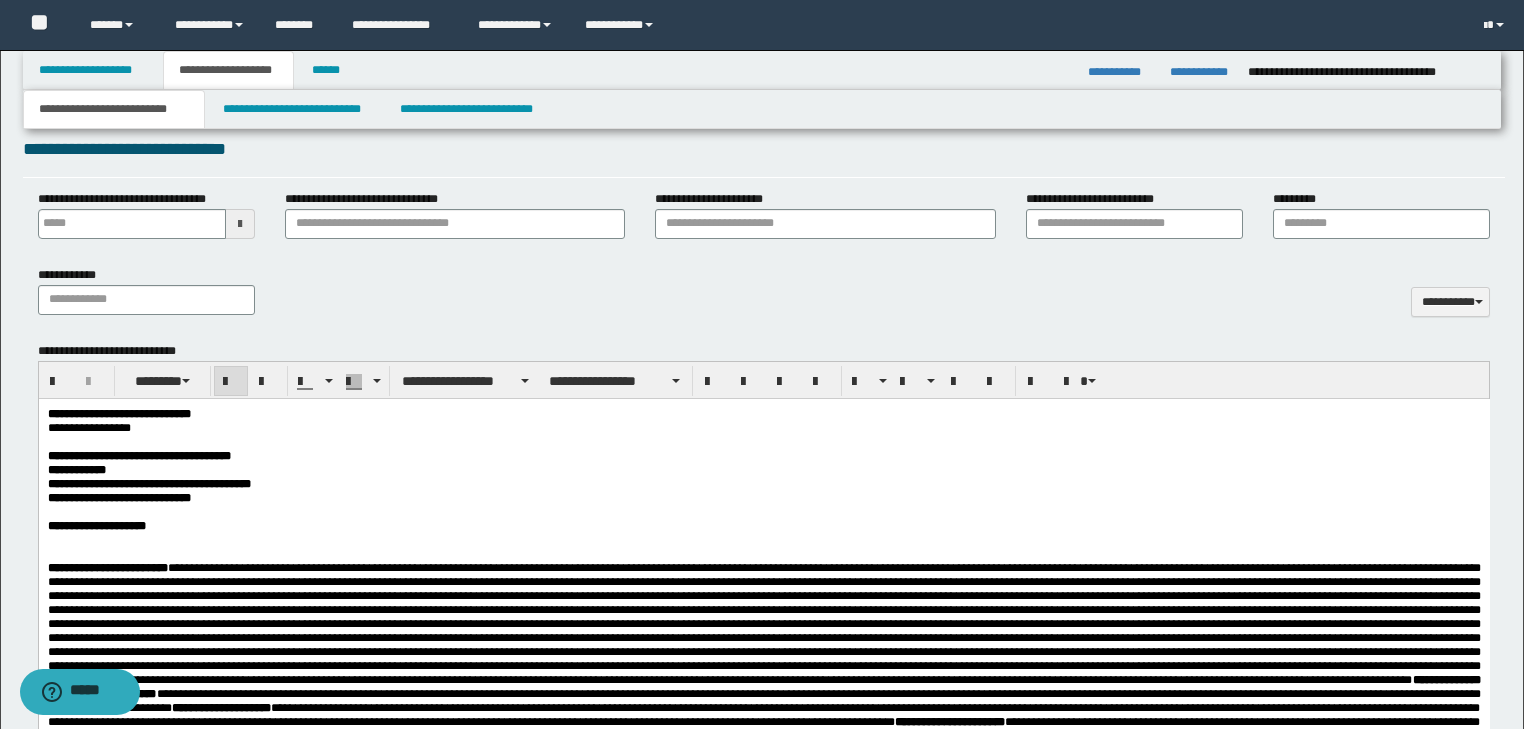 click on "**********" at bounding box center (138, 455) 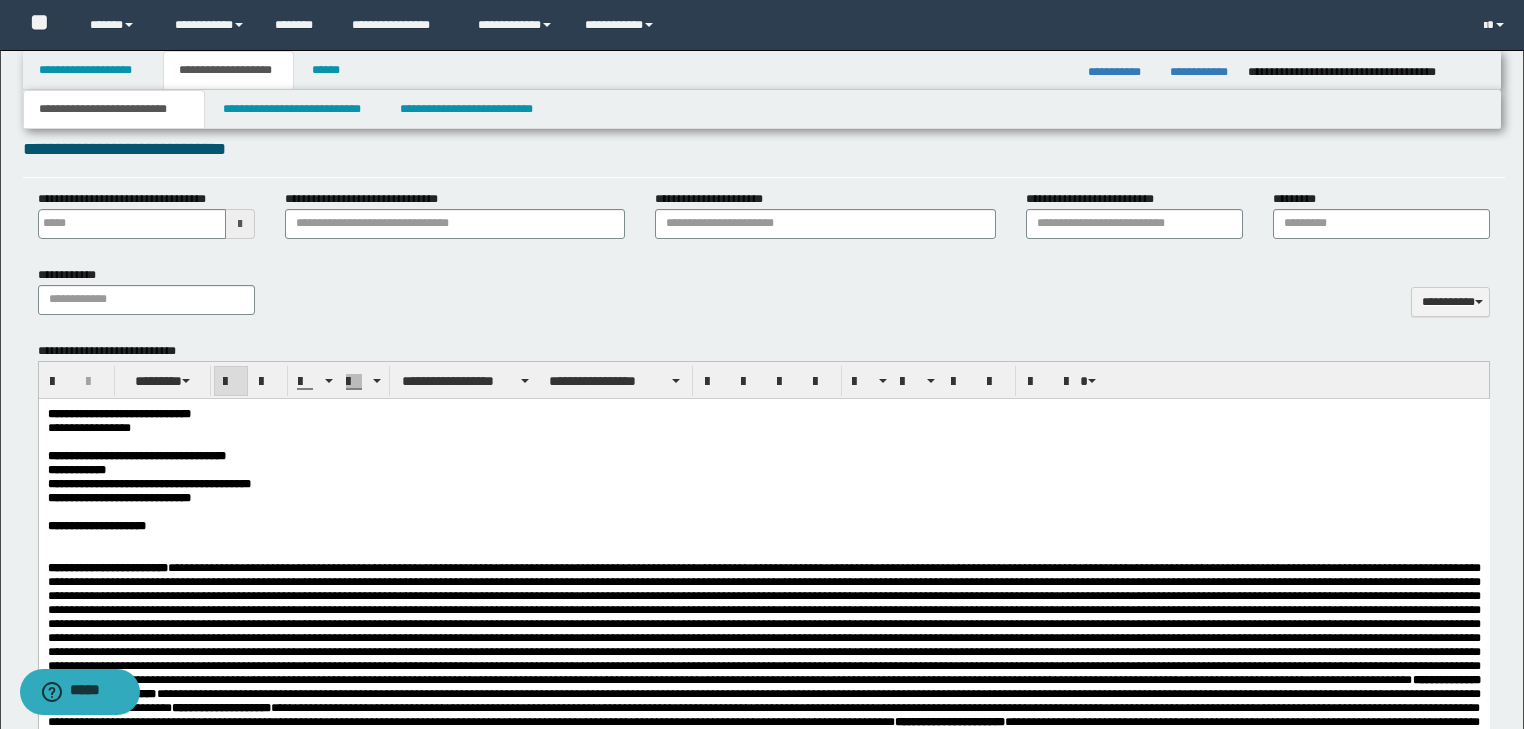 click on "**********" at bounding box center (170, 483) 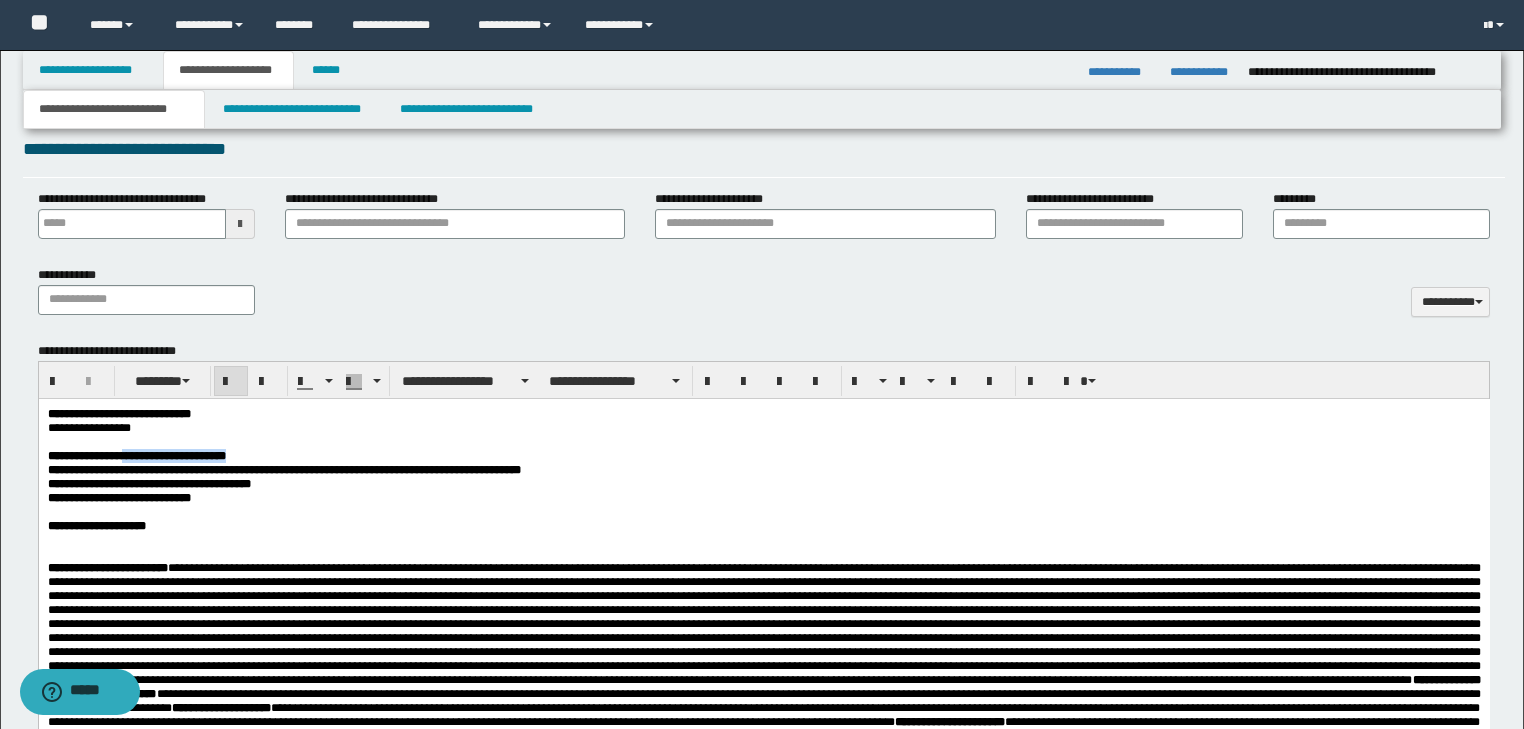 drag, startPoint x: 155, startPoint y: 459, endPoint x: 316, endPoint y: 407, distance: 169.18924 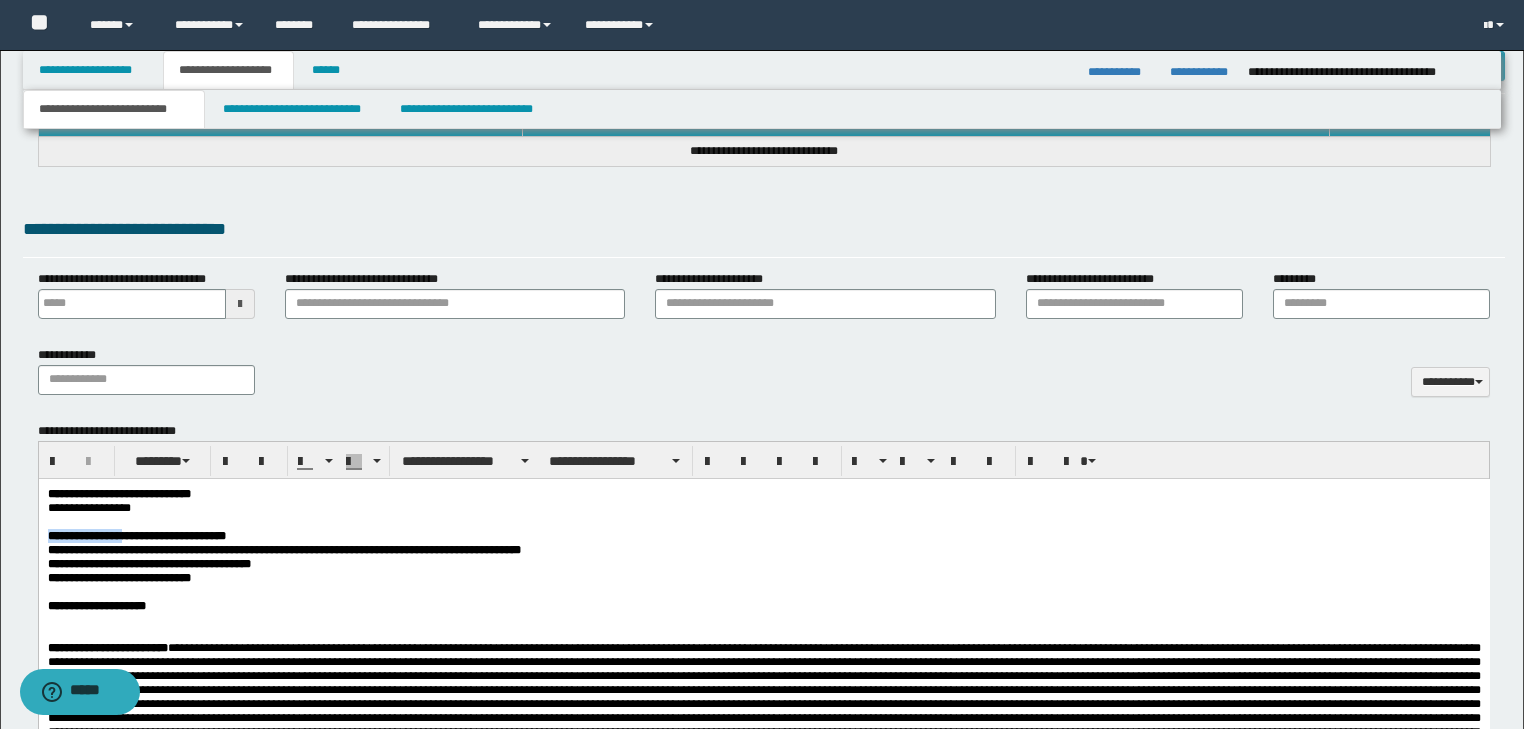 scroll, scrollTop: 683, scrollLeft: 0, axis: vertical 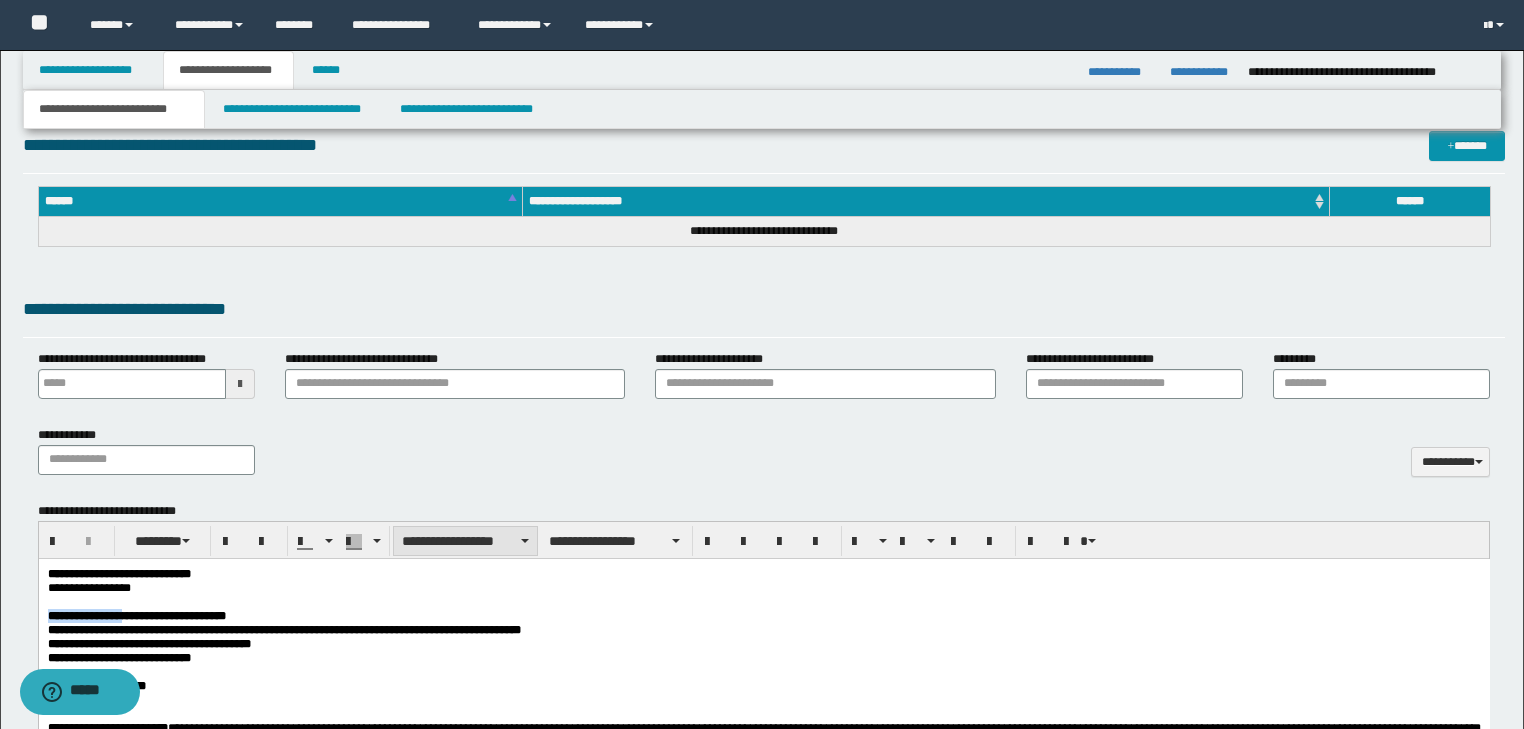 click on "**********" at bounding box center (465, 541) 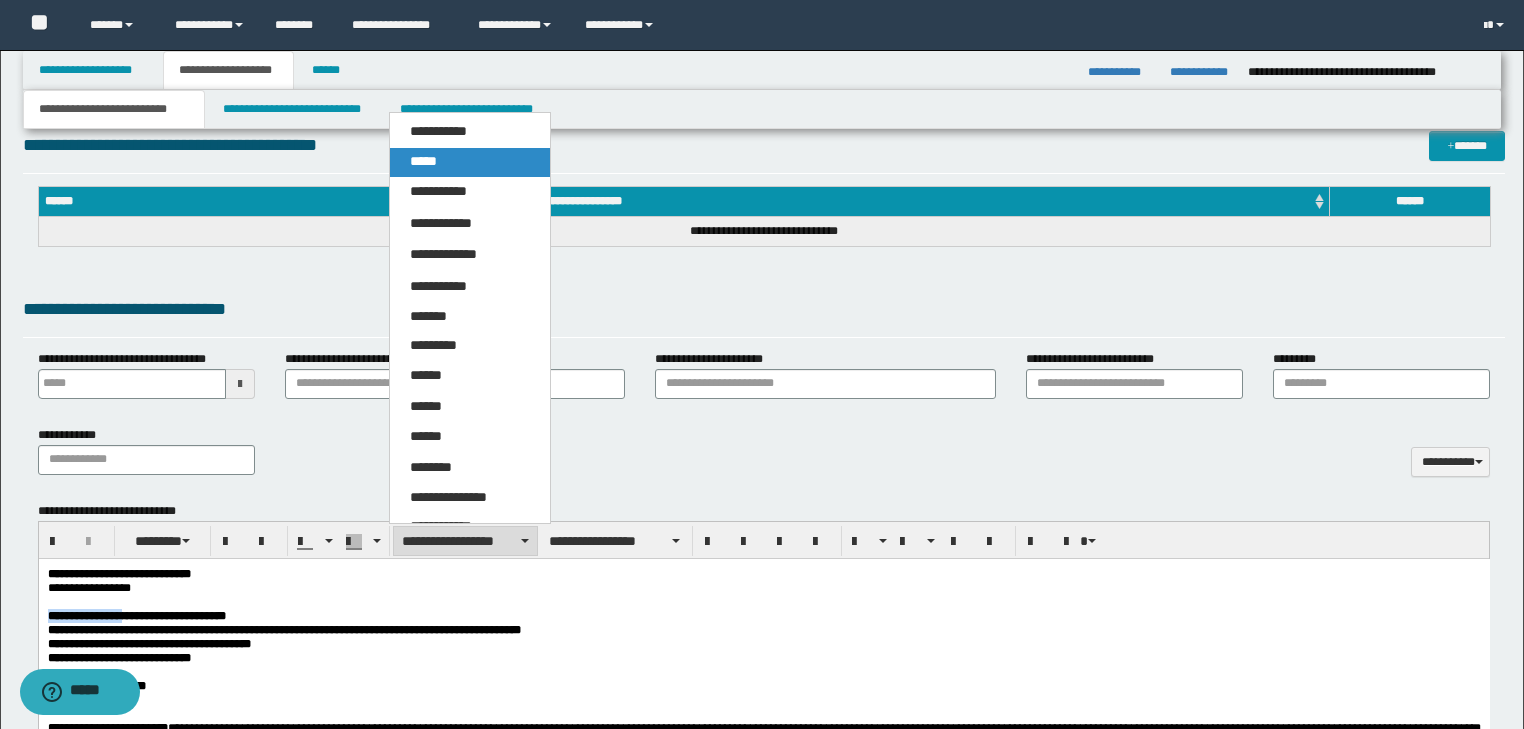 click on "*****" at bounding box center (423, 161) 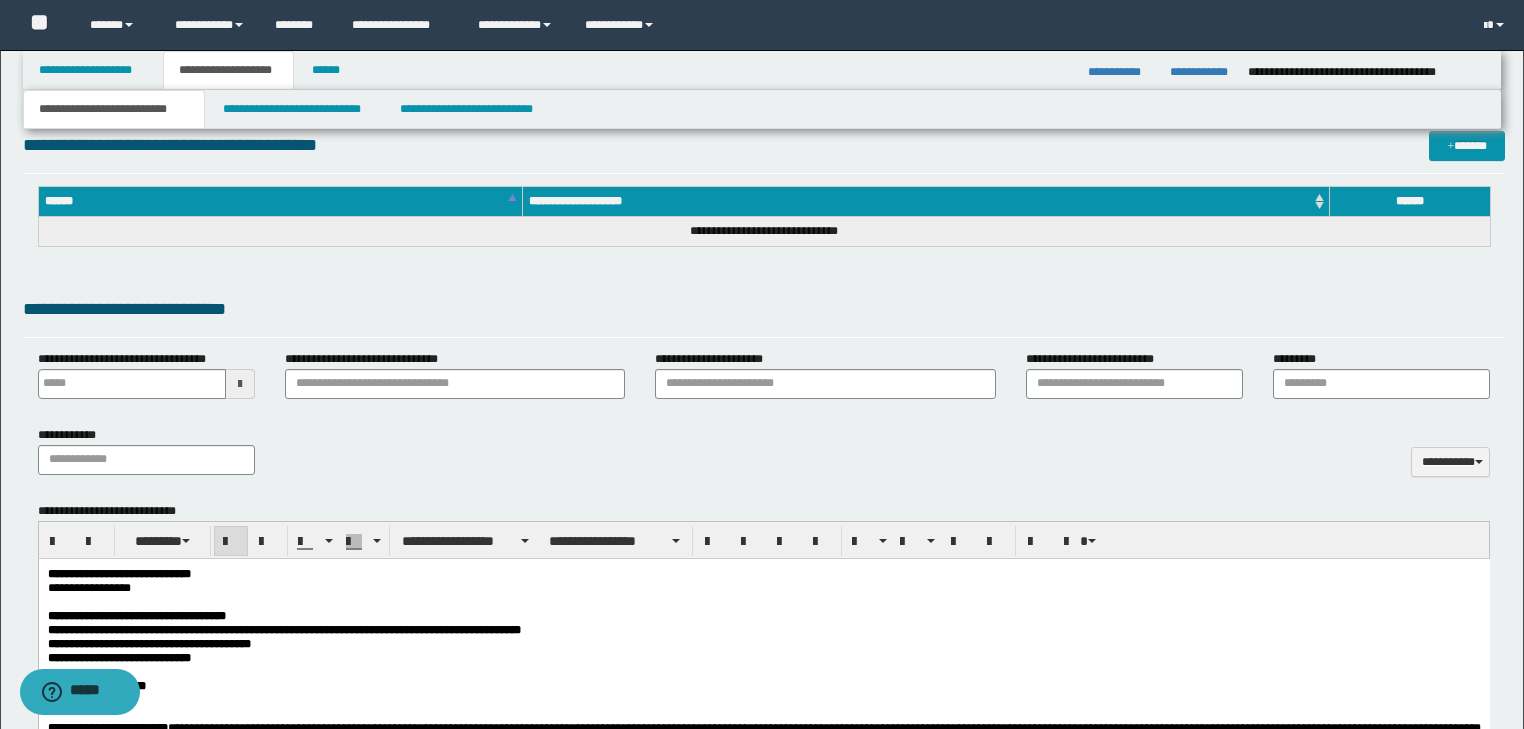 click on "**********" at bounding box center (136, 614) 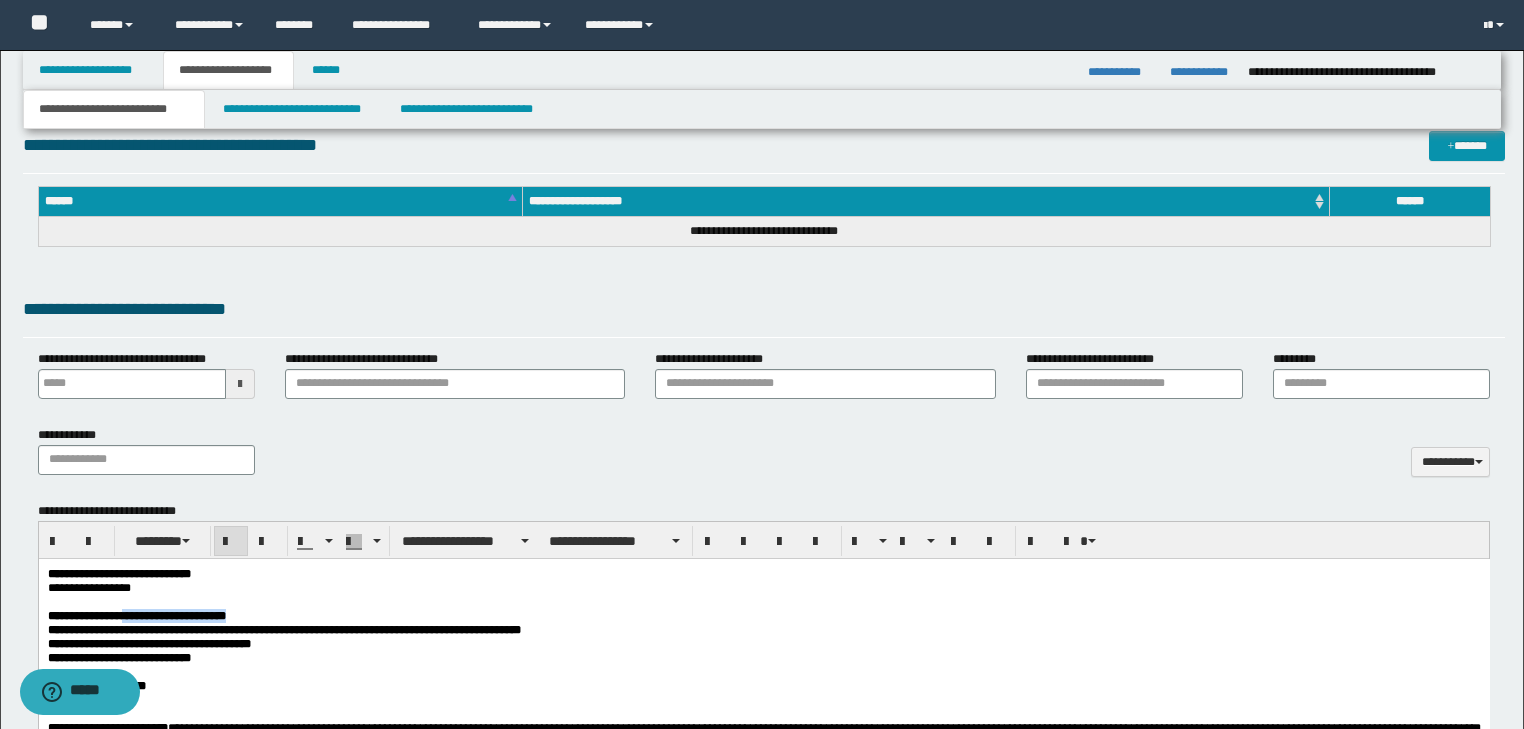 drag, startPoint x: 157, startPoint y: 621, endPoint x: 319, endPoint y: 583, distance: 166.39711 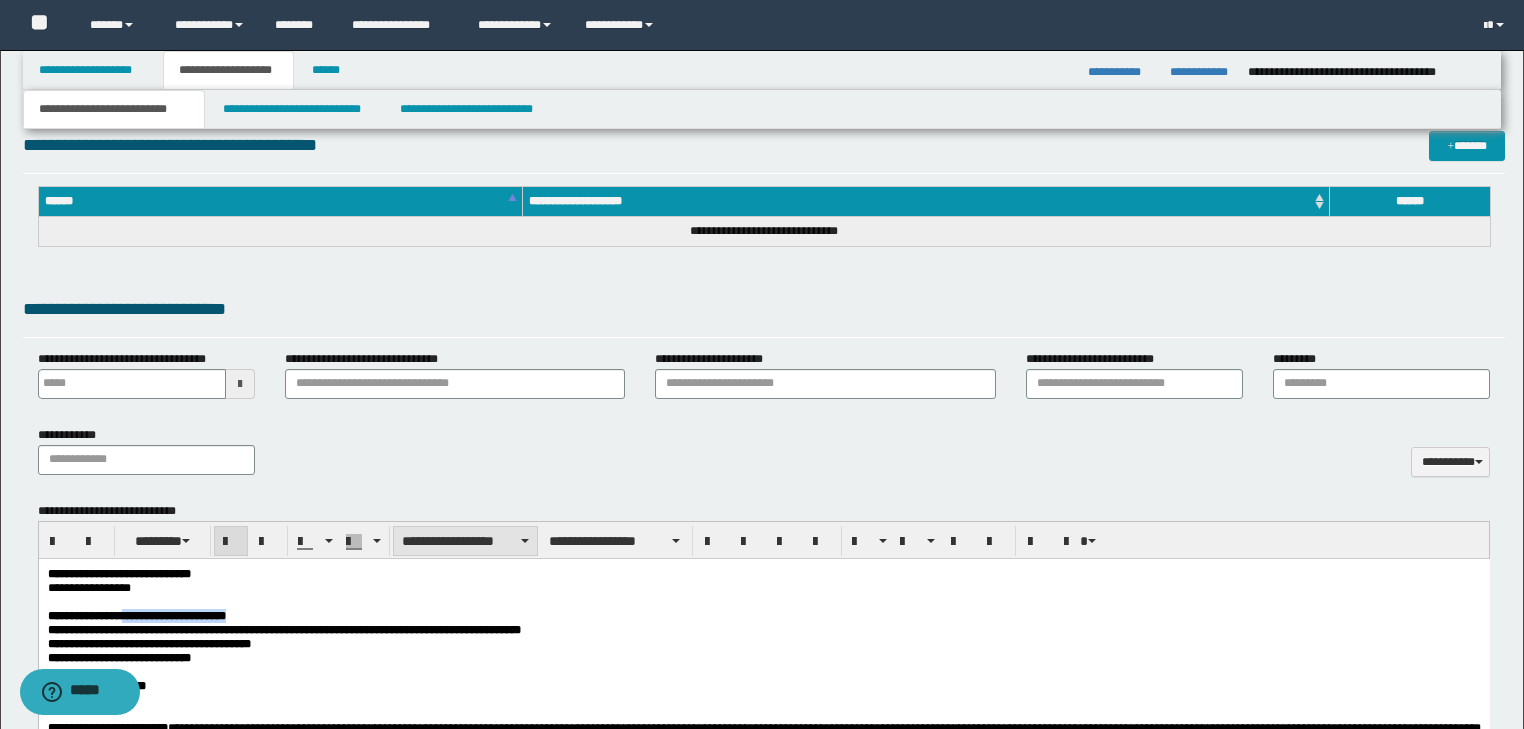 click on "**********" at bounding box center (465, 541) 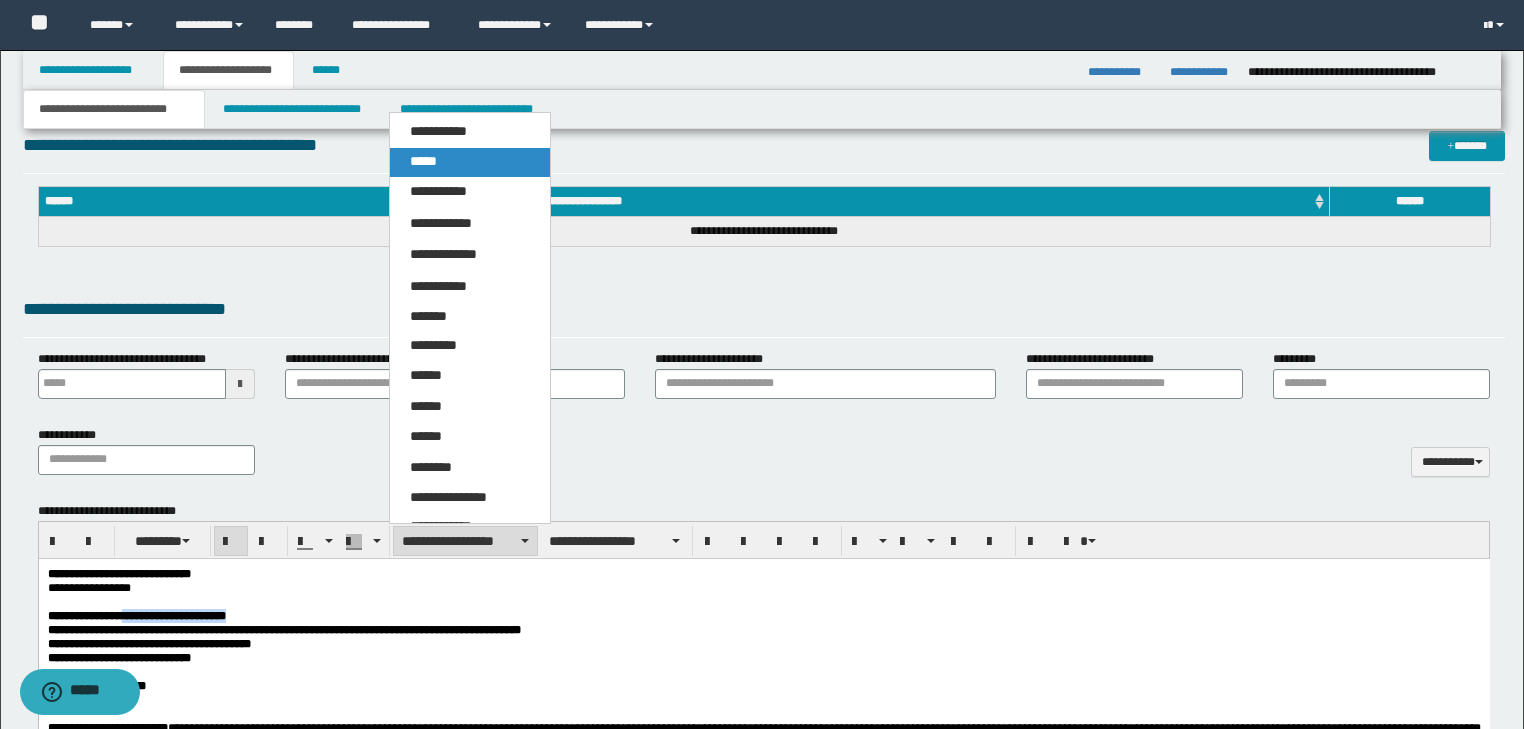 click on "*****" at bounding box center [470, 162] 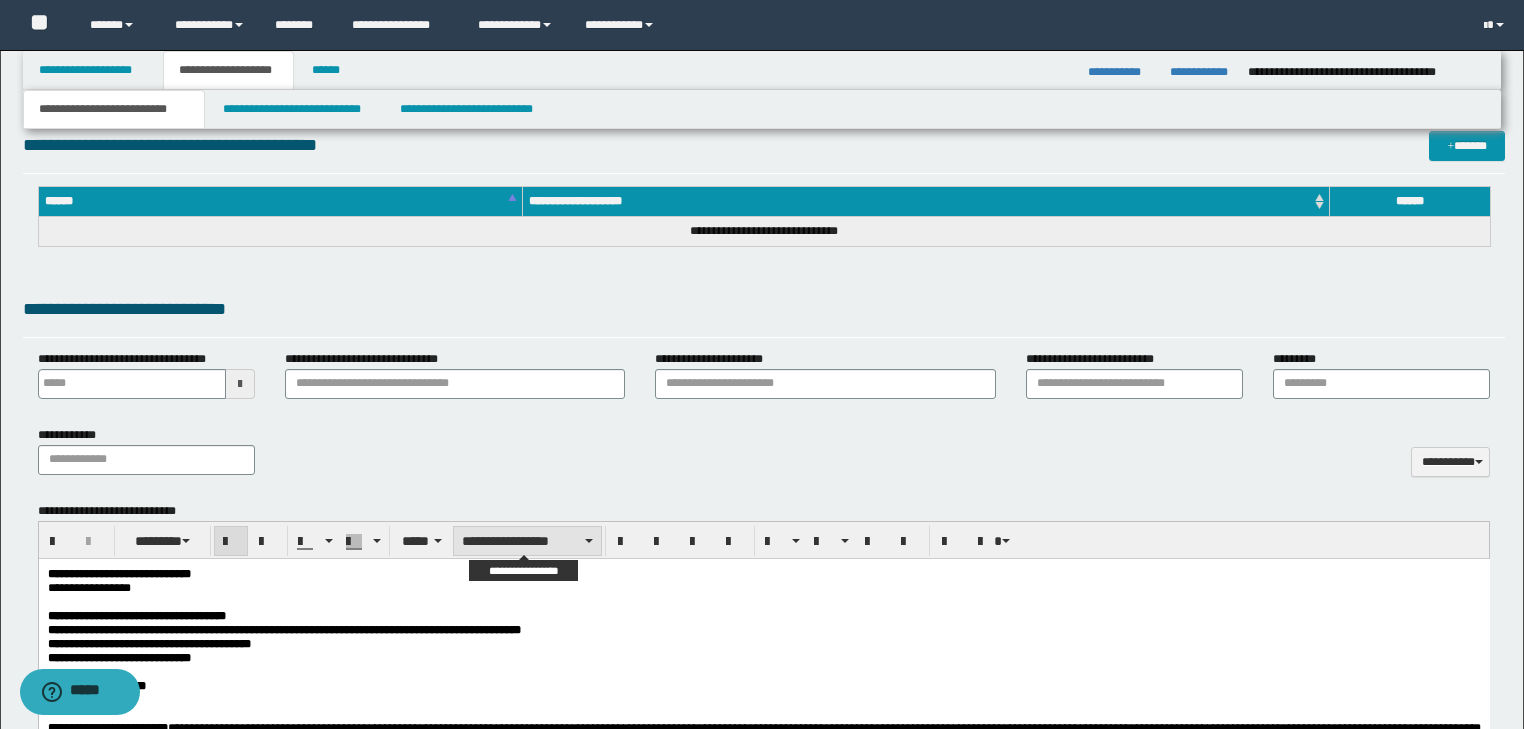 click on "**********" at bounding box center [527, 541] 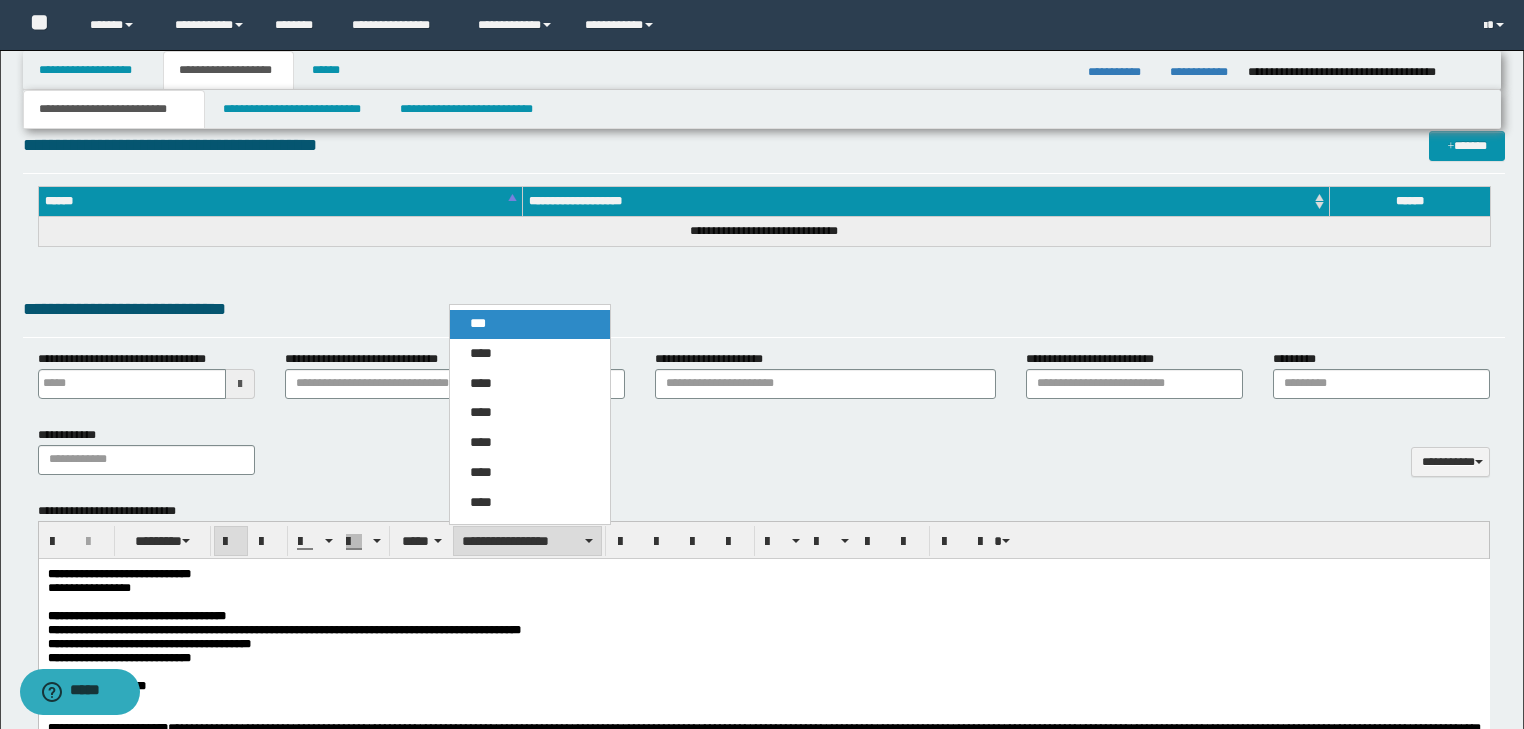 click on "***" at bounding box center (530, 324) 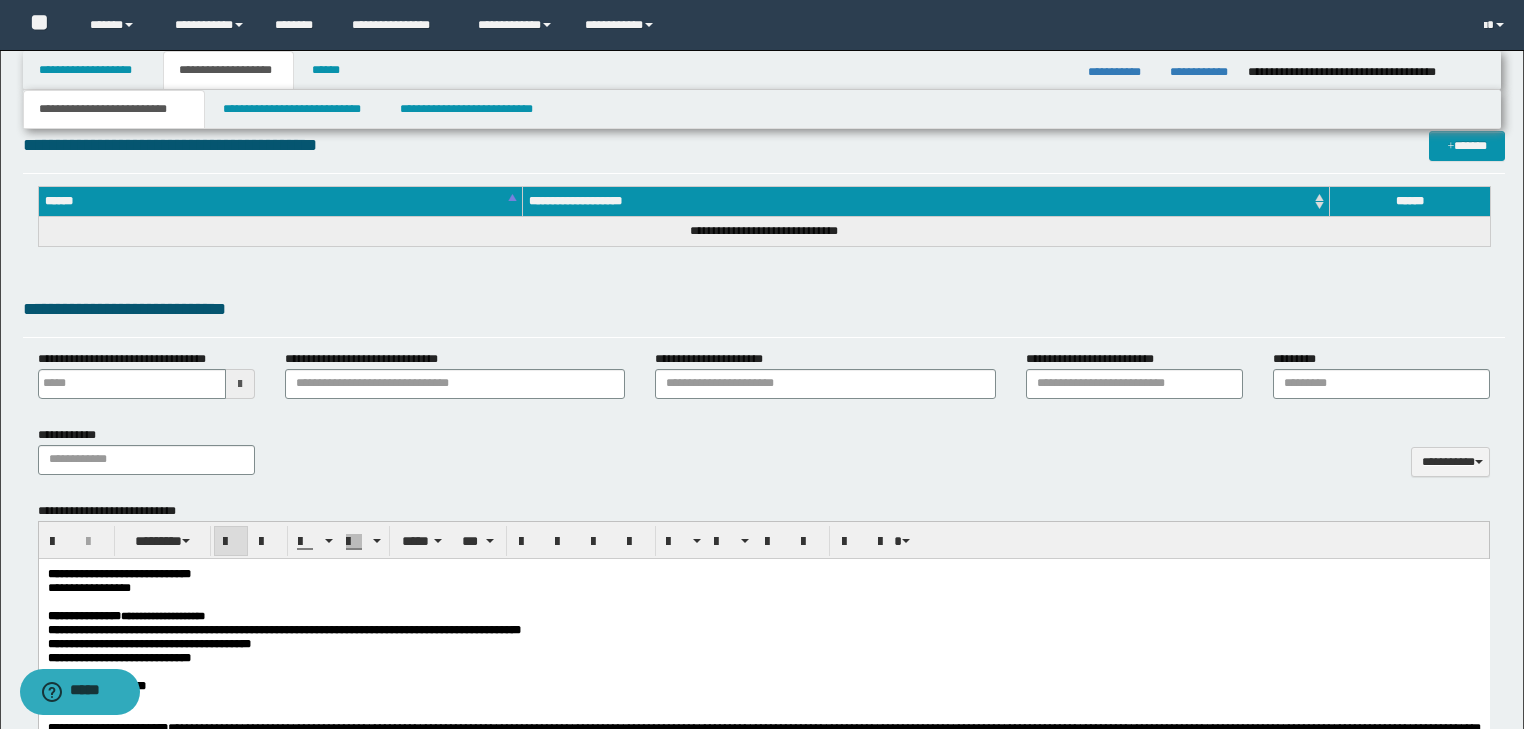 click on "**********" at bounding box center (763, 615) 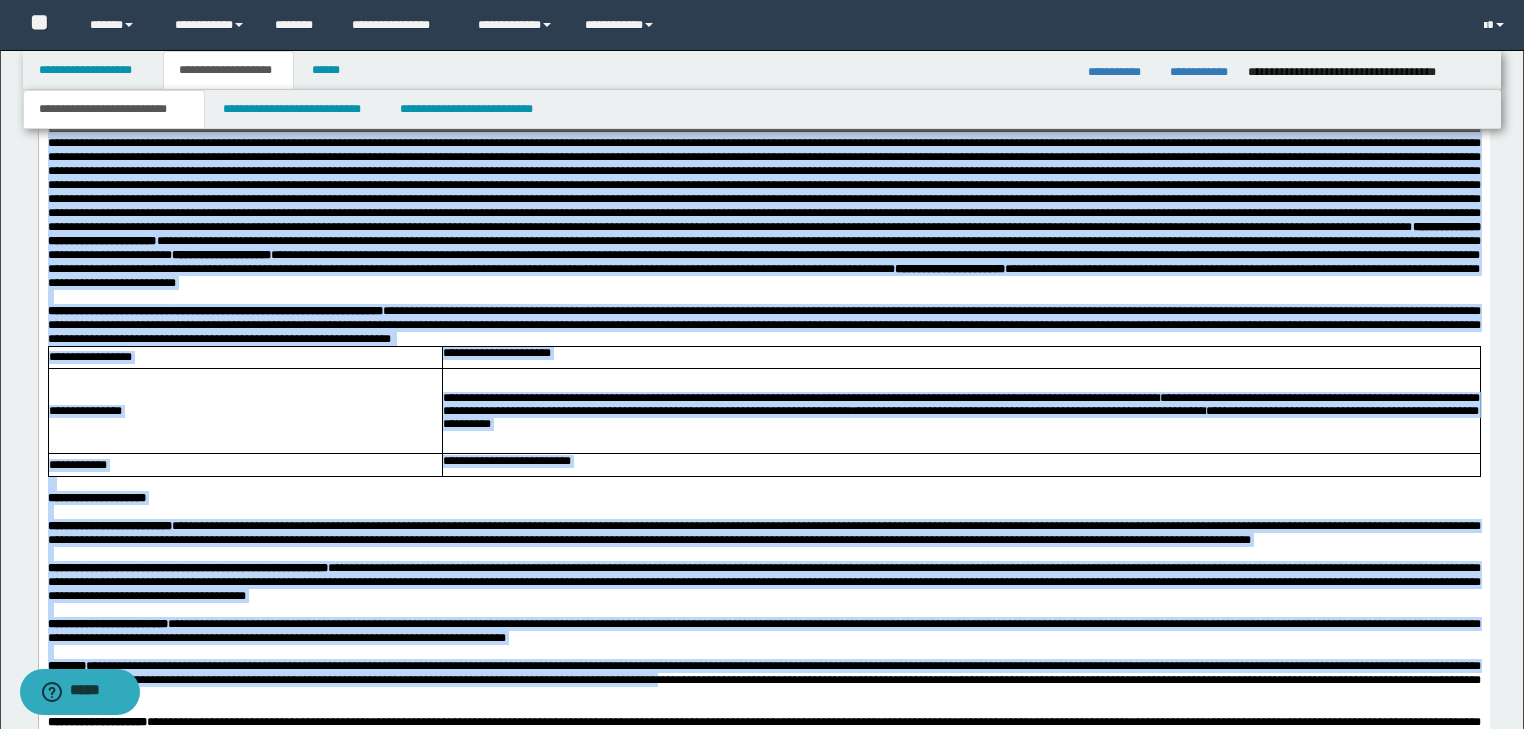 scroll, scrollTop: 1341, scrollLeft: 0, axis: vertical 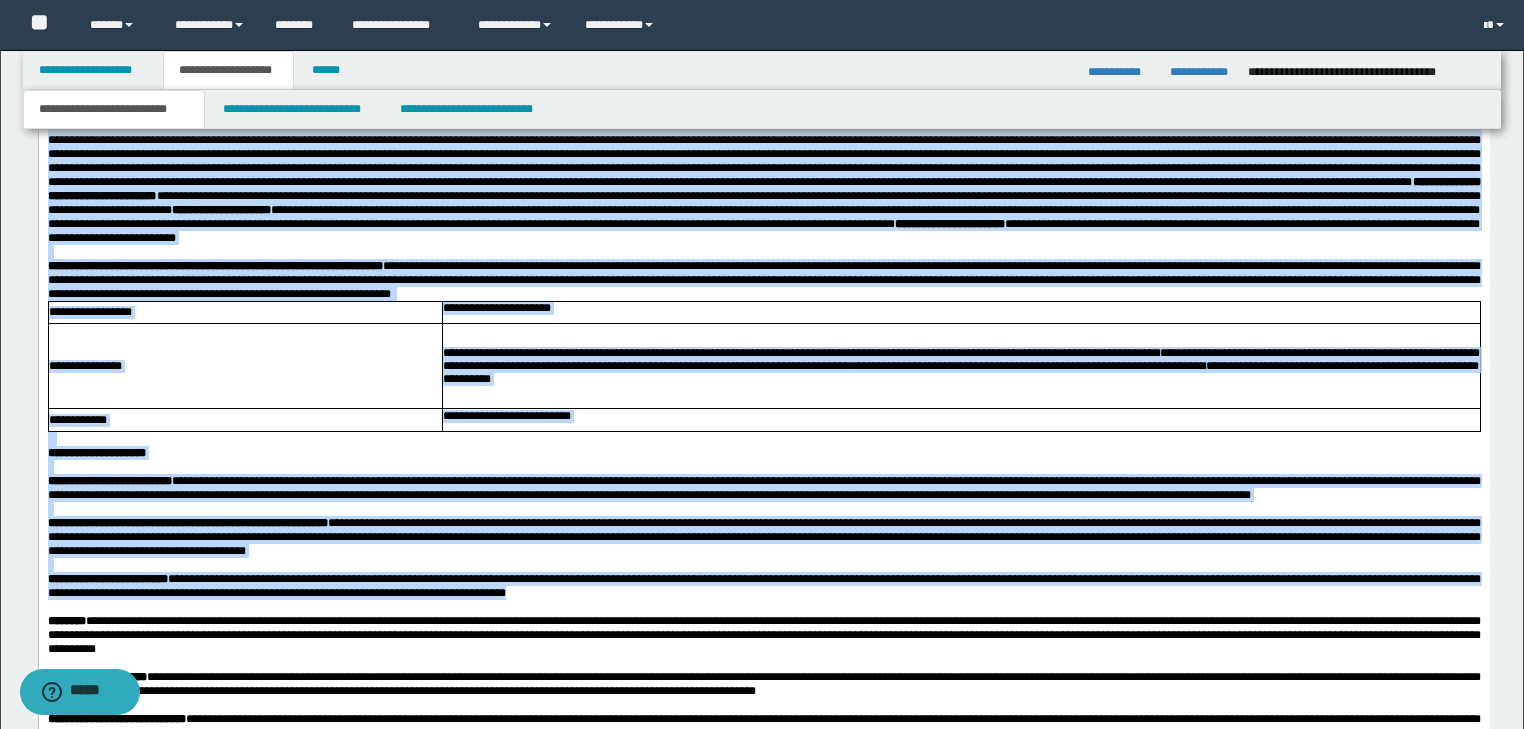 drag, startPoint x: 47, startPoint y: -86, endPoint x: 631, endPoint y: 662, distance: 948.9784 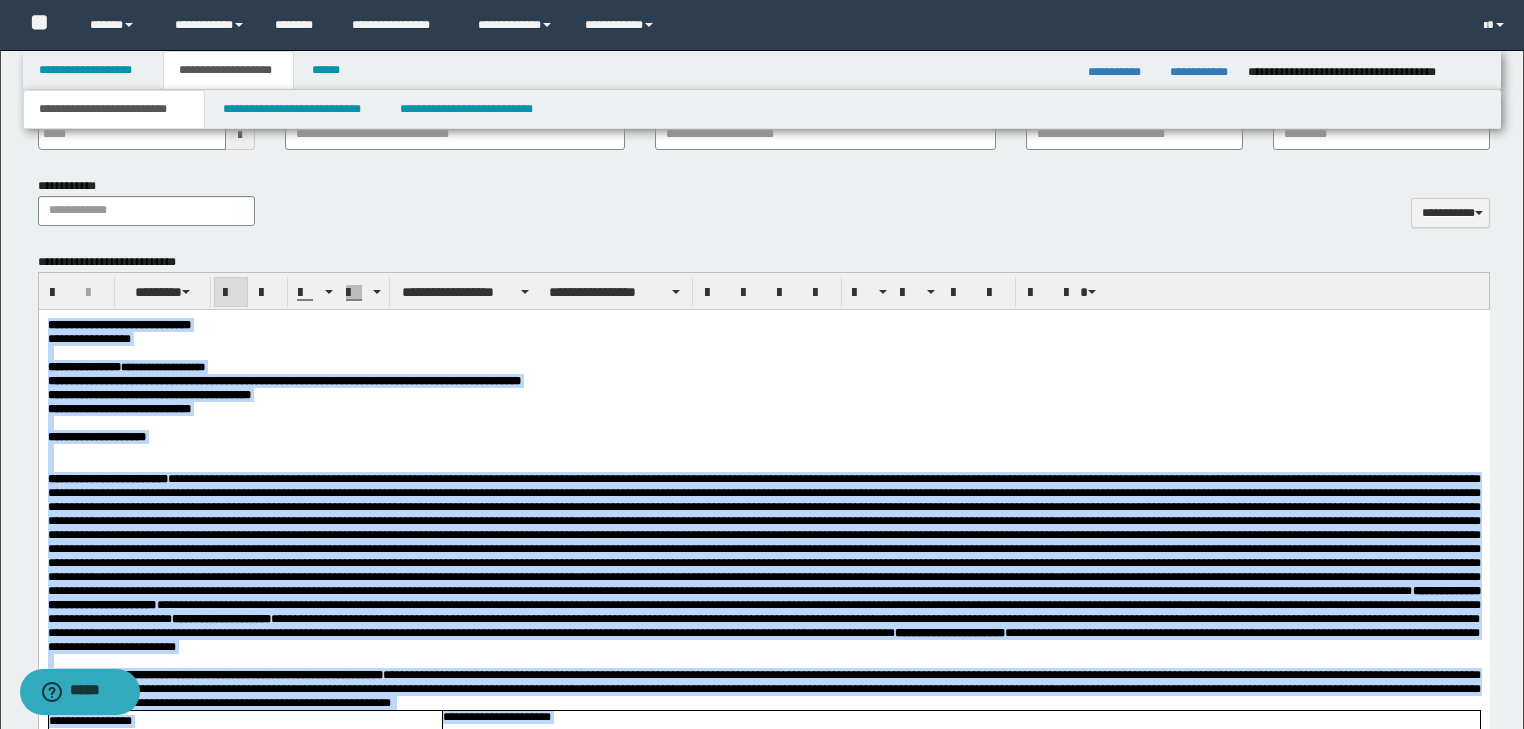 scroll, scrollTop: 701, scrollLeft: 0, axis: vertical 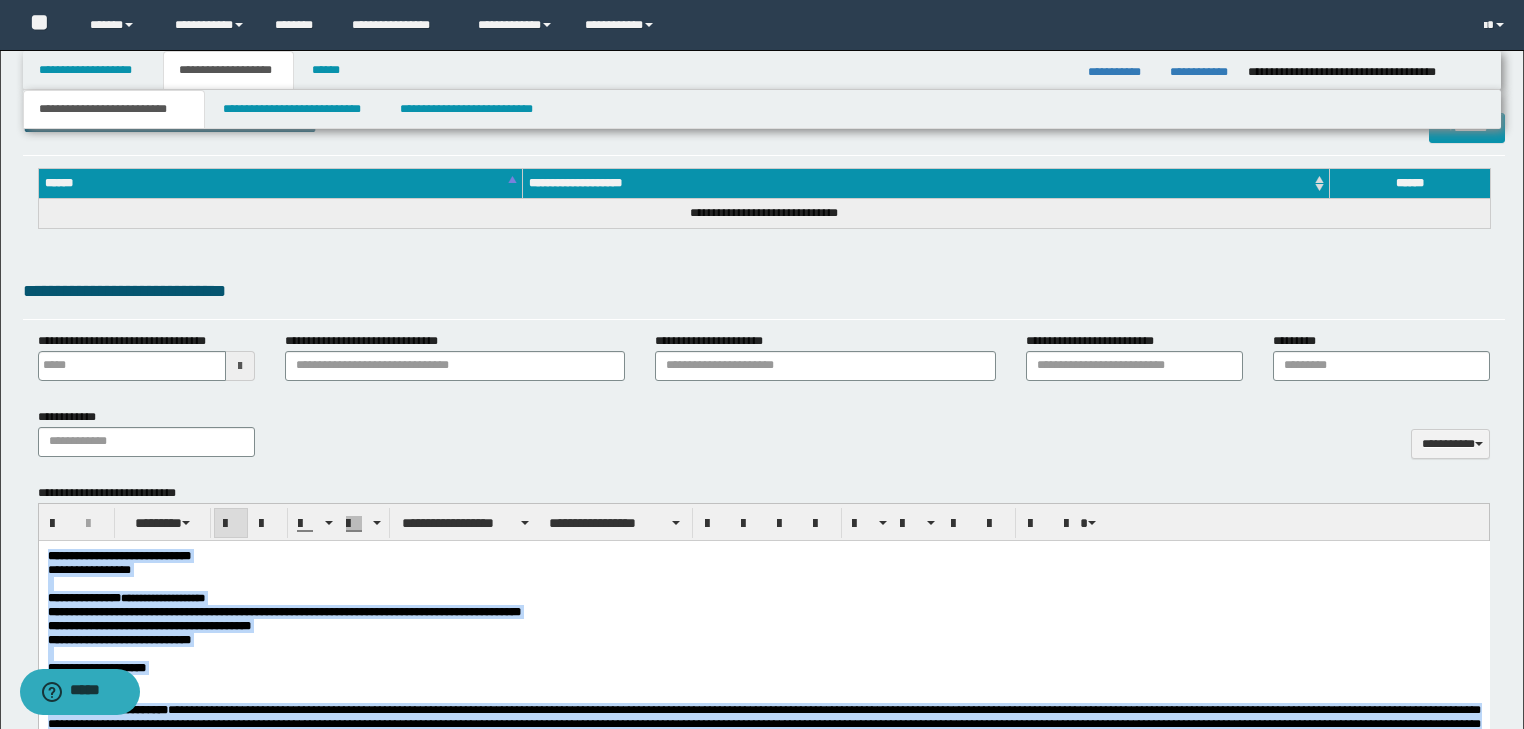click on "**********" at bounding box center [763, 569] 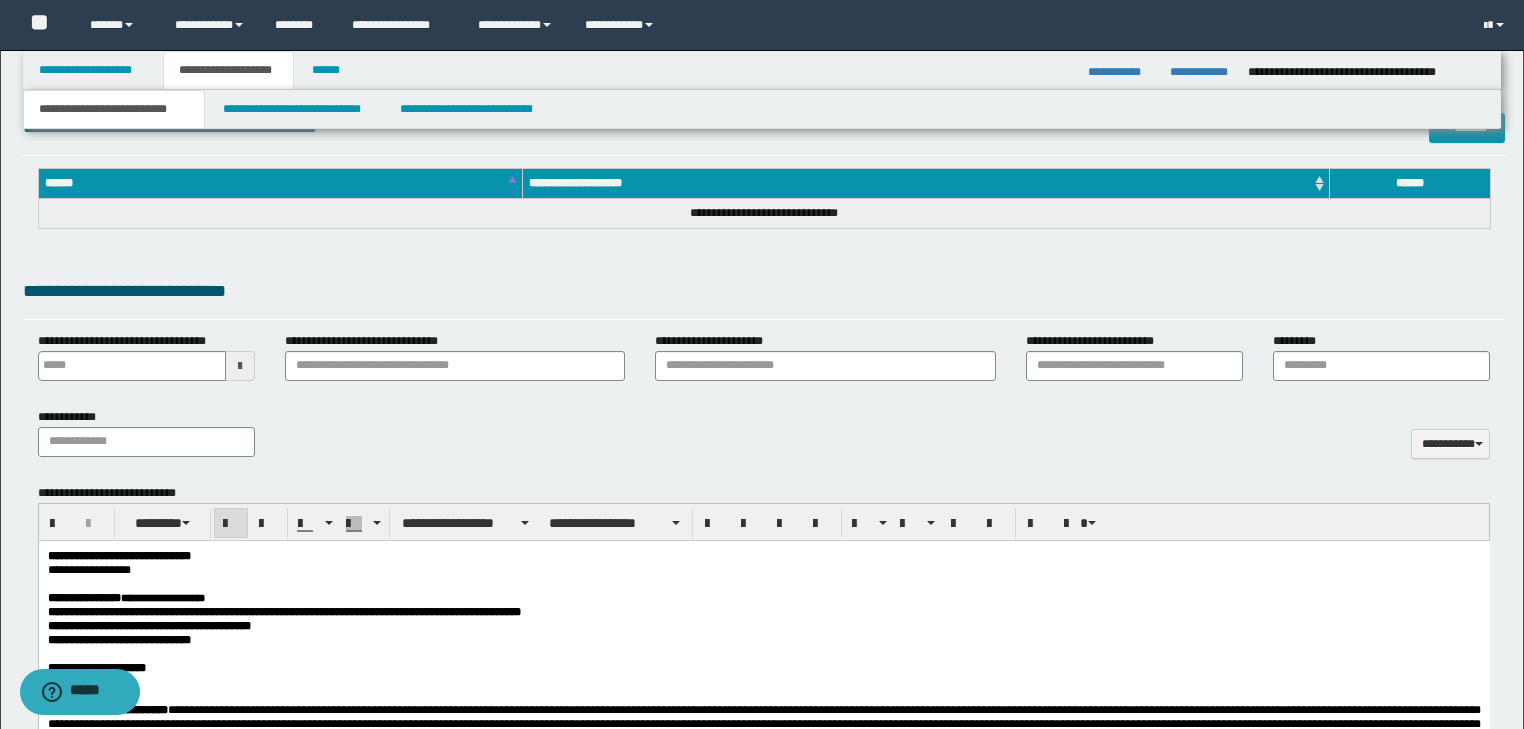 click on "**********" at bounding box center [283, 611] 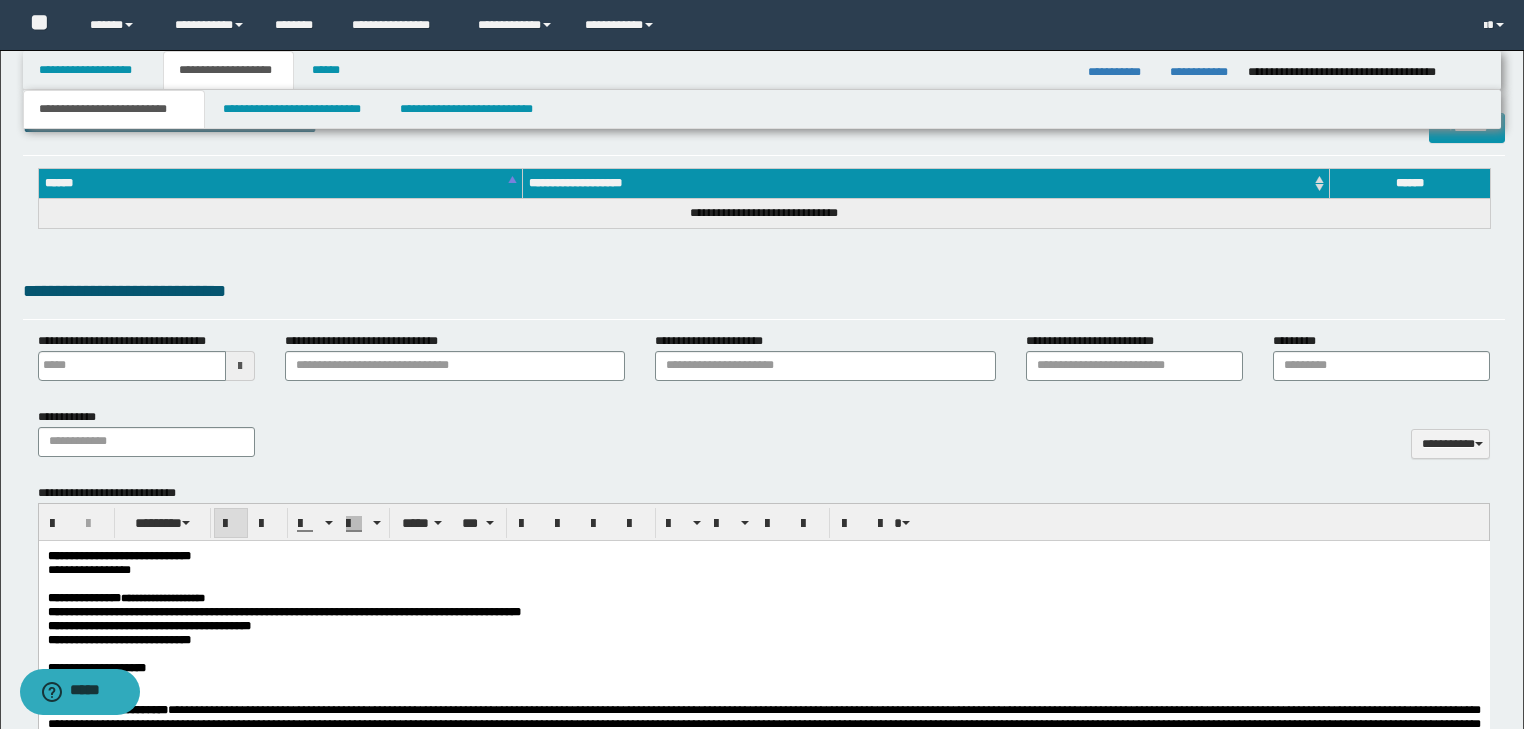 drag, startPoint x: 159, startPoint y: 601, endPoint x: 283, endPoint y: 606, distance: 124.10077 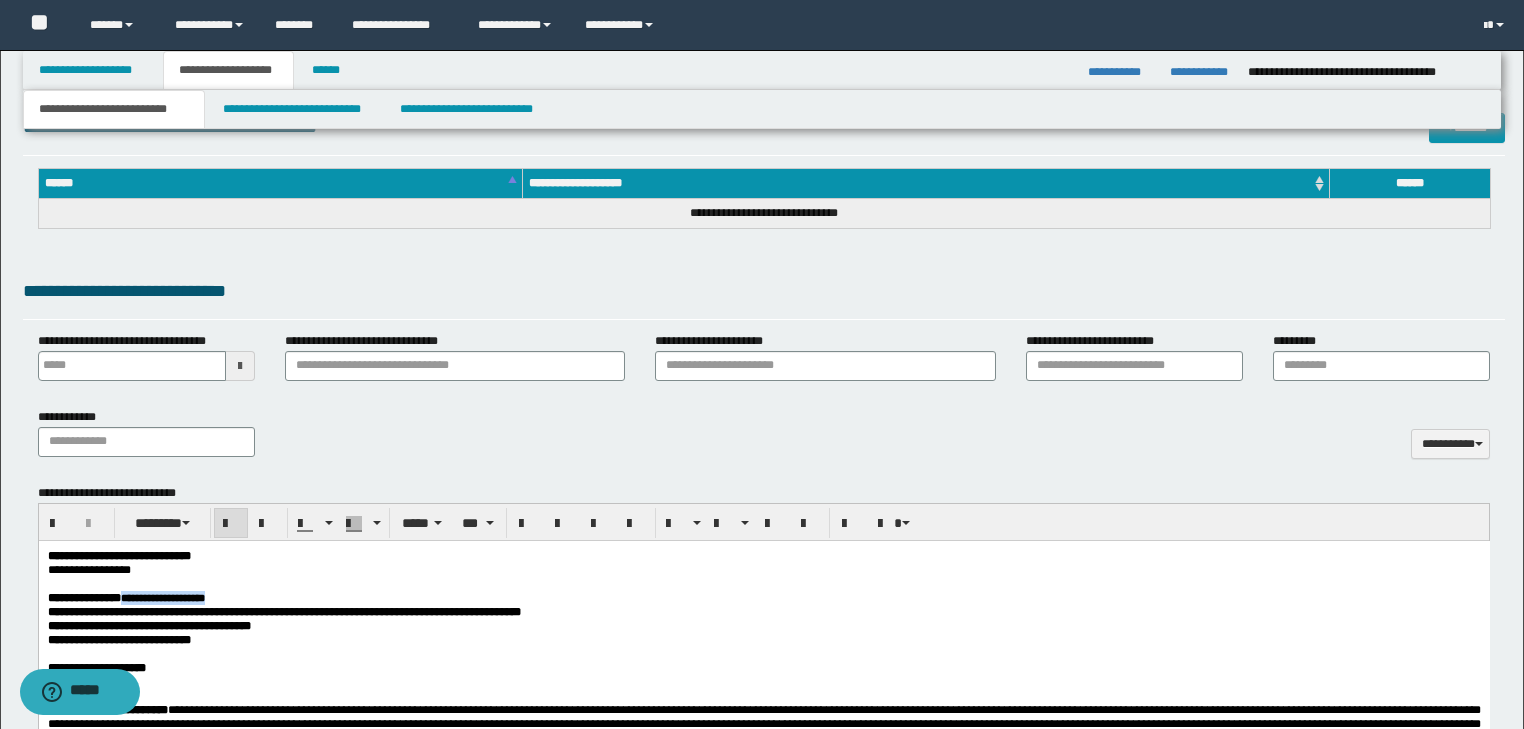 drag, startPoint x: 277, startPoint y: 606, endPoint x: 156, endPoint y: 601, distance: 121.103264 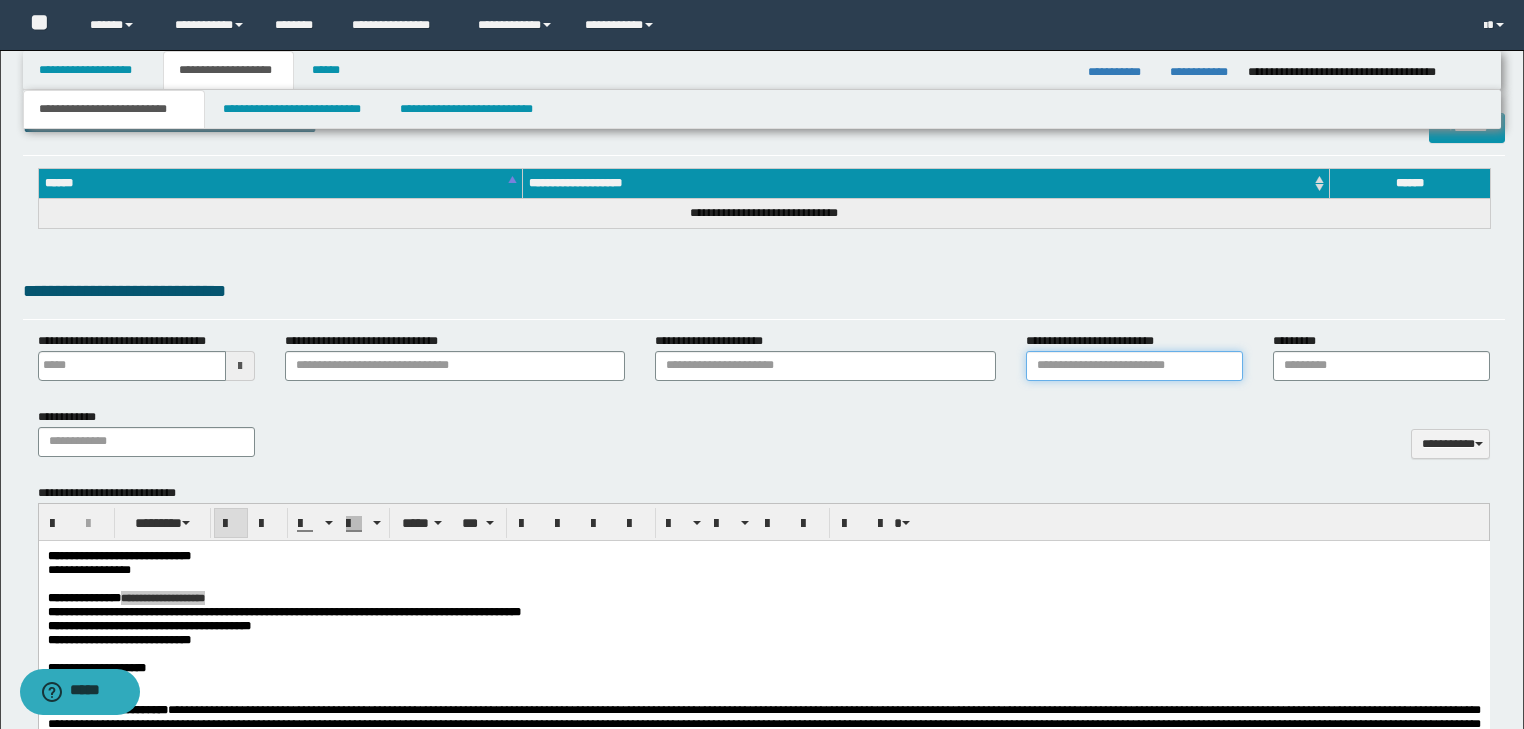 drag, startPoint x: 1151, startPoint y: 360, endPoint x: 1141, endPoint y: 372, distance: 15.6205 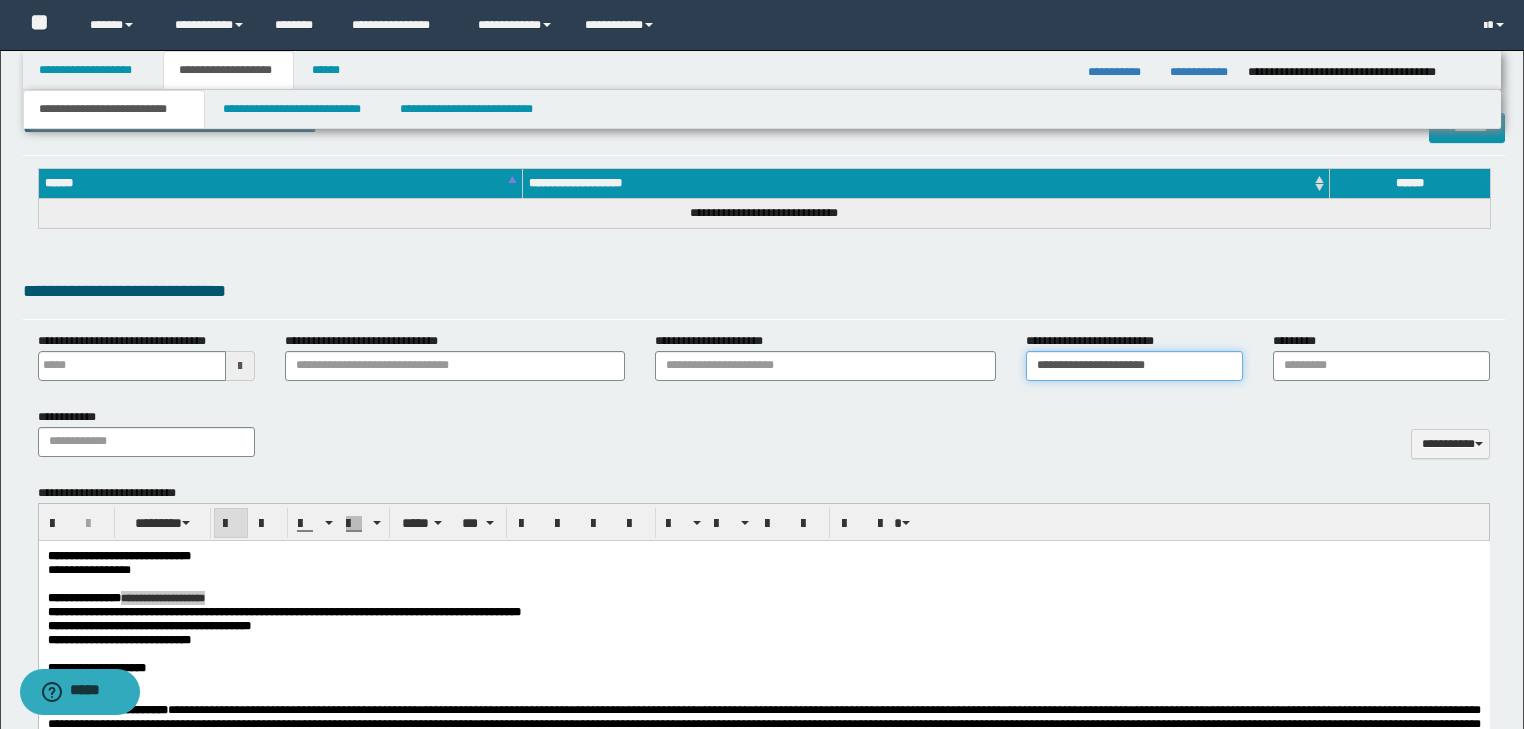 type on "**********" 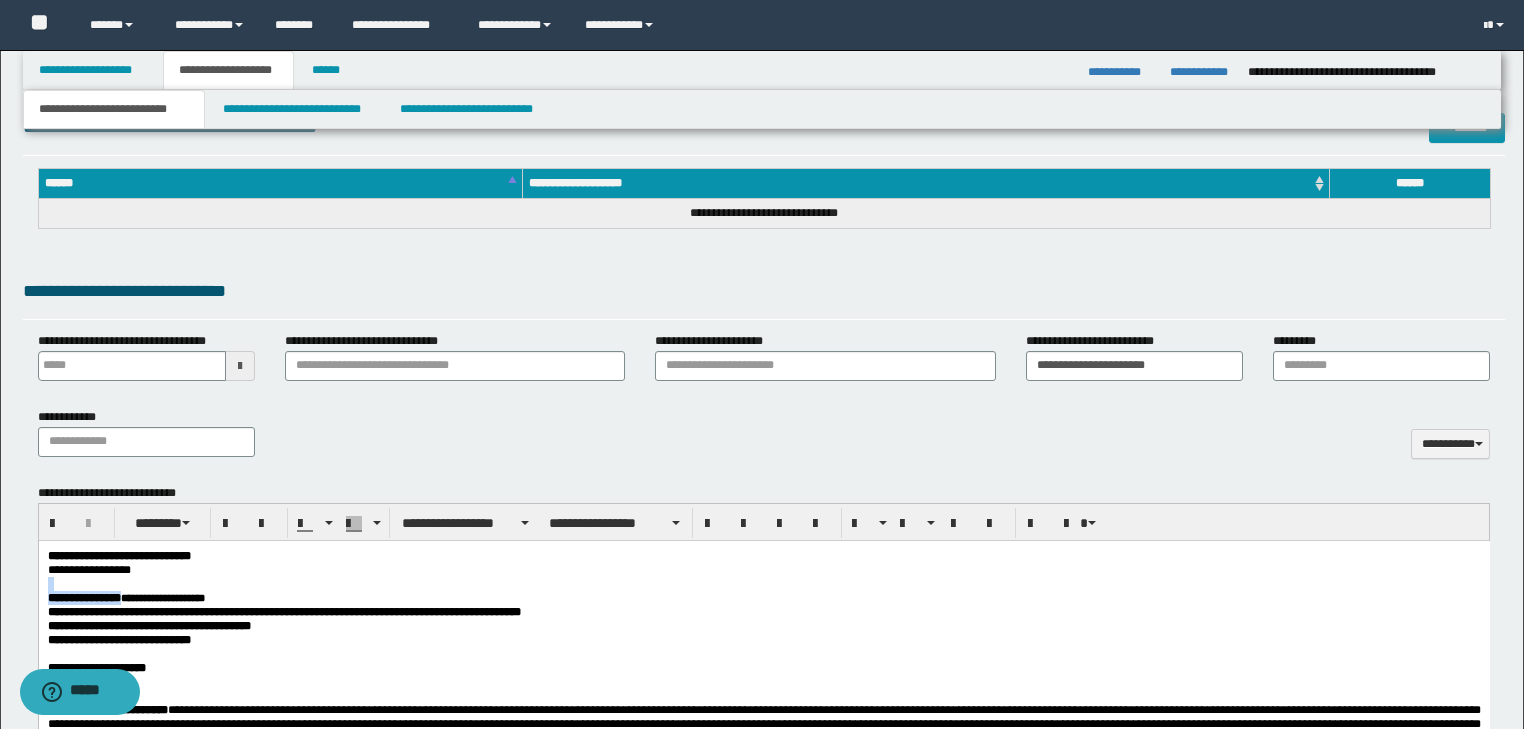 click on "**********" at bounding box center (763, 569) 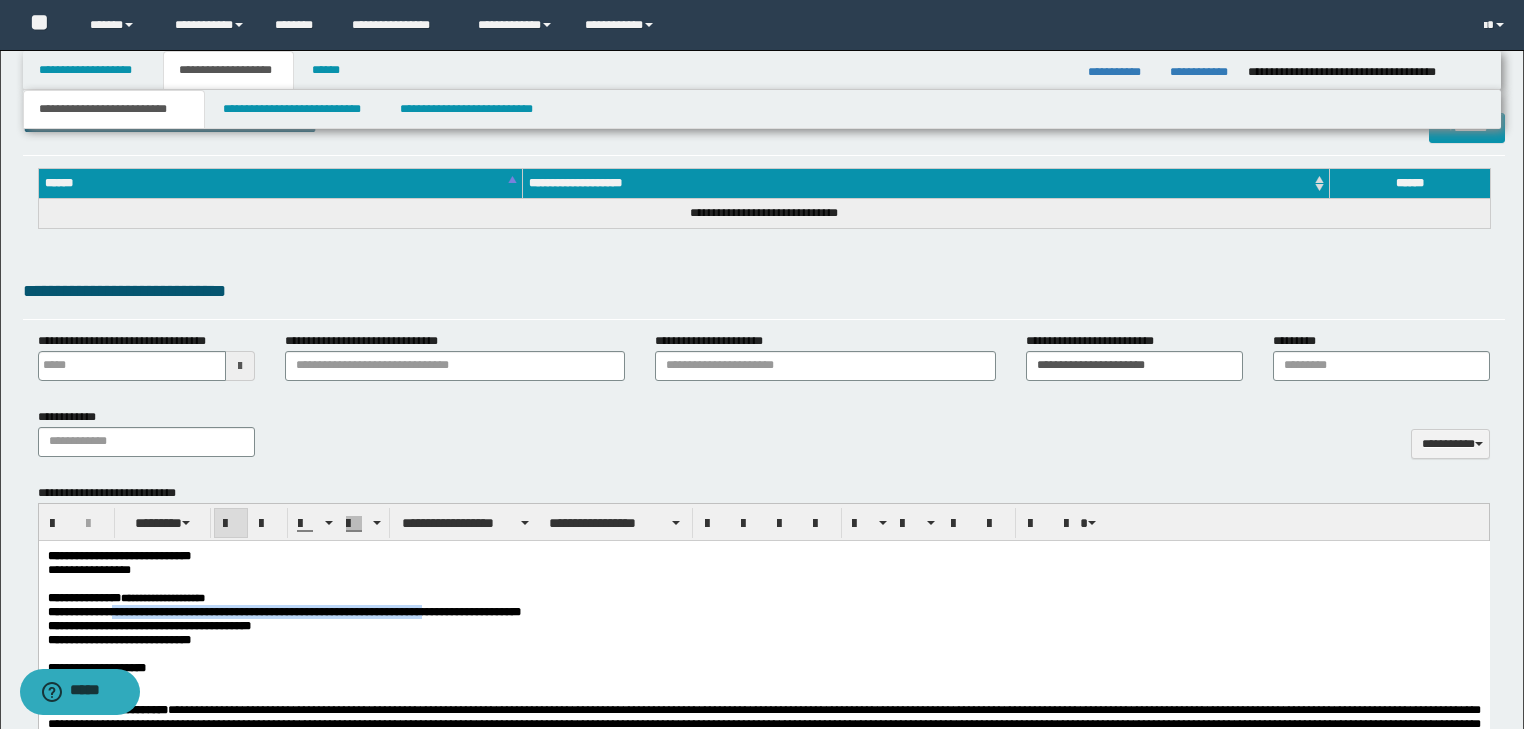 drag, startPoint x: 143, startPoint y: 617, endPoint x: 455, endPoint y: 621, distance: 312.02563 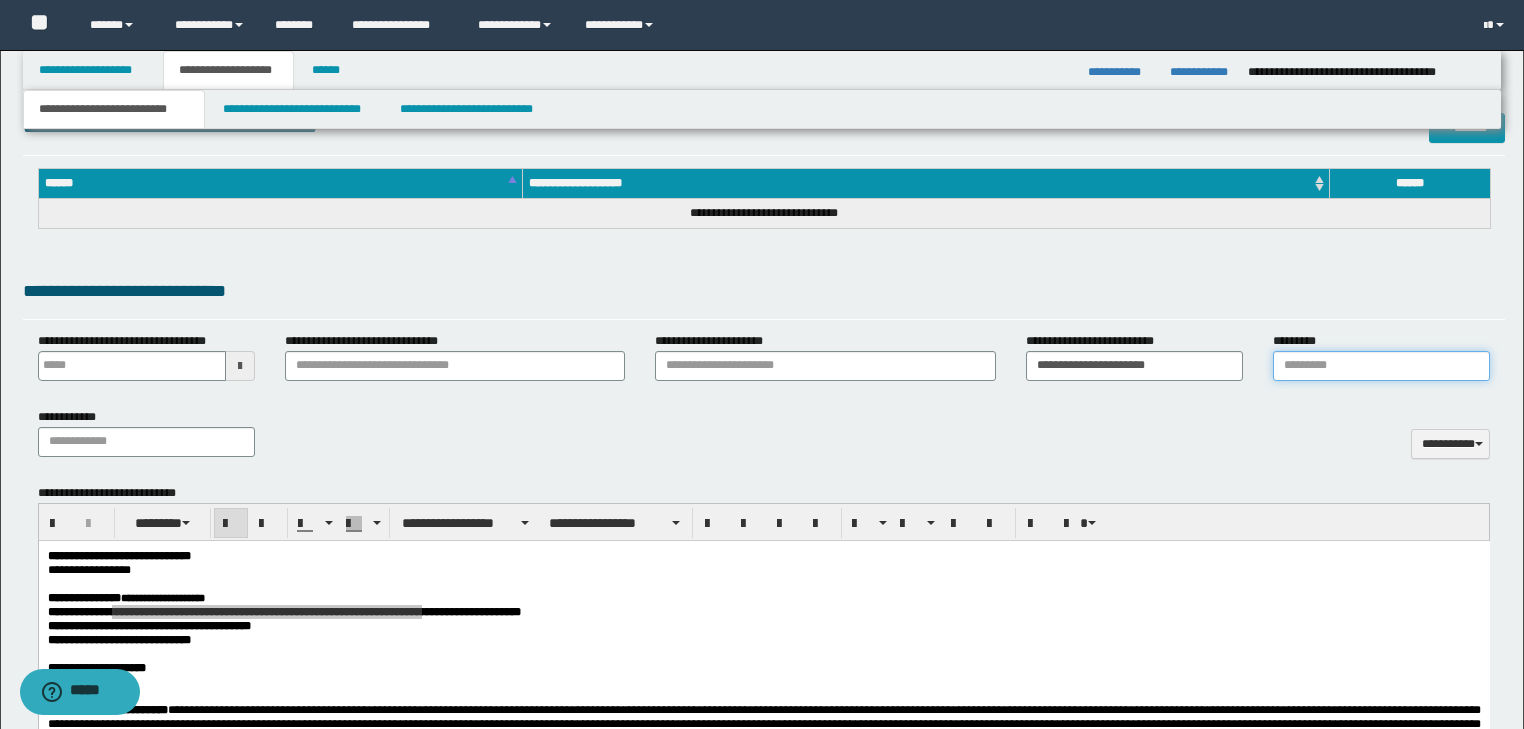 click on "*********" at bounding box center [1381, 366] 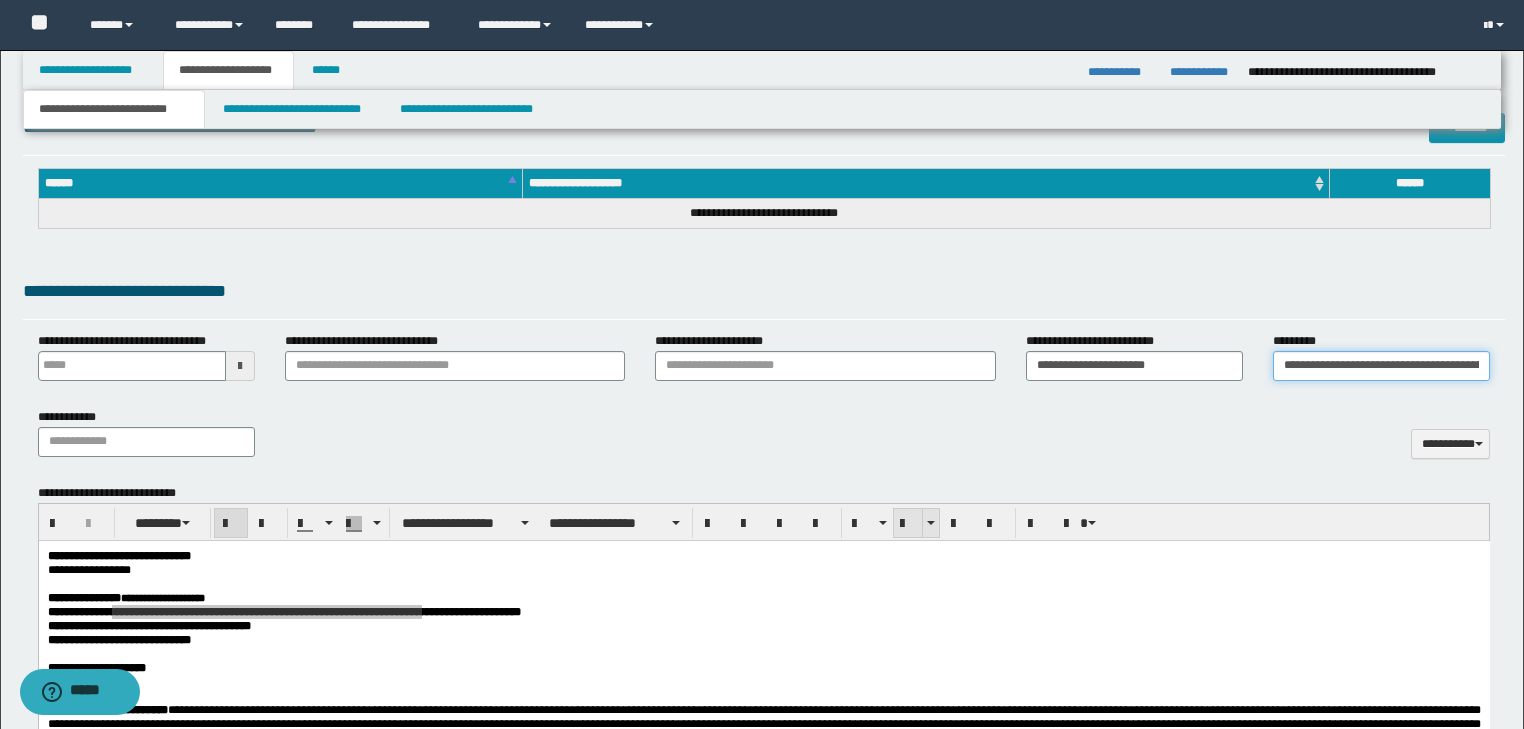 scroll, scrollTop: 0, scrollLeft: 127, axis: horizontal 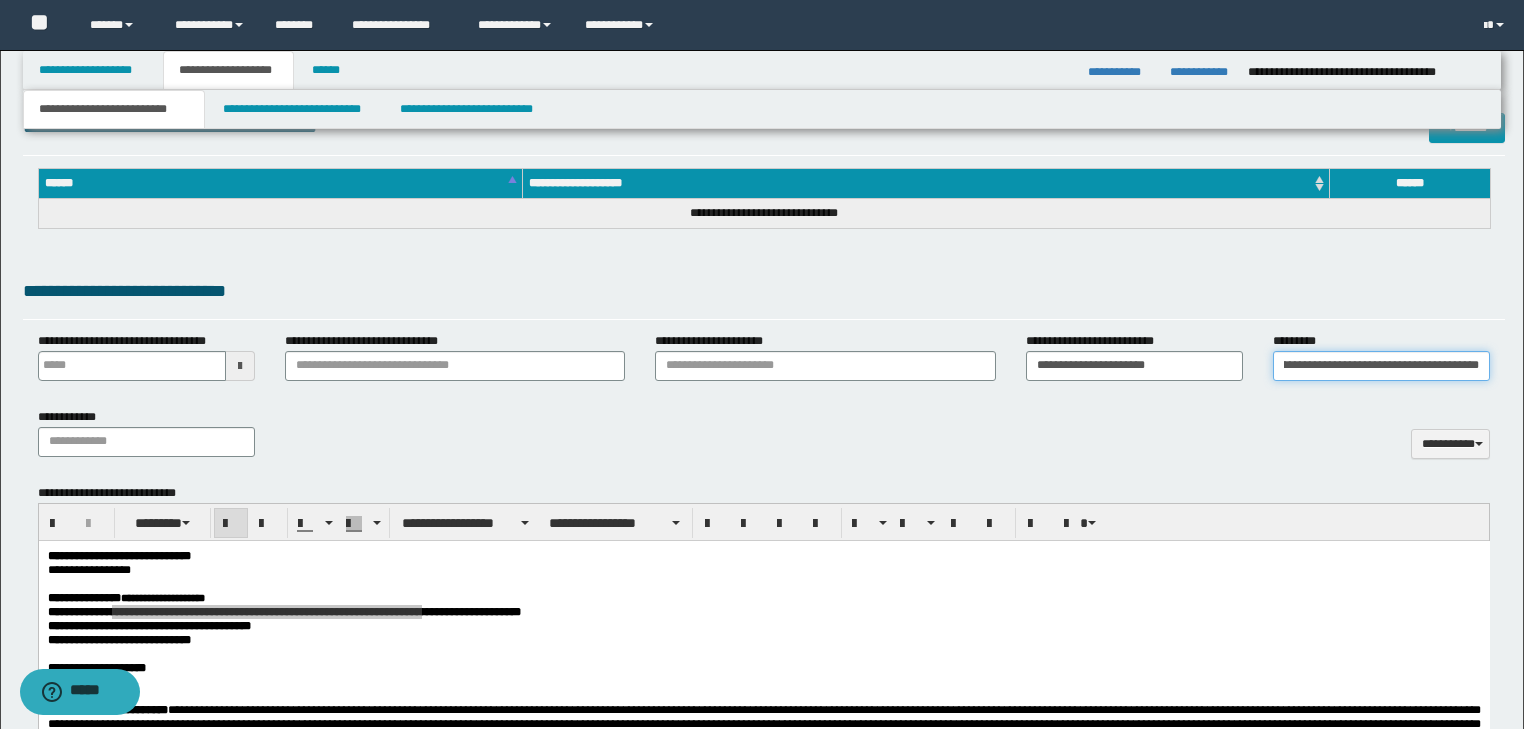 type on "**********" 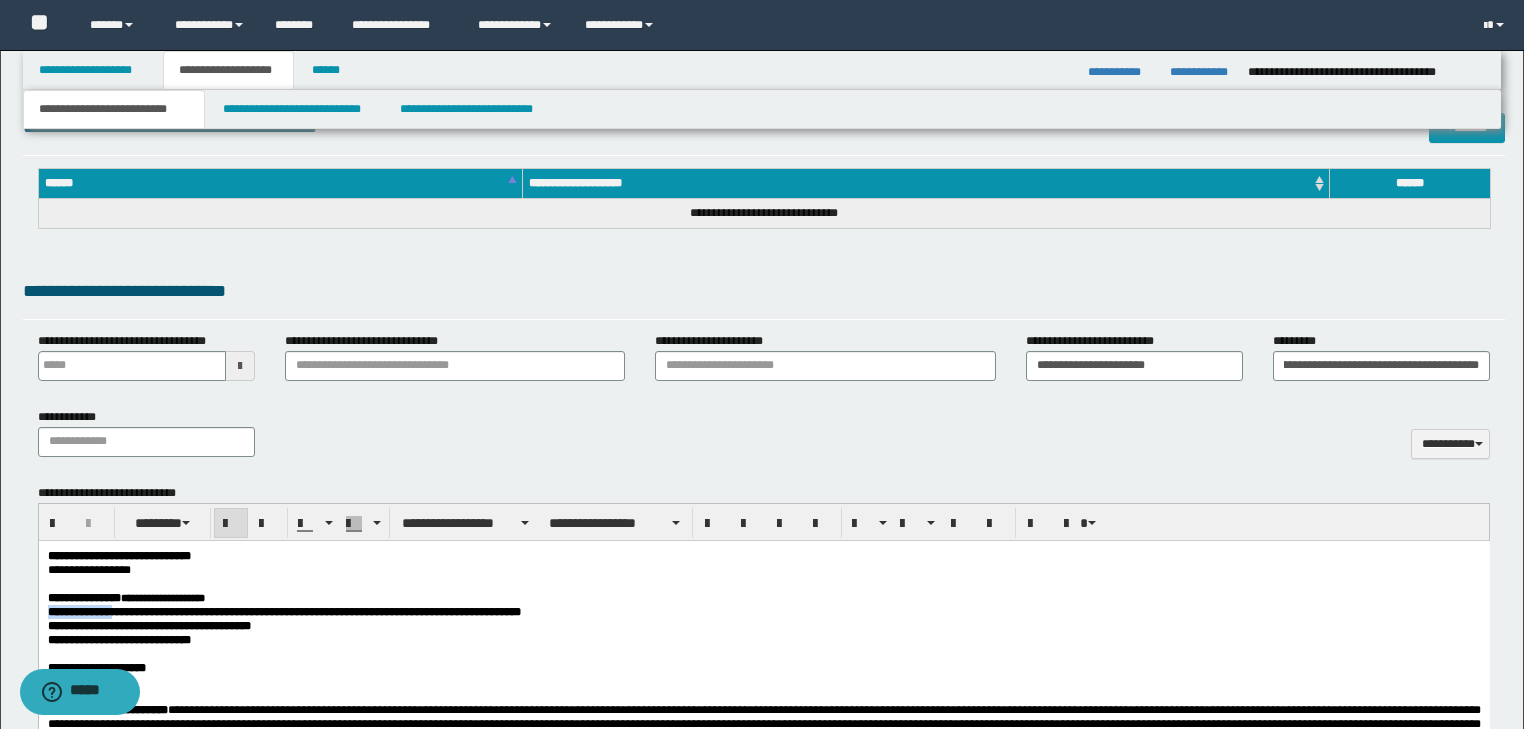 click on "**********" at bounding box center [763, 597] 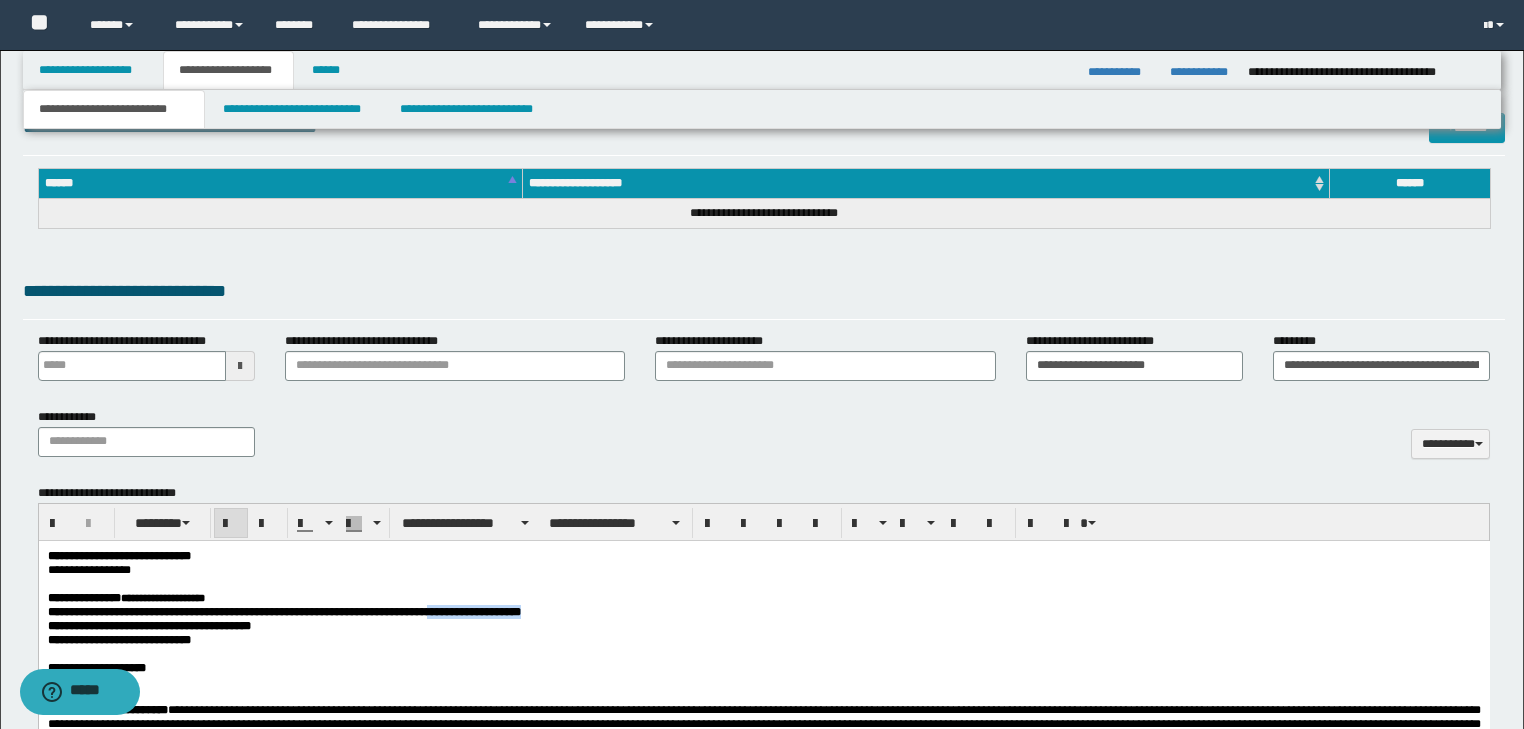 drag, startPoint x: 459, startPoint y: 621, endPoint x: 559, endPoint y: 620, distance: 100.005 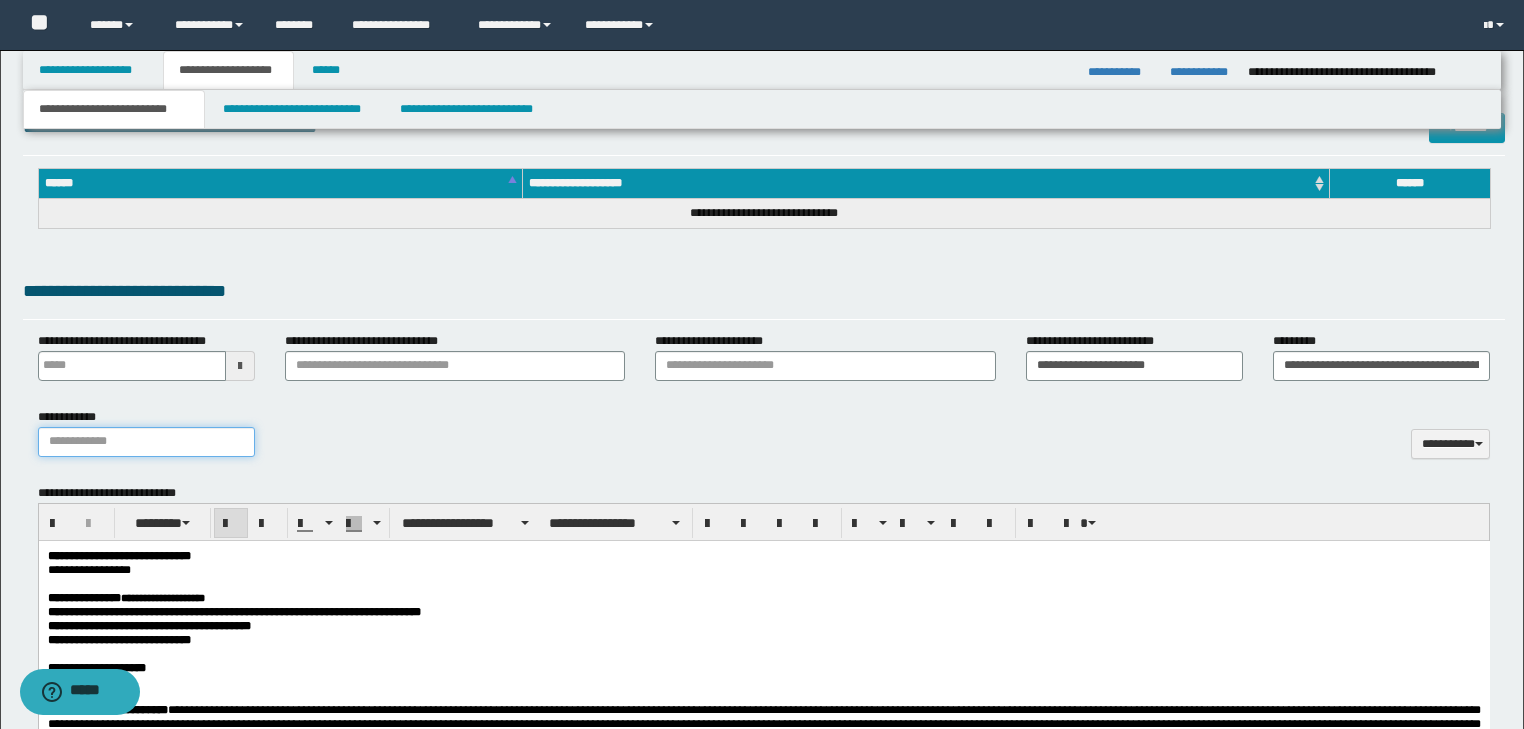 click on "**********" at bounding box center (146, 442) 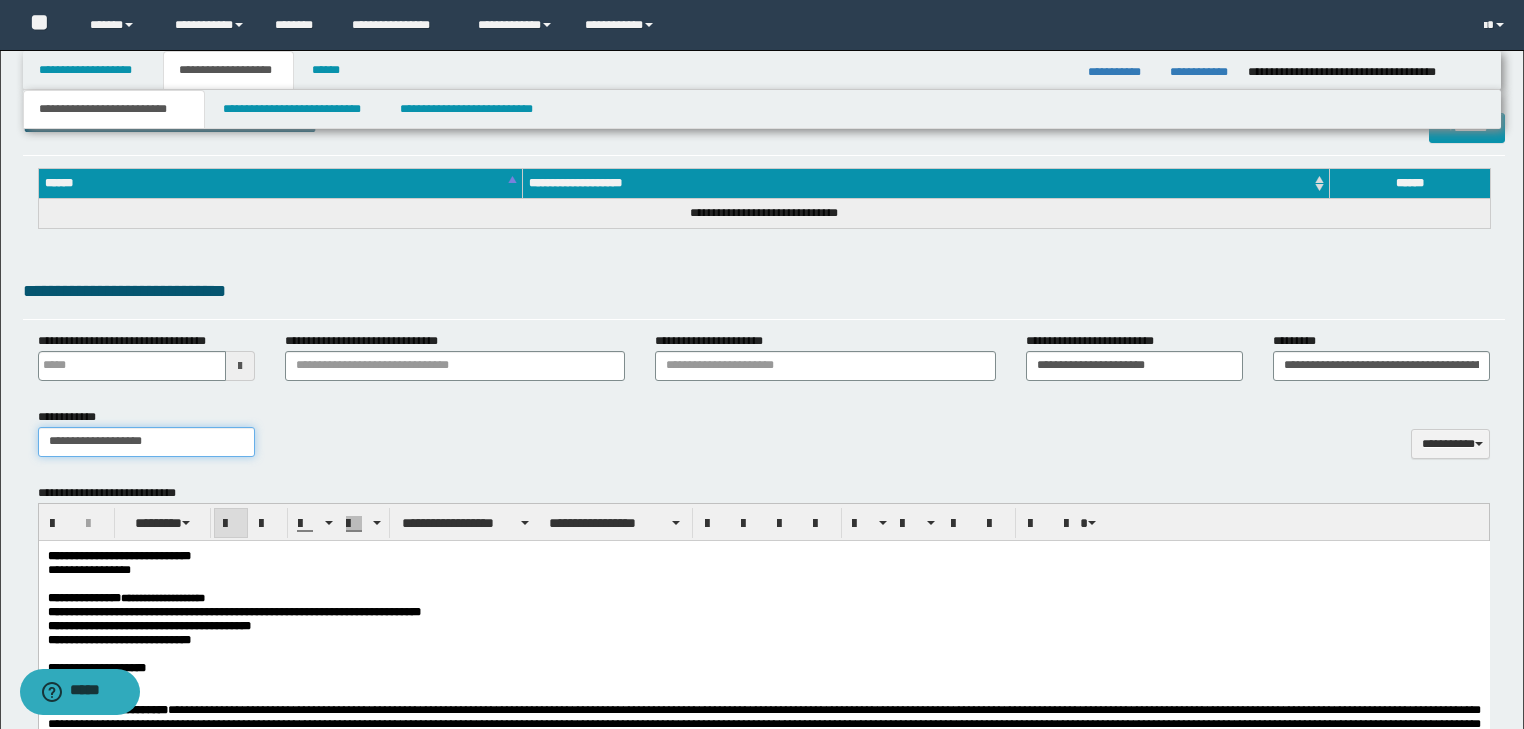 type on "**********" 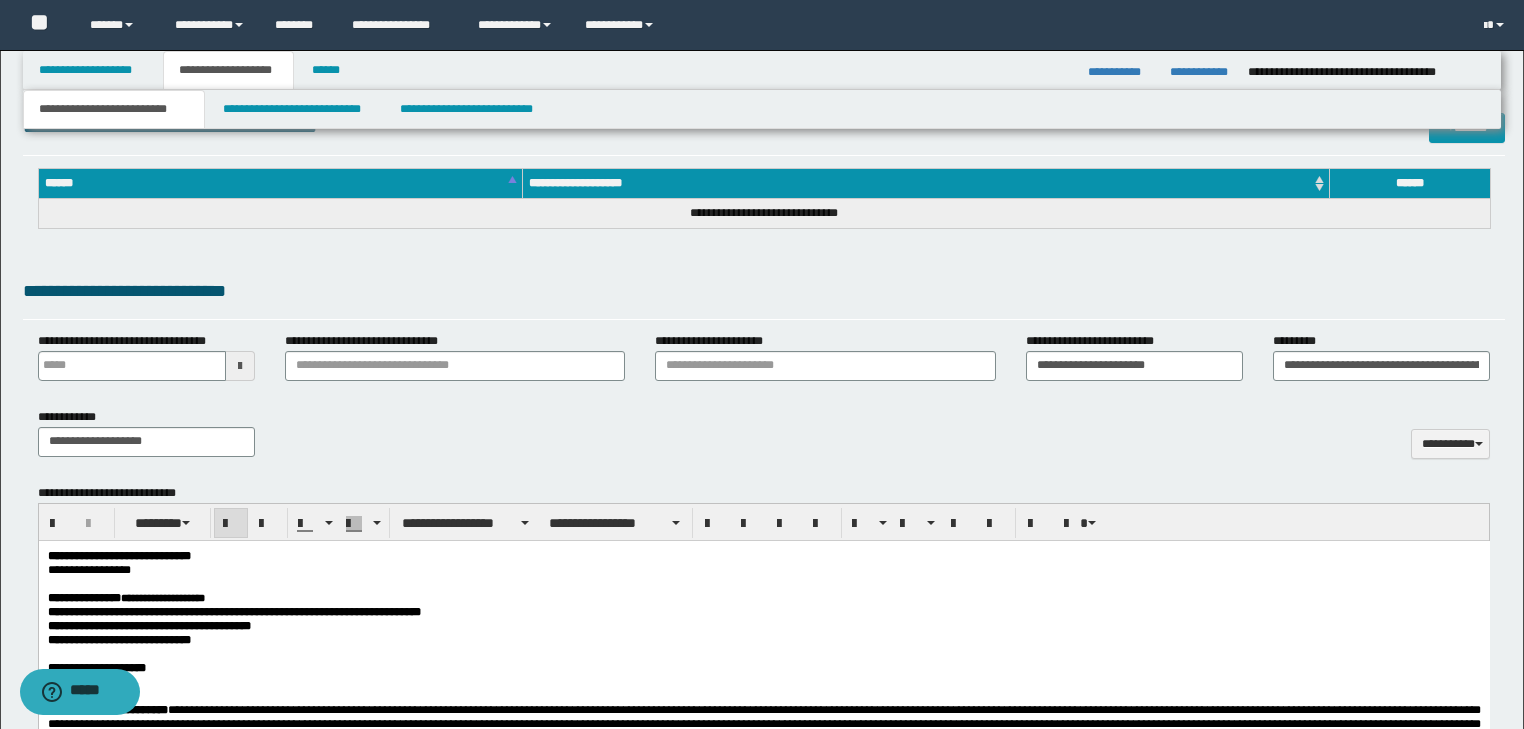 click on "**********" at bounding box center [763, 639] 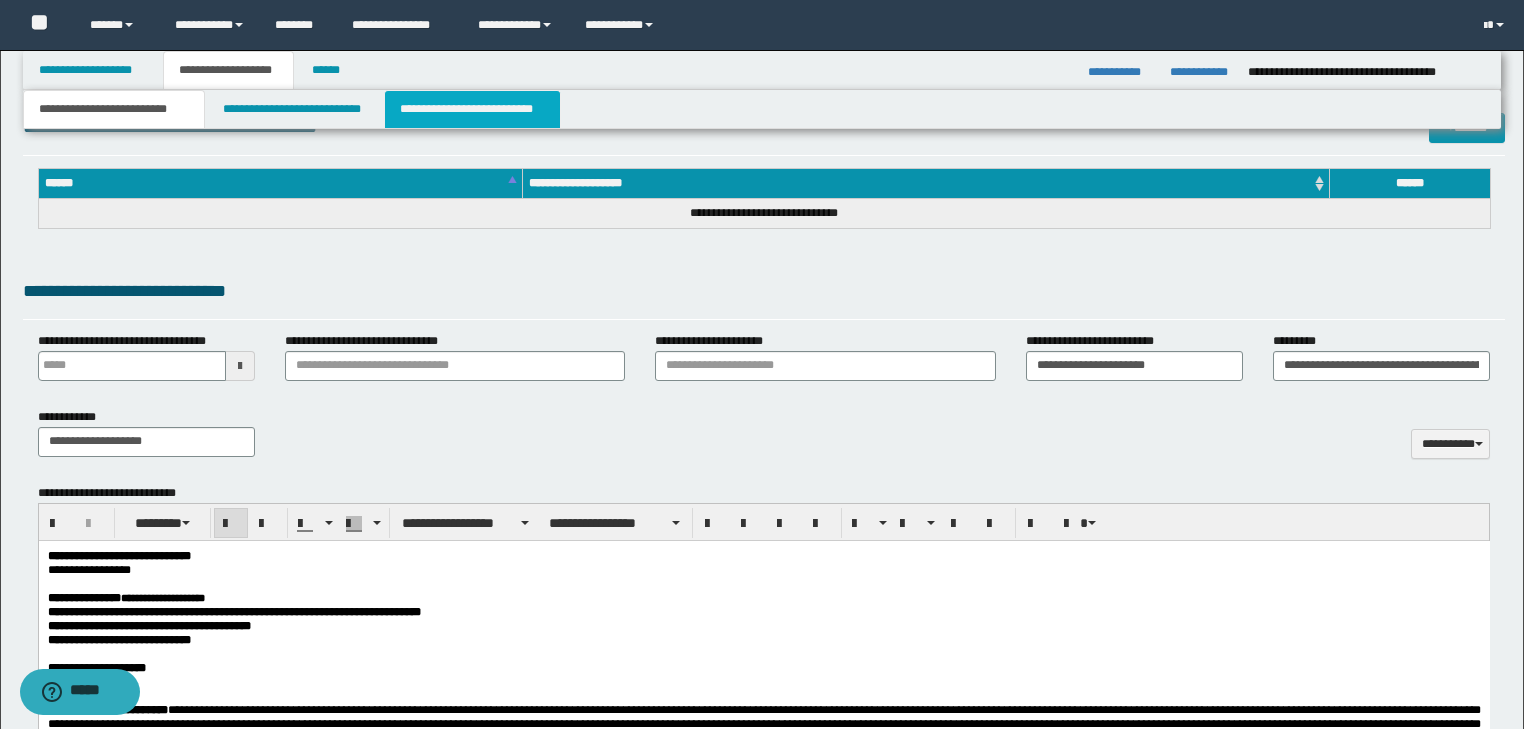 click on "**********" at bounding box center (472, 109) 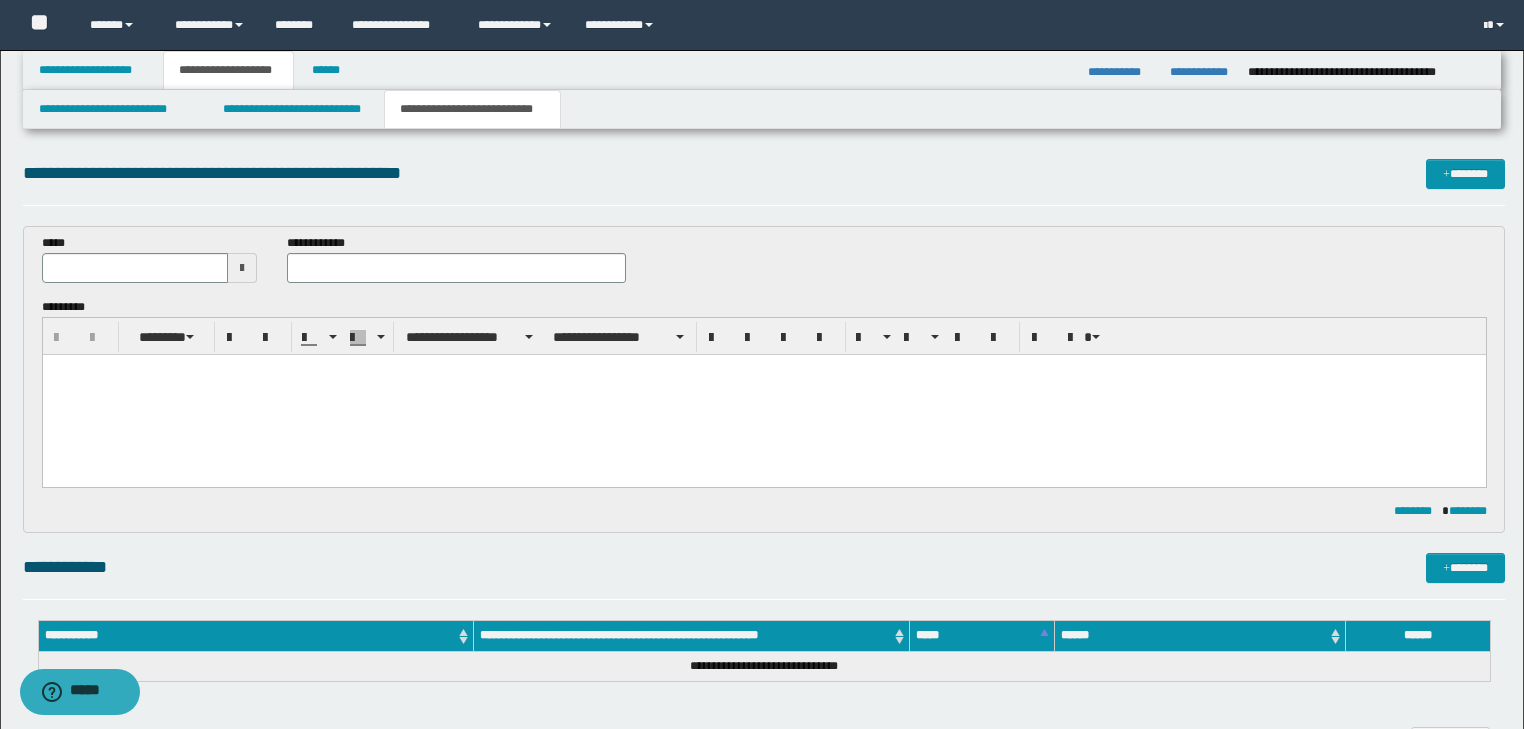 scroll, scrollTop: 400, scrollLeft: 0, axis: vertical 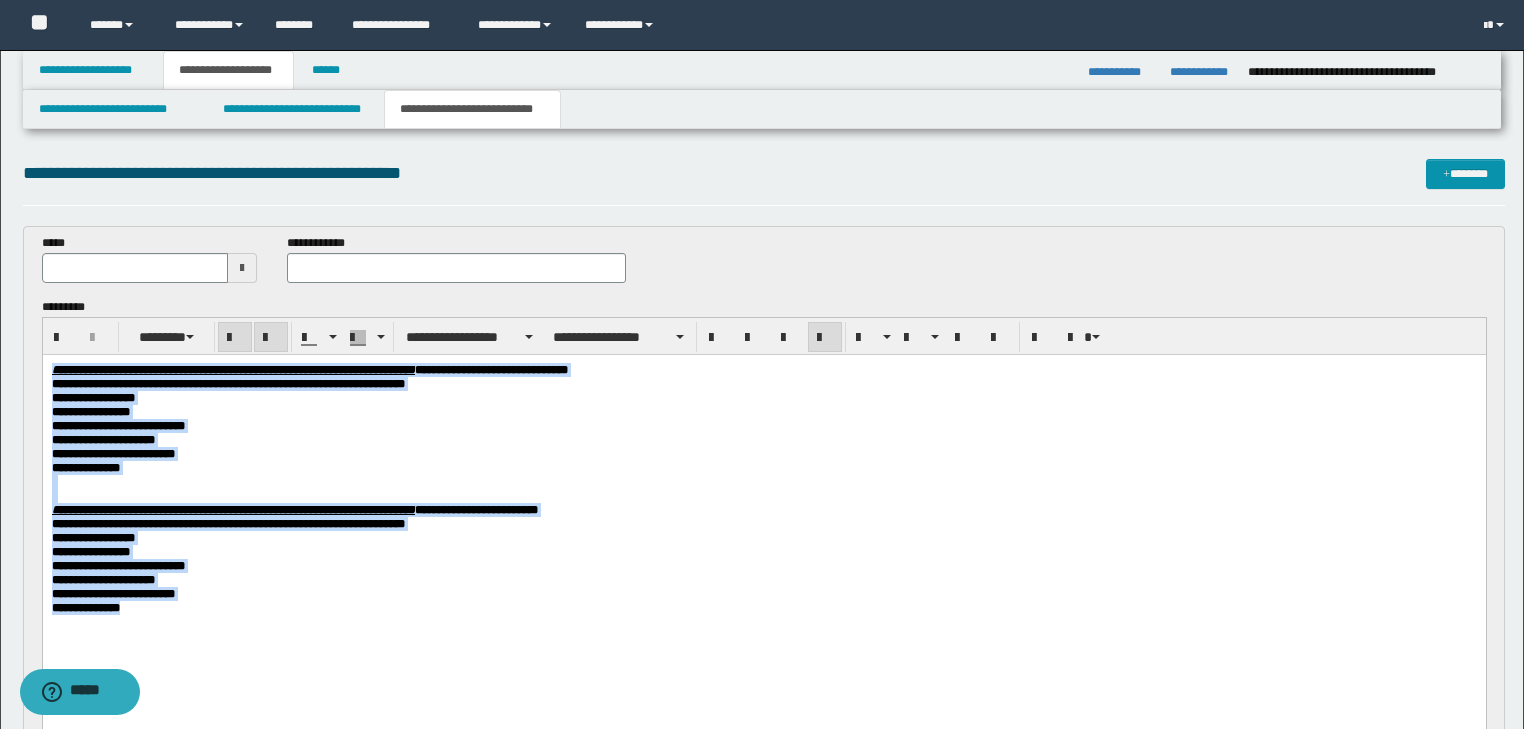 drag, startPoint x: 49, startPoint y: 366, endPoint x: 347, endPoint y: 603, distance: 380.7532 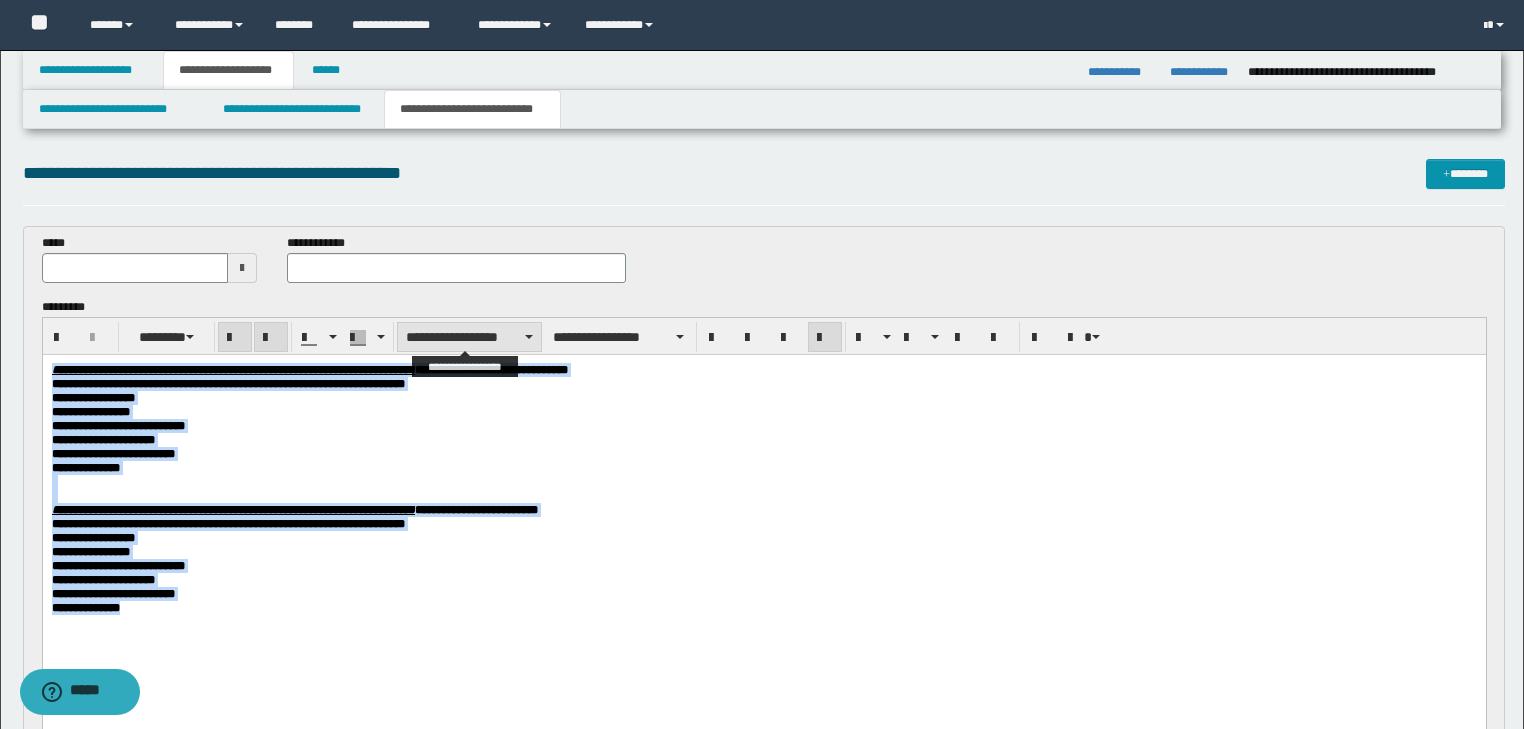 click on "**********" at bounding box center (469, 337) 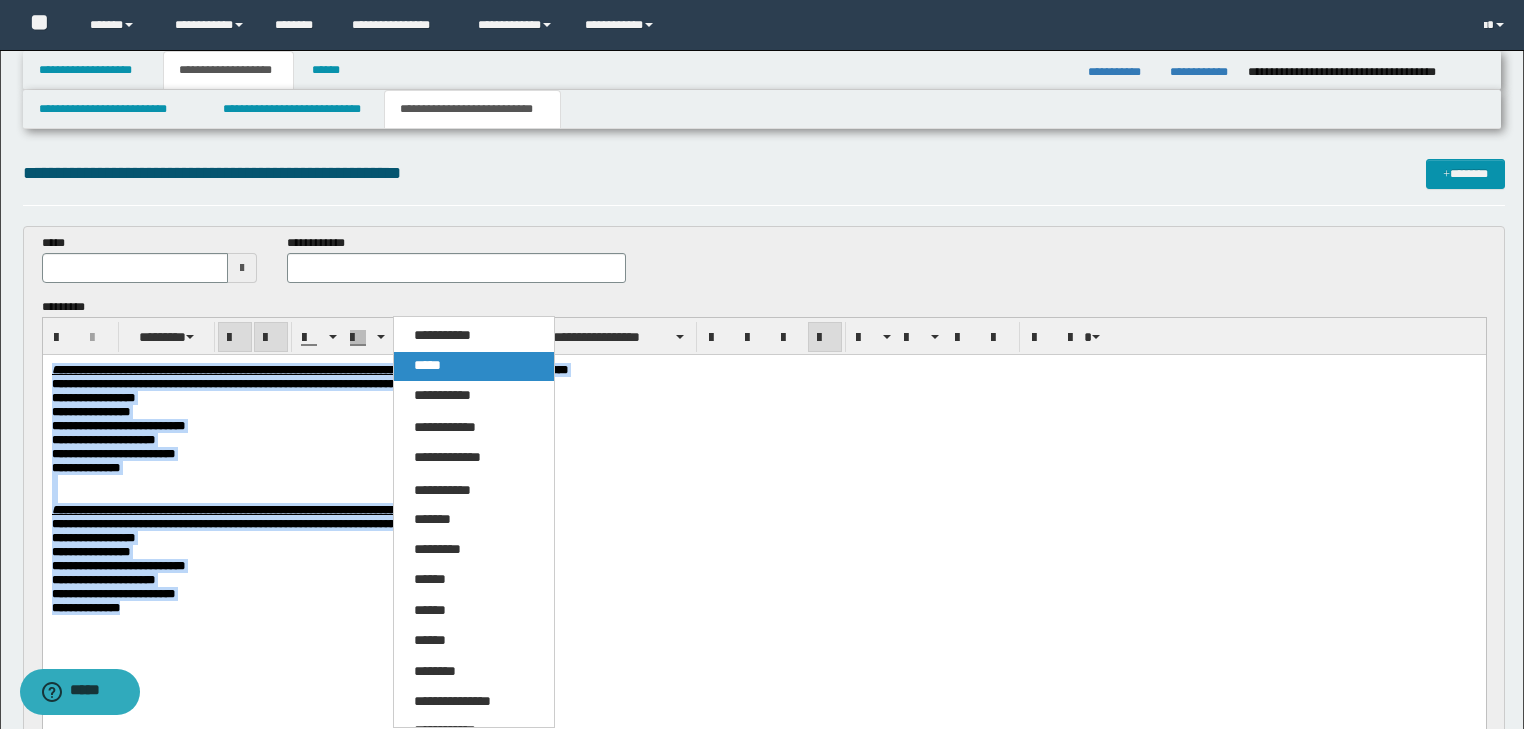 click on "*****" at bounding box center [474, 366] 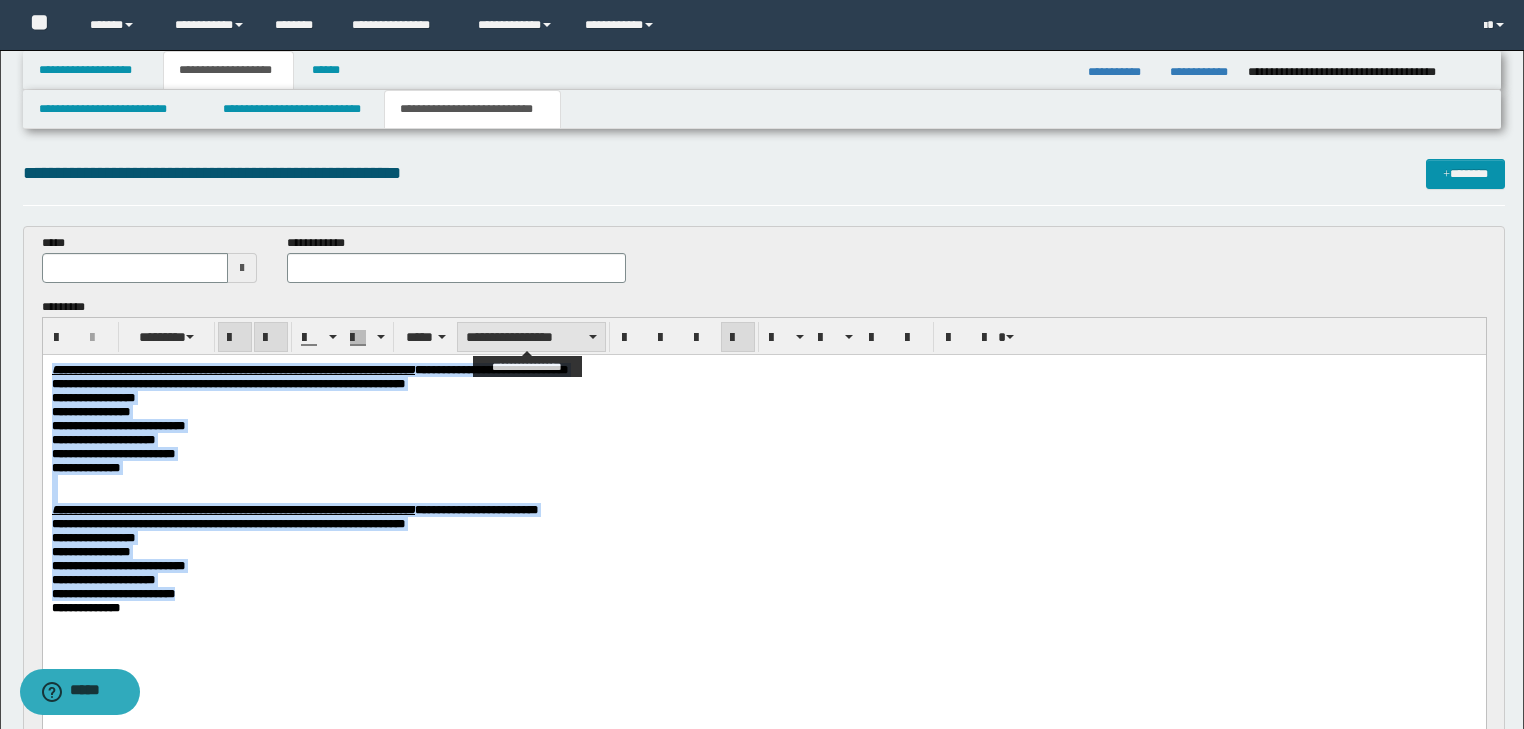 click on "**********" at bounding box center (531, 337) 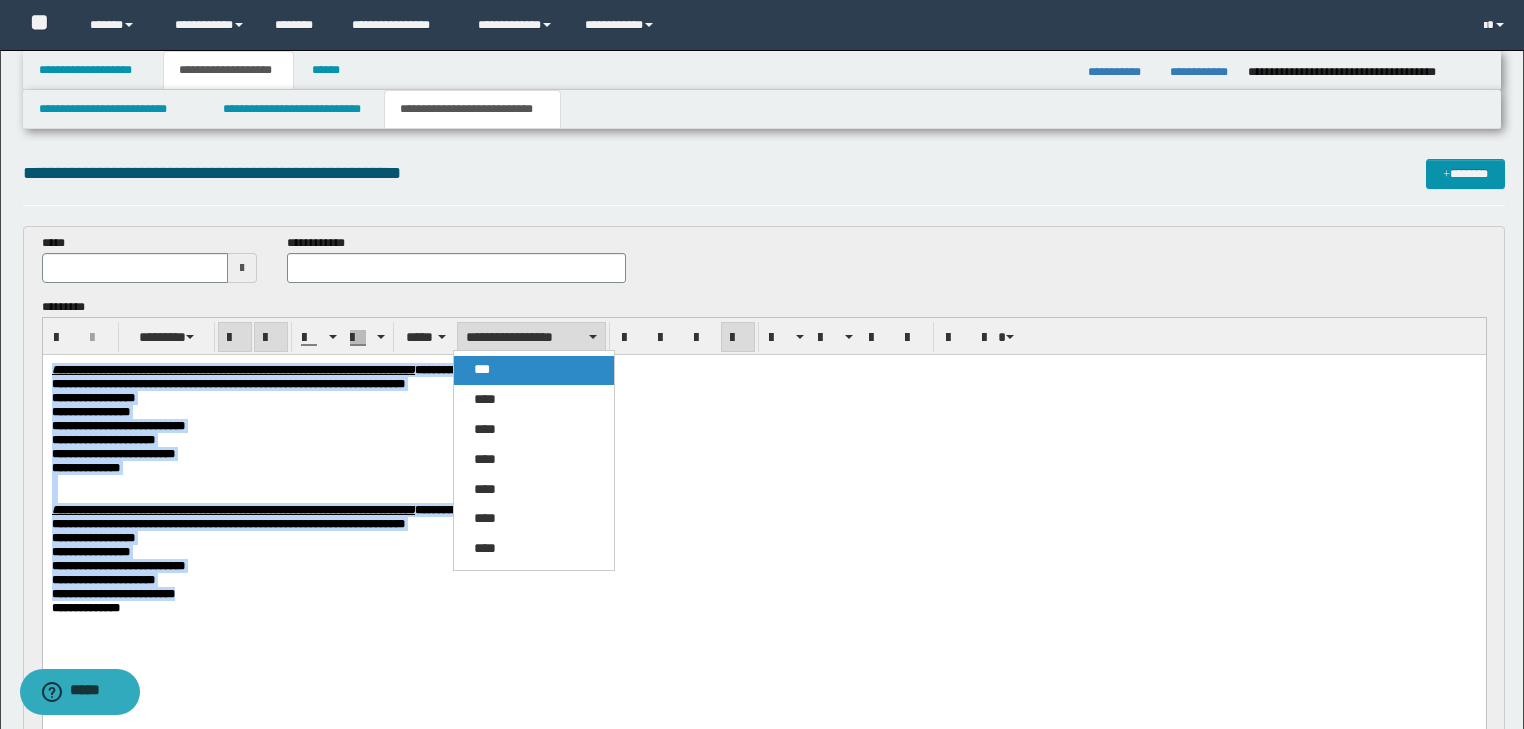 click on "***" at bounding box center (534, 370) 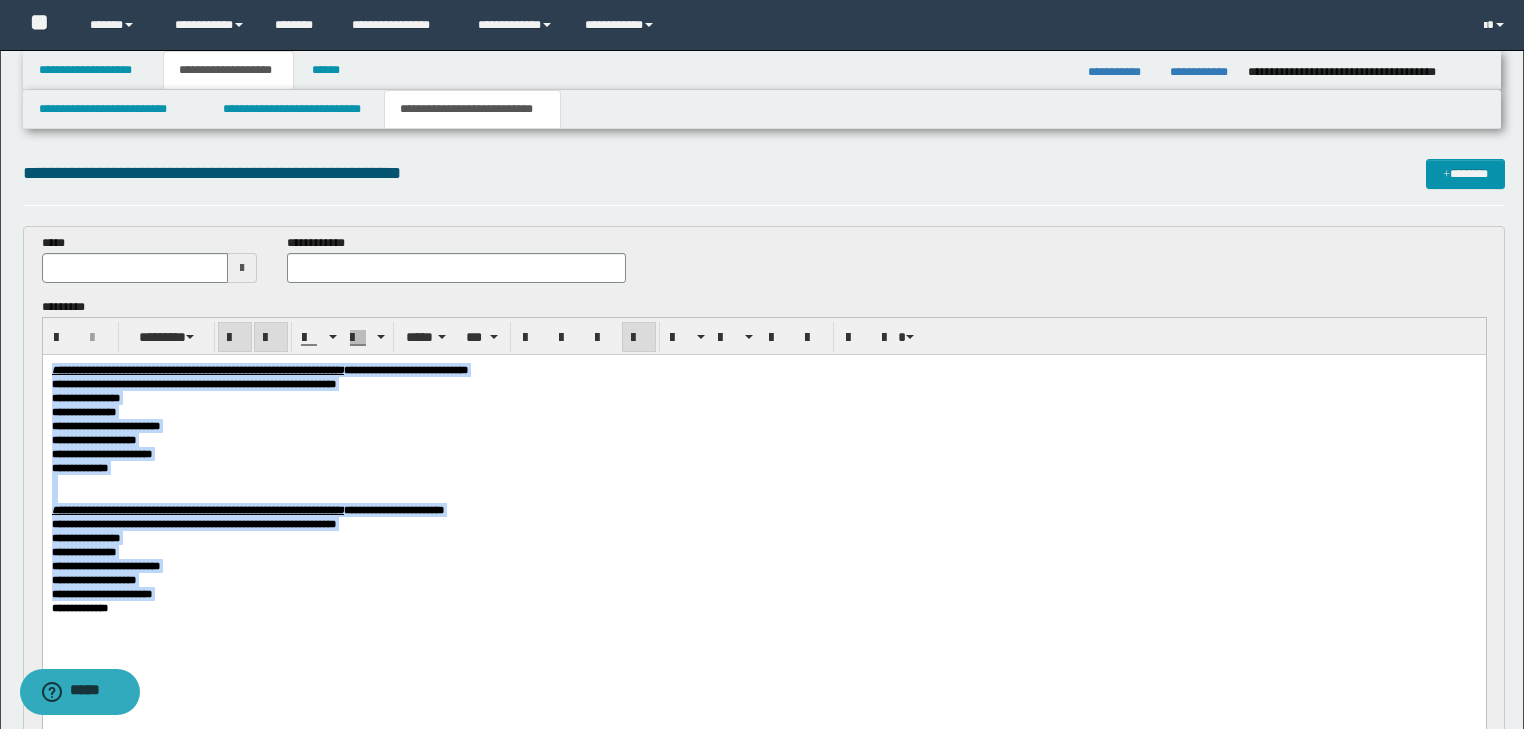 click at bounding box center [639, 338] 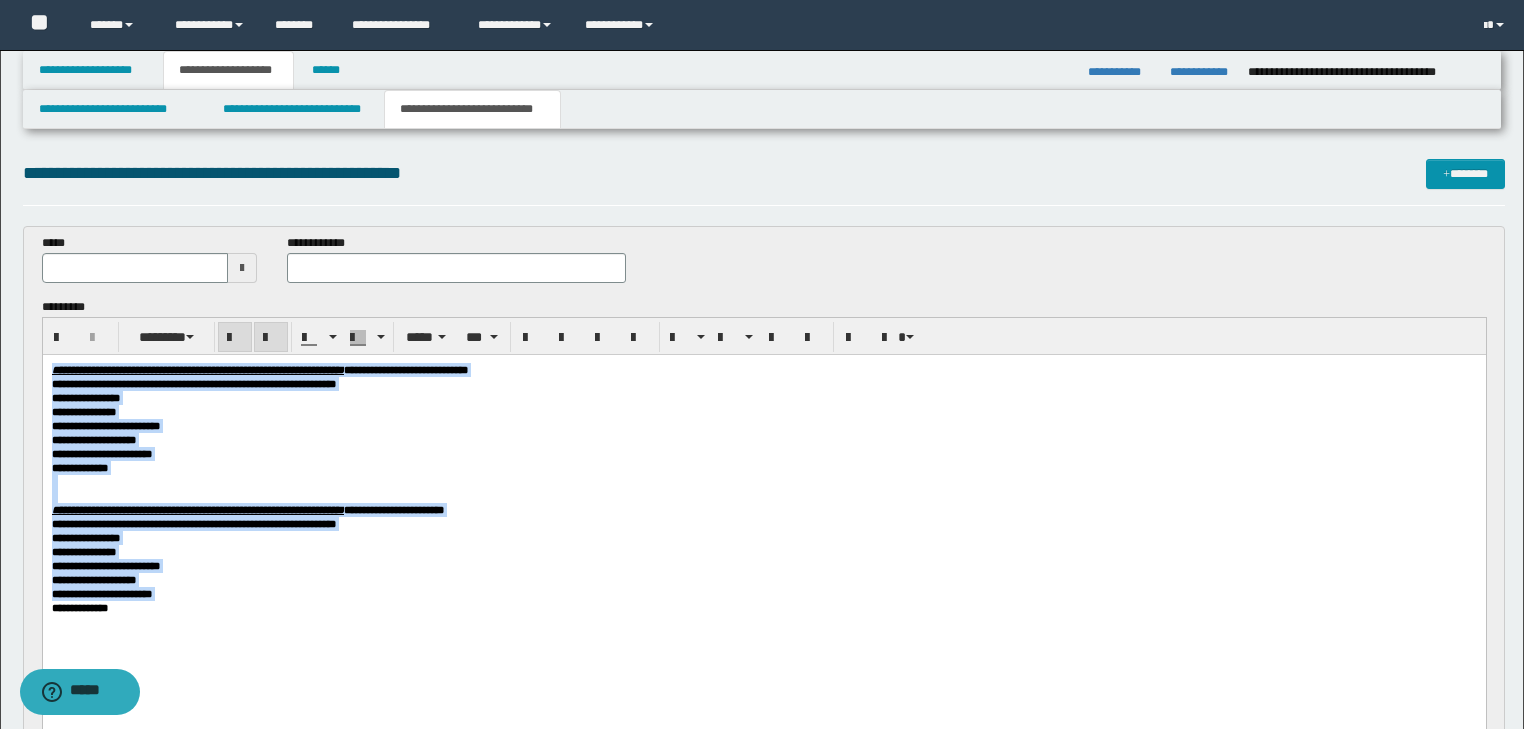 click on "**********" at bounding box center (763, 411) 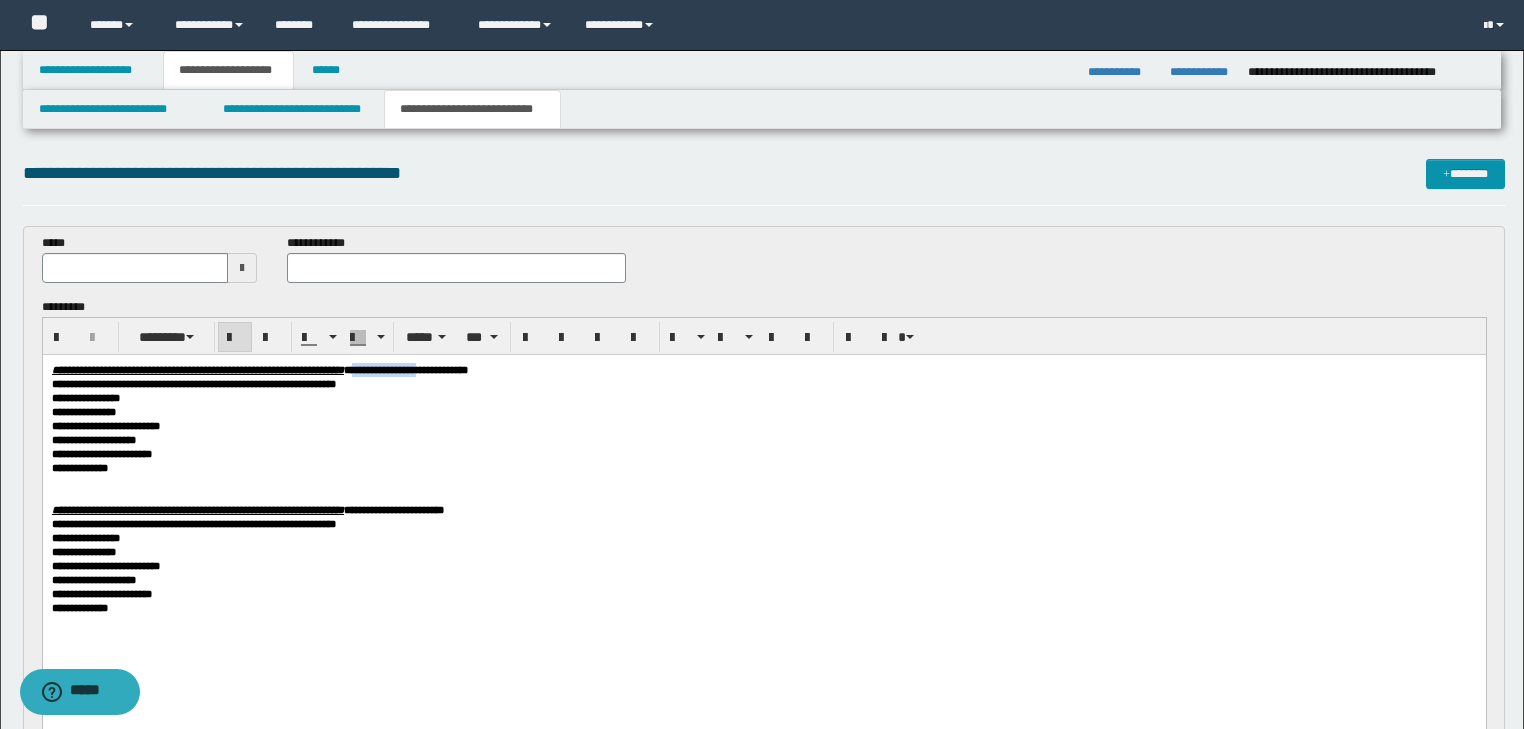 drag, startPoint x: 518, startPoint y: 368, endPoint x: 598, endPoint y: 369, distance: 80.00625 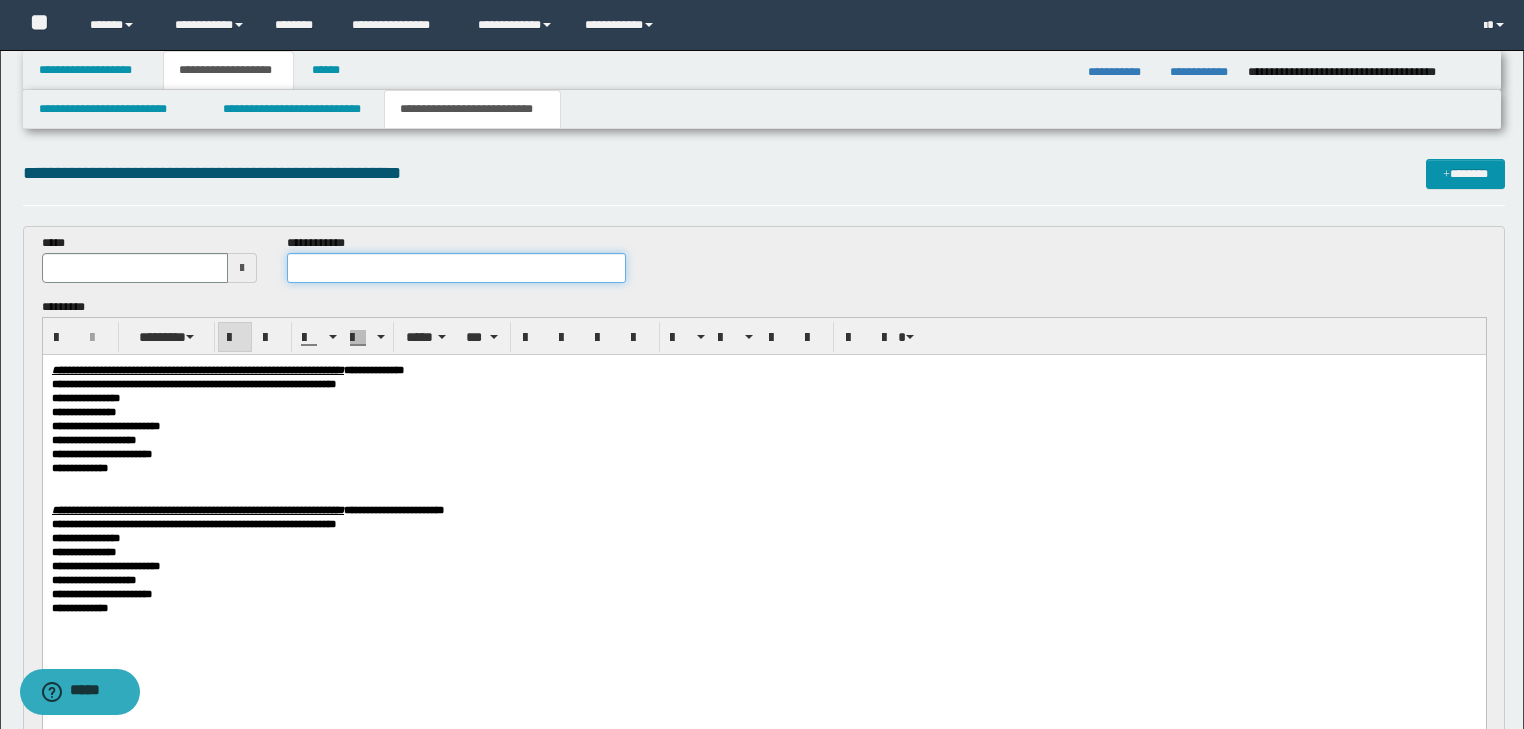 click at bounding box center (456, 268) 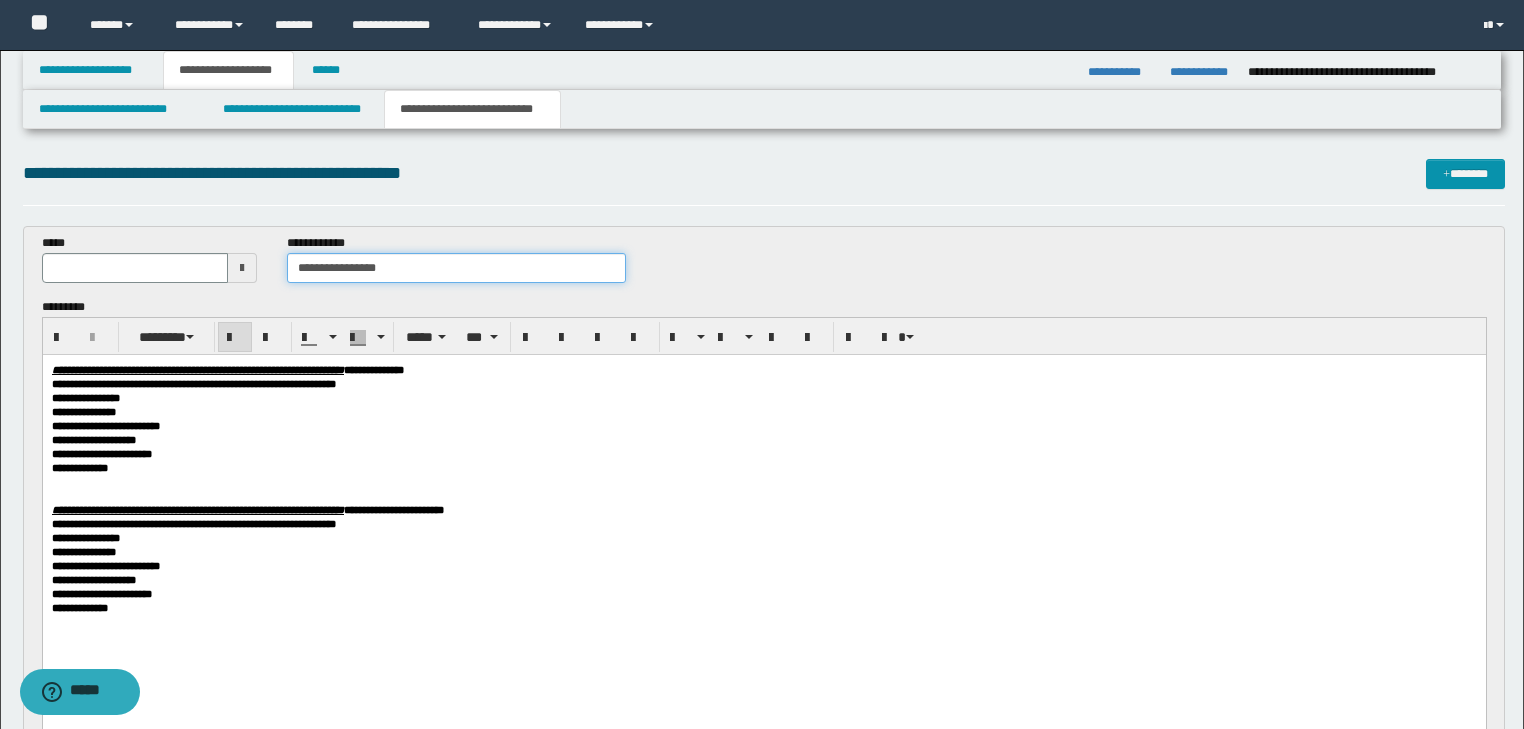 type on "**********" 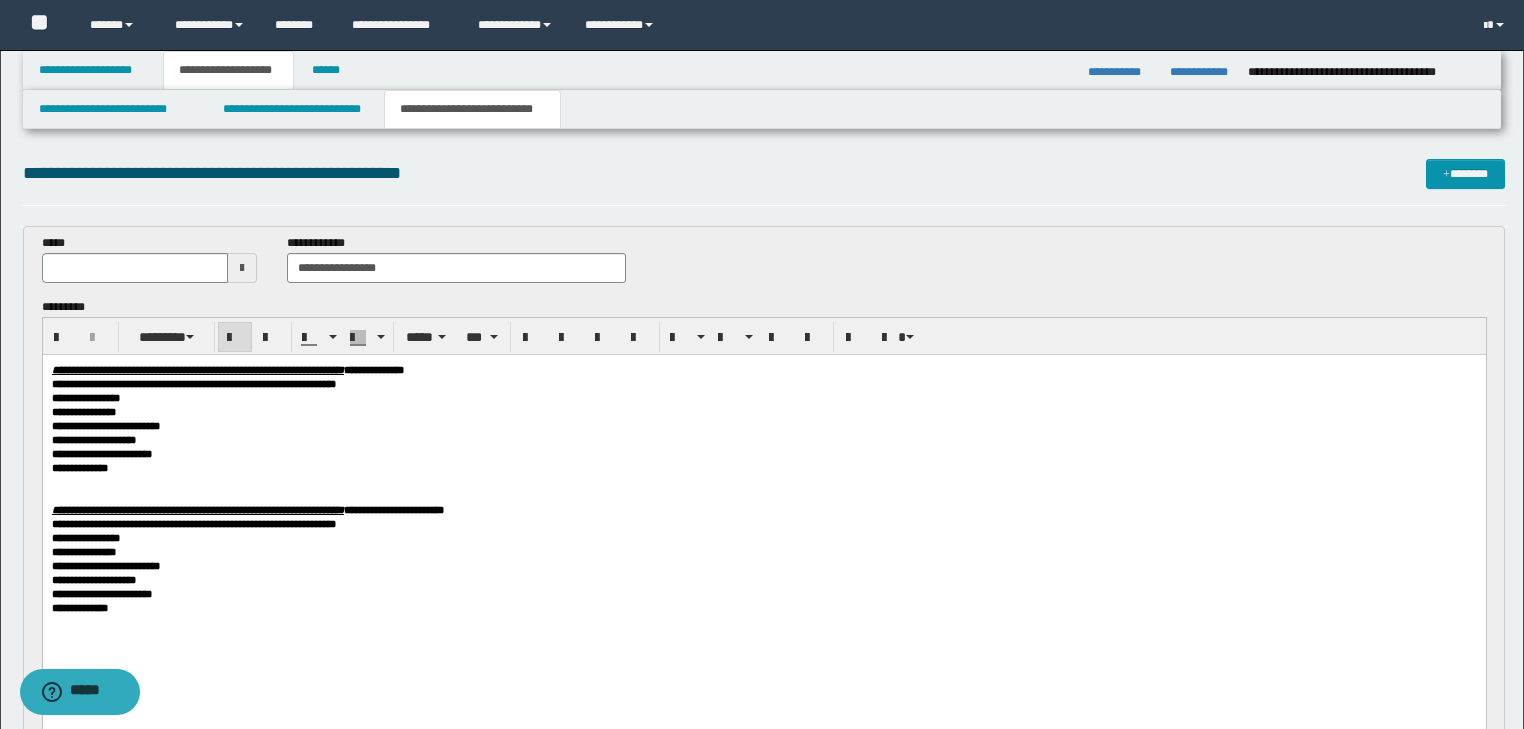 click on "**********" at bounding box center [763, 467] 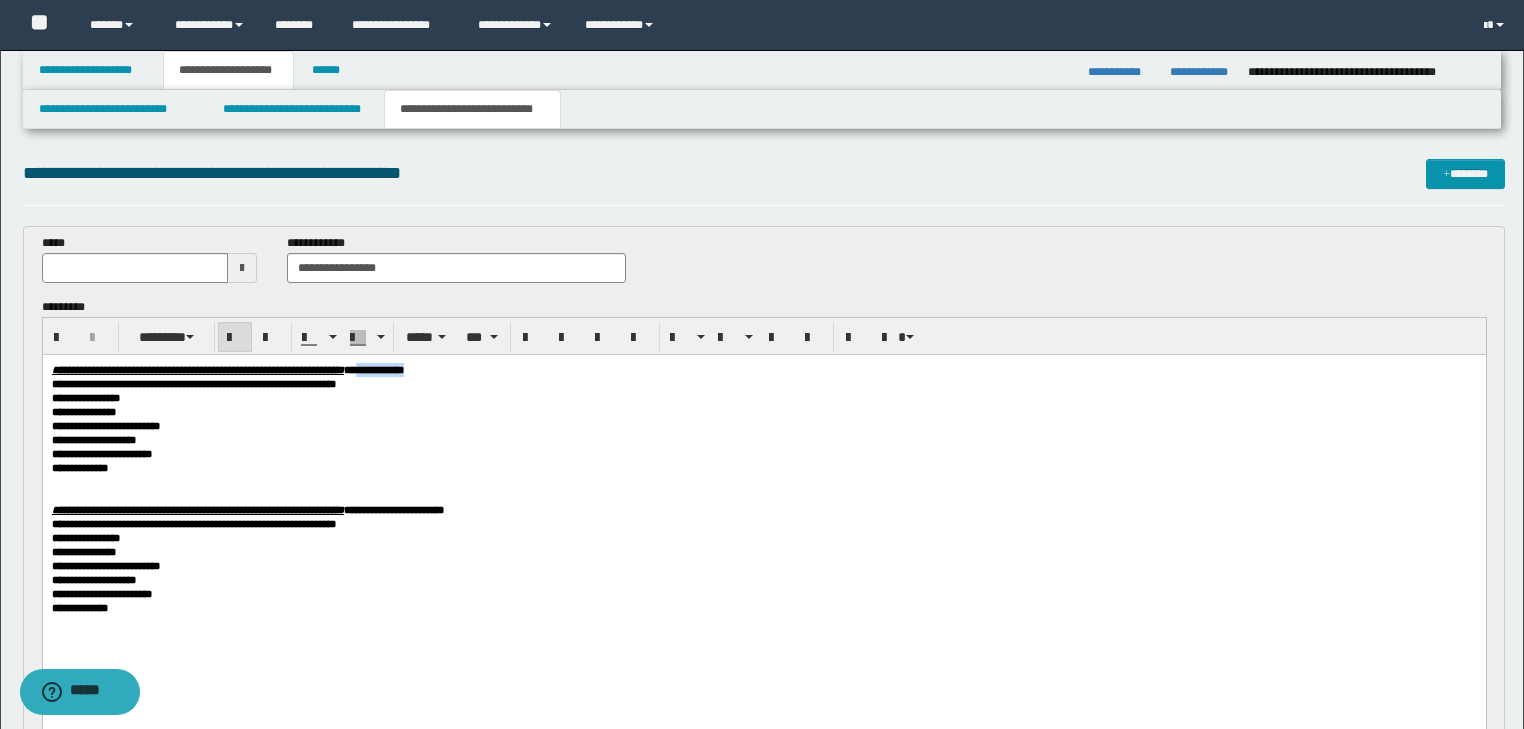 drag, startPoint x: 513, startPoint y: 370, endPoint x: 609, endPoint y: 374, distance: 96.0833 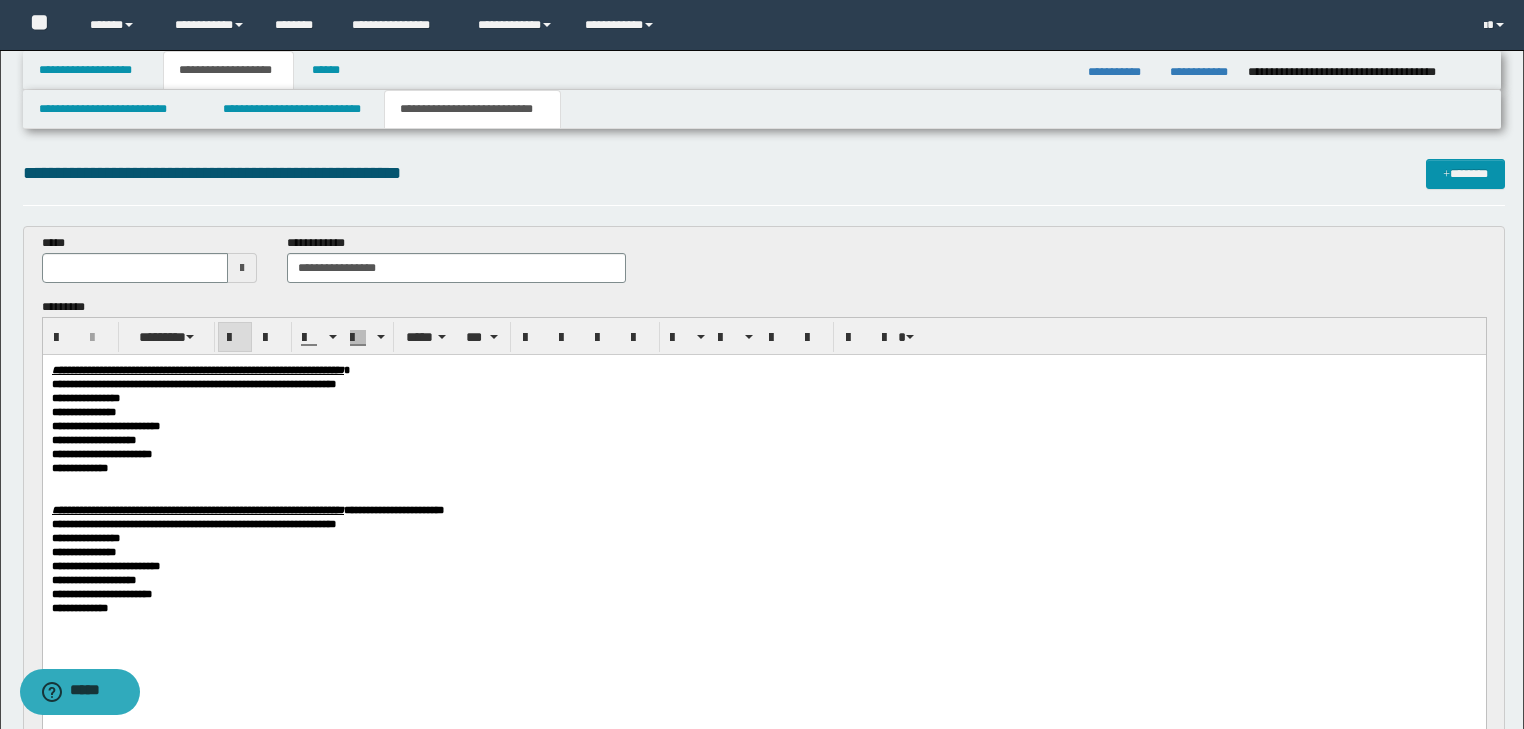 click on "*****" at bounding box center (150, 258) 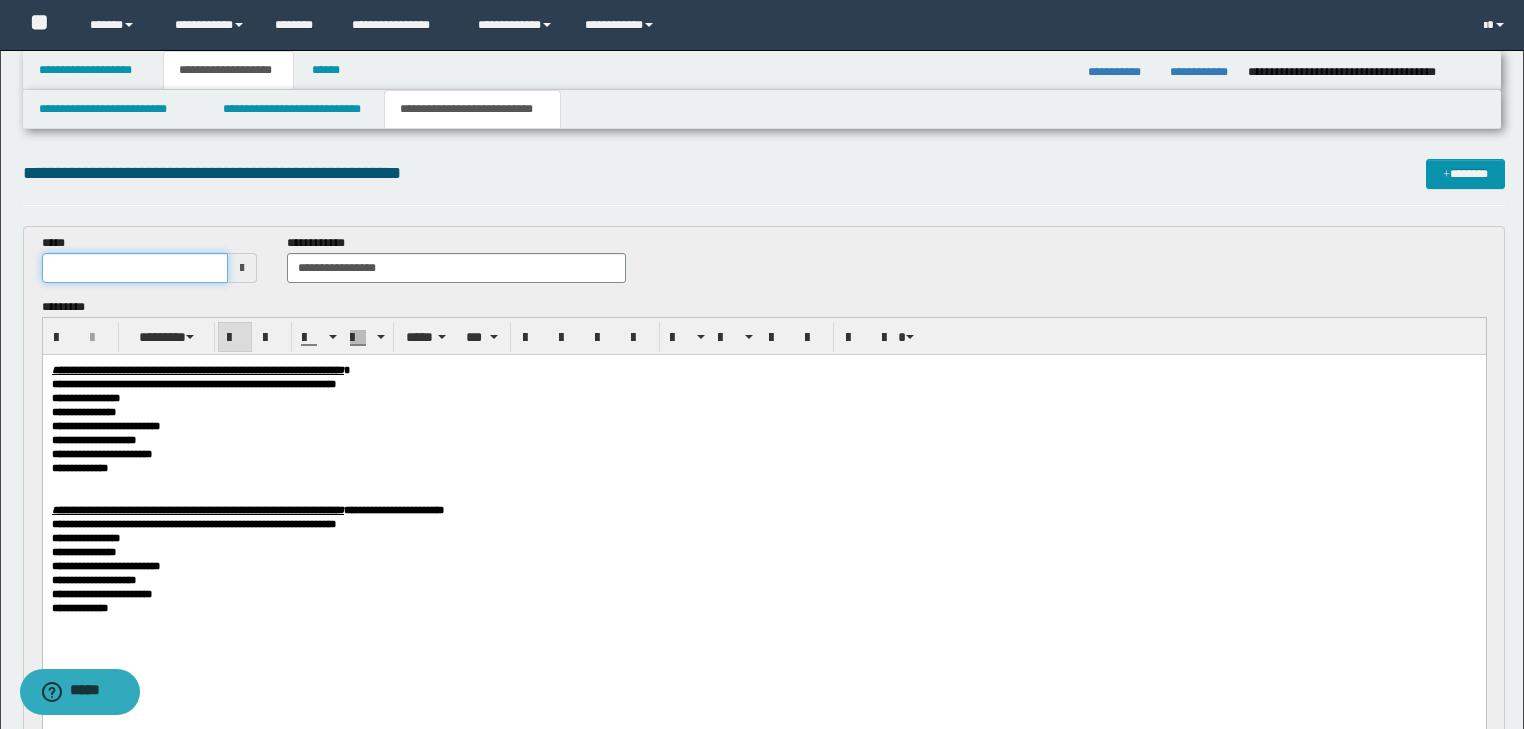 click at bounding box center (135, 268) 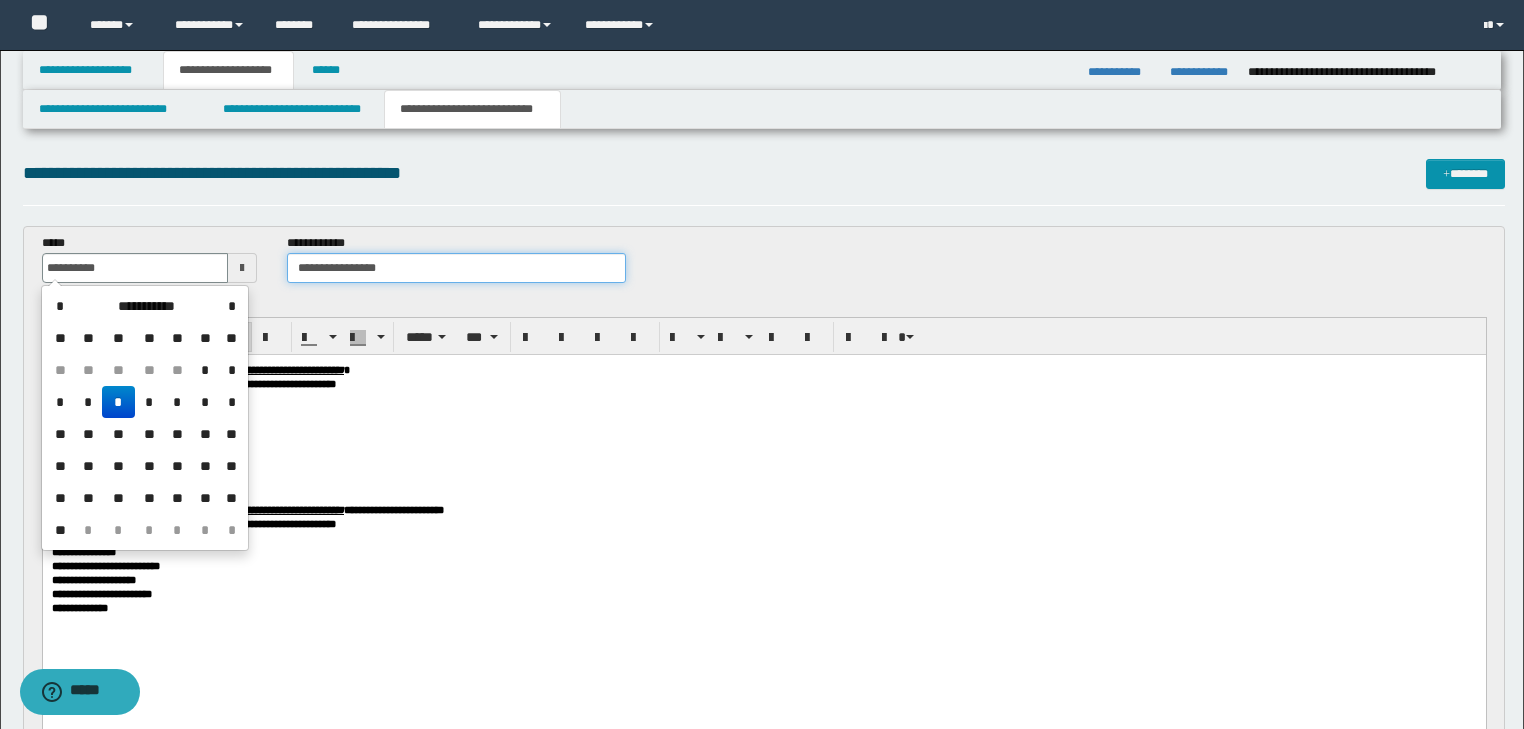 type on "**********" 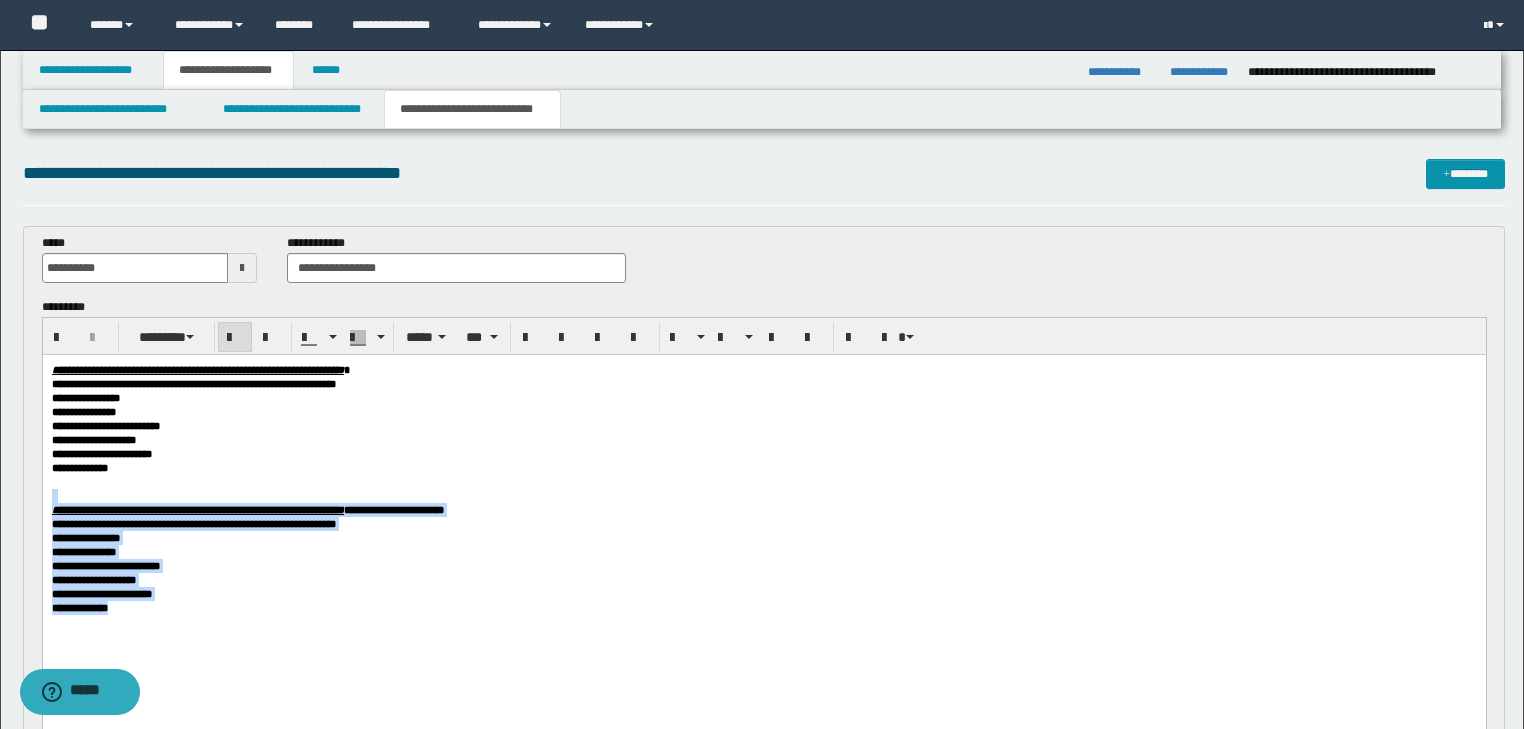 drag, startPoint x: 71, startPoint y: 503, endPoint x: 139, endPoint y: 662, distance: 172.93062 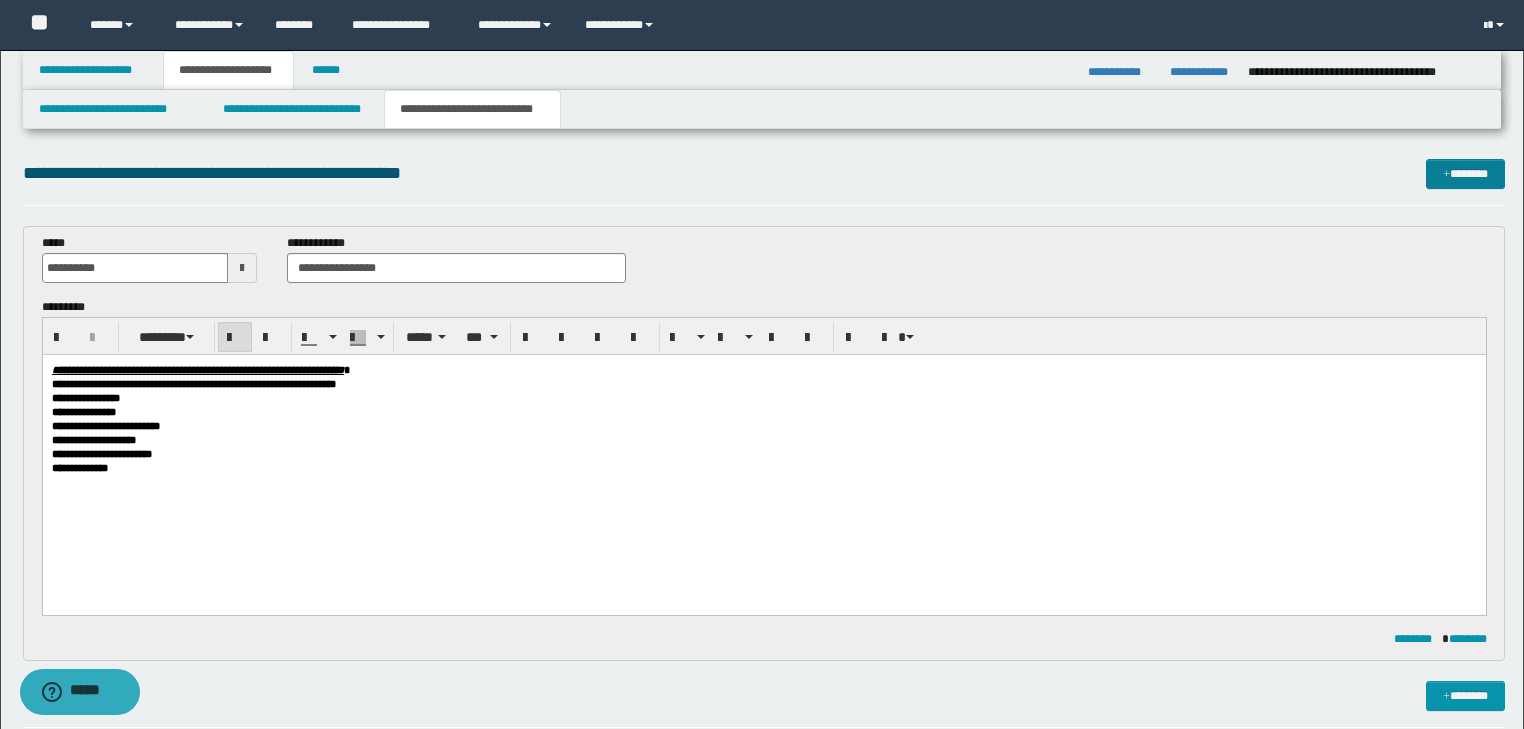 click on "*******" at bounding box center [1465, 174] 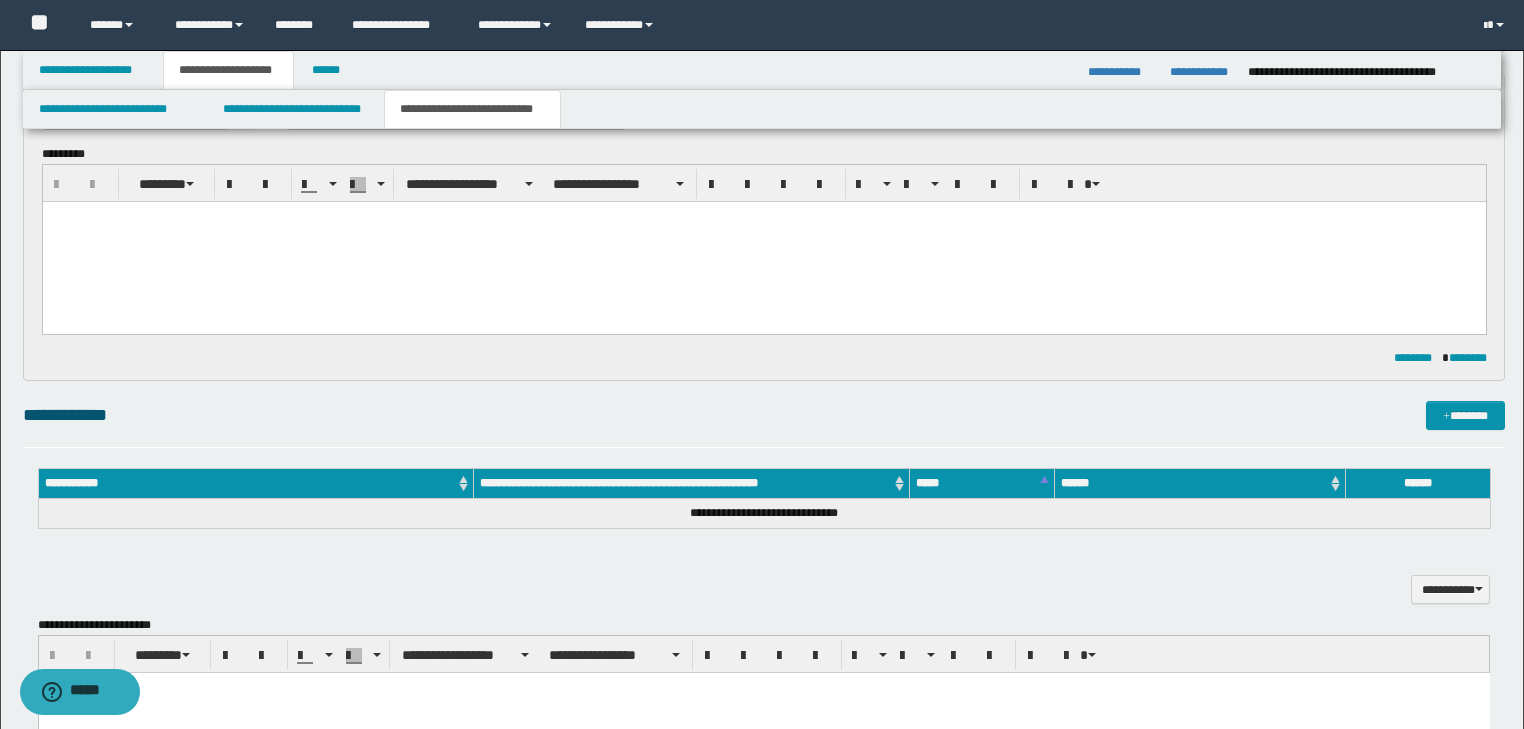 scroll, scrollTop: 0, scrollLeft: 0, axis: both 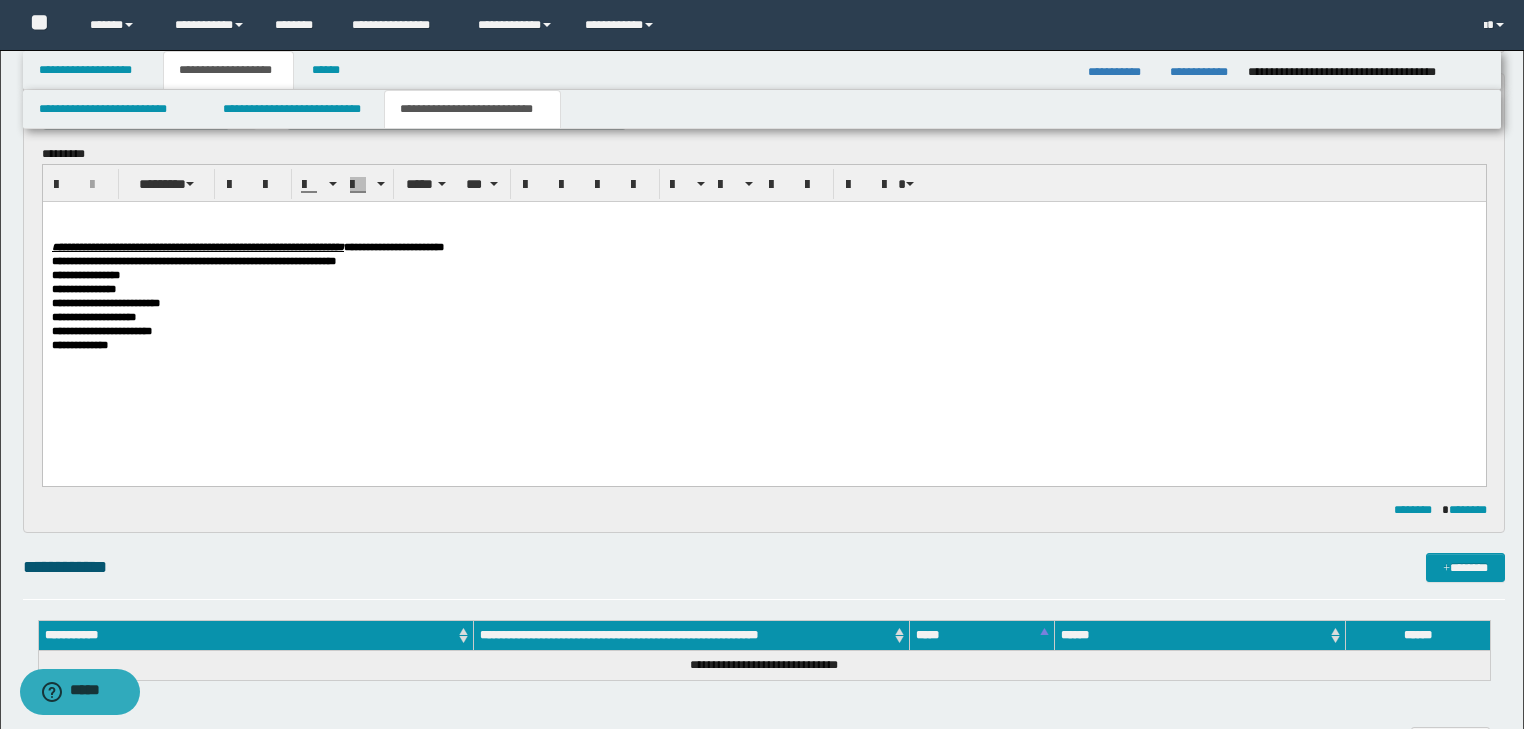 click on "**********" at bounding box center (197, 247) 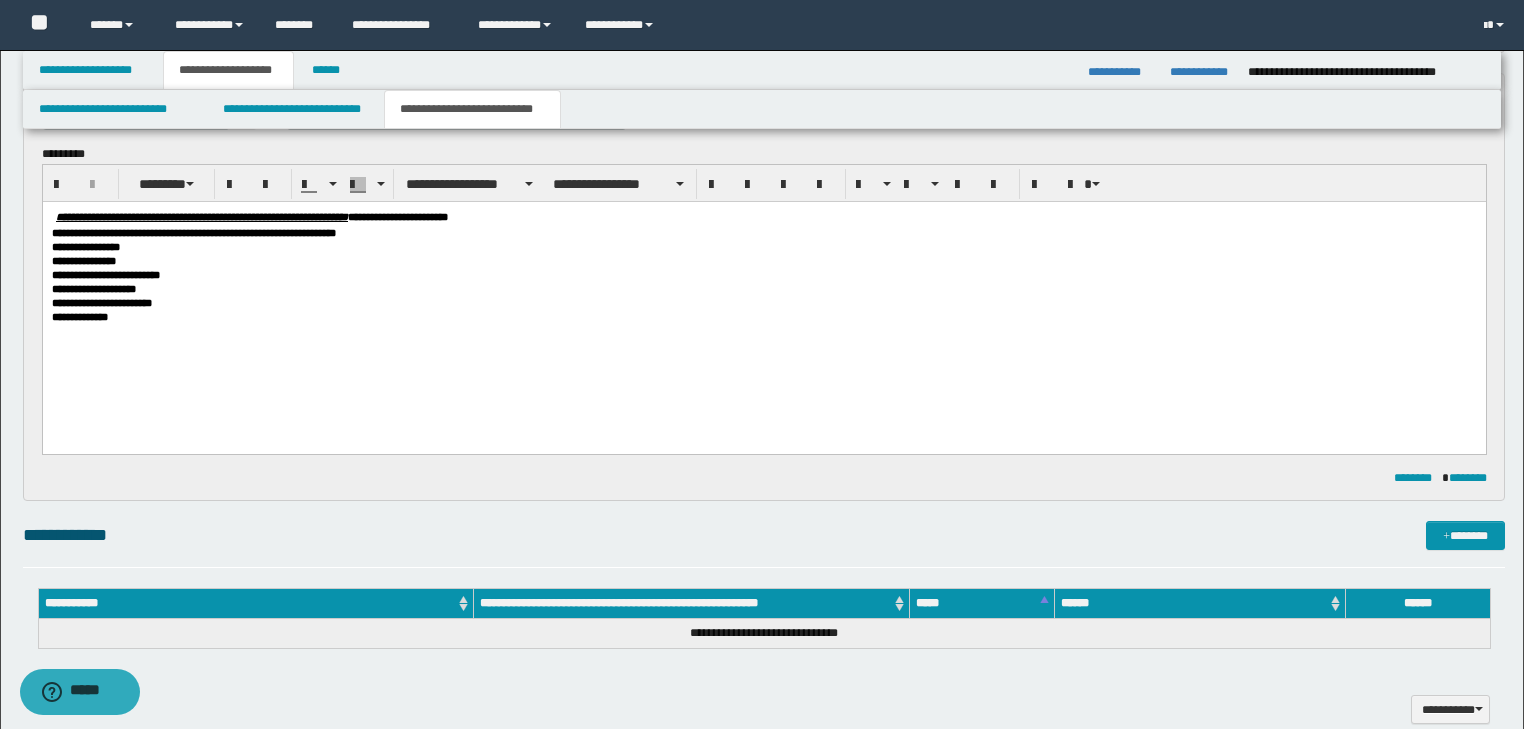click on "**********" at bounding box center [397, 217] 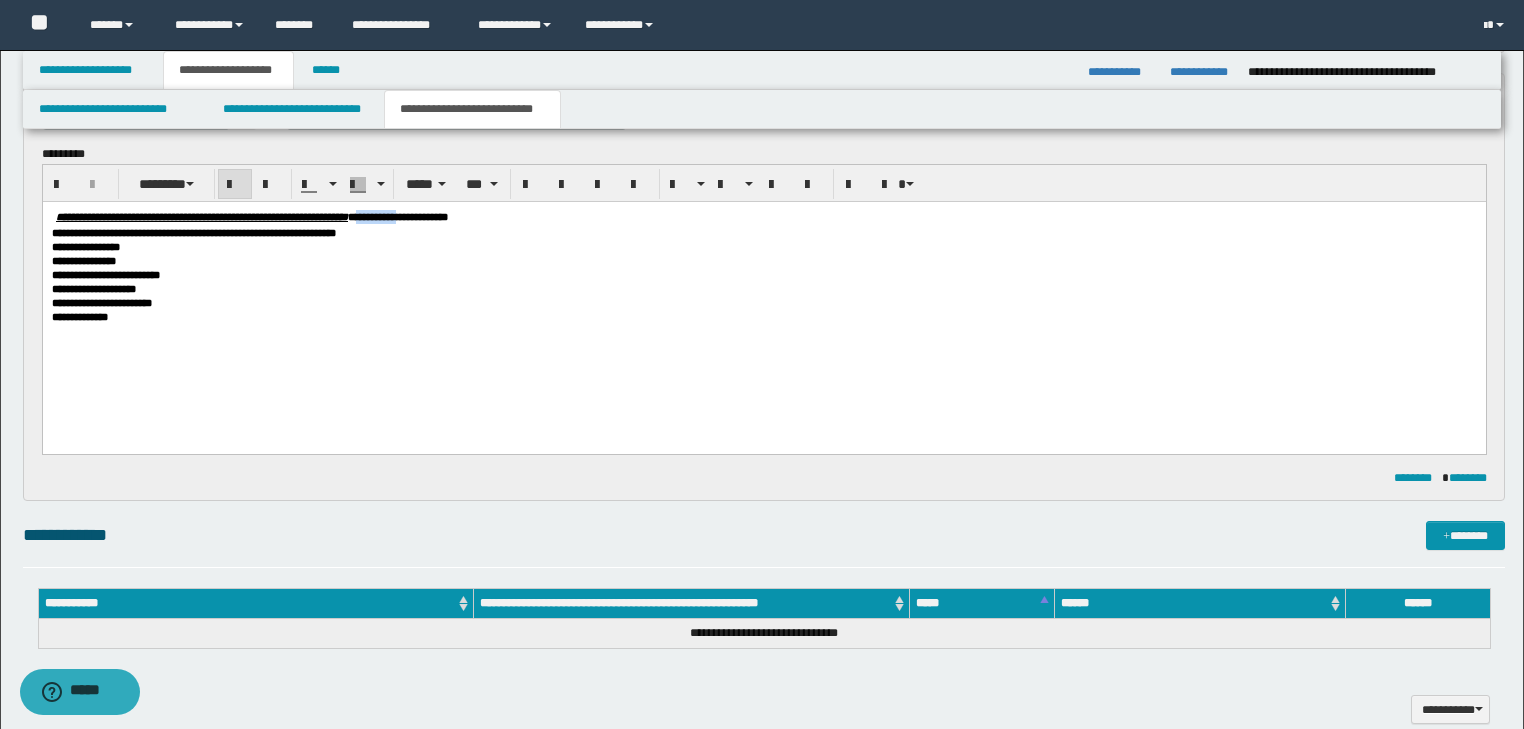 click on "**********" at bounding box center [397, 217] 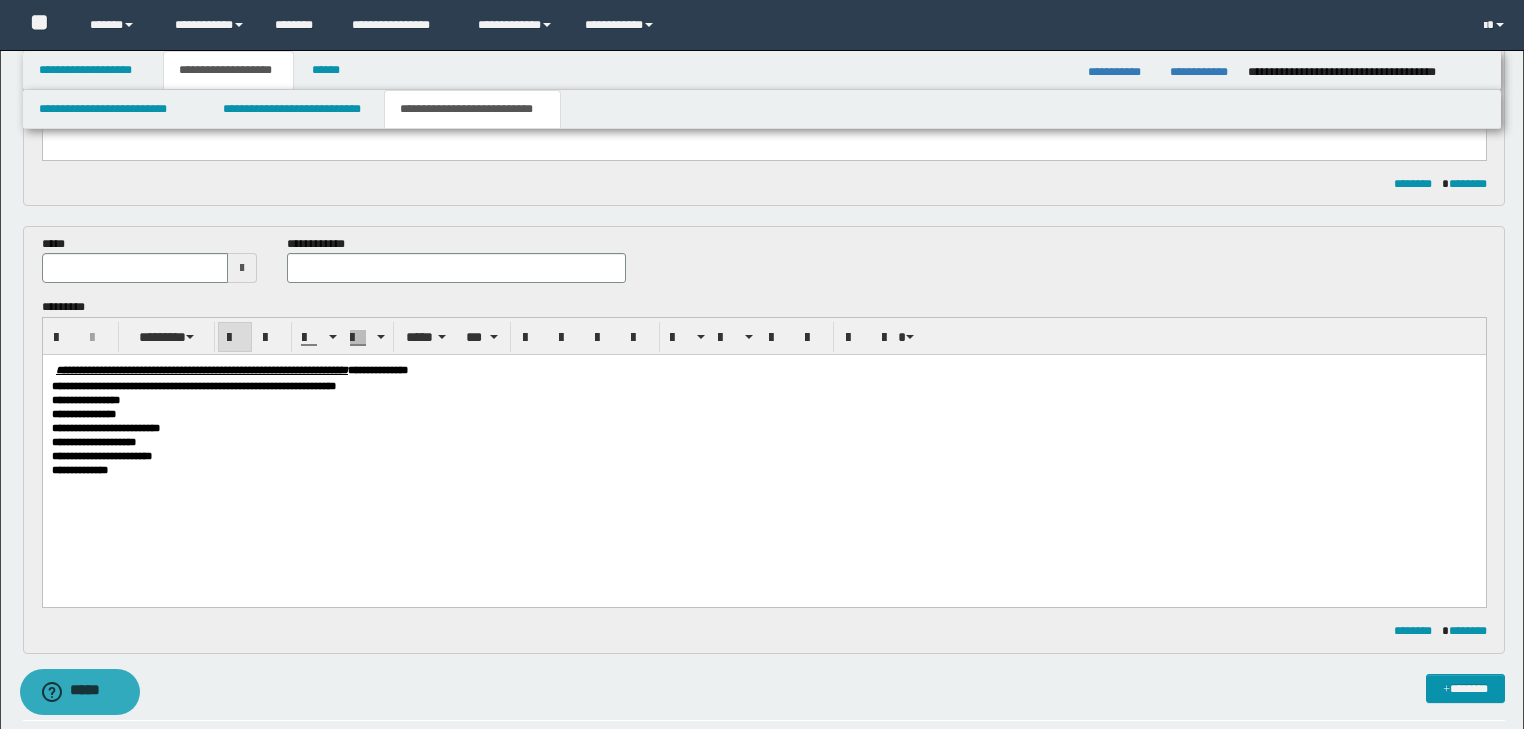 scroll, scrollTop: 448, scrollLeft: 0, axis: vertical 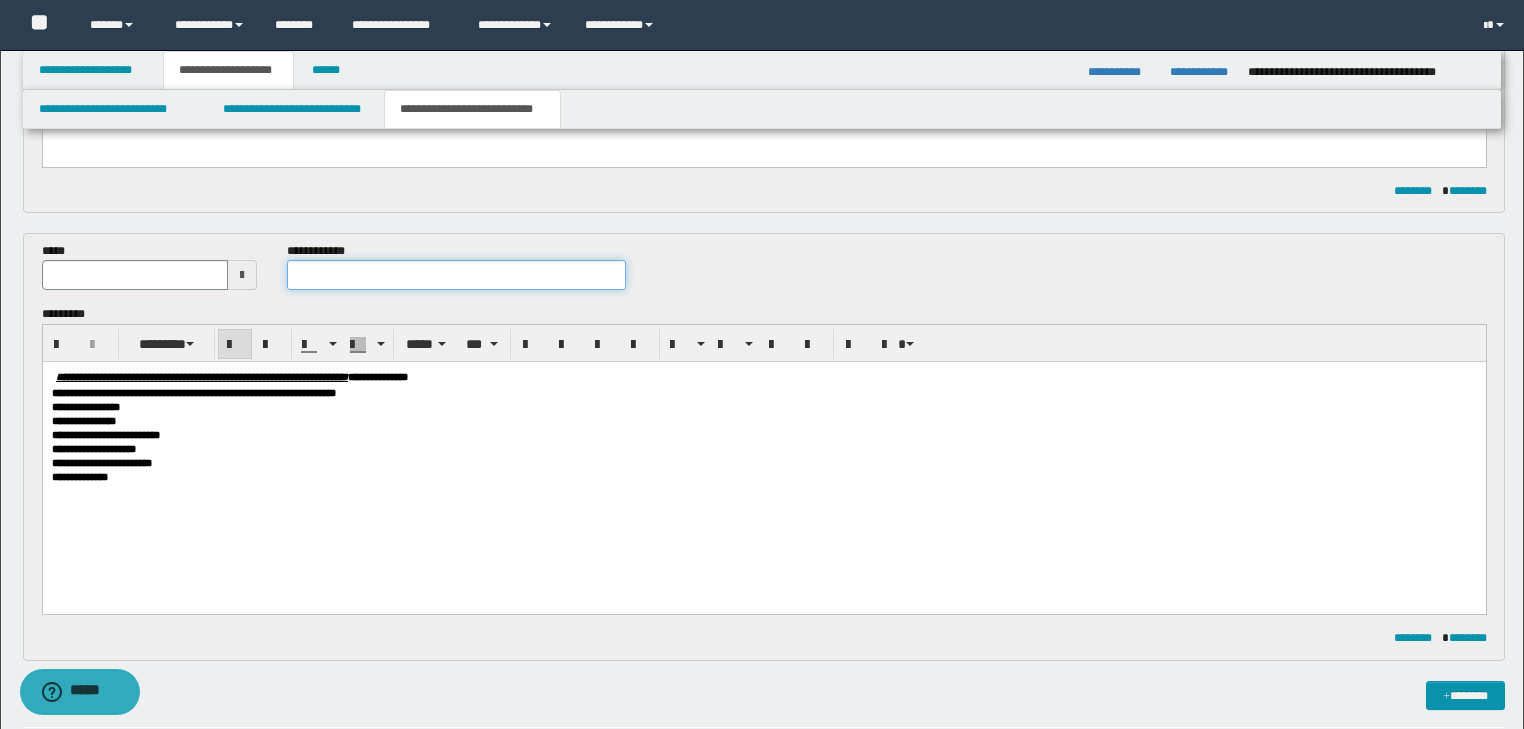 click at bounding box center [456, 275] 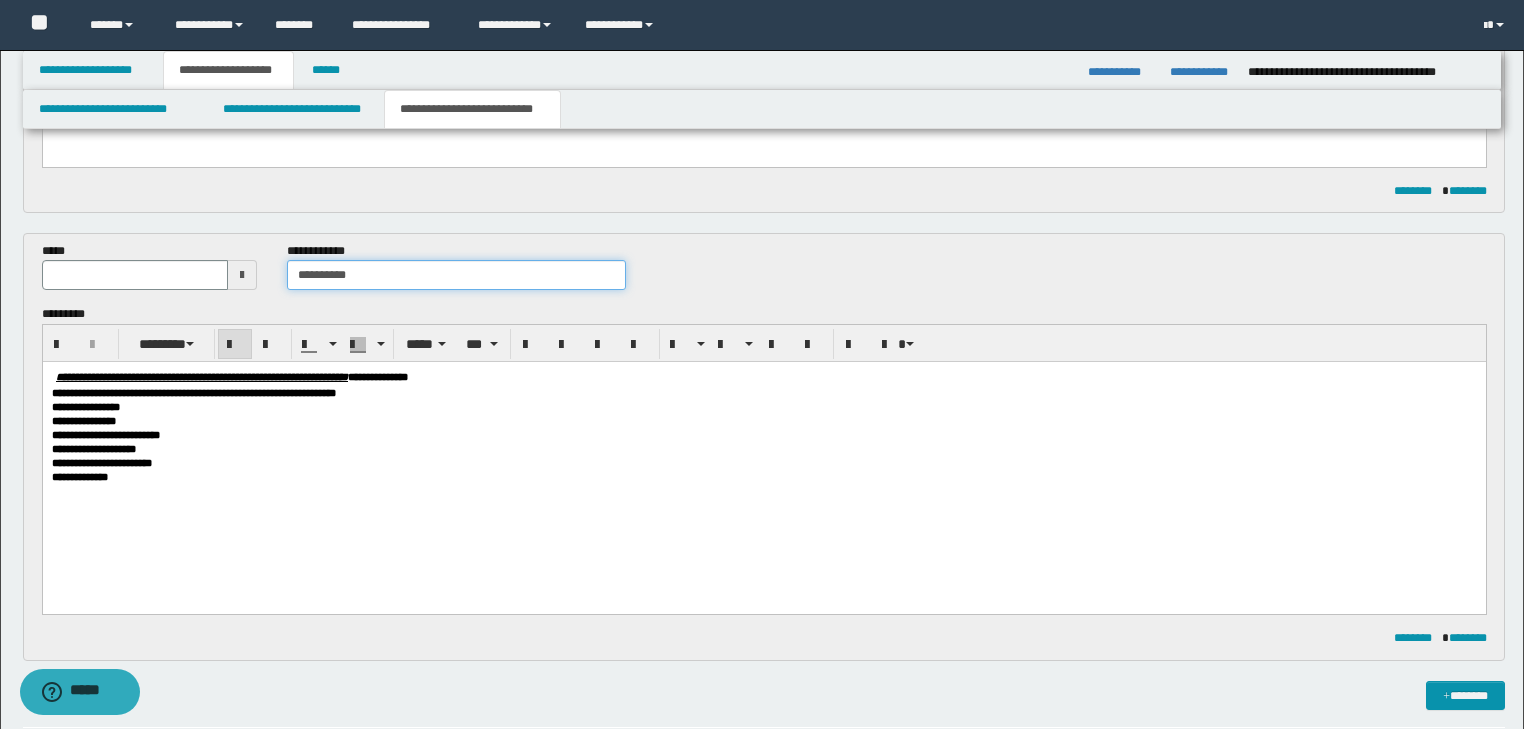 type on "**********" 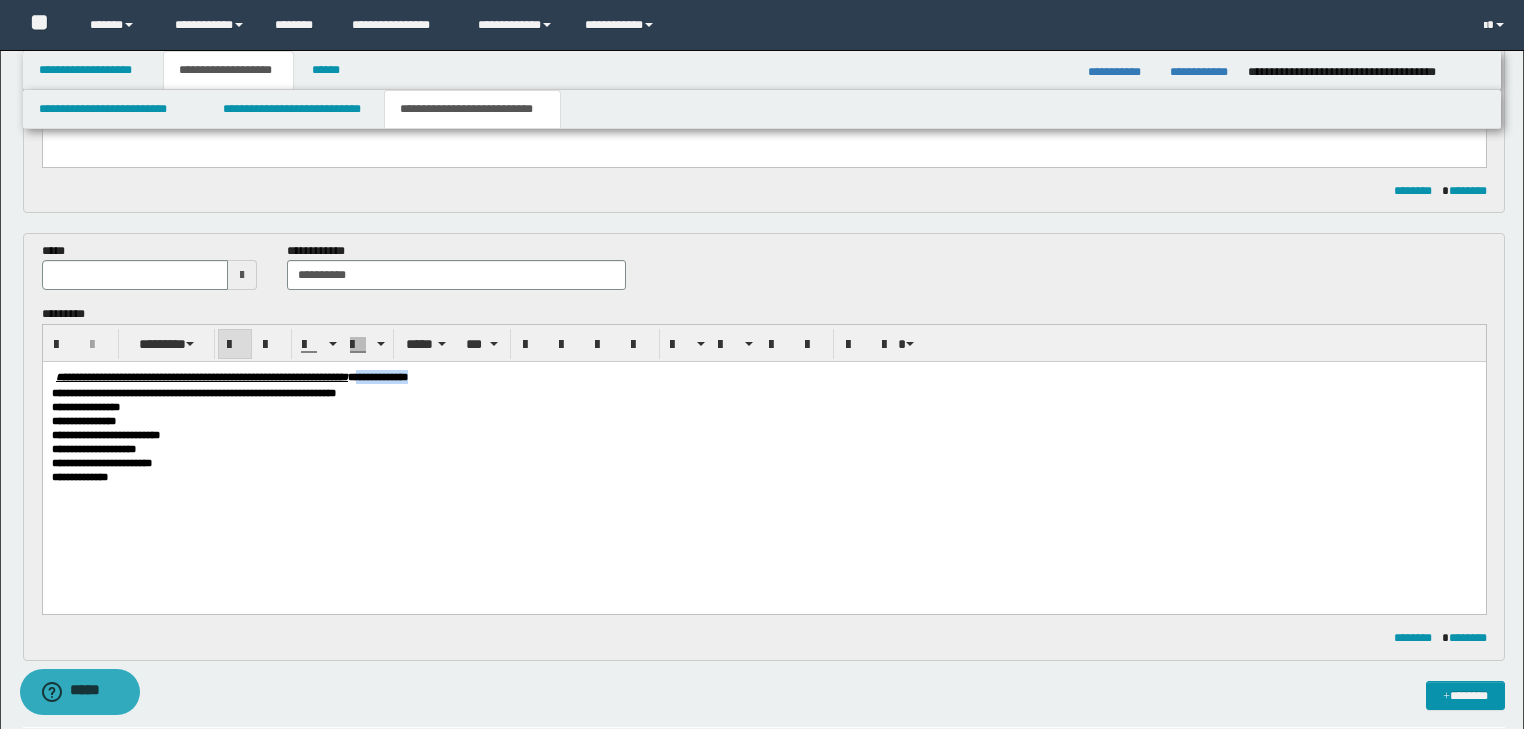 drag, startPoint x: 514, startPoint y: 379, endPoint x: 583, endPoint y: 378, distance: 69.00725 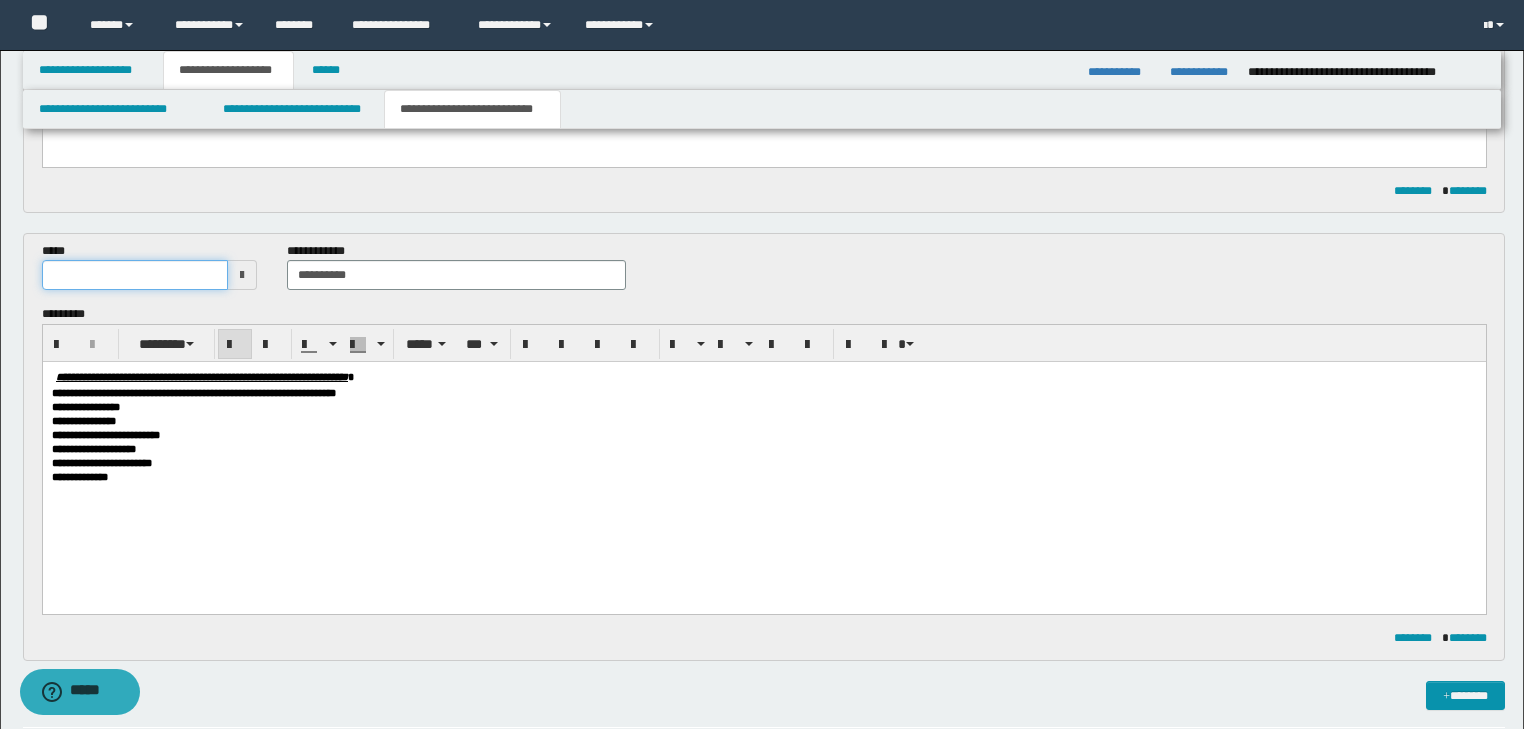click at bounding box center [135, 275] 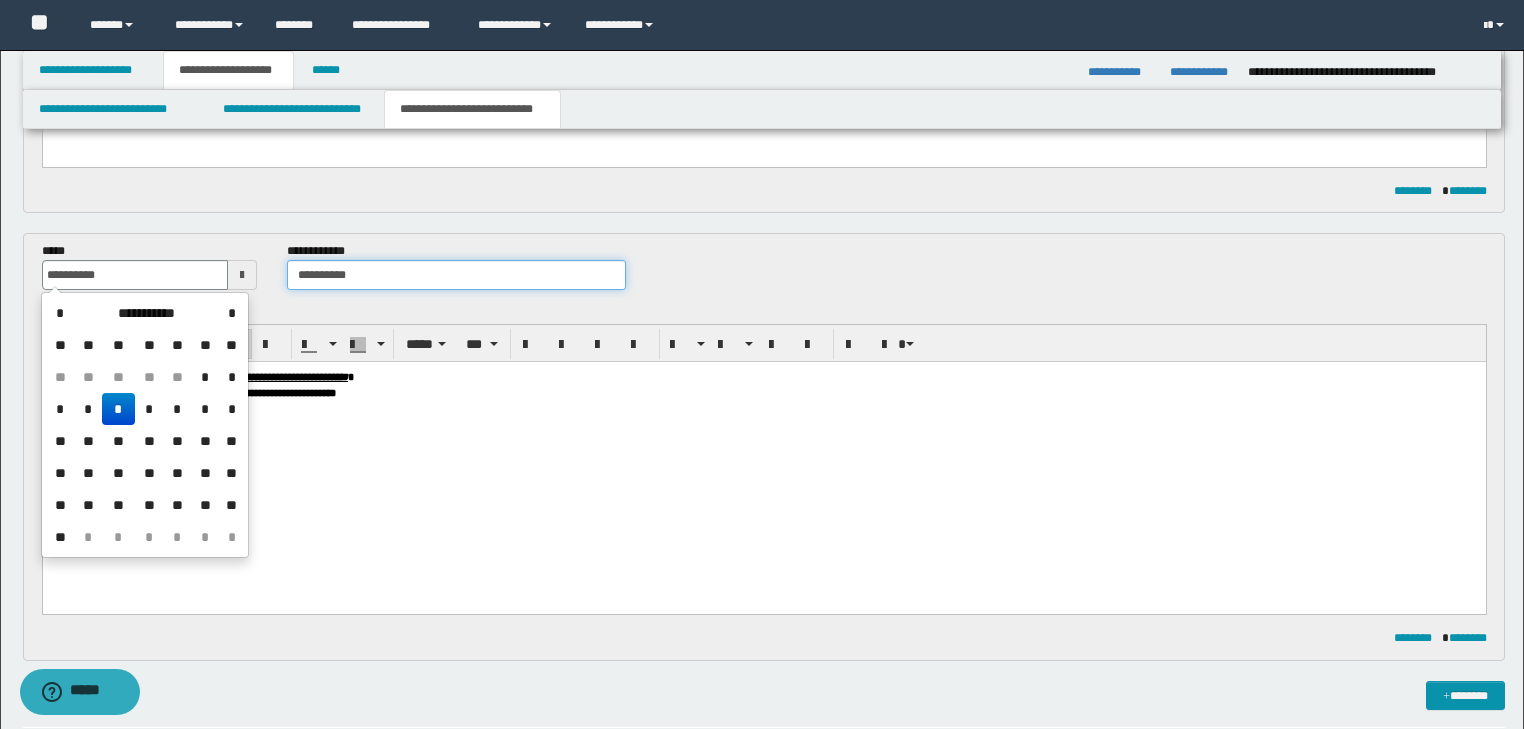 type on "**********" 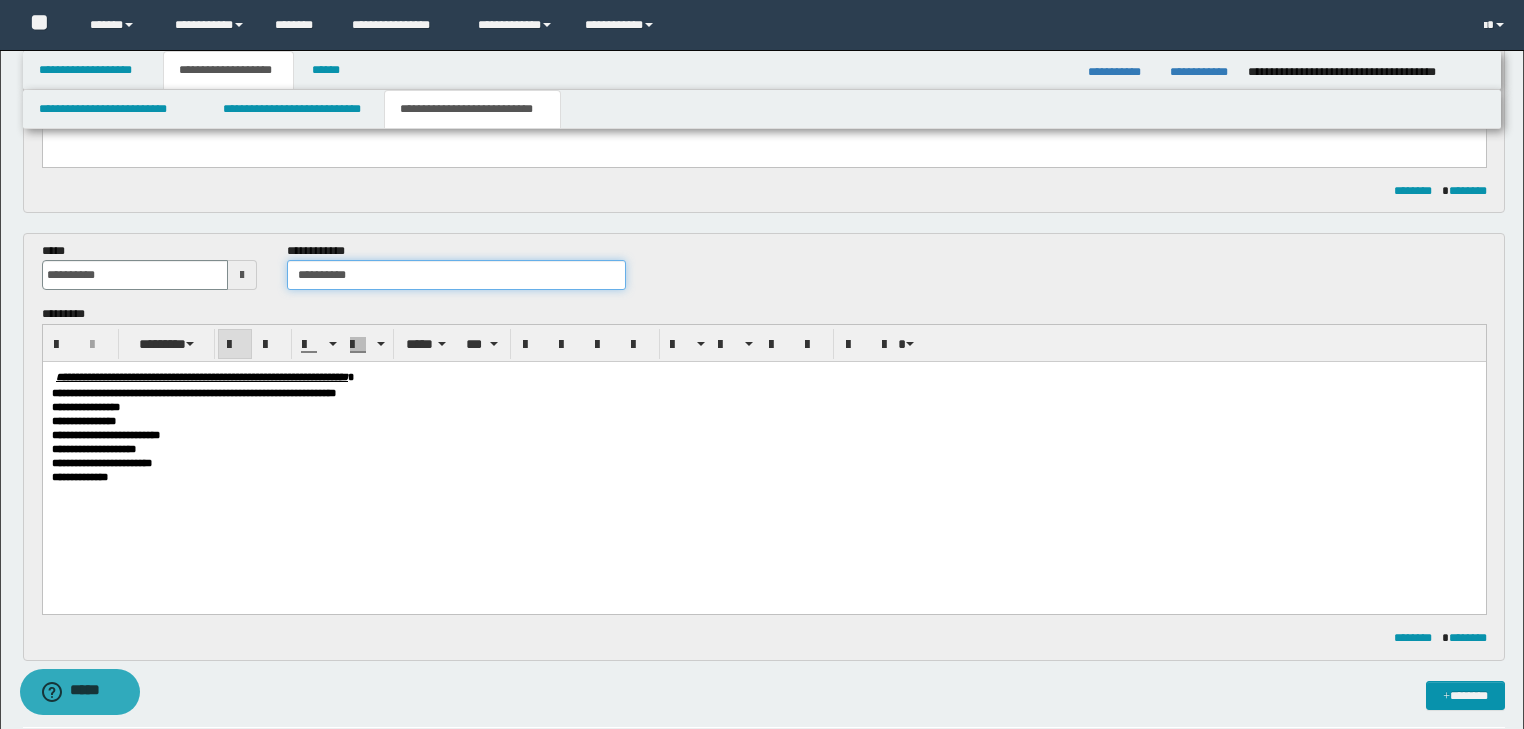 drag, startPoint x: 336, startPoint y: 281, endPoint x: 451, endPoint y: 284, distance: 115.03912 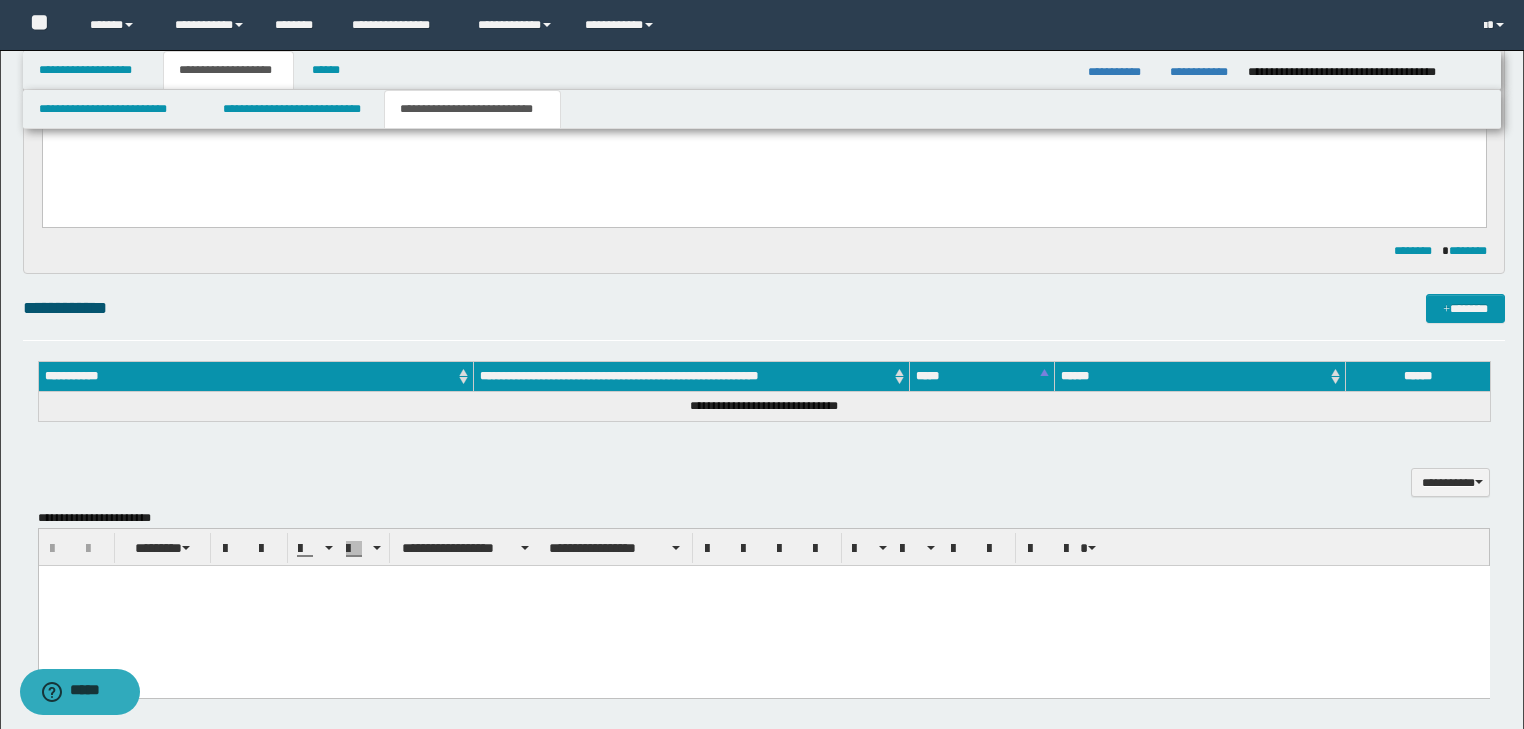 scroll, scrollTop: 928, scrollLeft: 0, axis: vertical 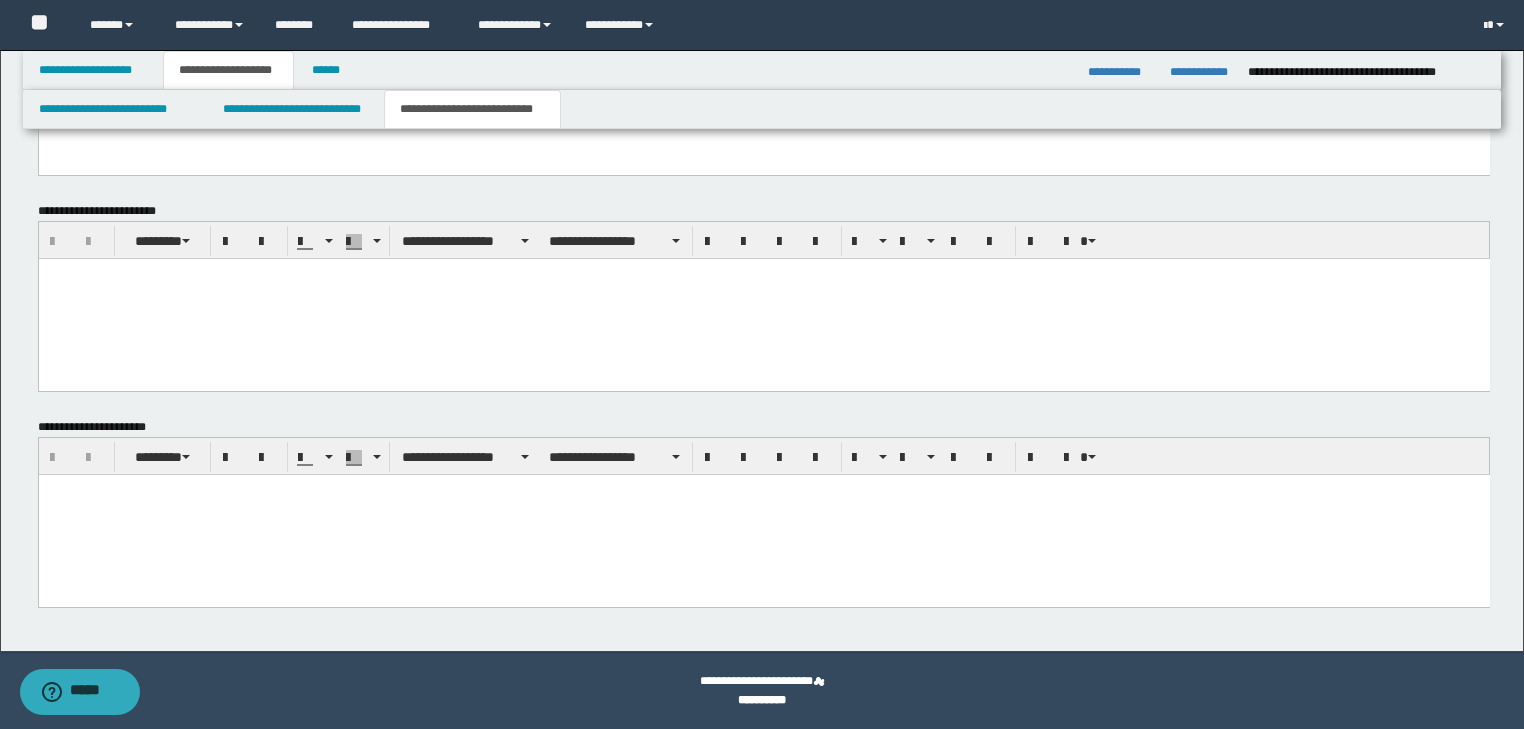 click at bounding box center (763, 489) 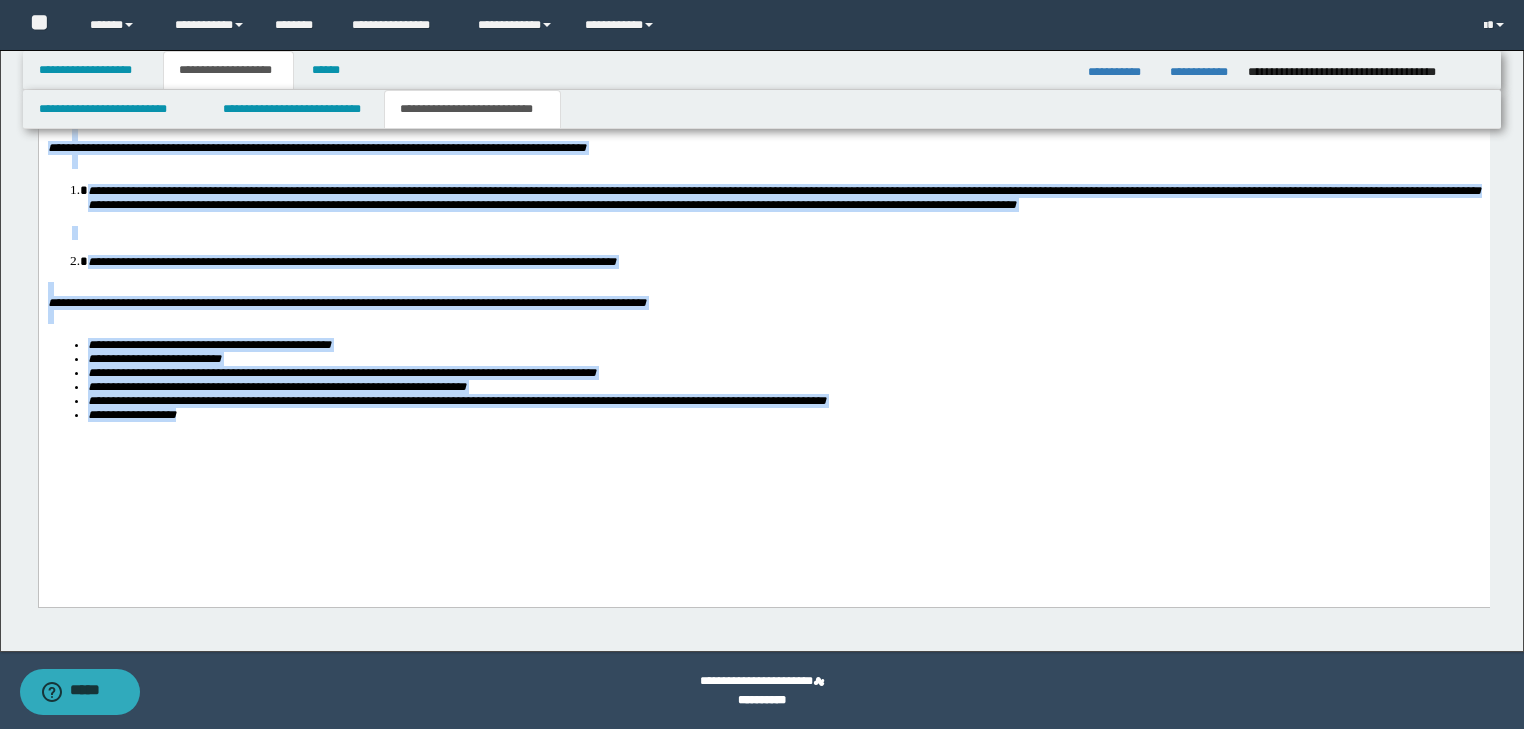 drag, startPoint x: 45, startPoint y: -123, endPoint x: 233, endPoint y: 472, distance: 623.9944 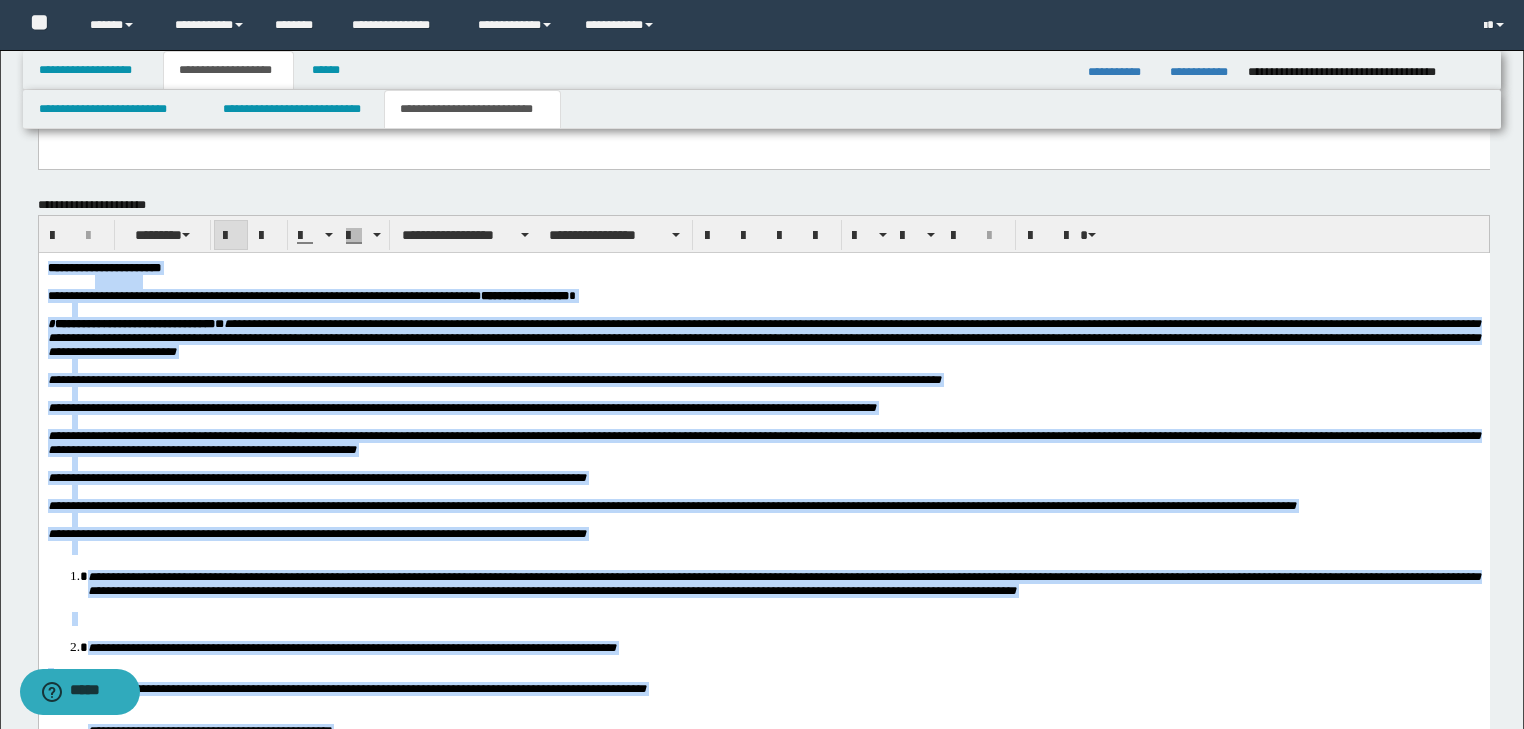 scroll, scrollTop: 1566, scrollLeft: 0, axis: vertical 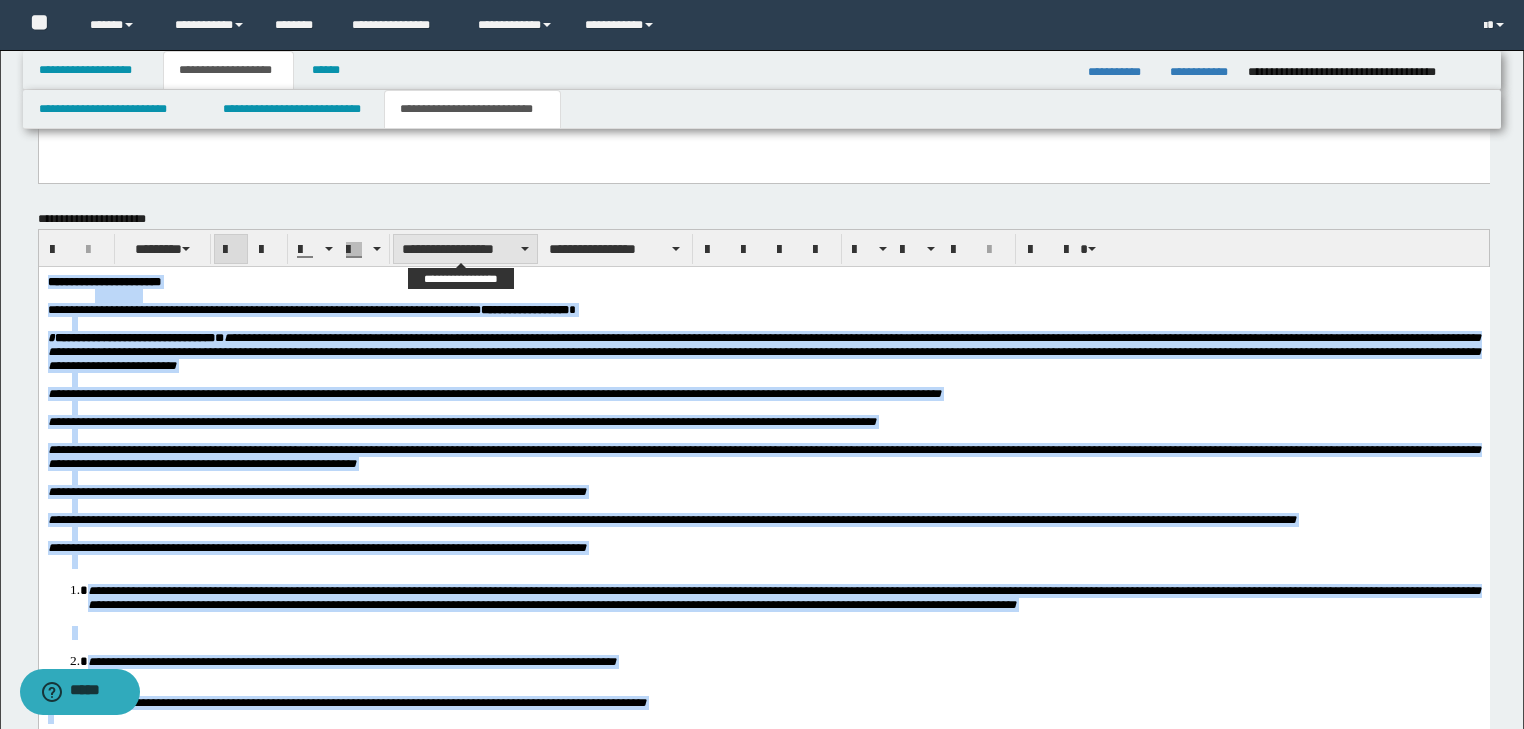 click on "**********" at bounding box center [465, 249] 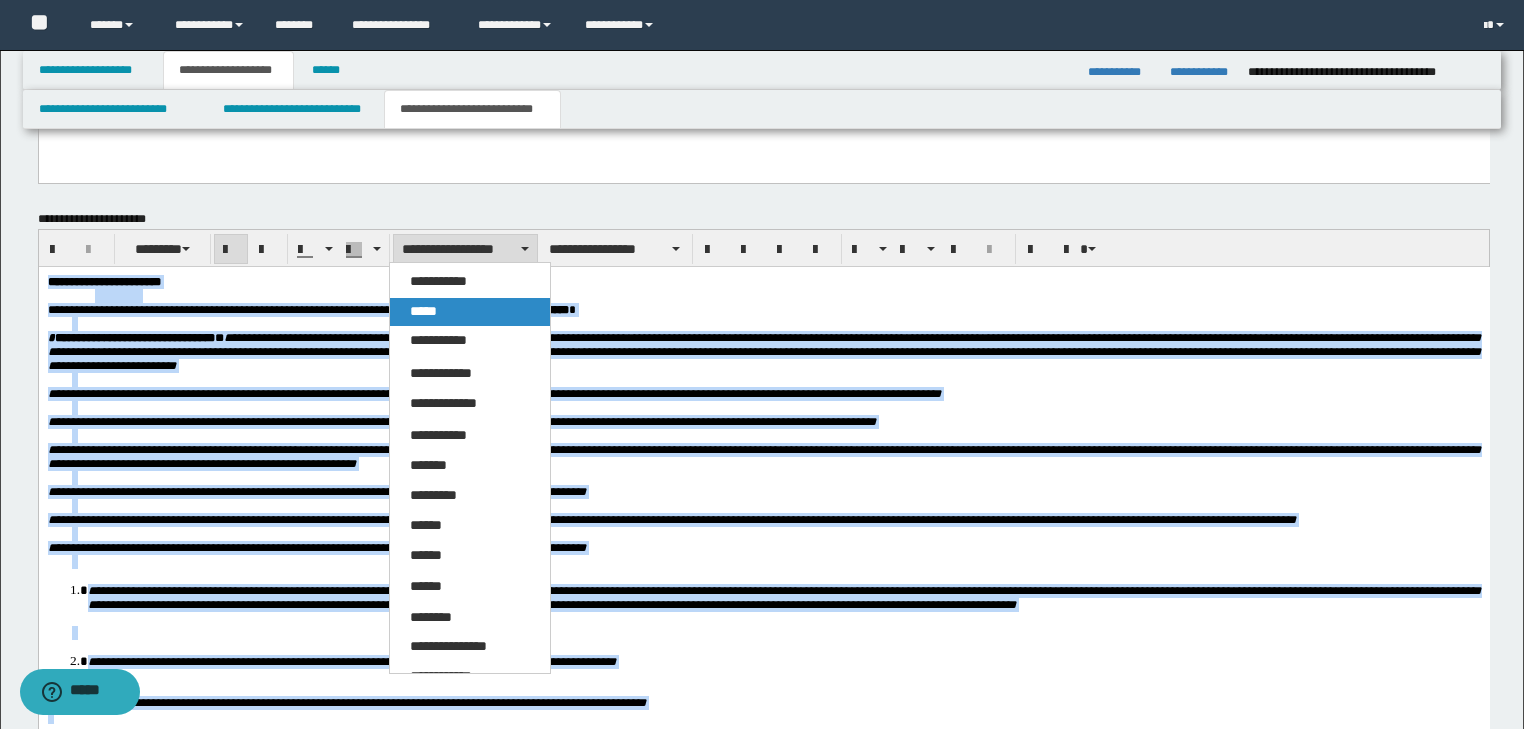 click on "*****" at bounding box center (470, 312) 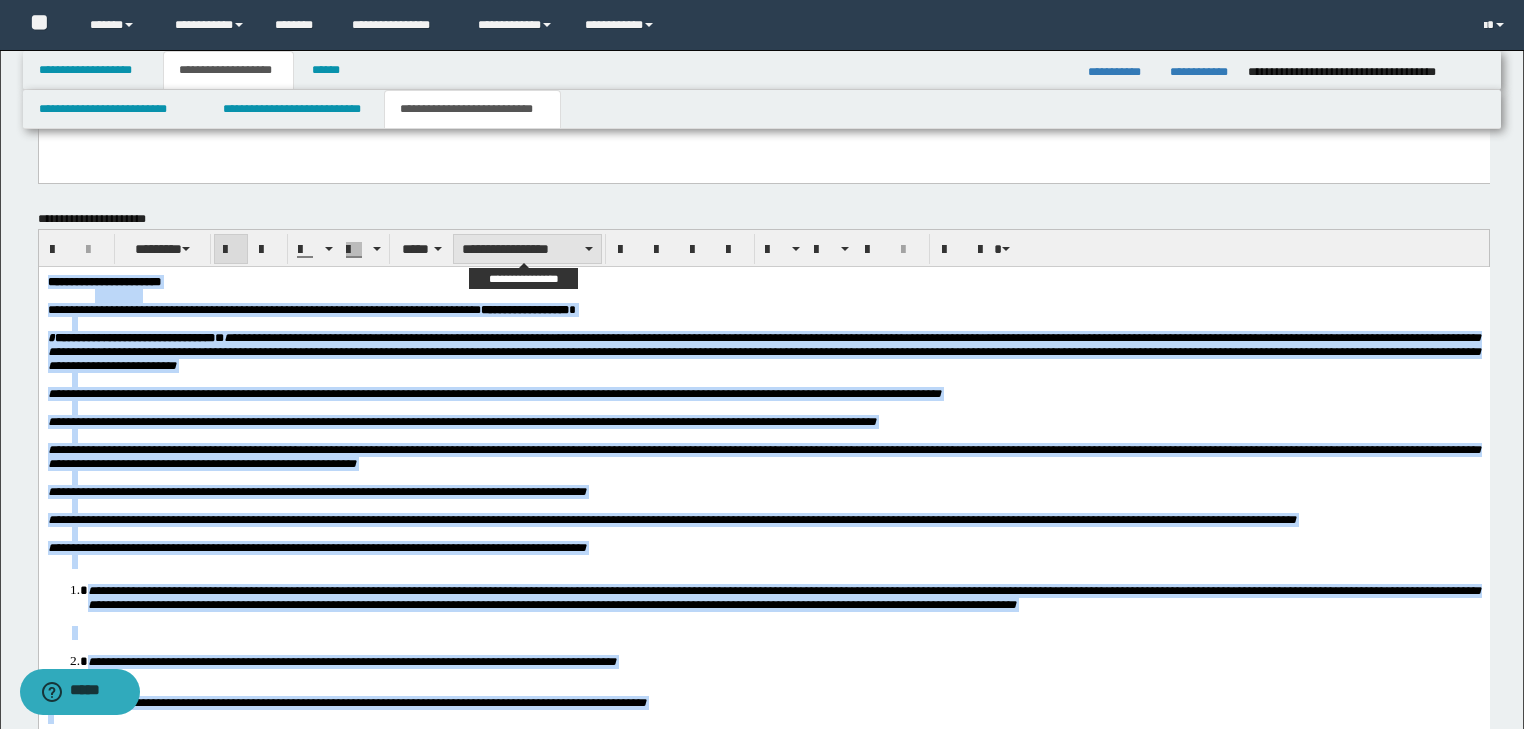 click on "**********" at bounding box center (527, 249) 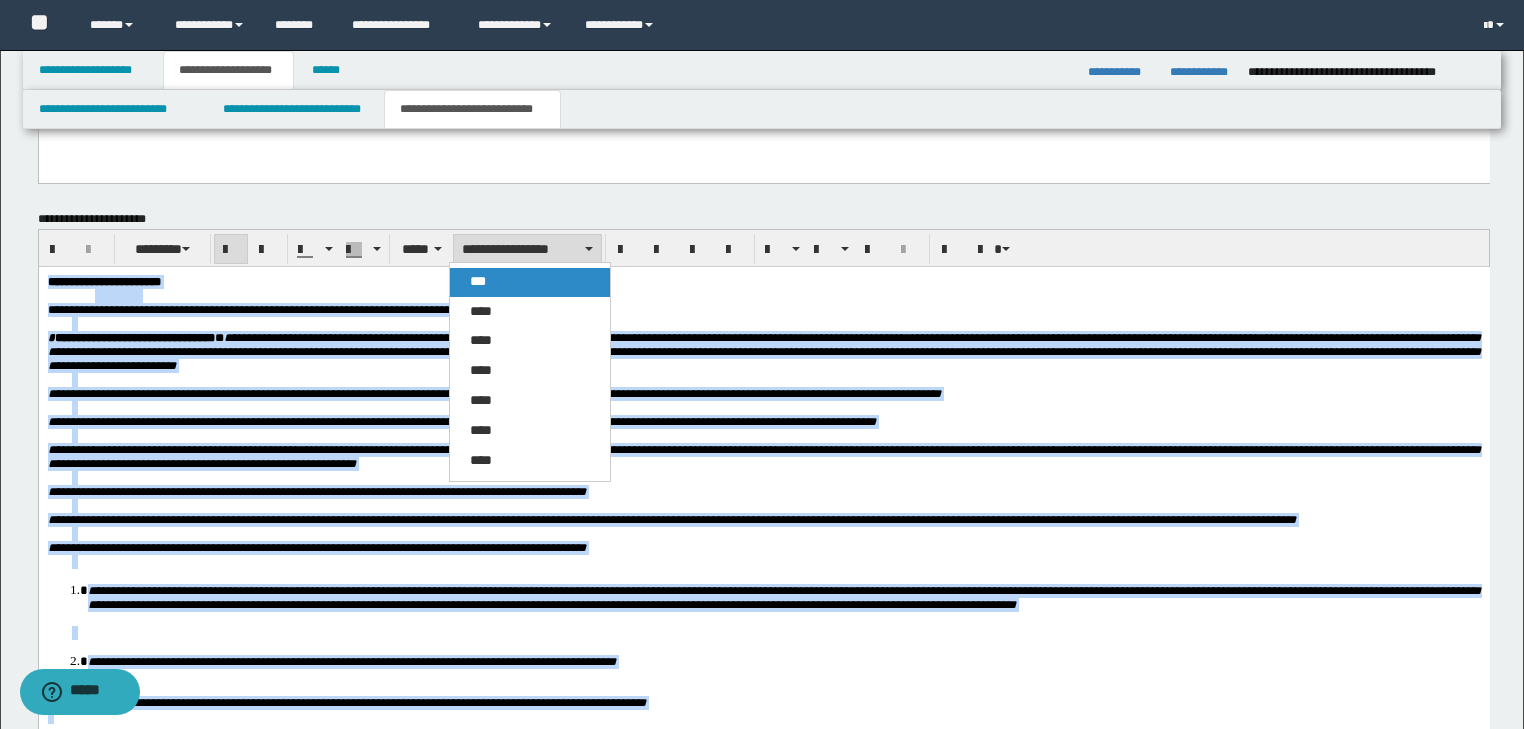 click on "***" at bounding box center [530, 282] 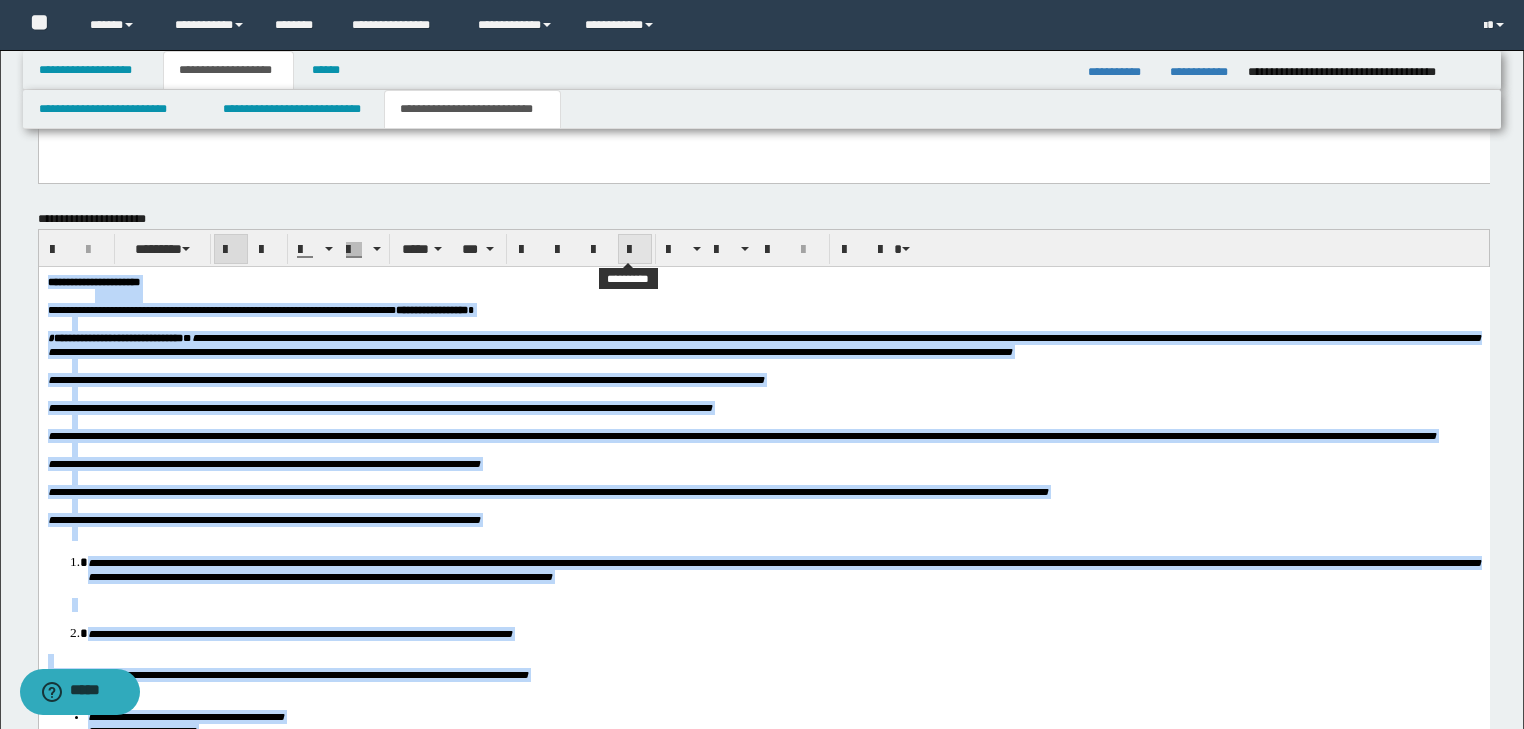 click at bounding box center (635, 250) 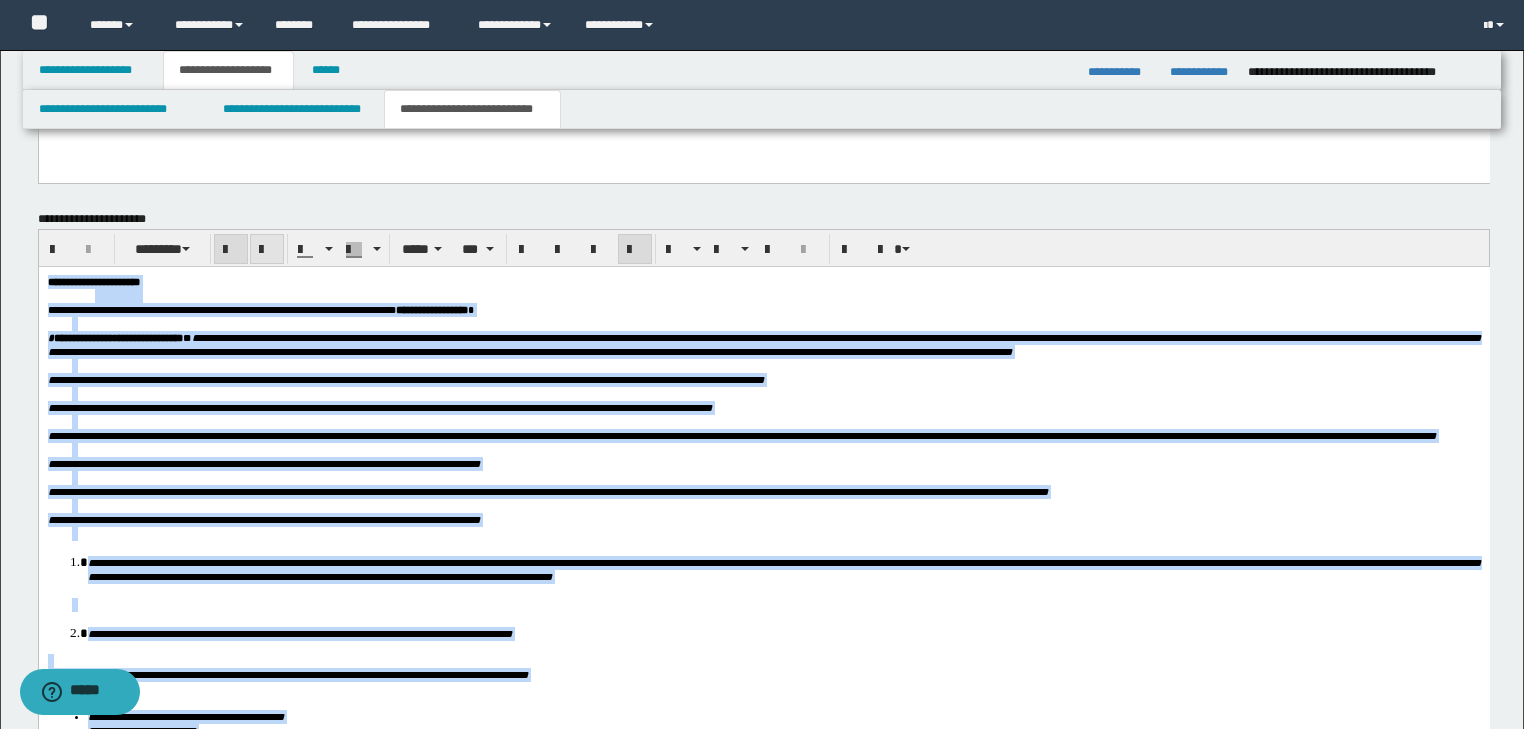 click at bounding box center [267, 250] 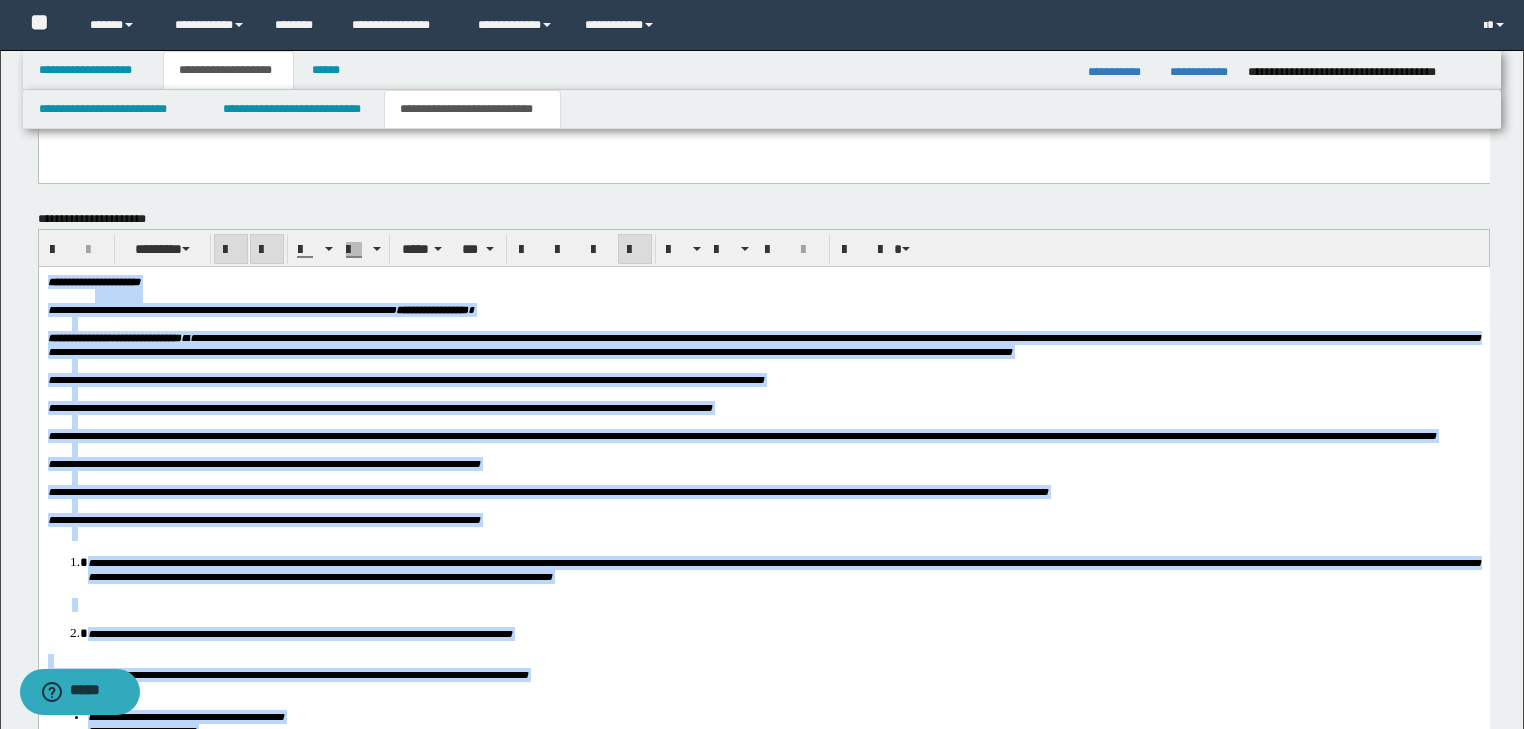 click at bounding box center (267, 250) 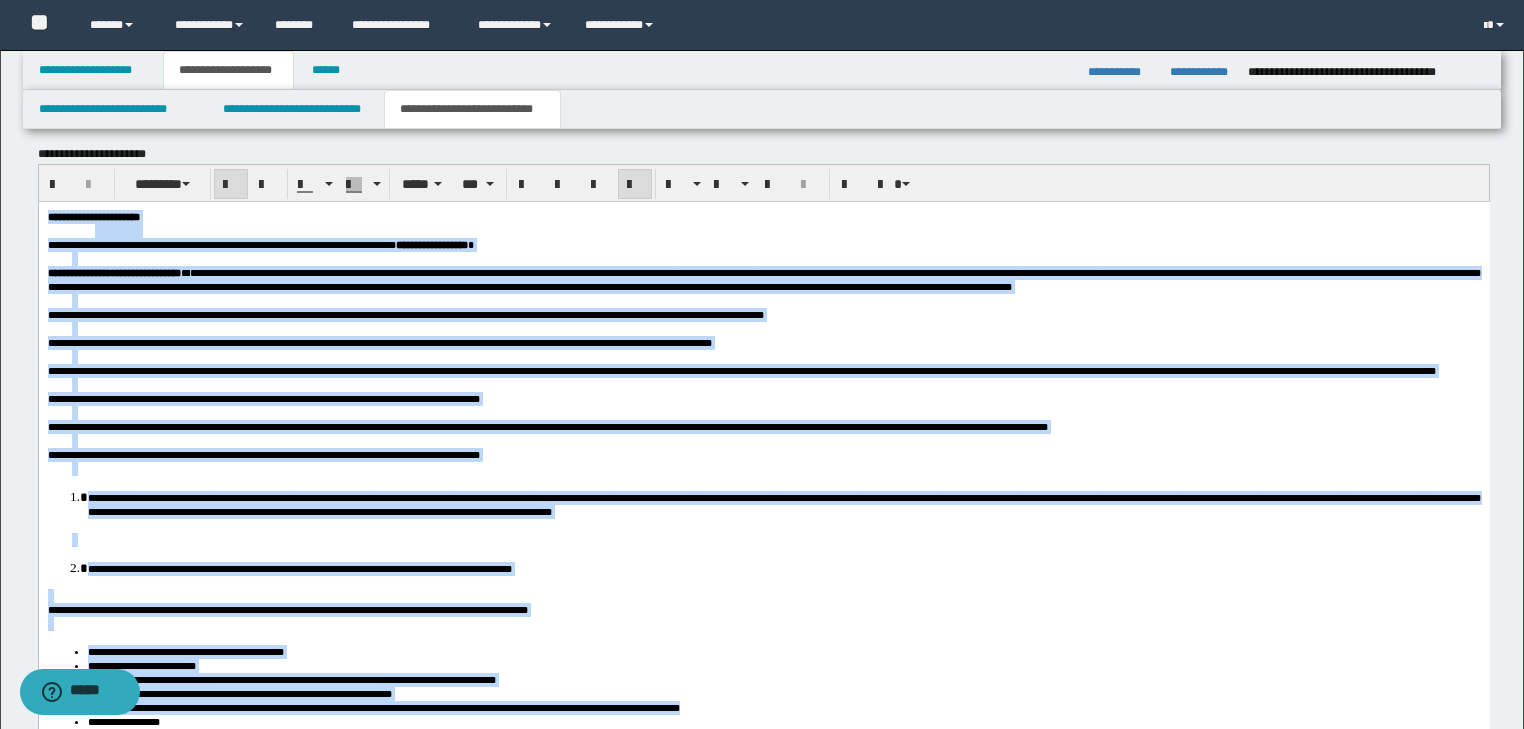 scroll, scrollTop: 1726, scrollLeft: 0, axis: vertical 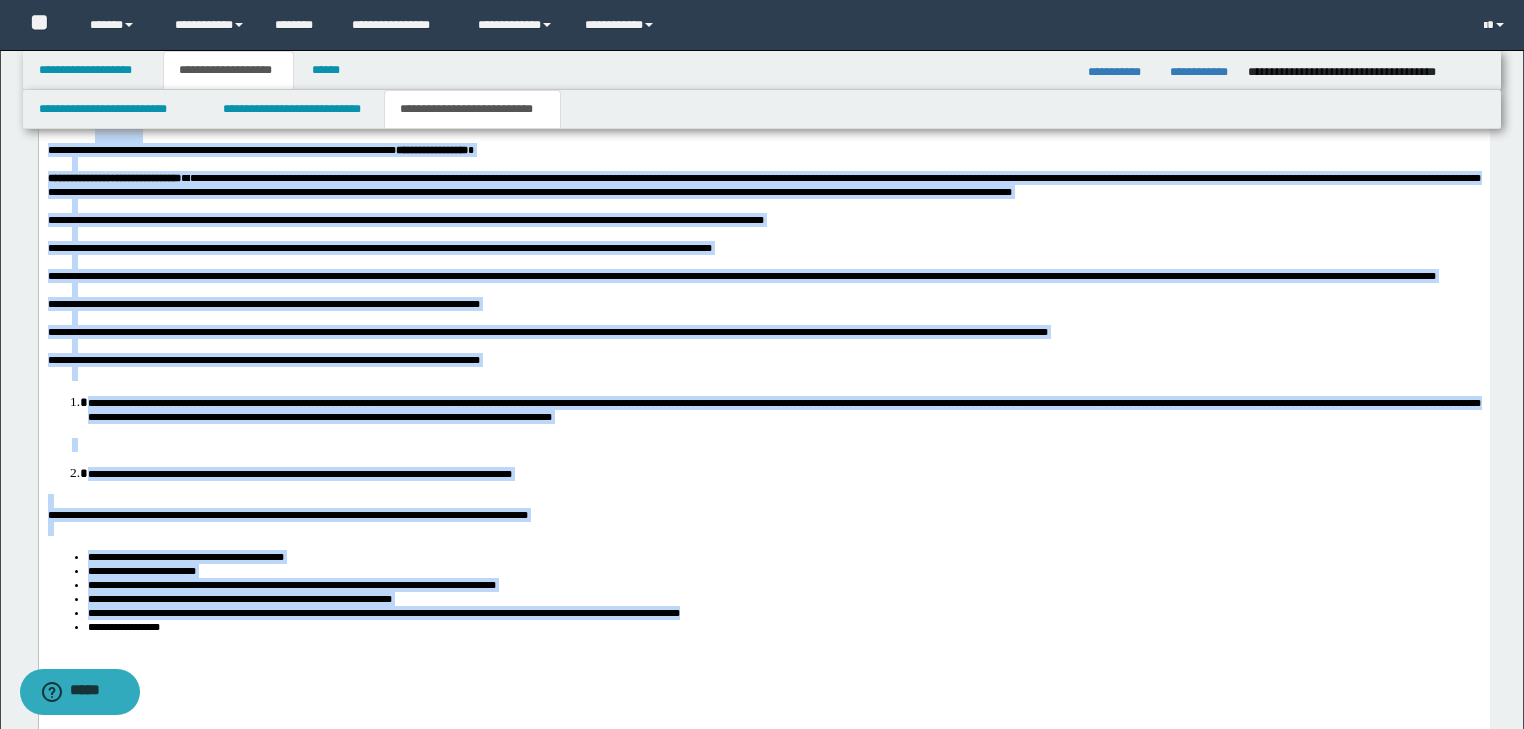 click at bounding box center [775, 345] 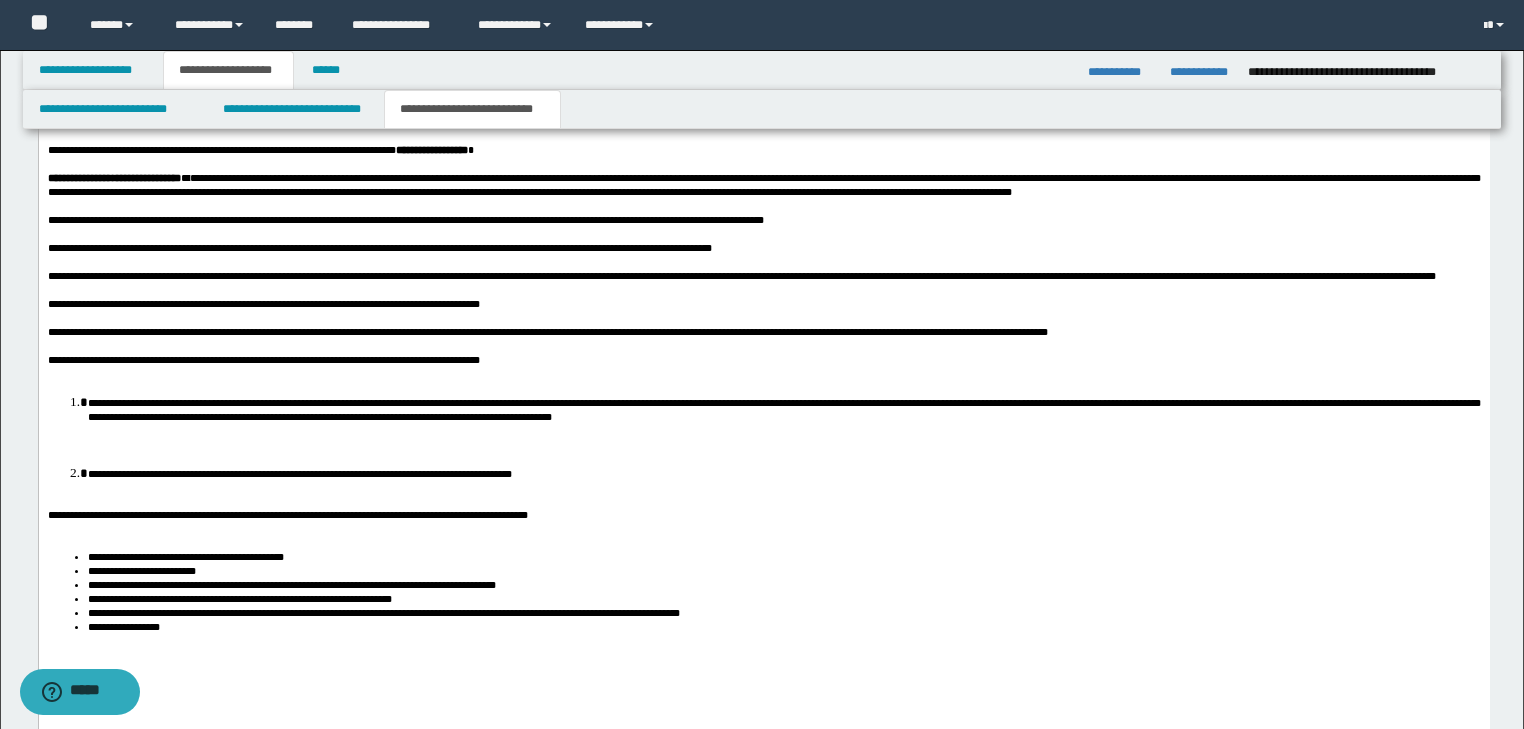 click at bounding box center (775, 373) 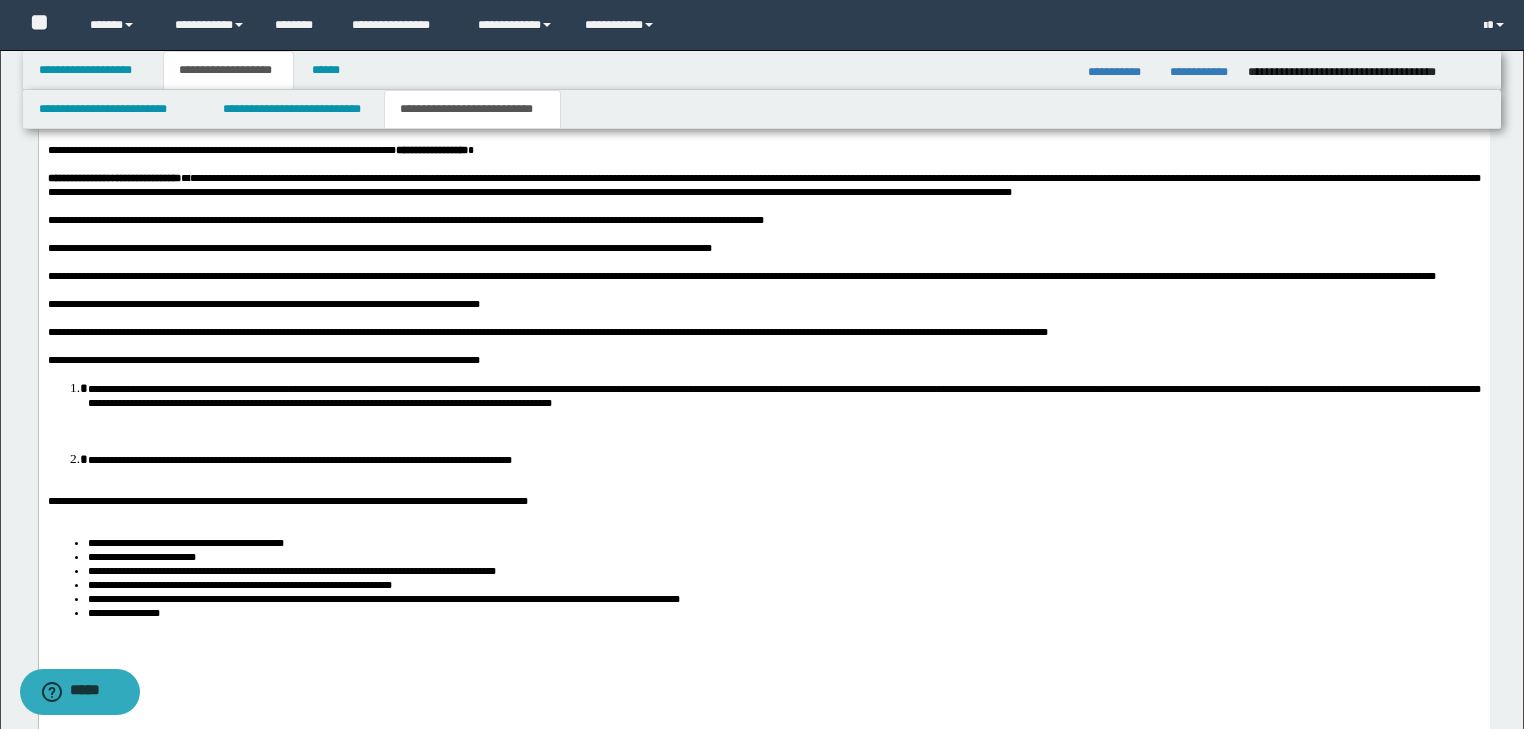 click on "**********" at bounding box center (783, 394) 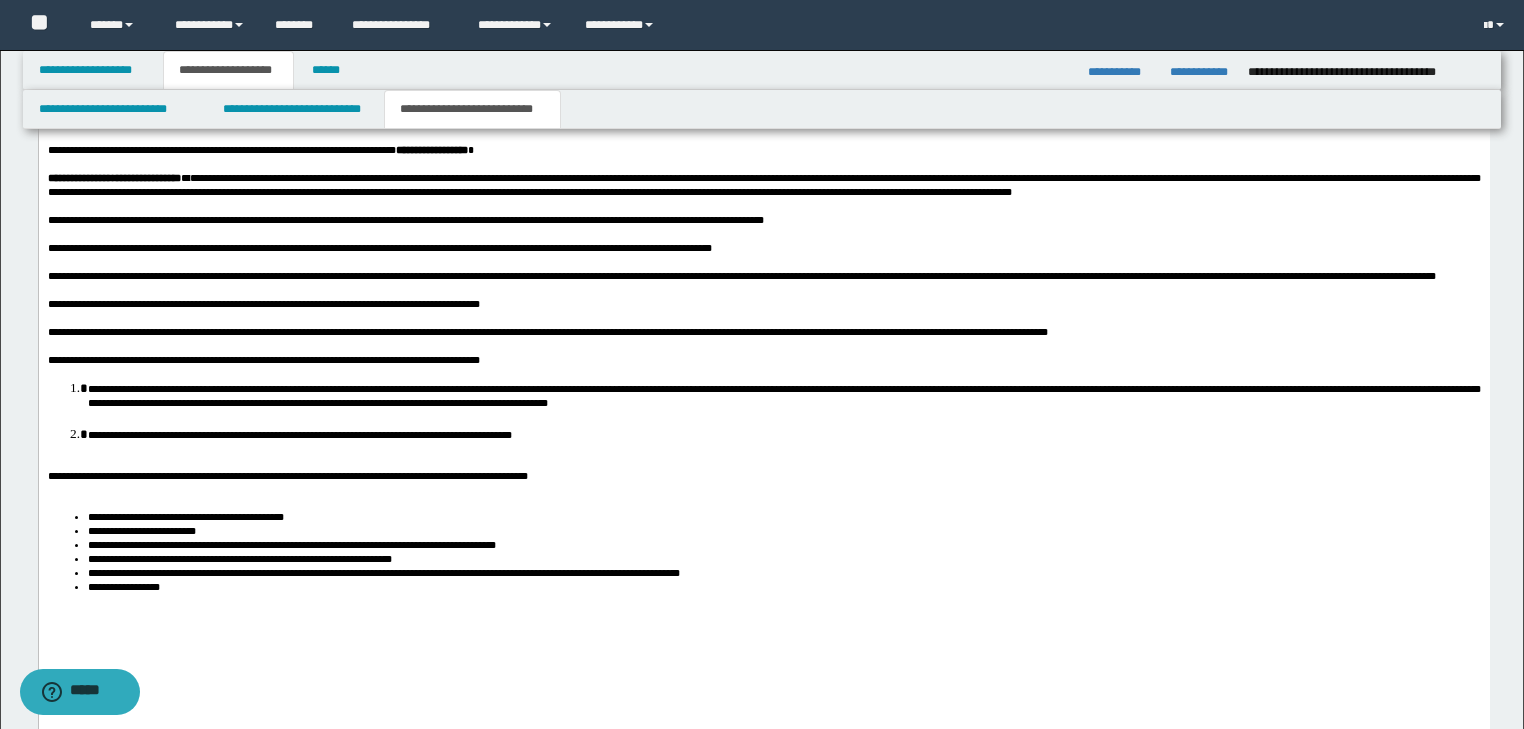 click on "**********" at bounding box center (783, 433) 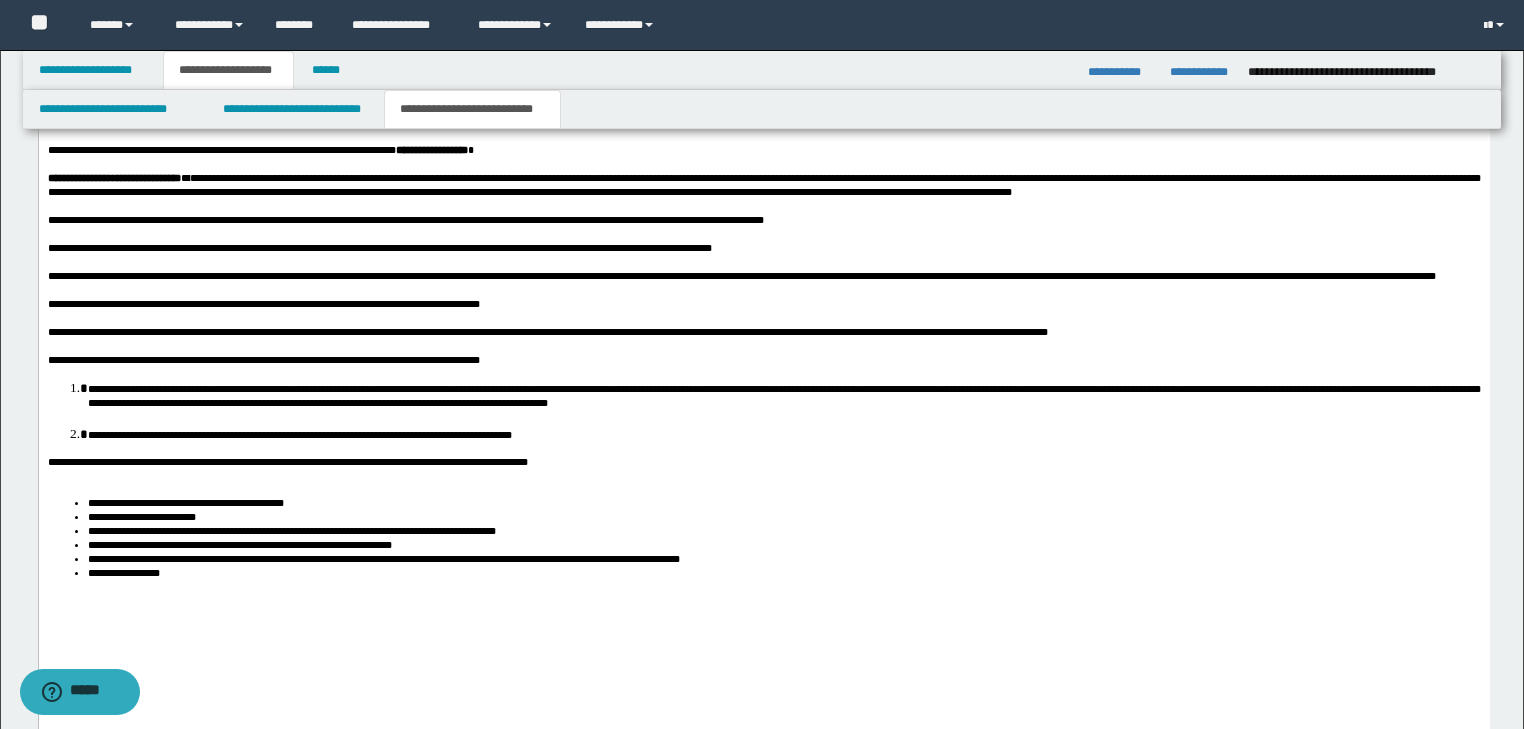 click at bounding box center (763, 475) 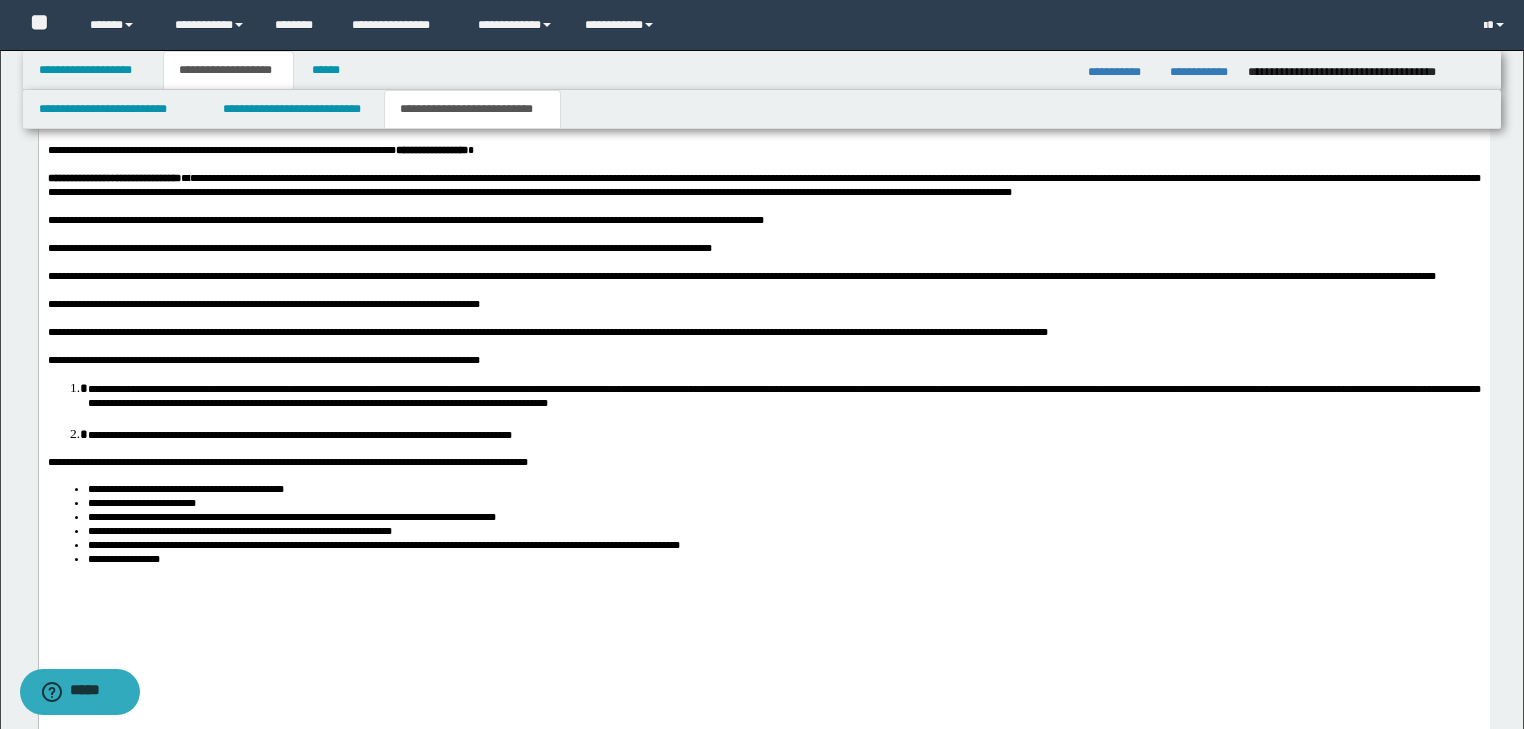 click on "**********" at bounding box center (383, 544) 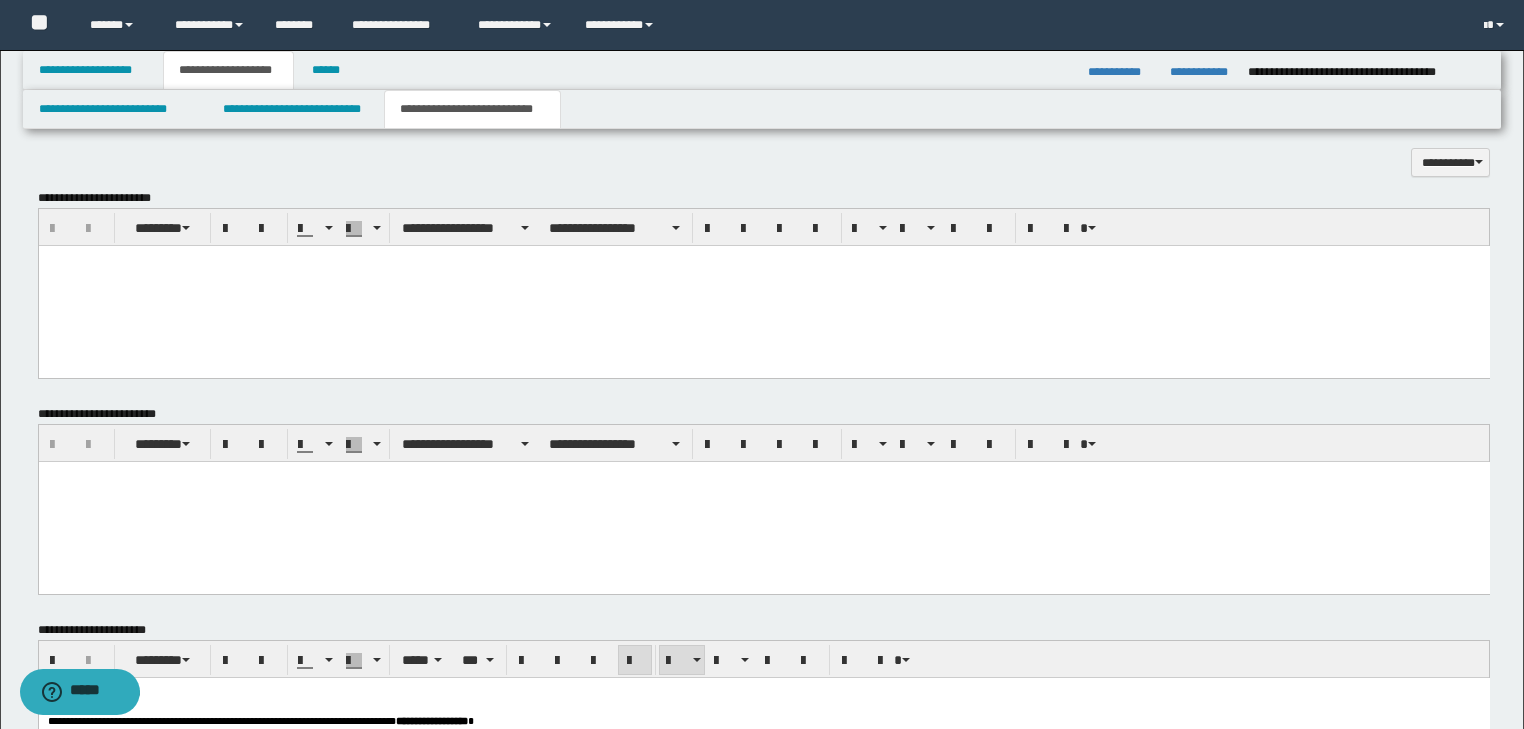scroll, scrollTop: 926, scrollLeft: 0, axis: vertical 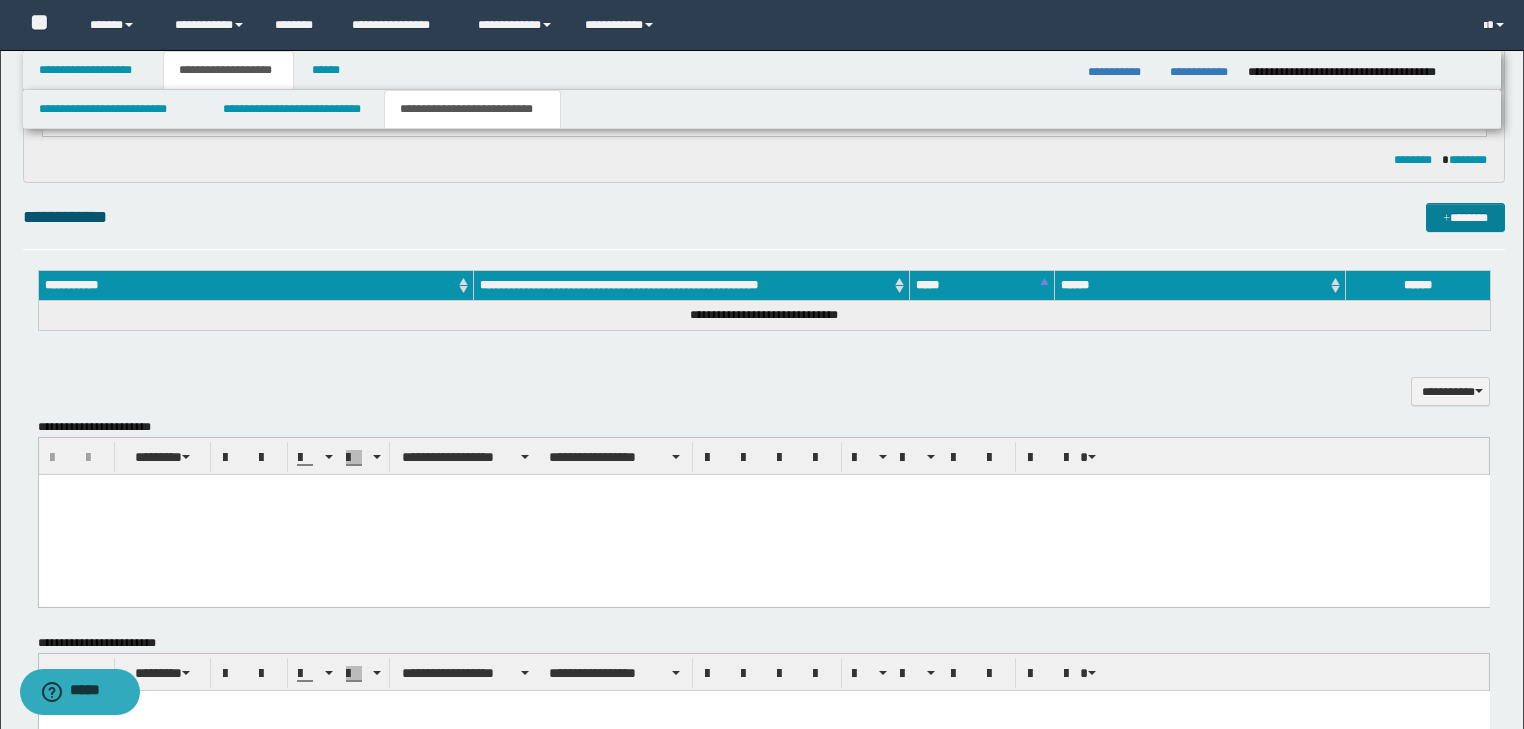click on "*******" at bounding box center [1465, 218] 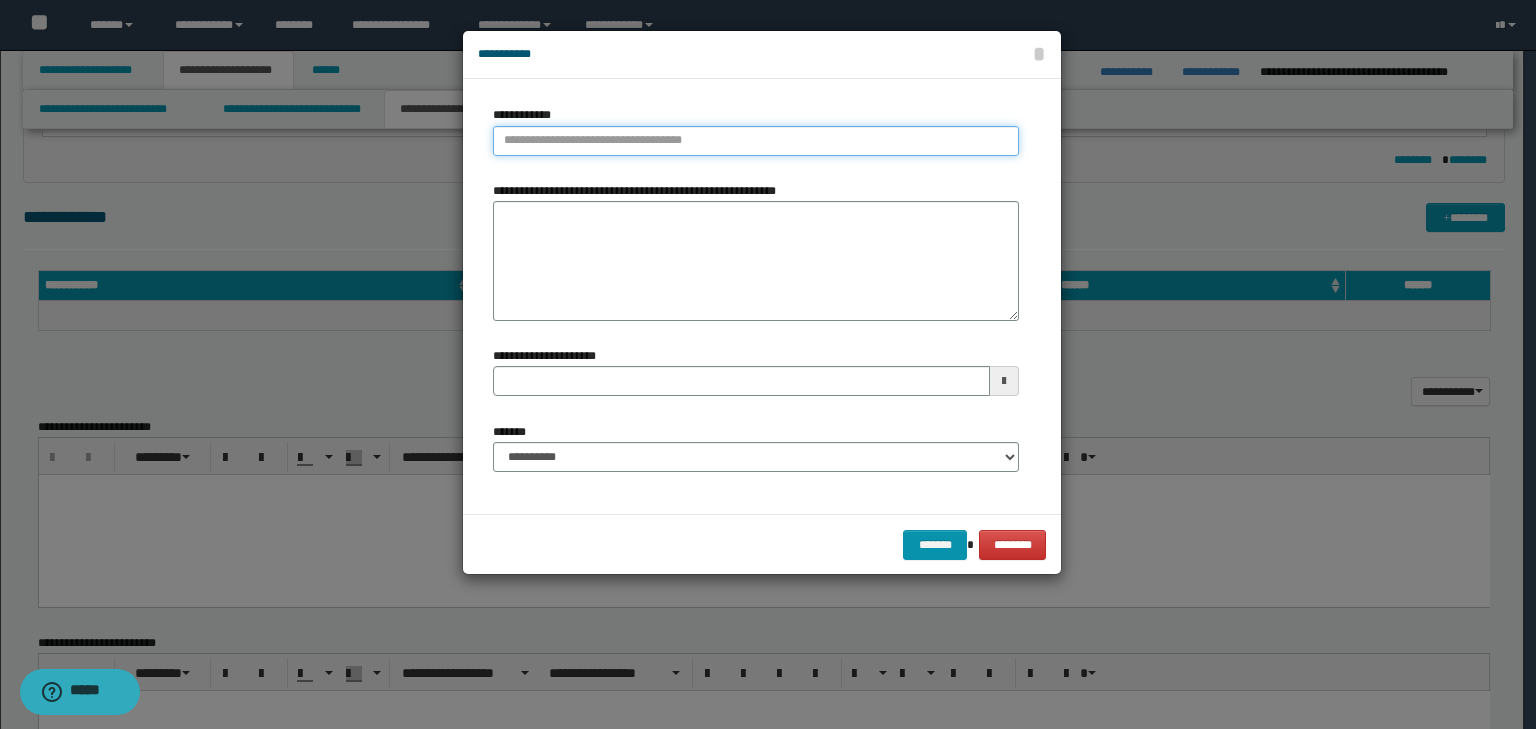 click on "**********" at bounding box center (756, 141) 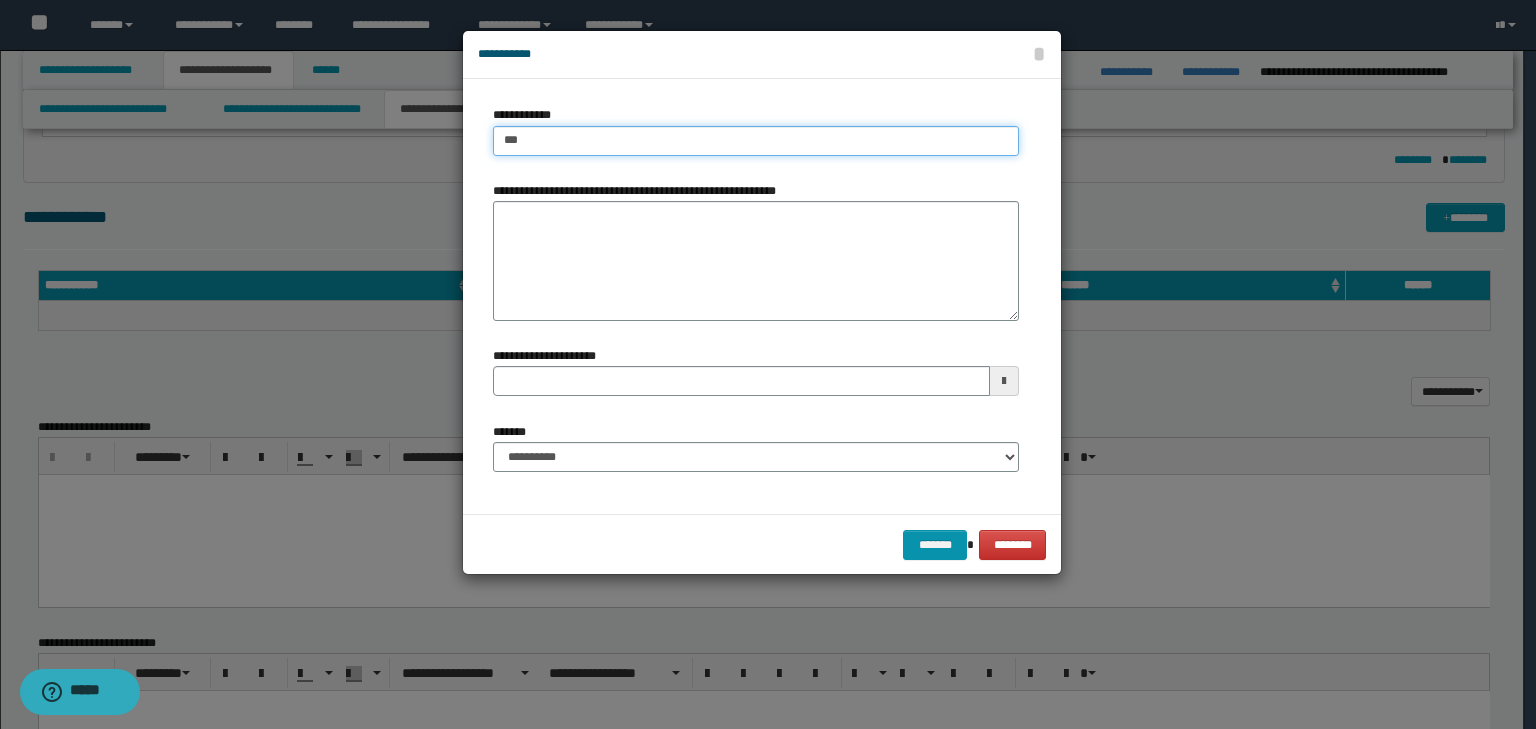 type on "****" 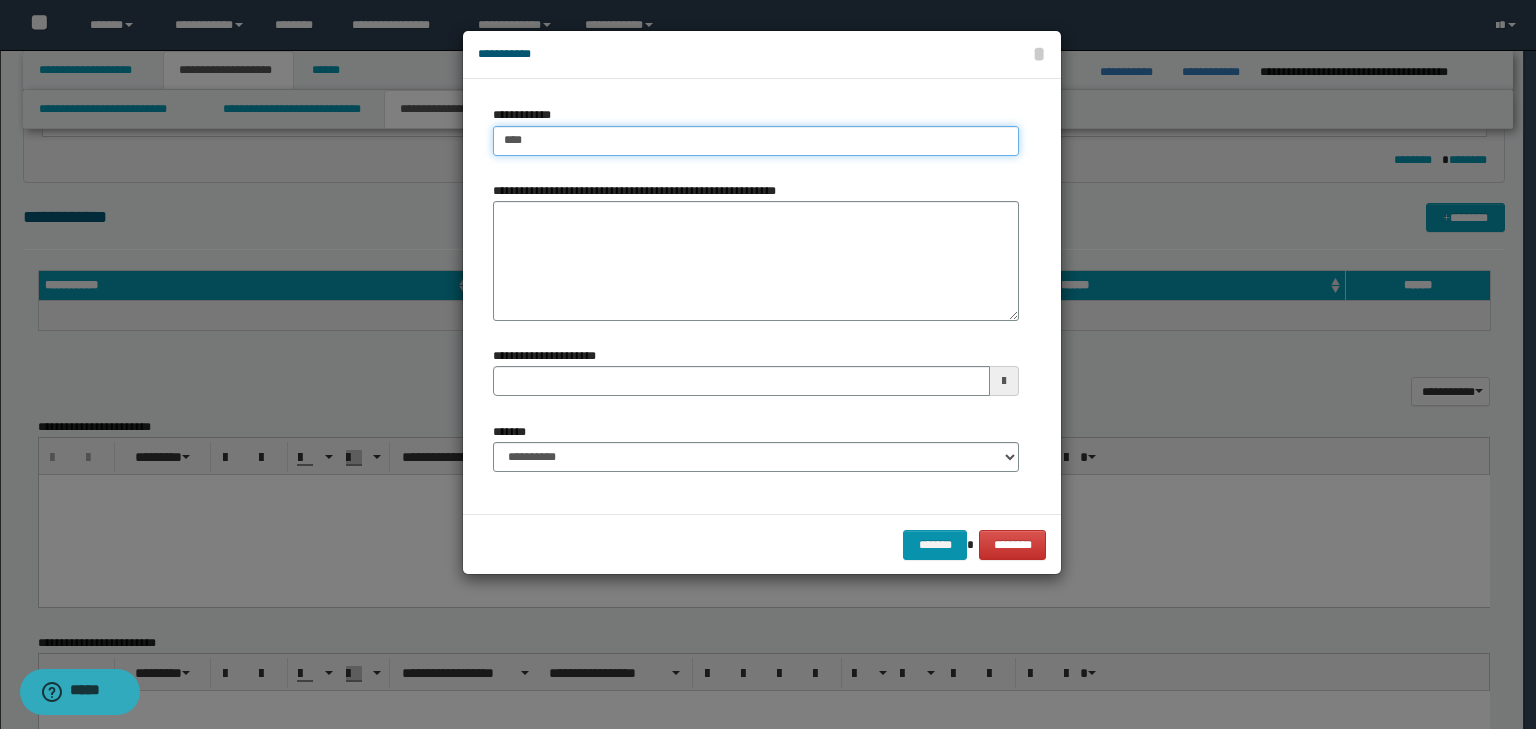 type on "****" 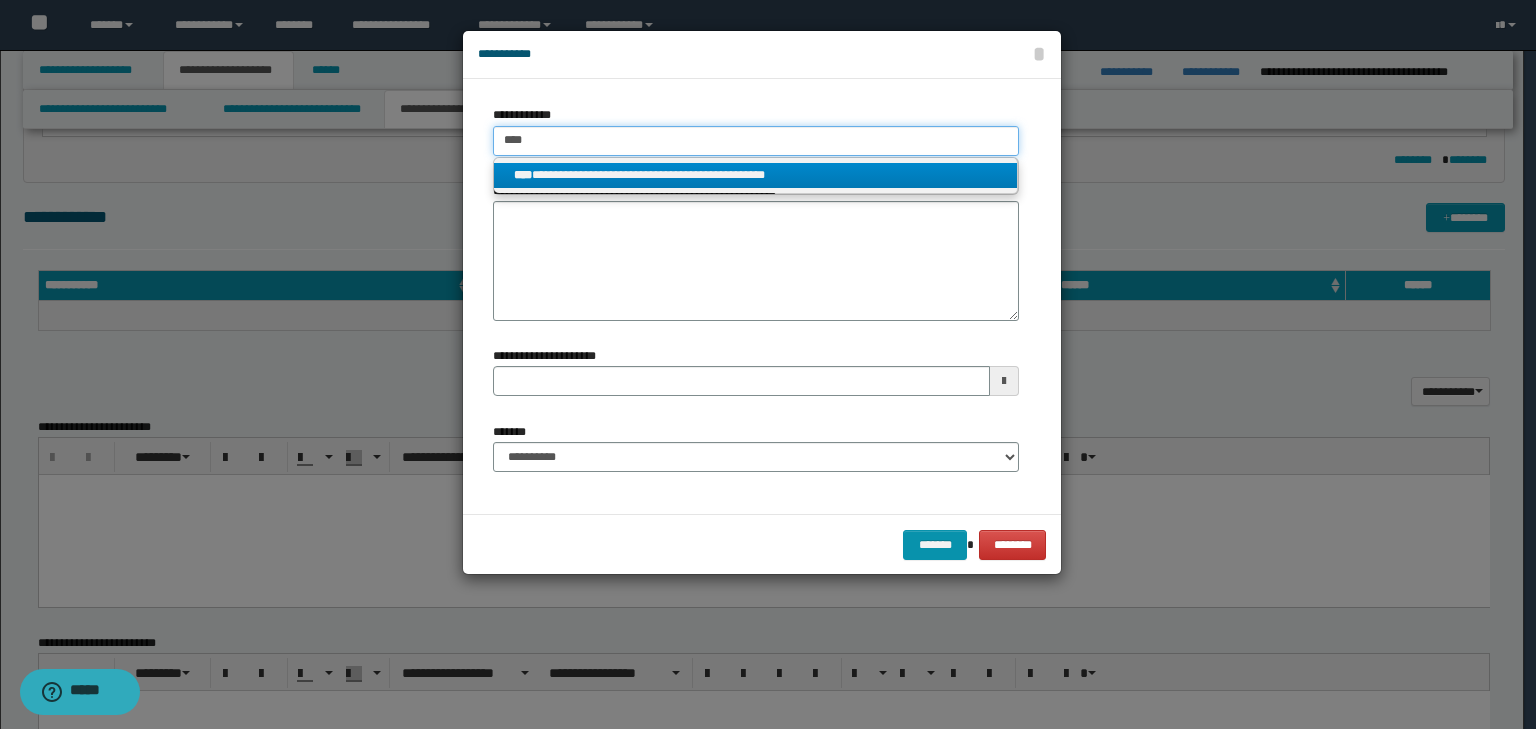 type on "****" 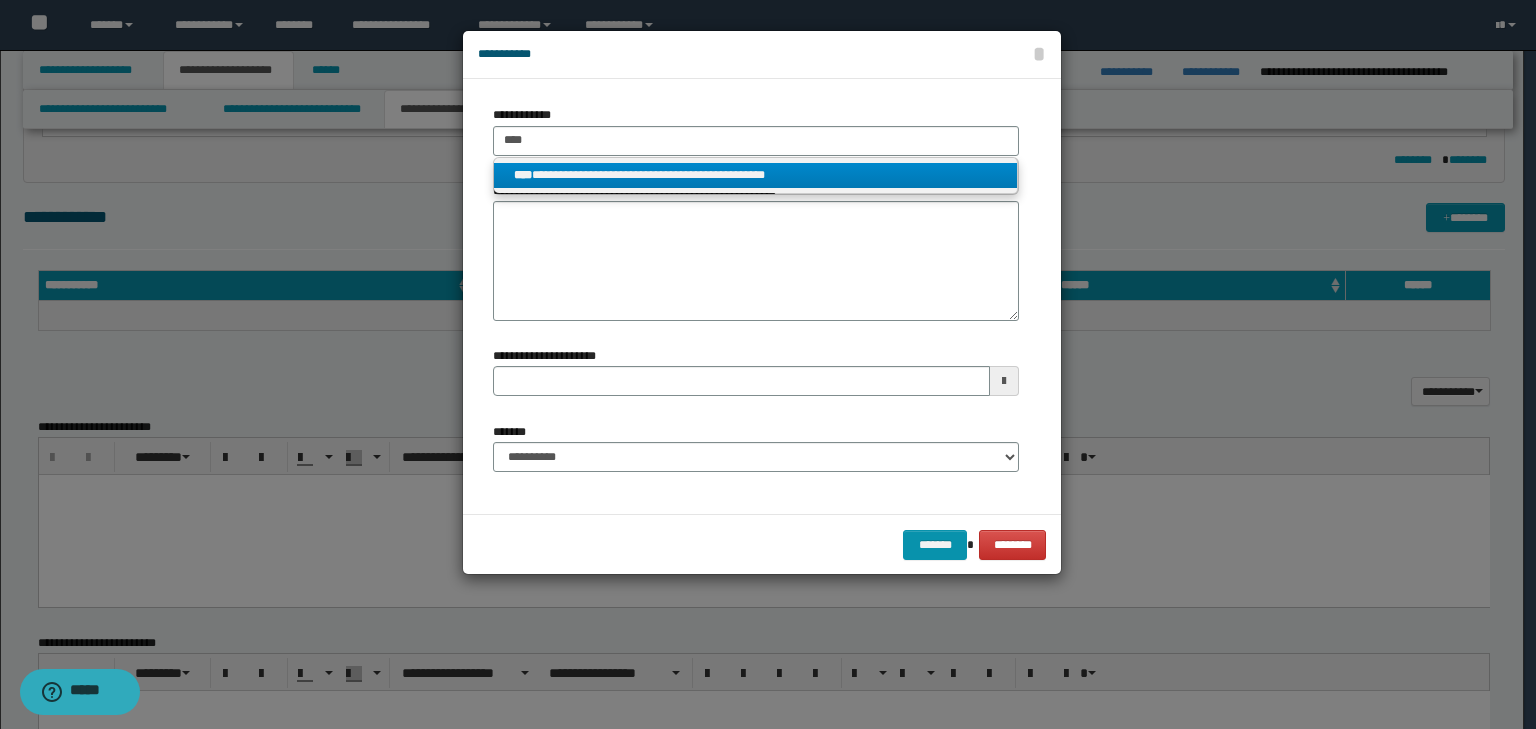 click on "**********" at bounding box center (755, 175) 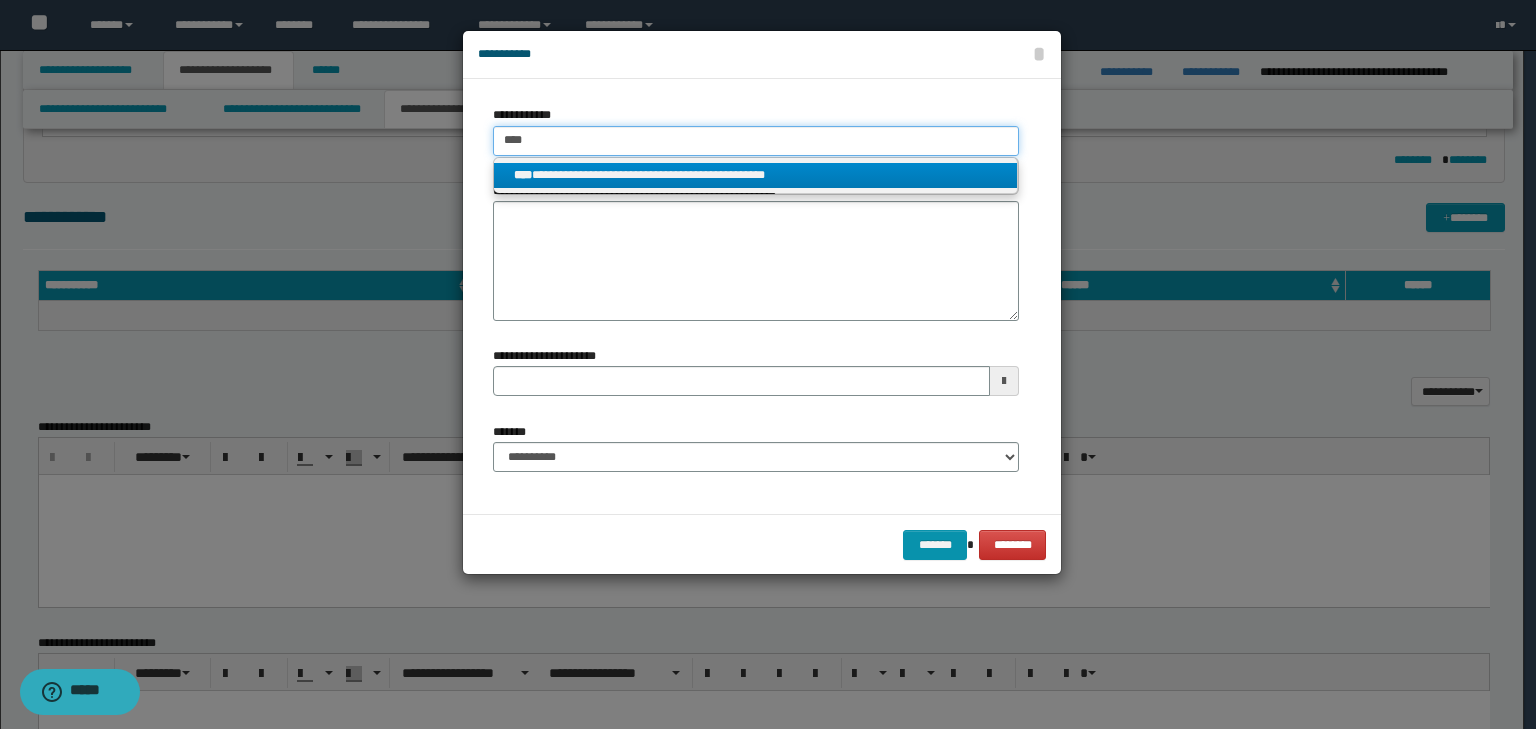 type 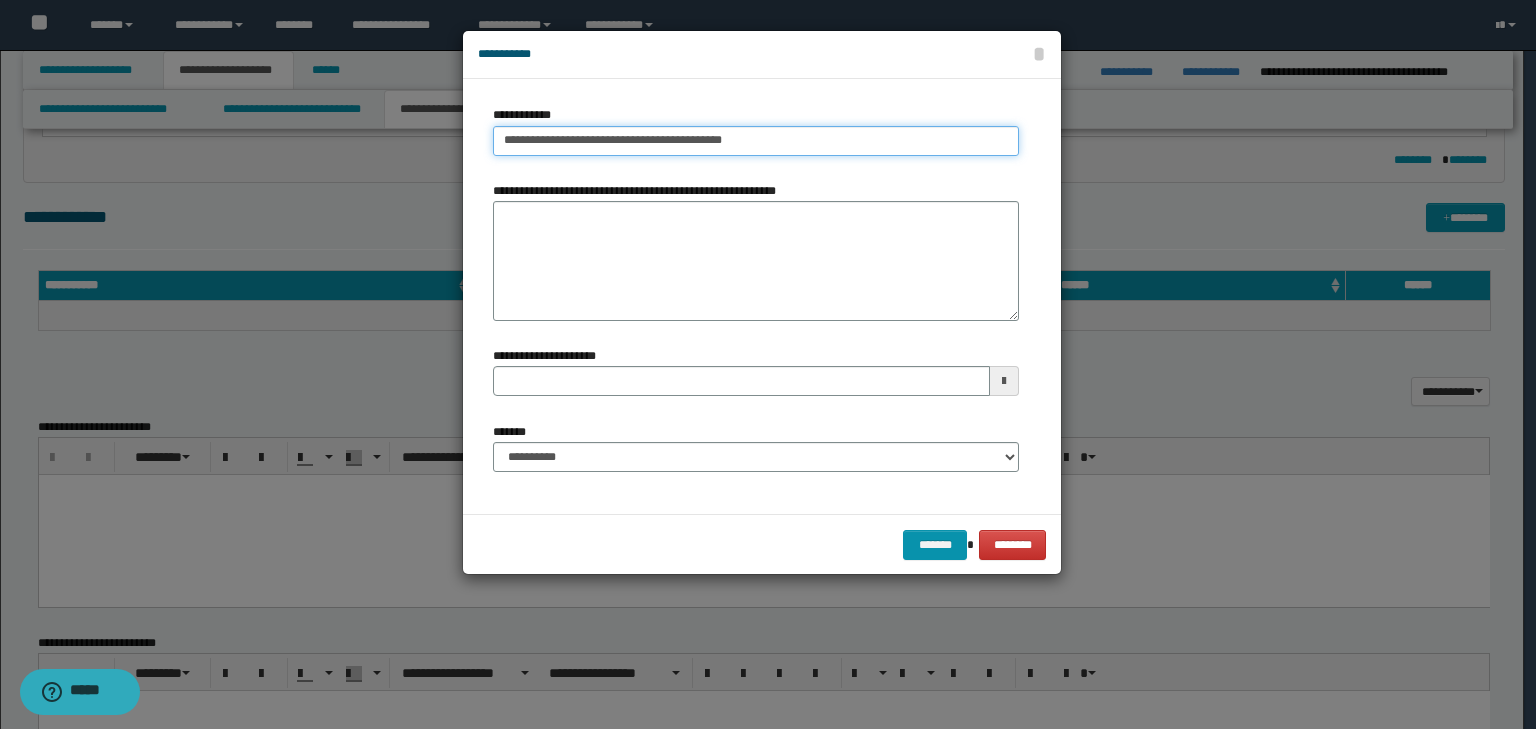 type on "**********" 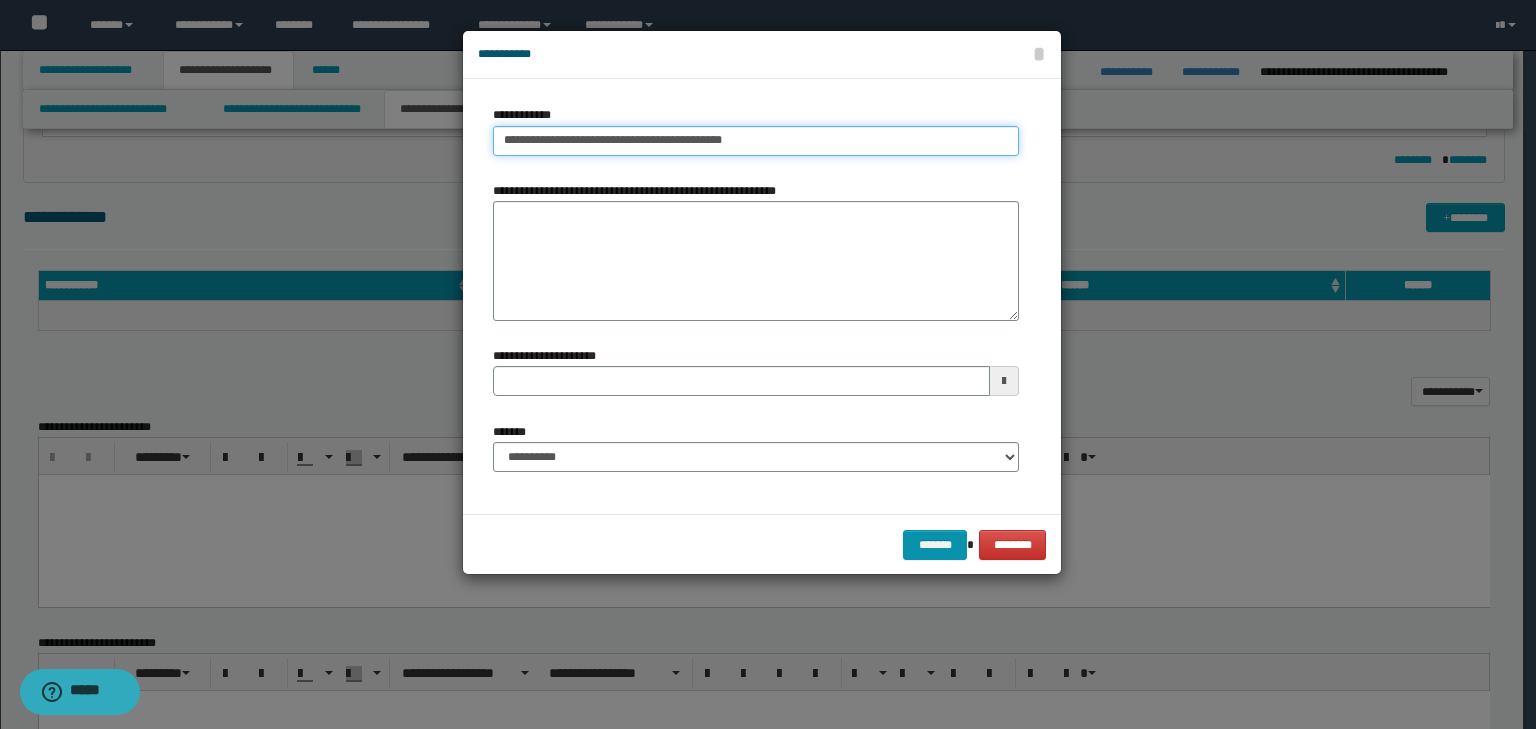 type 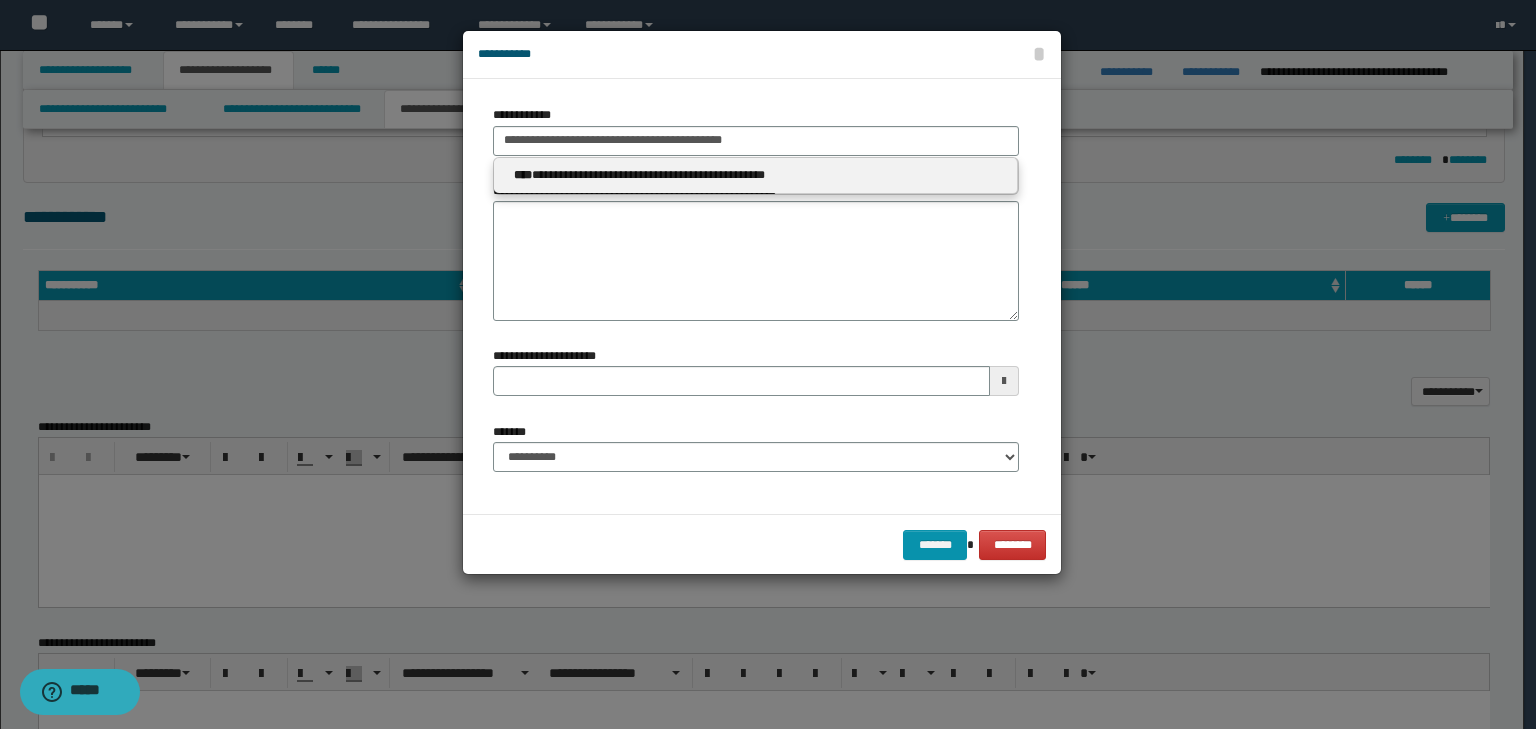 type 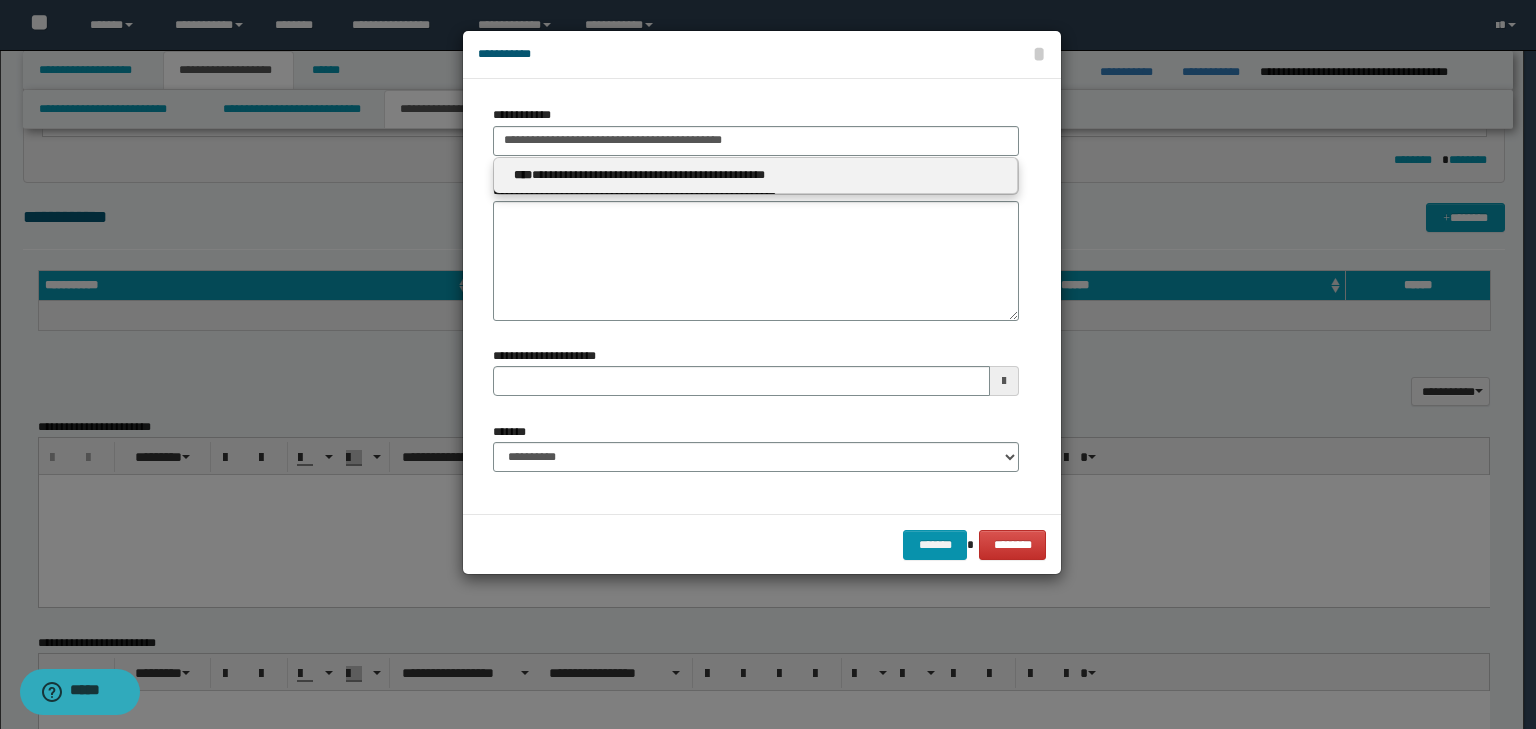 click on "**********" at bounding box center (756, 447) 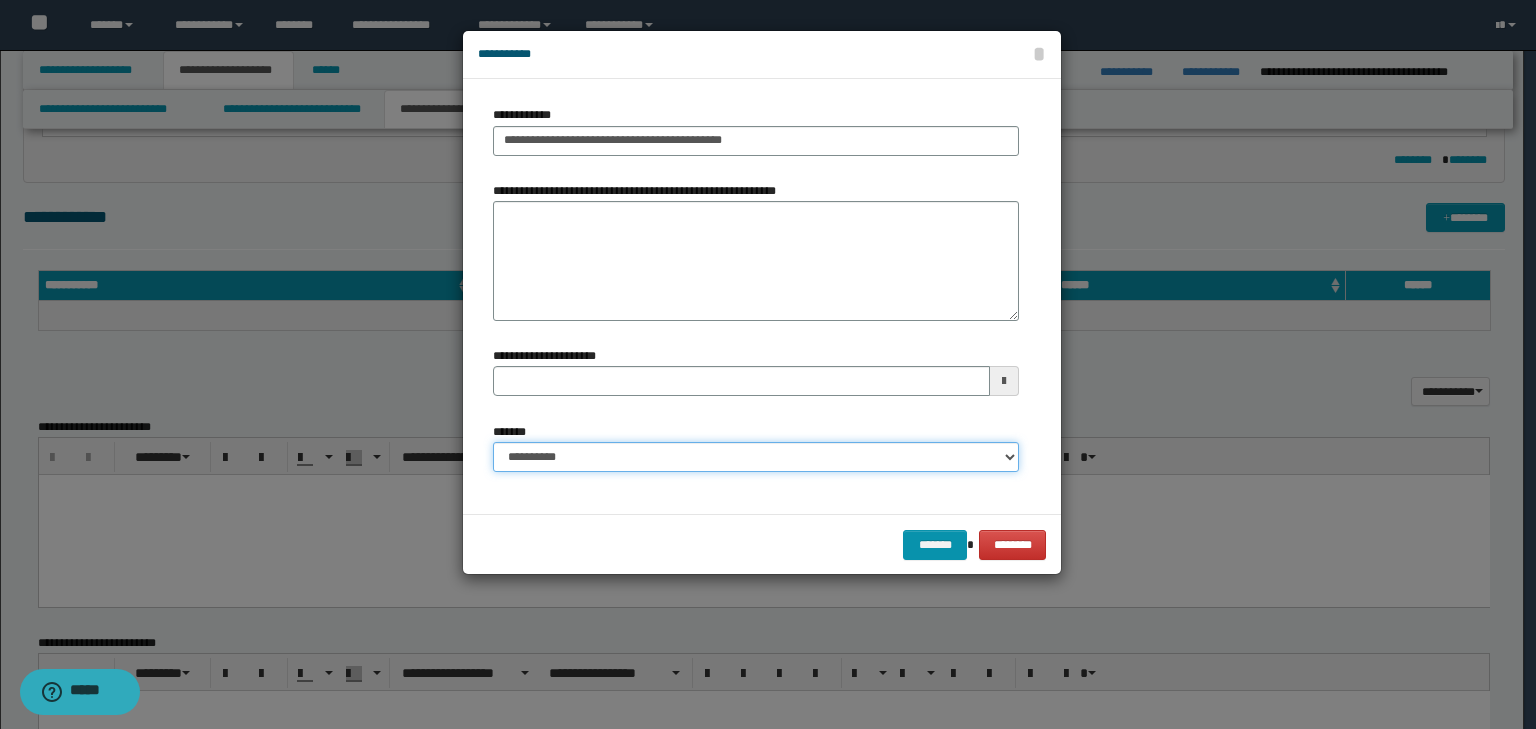 drag, startPoint x: 538, startPoint y: 452, endPoint x: 538, endPoint y: 464, distance: 12 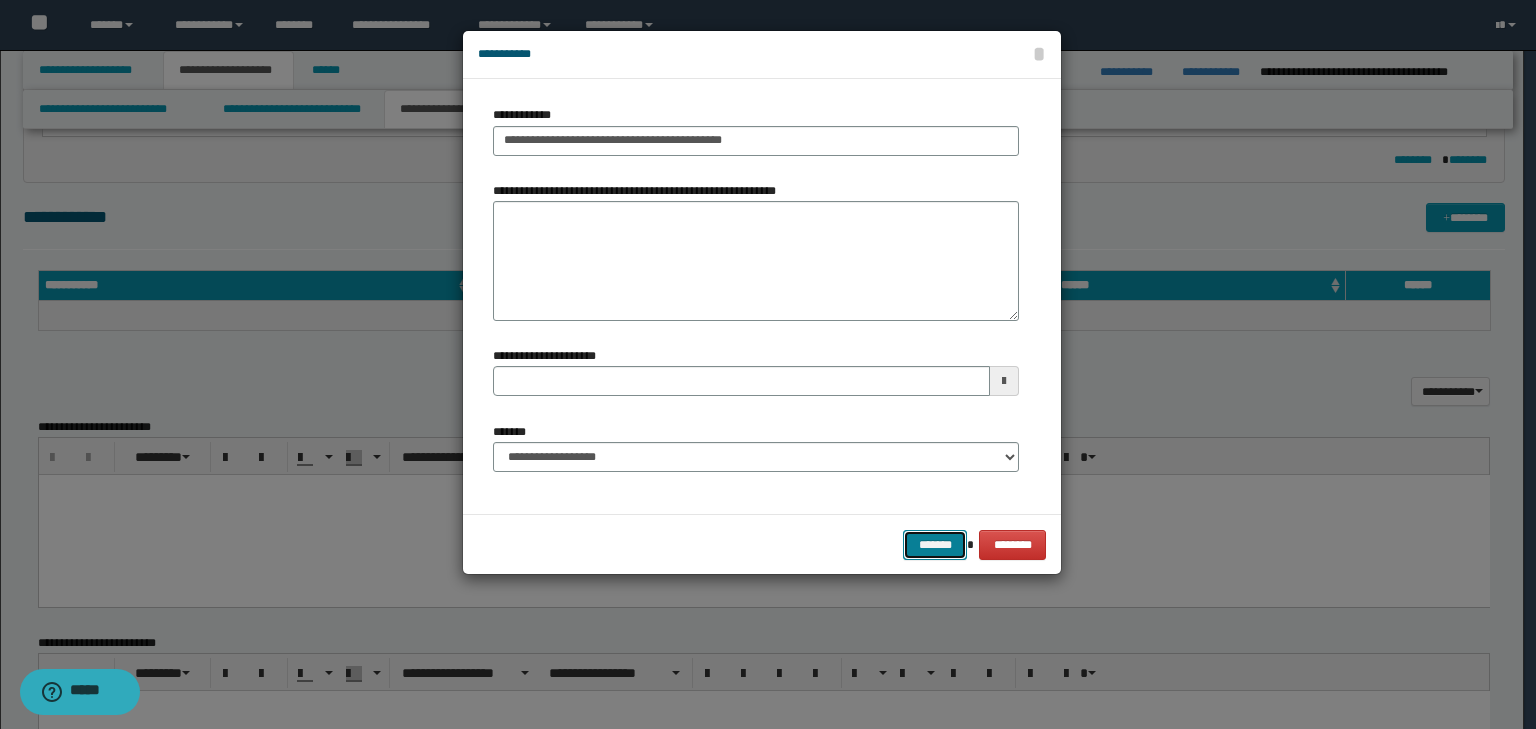 click on "*******" at bounding box center [935, 545] 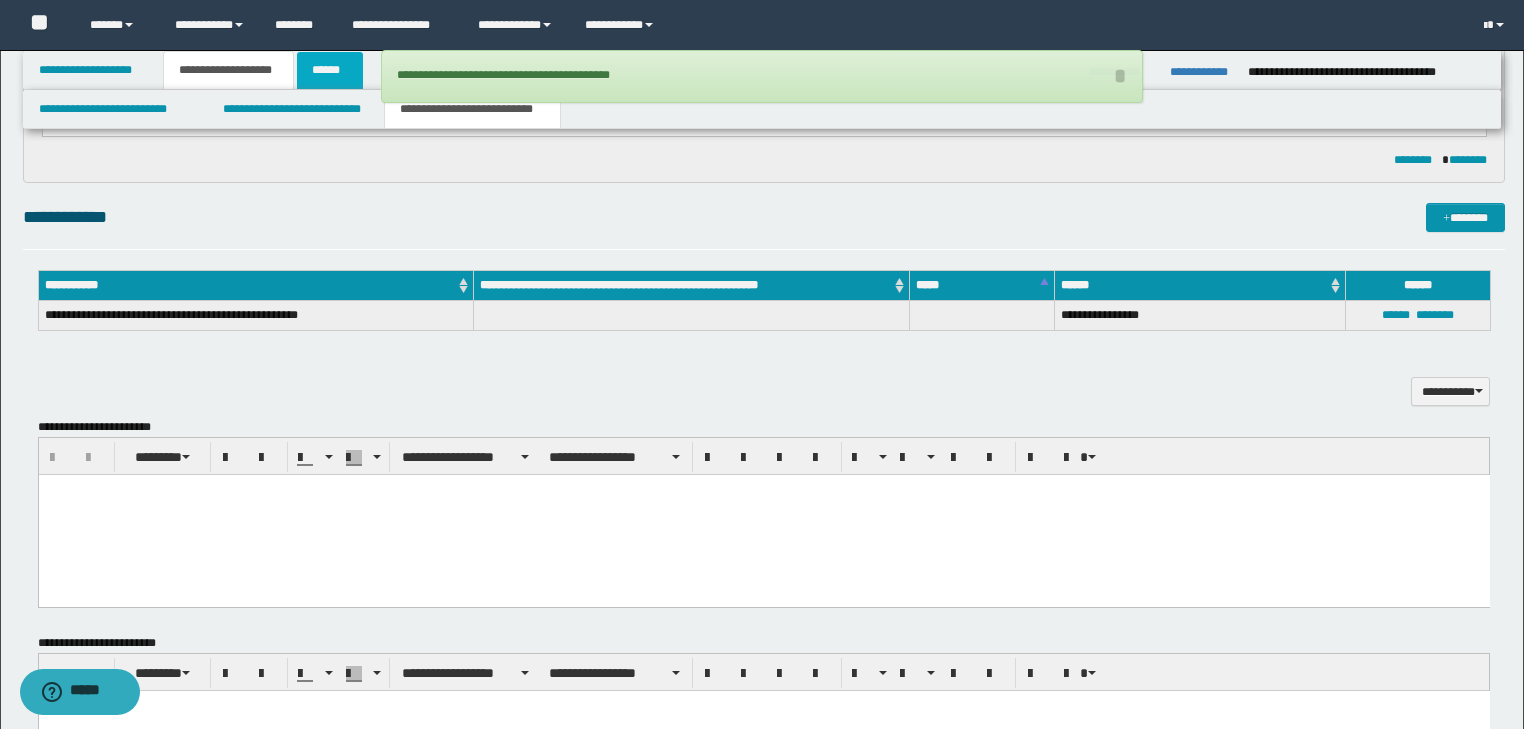 click on "******" at bounding box center (330, 70) 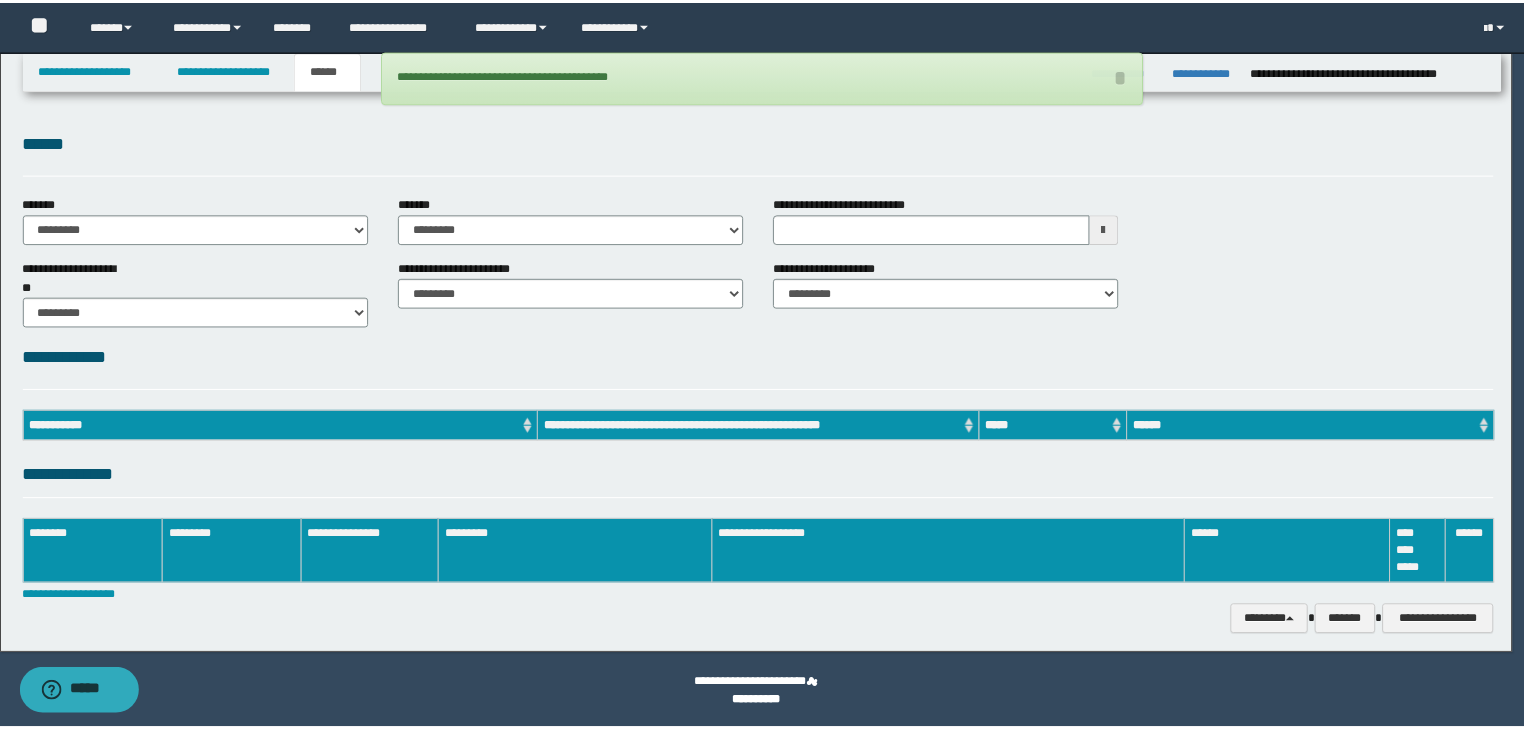 scroll, scrollTop: 0, scrollLeft: 0, axis: both 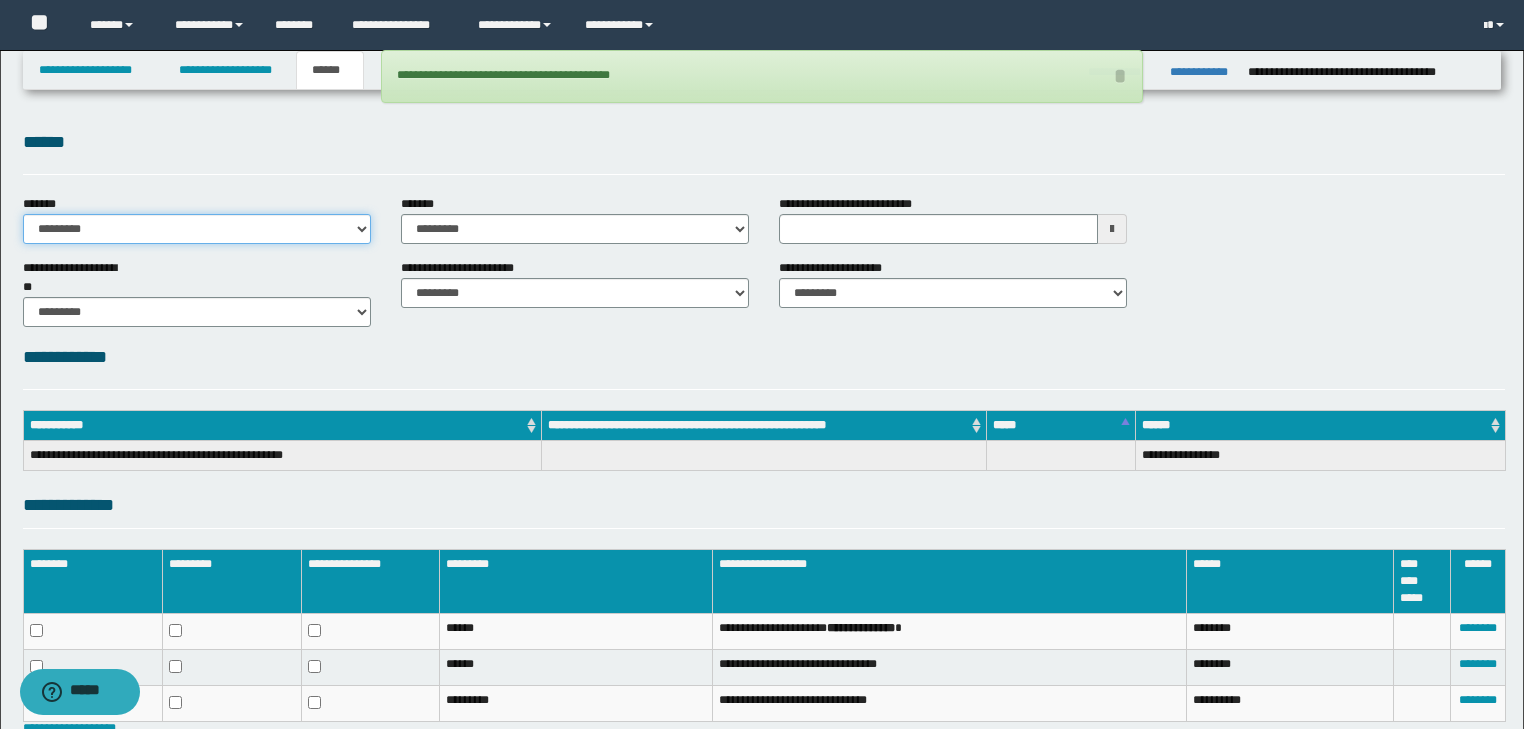 click on "**********" at bounding box center (197, 229) 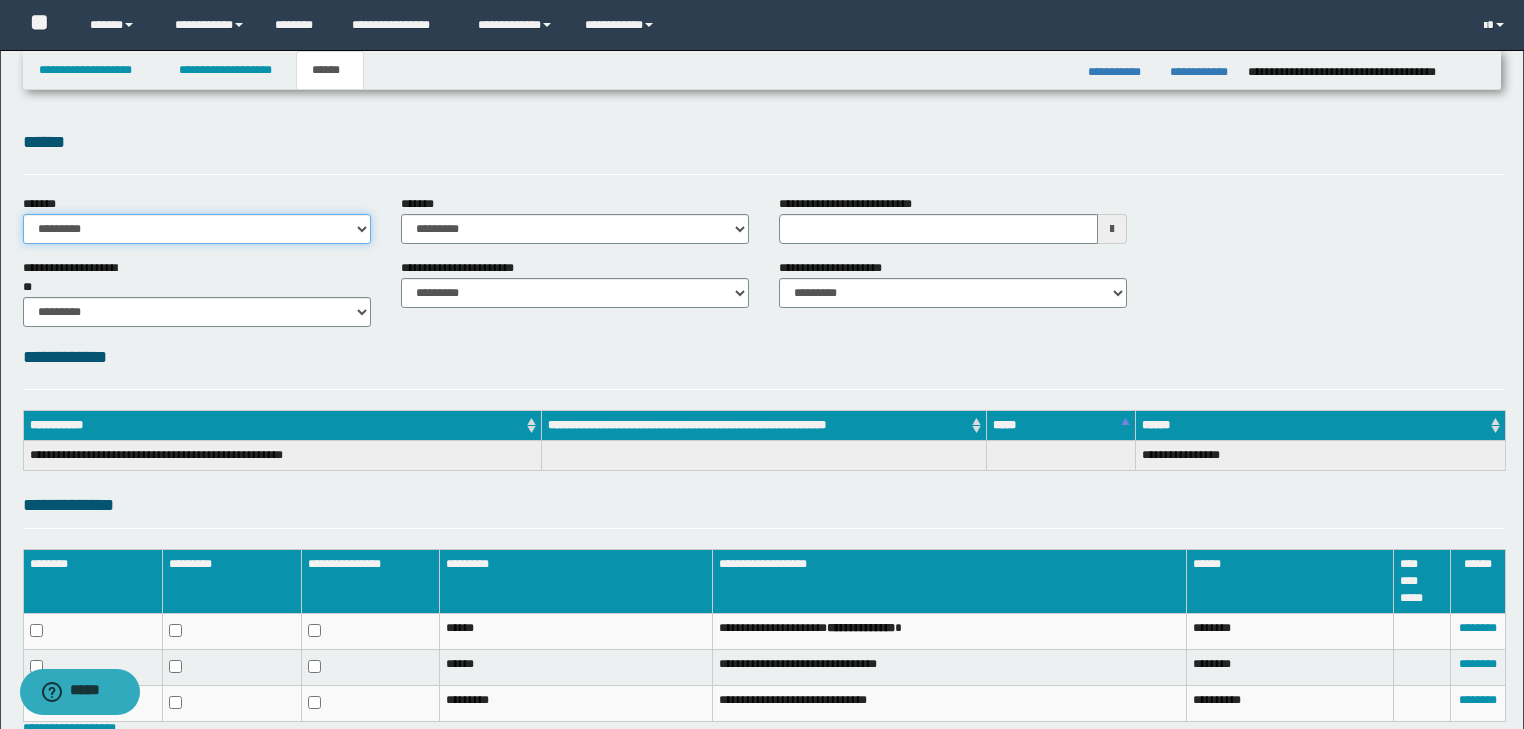 select on "*" 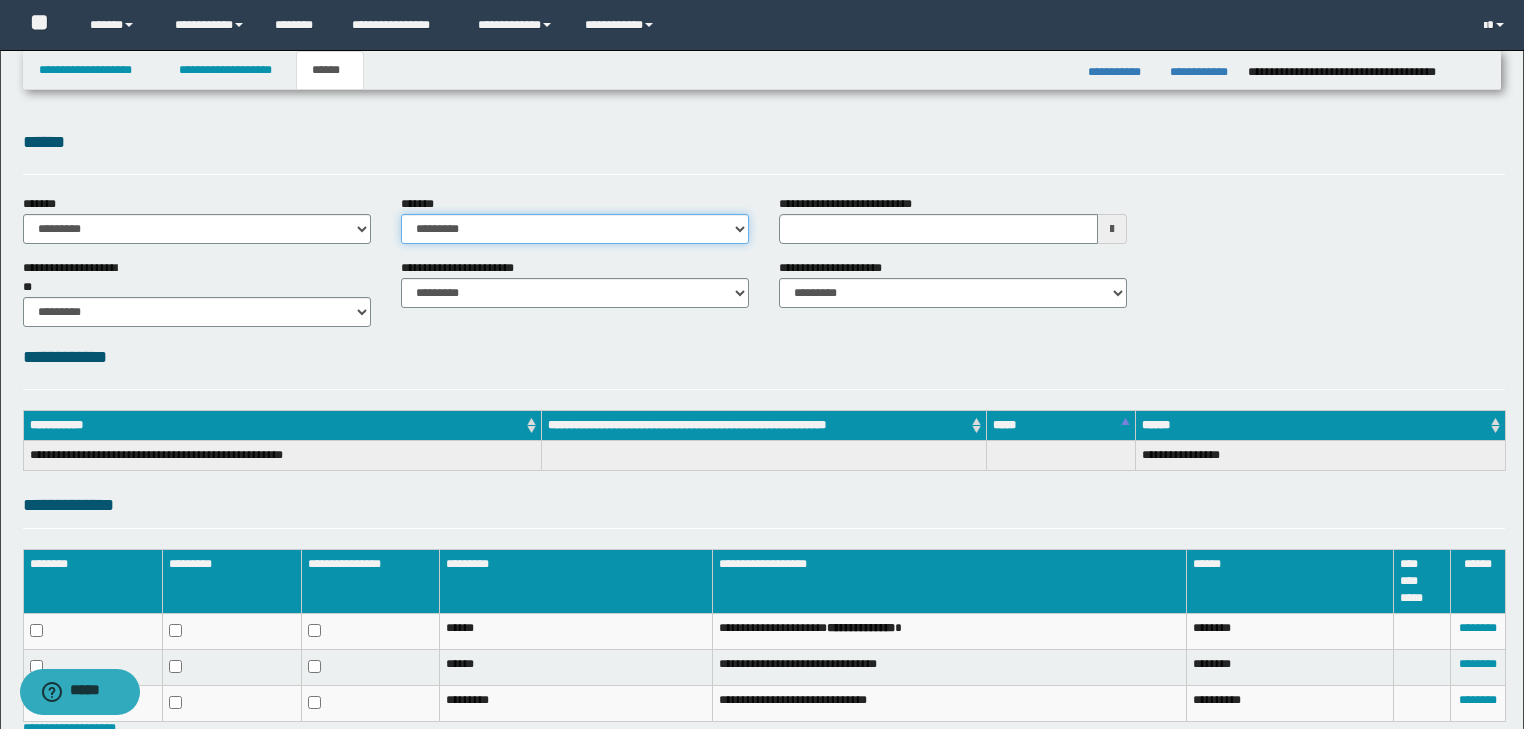 click on "**********" at bounding box center (575, 229) 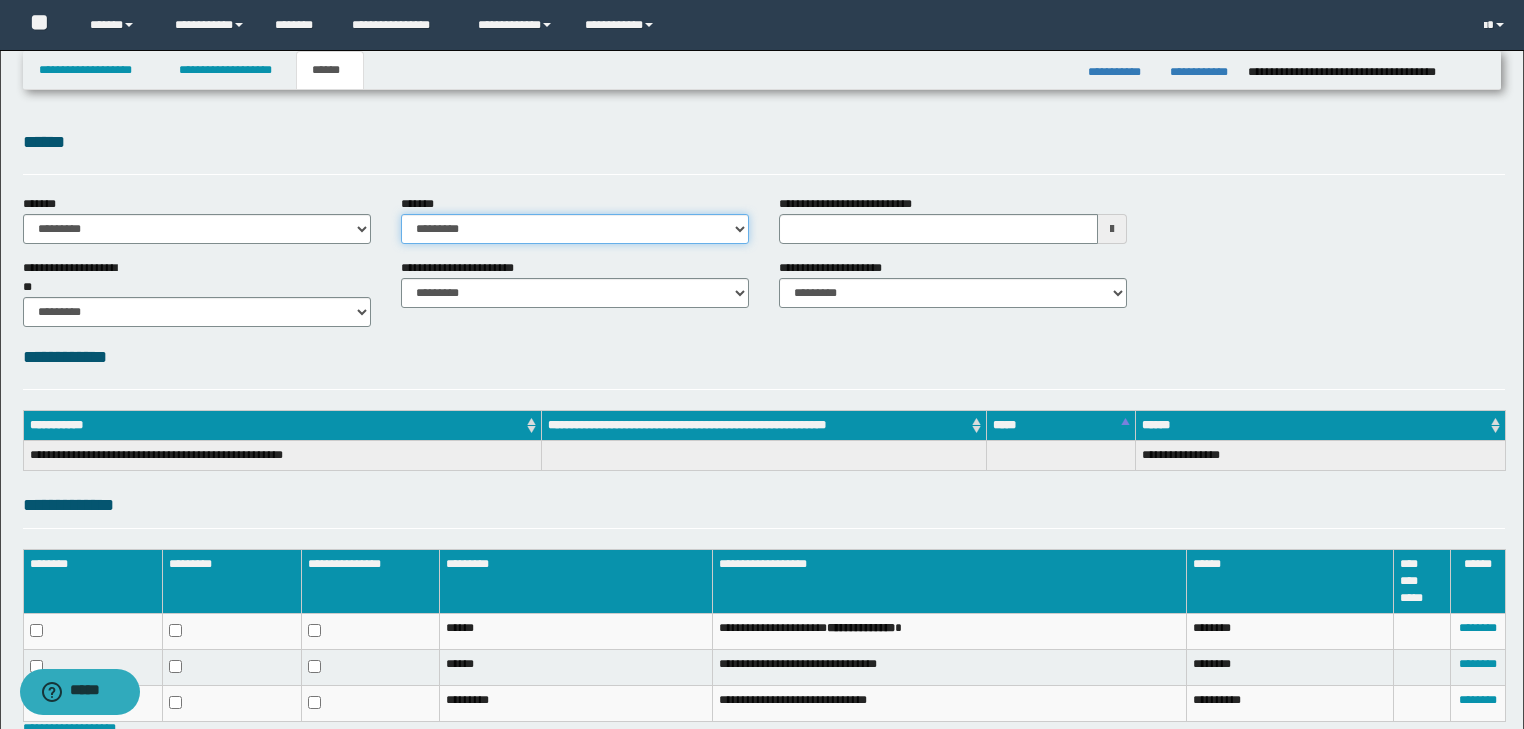 select on "*" 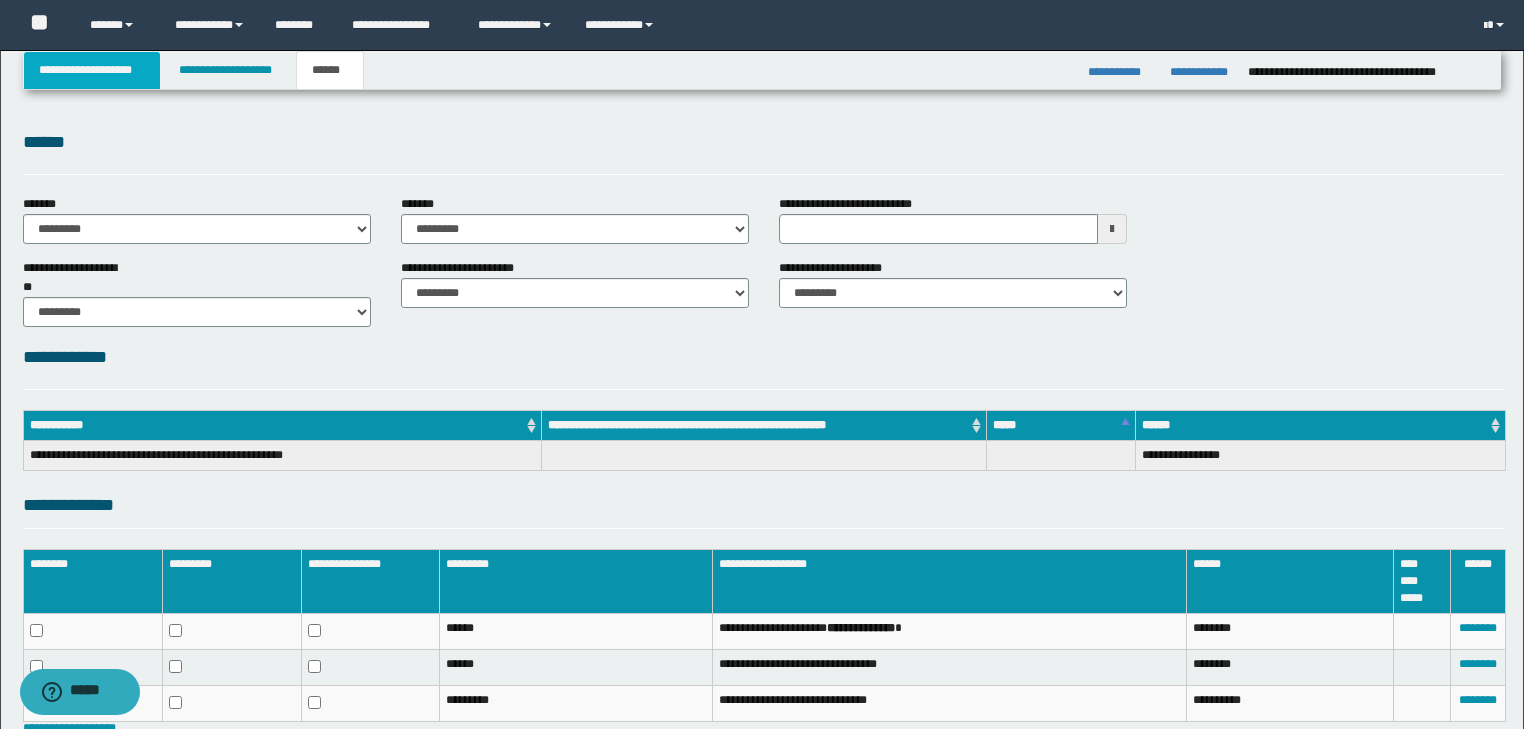 click on "**********" at bounding box center (92, 70) 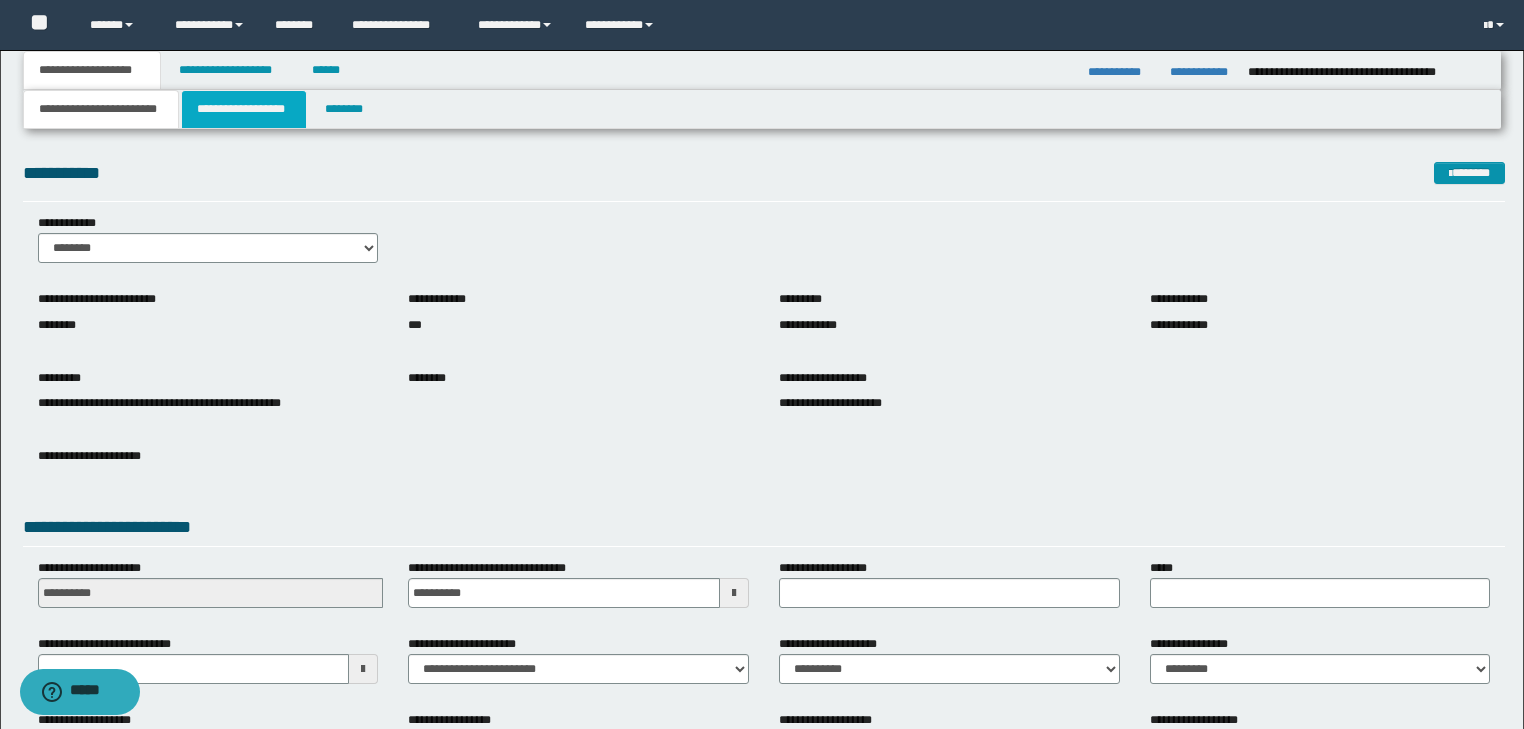 click on "**********" at bounding box center (244, 109) 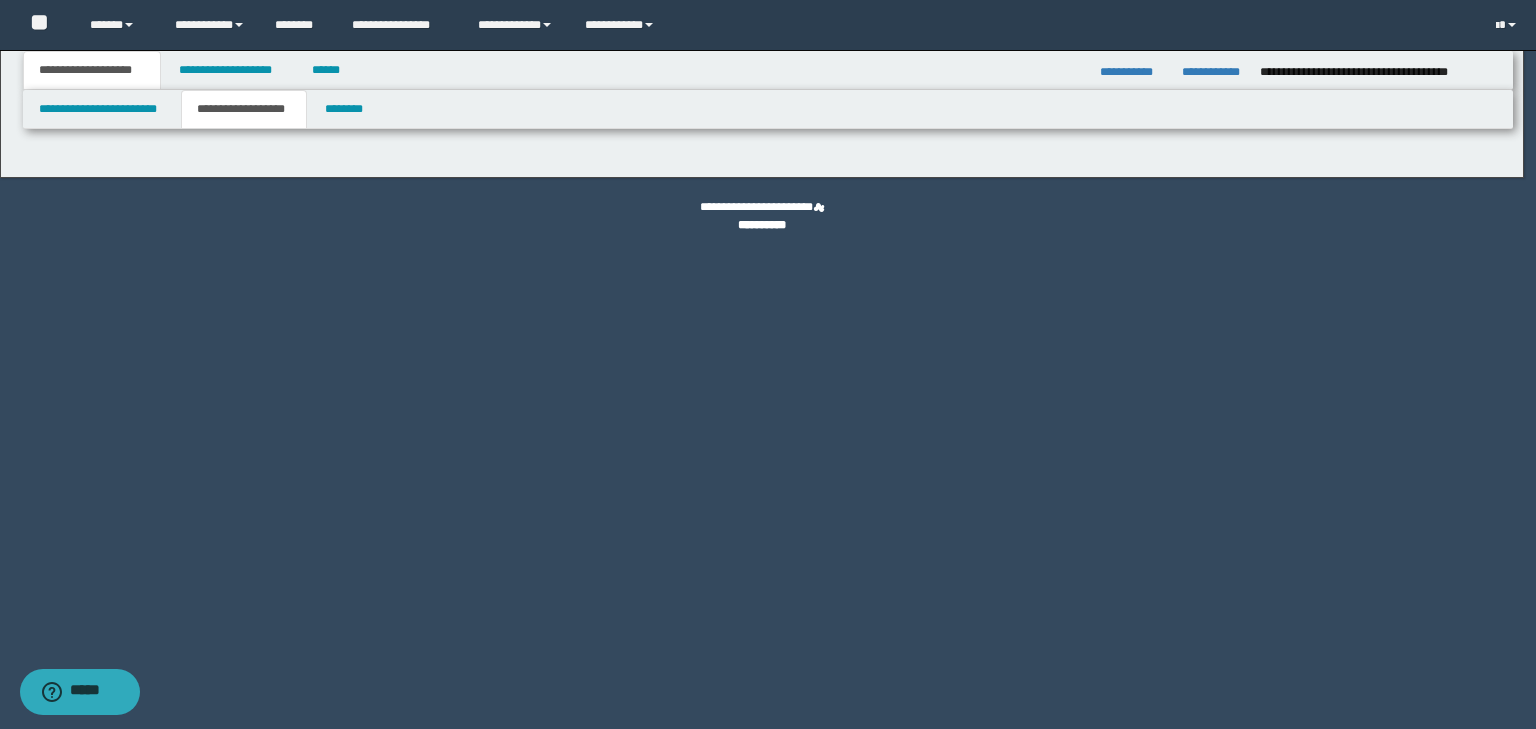 type on "********" 